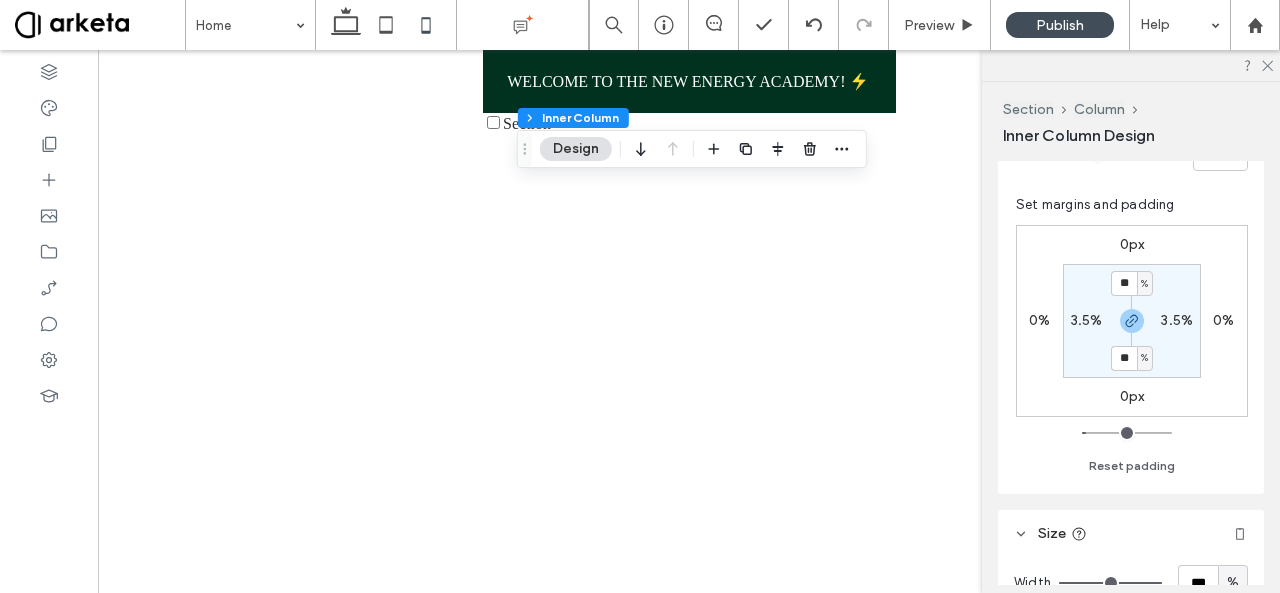 scroll, scrollTop: 1017, scrollLeft: 0, axis: vertical 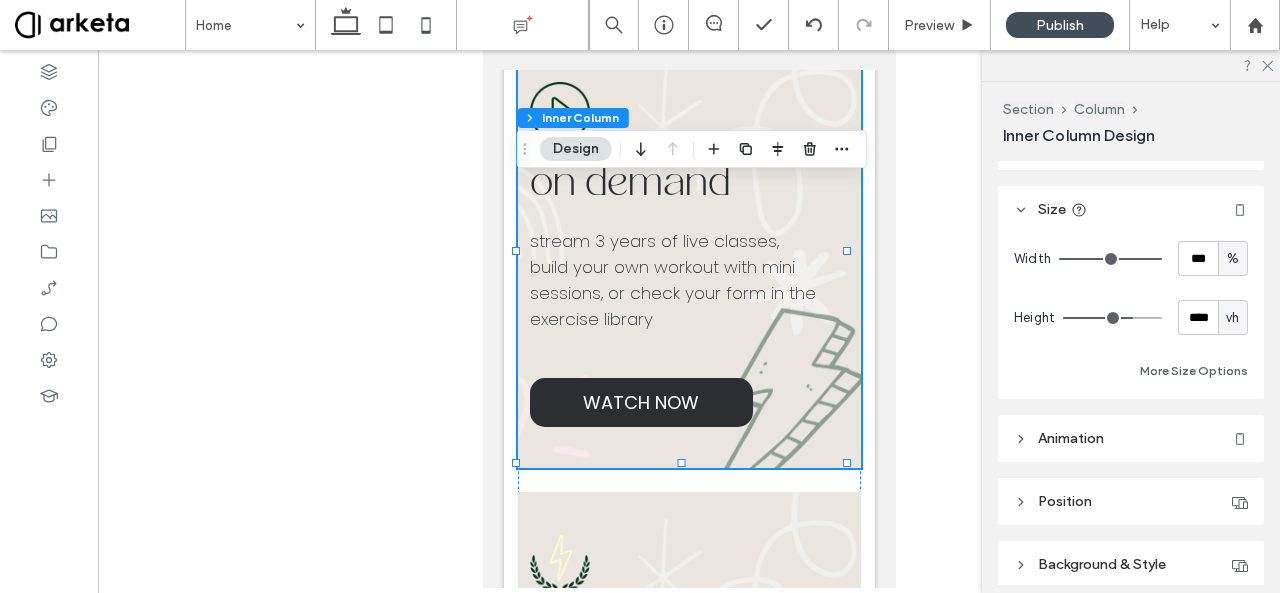 click on "vh" at bounding box center [1233, 318] 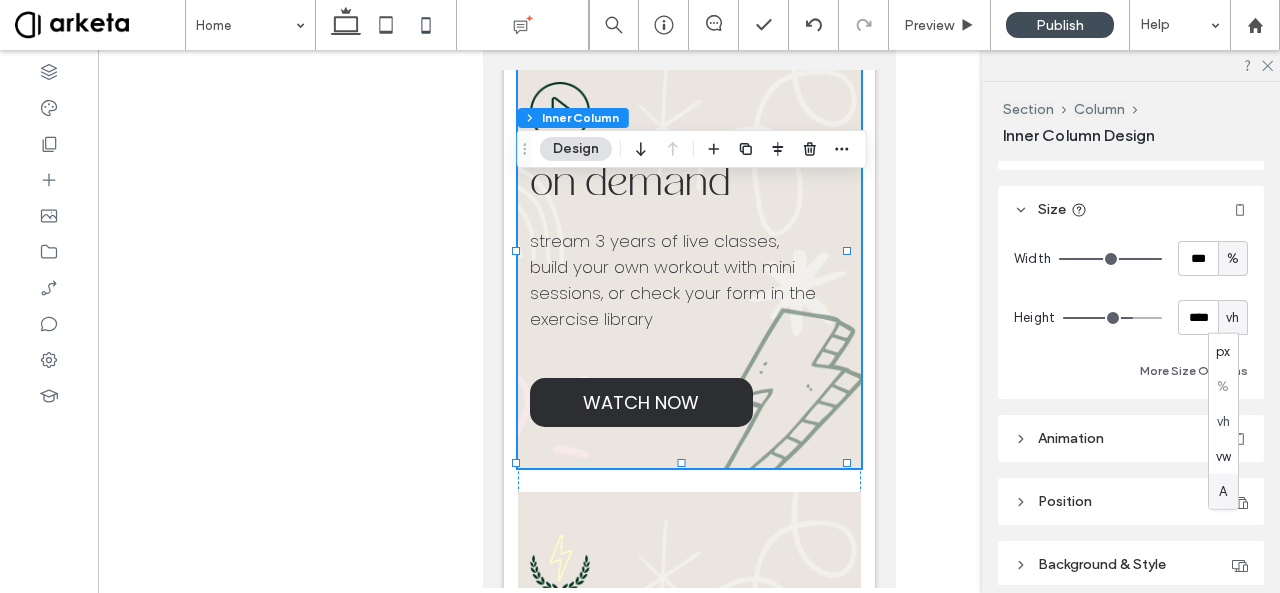 click on "A" at bounding box center [1223, 491] 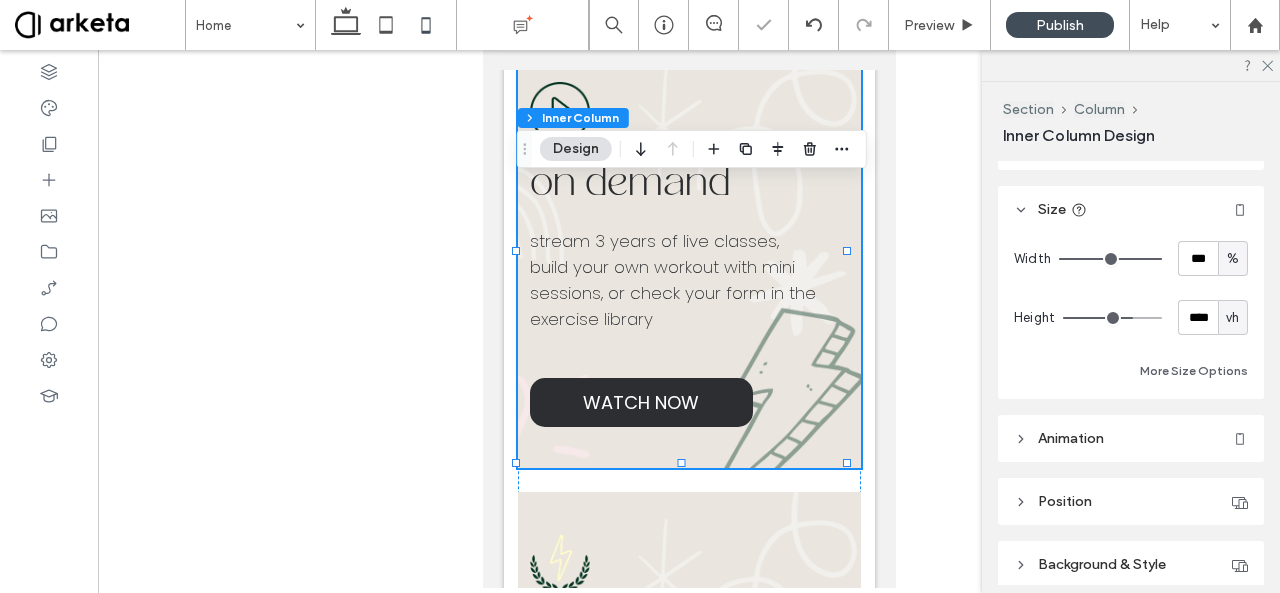 type on "*" 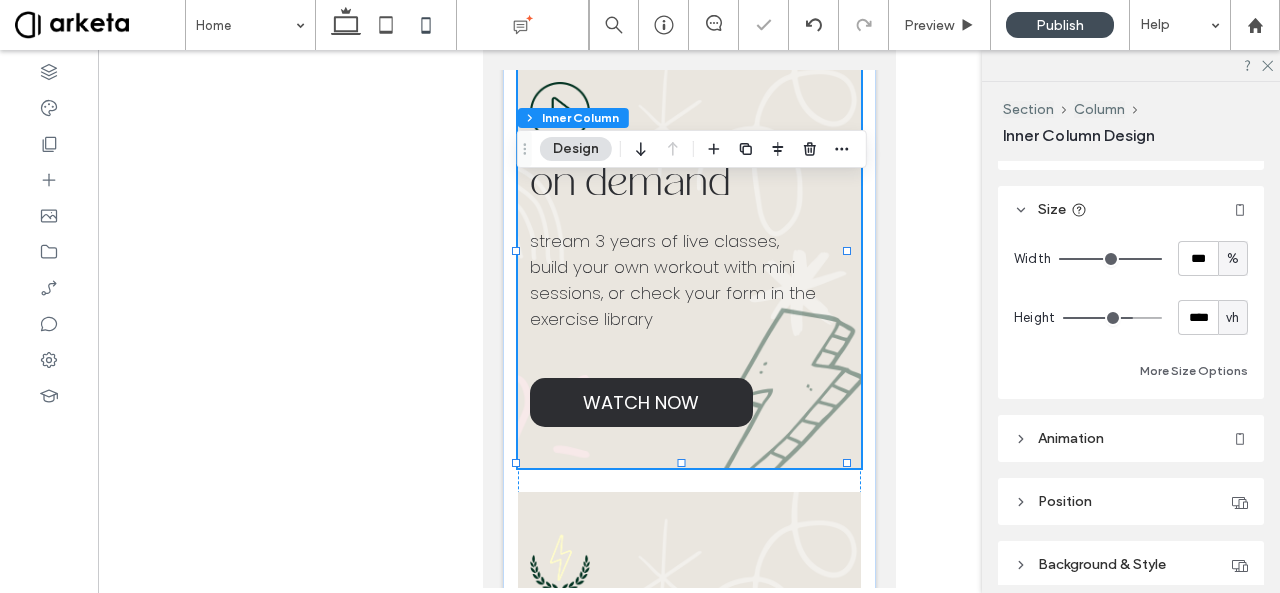 type 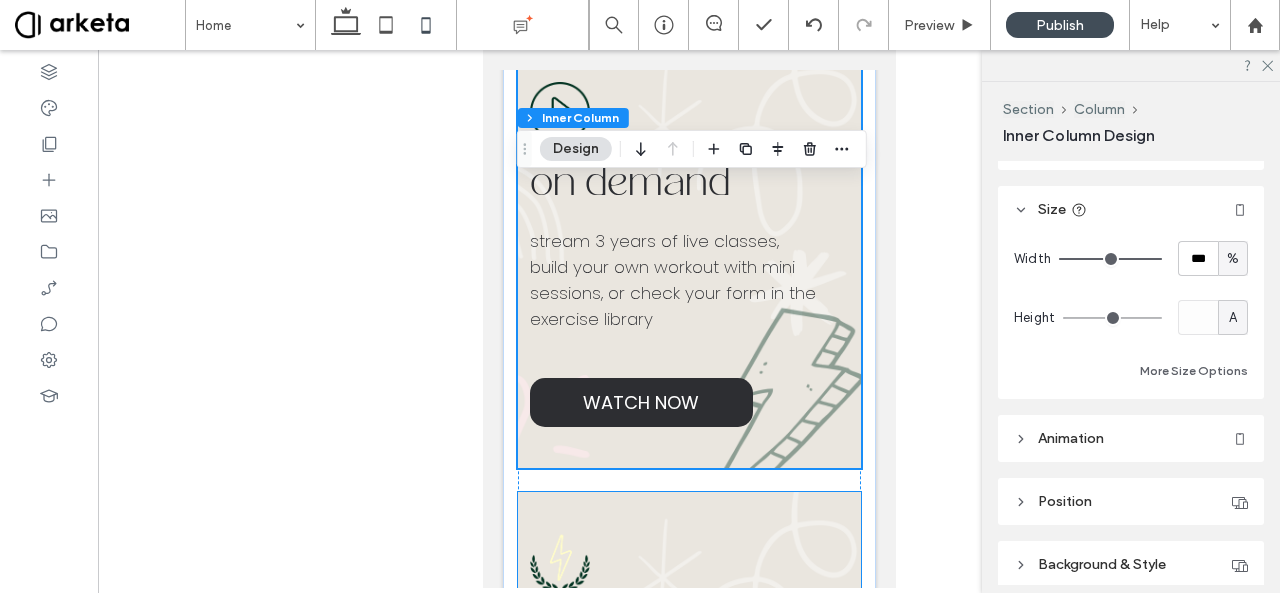 scroll, scrollTop: 1183, scrollLeft: 0, axis: vertical 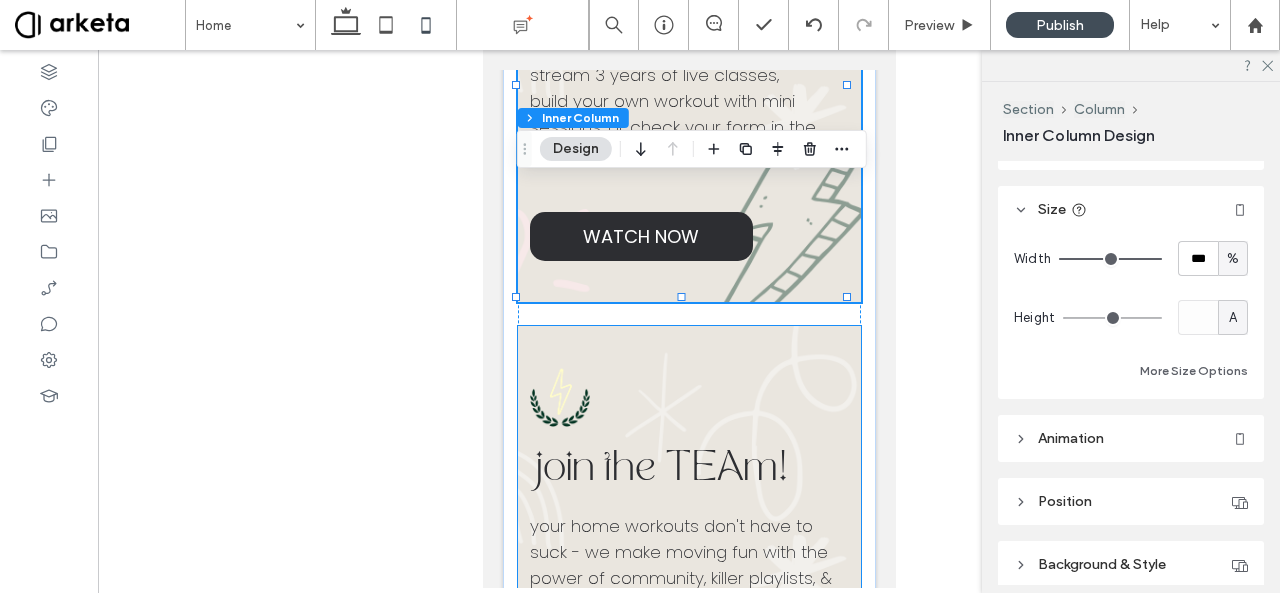 click on "join the TEAm!" at bounding box center [658, 470] 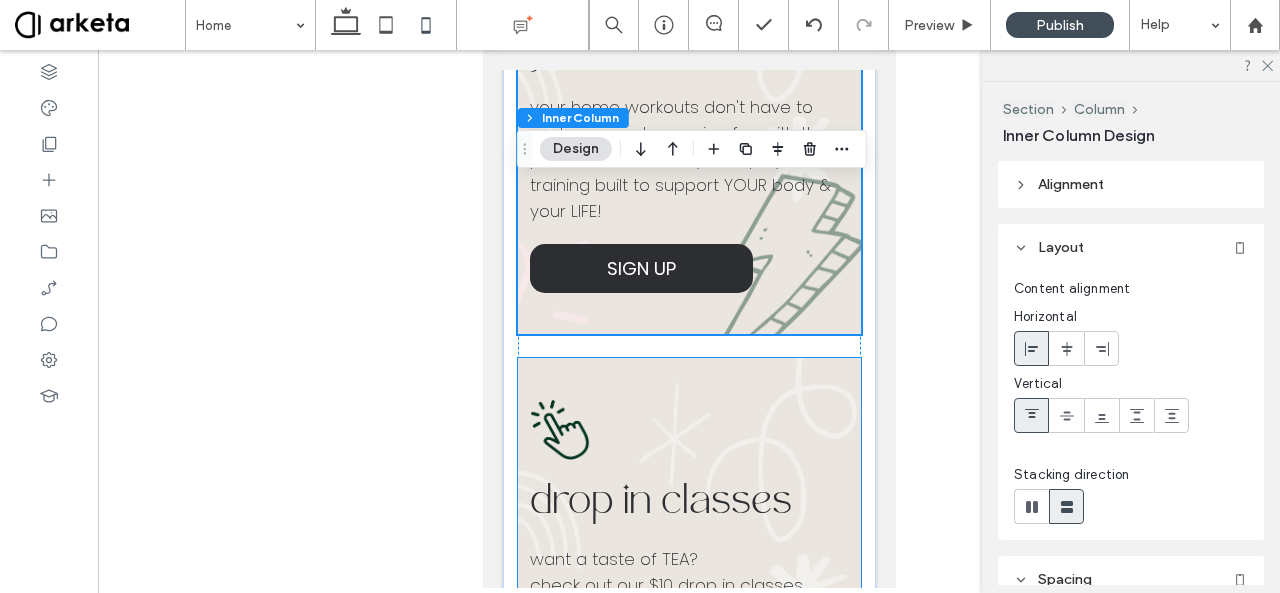 scroll, scrollTop: 1611, scrollLeft: 0, axis: vertical 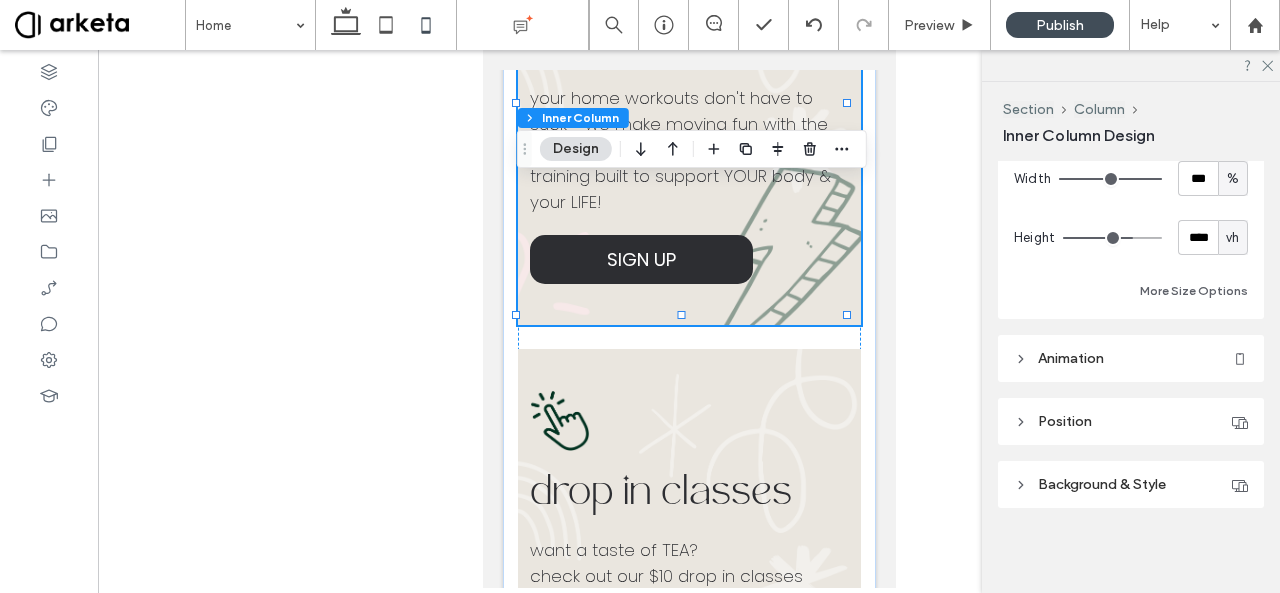 click on "vh" at bounding box center (1232, 238) 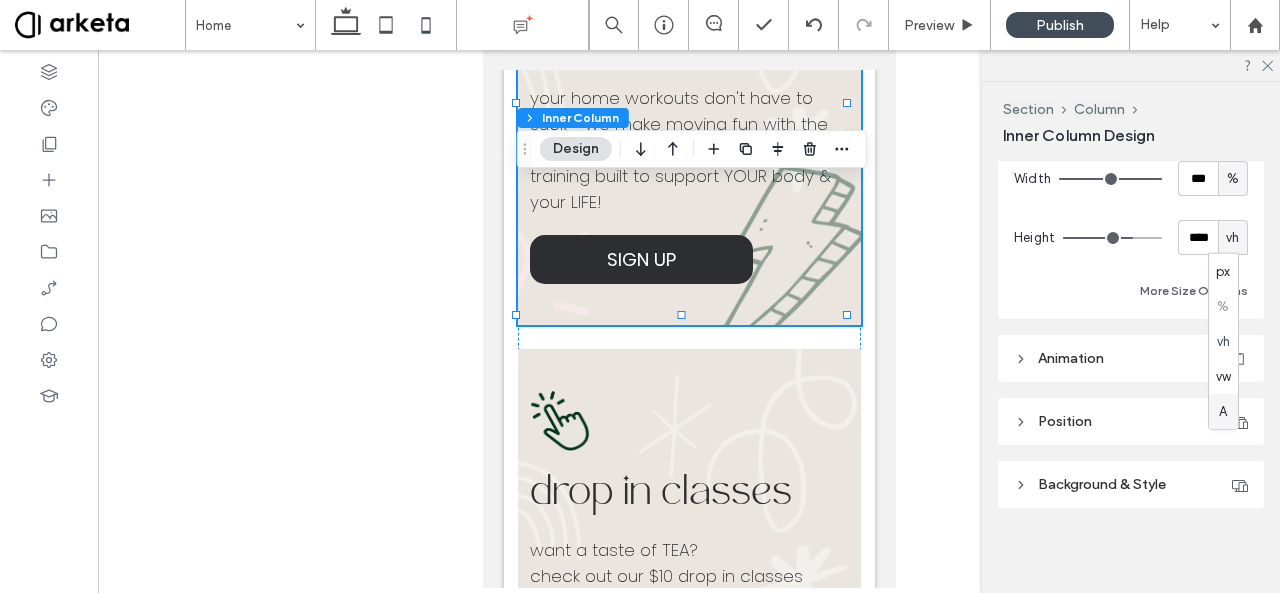 click on "A" at bounding box center (1223, 411) 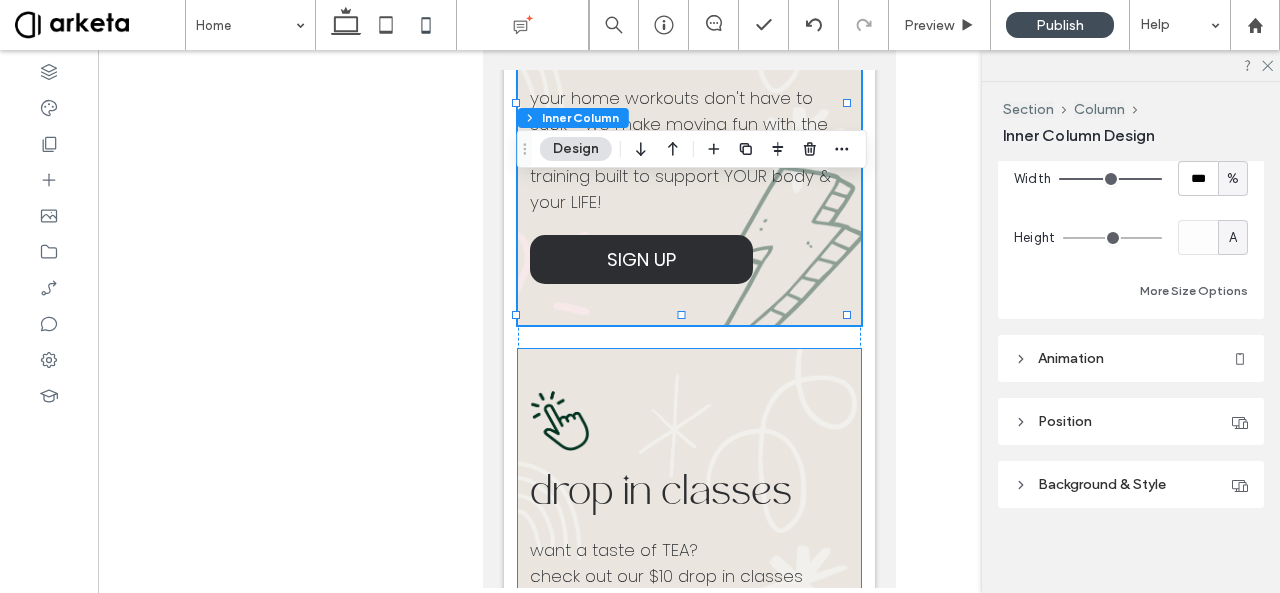 click on "drop in classes" at bounding box center (688, 494) 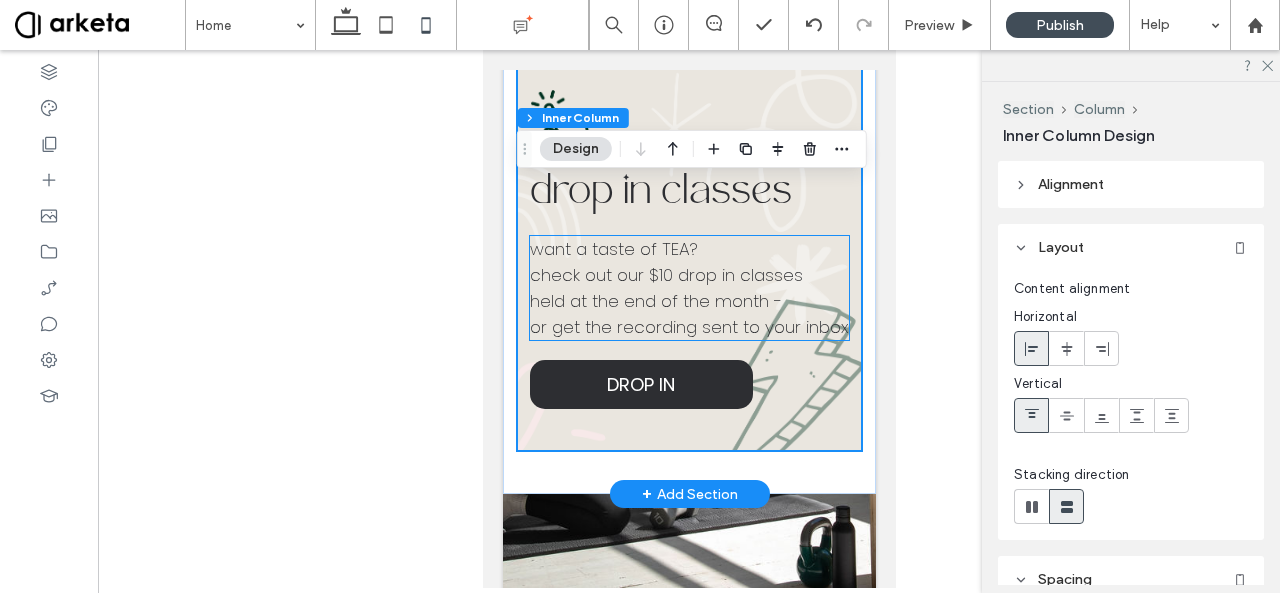 scroll, scrollTop: 1938, scrollLeft: 0, axis: vertical 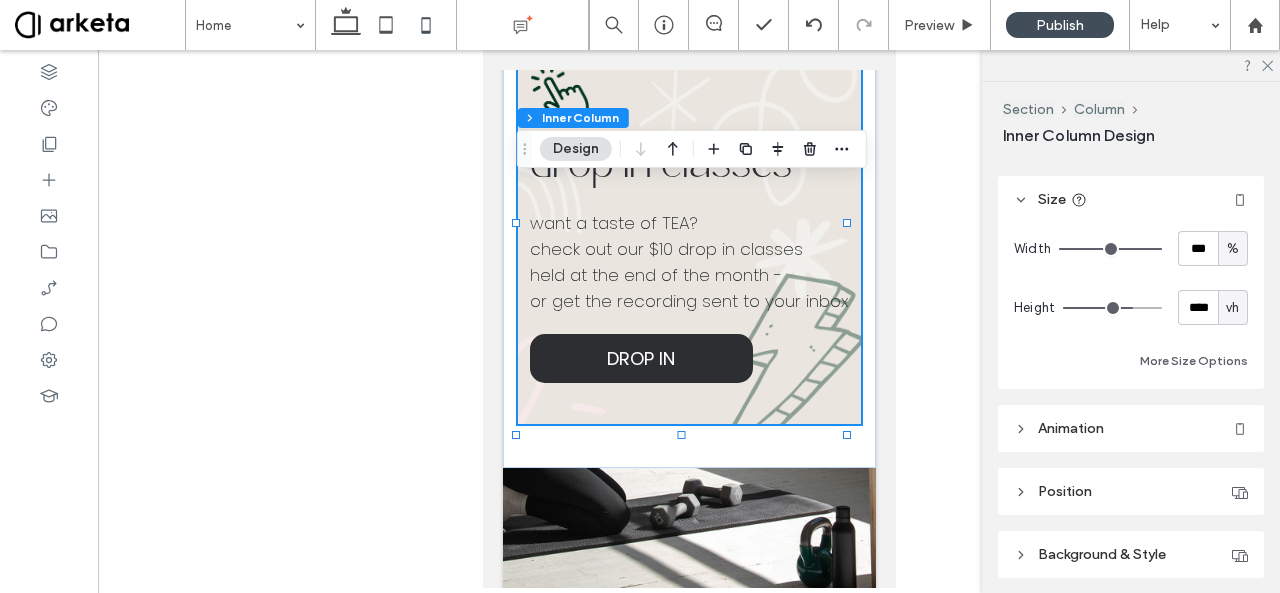 click on "vh" at bounding box center [1232, 308] 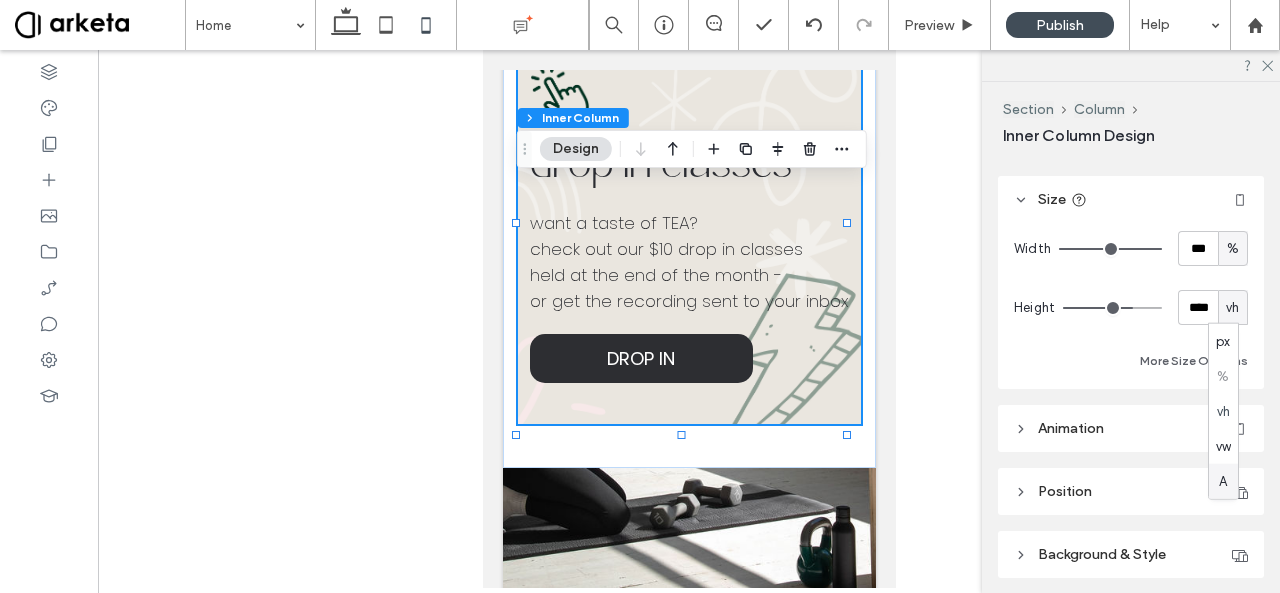 click on "A" at bounding box center [1223, 481] 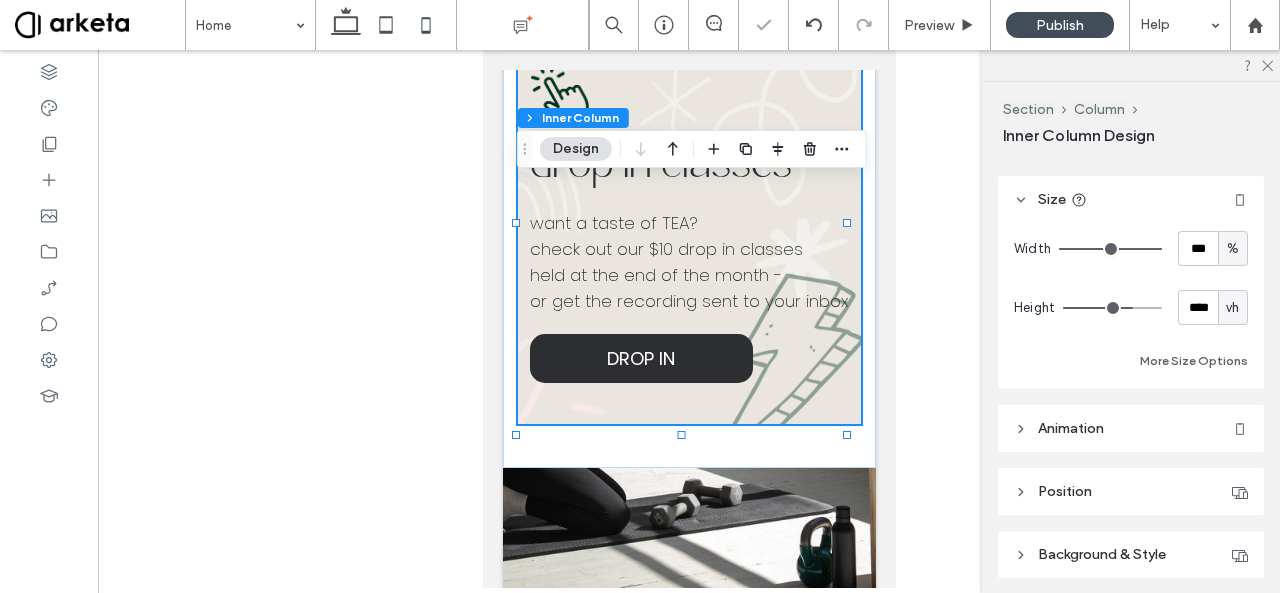 type on "*" 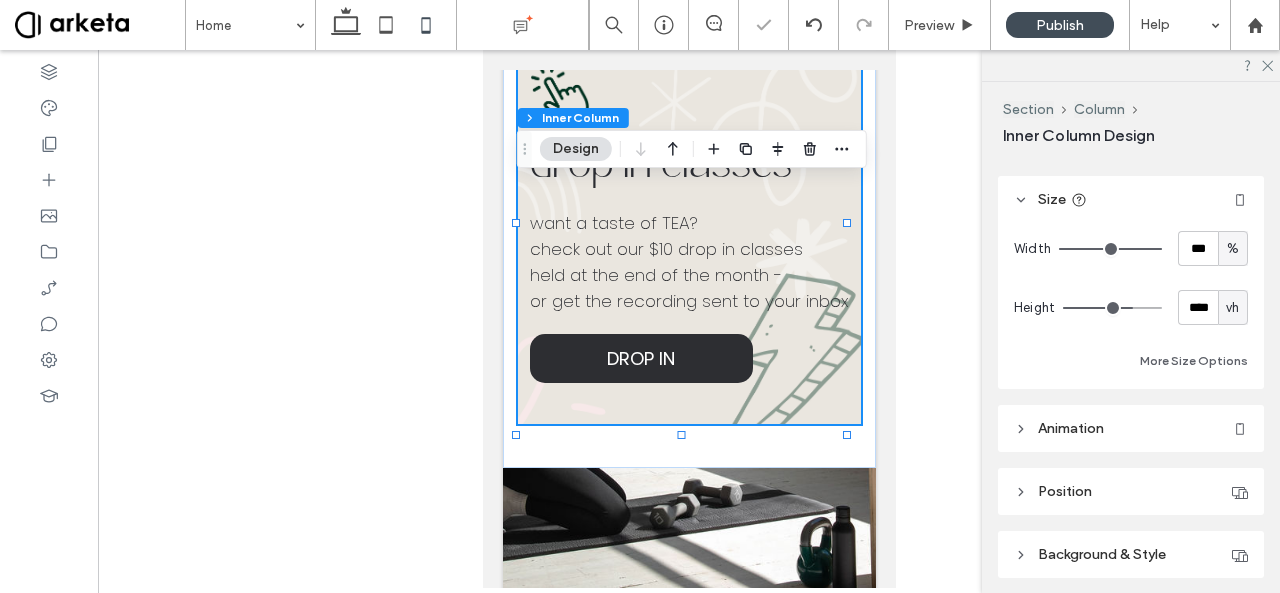 type 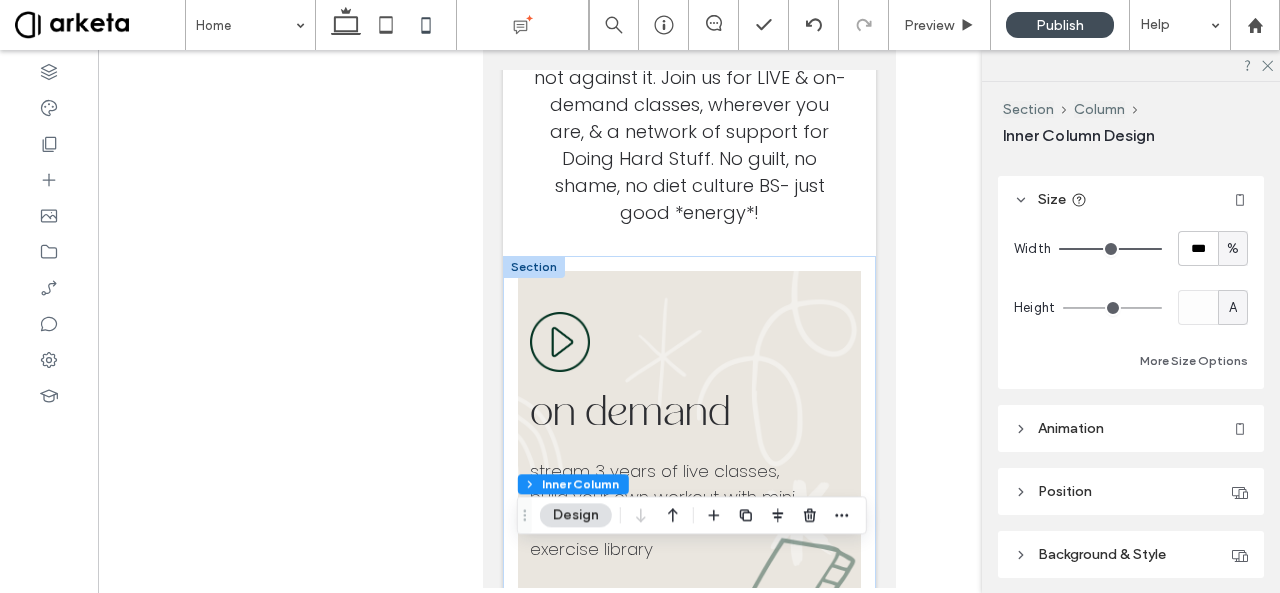 scroll, scrollTop: 807, scrollLeft: 0, axis: vertical 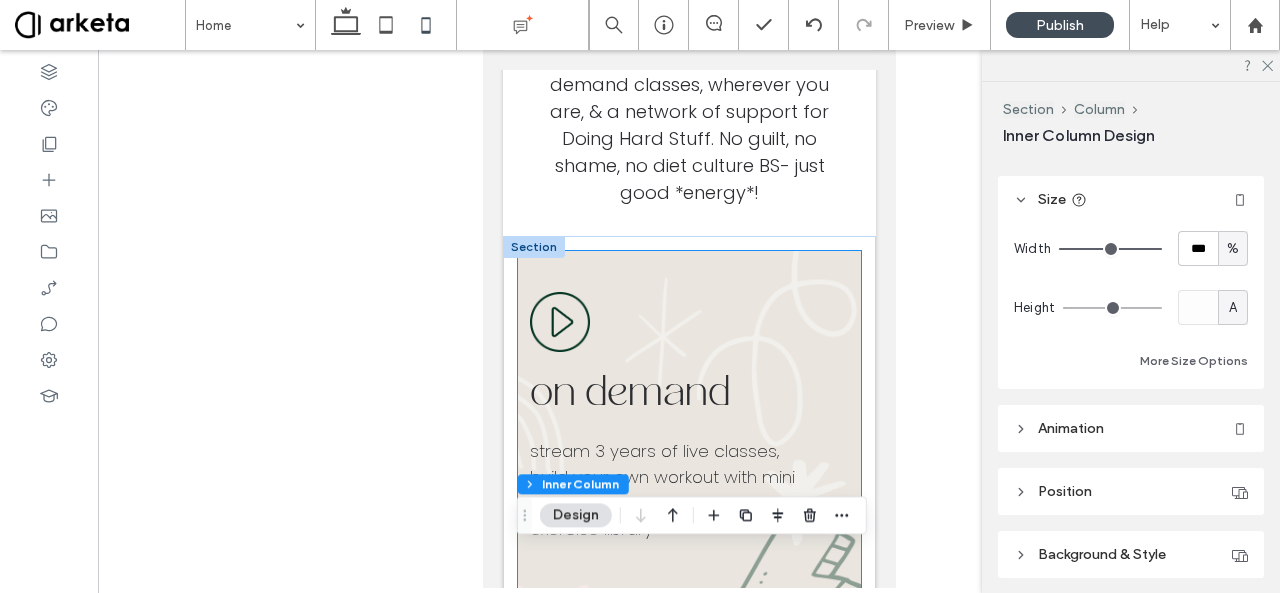 click on "on demand
stream 3 years of live classes, build your own workout with mini sessions, or check your form in the exercise library ﻿
WATCH NOW" at bounding box center [688, 464] 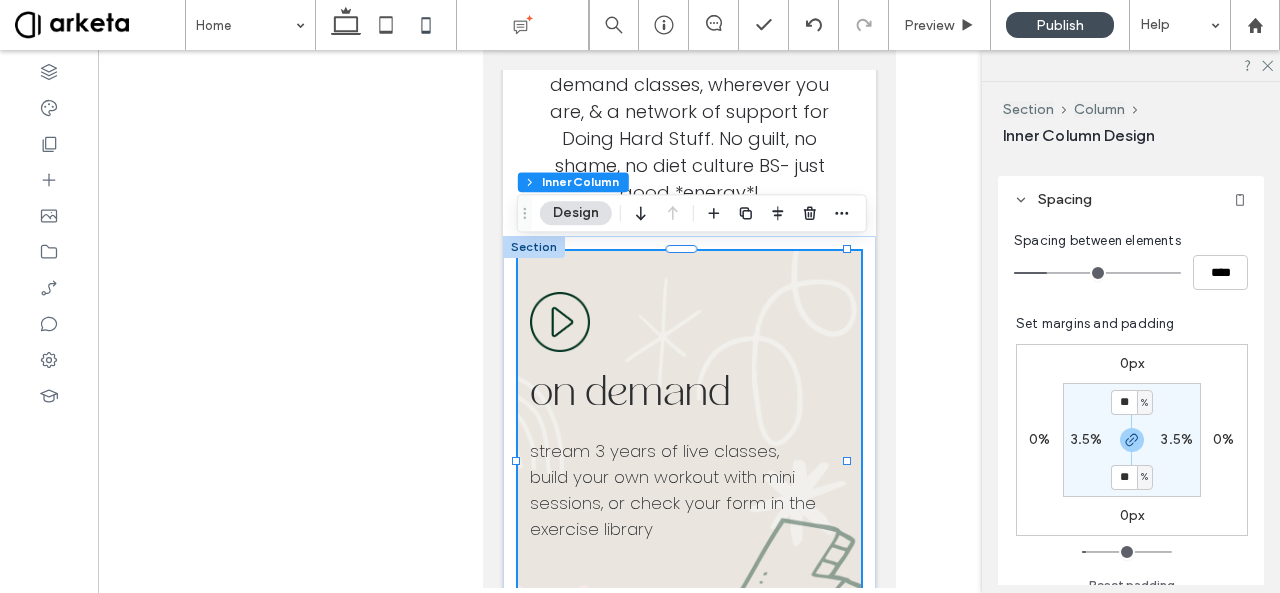 scroll, scrollTop: 445, scrollLeft: 0, axis: vertical 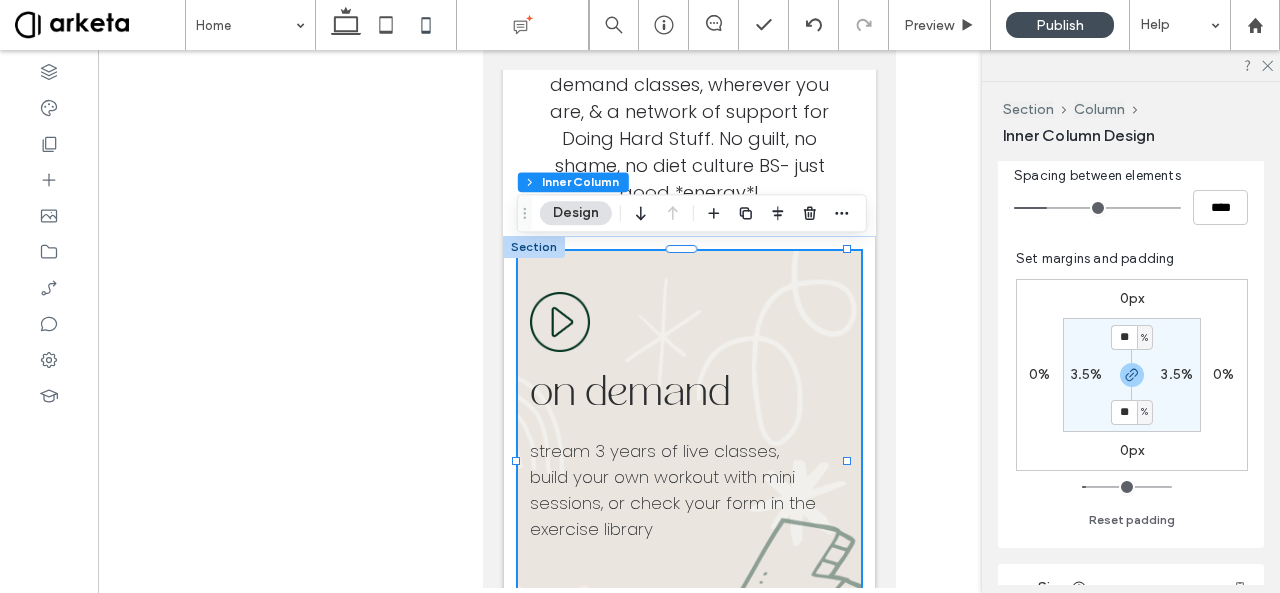 click on "3.5%" at bounding box center (1087, 374) 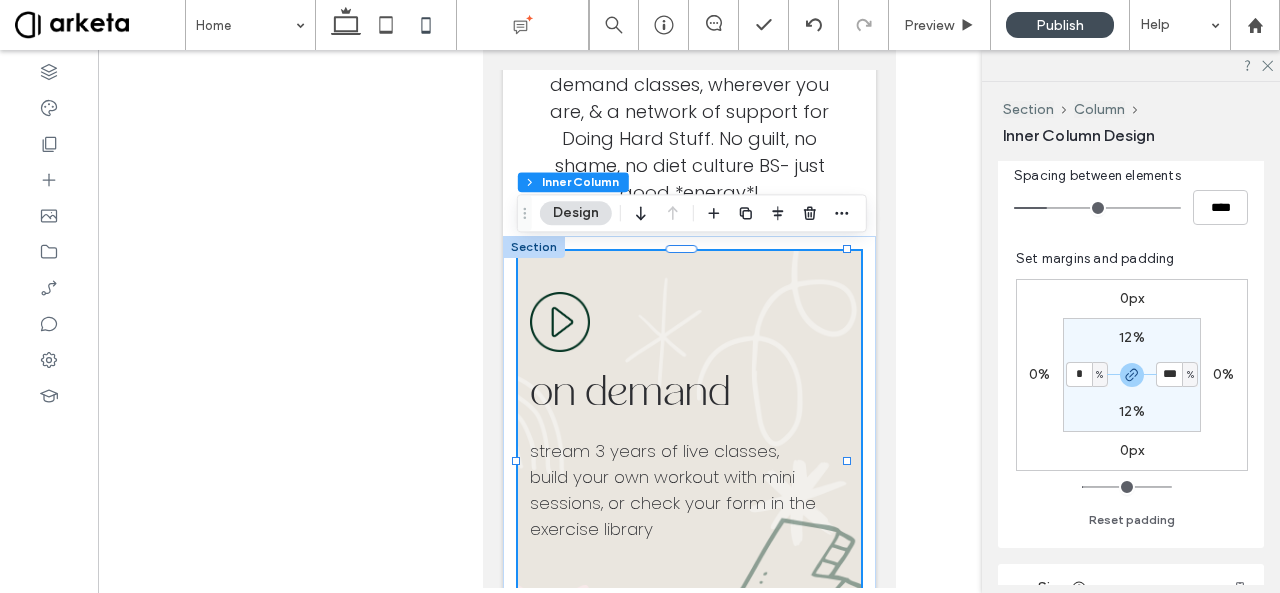 type on "*" 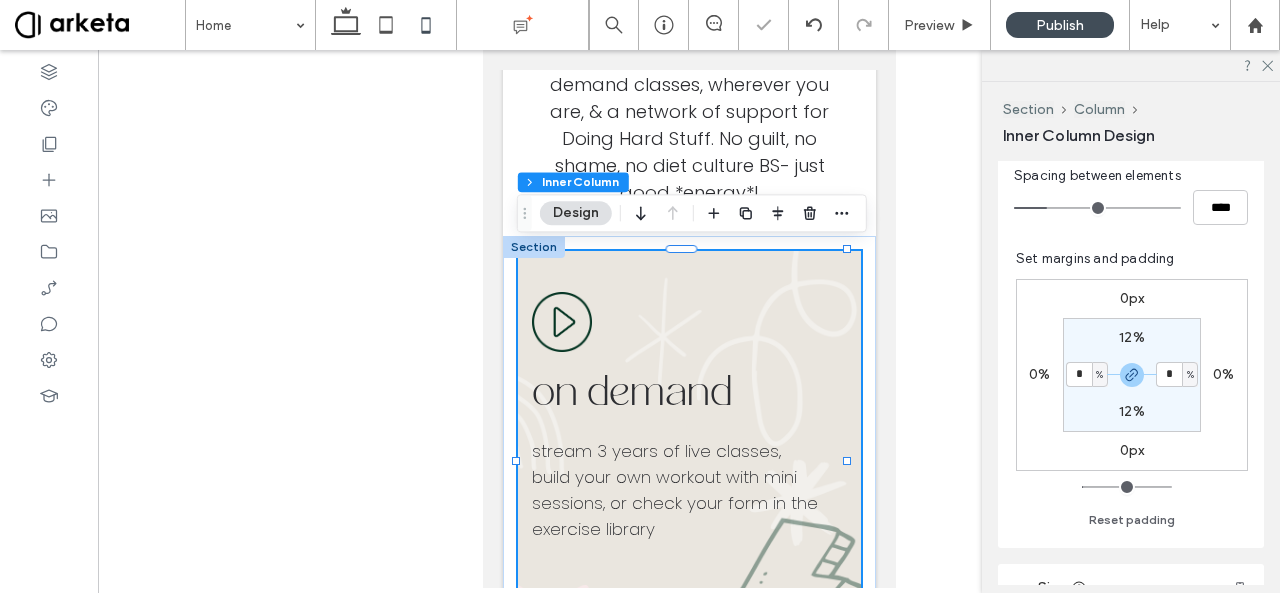 type on "*" 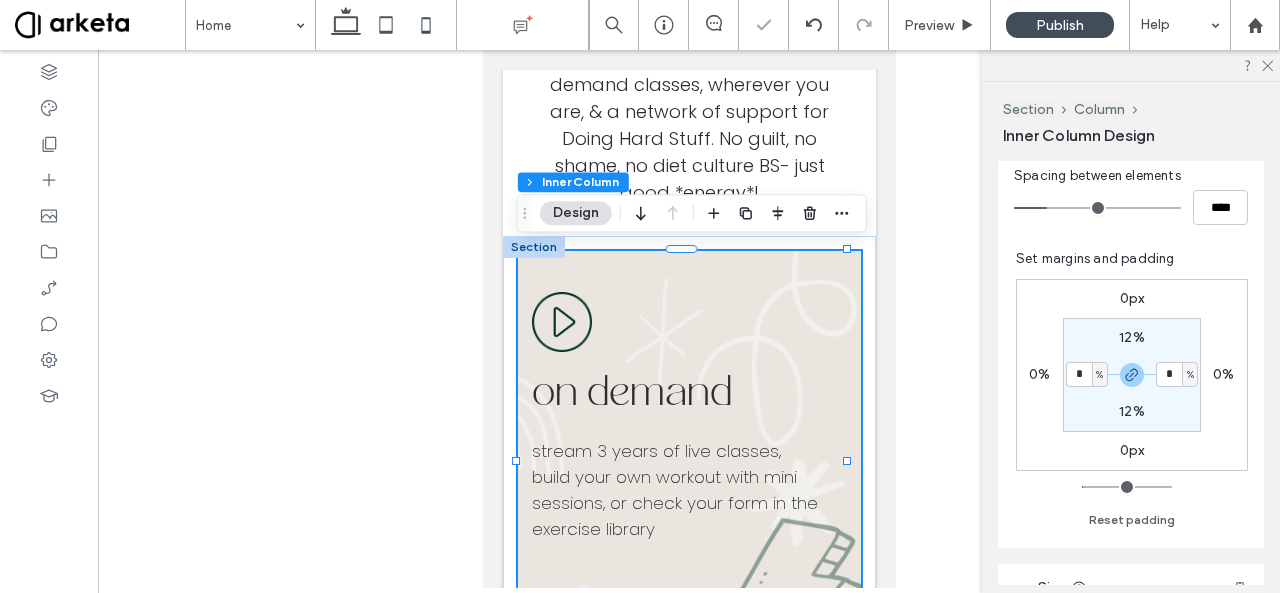 type on "*" 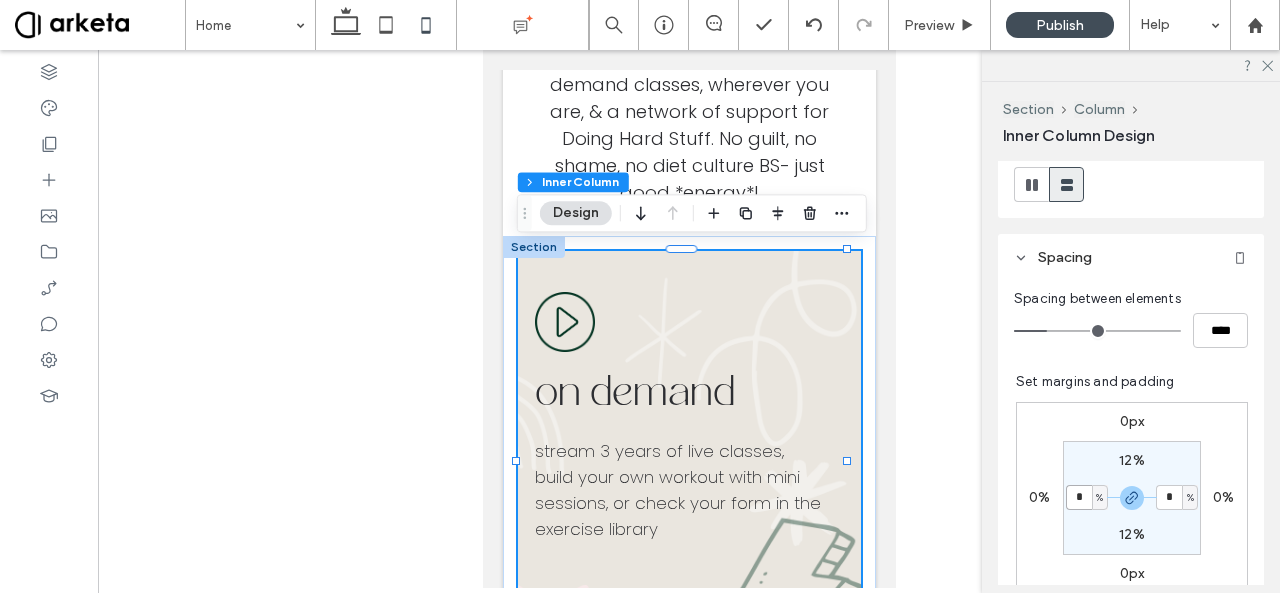 scroll, scrollTop: 316, scrollLeft: 0, axis: vertical 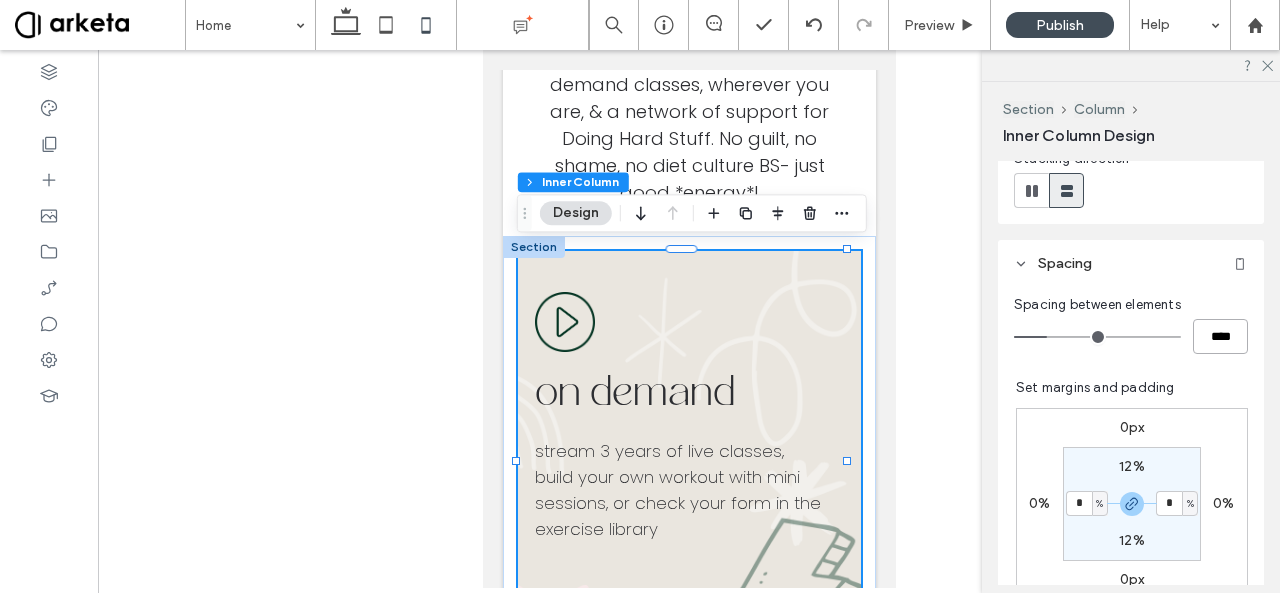 click on "****" at bounding box center (1220, 336) 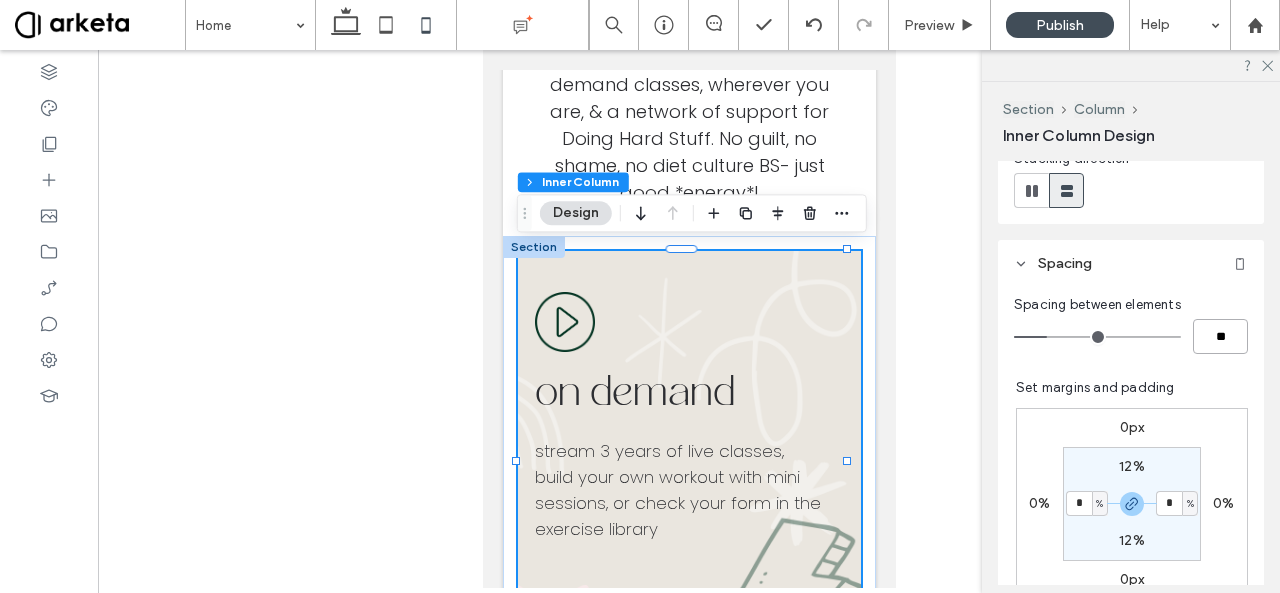 type on "**" 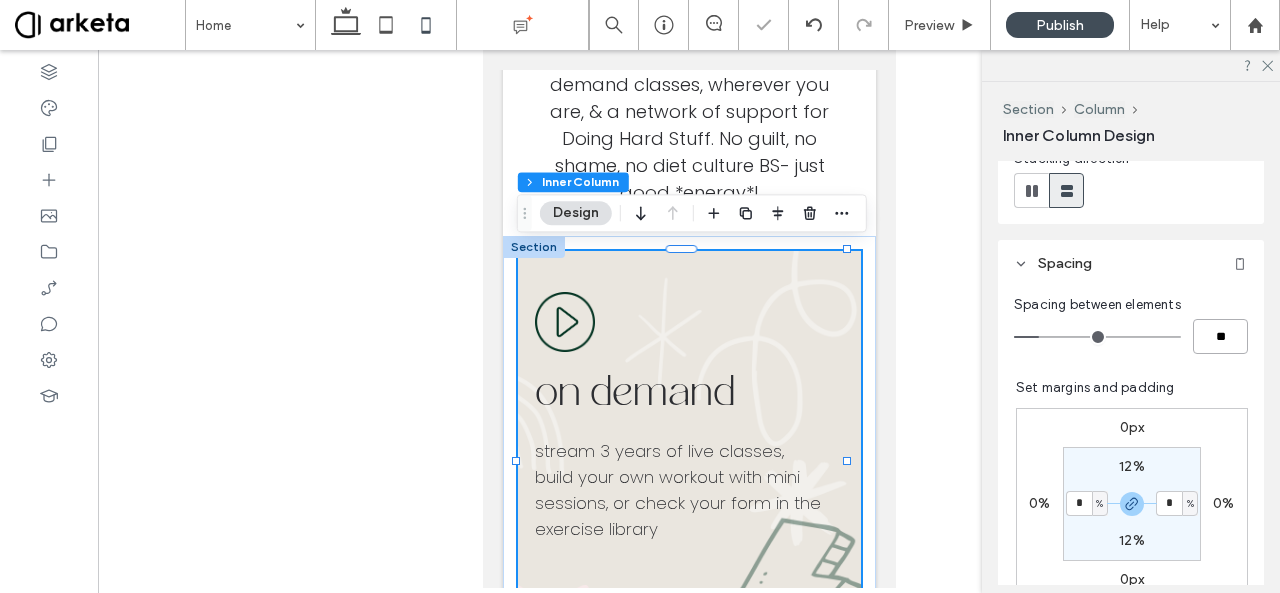 type on "**" 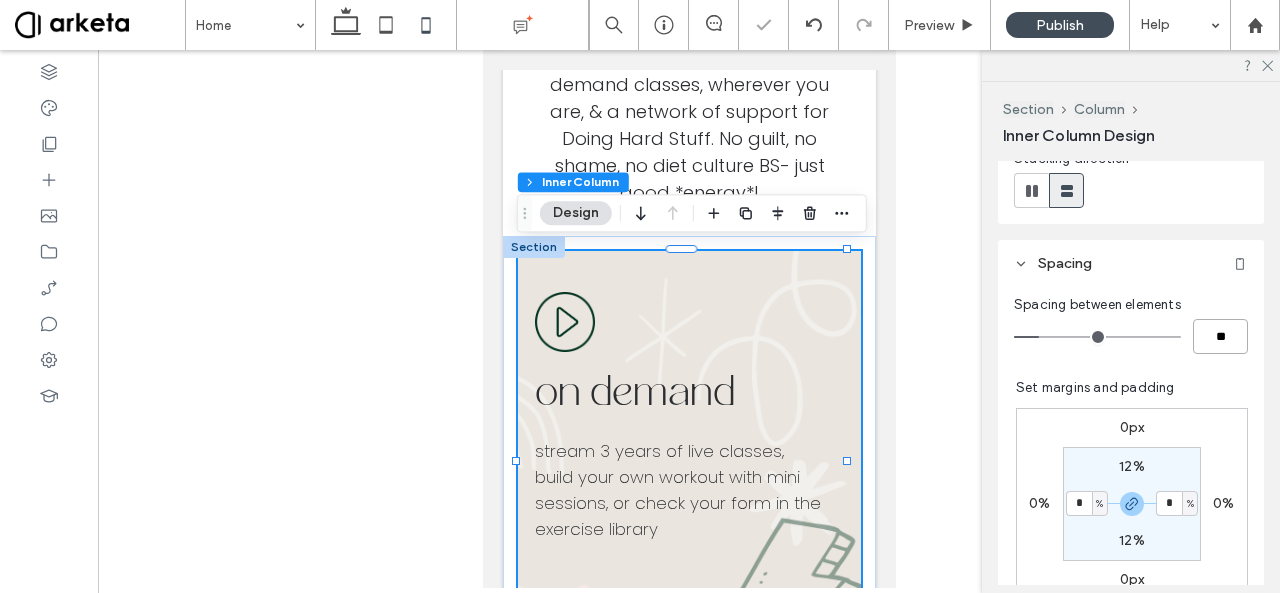type on "****" 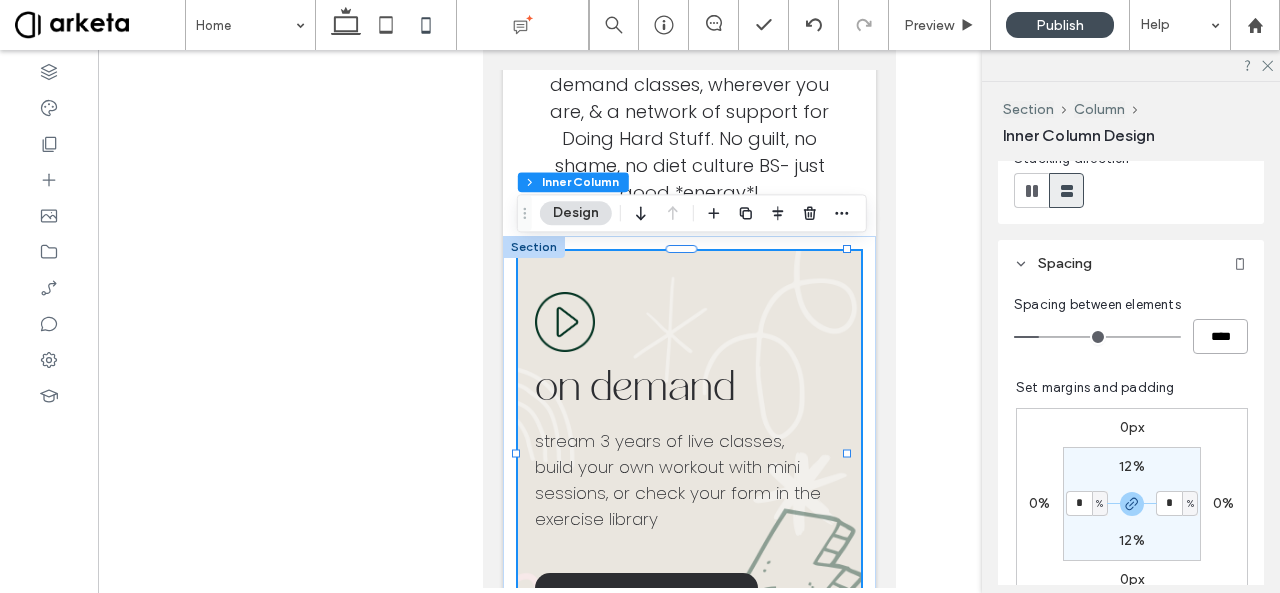 scroll, scrollTop: 427, scrollLeft: 0, axis: vertical 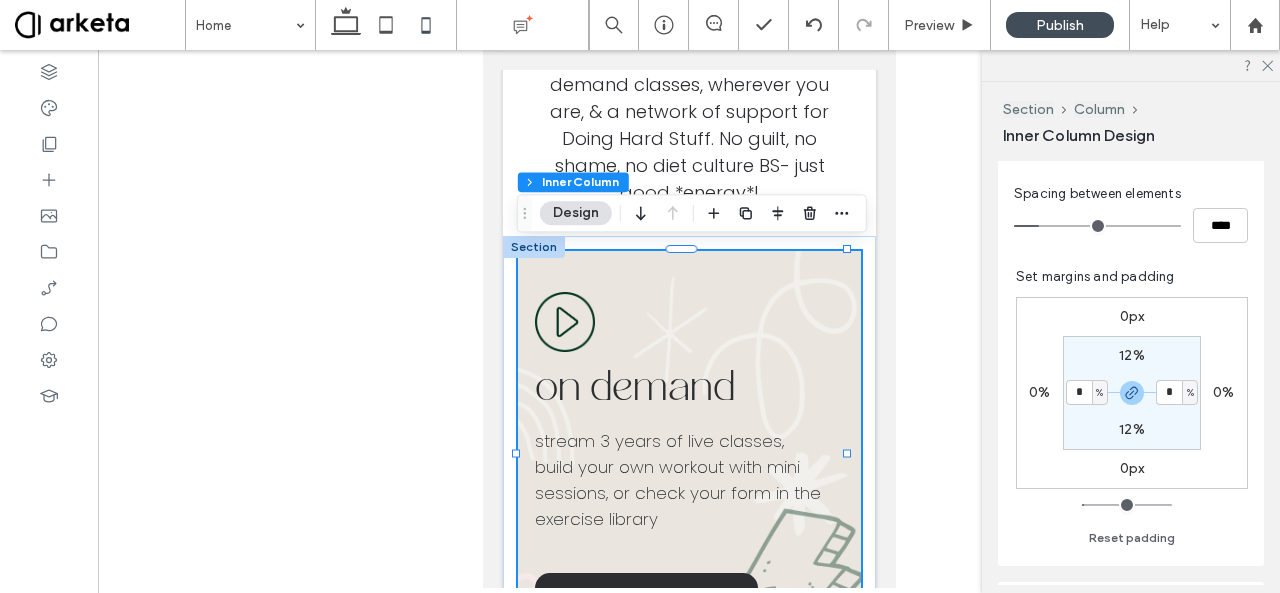 click on "12%" at bounding box center (1132, 429) 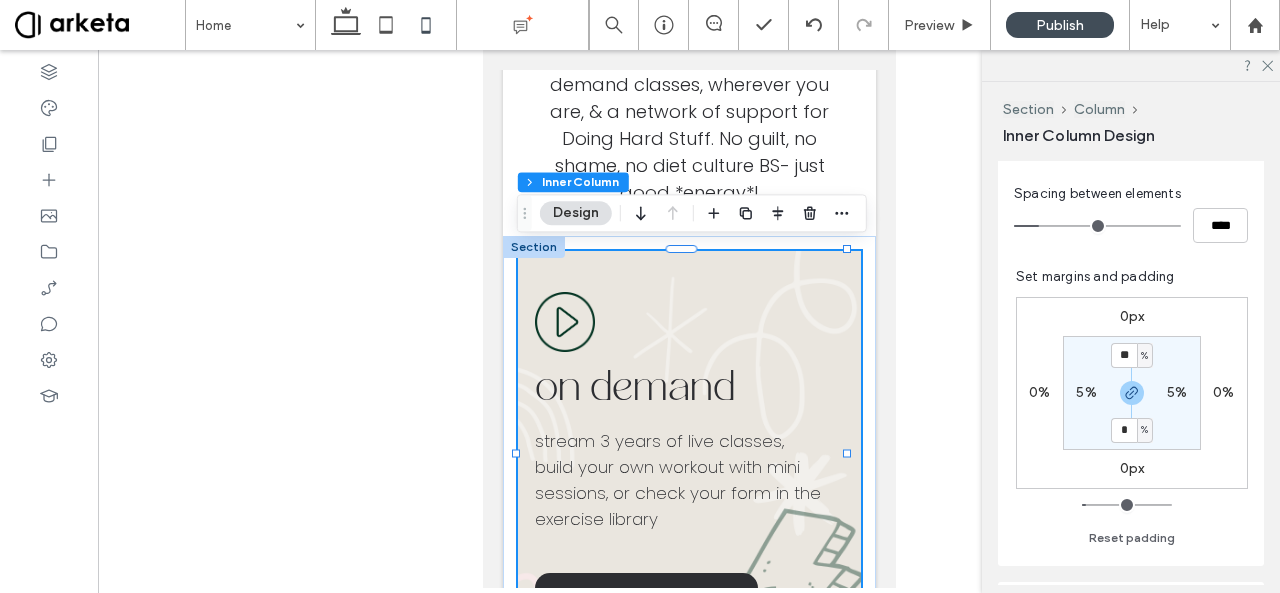 type on "*" 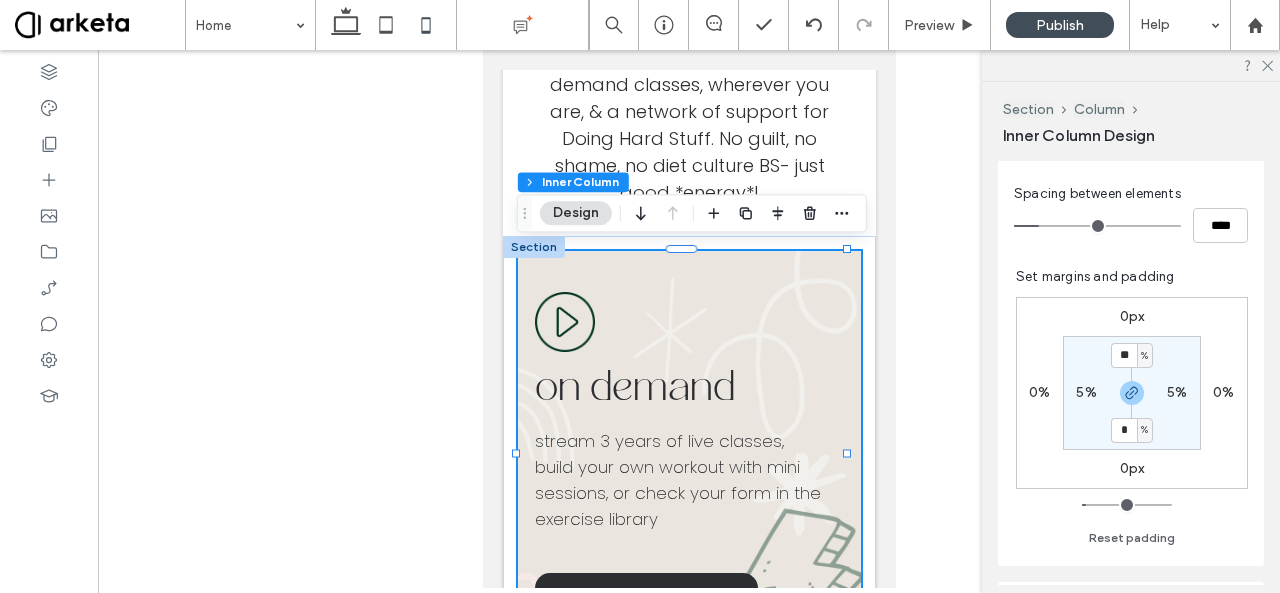 type on "*" 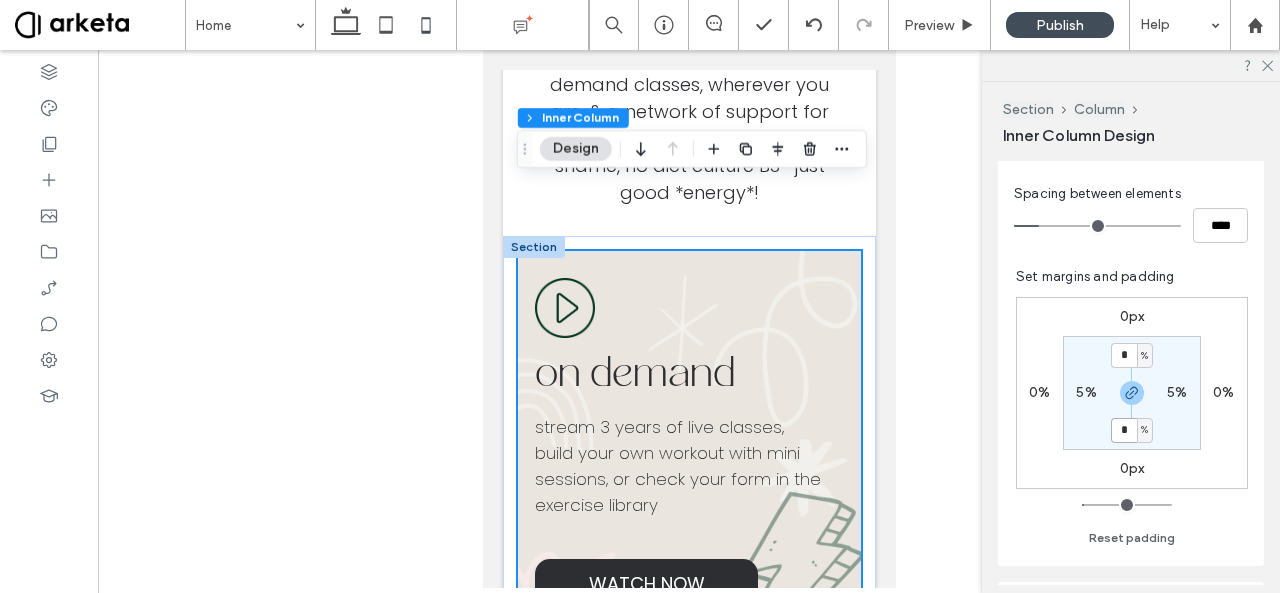 scroll, scrollTop: 980, scrollLeft: 0, axis: vertical 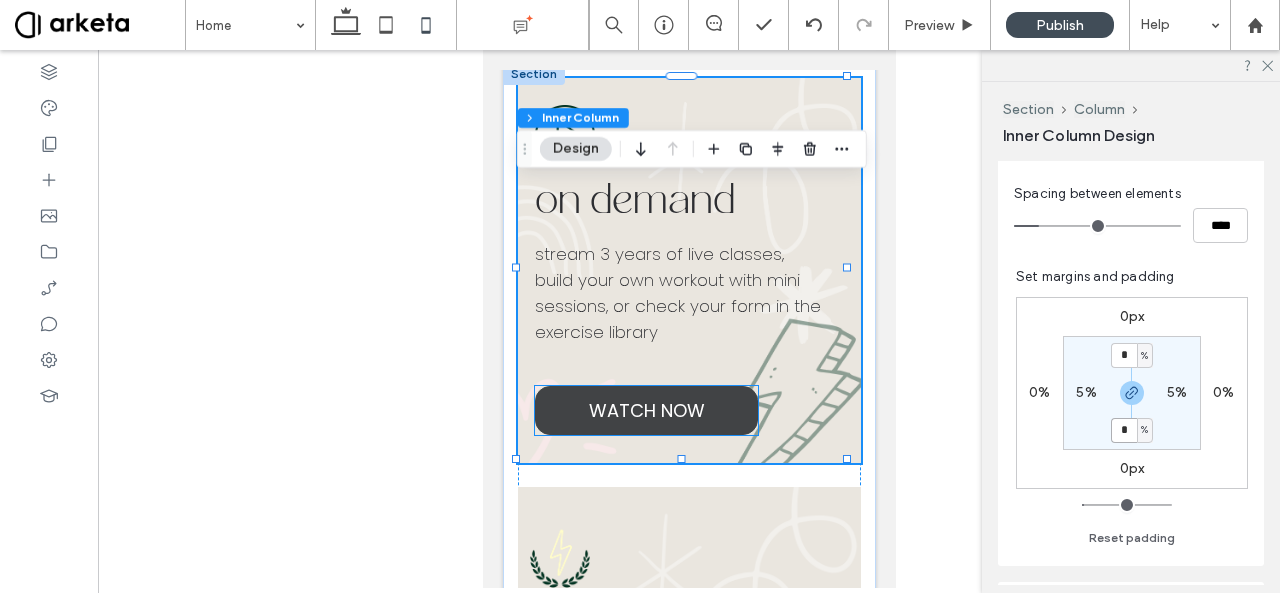 click on "WATCH NOW" at bounding box center [645, 410] 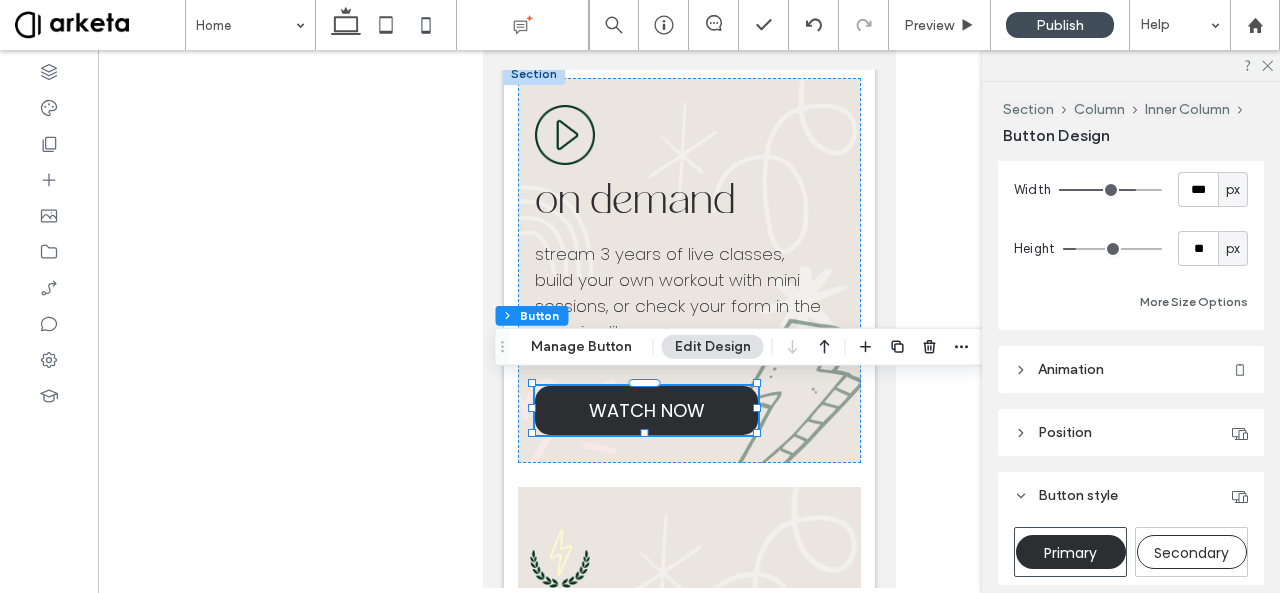 scroll, scrollTop: 0, scrollLeft: 0, axis: both 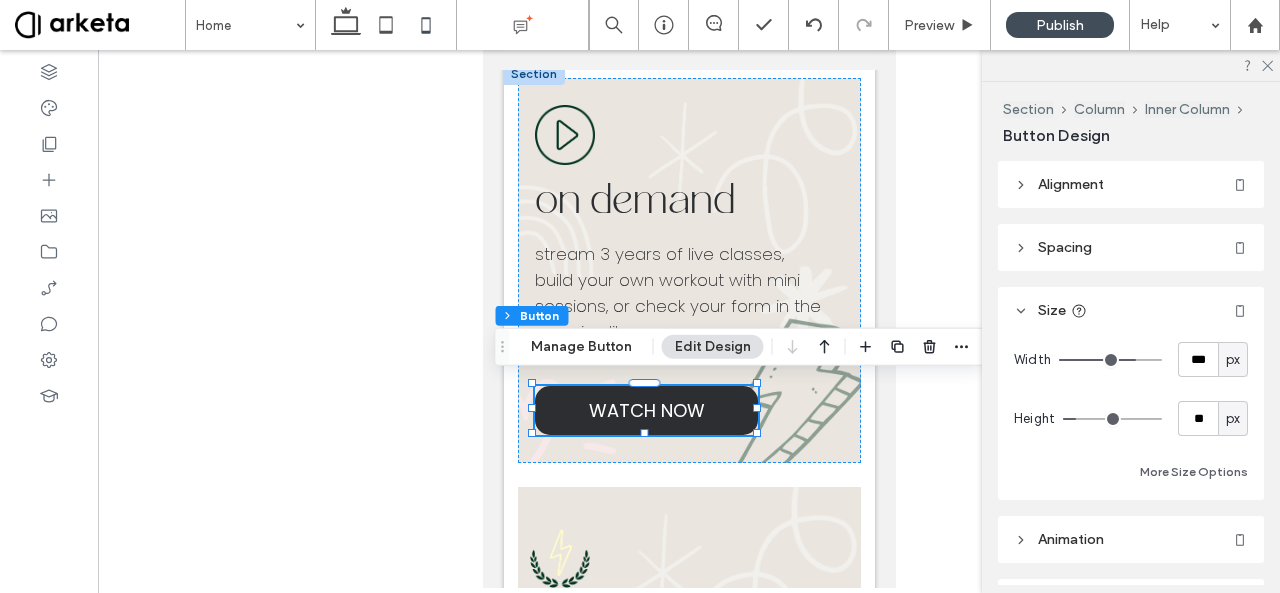 click on "Spacing" at bounding box center [1131, 247] 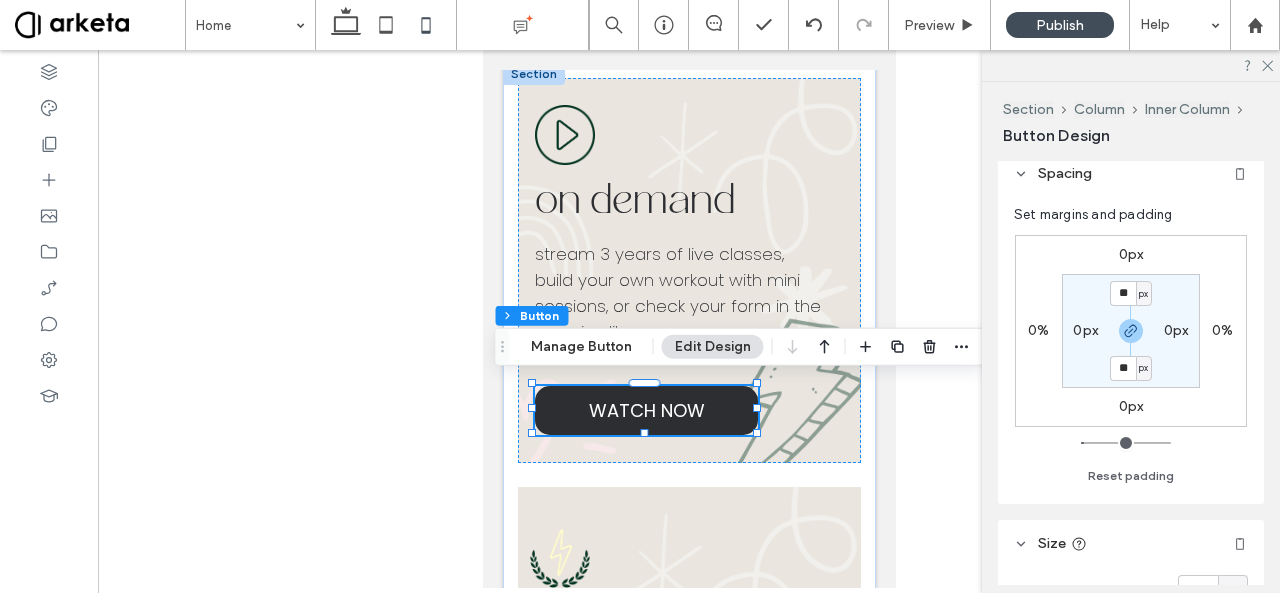 scroll, scrollTop: 78, scrollLeft: 0, axis: vertical 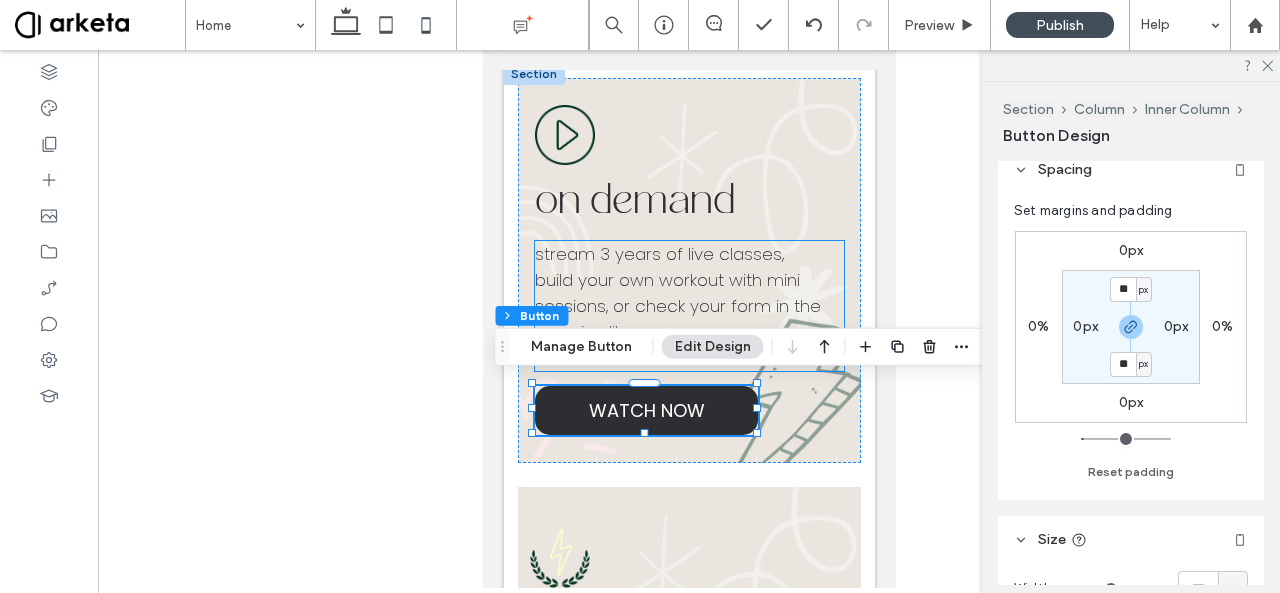 click on "build your own workout with mini sessions, or check your form in the exercise library" at bounding box center (688, 306) 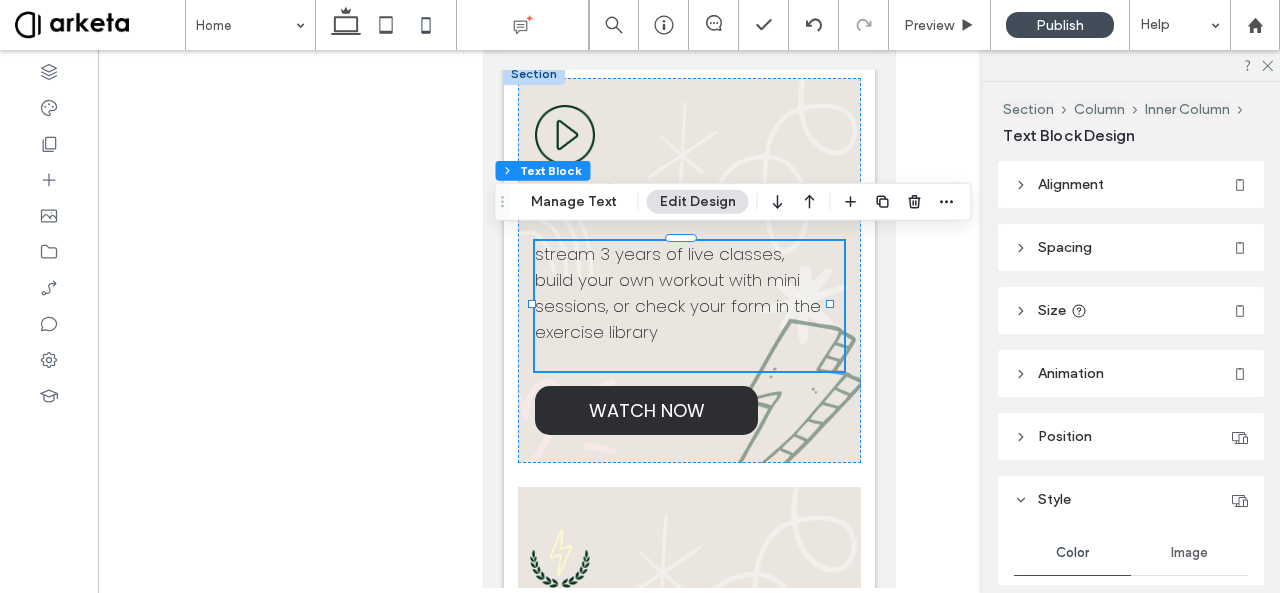click on "﻿" at bounding box center (688, 358) 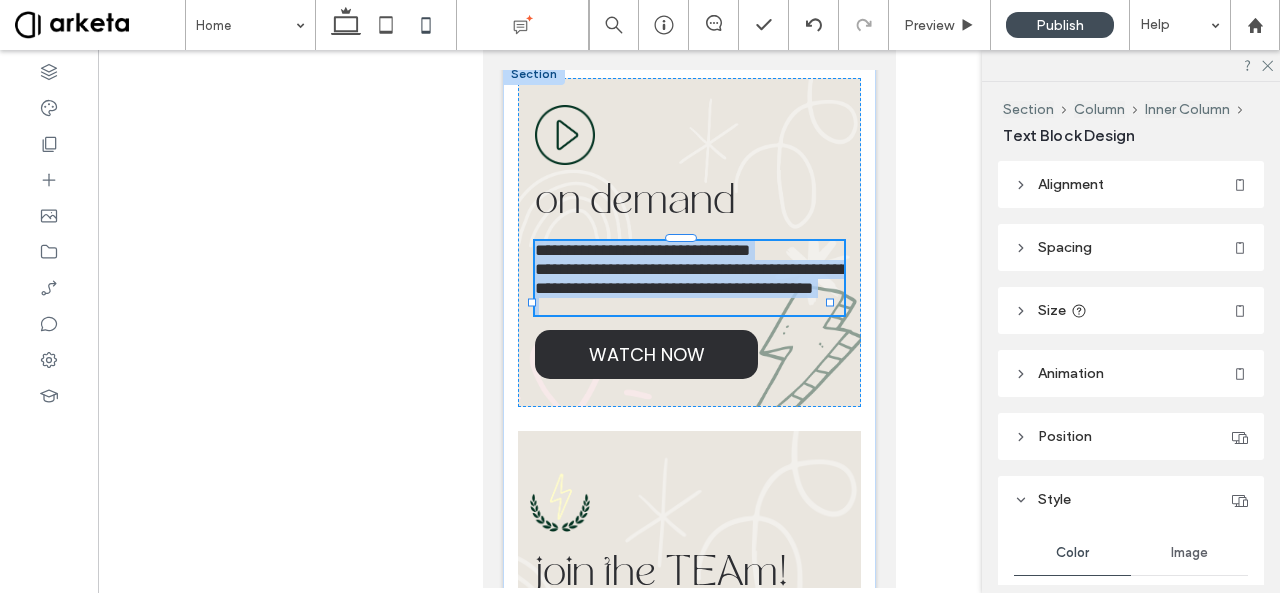 type on "*******" 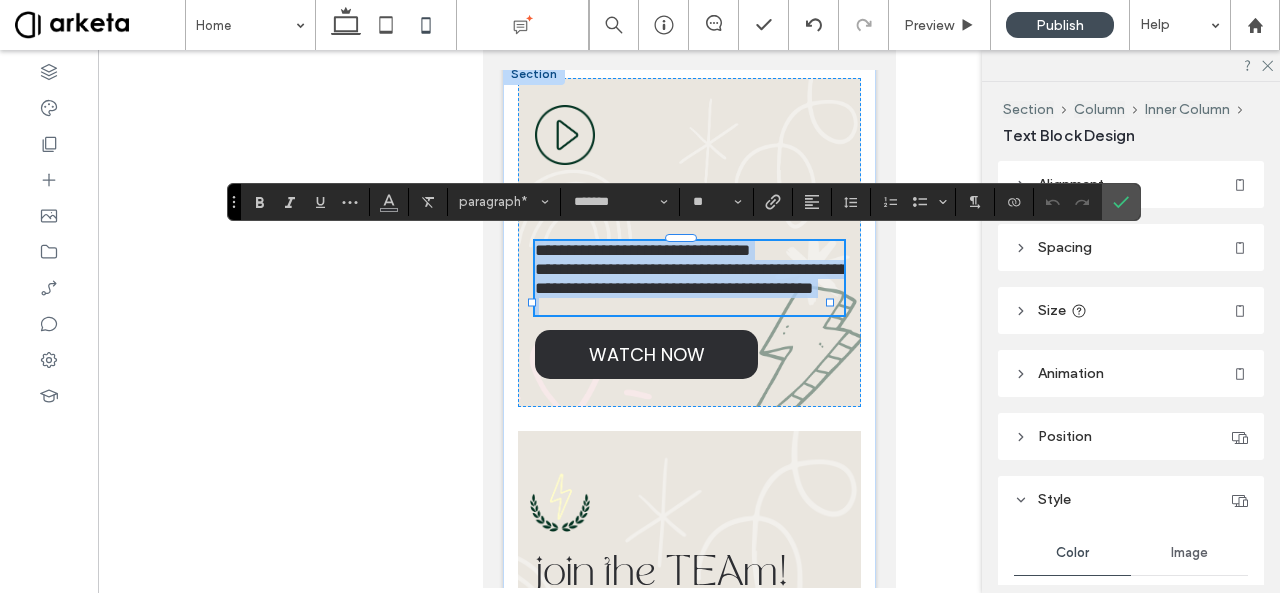click at bounding box center (688, 306) 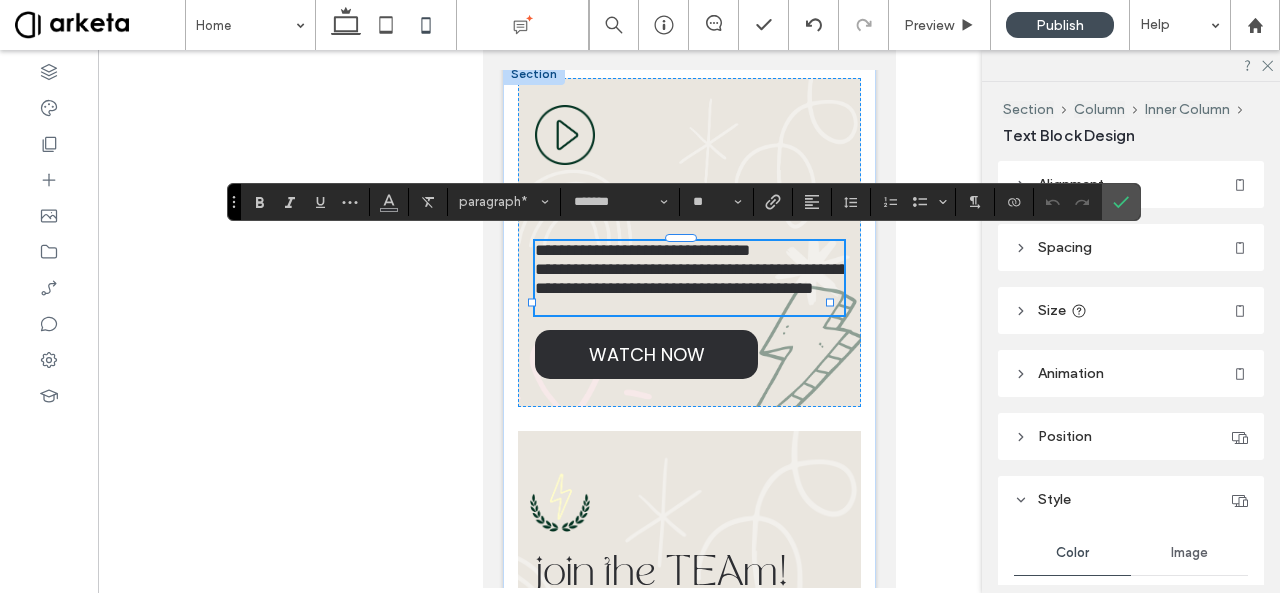 type on "**" 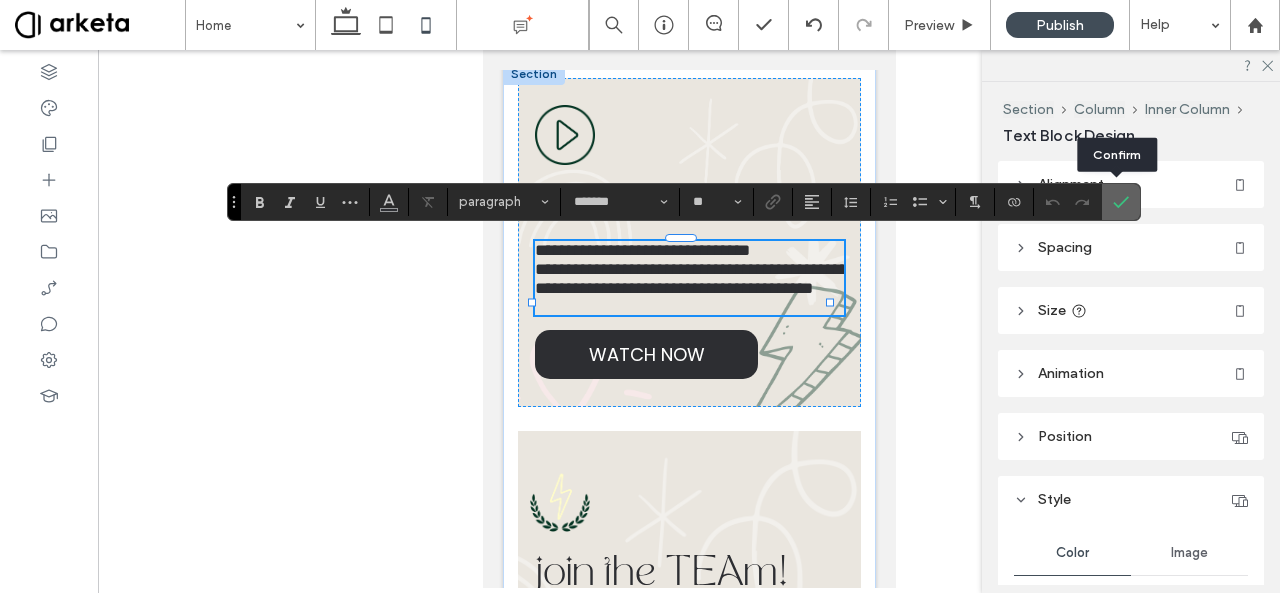 click 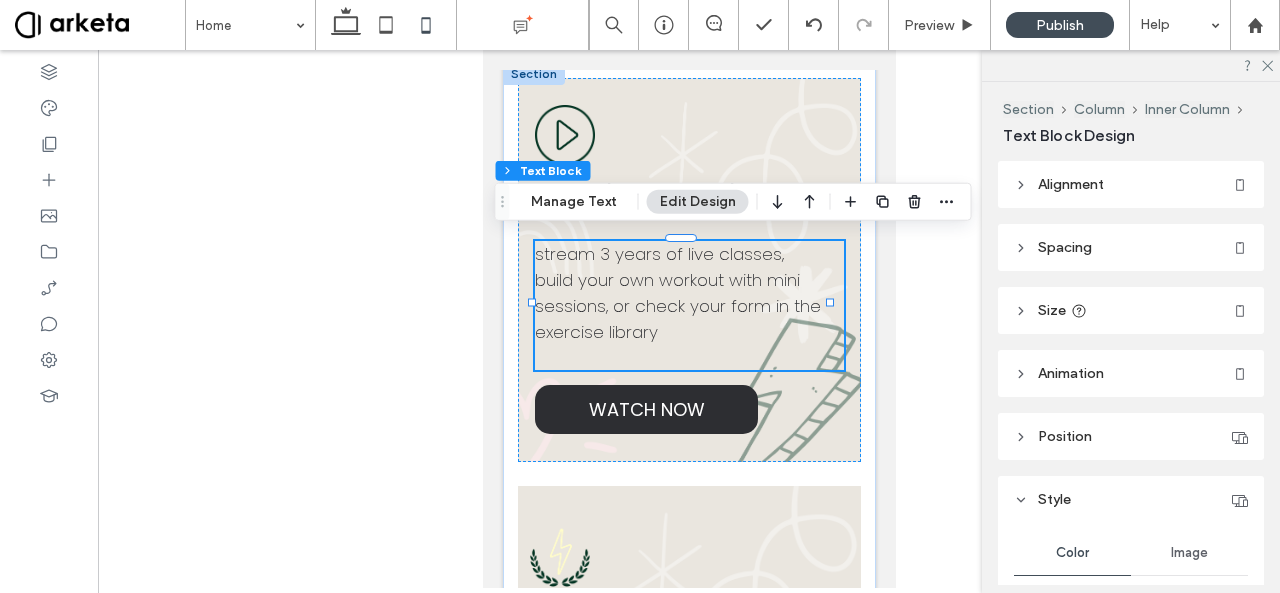 click at bounding box center [688, 357] 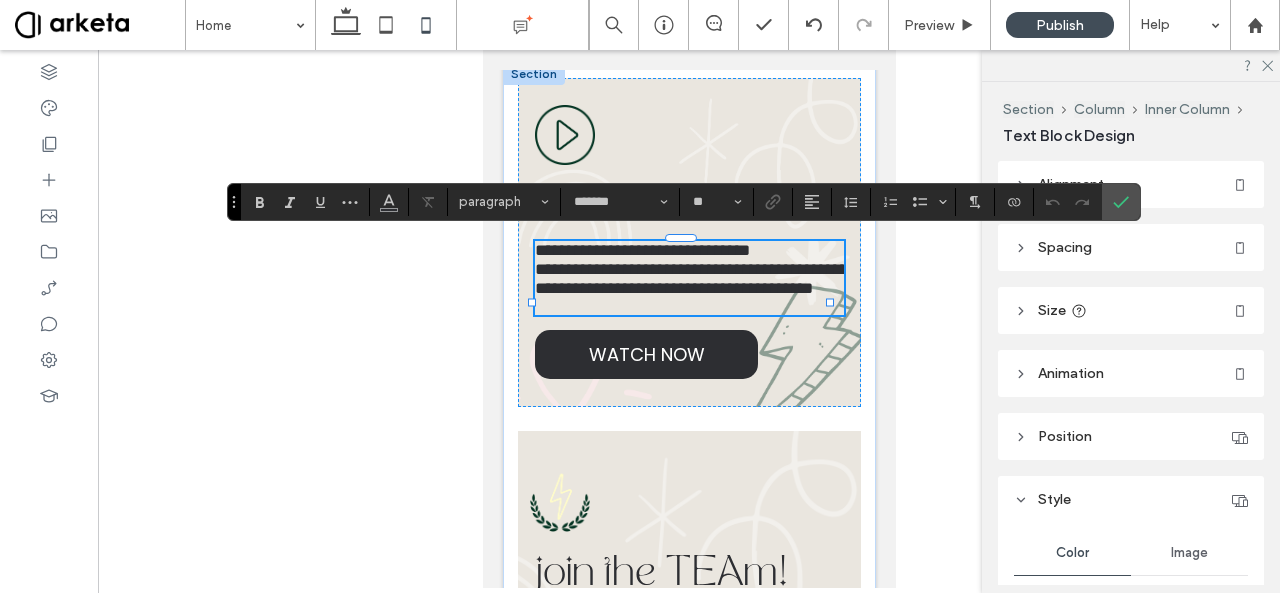 type on "**" 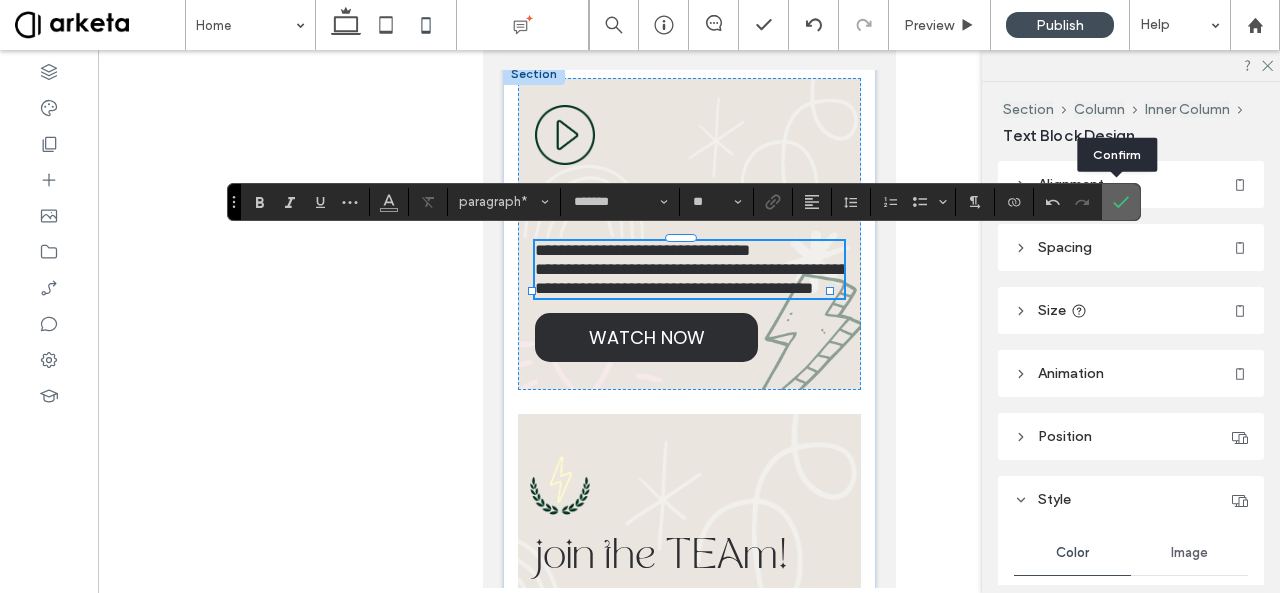 click 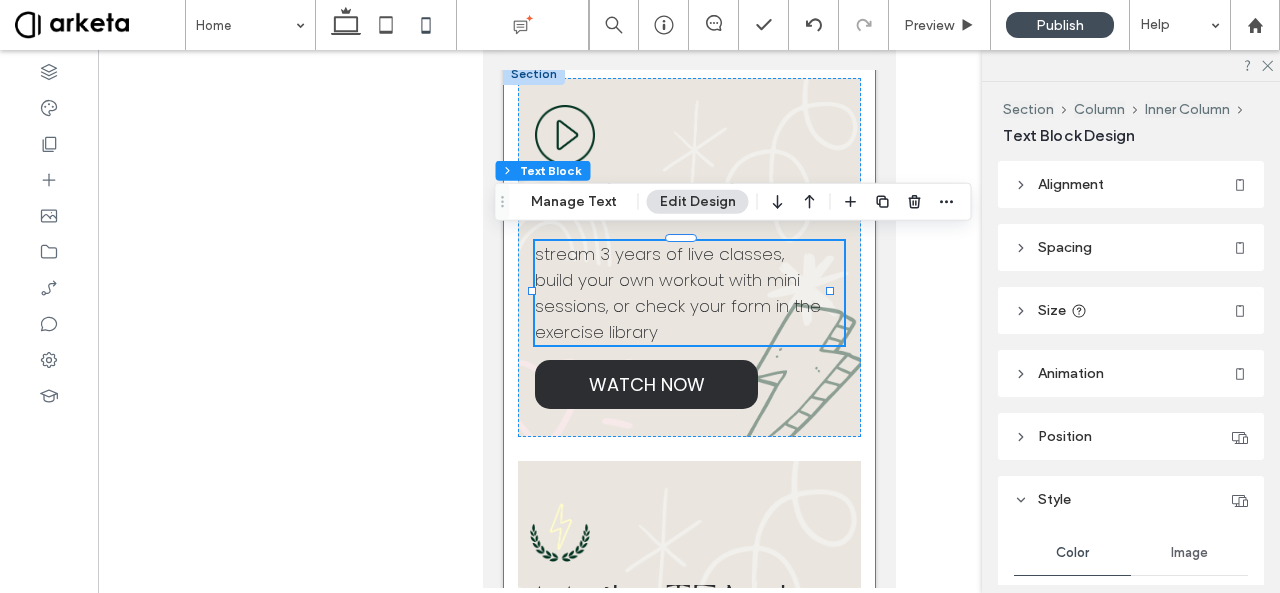 click on "on demand
stream 3 years of live classes, build your own workout with mini sessions, or check your form in the exercise library
WATCH NOW
join the TEAm!
your home workouts don't have to suck - we make moving fun with the power of community, killer playlists, & training built to support YOUR body & your LIFE!
SIGN UP
drop in classes
want a taste of TEA? check out our $10 drop in classes held at the end of the month - or get the recording sent to your inbox
DROP IN" at bounding box center [688, 710] 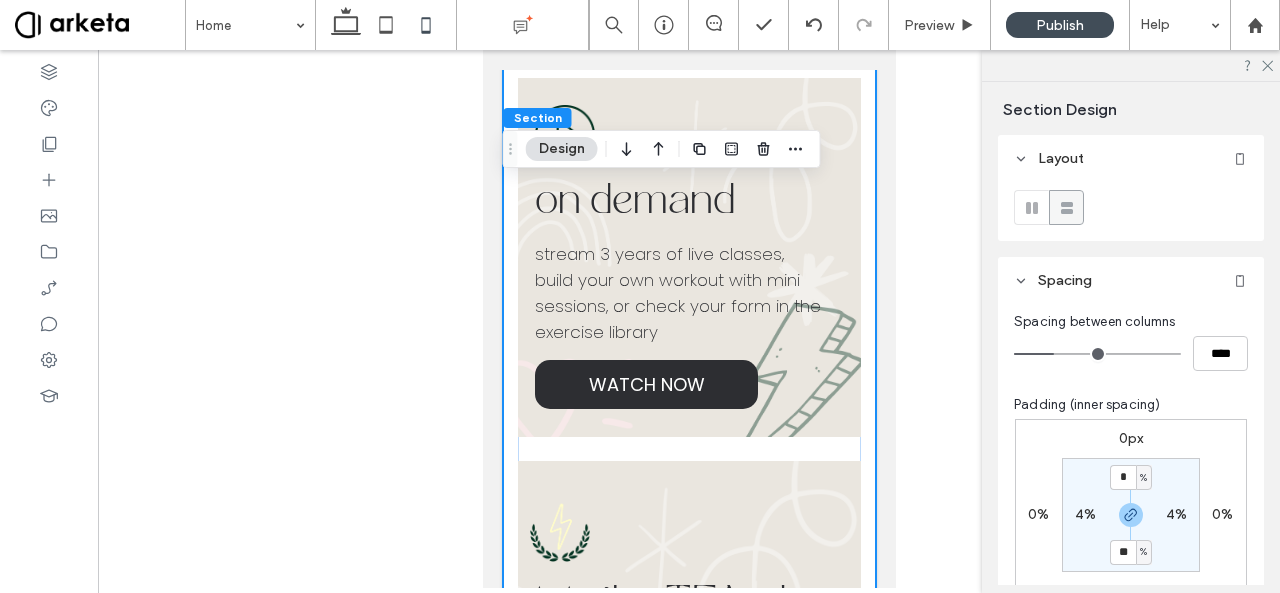 click on "4%" at bounding box center (1085, 514) 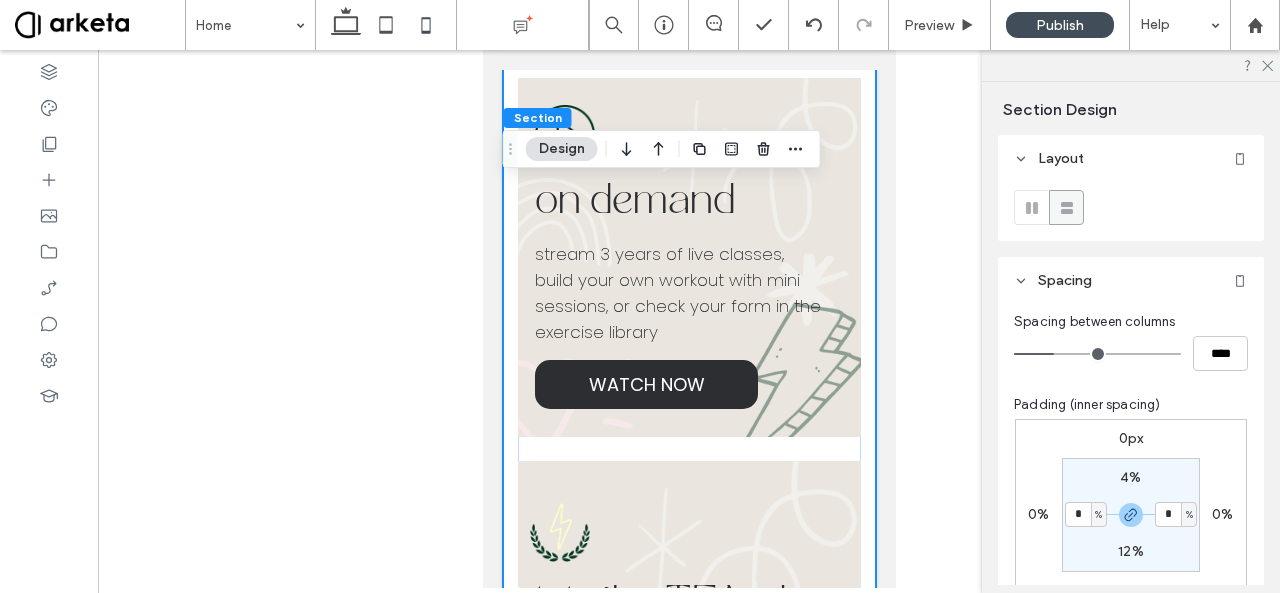 type on "*" 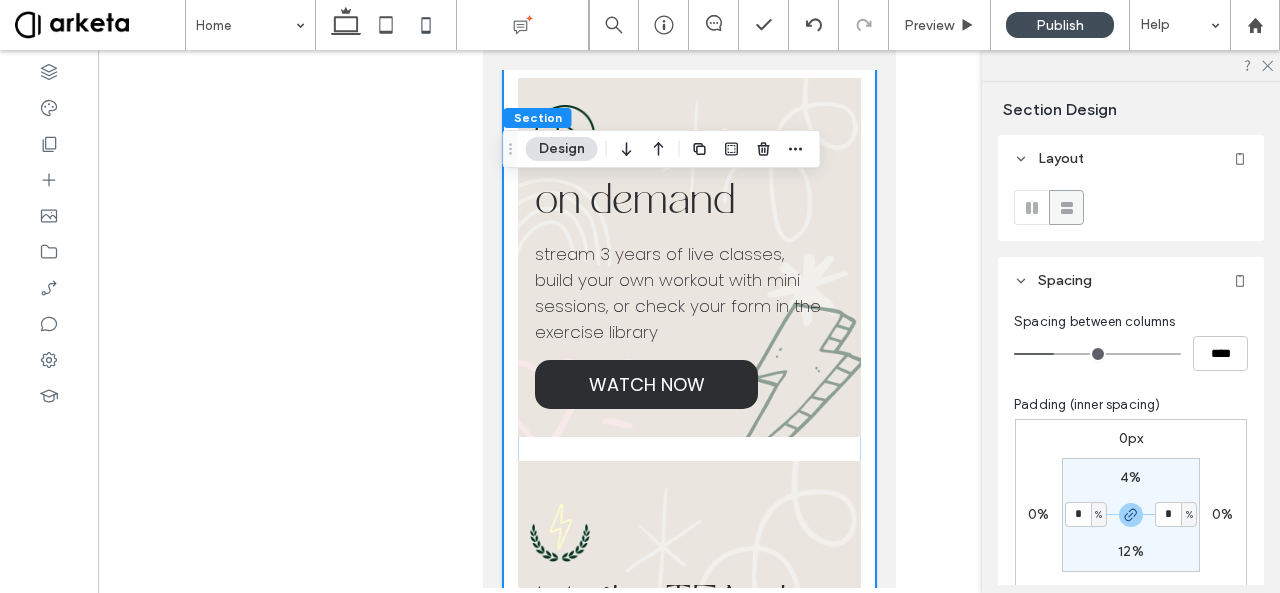 type on "*" 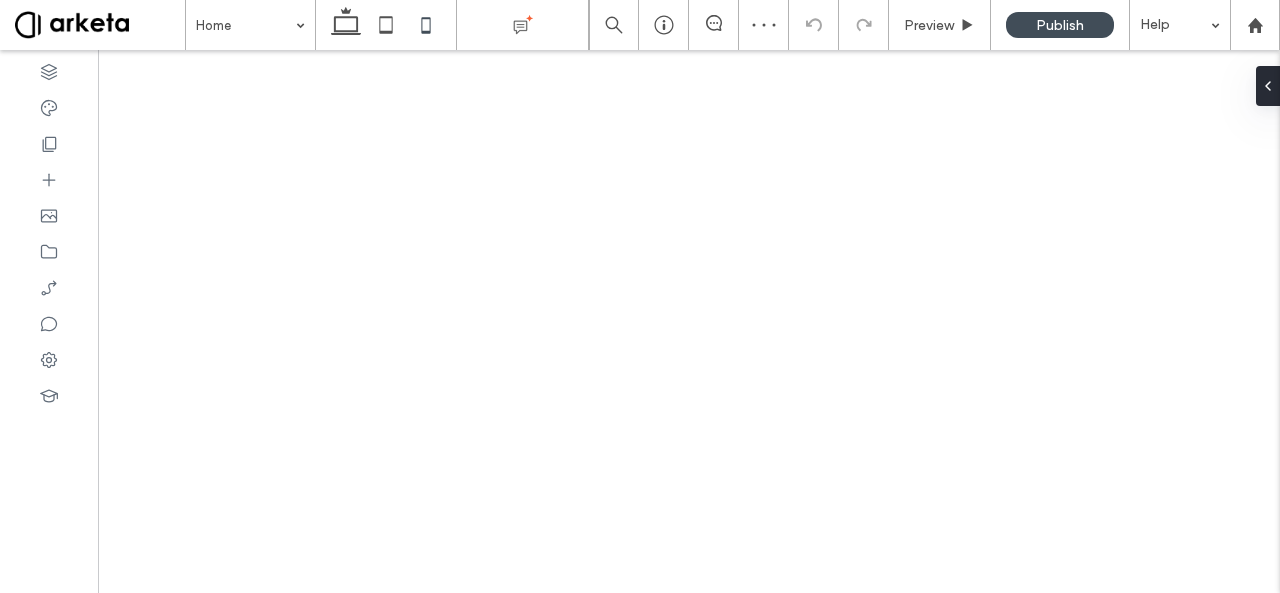 scroll, scrollTop: 0, scrollLeft: 0, axis: both 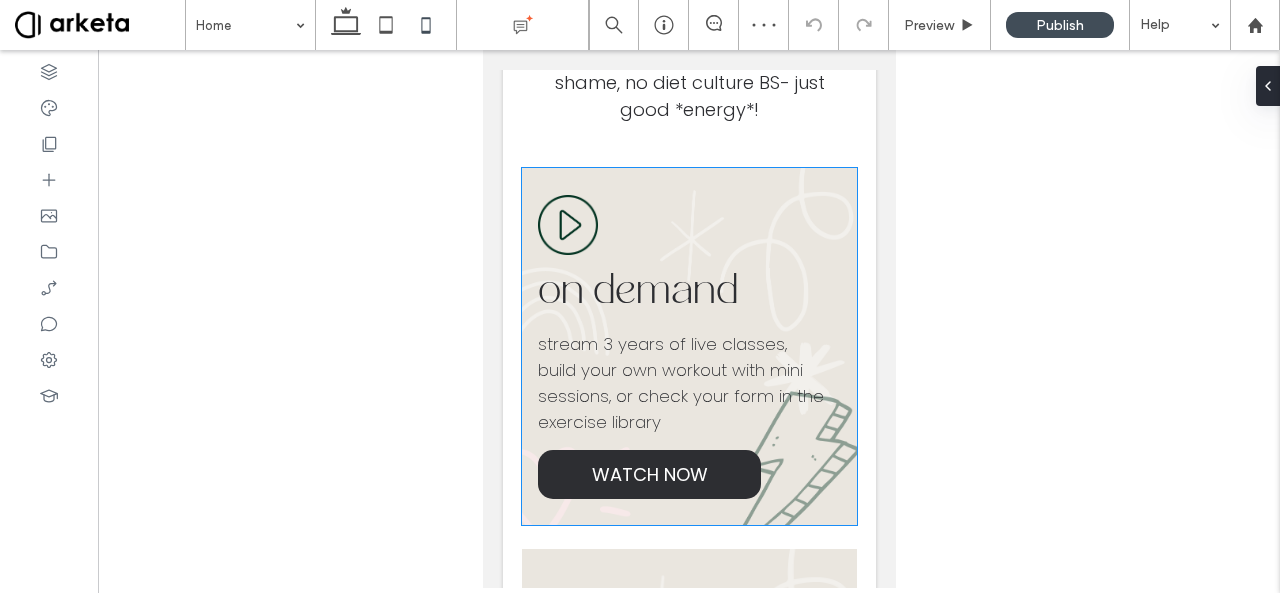 click on "WATCH NOW" at bounding box center [649, 474] 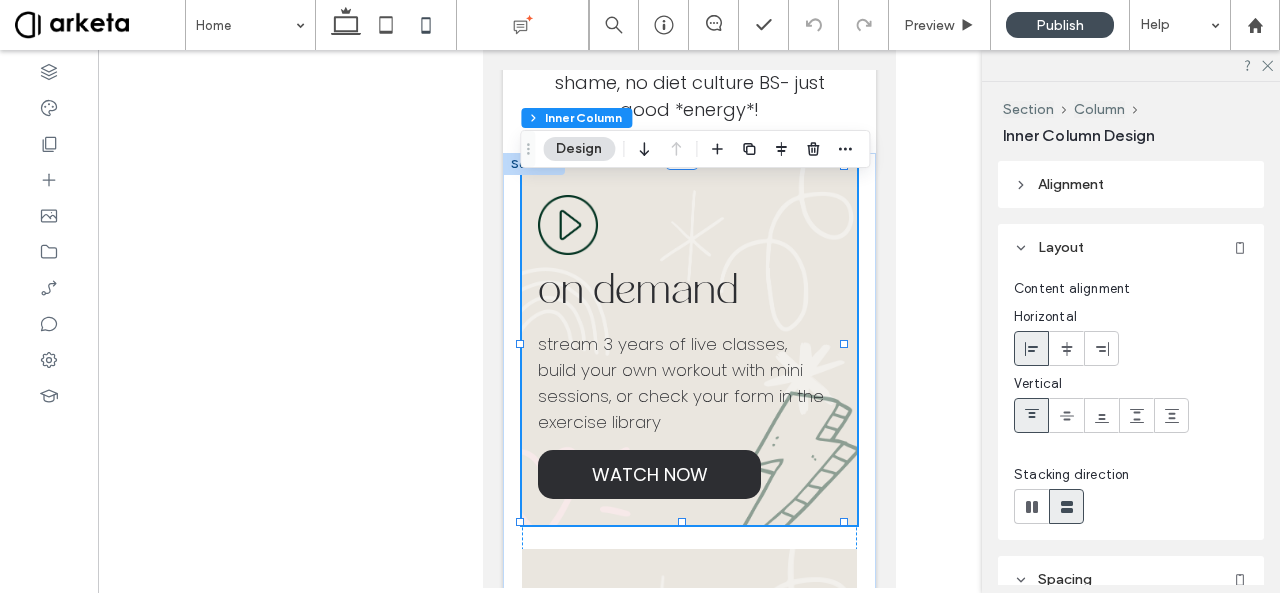 click on "WATCH NOW" at bounding box center [649, 474] 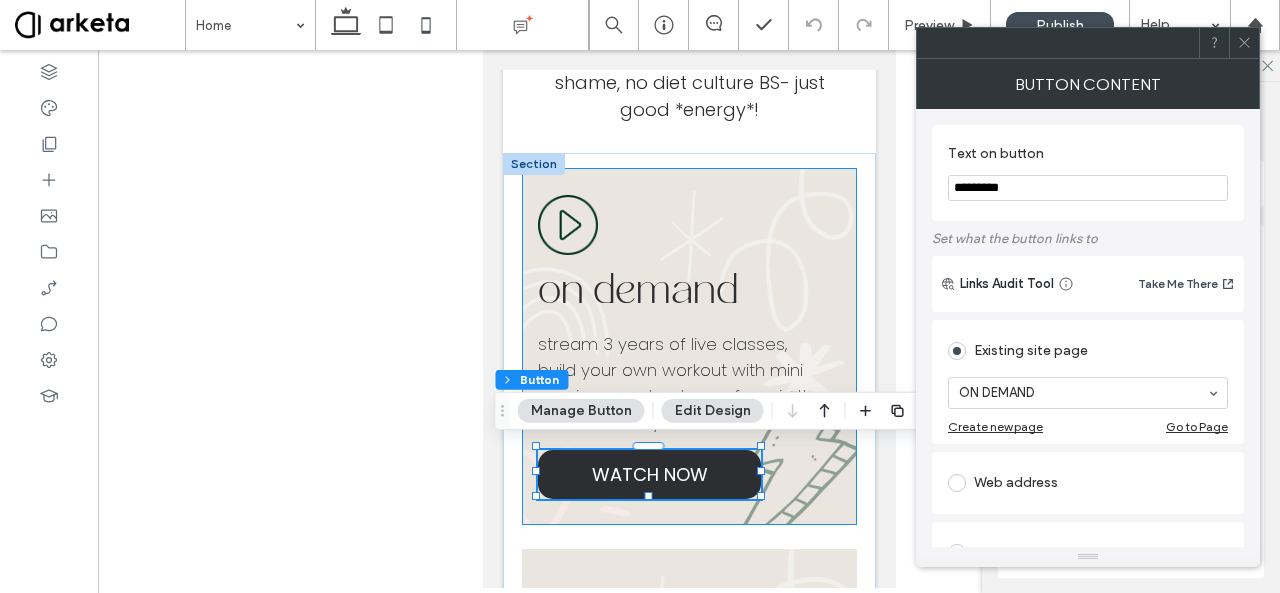type on "**" 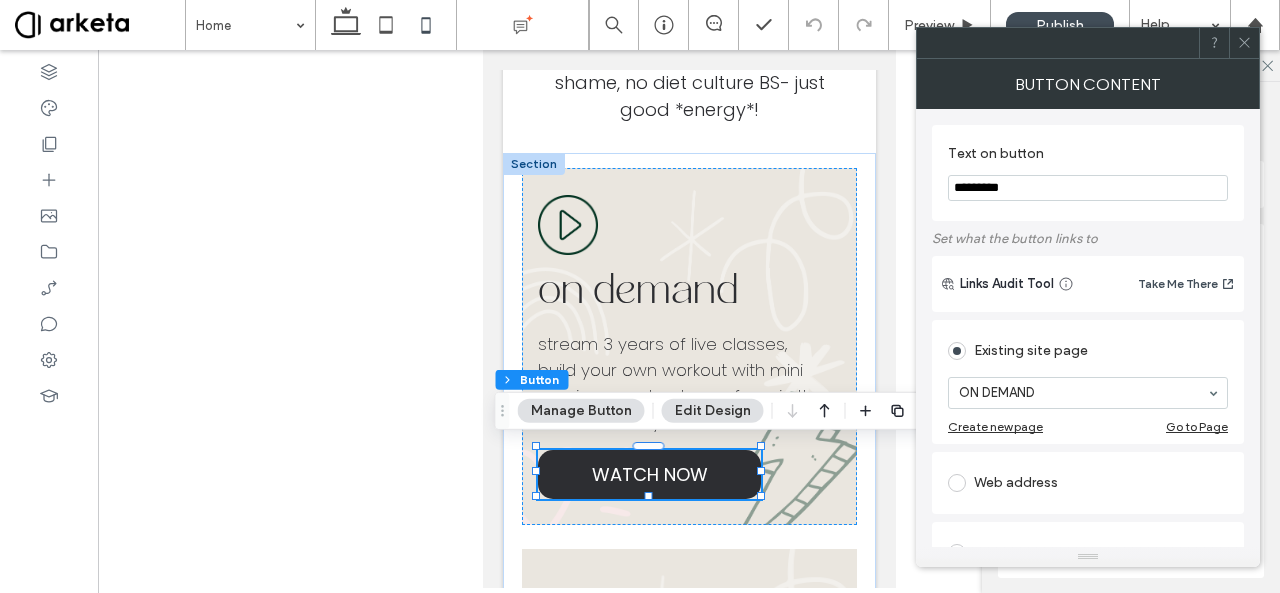 click 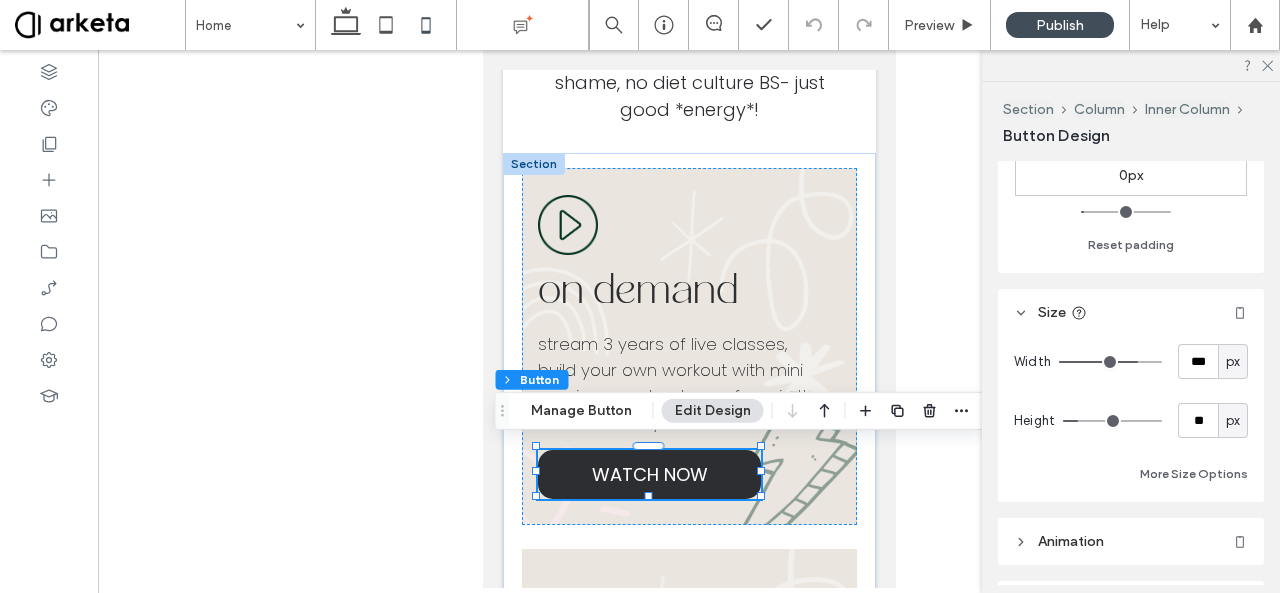 scroll, scrollTop: 408, scrollLeft: 0, axis: vertical 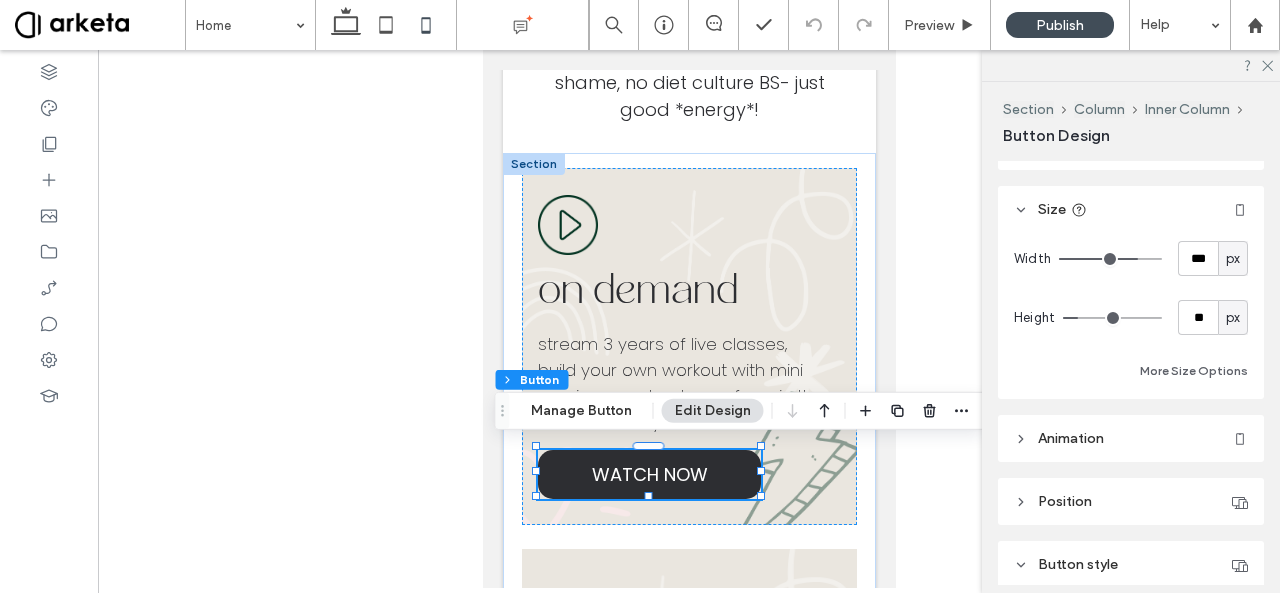 click on "px" at bounding box center (1233, 259) 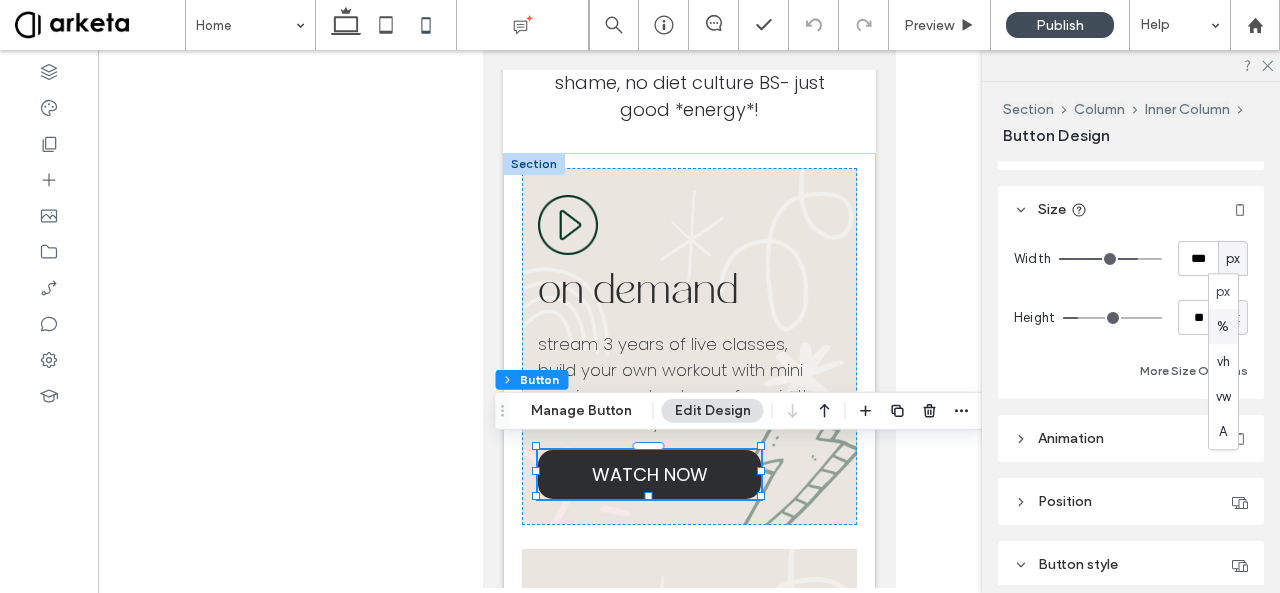 click on "%" at bounding box center (1223, 327) 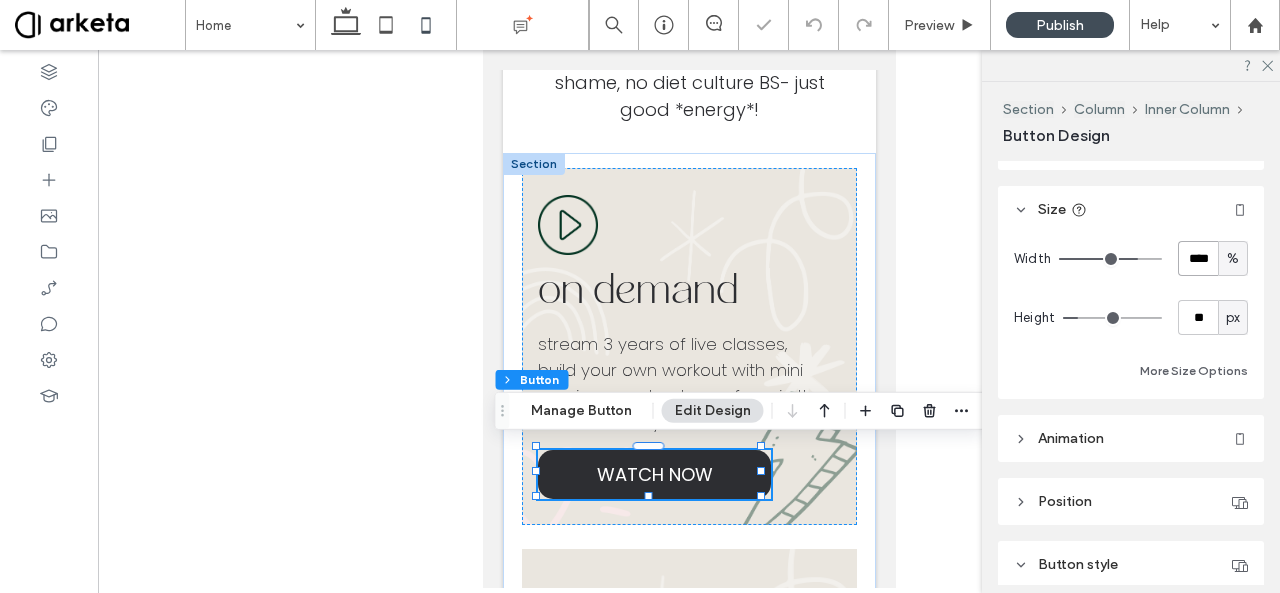 click on "****" at bounding box center [1198, 258] 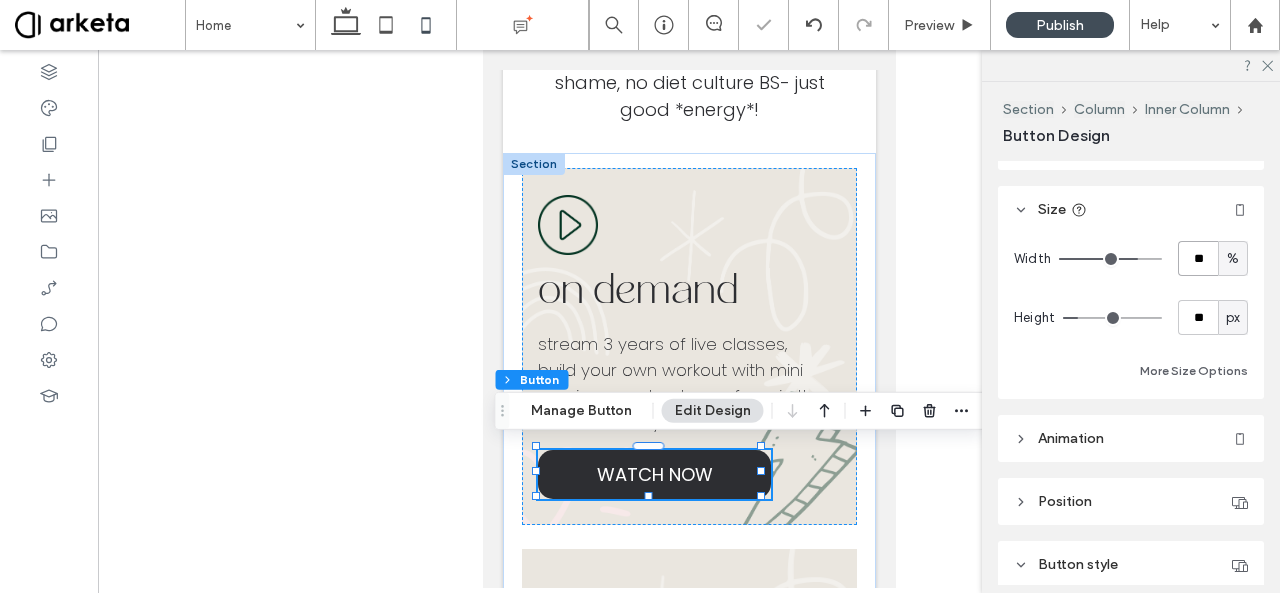 type on "**" 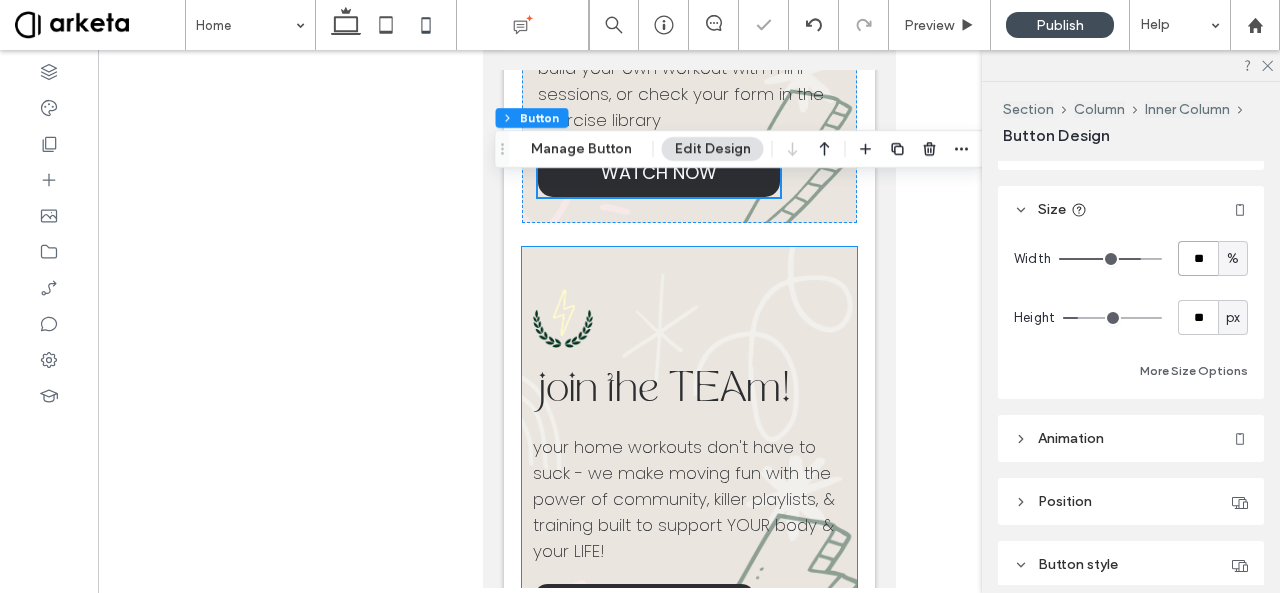 scroll, scrollTop: 1208, scrollLeft: 0, axis: vertical 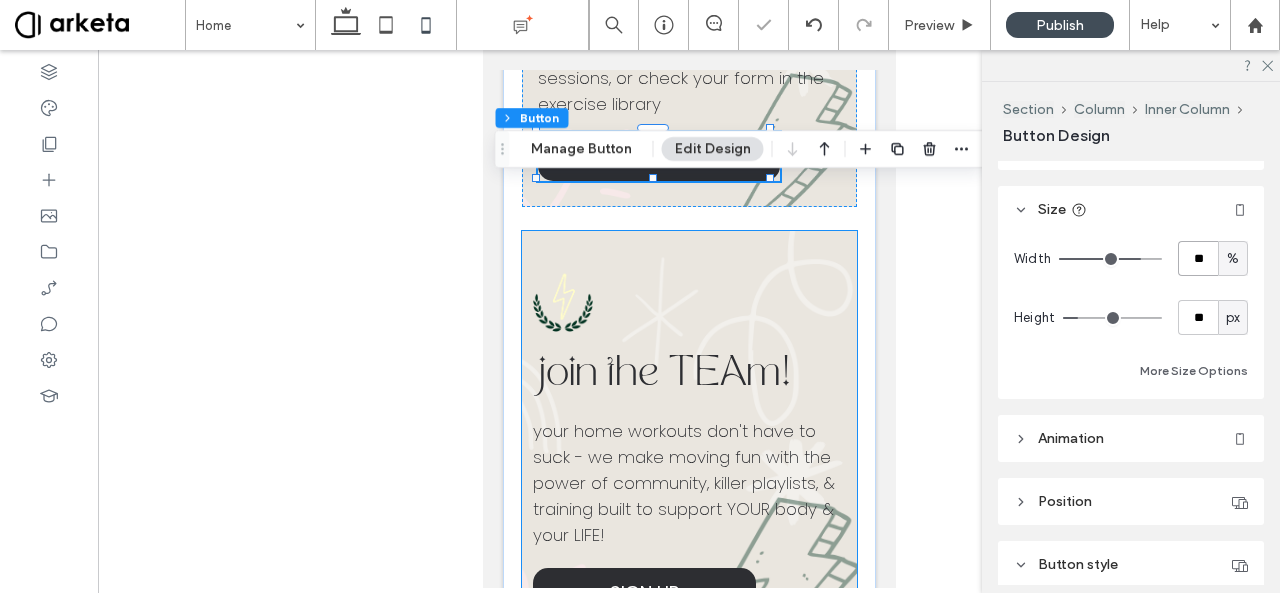 type on "**" 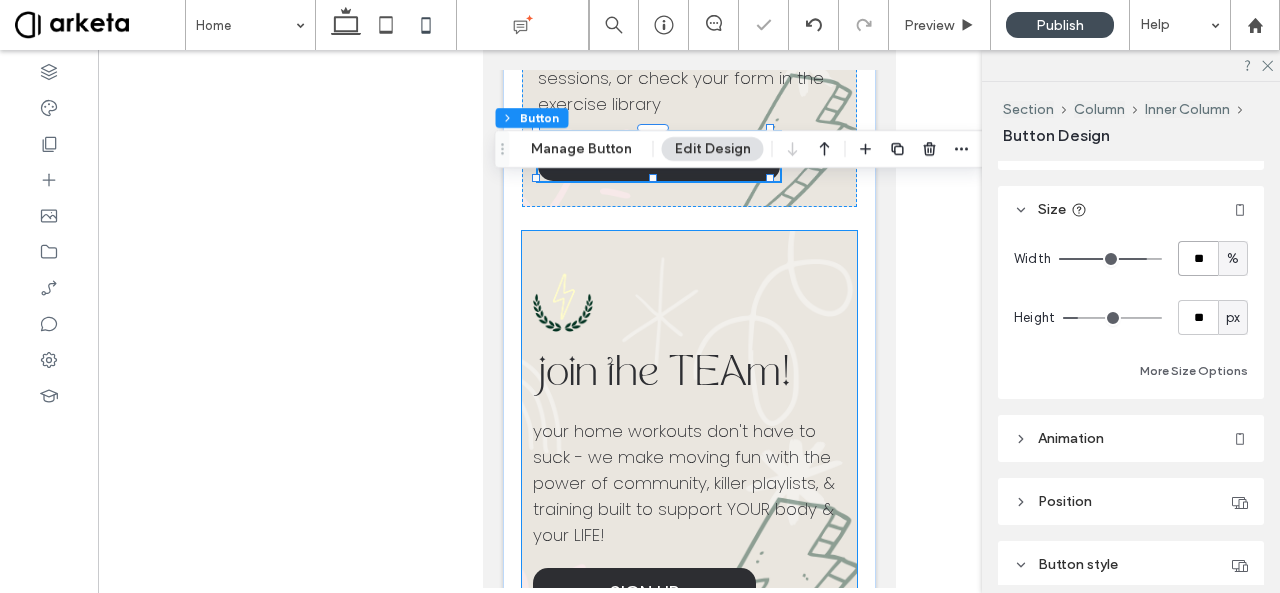 type on "**" 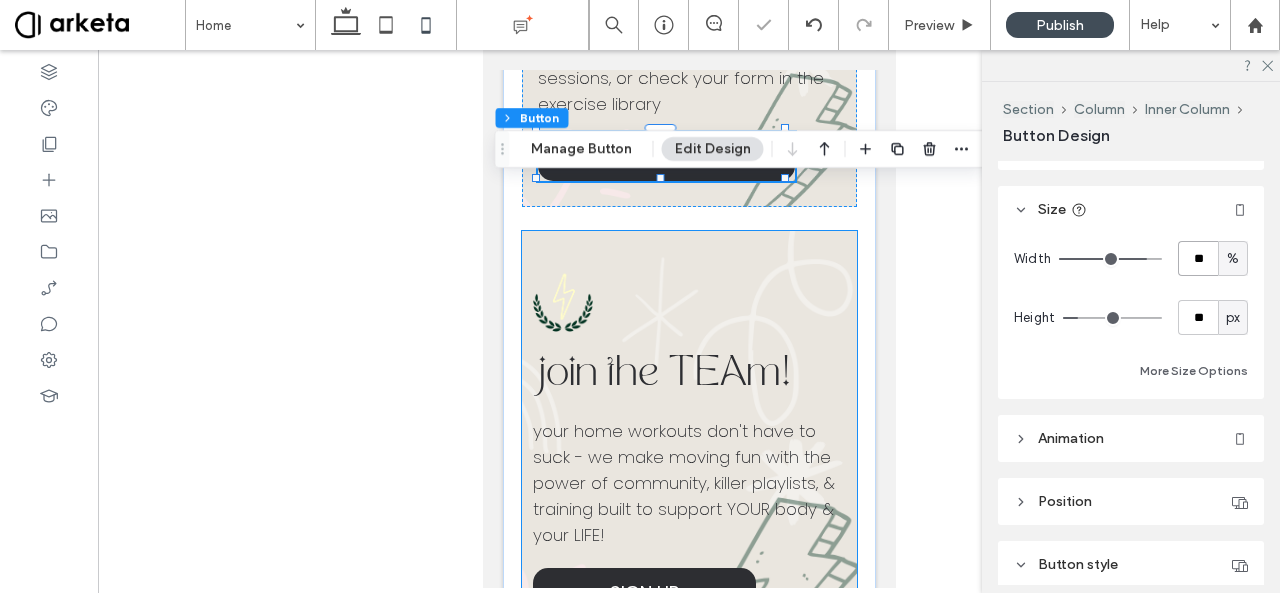 scroll, scrollTop: 1390, scrollLeft: 0, axis: vertical 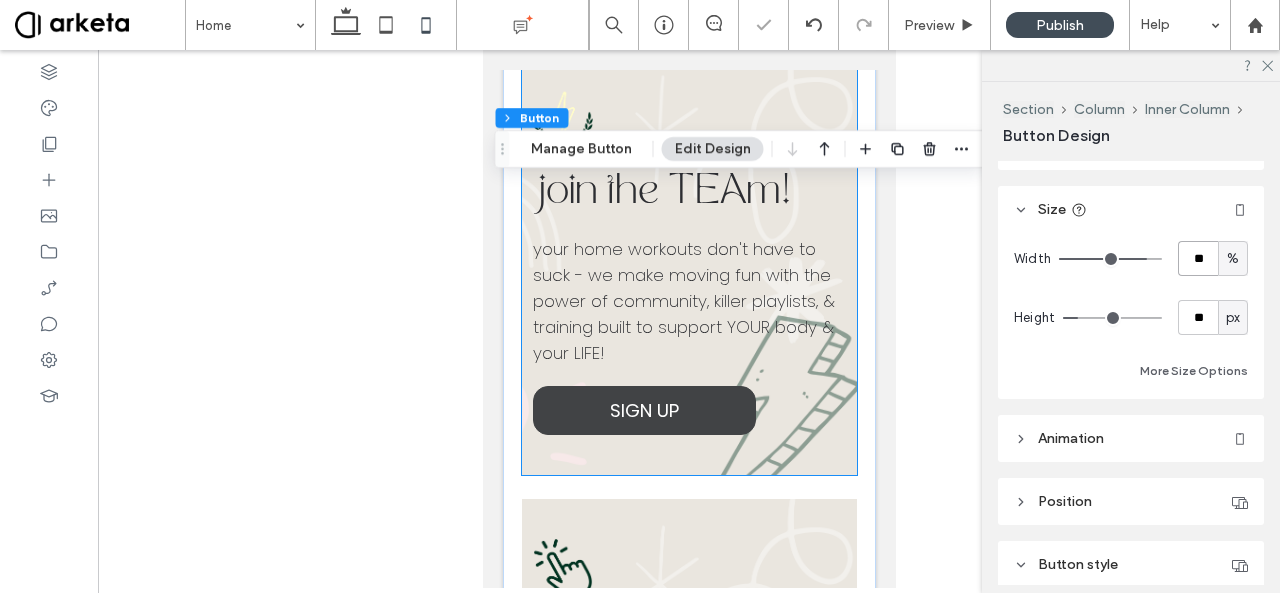 click on "SIGN UP" at bounding box center (643, 410) 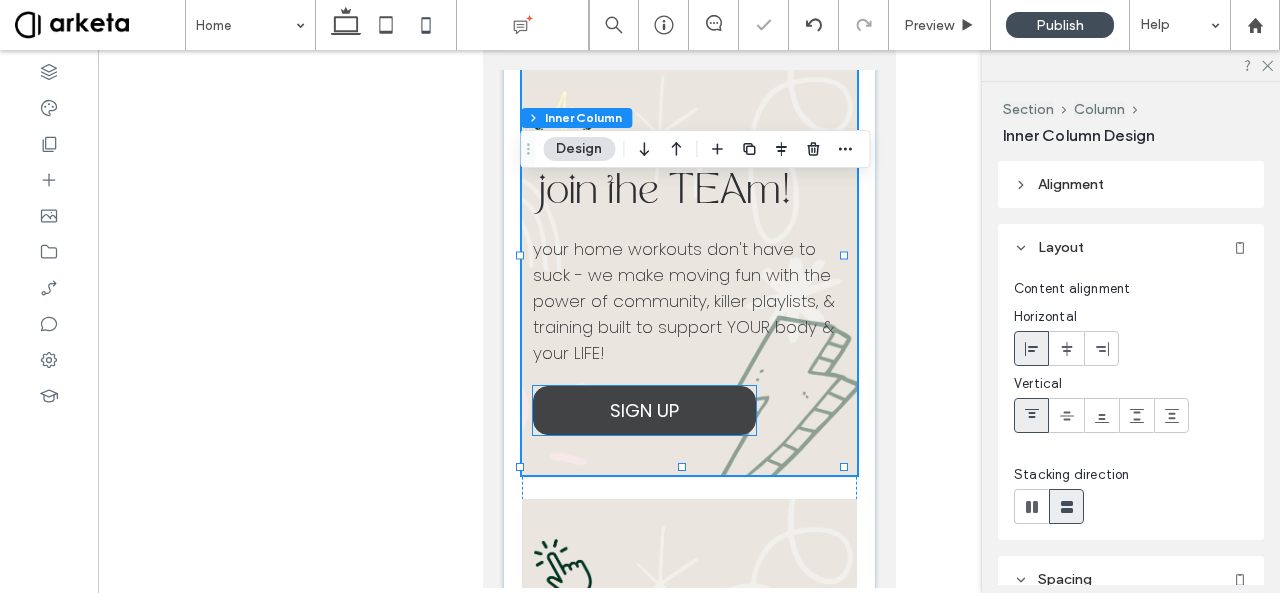 click on "SIGN UP" at bounding box center (643, 410) 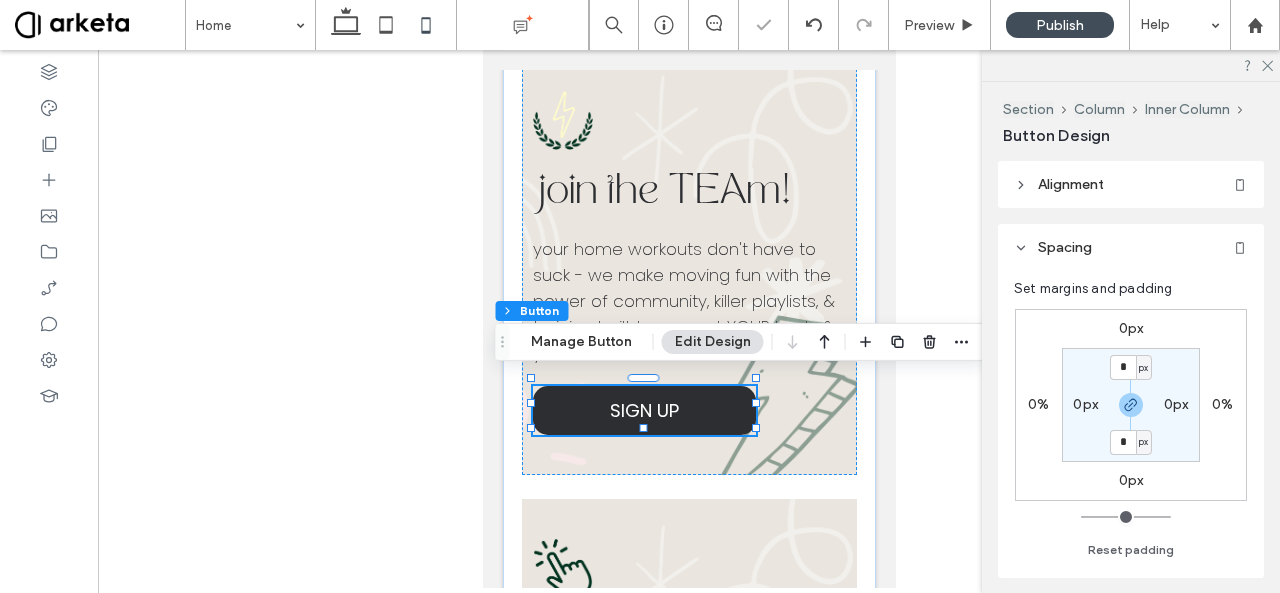type on "**" 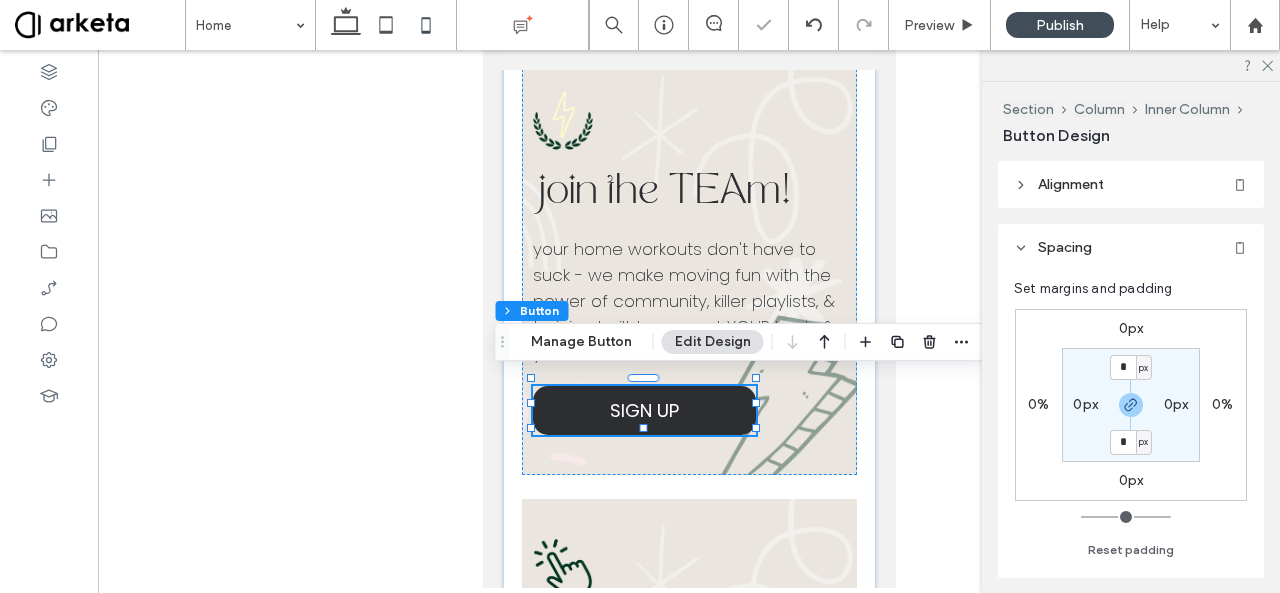 type on "**" 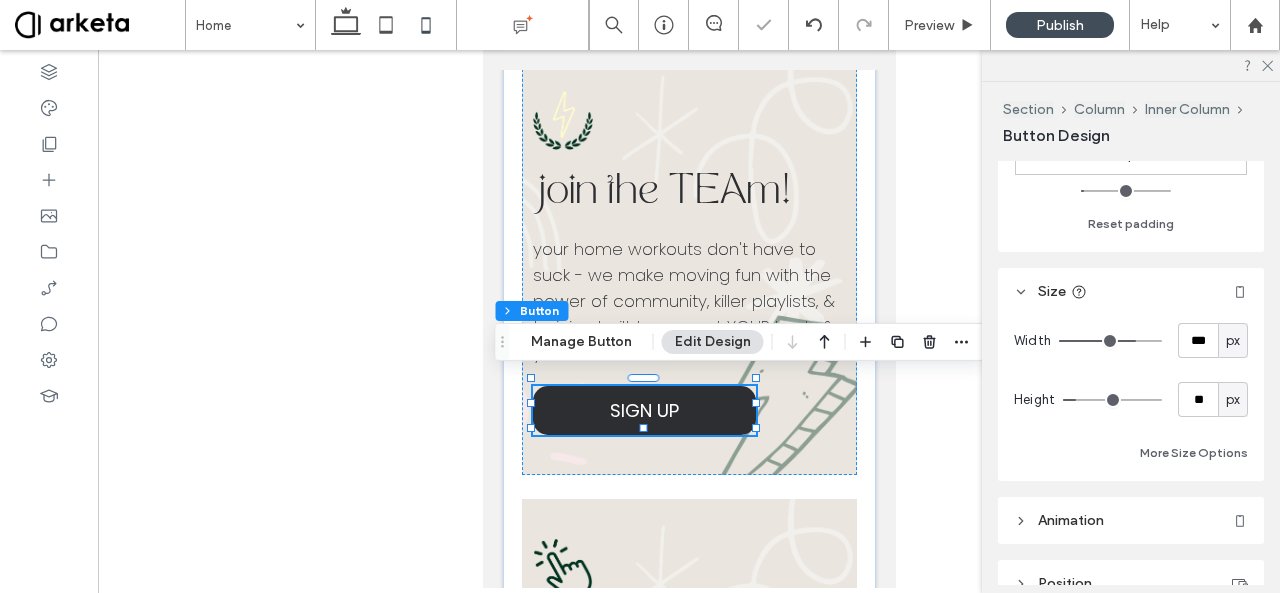 scroll, scrollTop: 502, scrollLeft: 0, axis: vertical 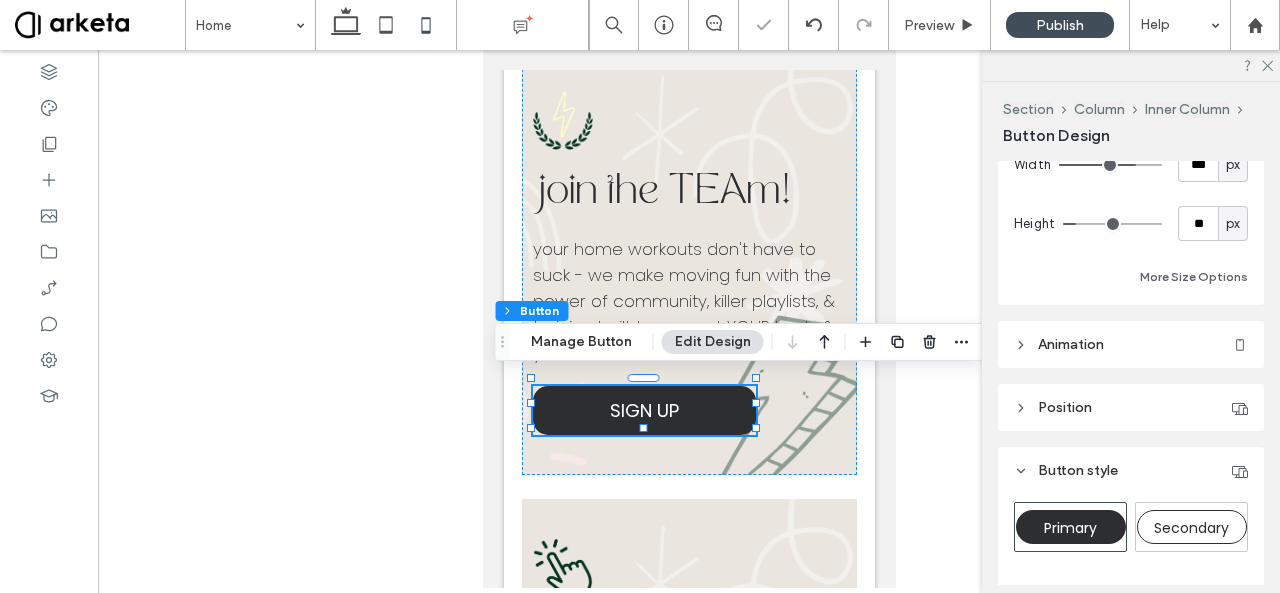 click on "px" at bounding box center (1233, 164) 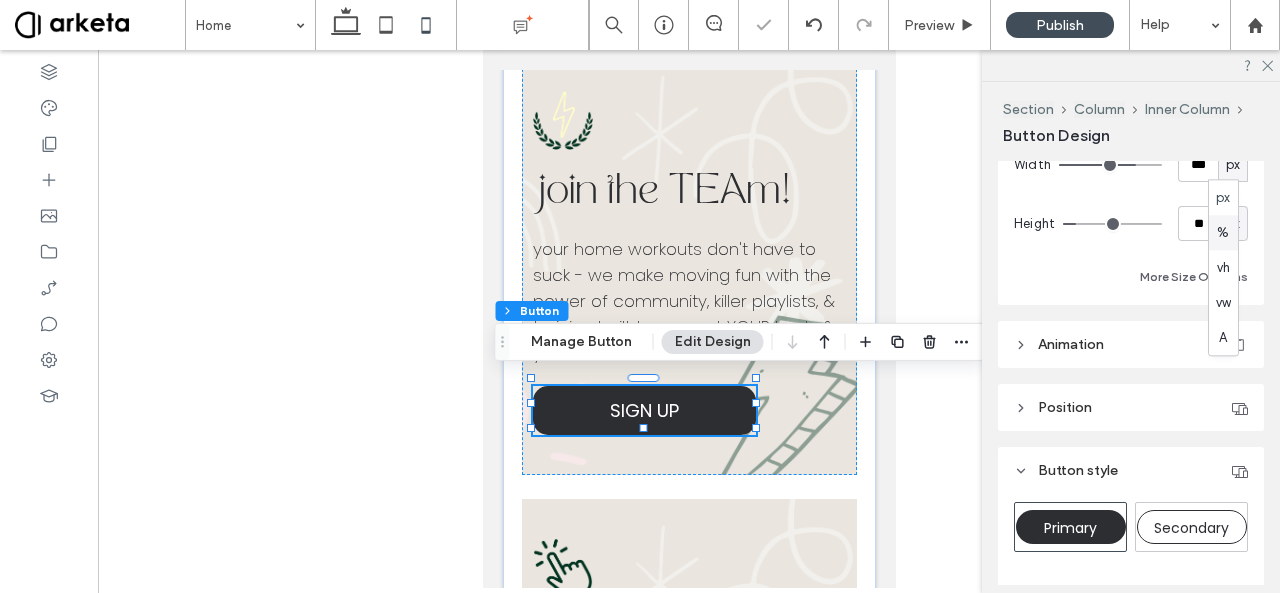 click on "%" at bounding box center [1223, 232] 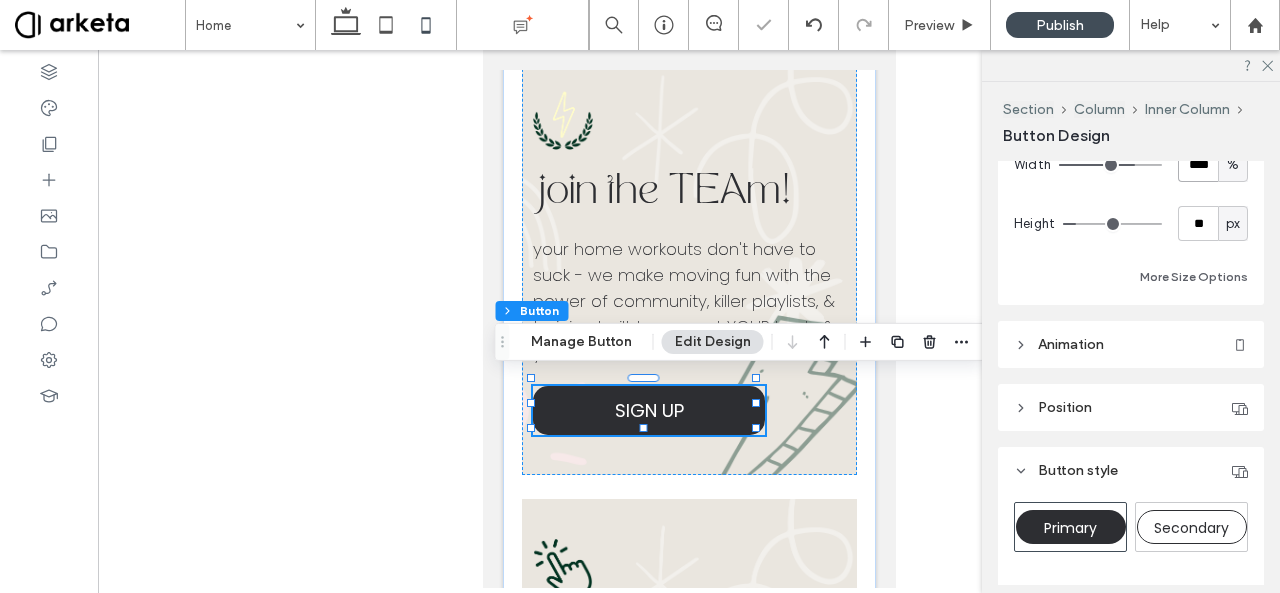 click on "****" at bounding box center [1198, 164] 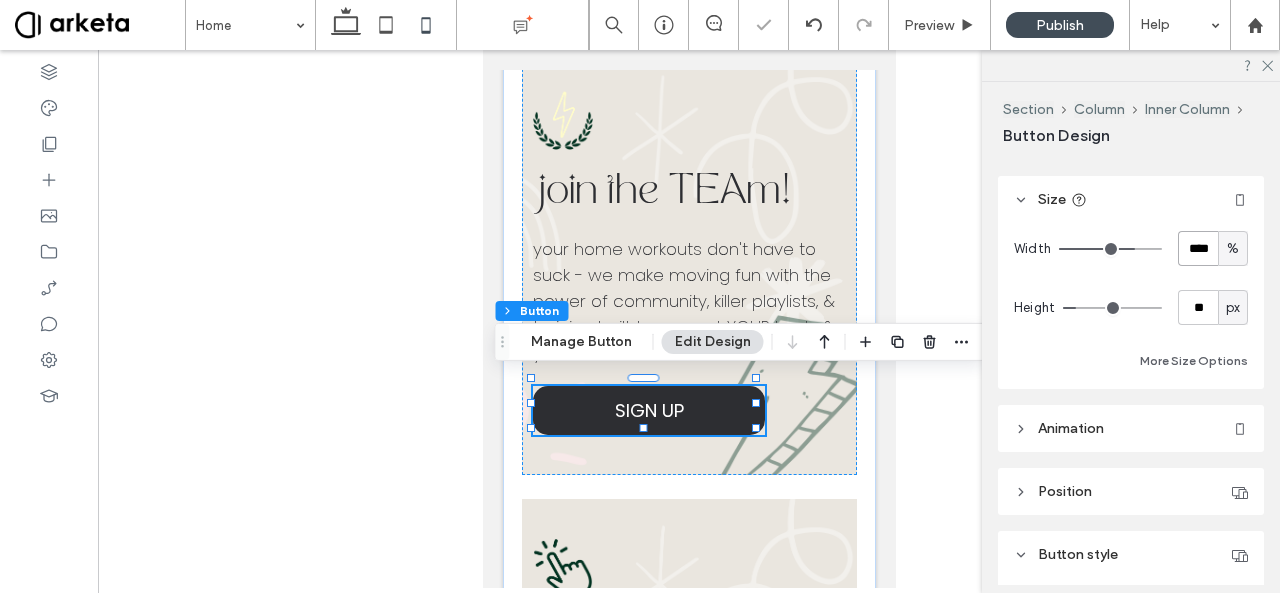 scroll, scrollTop: 417, scrollLeft: 0, axis: vertical 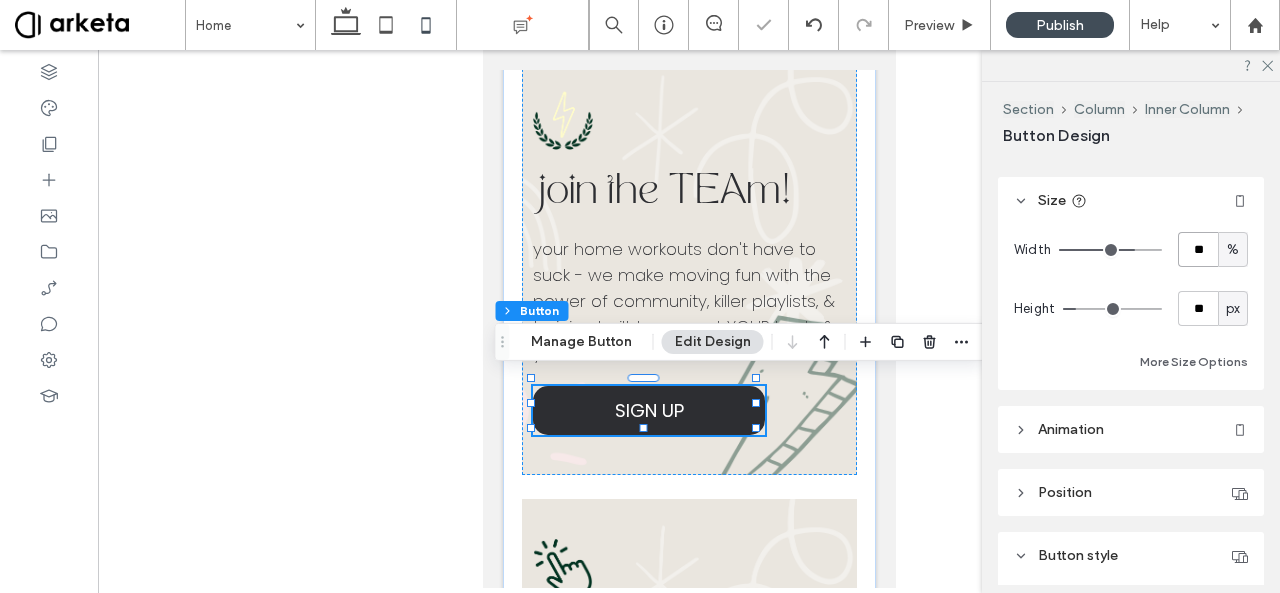 type on "**" 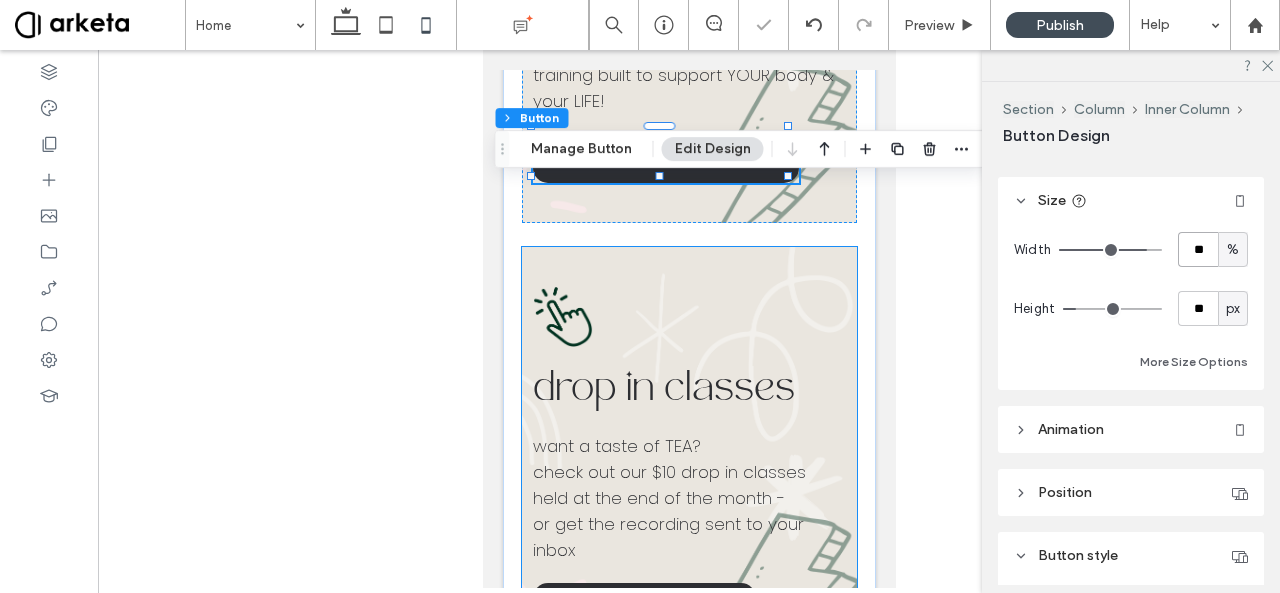 scroll, scrollTop: 1812, scrollLeft: 0, axis: vertical 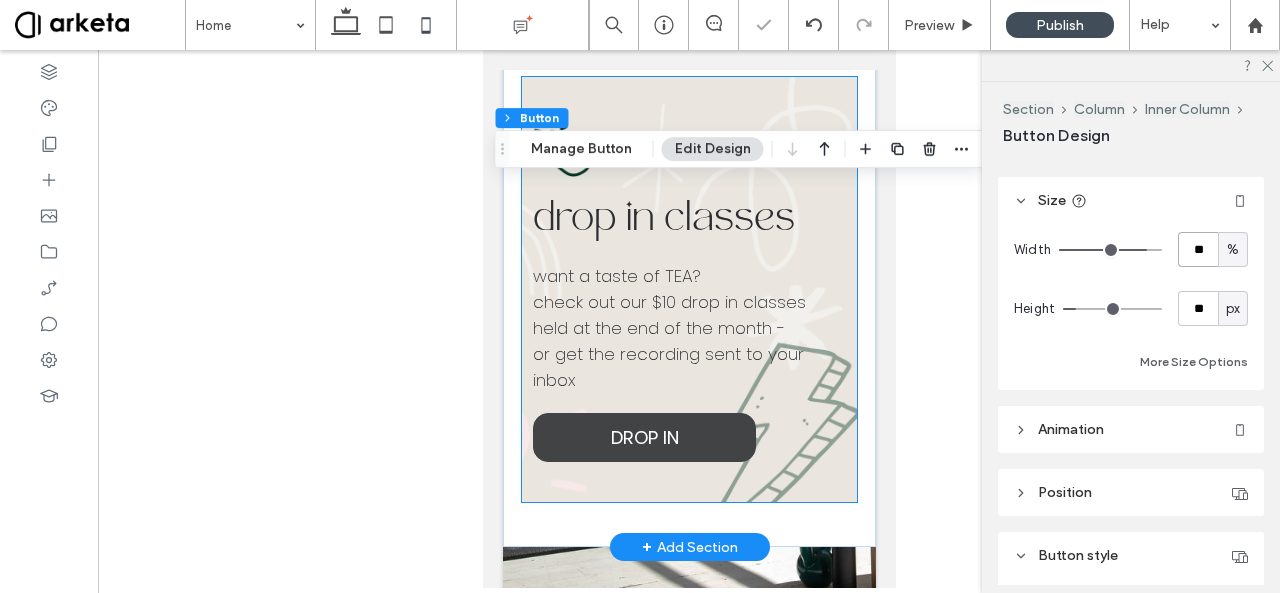 click on "DROP IN" at bounding box center (643, 437) 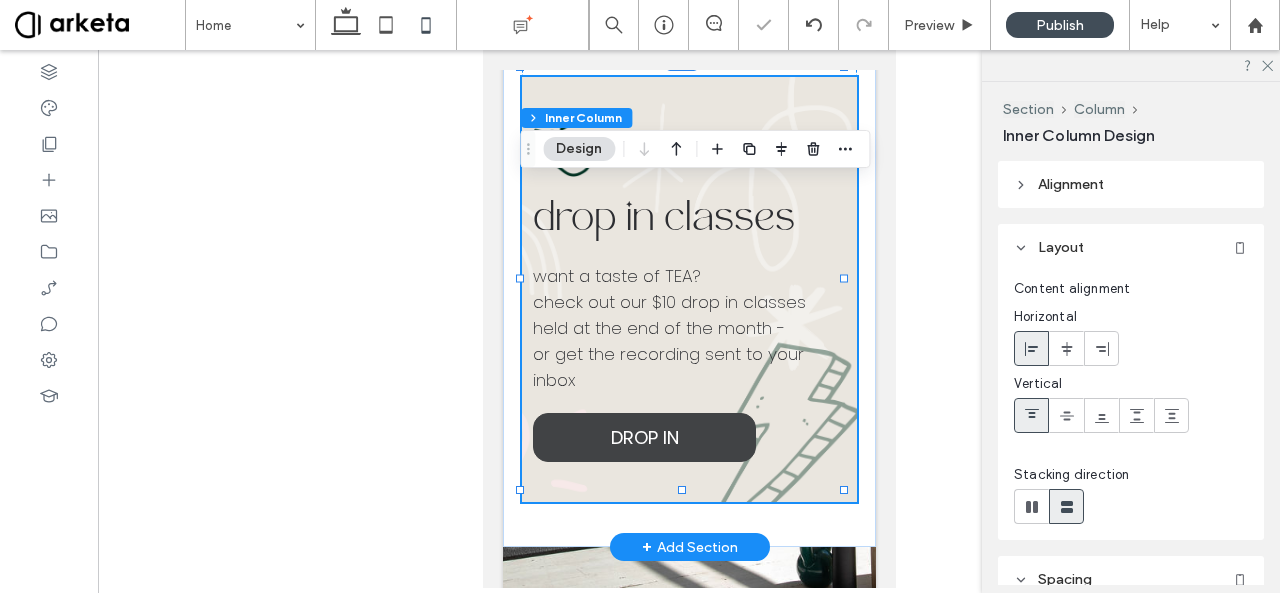 click on "DROP IN" at bounding box center (643, 437) 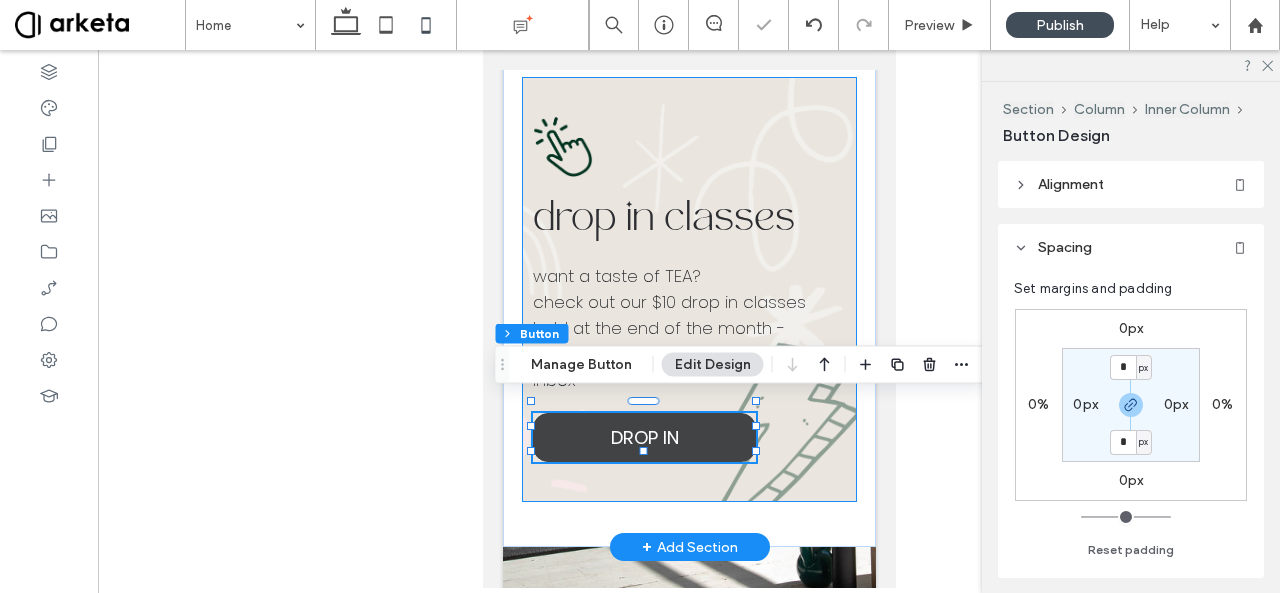 type on "**" 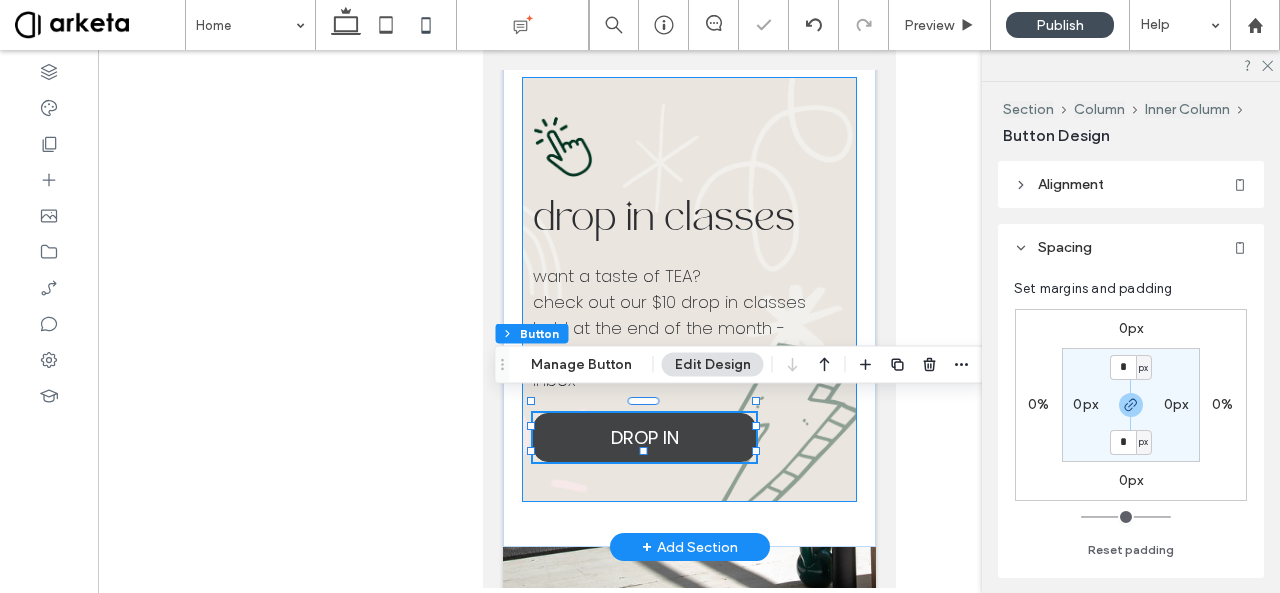 type on "**" 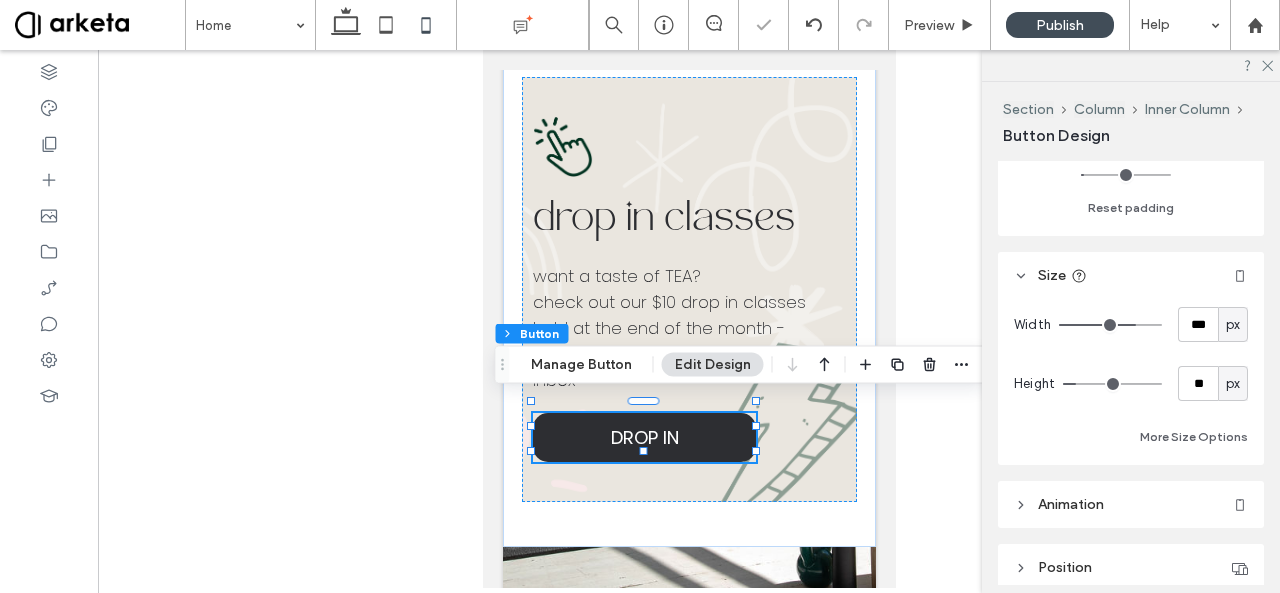 scroll, scrollTop: 462, scrollLeft: 0, axis: vertical 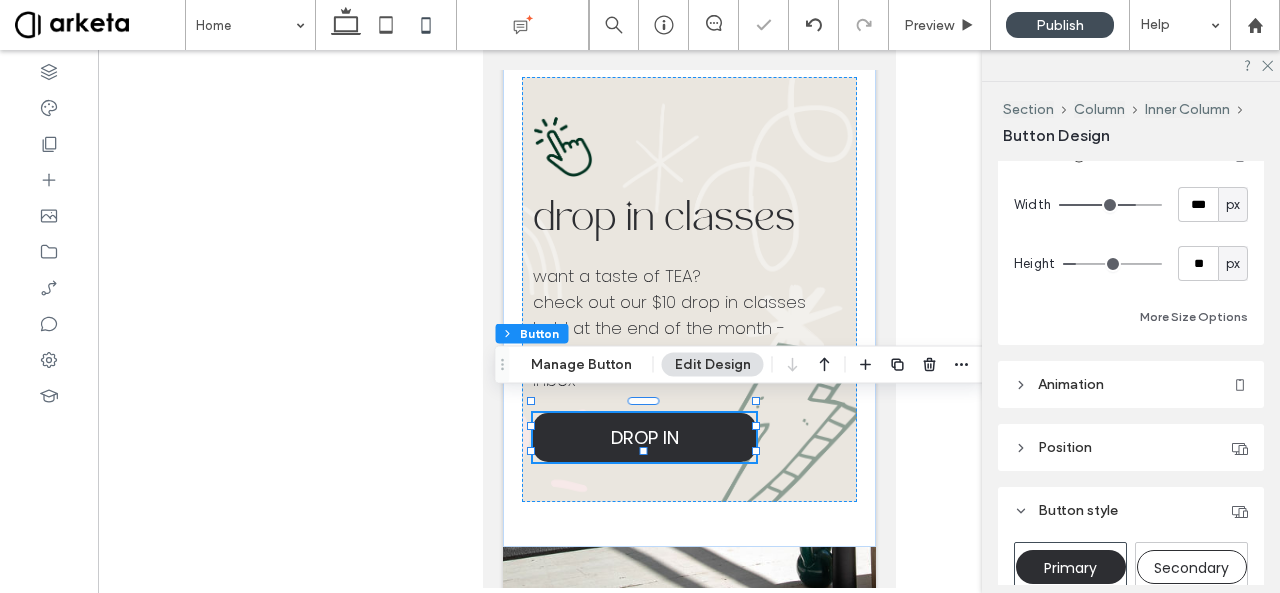 click on "px" at bounding box center (1233, 204) 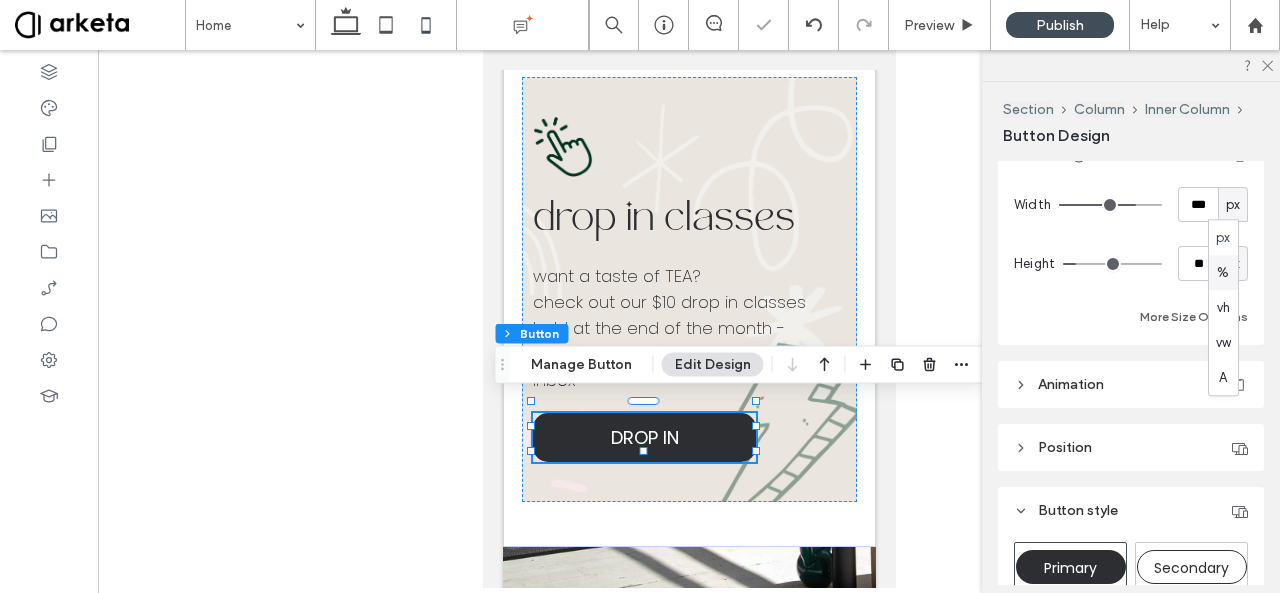 click on "%" at bounding box center (1223, 272) 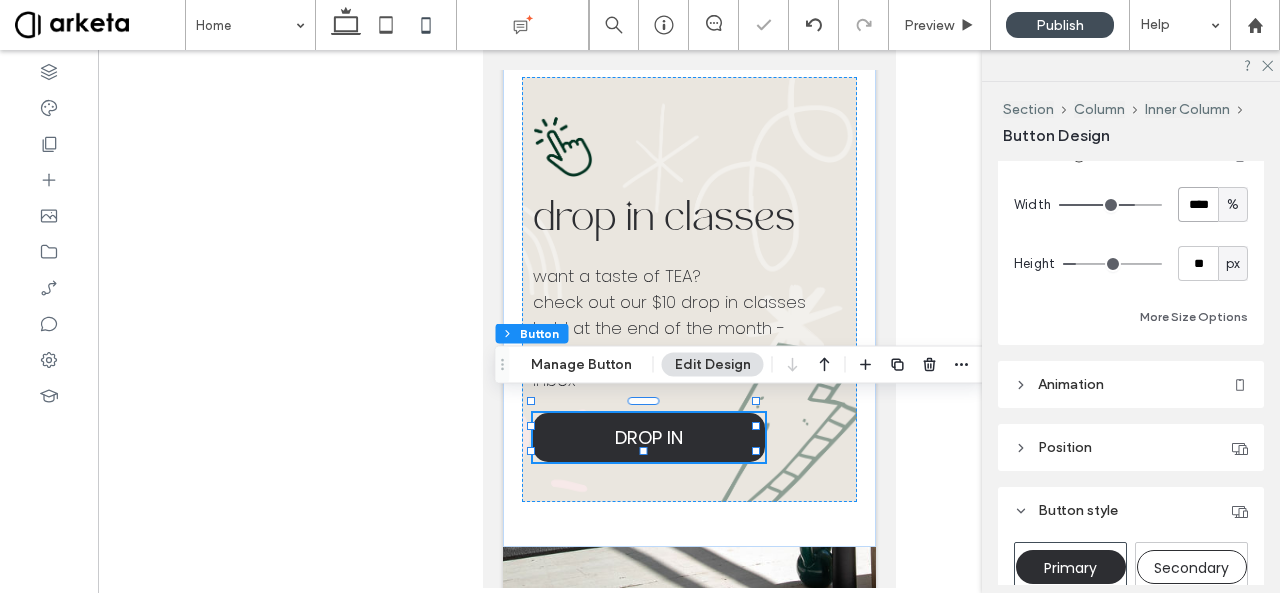 click on "****" at bounding box center (1198, 204) 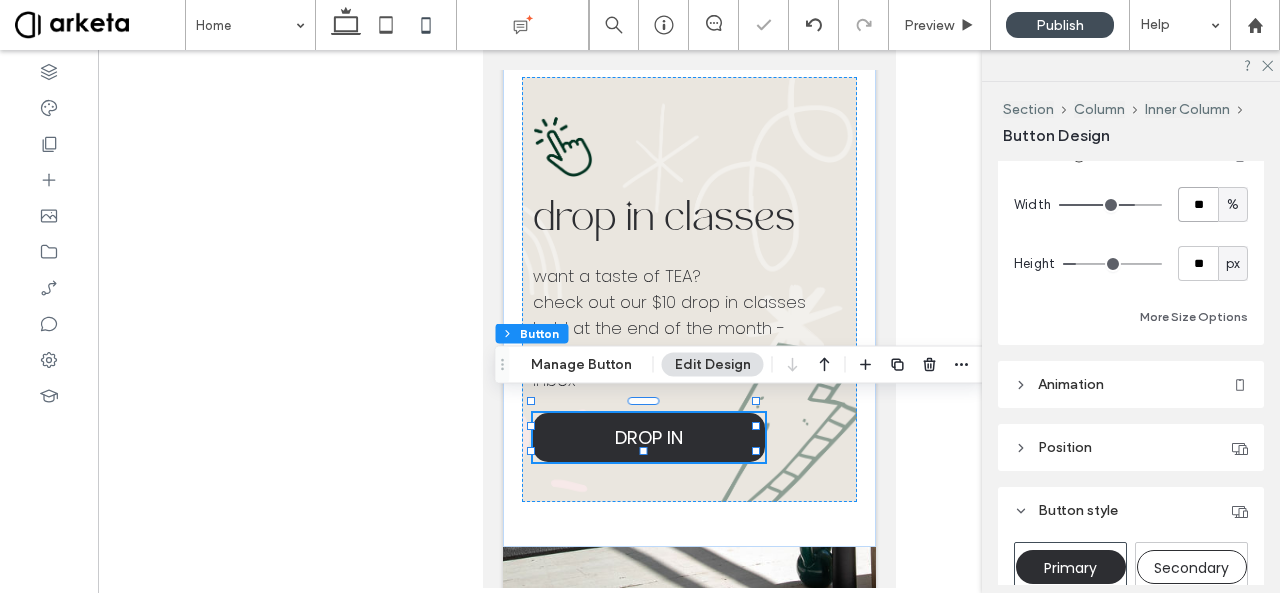 type on "**" 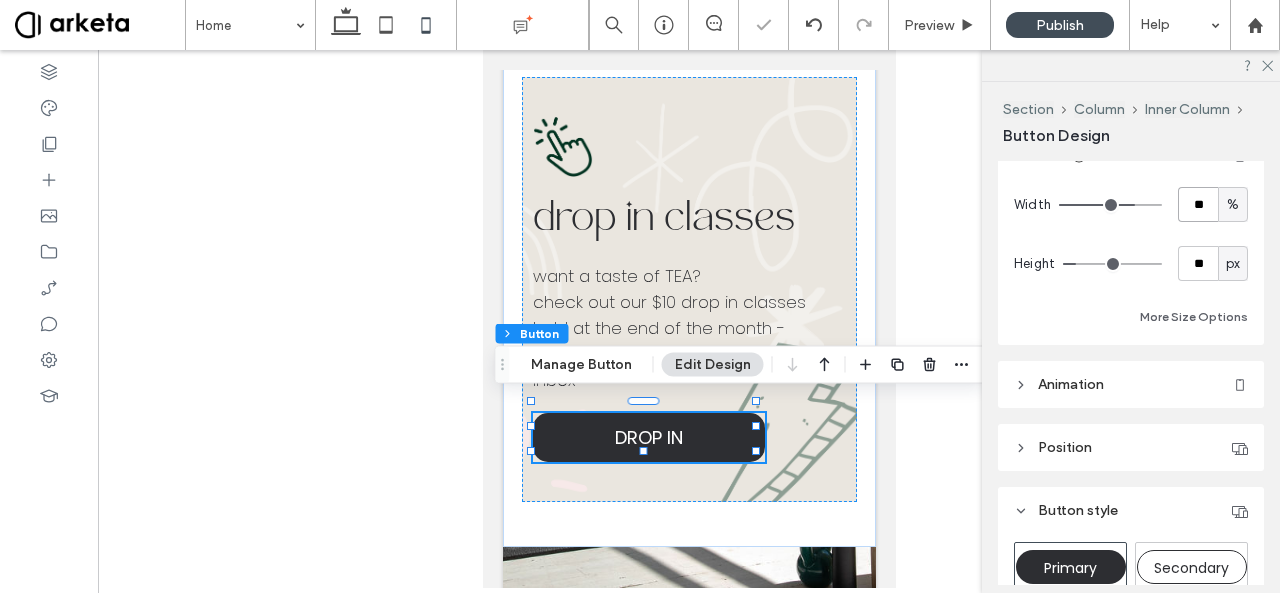 type on "**" 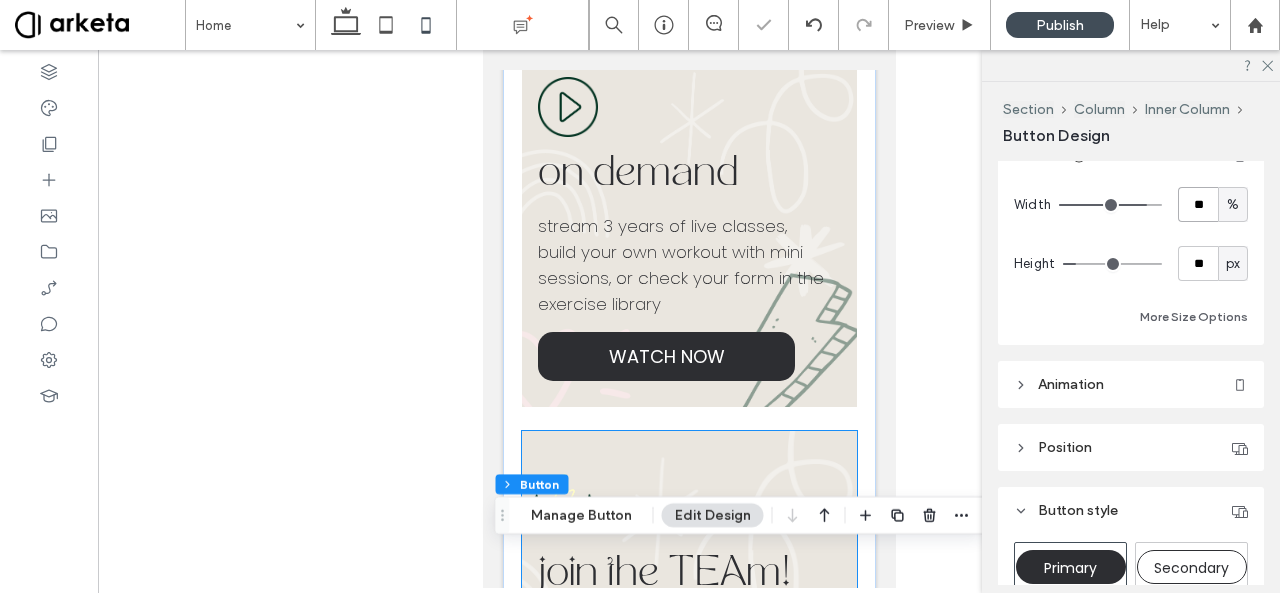 scroll, scrollTop: 1005, scrollLeft: 0, axis: vertical 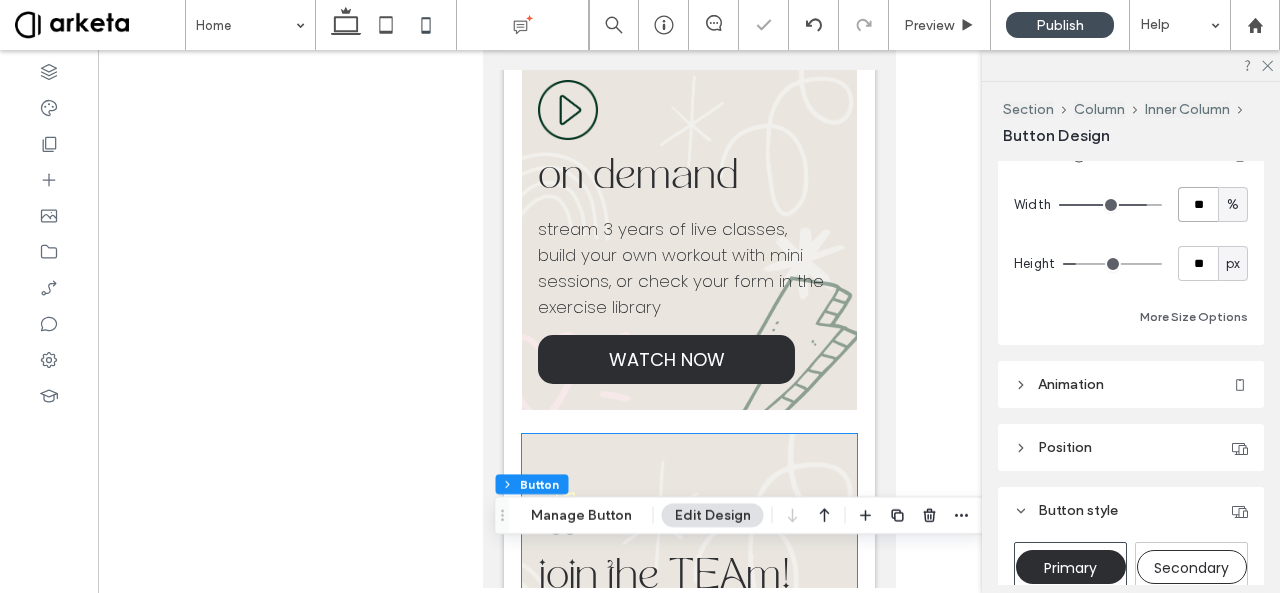 click on "join the TEAm!
your home workouts don't have to suck - we make moving fun with the power of community, killer playlists, & training built to support YOUR body & your LIFE!
SIGN UP" at bounding box center (689, 647) 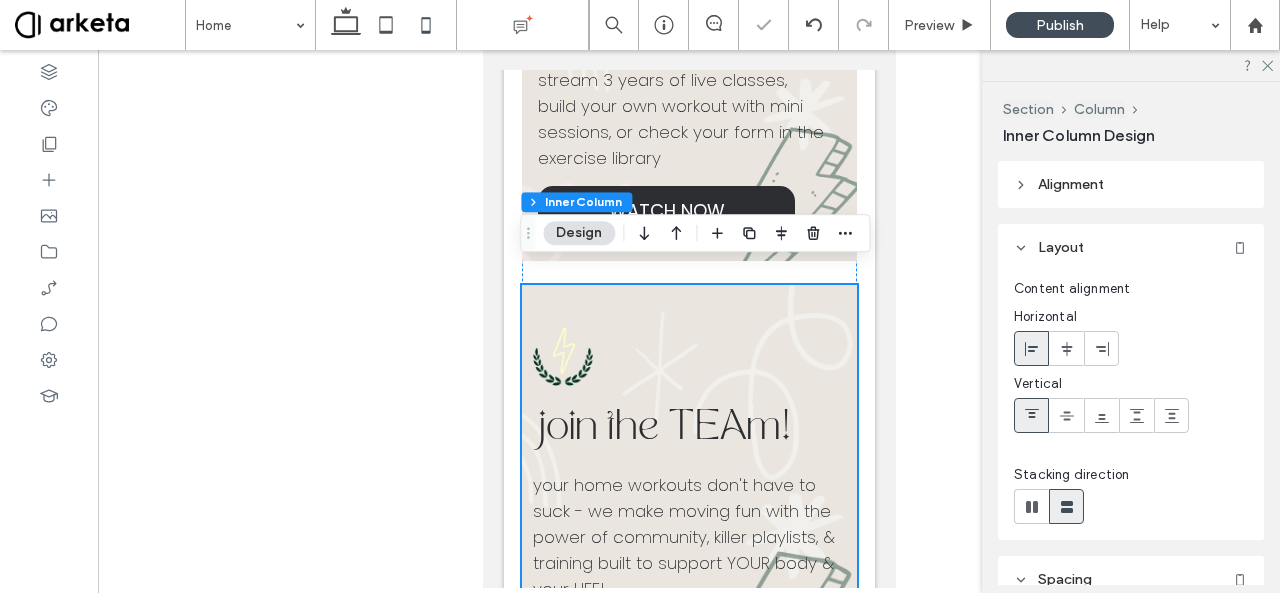 scroll, scrollTop: 1165, scrollLeft: 0, axis: vertical 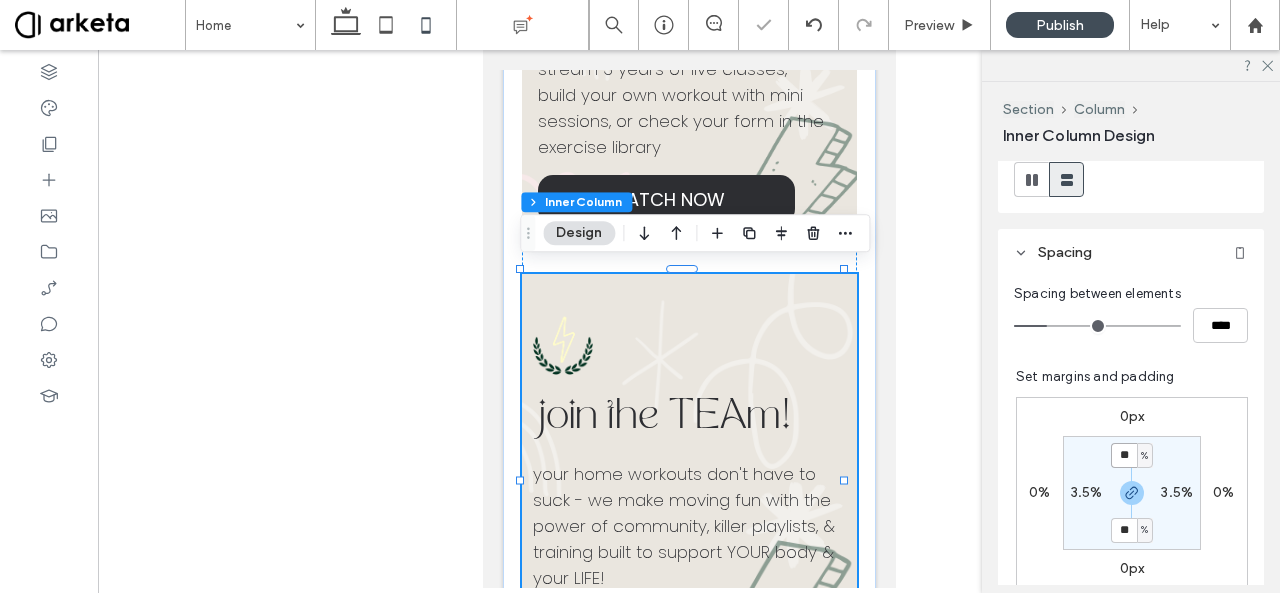 click on "**" at bounding box center (1124, 455) 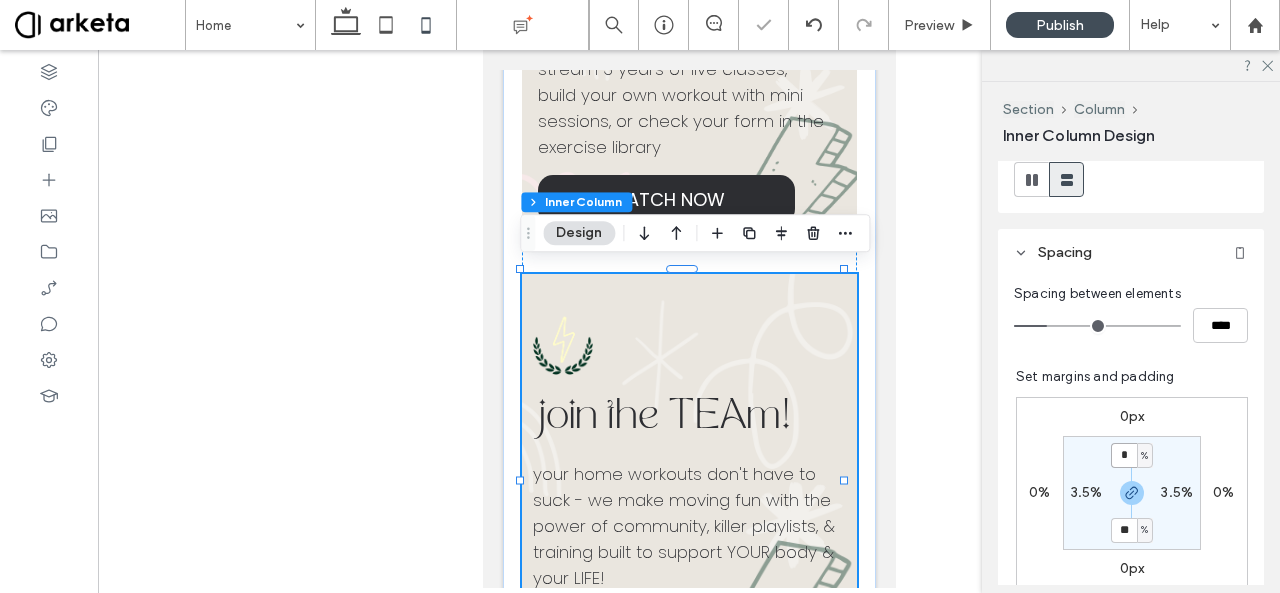 type on "*" 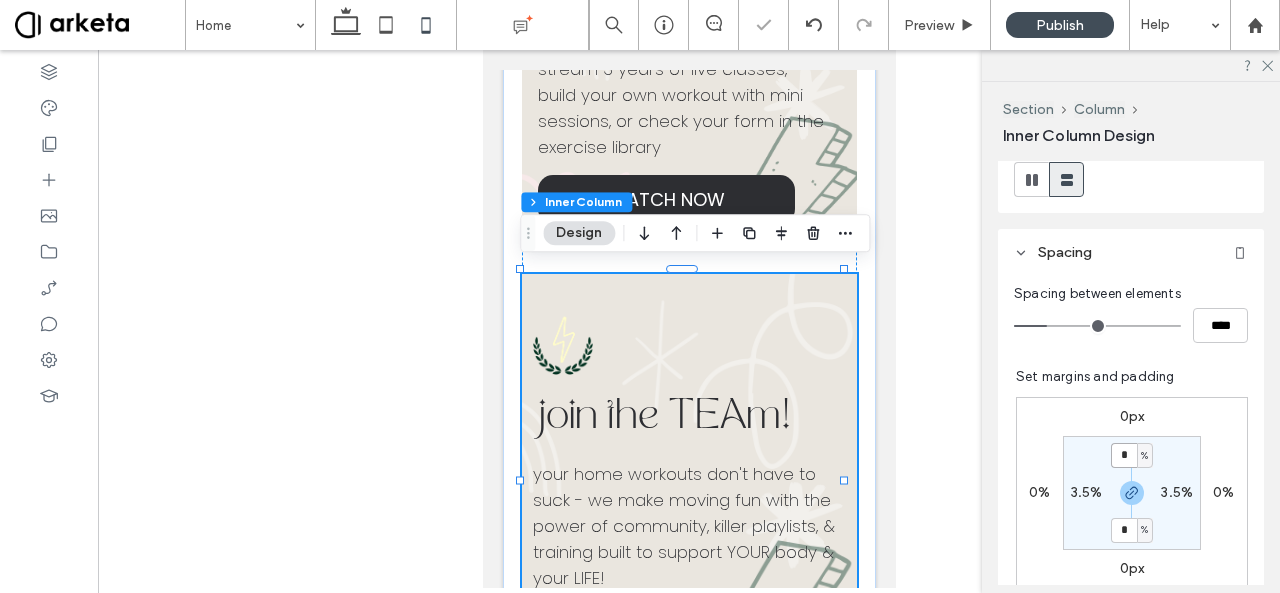 type on "*" 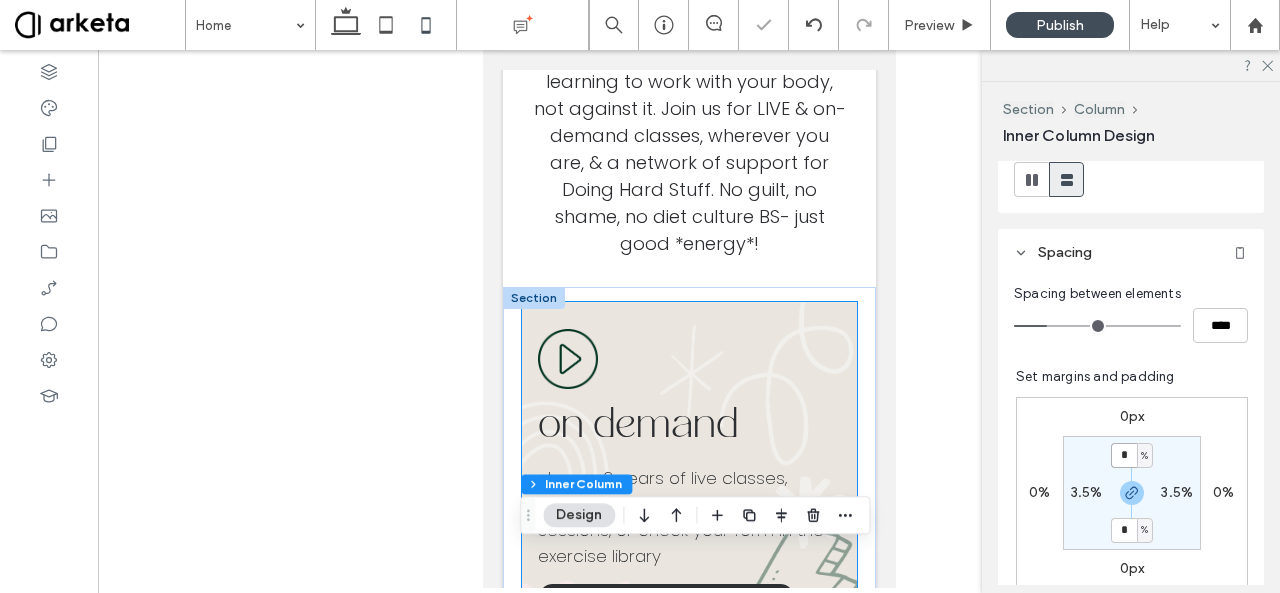 scroll, scrollTop: 755, scrollLeft: 0, axis: vertical 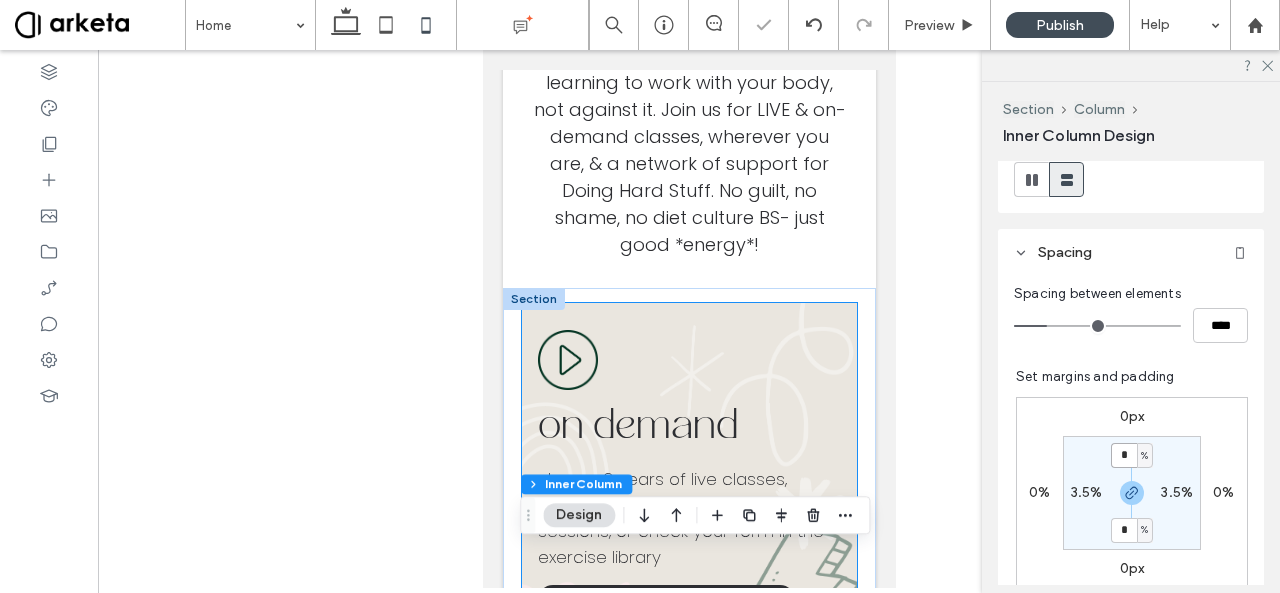 click on "on demand
stream 3 years of live classes, build your own workout with mini sessions, or check your form in the exercise library
WATCH NOW" at bounding box center [689, 482] 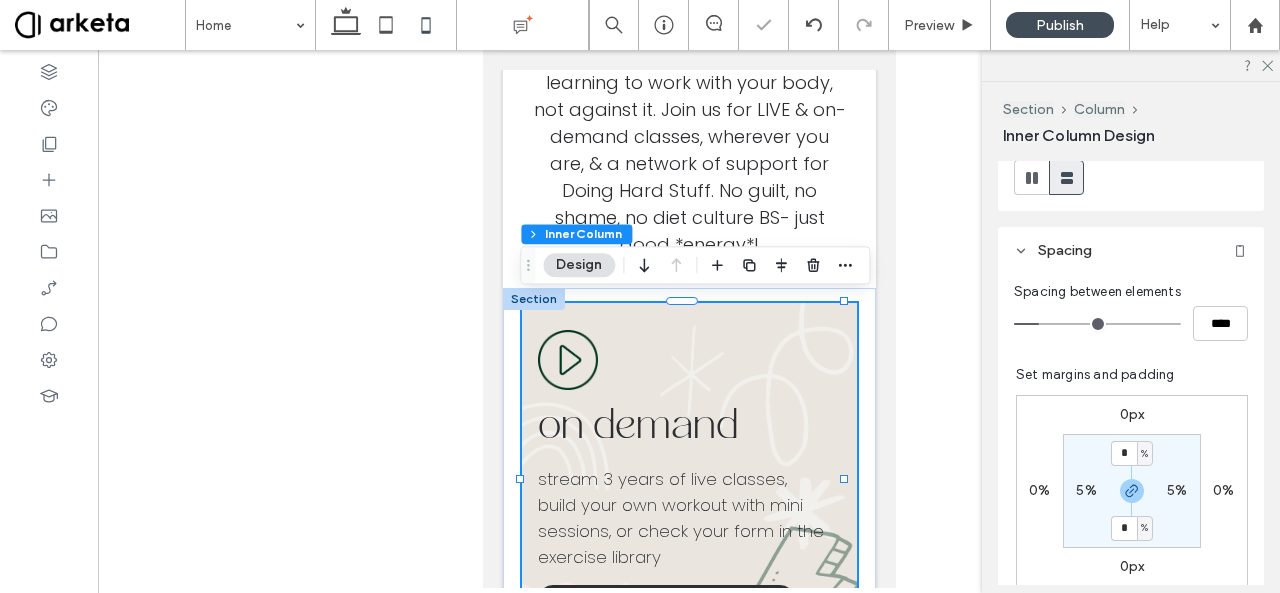 scroll, scrollTop: 492, scrollLeft: 0, axis: vertical 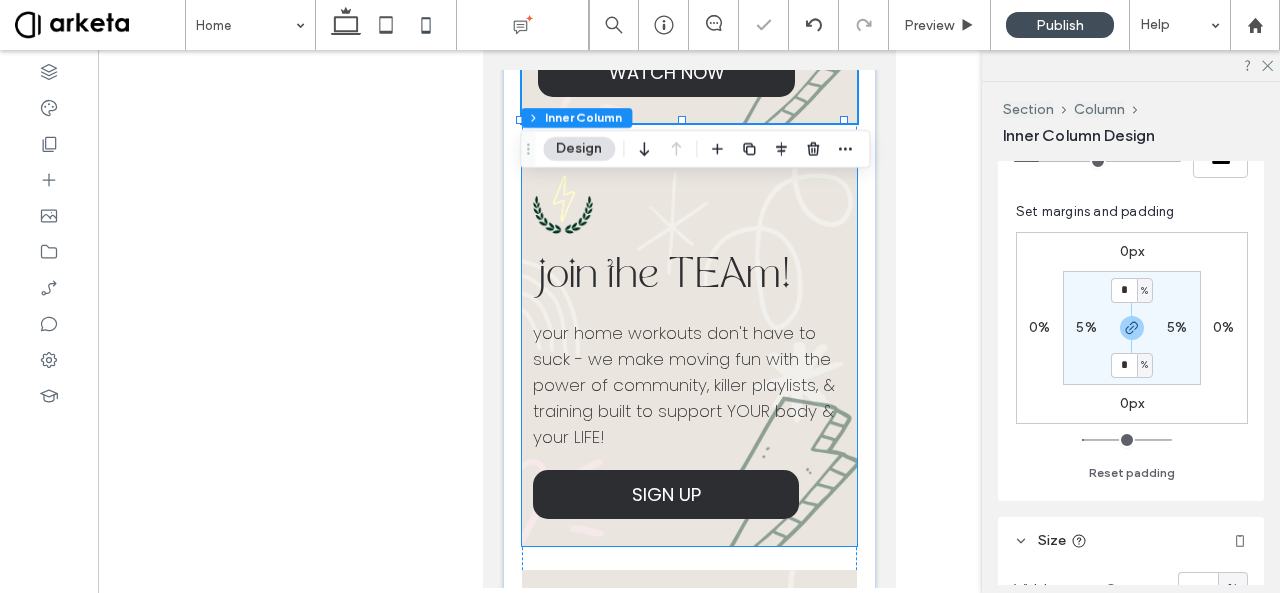 click on "your home workouts don't have to suck - we make moving fun with the power of community, killer playlists, & training built to support YOUR body & your LIFE!" at bounding box center [688, 385] 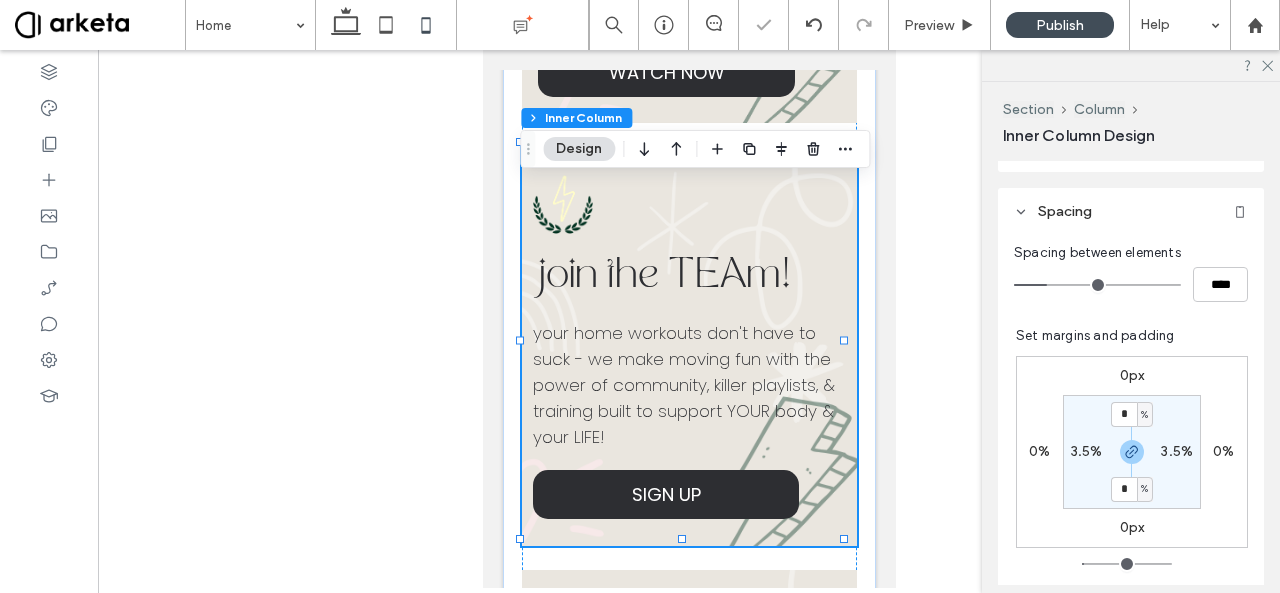 scroll, scrollTop: 549, scrollLeft: 0, axis: vertical 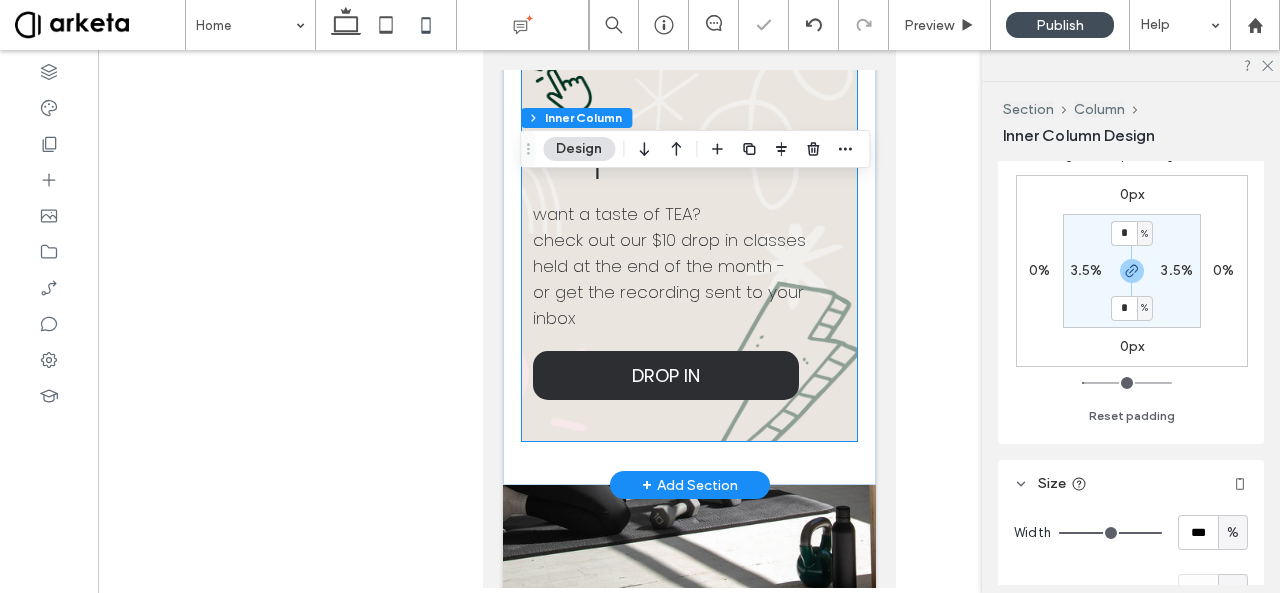 click on "or get the recording sent to your inbox" at bounding box center [688, 305] 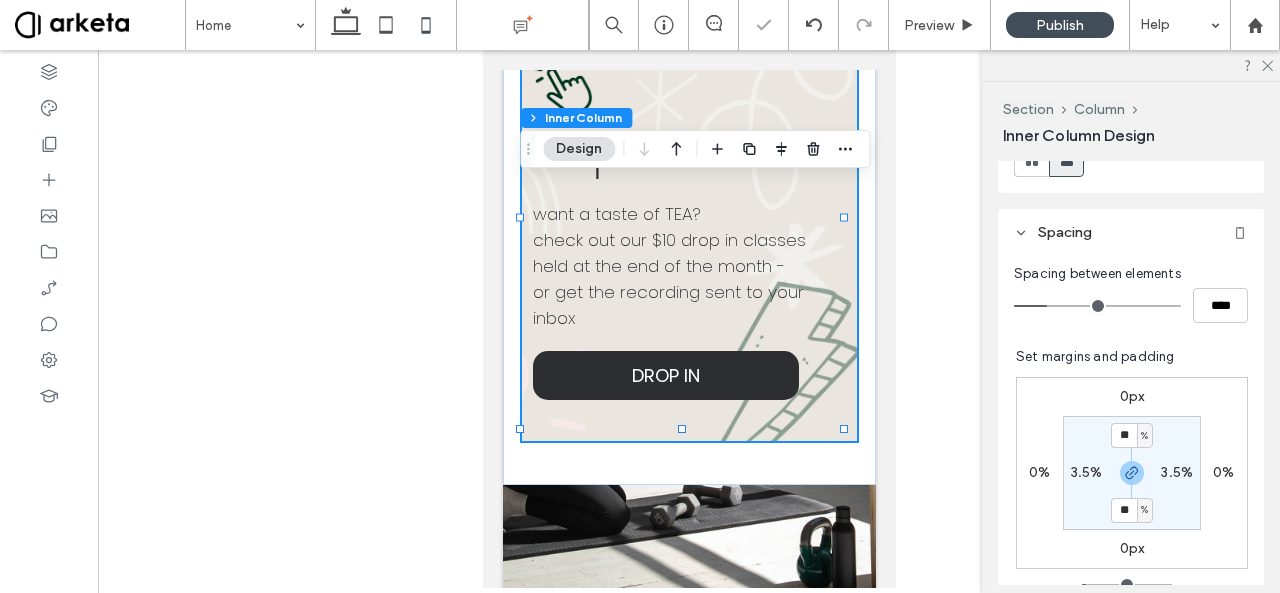scroll, scrollTop: 557, scrollLeft: 0, axis: vertical 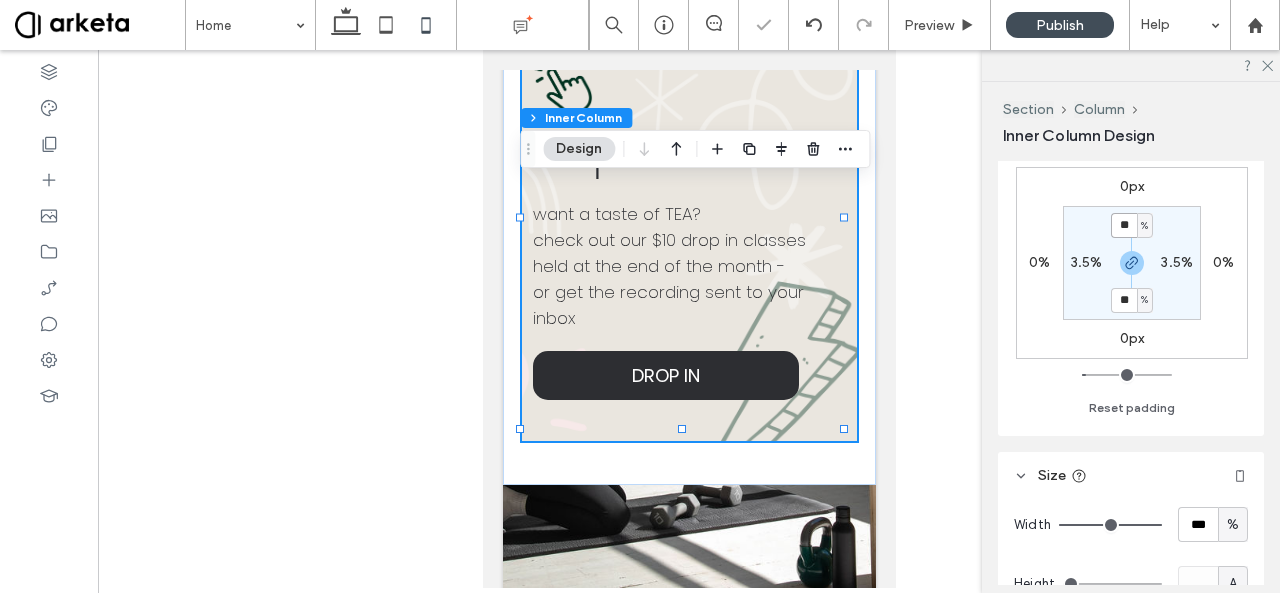 click on "**" at bounding box center [1124, 225] 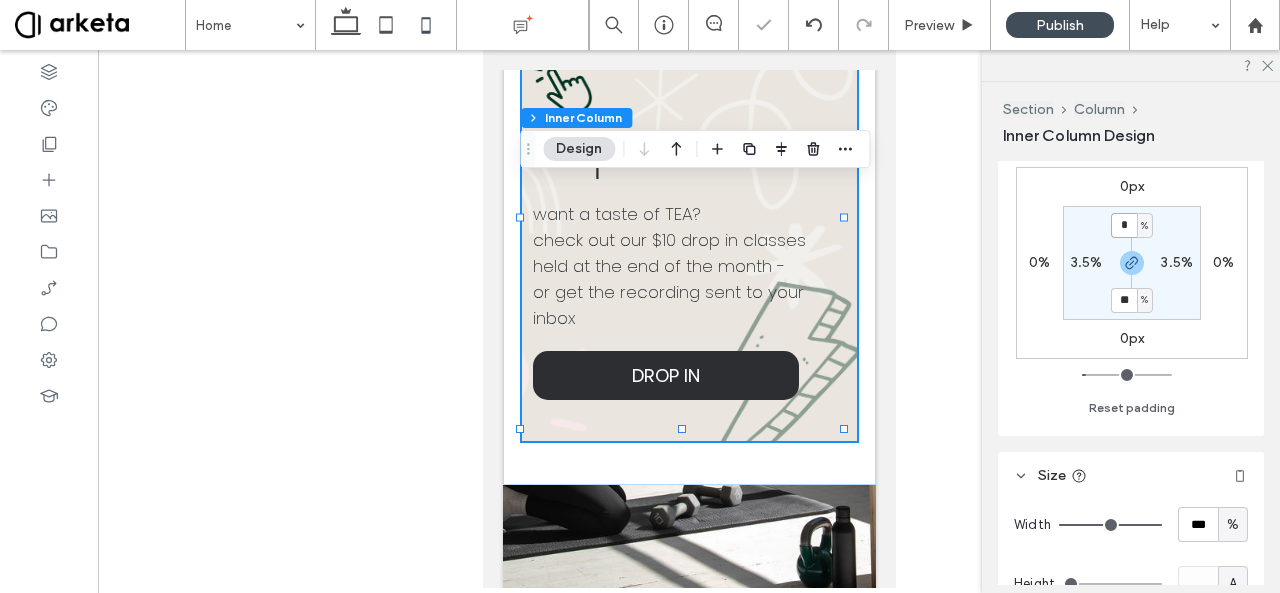 type on "*" 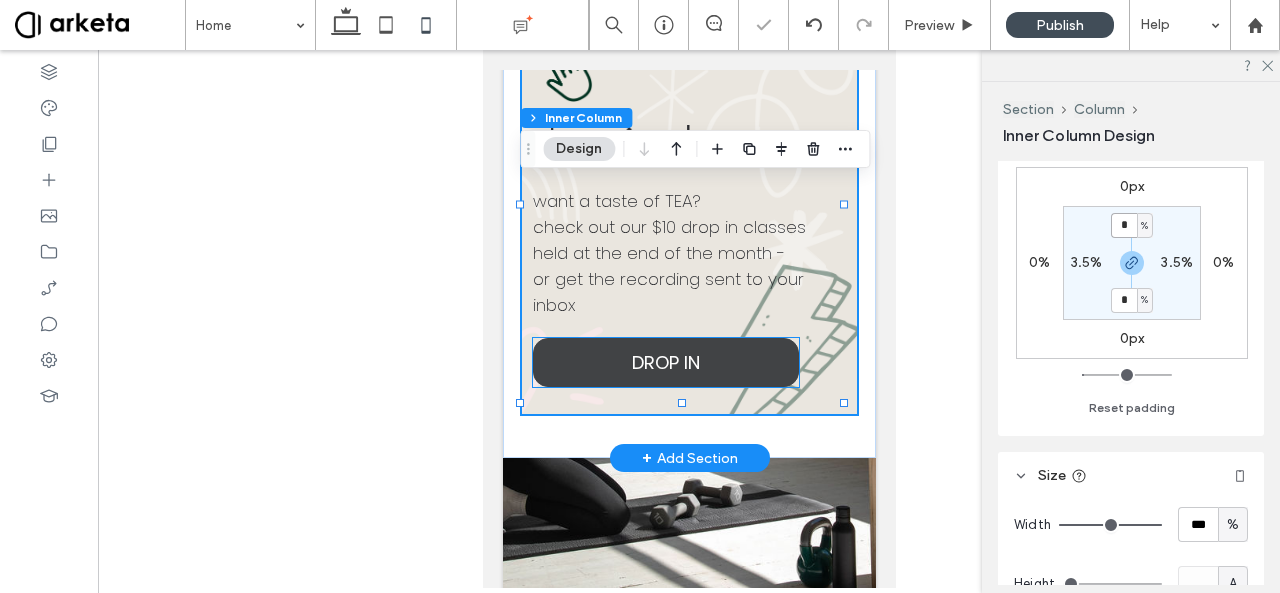 click on "DROP IN" at bounding box center [665, 362] 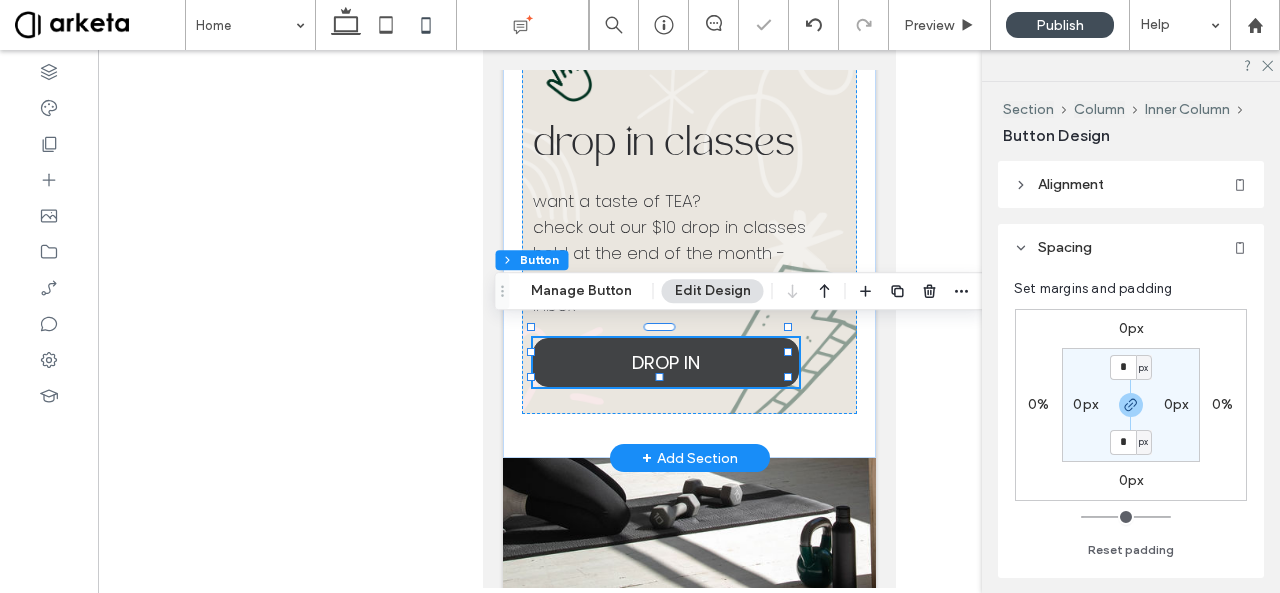 type on "**" 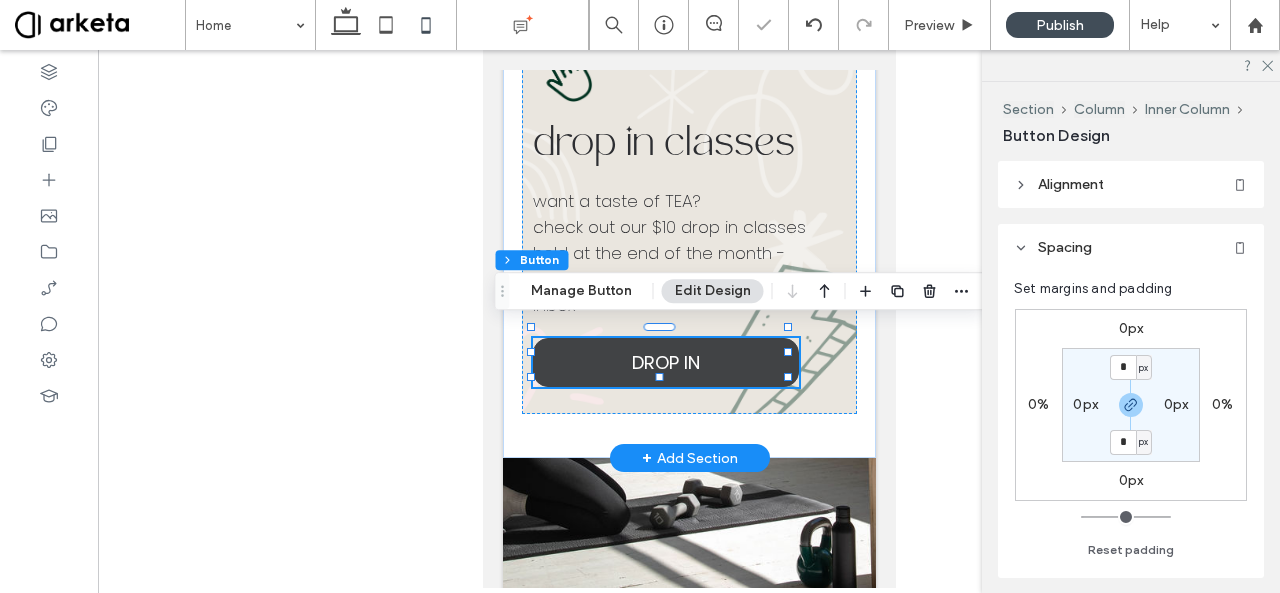 type on "**" 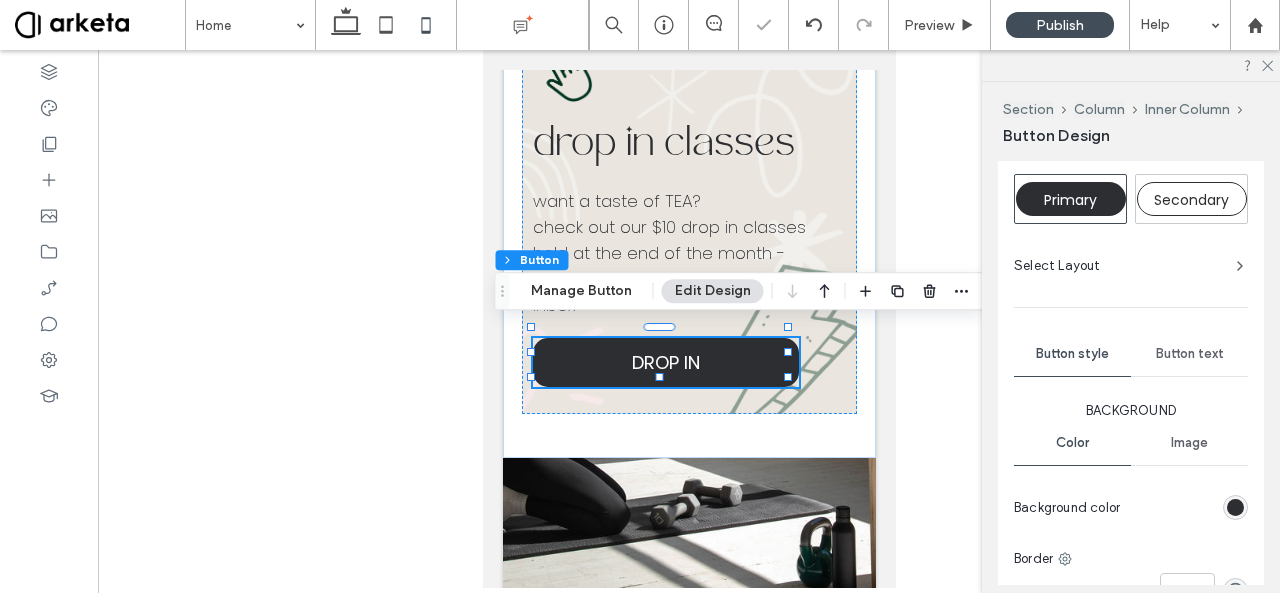scroll, scrollTop: 956, scrollLeft: 0, axis: vertical 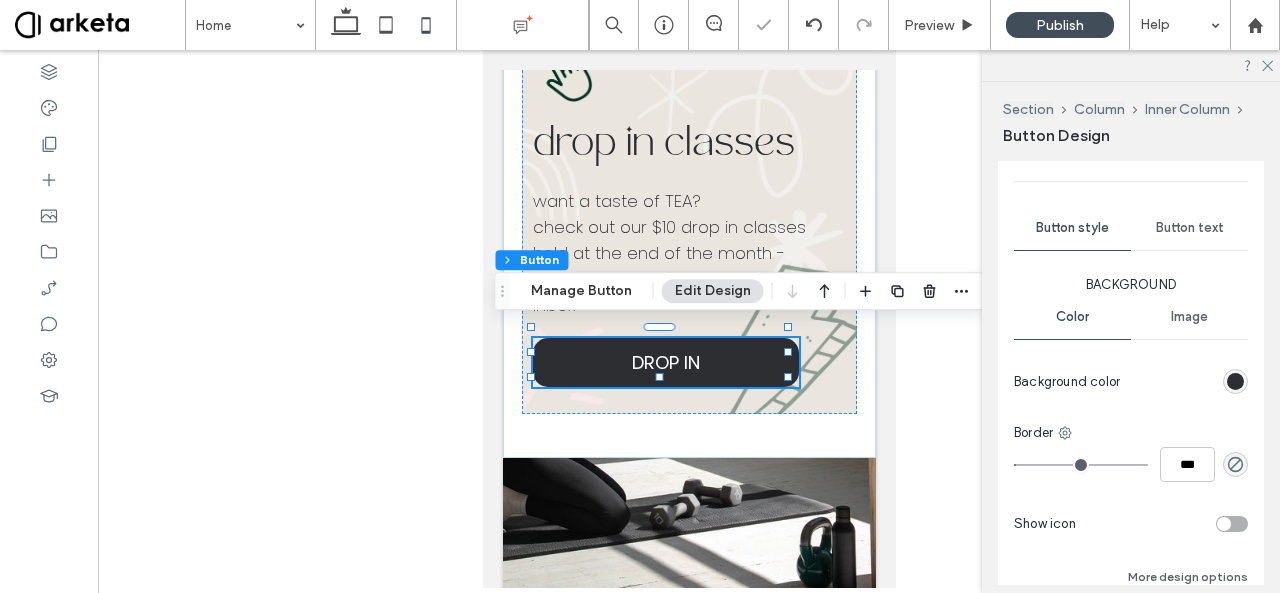 type on "*" 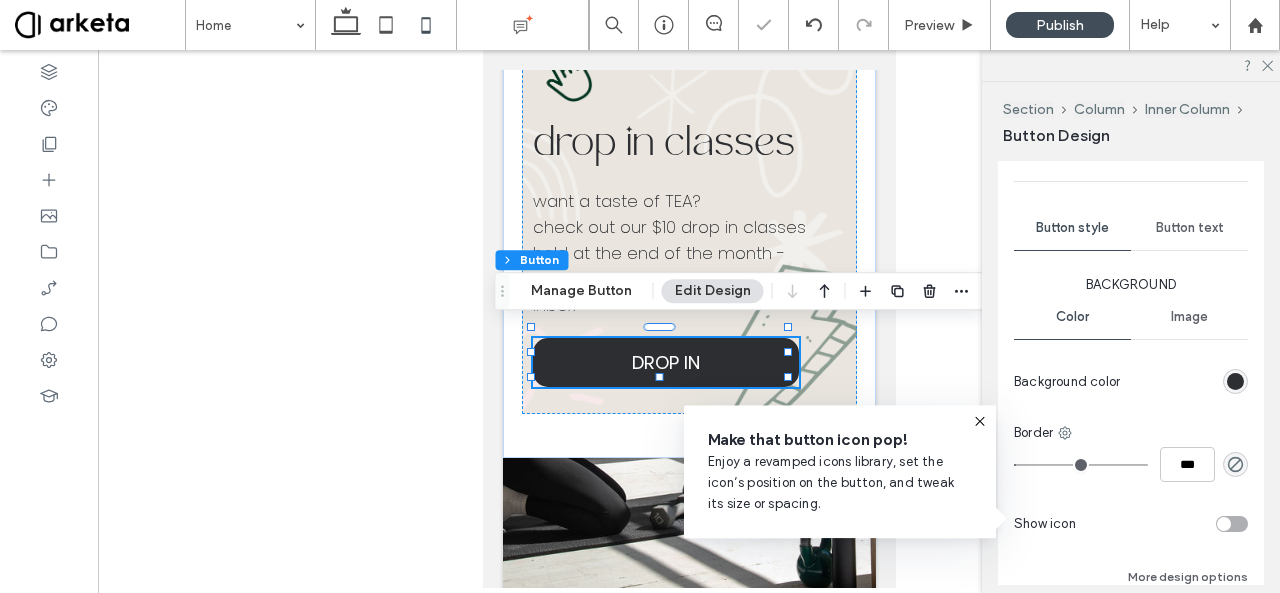 click on "Button text" at bounding box center [1189, 228] 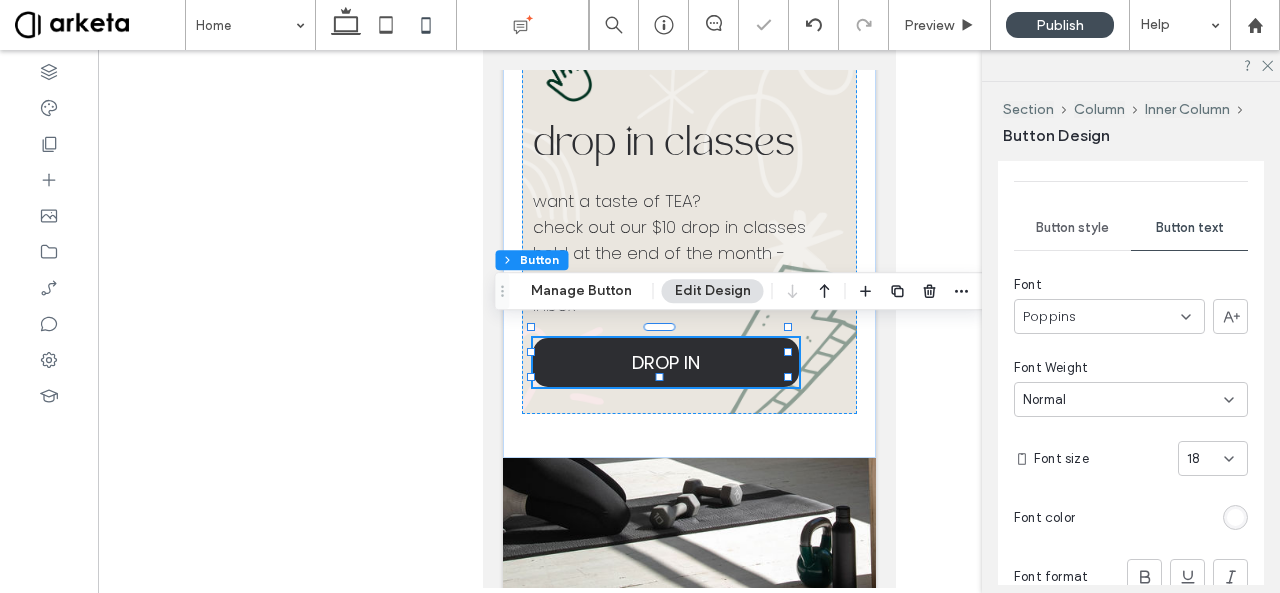 scroll, scrollTop: 1025, scrollLeft: 0, axis: vertical 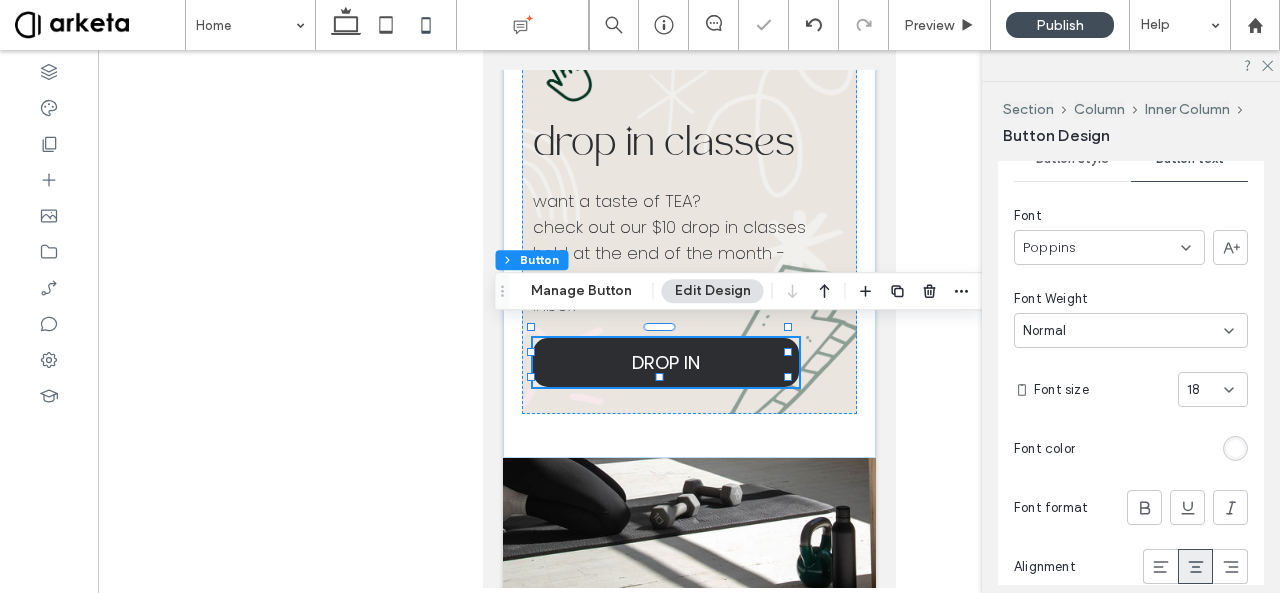 click on "18" at bounding box center [1201, 390] 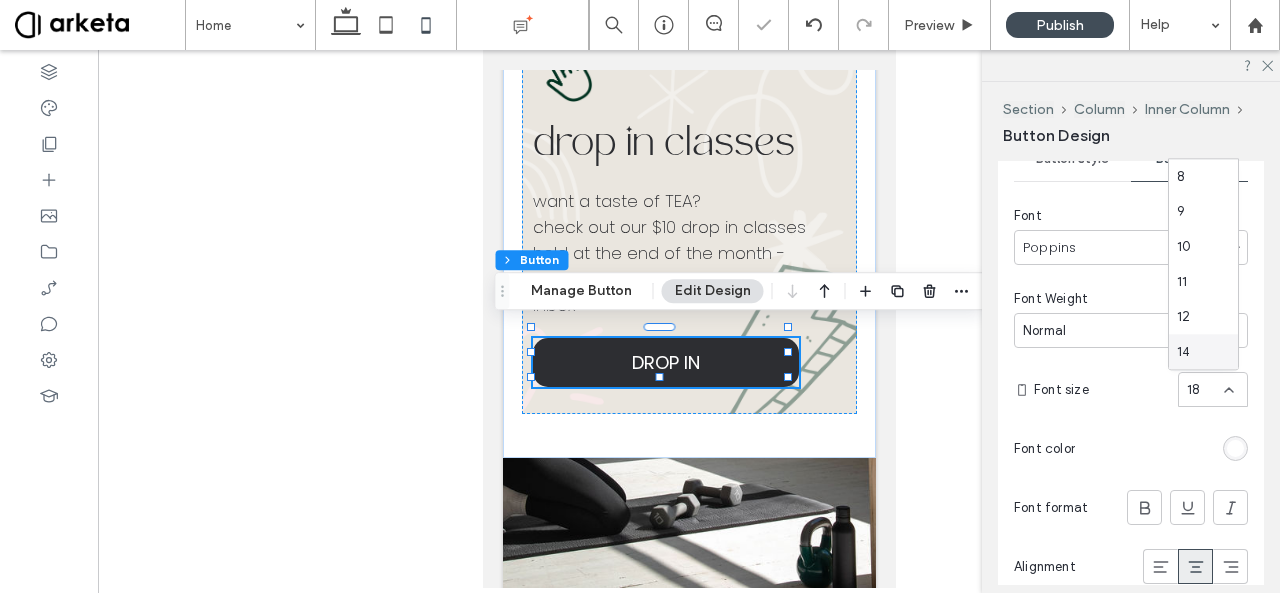 scroll, scrollTop: 105, scrollLeft: 0, axis: vertical 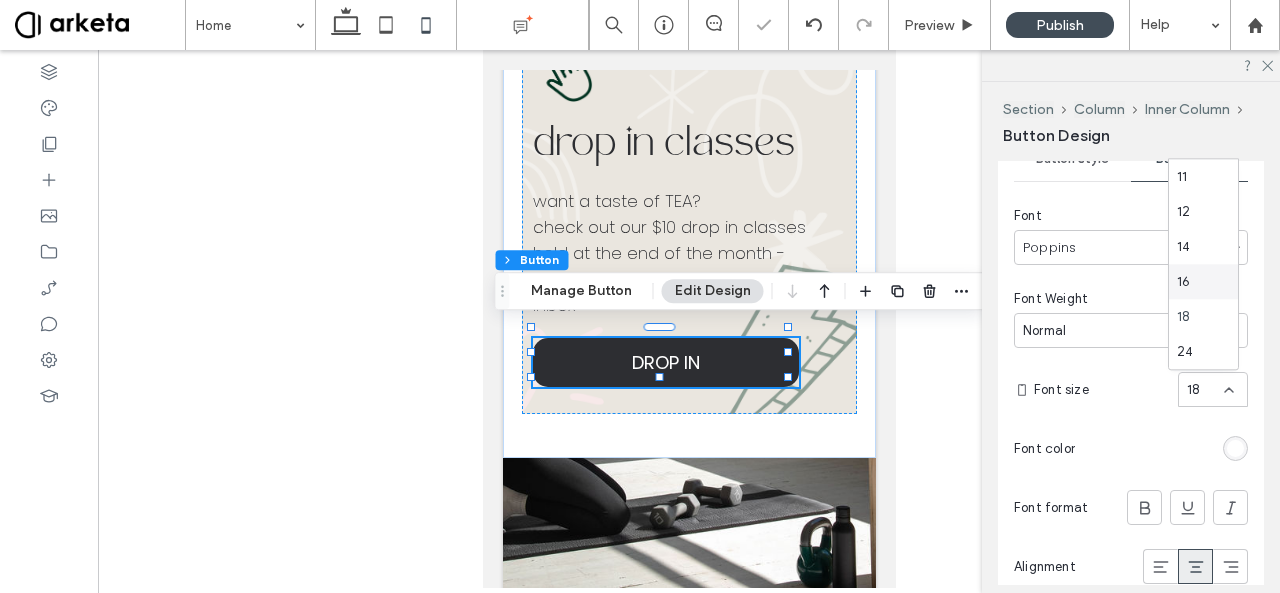 click on "16" at bounding box center [1203, 281] 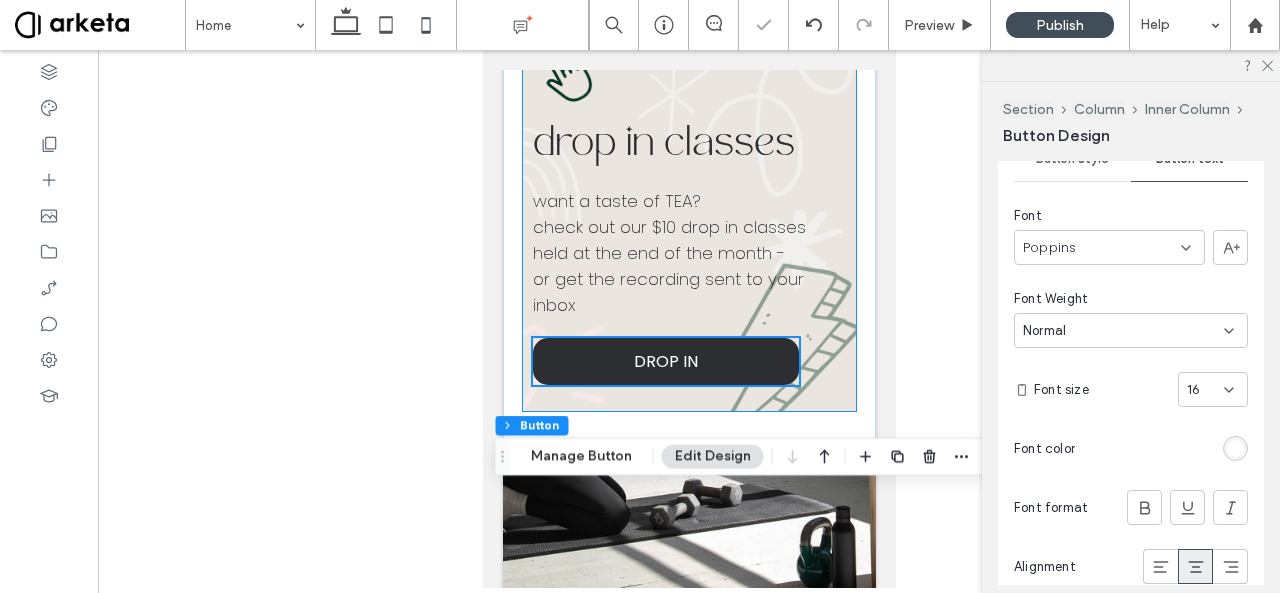 scroll, scrollTop: 1615, scrollLeft: 0, axis: vertical 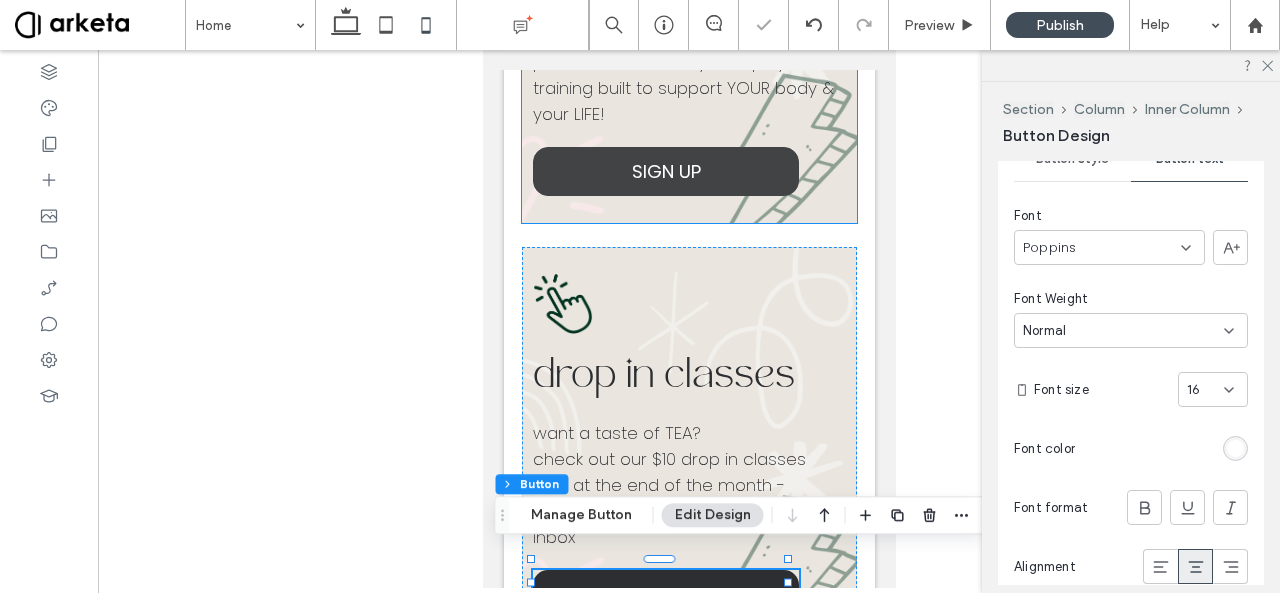 click on "SIGN UP" at bounding box center [664, 171] 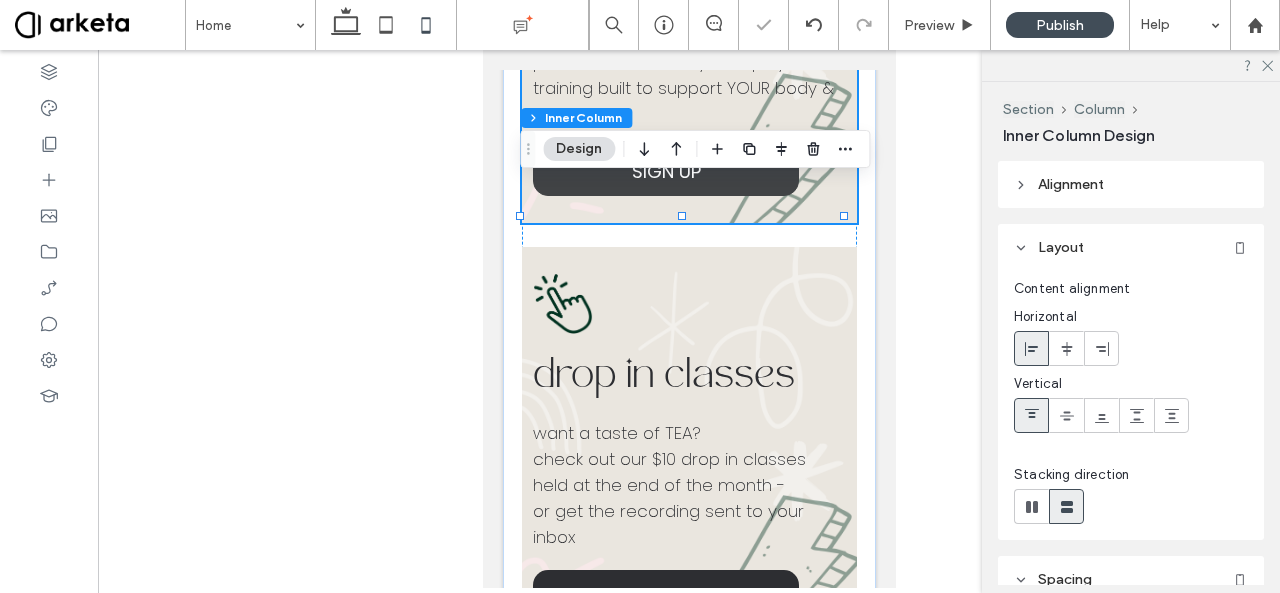 click on "SIGN UP" at bounding box center (664, 171) 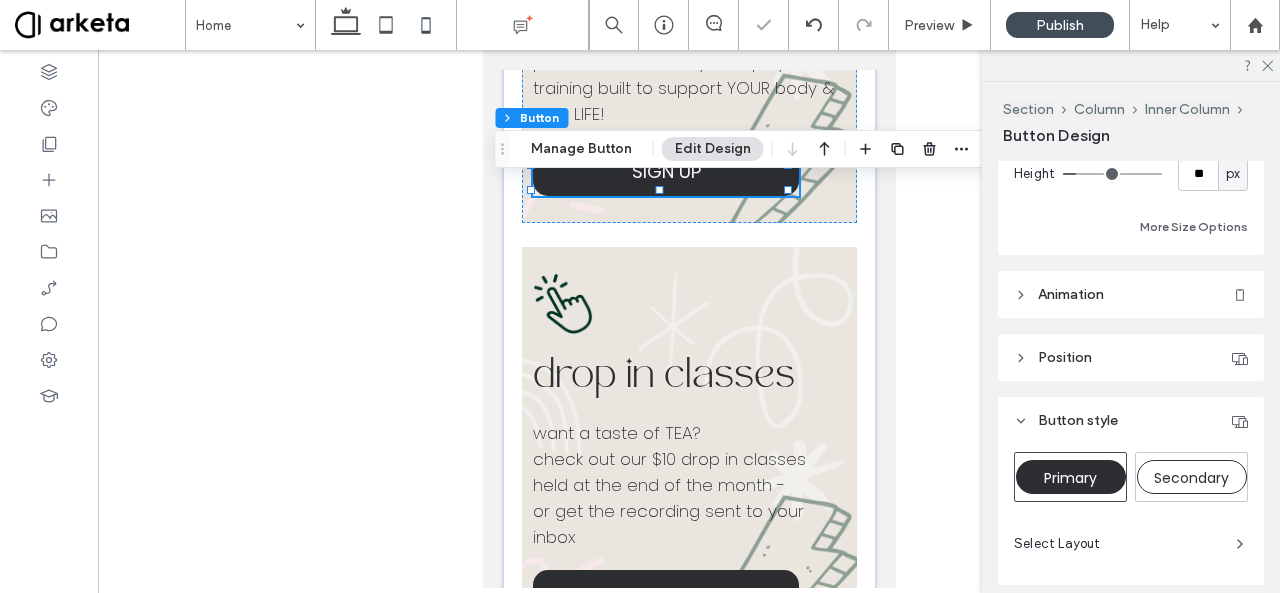 scroll, scrollTop: 720, scrollLeft: 0, axis: vertical 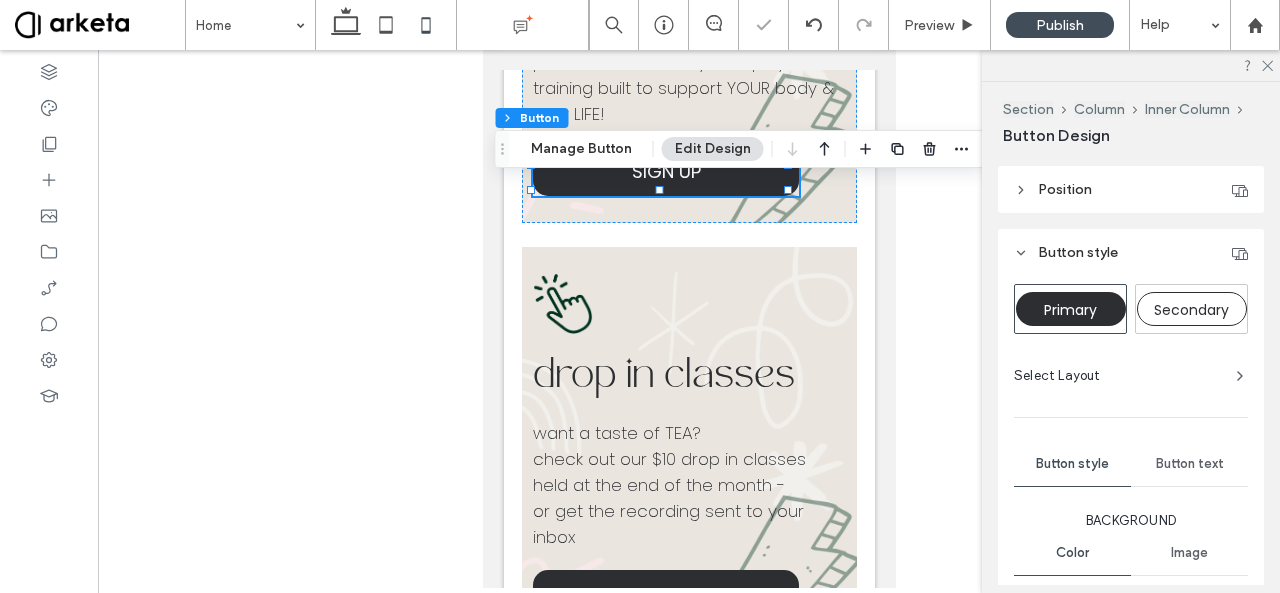 click on "Button text" at bounding box center [1190, 464] 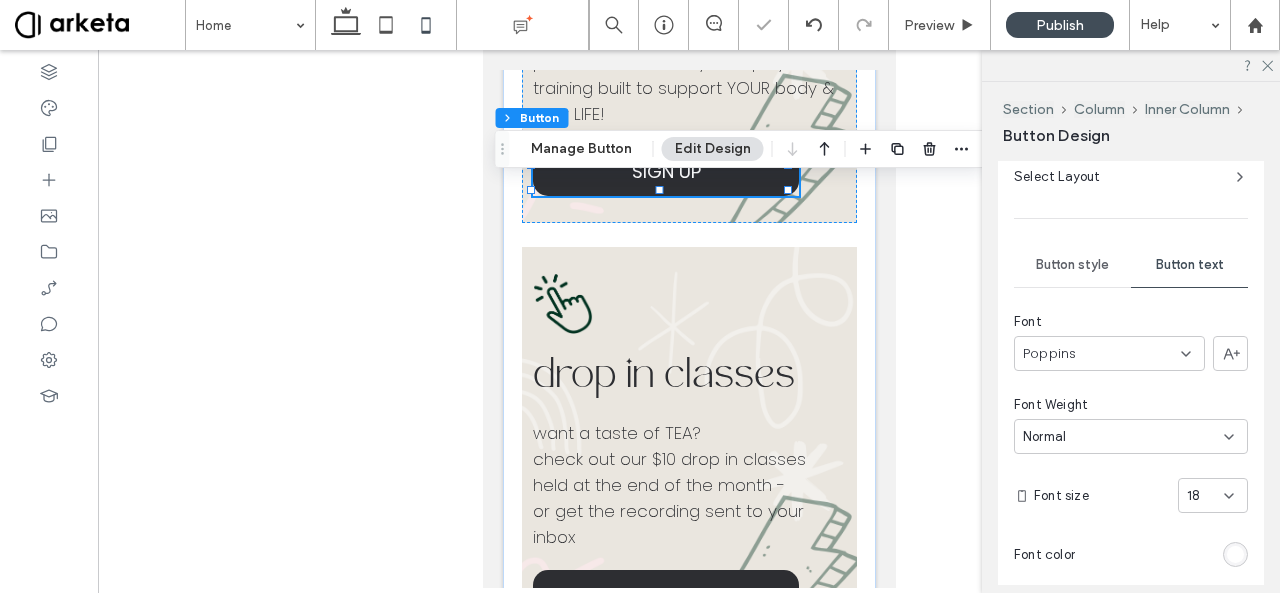 scroll, scrollTop: 1006, scrollLeft: 0, axis: vertical 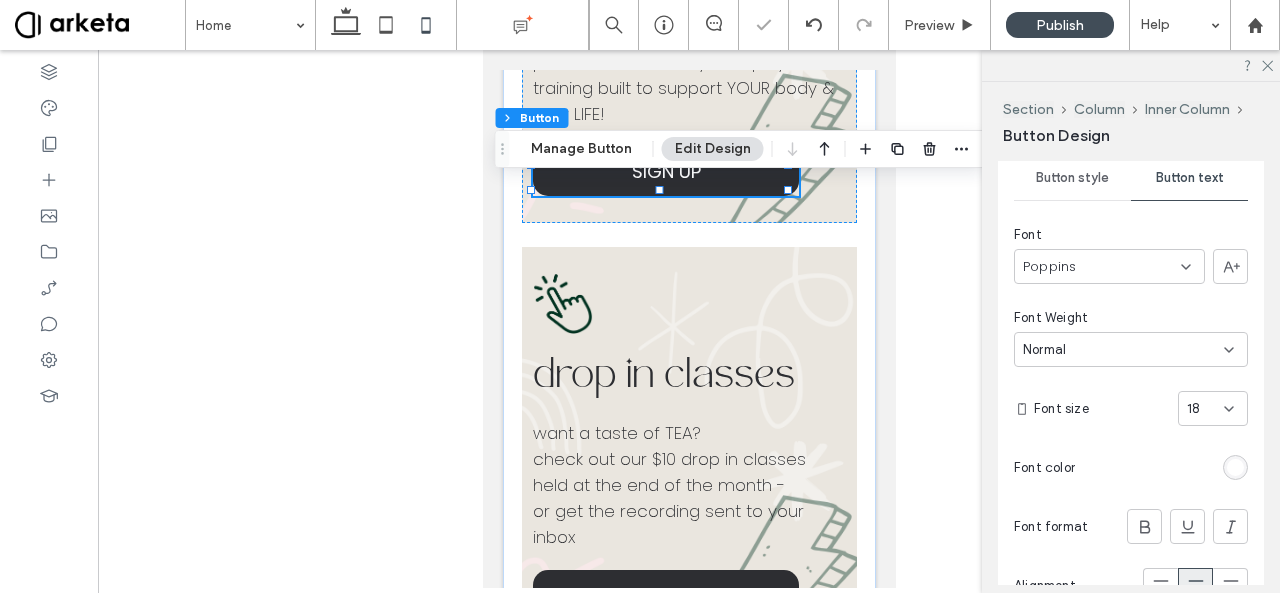 click on "18" at bounding box center (1193, 409) 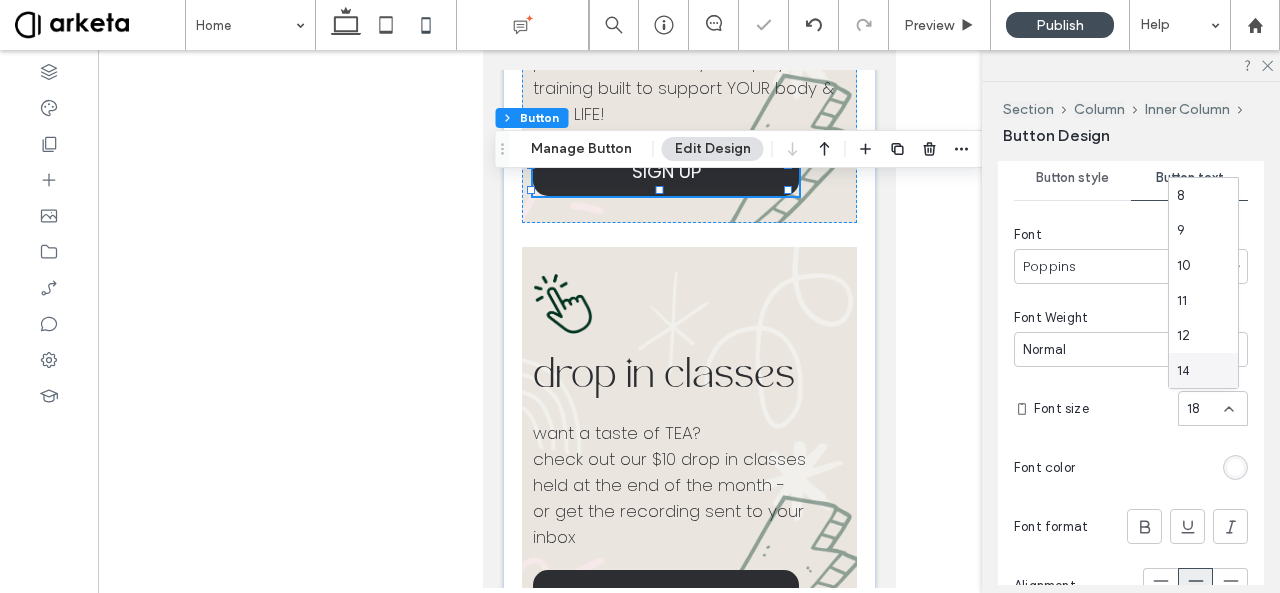 scroll, scrollTop: 26, scrollLeft: 0, axis: vertical 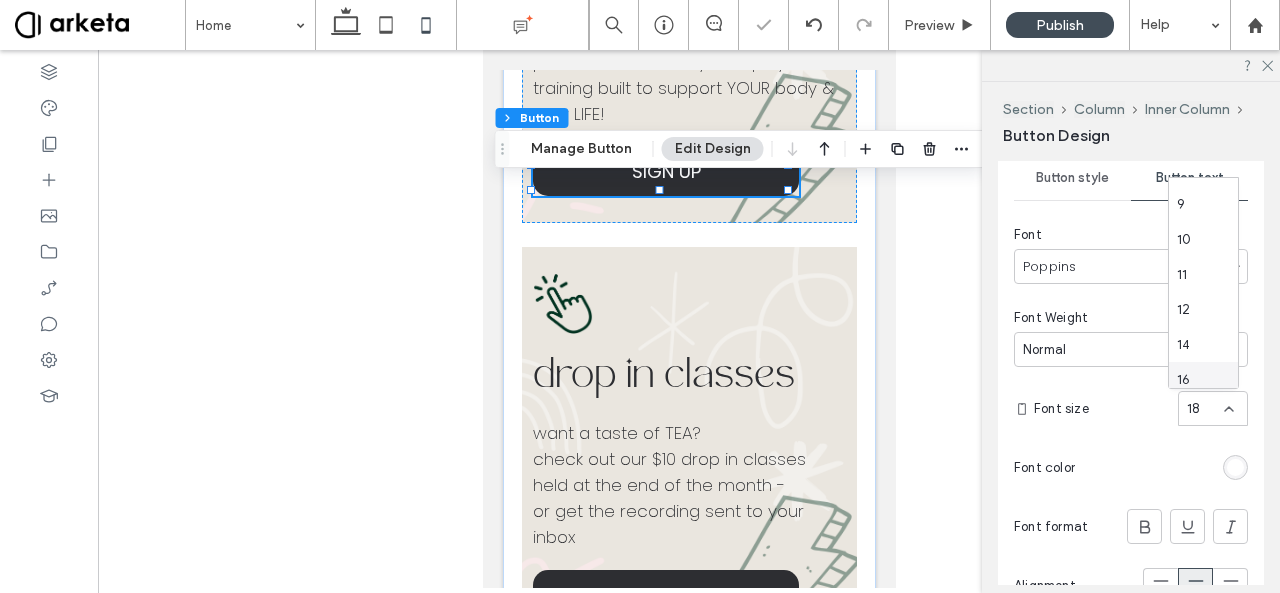 click on "16" at bounding box center [1183, 380] 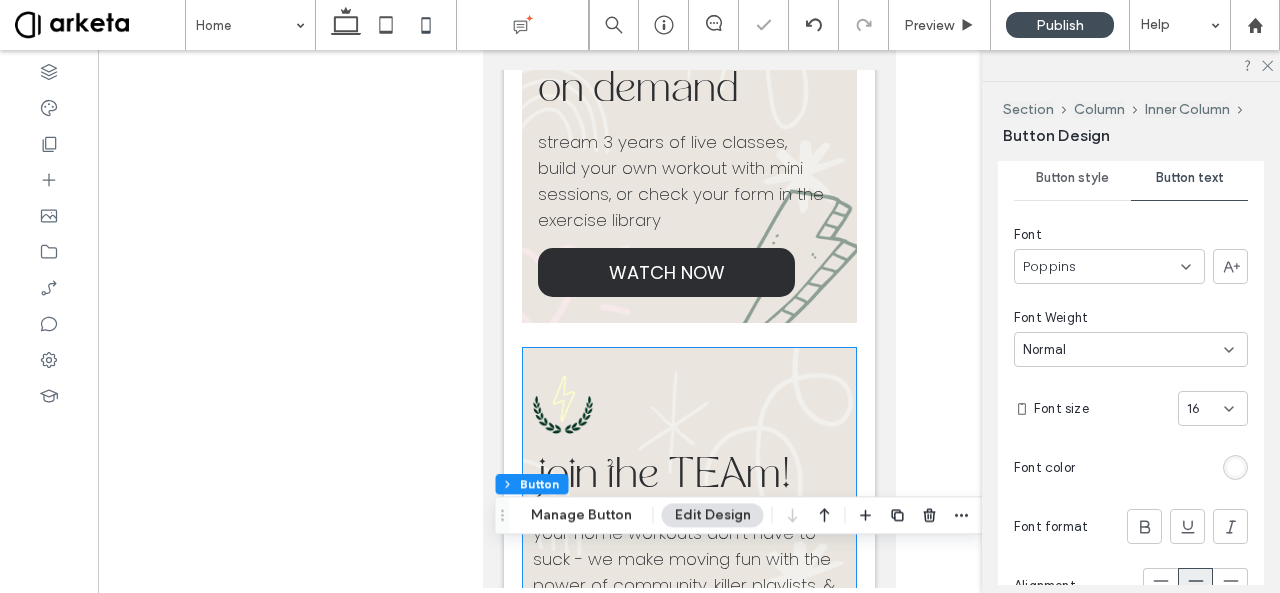 scroll, scrollTop: 1082, scrollLeft: 0, axis: vertical 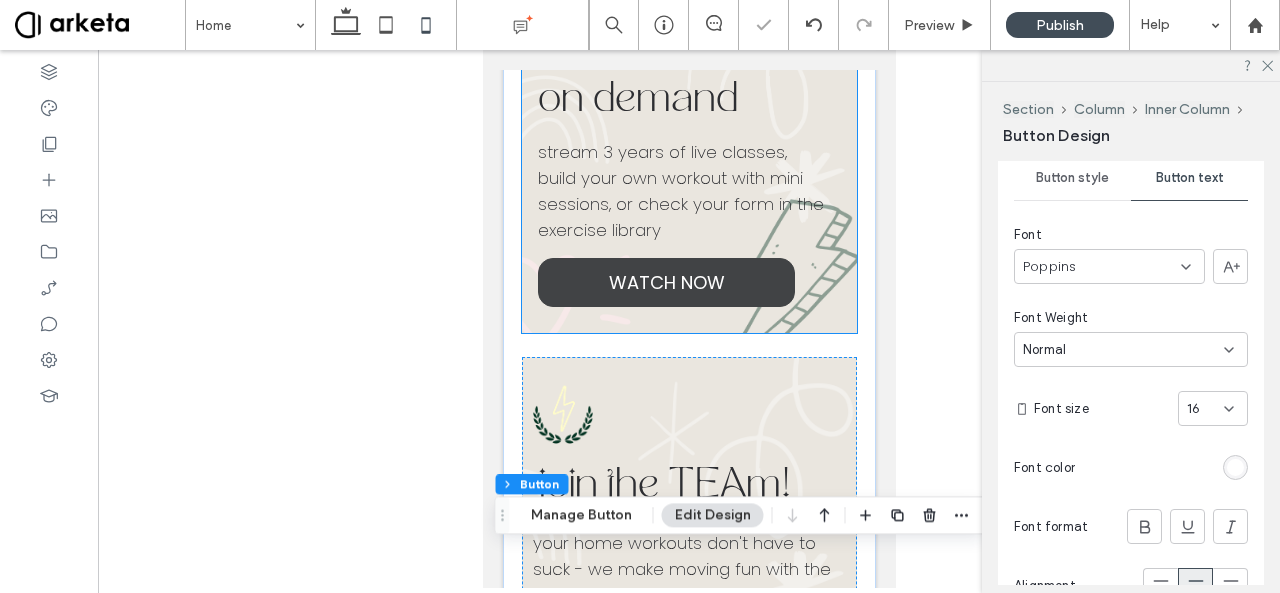 click on "WATCH NOW" at bounding box center (665, 282) 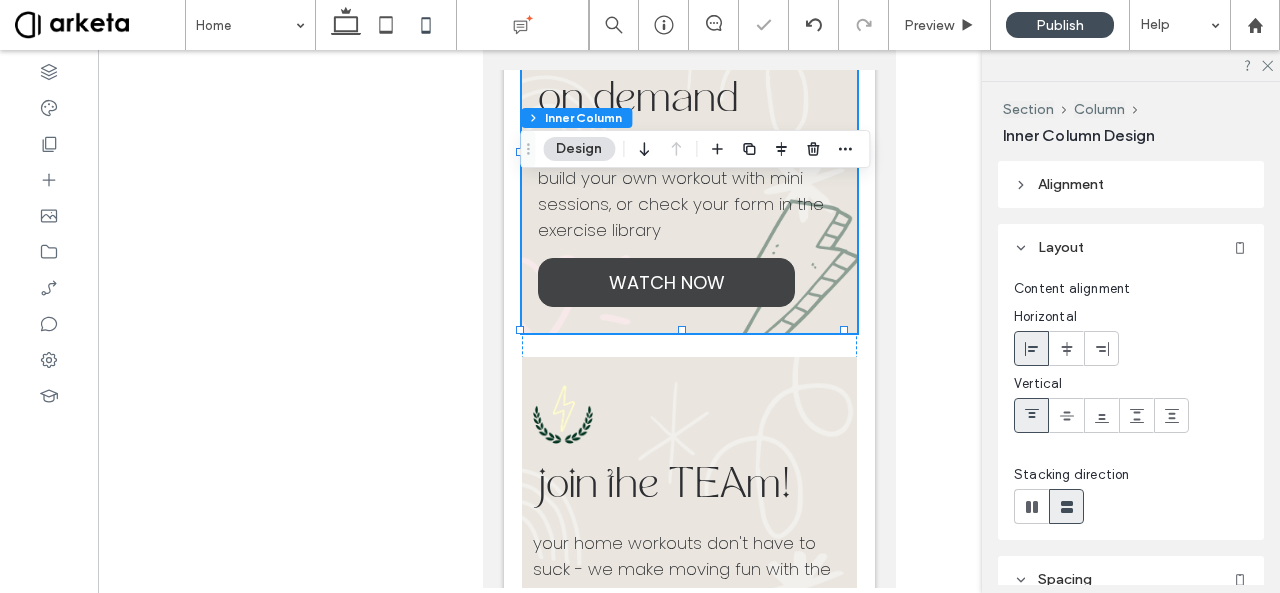 click on "WATCH NOW" at bounding box center [665, 282] 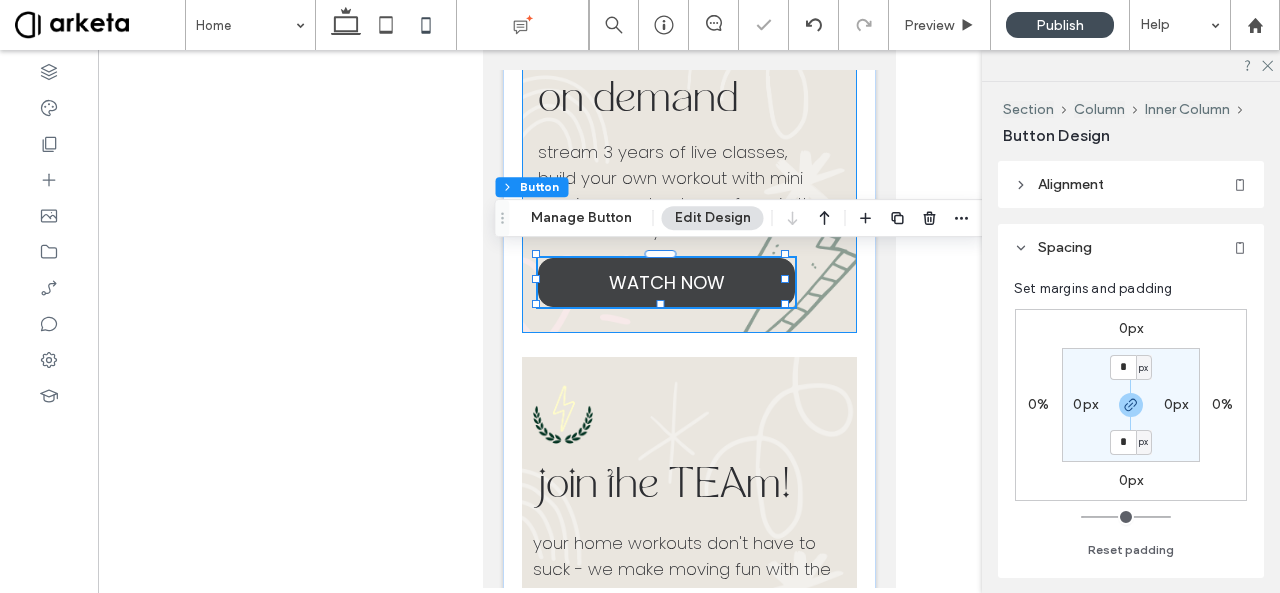 type on "**" 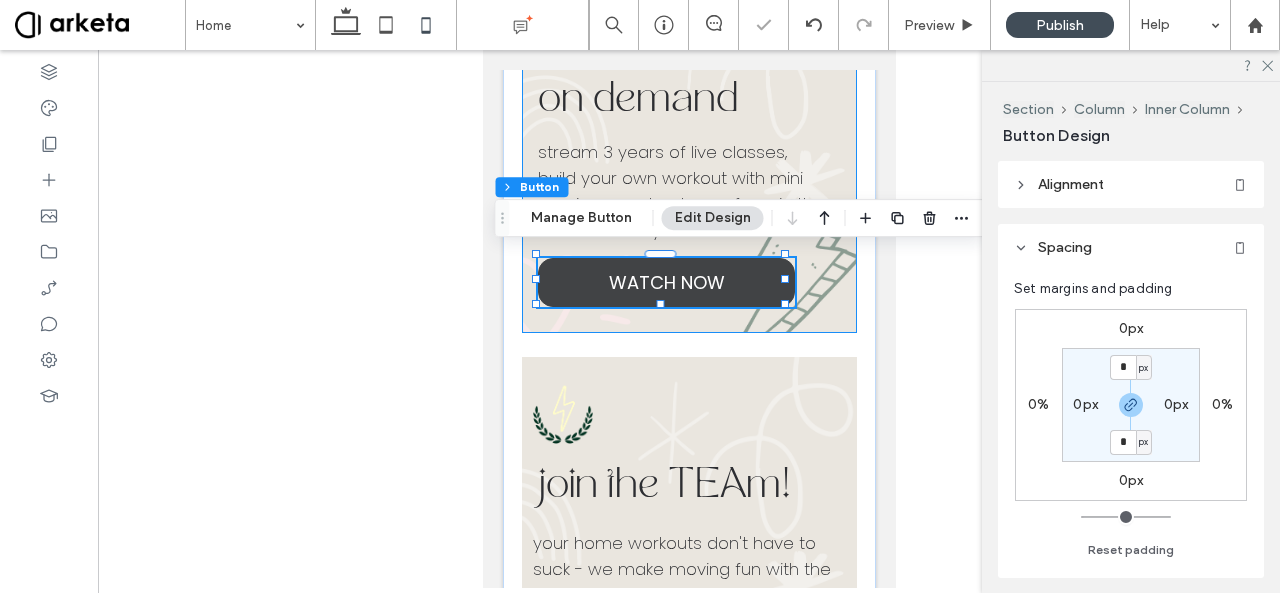 type on "**" 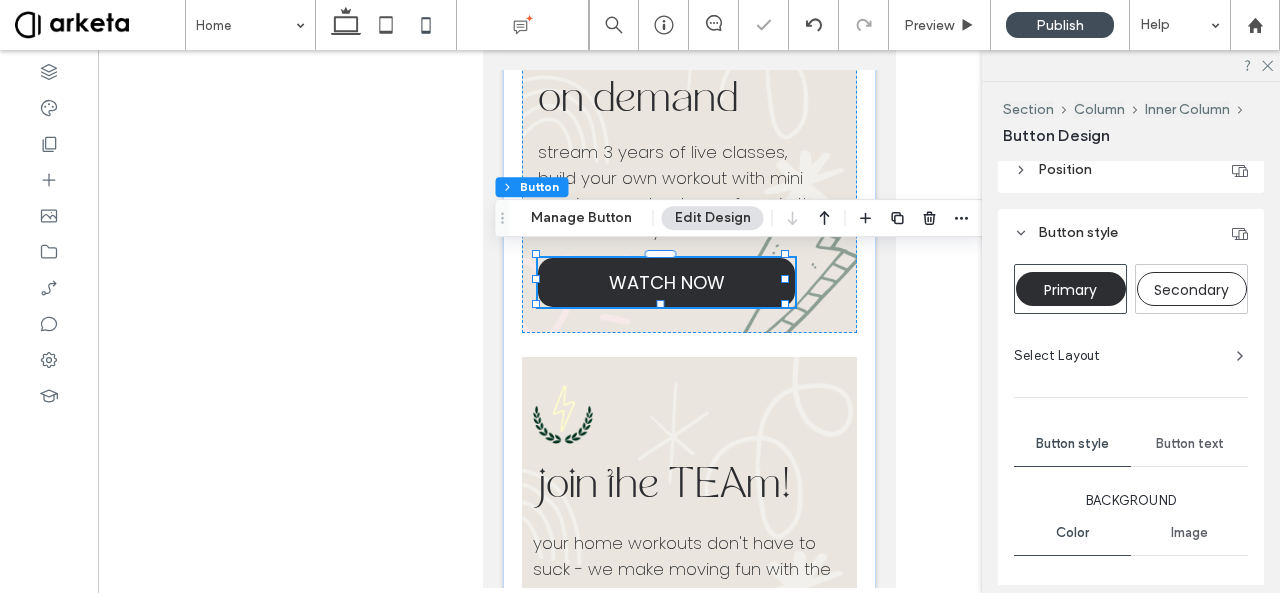 scroll, scrollTop: 936, scrollLeft: 0, axis: vertical 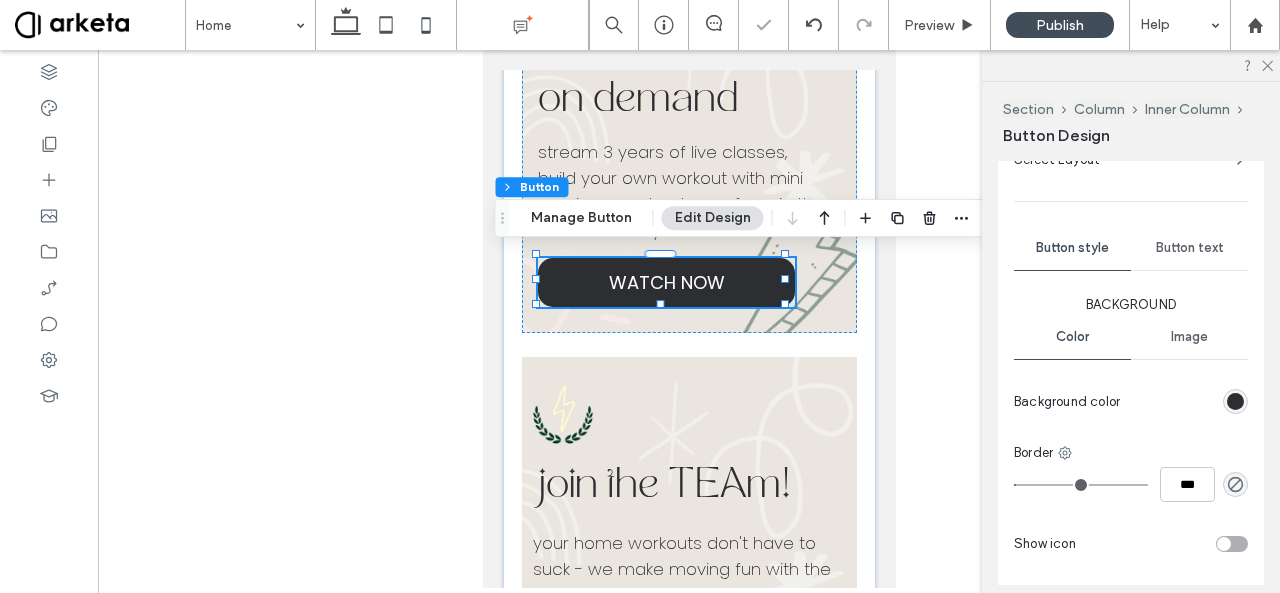 type on "*" 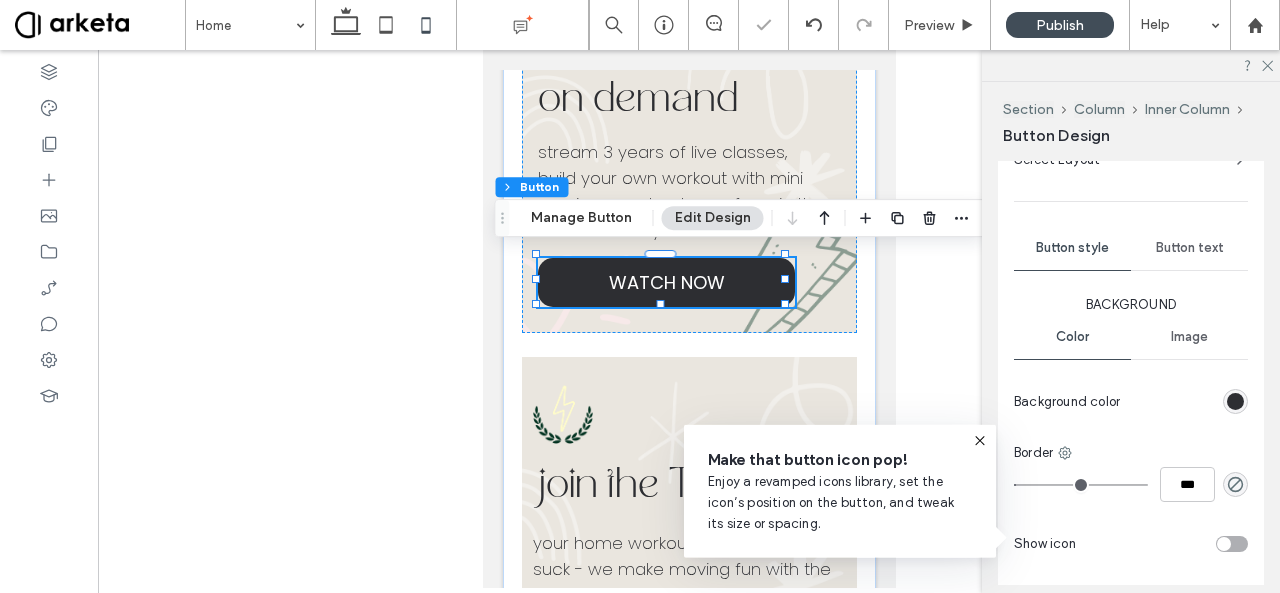 click on "Button text" at bounding box center (1190, 248) 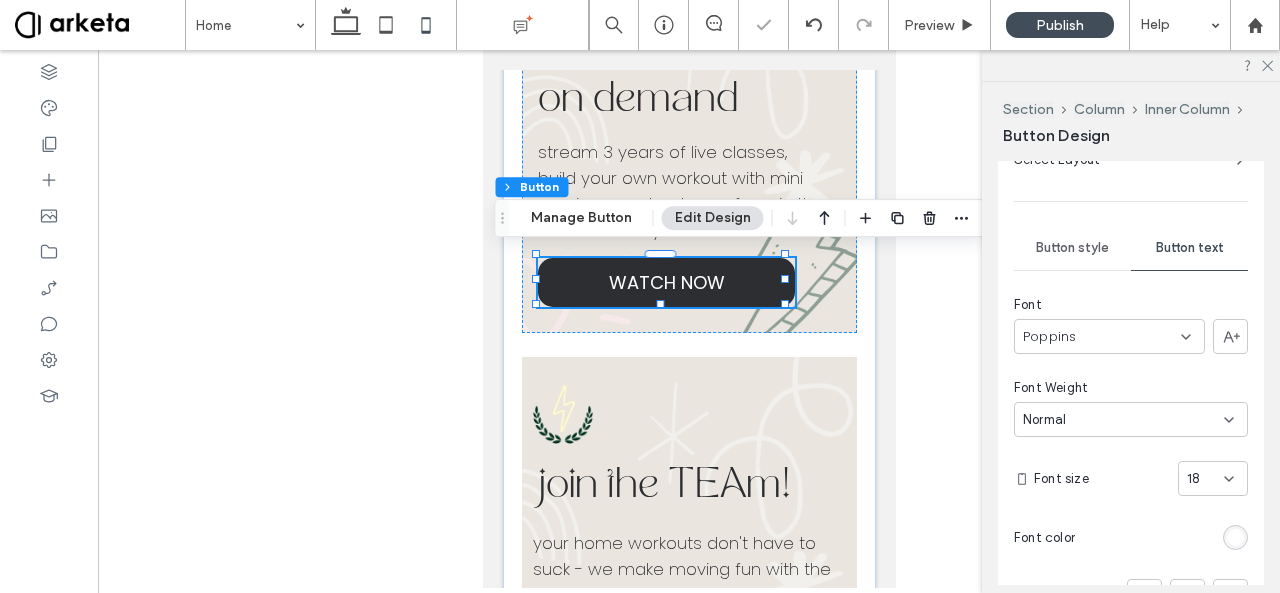 click on "18" at bounding box center [1213, 478] 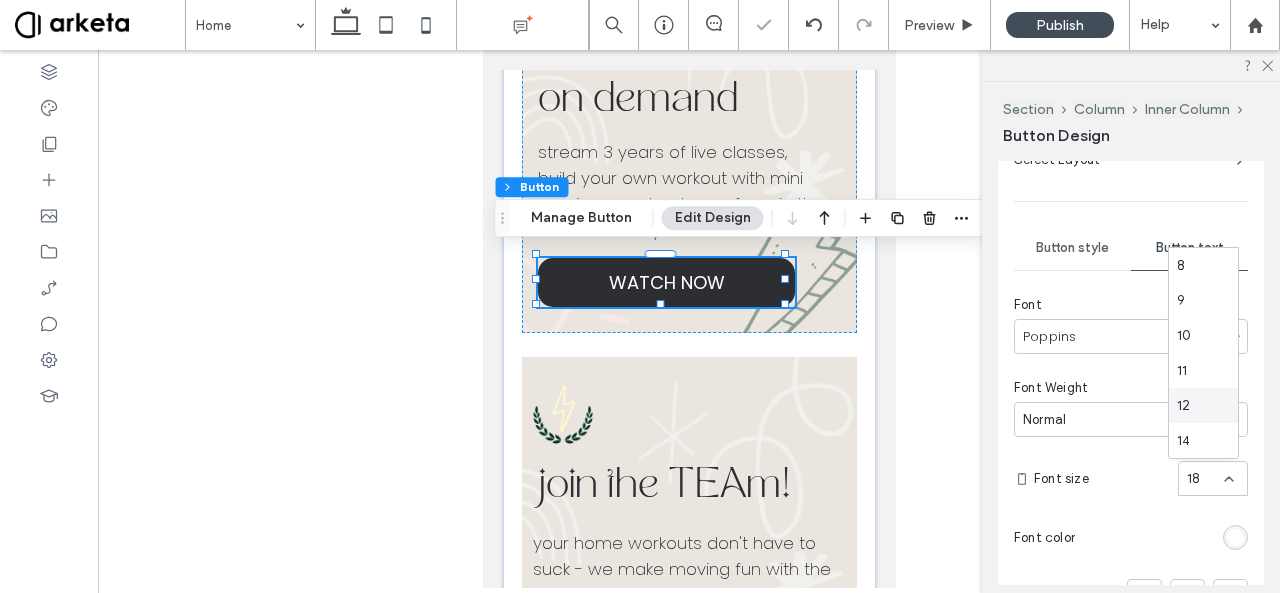 scroll, scrollTop: 106, scrollLeft: 0, axis: vertical 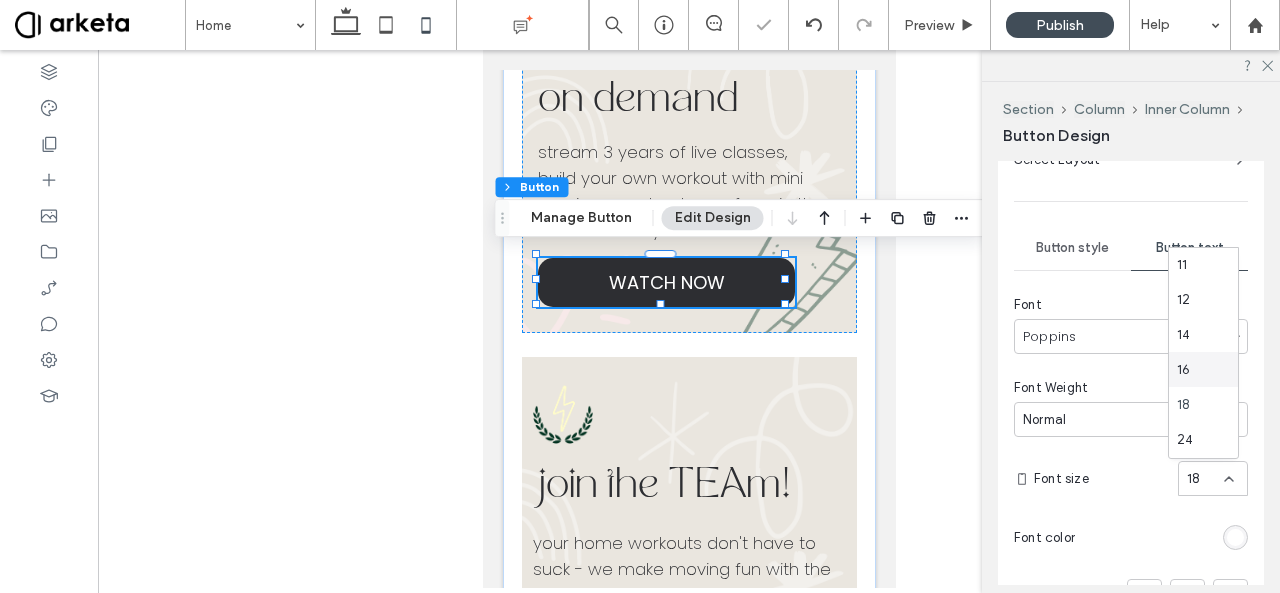 click on "16" at bounding box center (1203, 369) 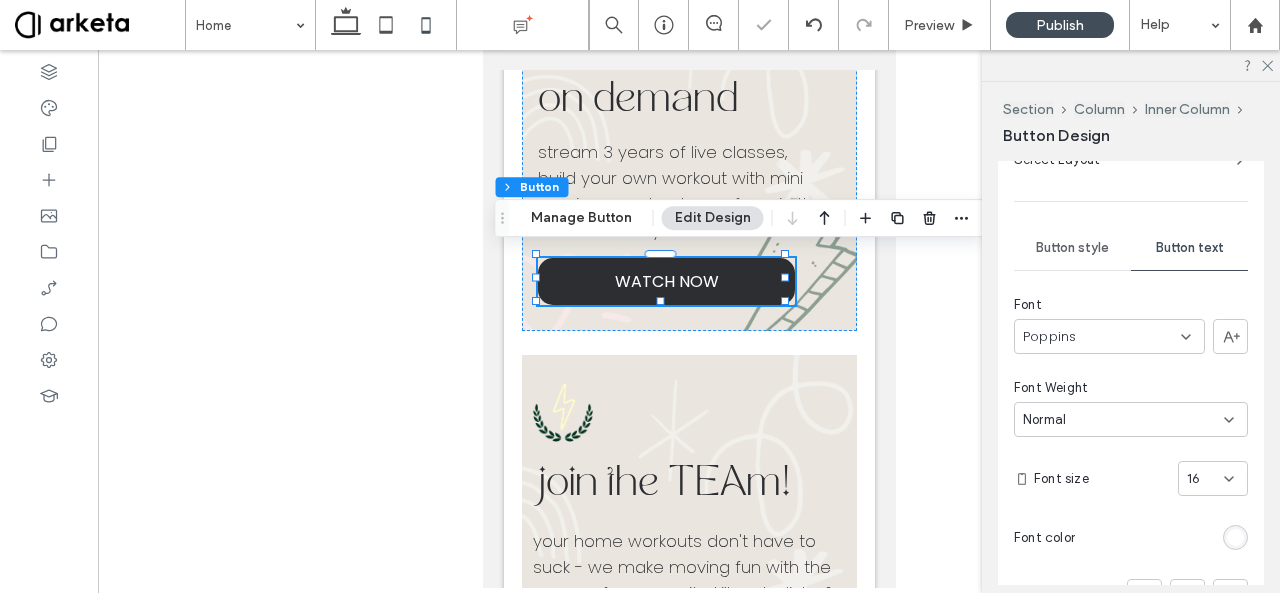 click on "Normal" at bounding box center [1123, 420] 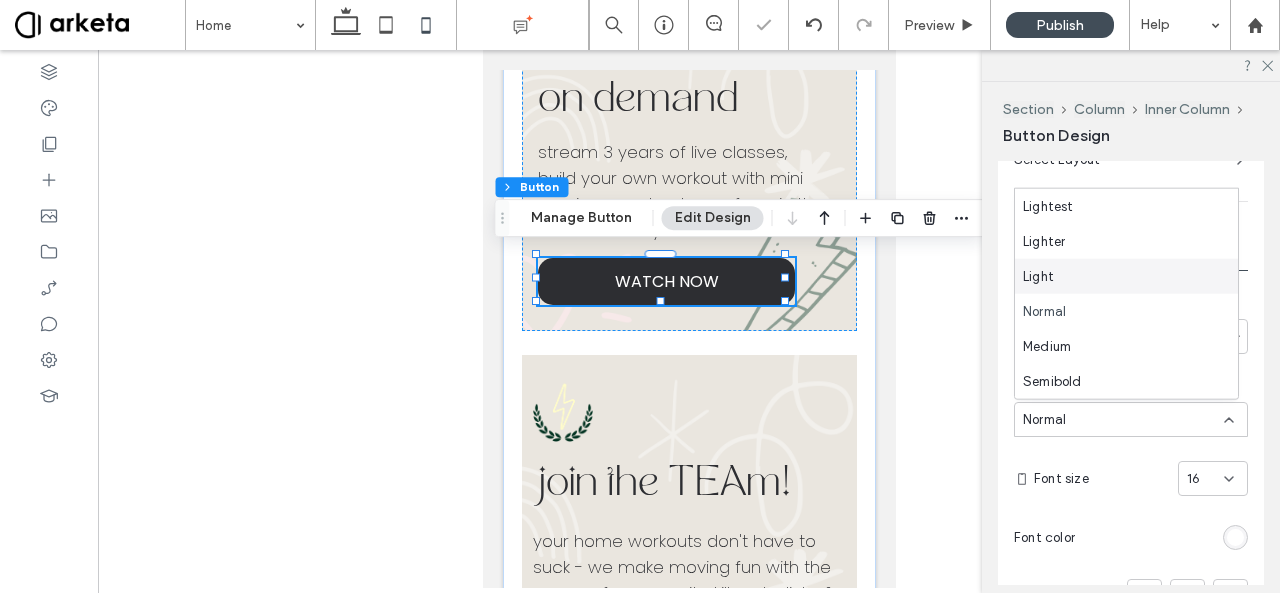 click on "Light" at bounding box center (1126, 276) 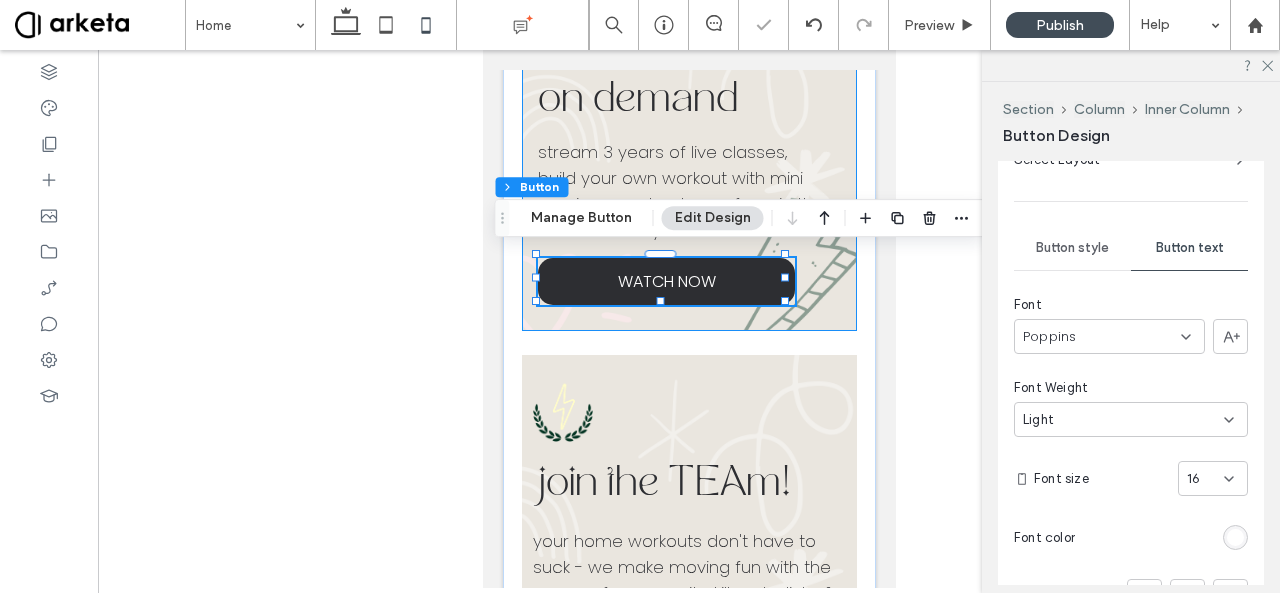 click on "on demand
stream 3 years of live classes, build your own workout with mini sessions, or check your form in the exercise library
WATCH NOW" at bounding box center [689, 154] 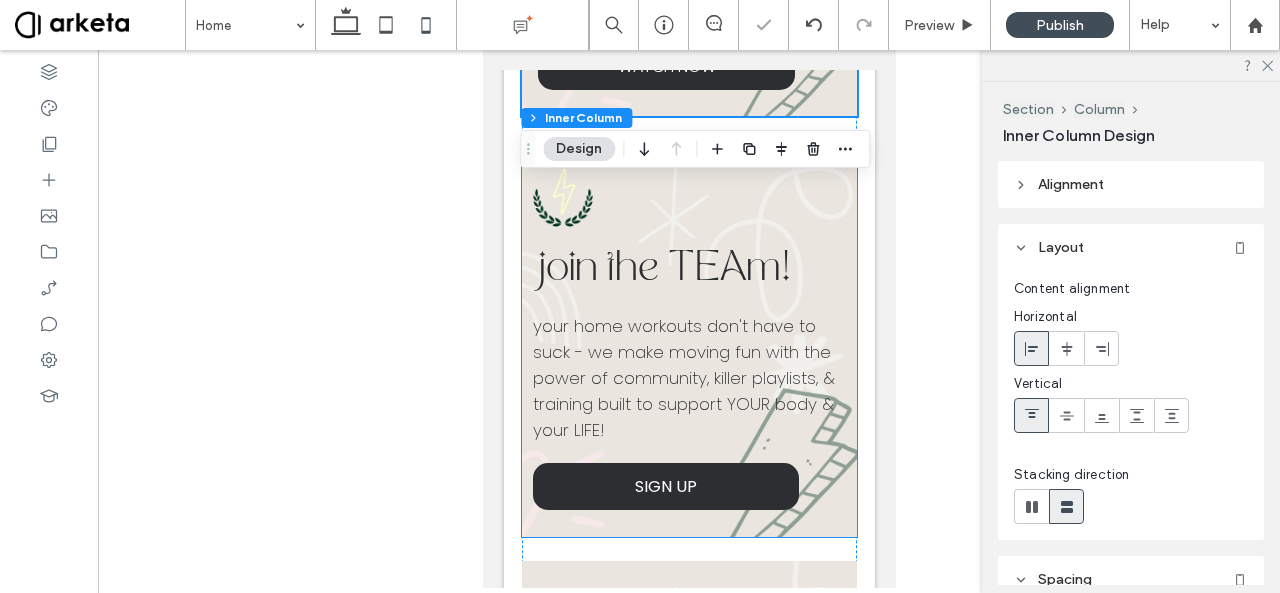 scroll, scrollTop: 1335, scrollLeft: 0, axis: vertical 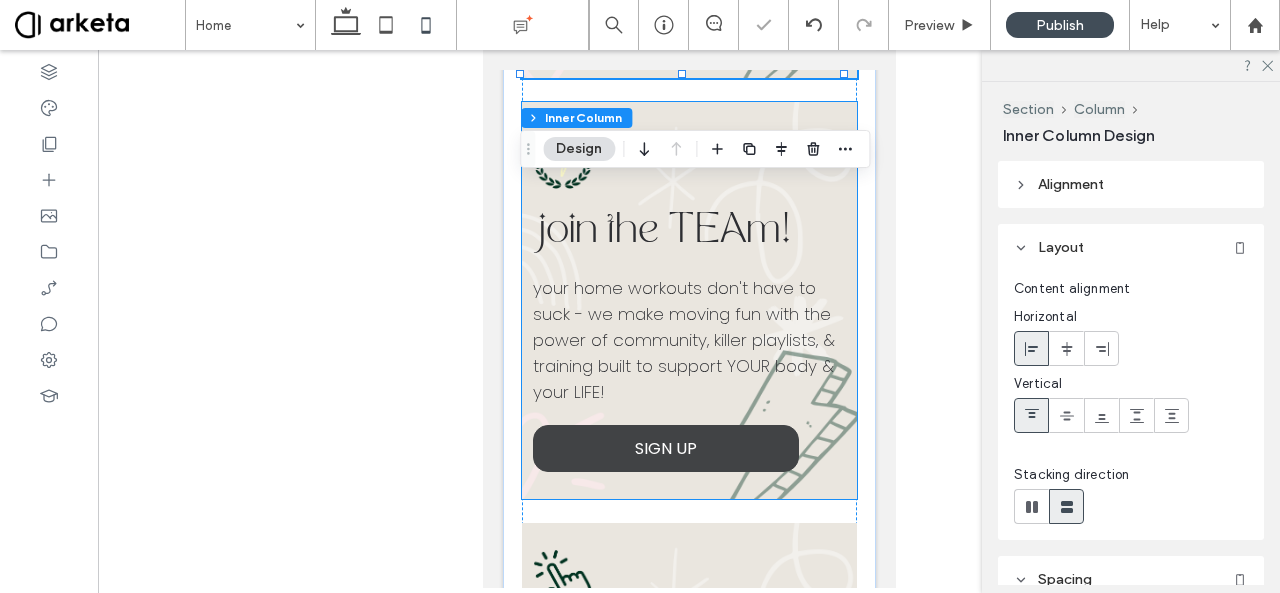 click on "SIGN UP" at bounding box center [664, 448] 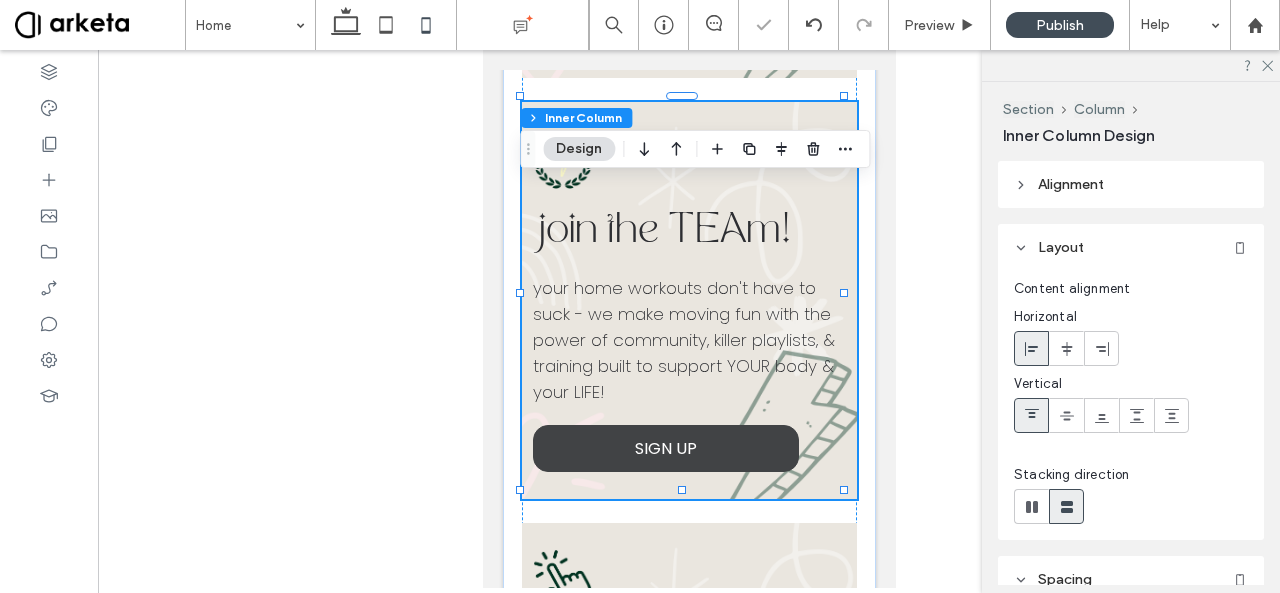 click on "SIGN UP" at bounding box center [664, 448] 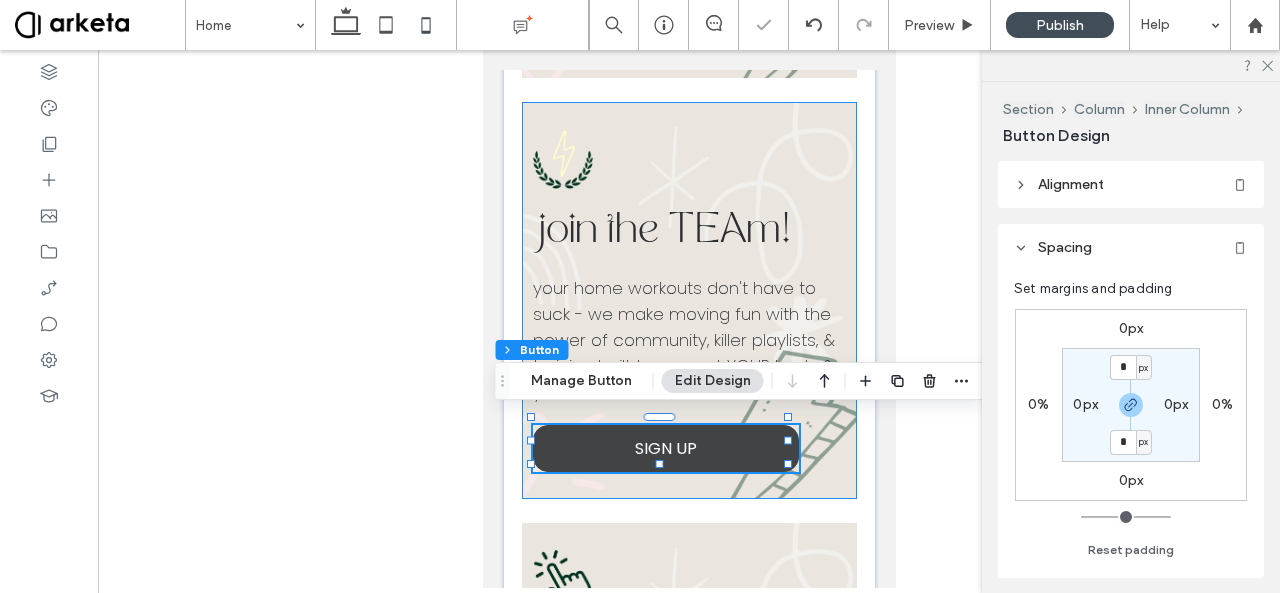 type on "**" 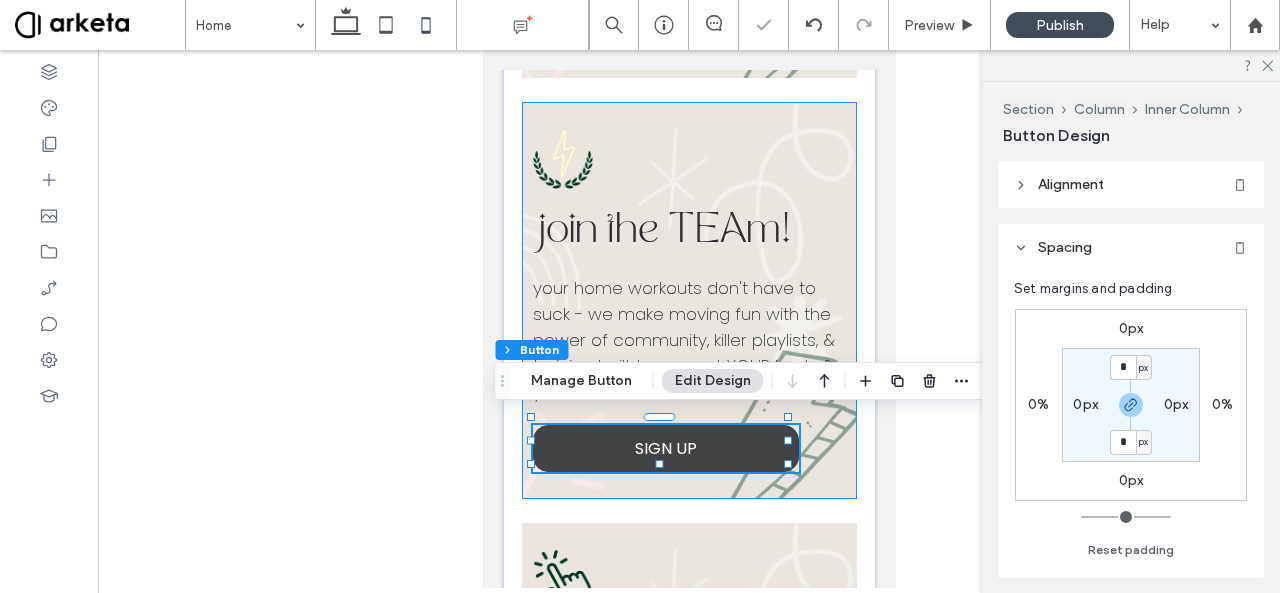 type on "**" 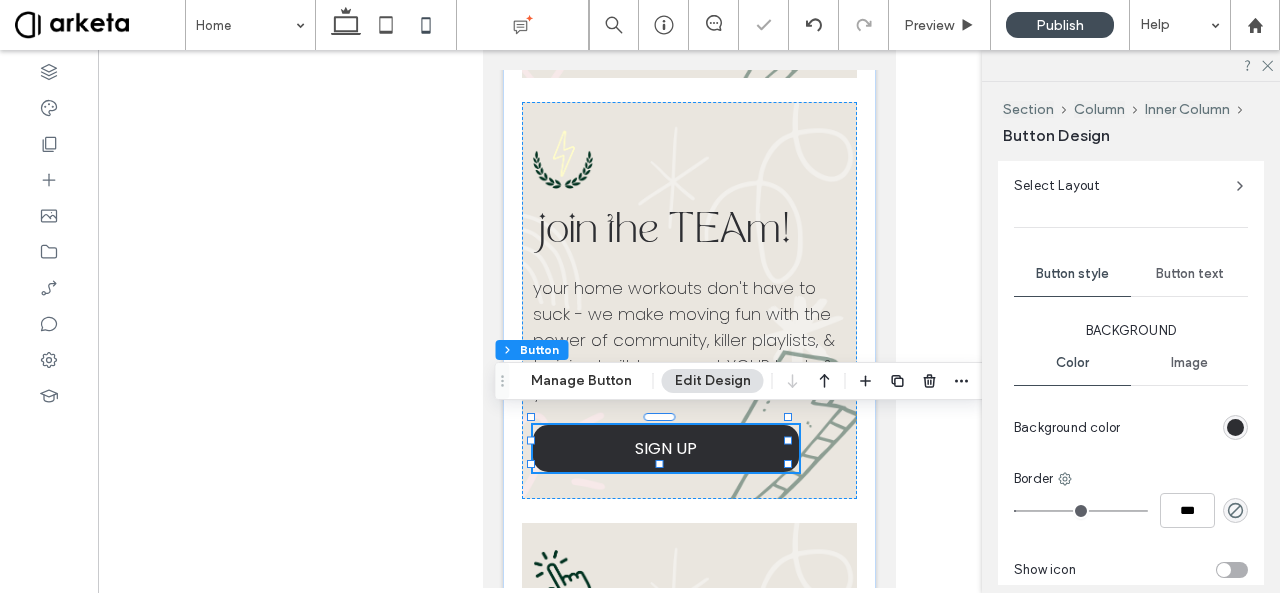 scroll, scrollTop: 920, scrollLeft: 0, axis: vertical 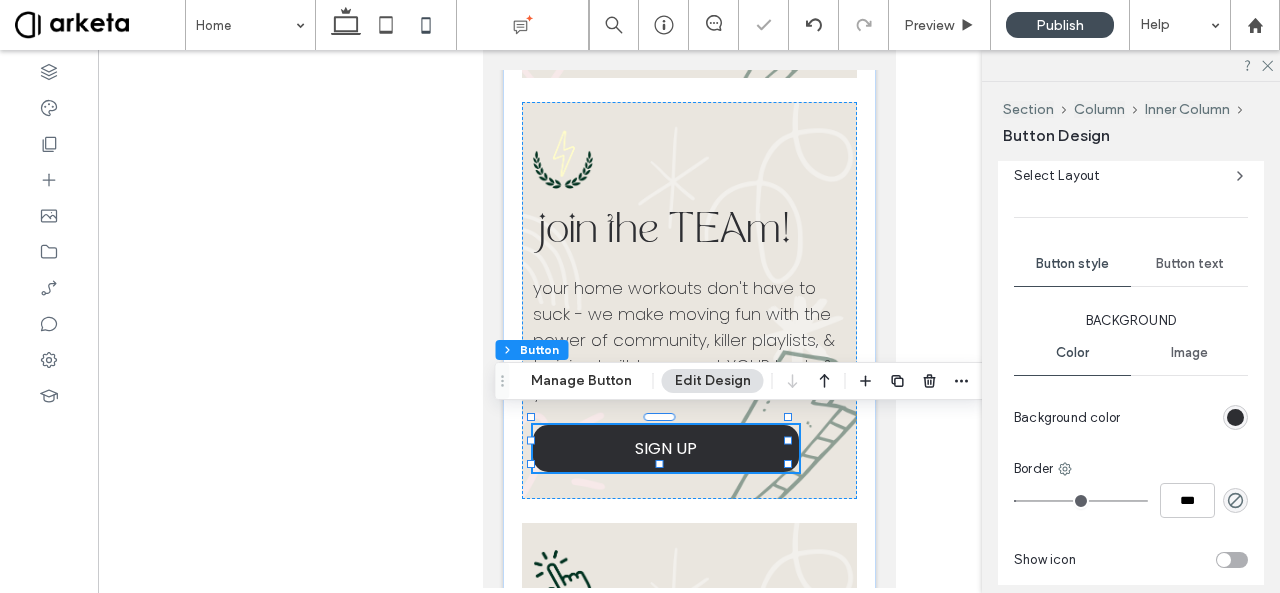 type on "*" 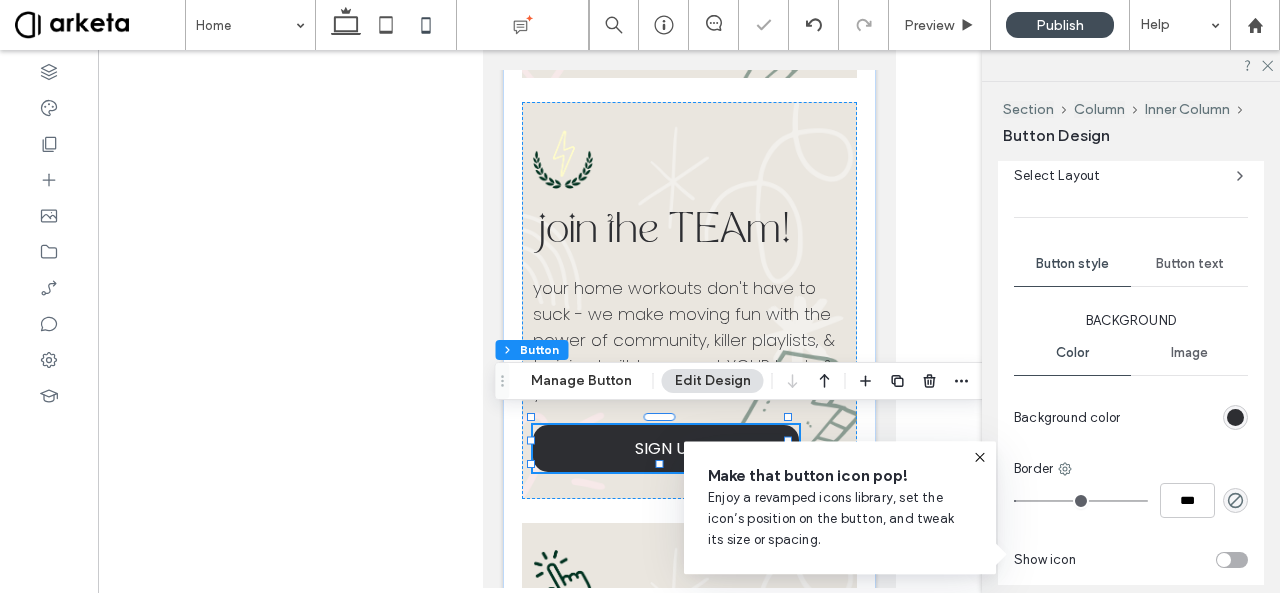 click on "Button text" at bounding box center (1189, 264) 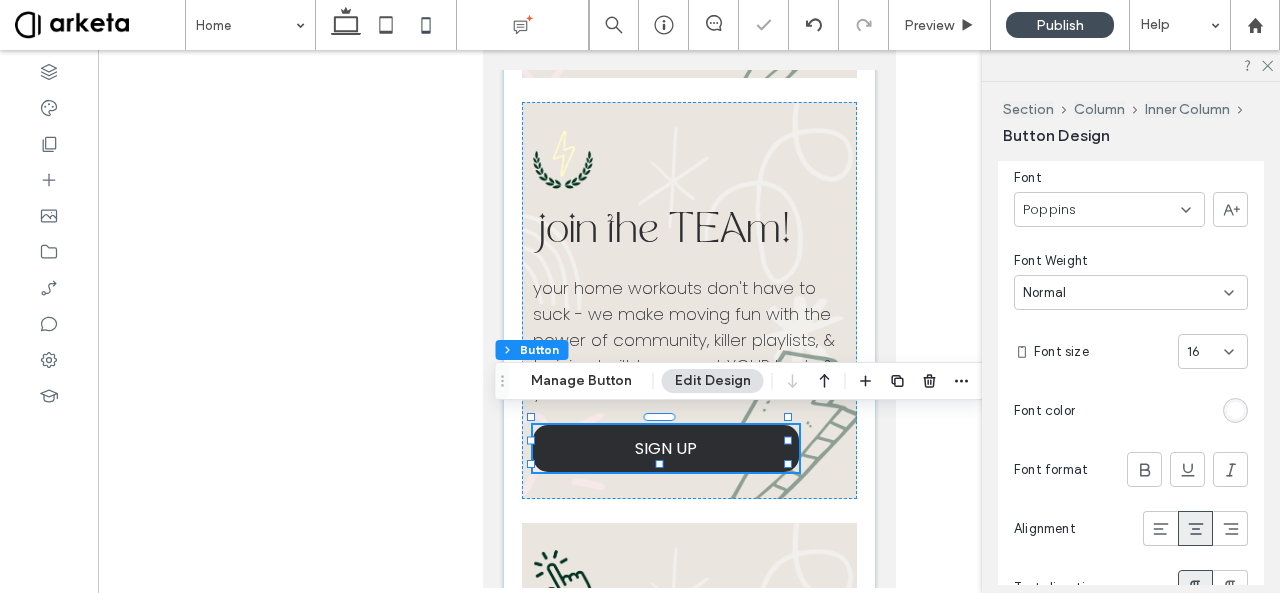 scroll, scrollTop: 1036, scrollLeft: 0, axis: vertical 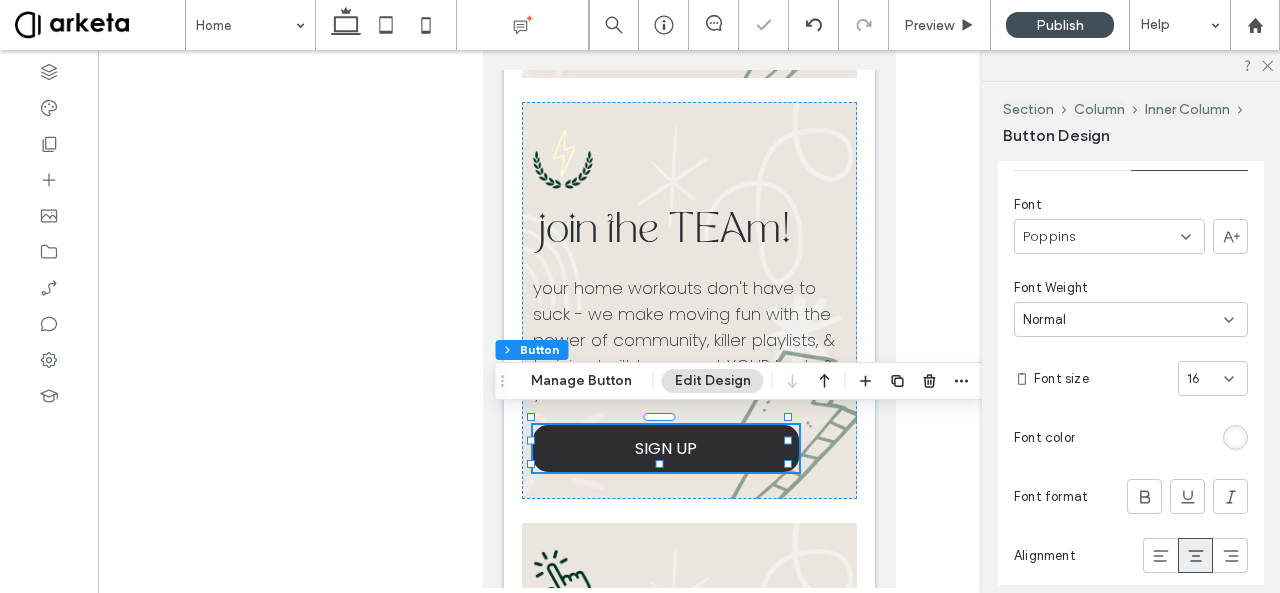 click on "Normal" at bounding box center (1123, 320) 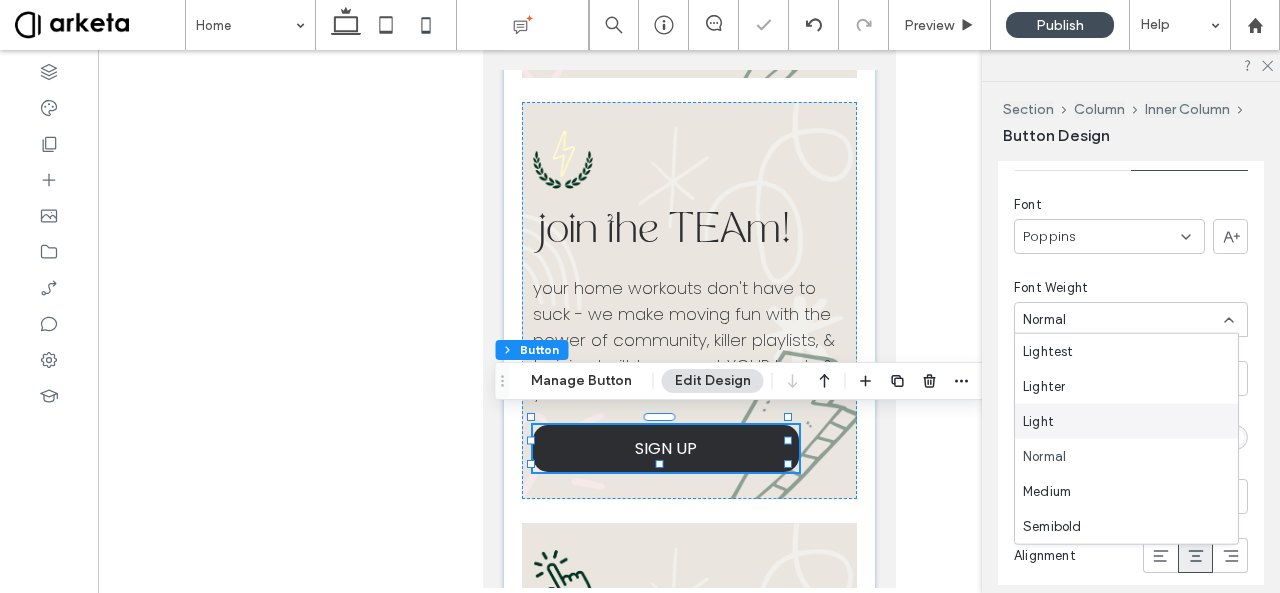 click on "Light" at bounding box center [1126, 421] 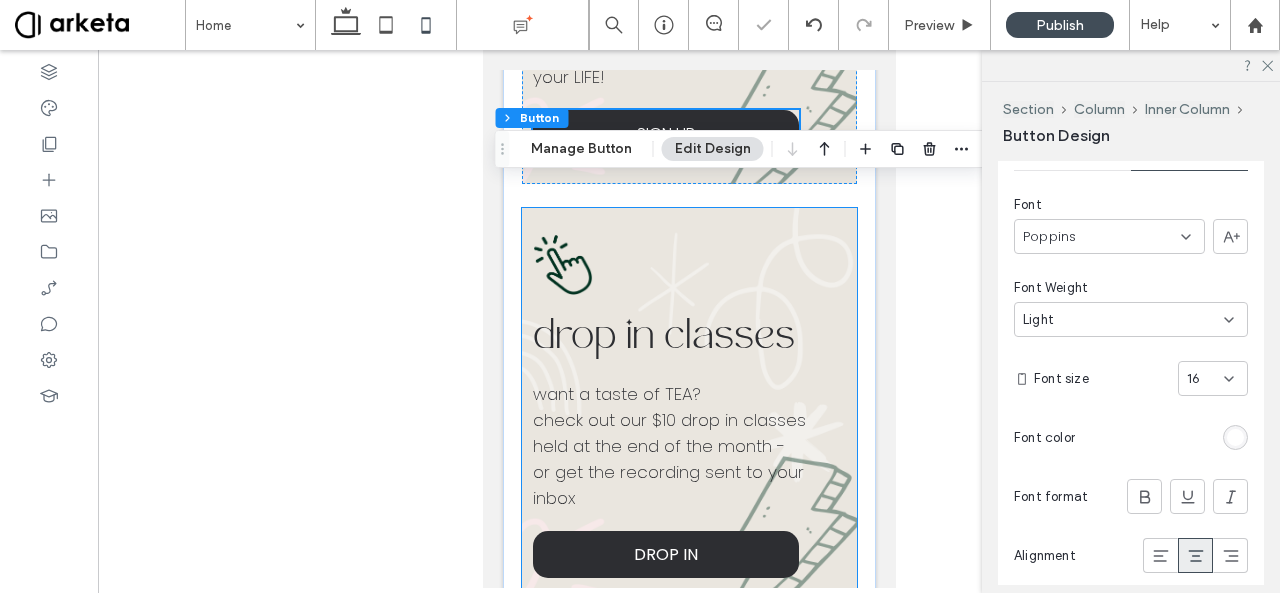 scroll, scrollTop: 1688, scrollLeft: 0, axis: vertical 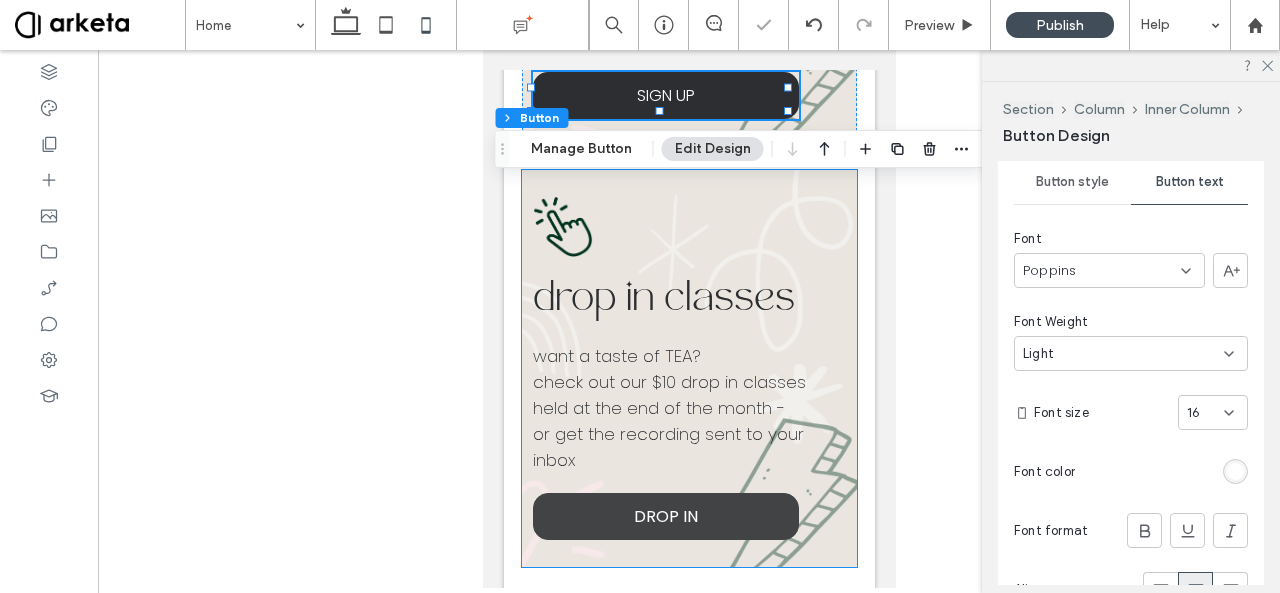 click on "DROP IN" at bounding box center (664, 516) 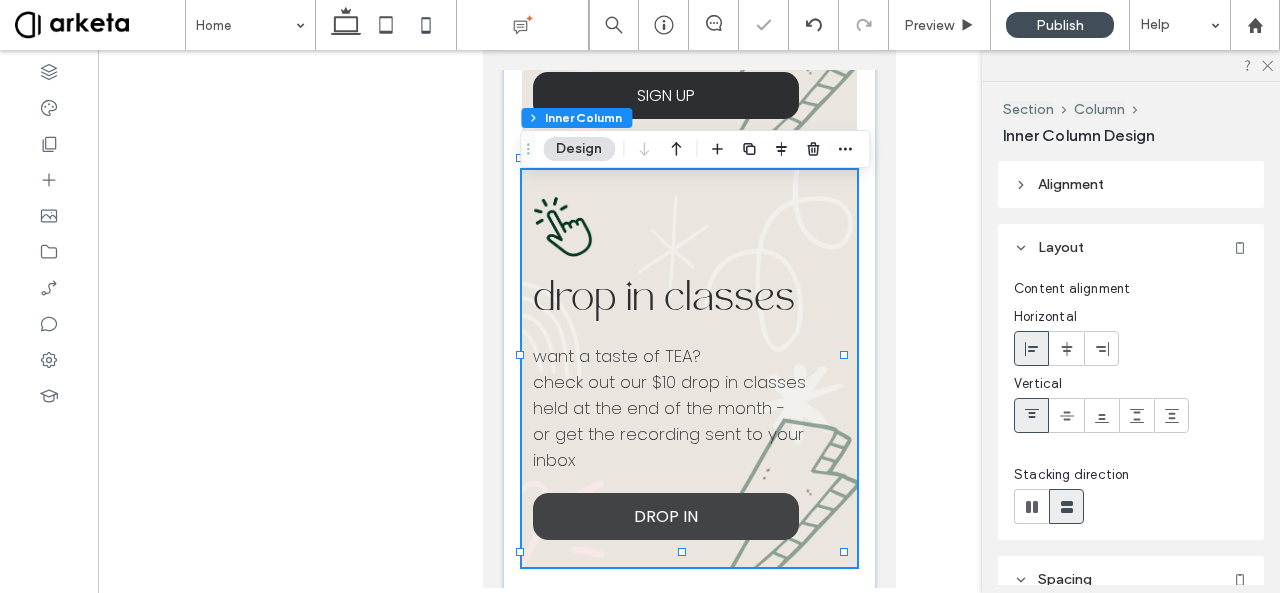 click on "DROP IN" at bounding box center (664, 516) 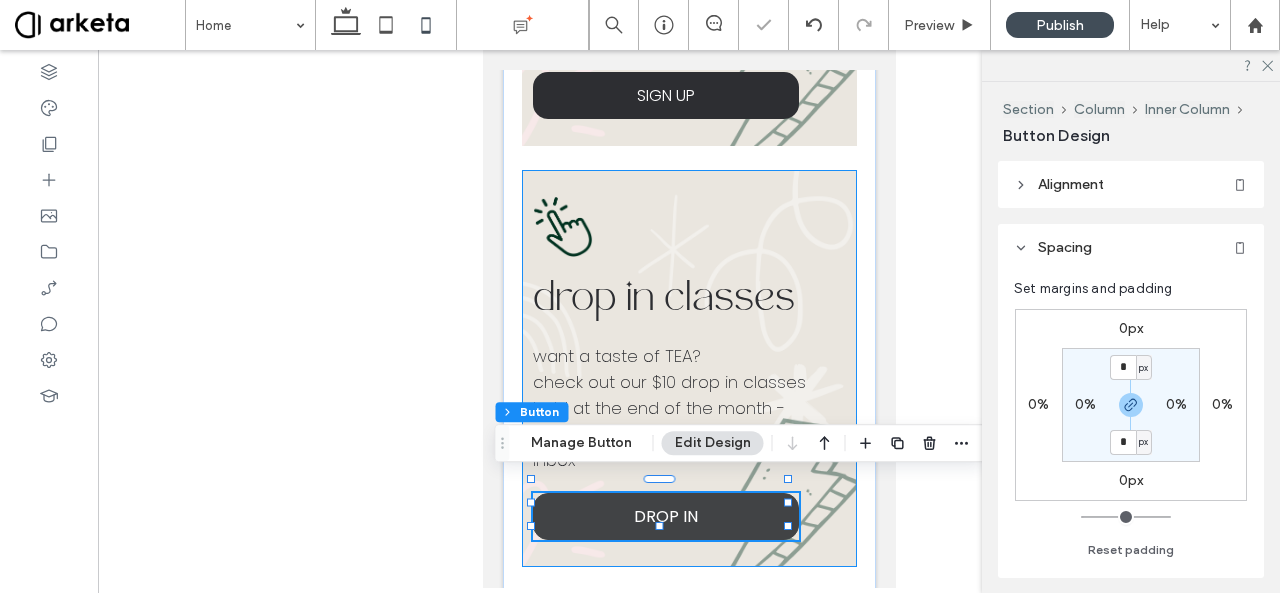 type on "**" 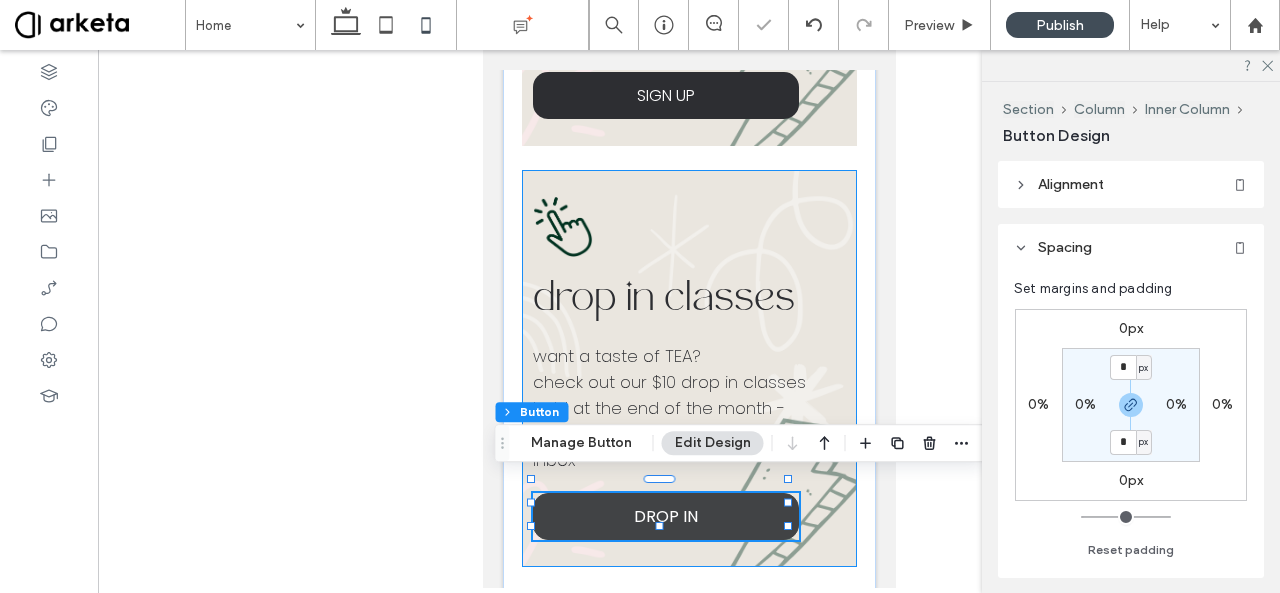 type on "**" 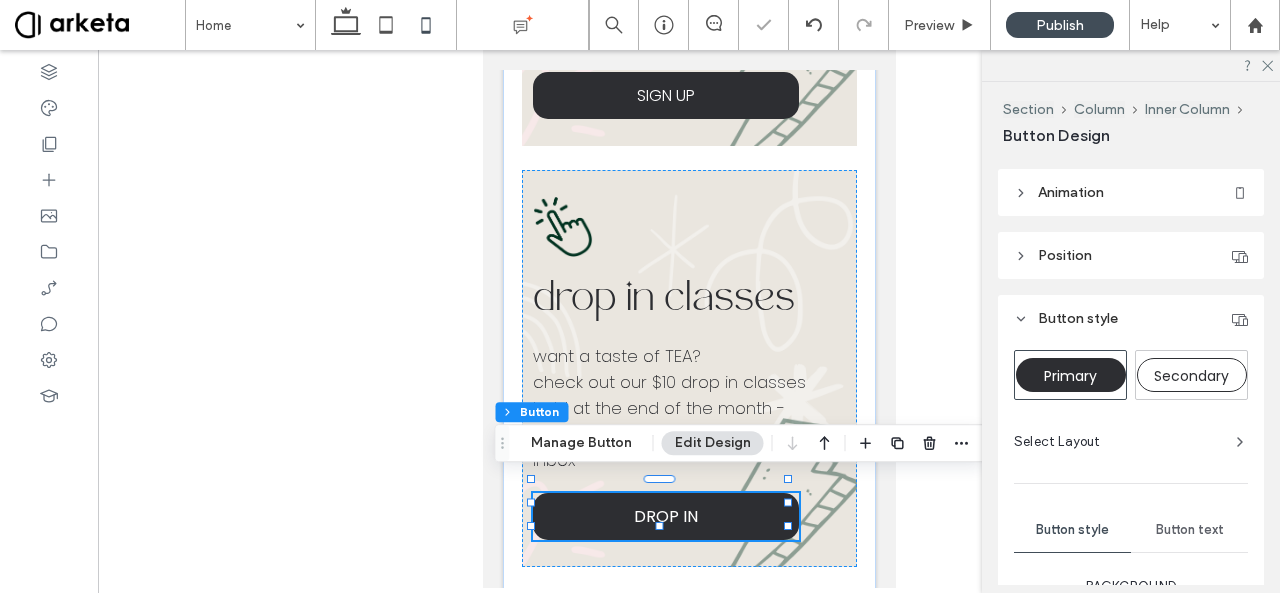 scroll, scrollTop: 704, scrollLeft: 0, axis: vertical 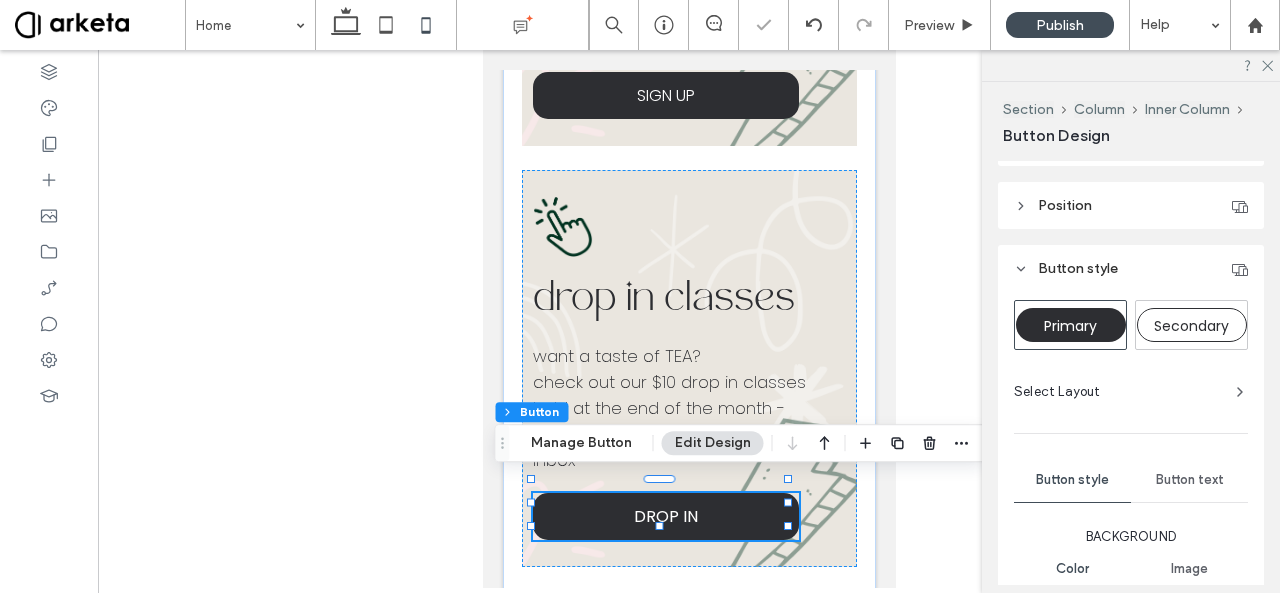 click on "Button text" at bounding box center (1190, 480) 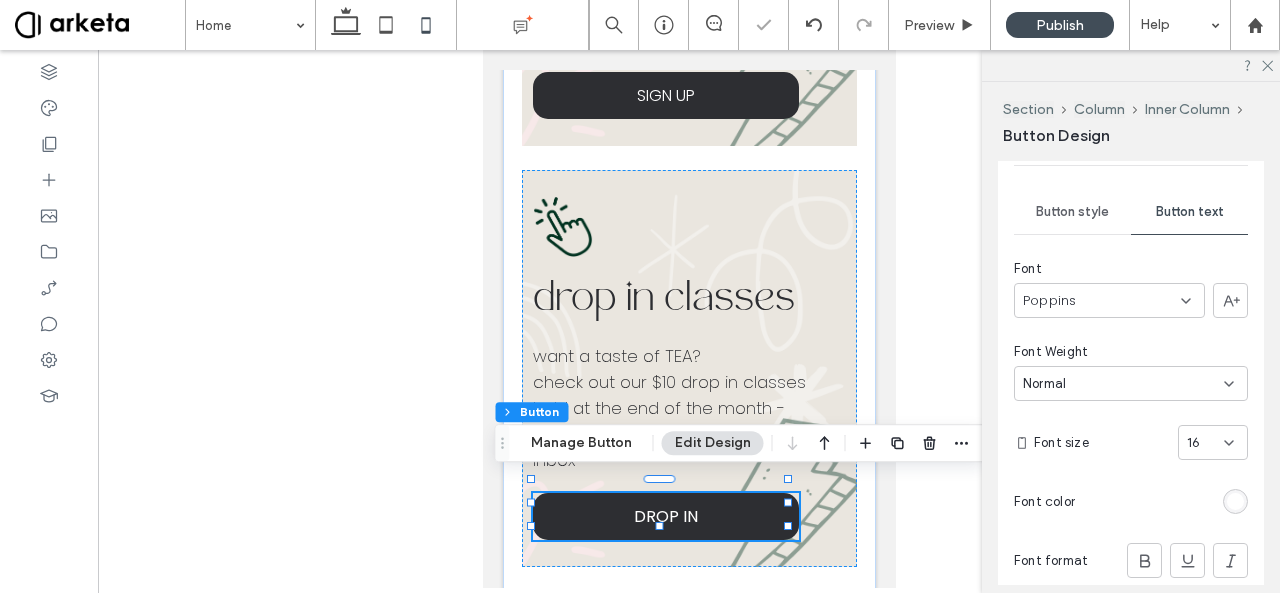 scroll, scrollTop: 1048, scrollLeft: 0, axis: vertical 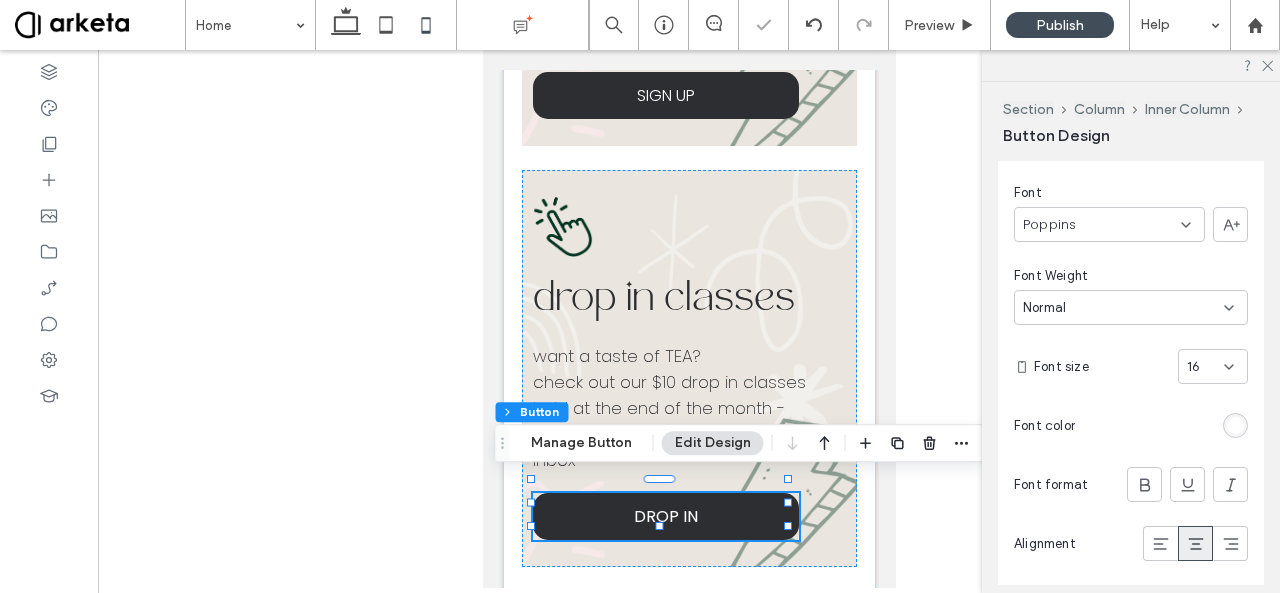 click on "Normal" at bounding box center (1123, 308) 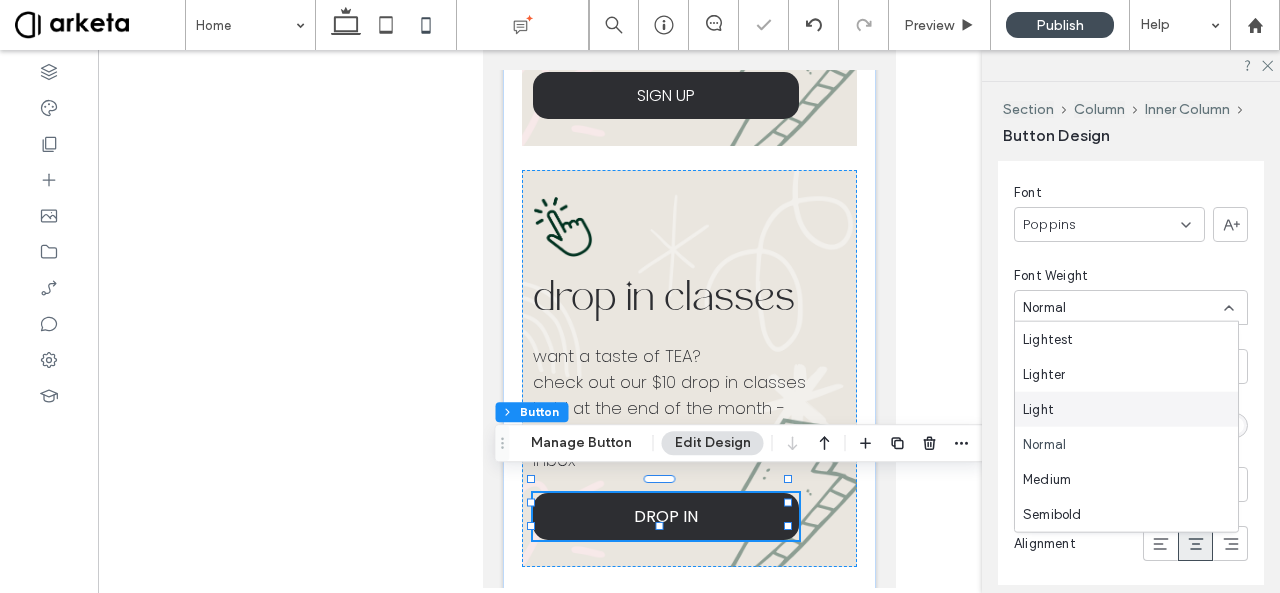 click on "Light" at bounding box center [1126, 409] 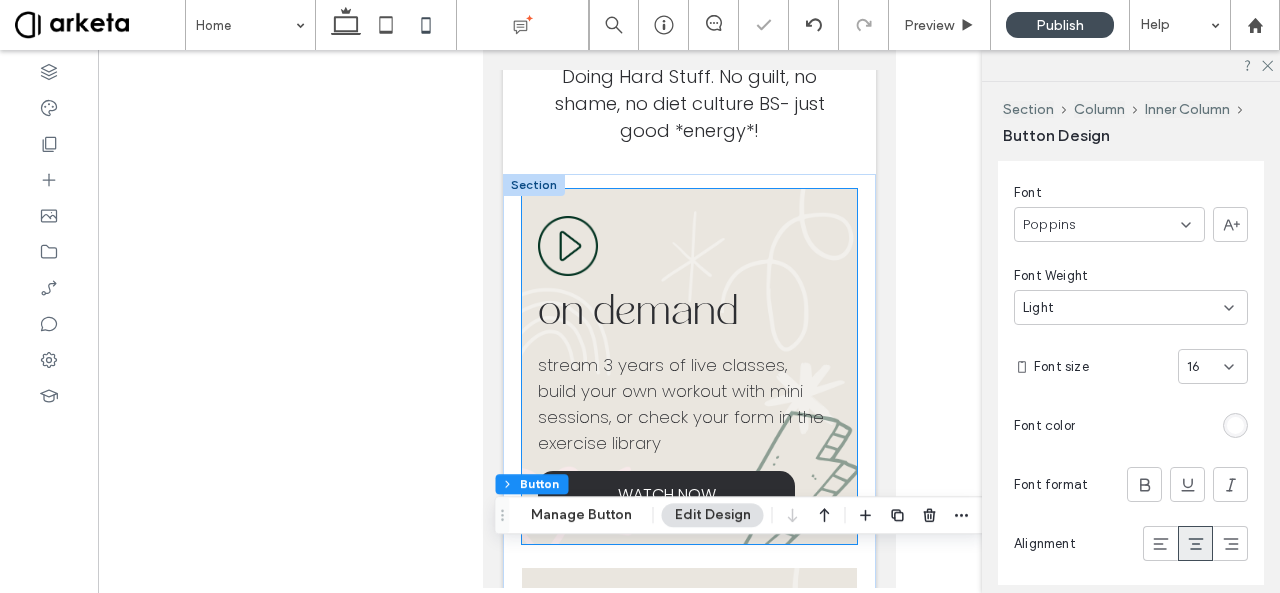 scroll, scrollTop: 868, scrollLeft: 0, axis: vertical 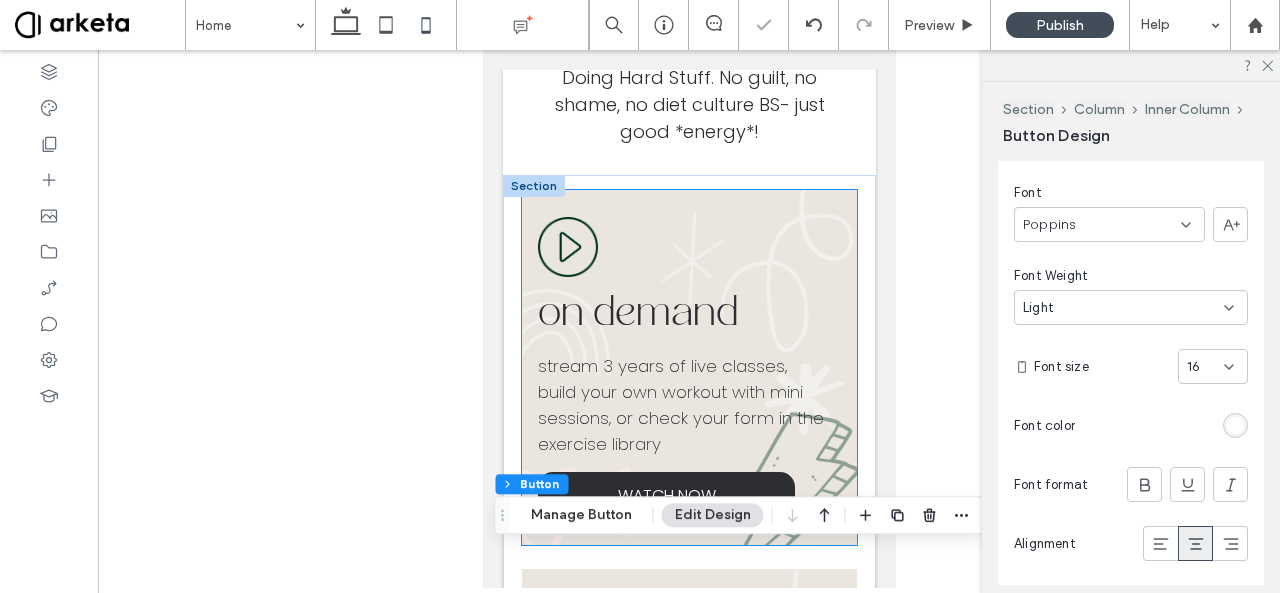 click on "stream 3 years of live classes," at bounding box center (661, 366) 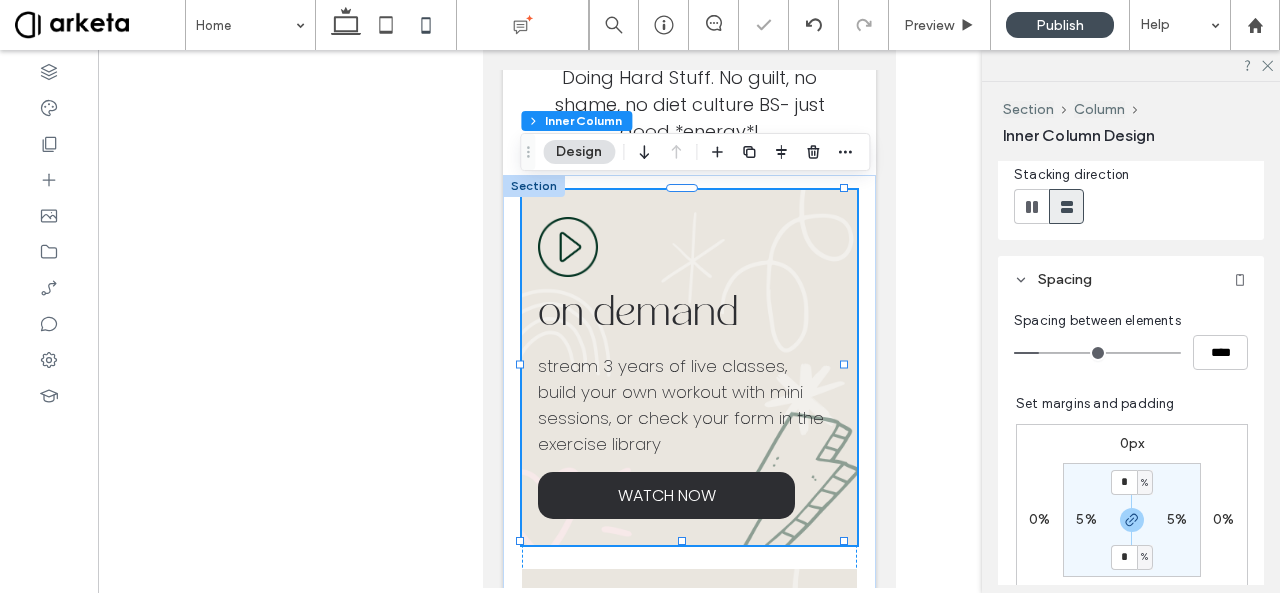 scroll, scrollTop: 416, scrollLeft: 0, axis: vertical 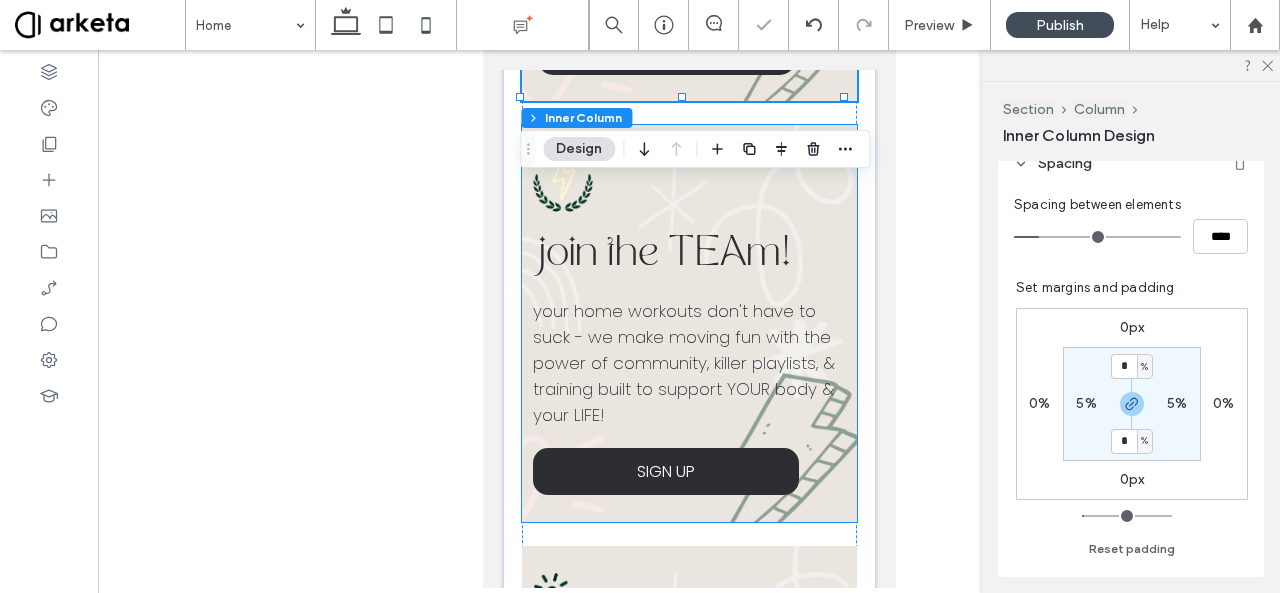 click on "your home workouts don't have to suck - we make moving fun with the power of community, killer playlists, & training built to support YOUR body & your LIFE!" at bounding box center [688, 363] 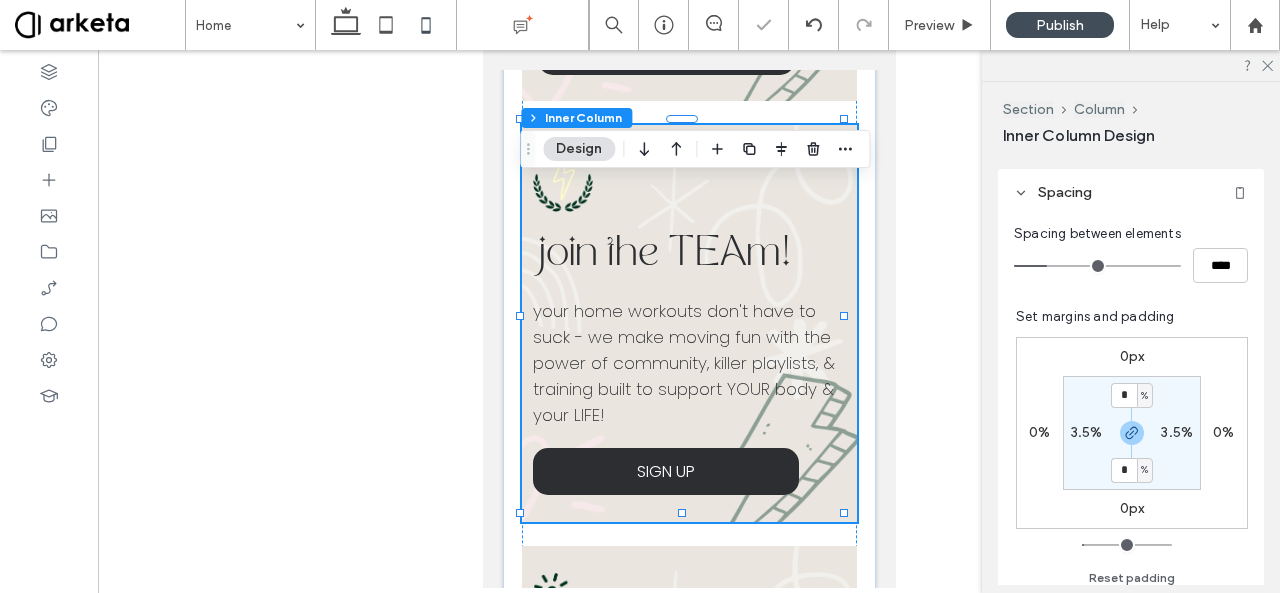 scroll, scrollTop: 410, scrollLeft: 0, axis: vertical 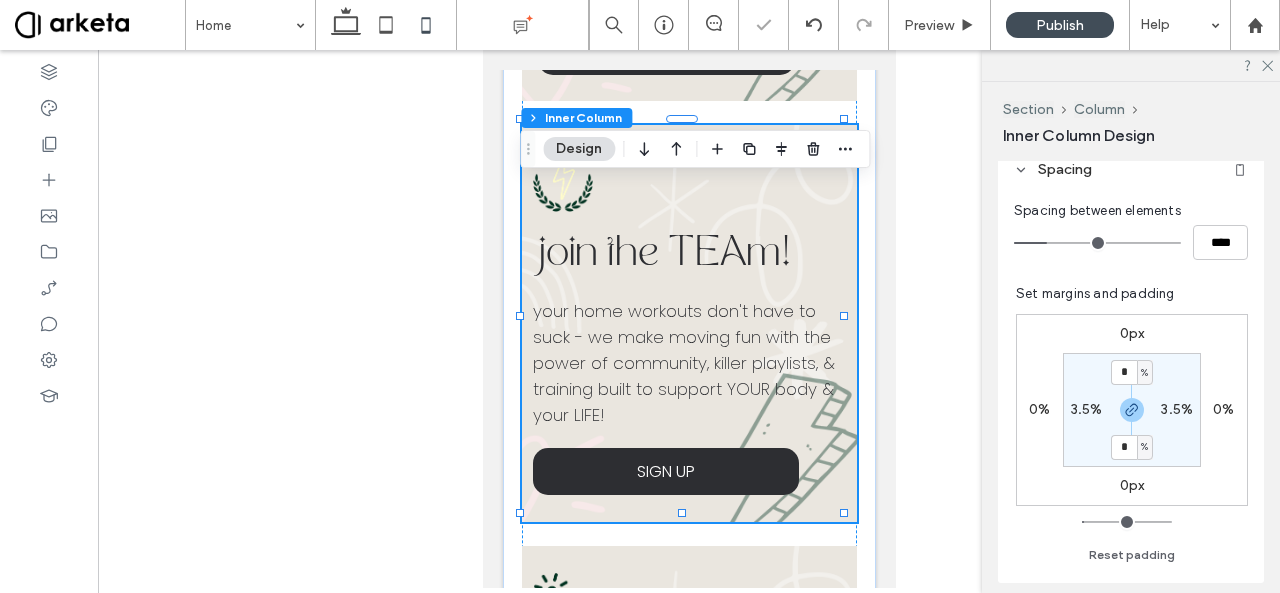 click on "3.5%" at bounding box center [1087, 409] 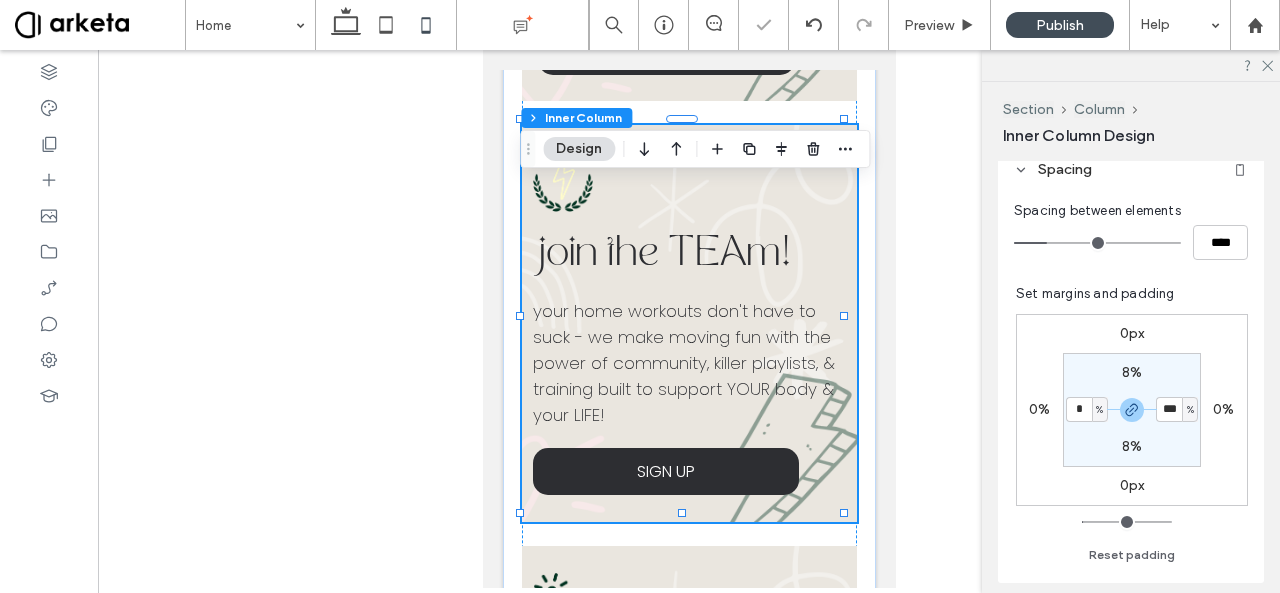 type on "*" 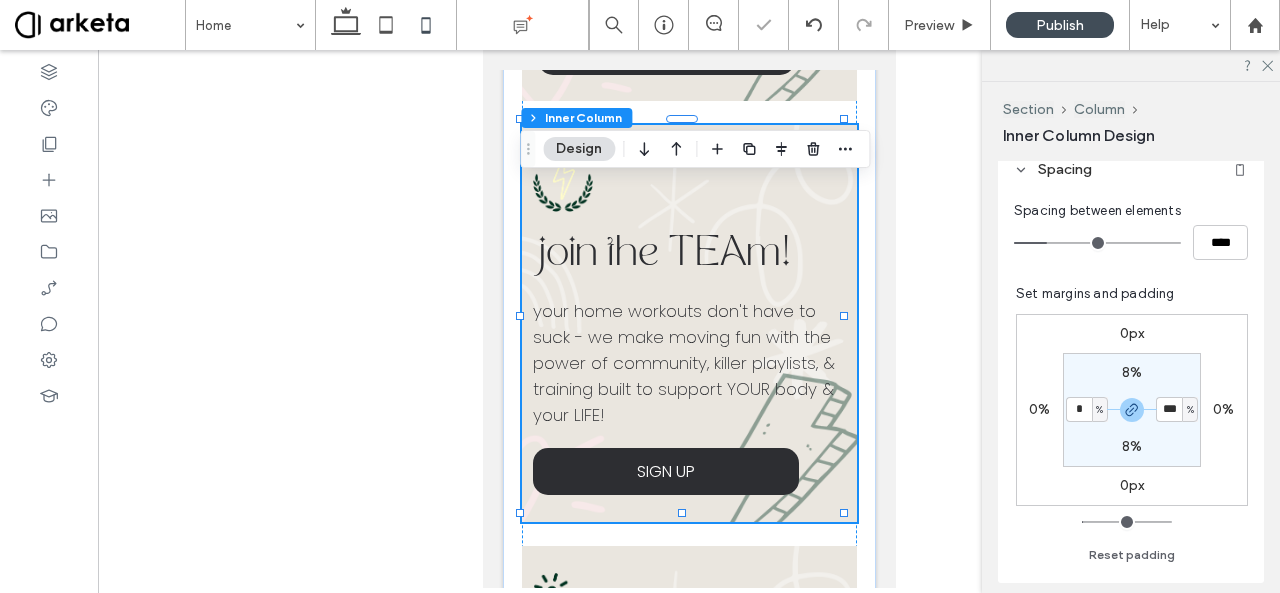 type on "*" 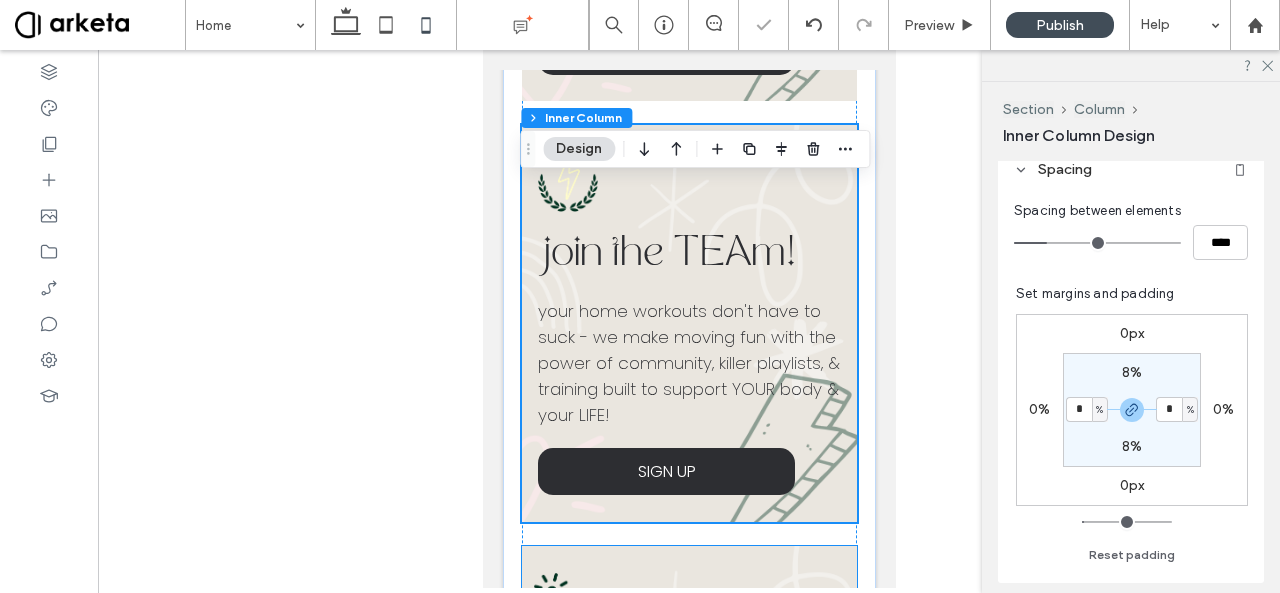 scroll, scrollTop: 1583, scrollLeft: 0, axis: vertical 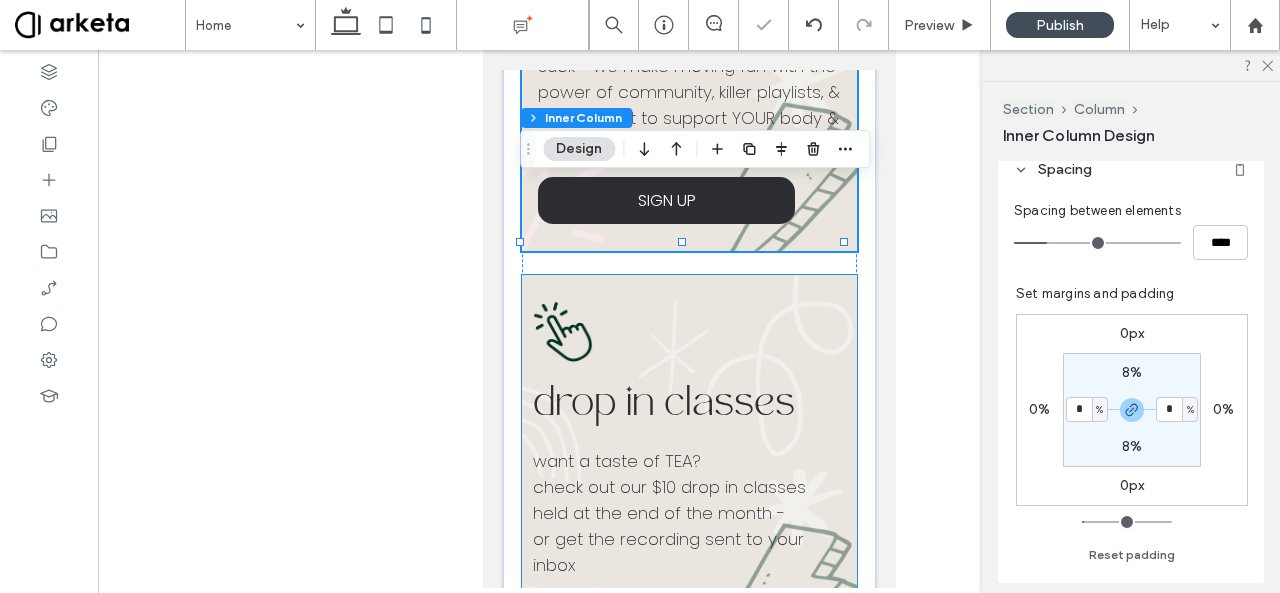 click on "drop in classes" at bounding box center [663, 405] 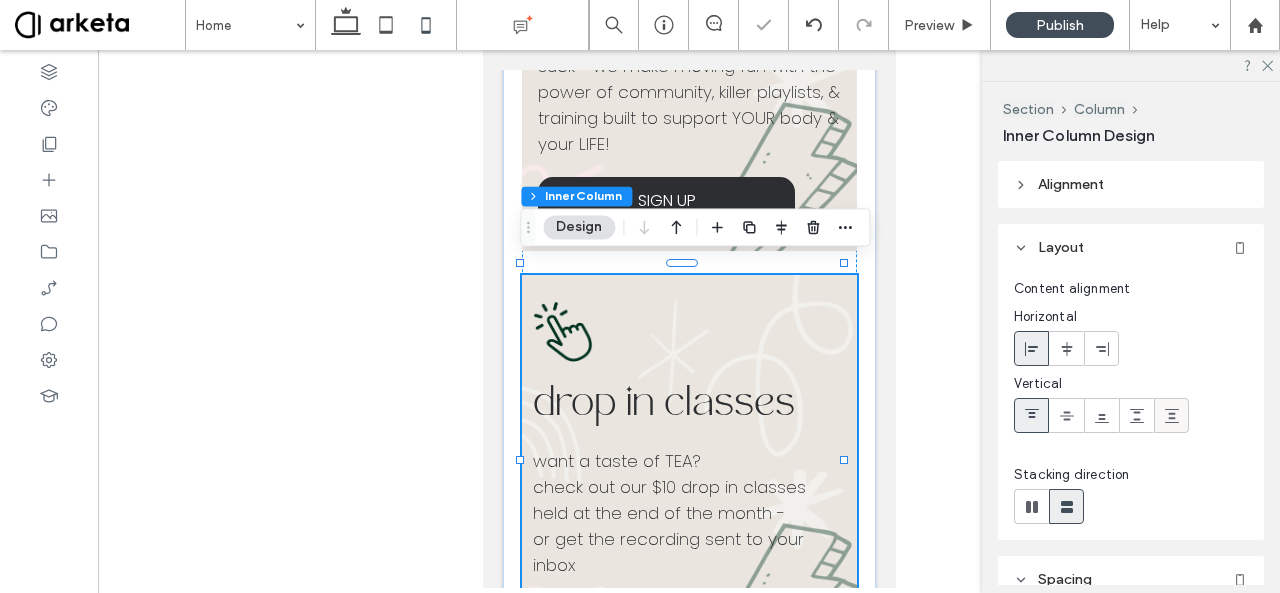 scroll, scrollTop: 274, scrollLeft: 0, axis: vertical 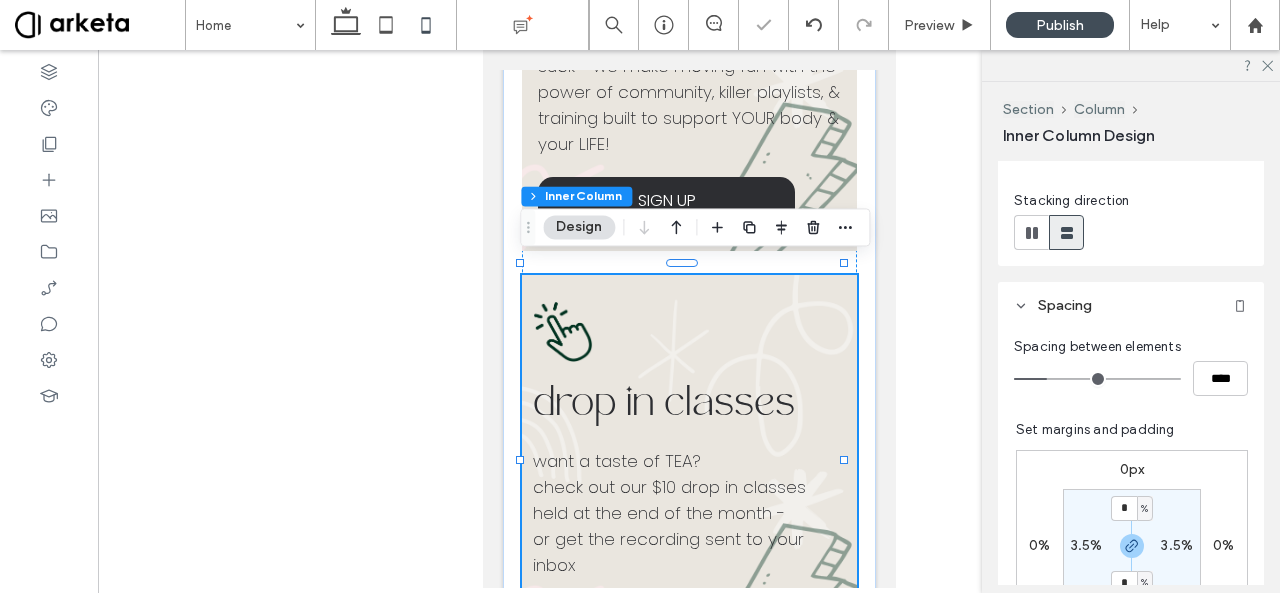 click on "3.5%" at bounding box center [1087, 545] 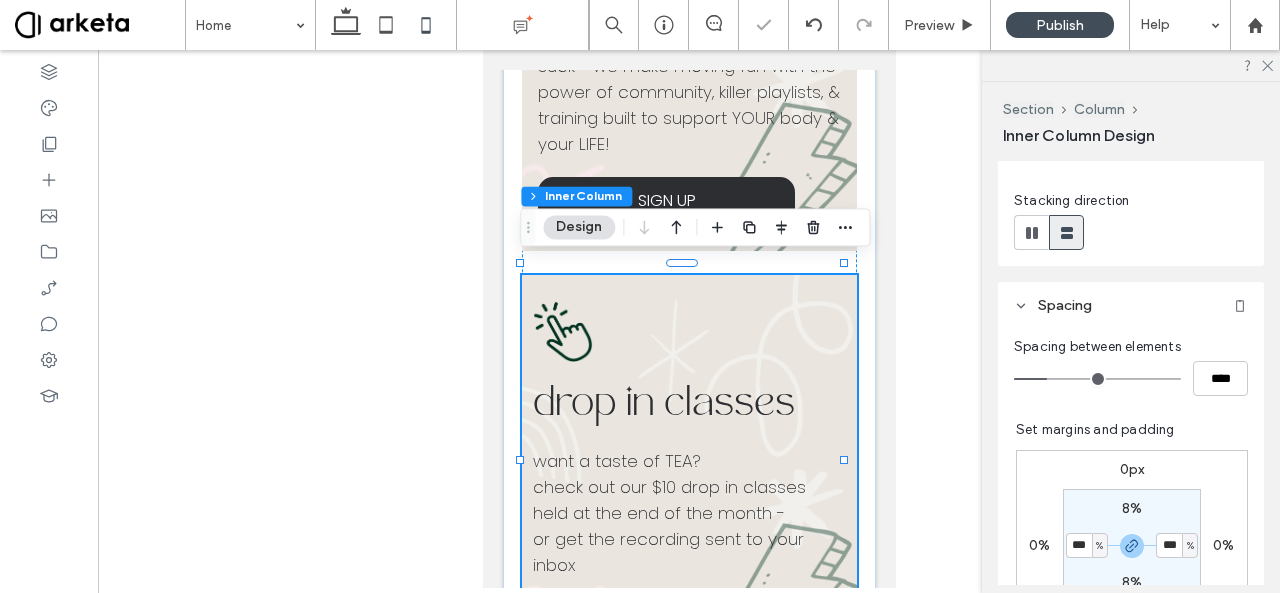 type on "*" 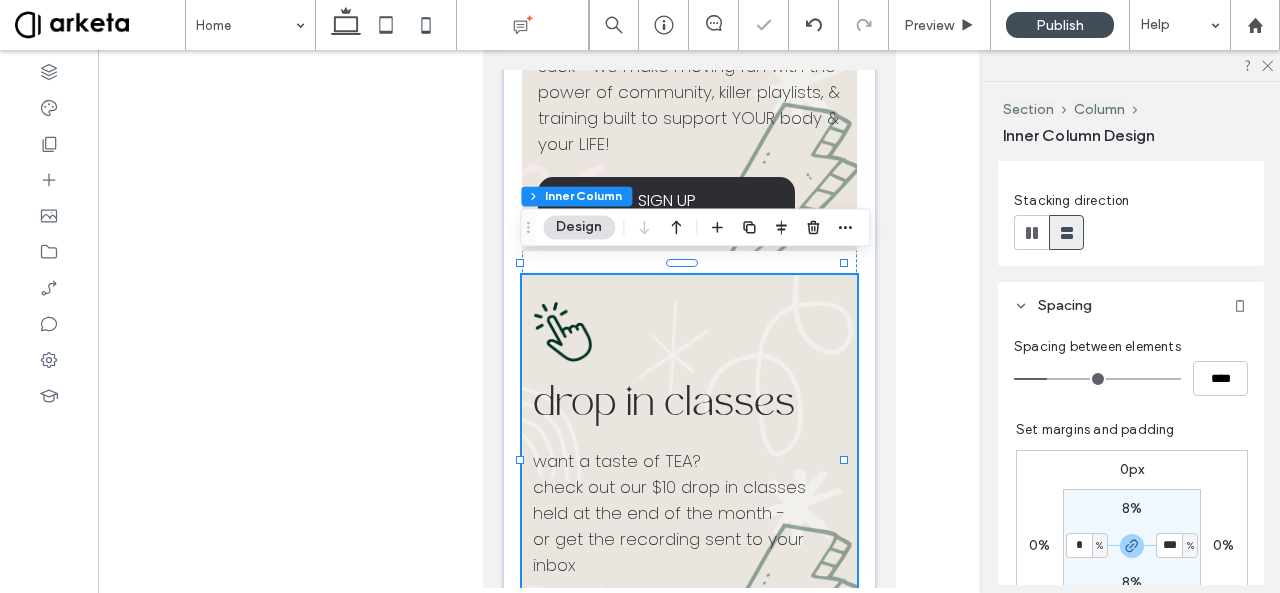 type on "*" 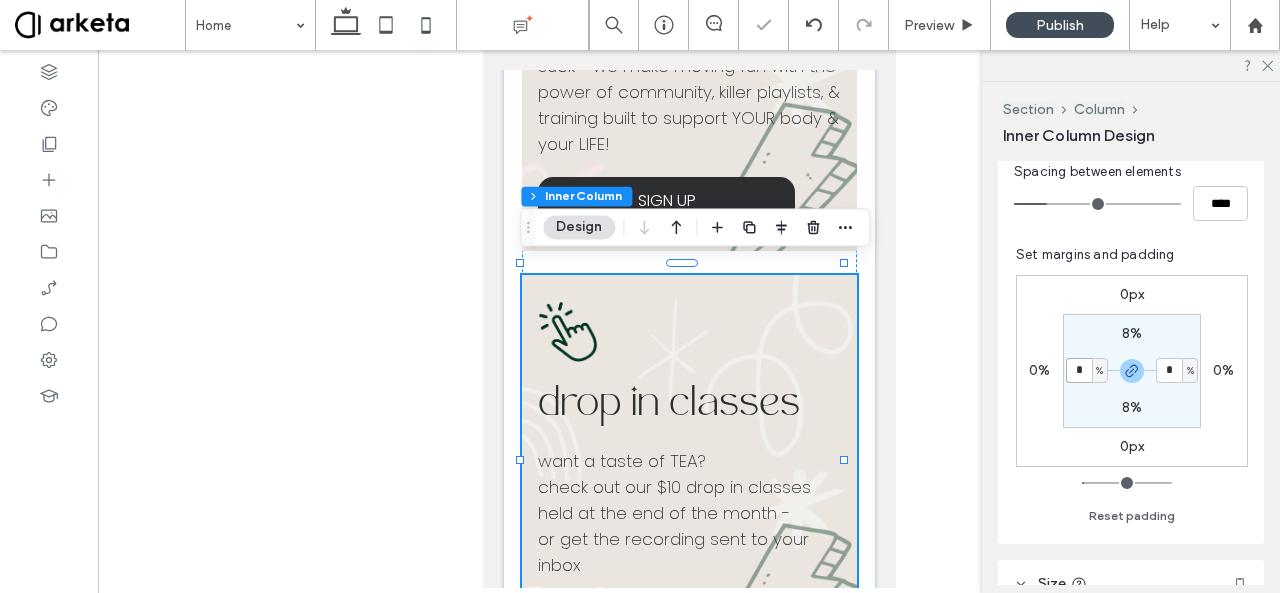 scroll, scrollTop: 454, scrollLeft: 0, axis: vertical 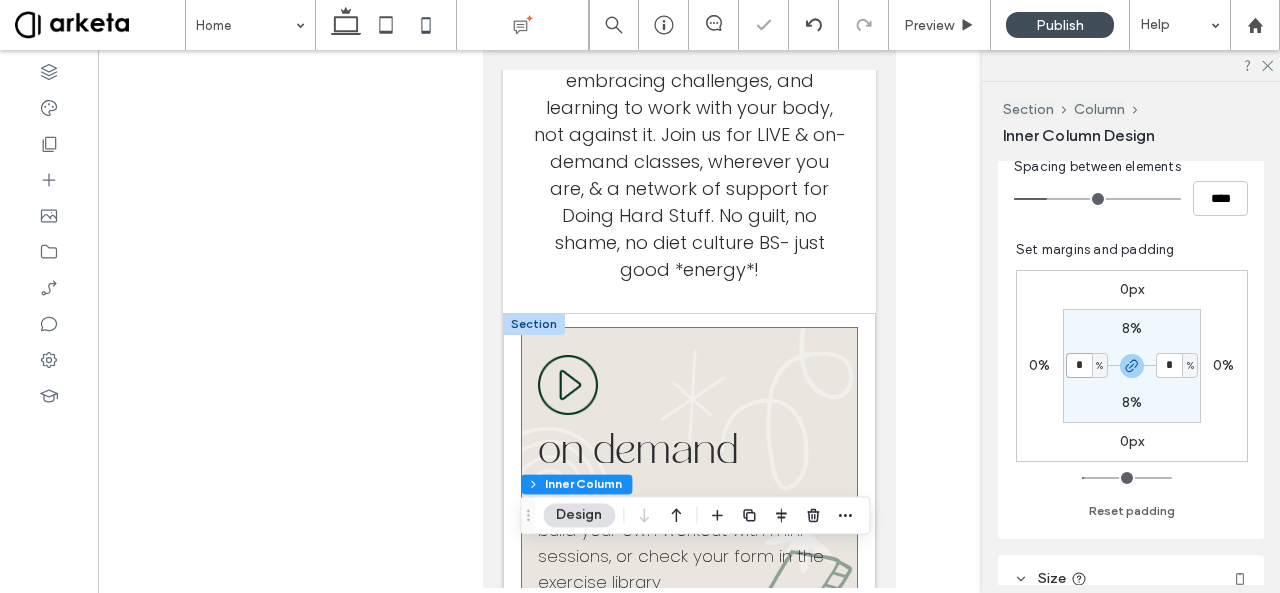 click on "on demand" at bounding box center (688, 453) 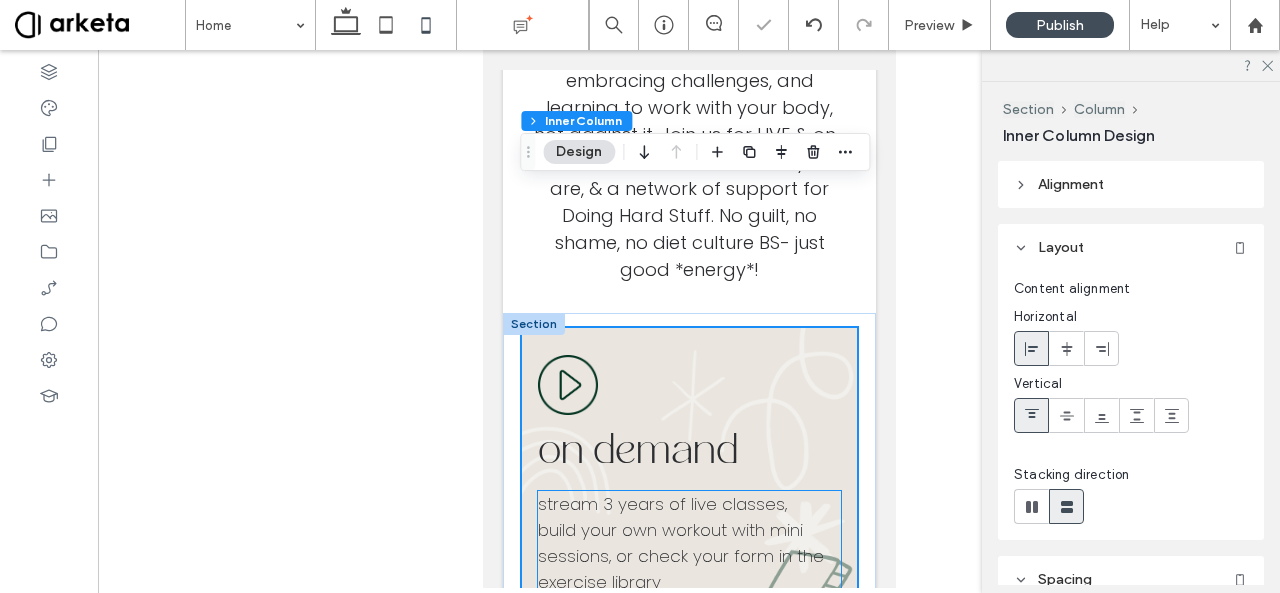 scroll, scrollTop: 876, scrollLeft: 0, axis: vertical 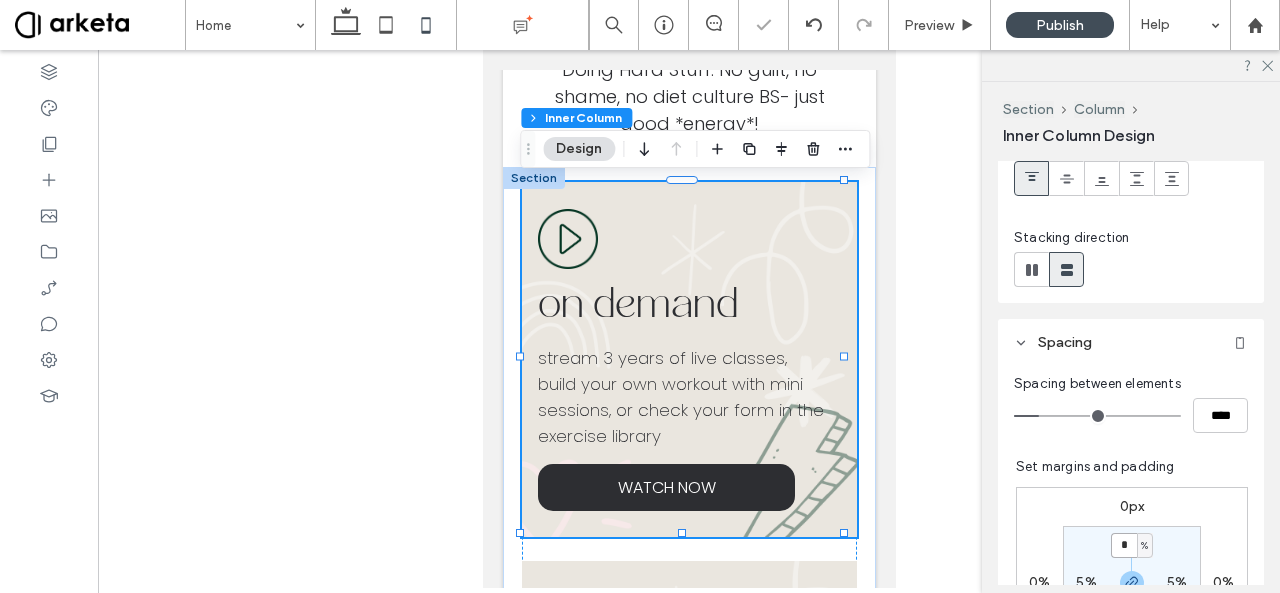 click on "*" at bounding box center (1124, 545) 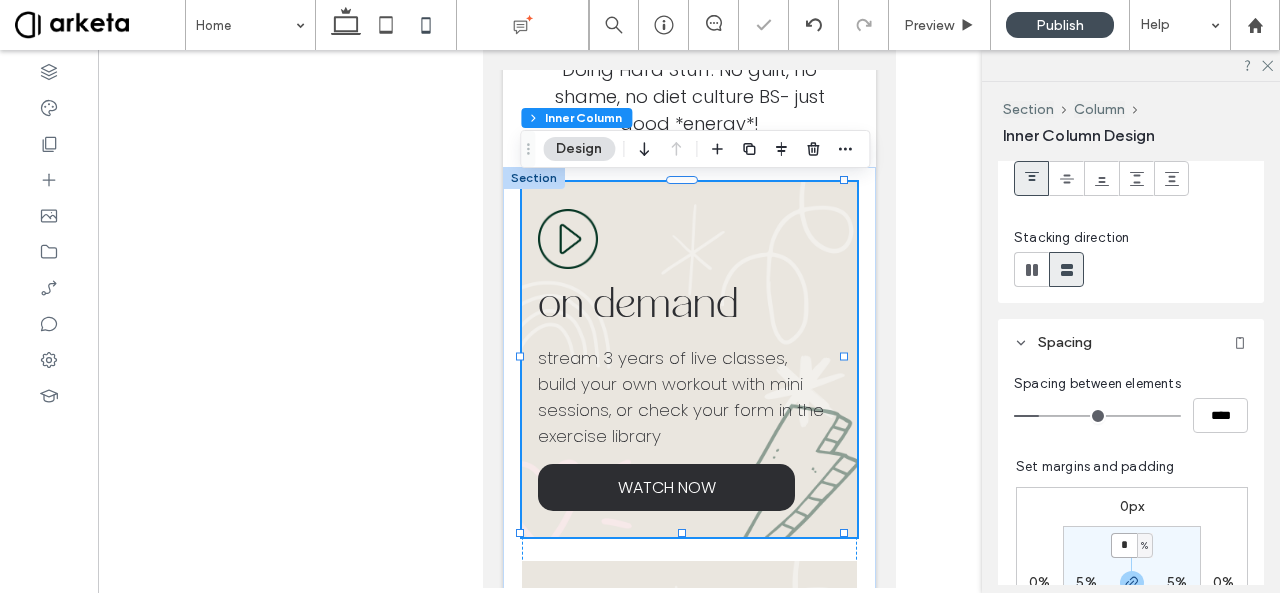 type on "**" 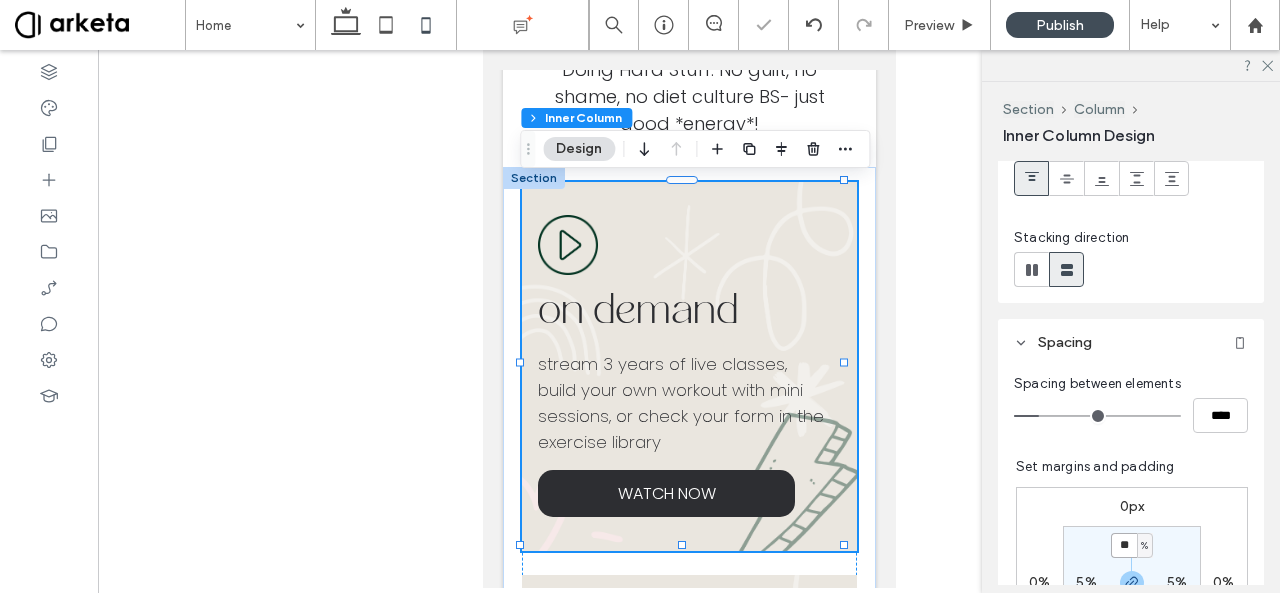 click on "on demand
stream 3 years of live classes, build your own workout with mini sessions, or check your form in the exercise library
WATCH NOW" at bounding box center [689, 366] 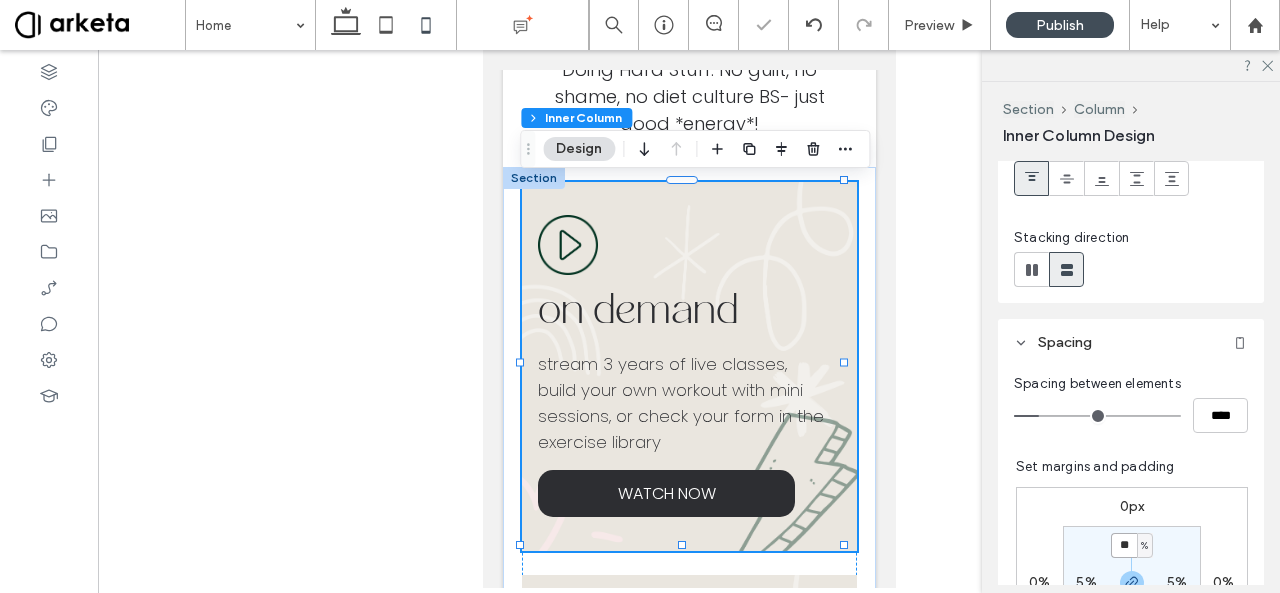 scroll, scrollTop: 84, scrollLeft: 0, axis: vertical 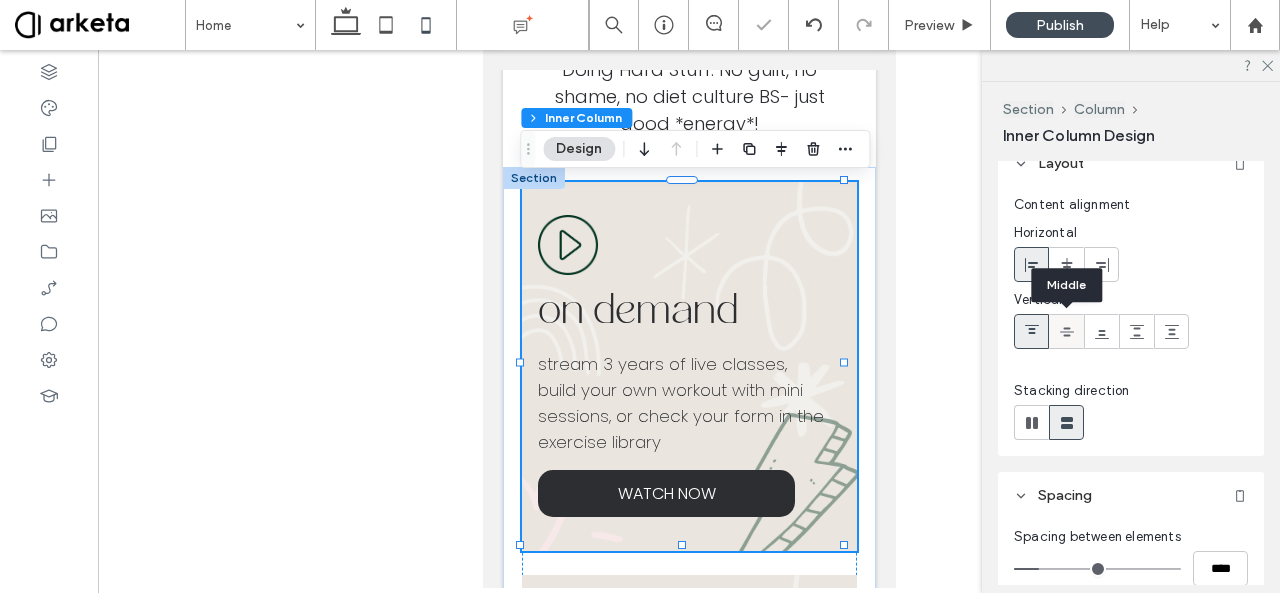 click 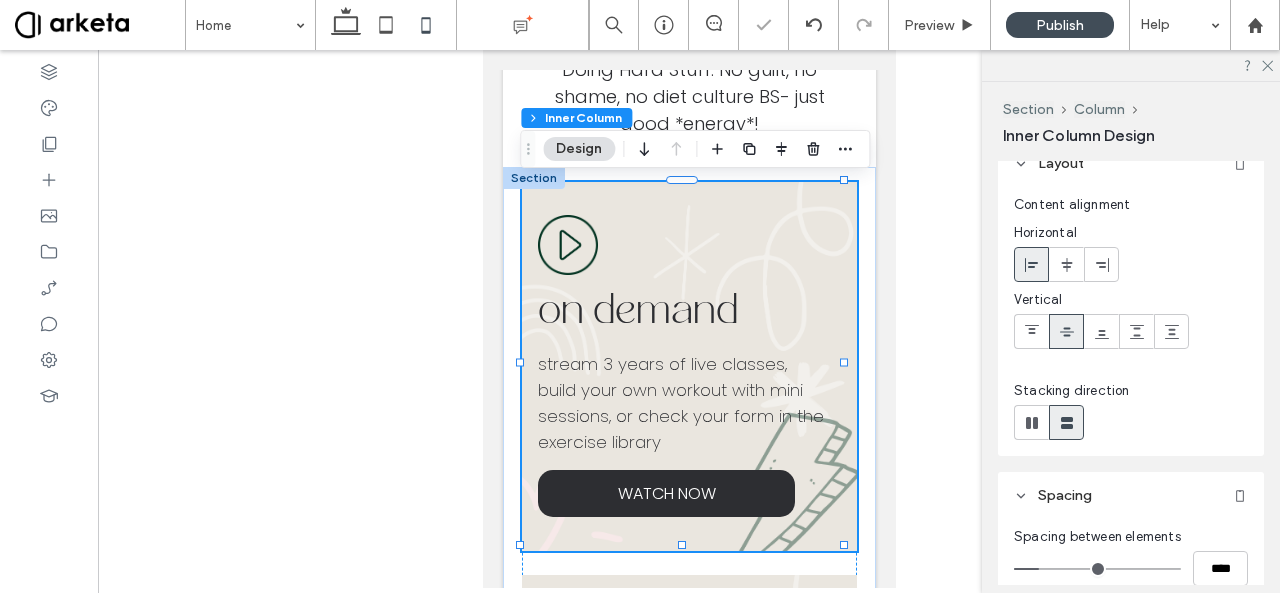 scroll, scrollTop: 20, scrollLeft: 0, axis: vertical 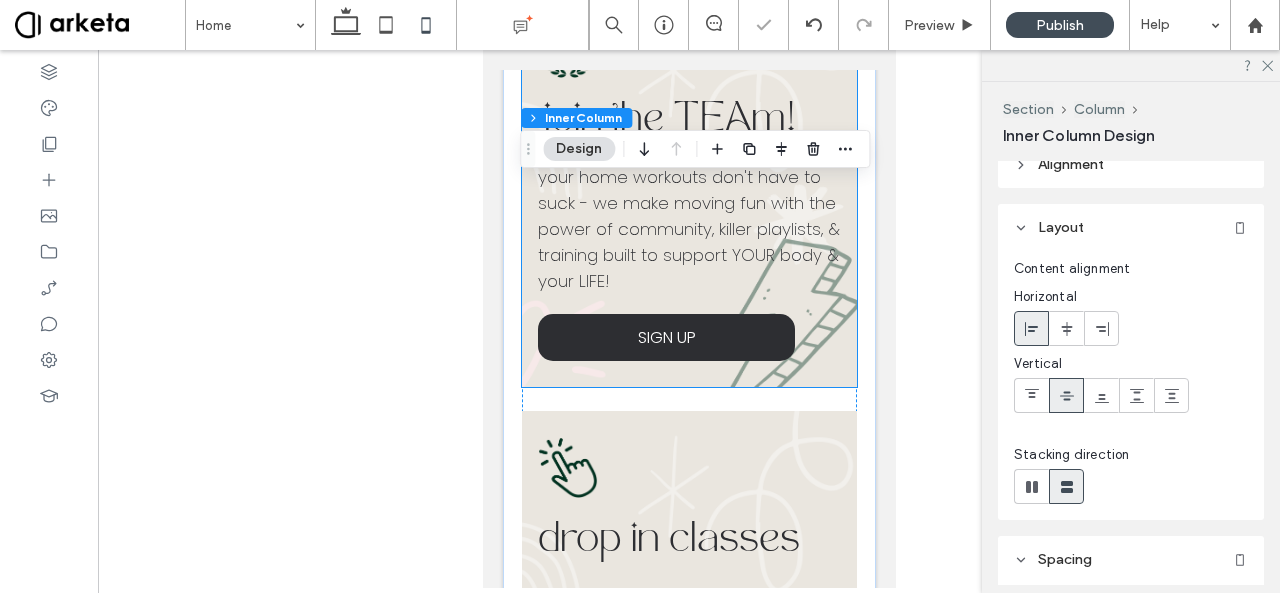 click on "join the TEAm!
your home workouts don't have to suck - we make moving fun with the power of community, killer playlists, & training built to support YOUR body & your LIFE!
SIGN UP" at bounding box center (689, 189) 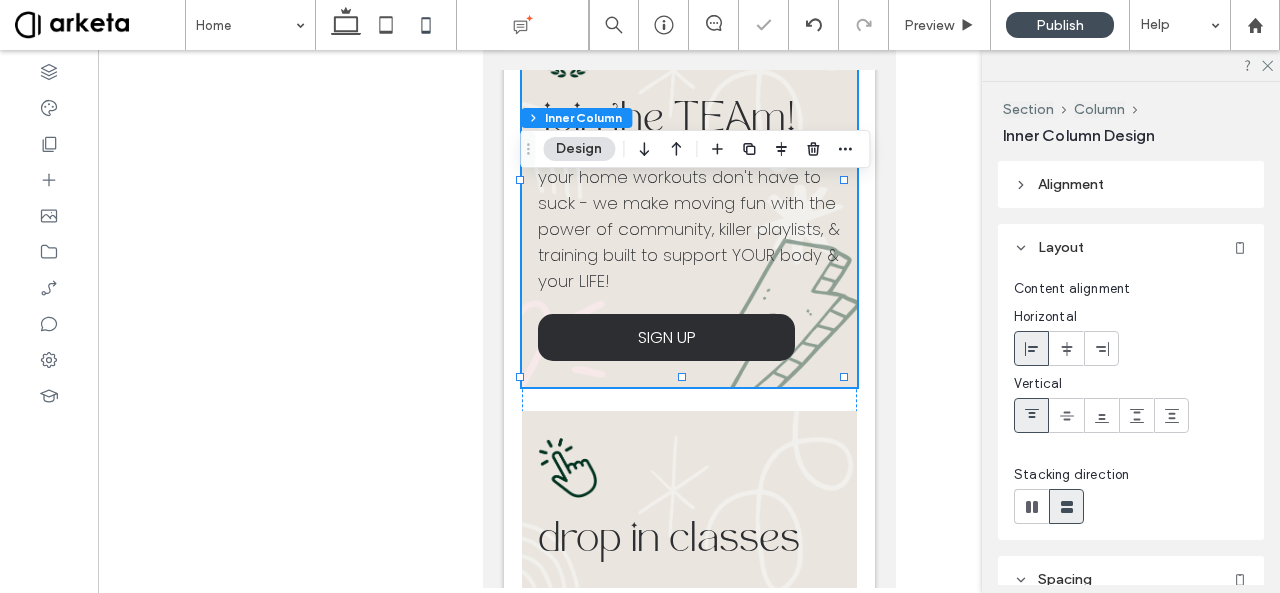 click on "Content alignment Horizontal Vertical" at bounding box center [1131, 360] 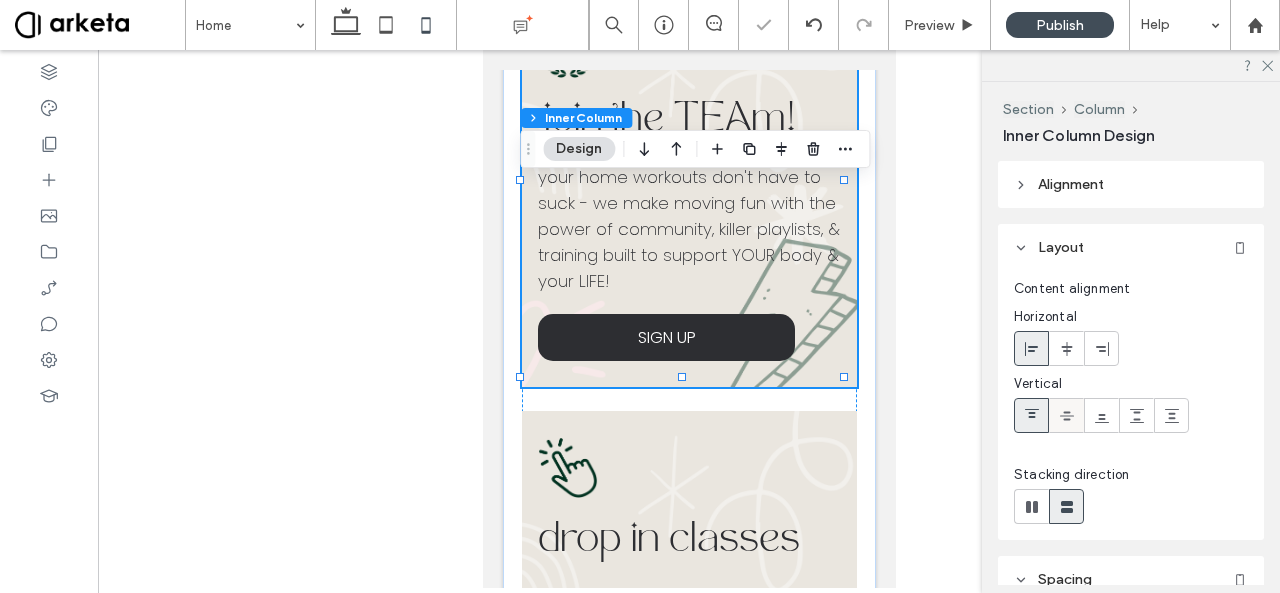 click at bounding box center [1067, 415] 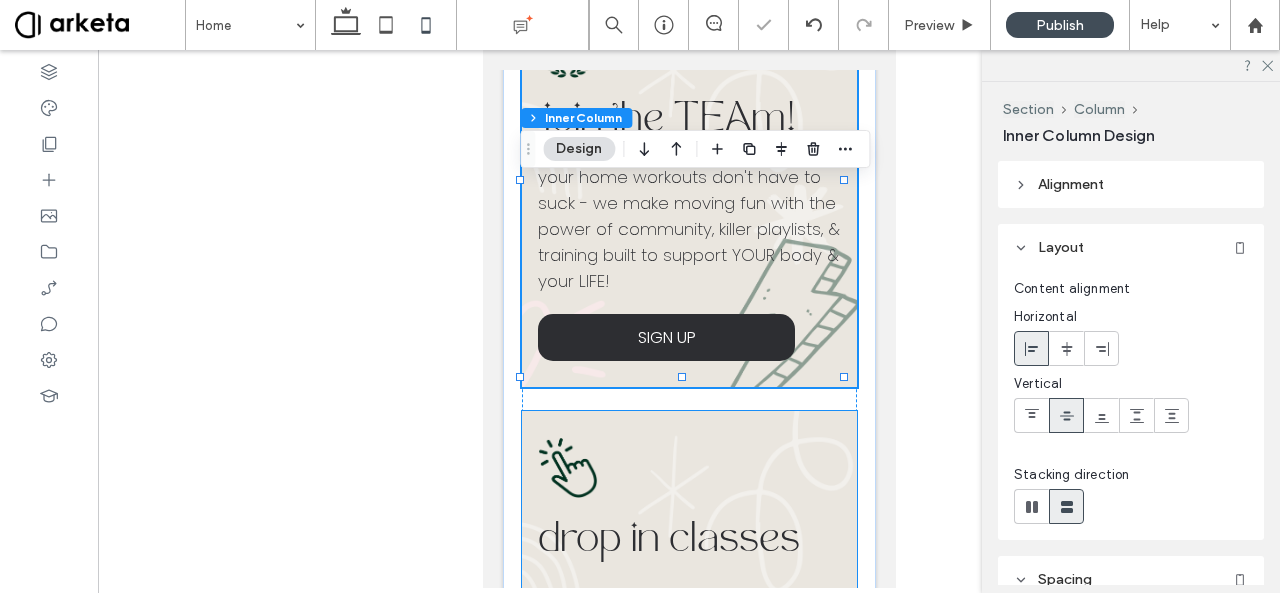 scroll, scrollTop: 1720, scrollLeft: 0, axis: vertical 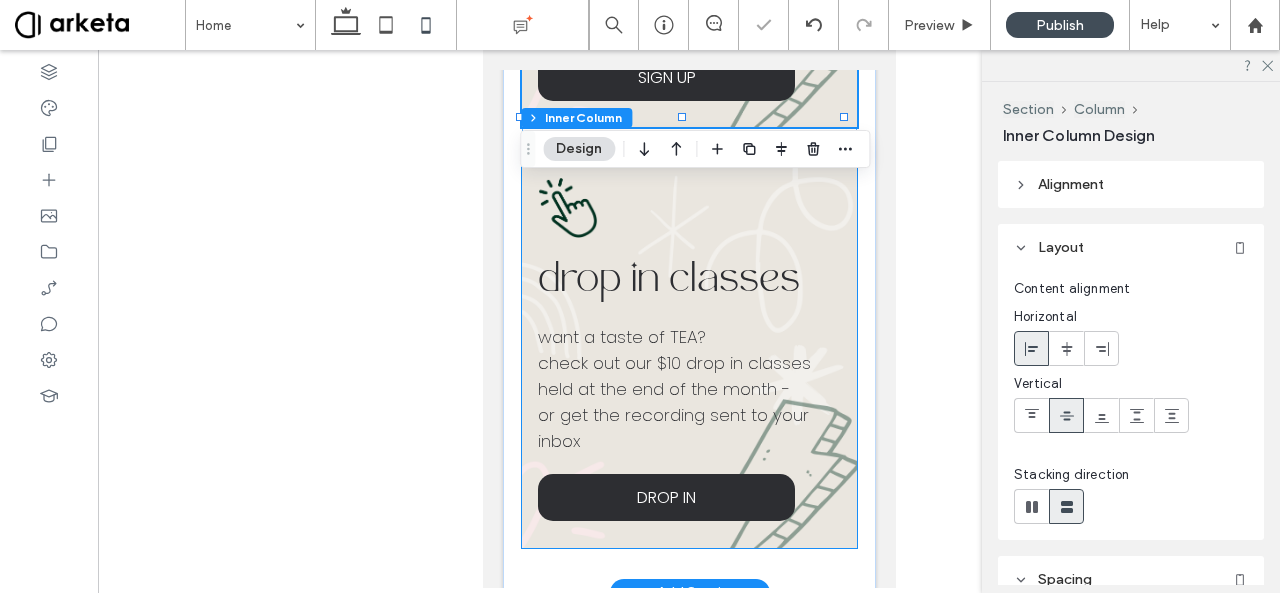 click on "or get the recording sent to your inbox" at bounding box center [688, 428] 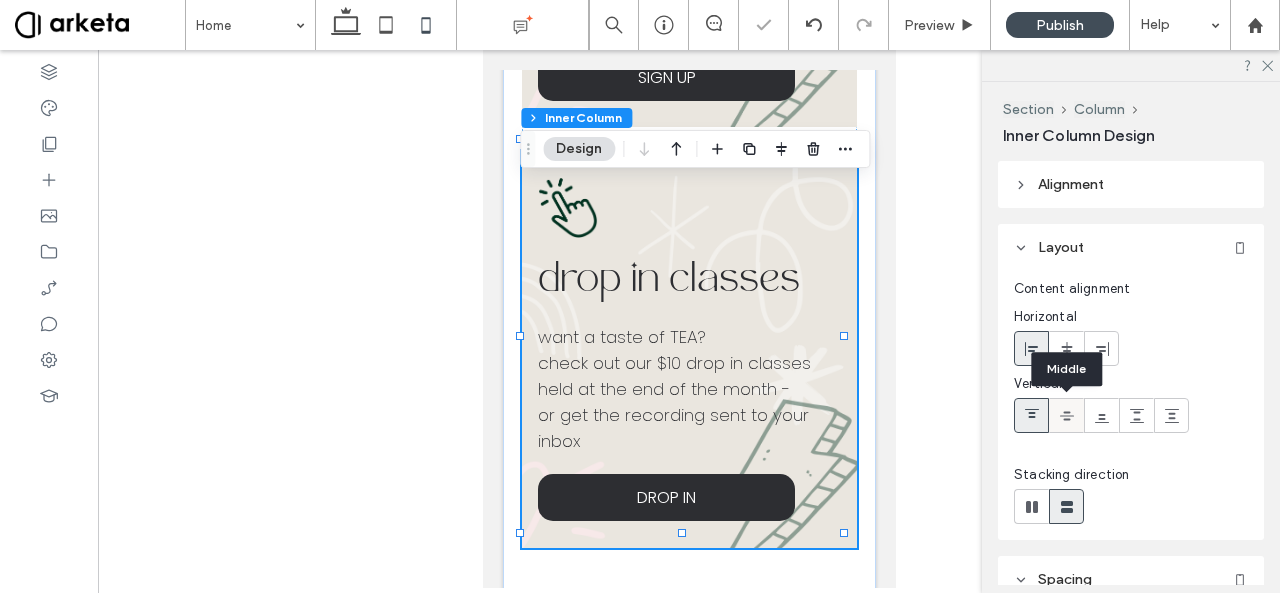 click 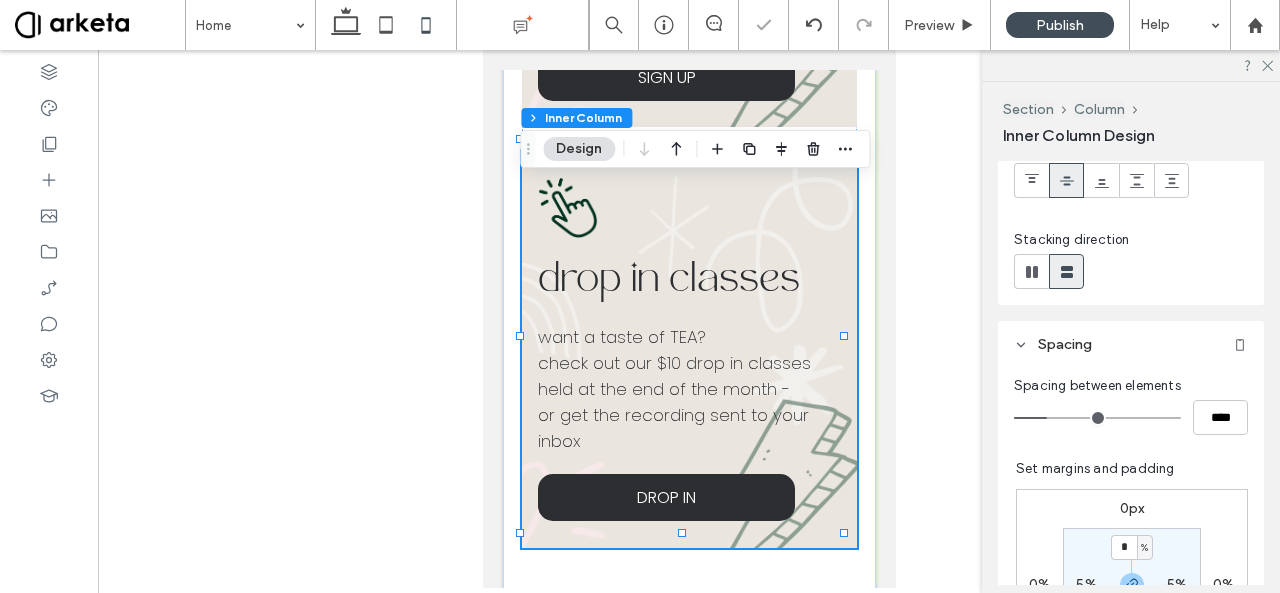 scroll, scrollTop: 380, scrollLeft: 0, axis: vertical 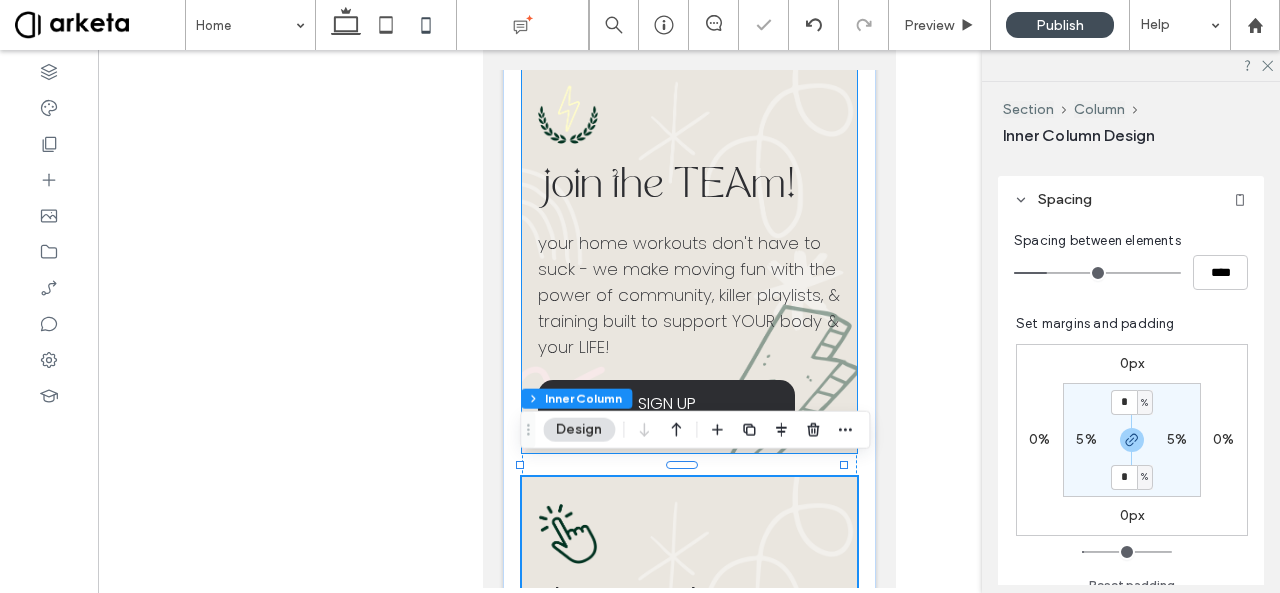 click on "join the TEAm!
your home workouts don't have to suck - we make moving fun with the power of community, killer playlists, & training built to support YOUR body & your LIFE!
SIGN UP" at bounding box center [689, 255] 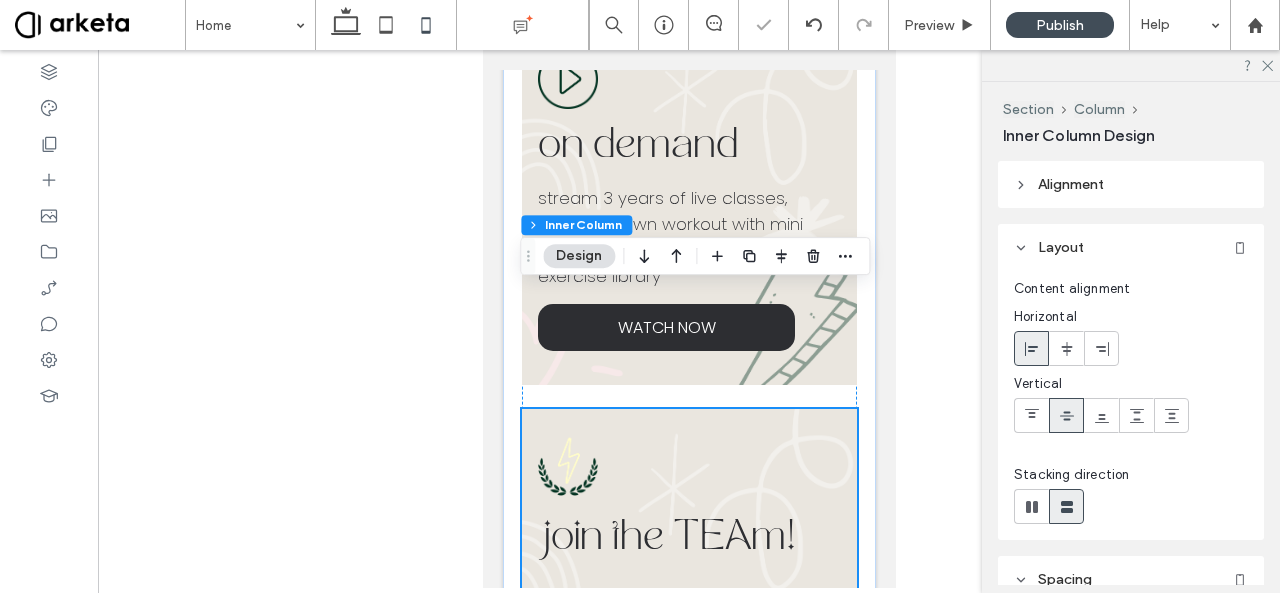 scroll, scrollTop: 1000, scrollLeft: 0, axis: vertical 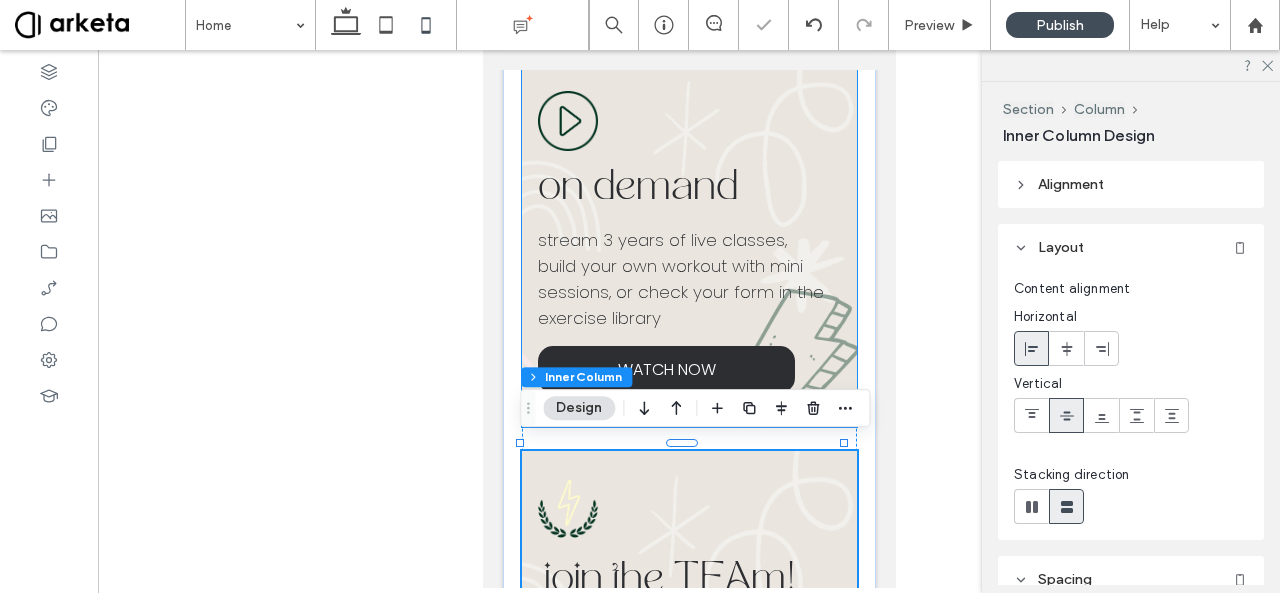 click on "build your own workout with mini sessions, or check your form in the exercise library" at bounding box center (688, 292) 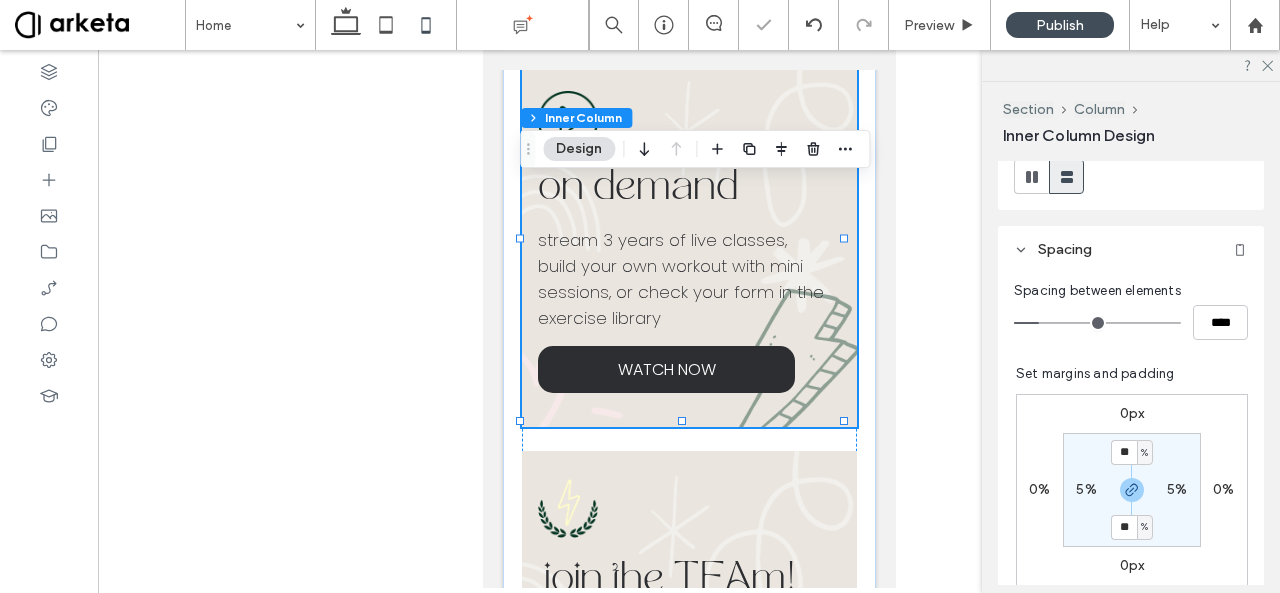 scroll, scrollTop: 422, scrollLeft: 0, axis: vertical 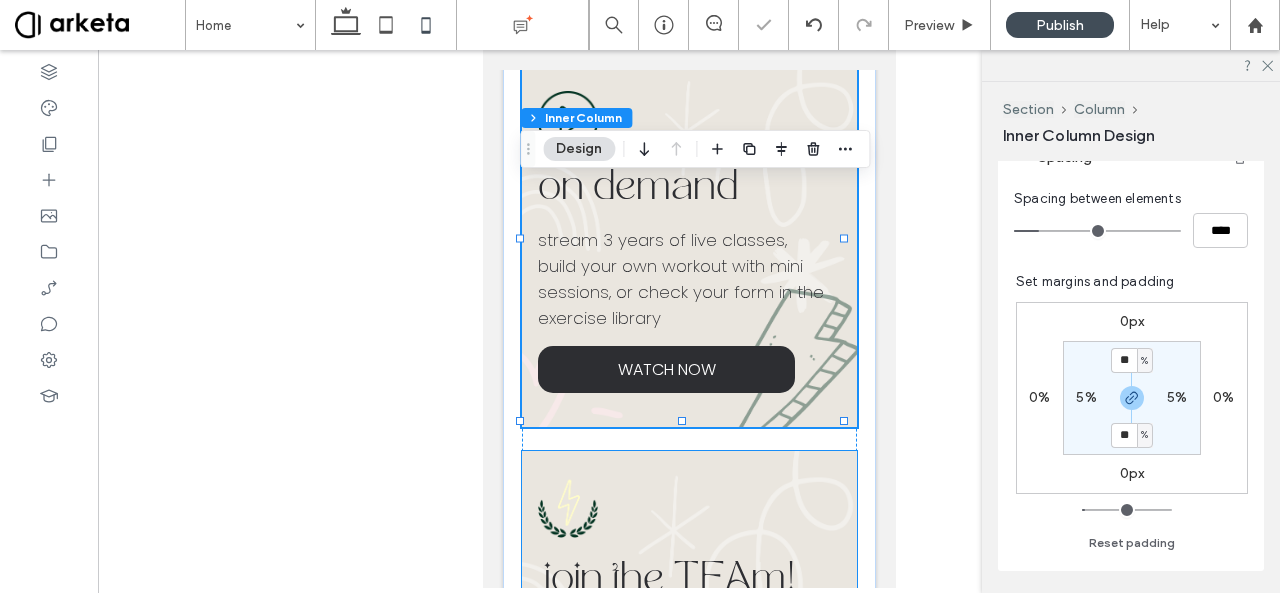 click on "join the TEAm!
your home workouts don't have to suck - we make moving fun with the power of community, killer playlists, & training built to support YOUR body & your LIFE!
SIGN UP" at bounding box center (689, 649) 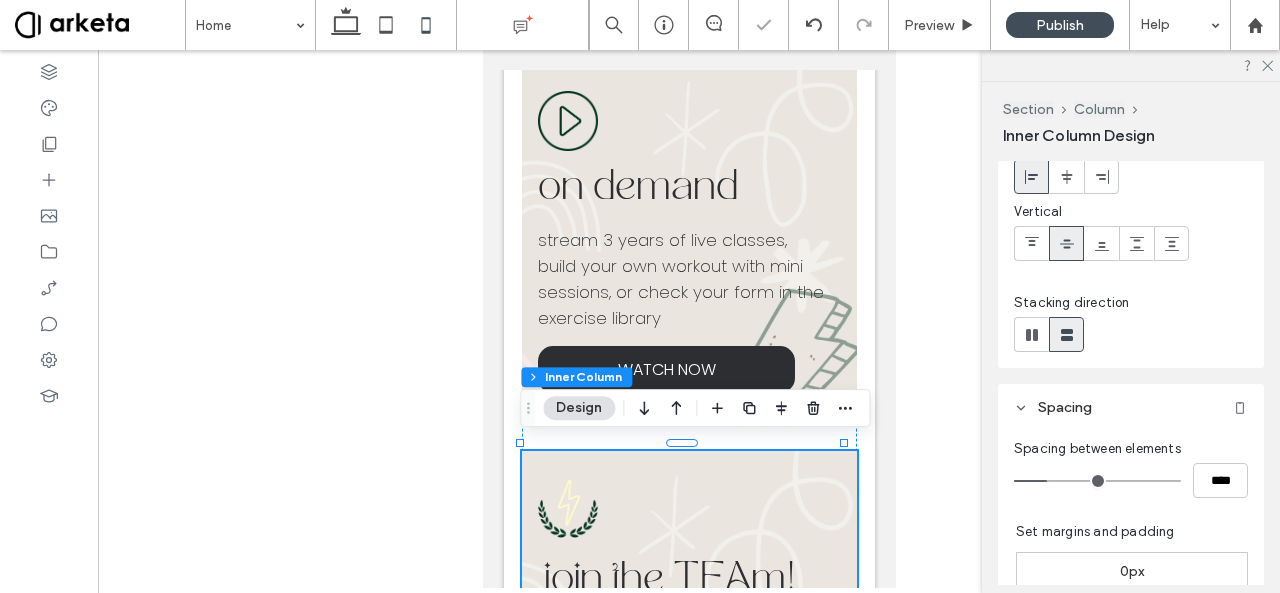 scroll, scrollTop: 172, scrollLeft: 0, axis: vertical 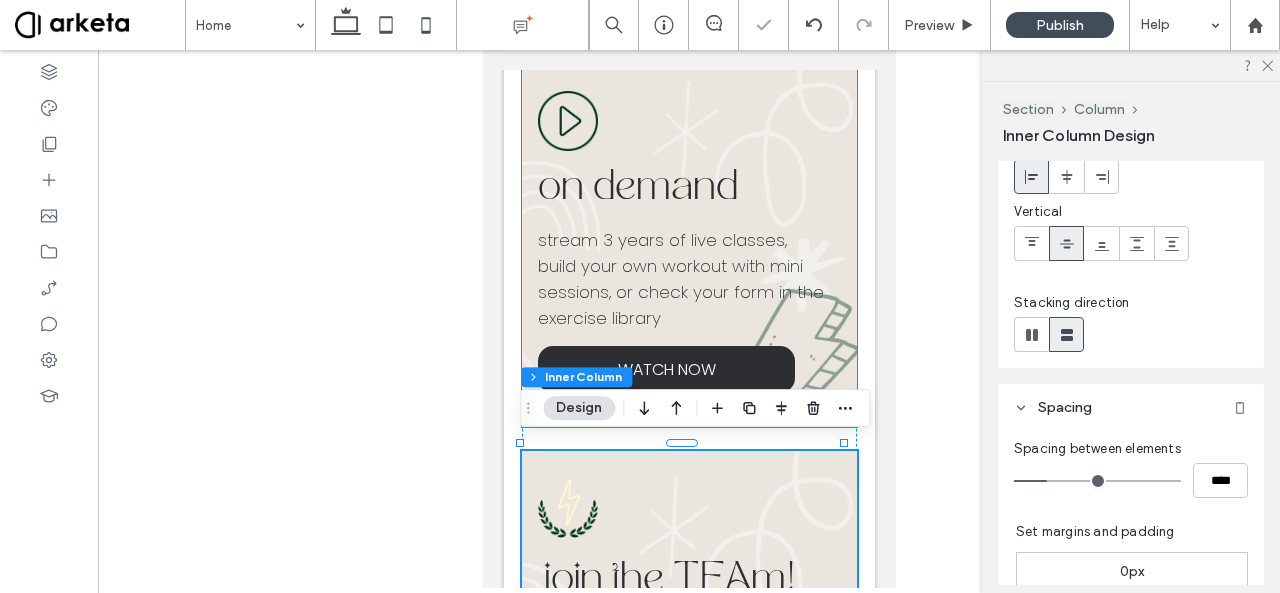 click on "build your own workout with mini sessions, or check your form in the exercise library" at bounding box center [680, 292] 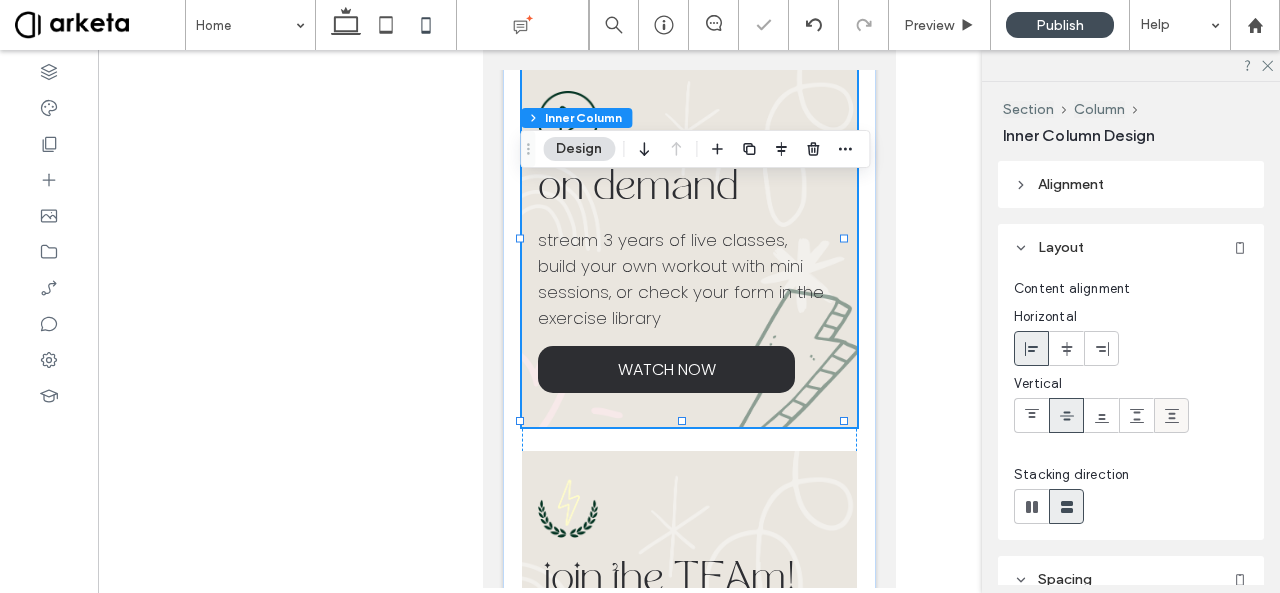 scroll, scrollTop: 129, scrollLeft: 0, axis: vertical 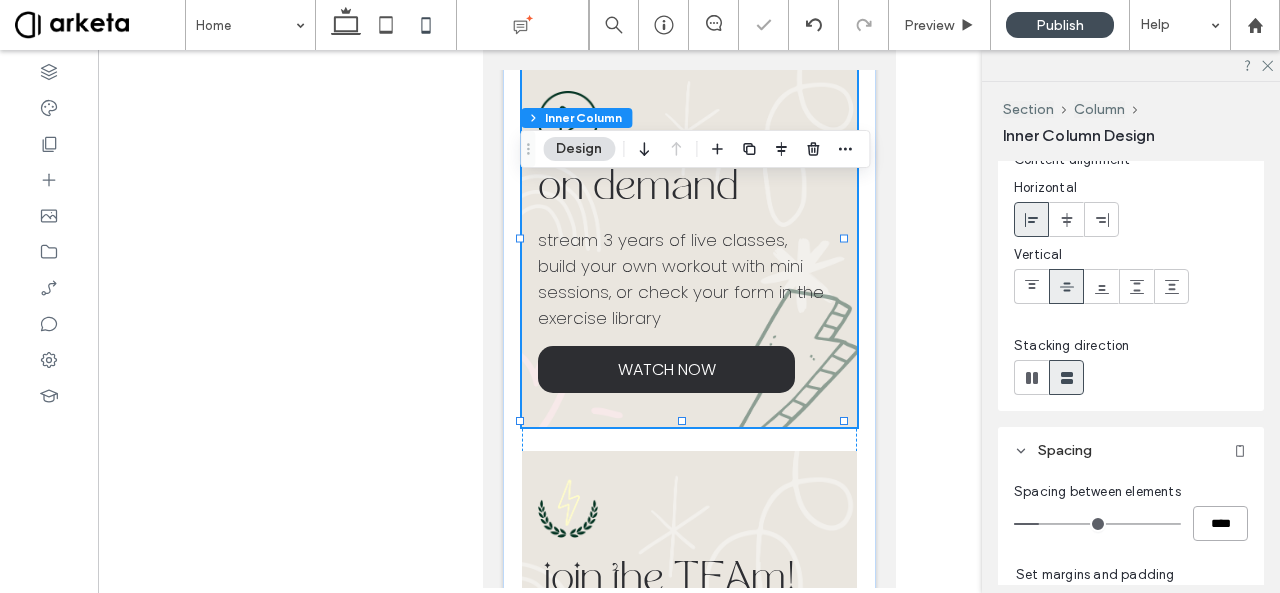 click on "****" at bounding box center (1220, 523) 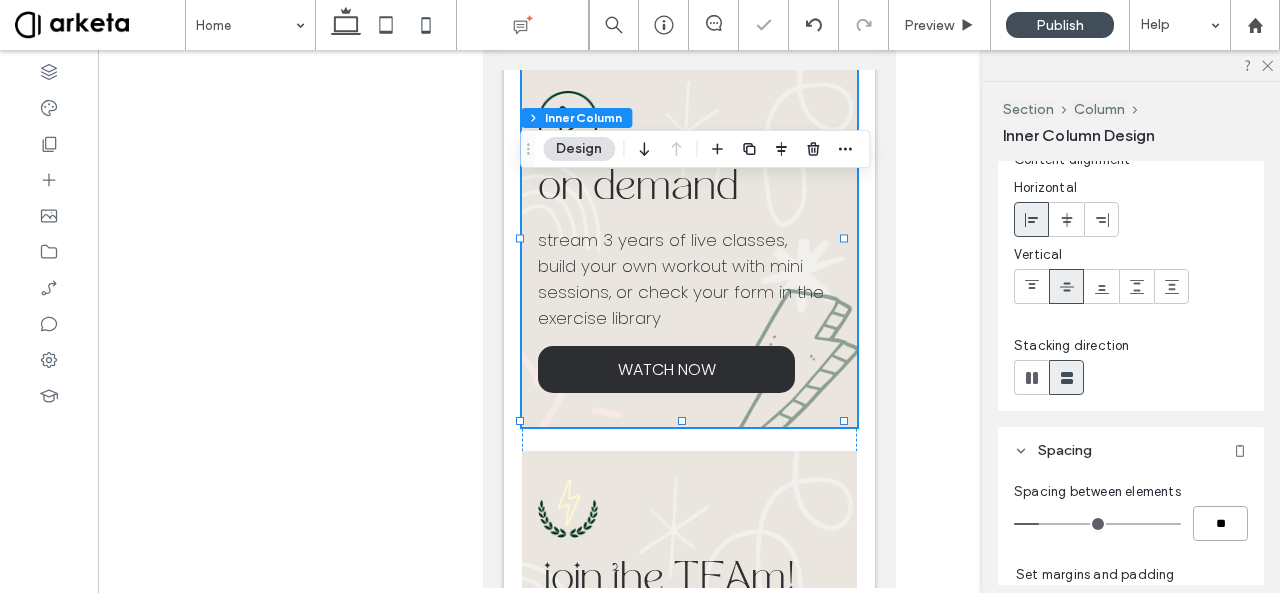 type on "****" 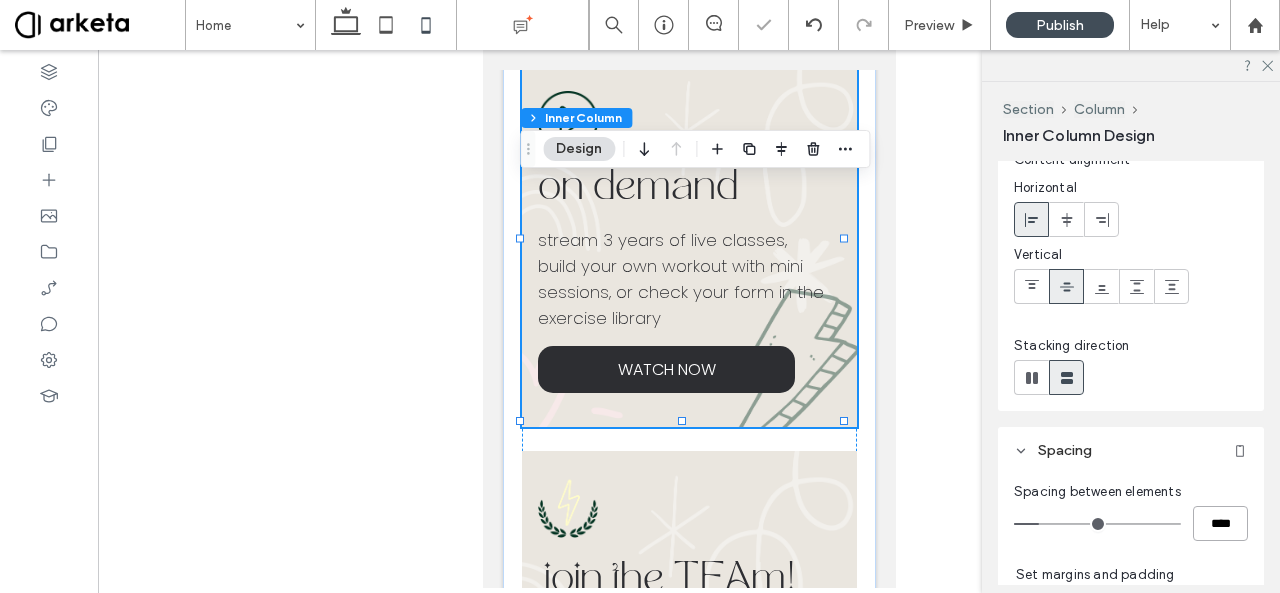 type on "**" 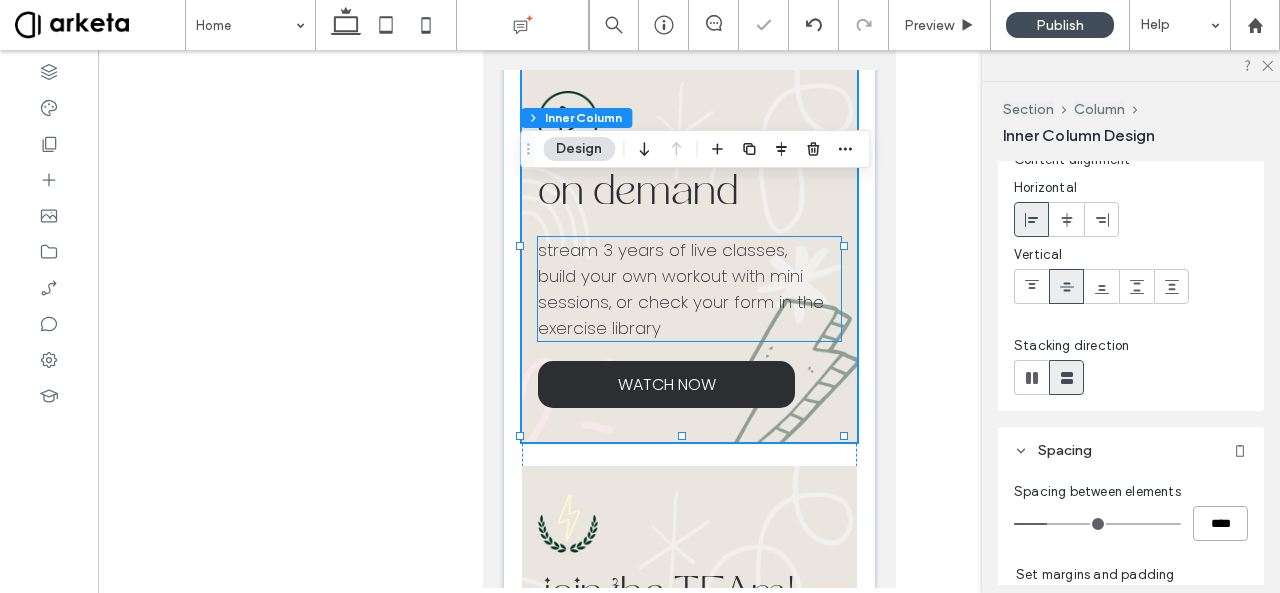 click on "build your own workout with mini sessions, or check your form in the exercise library" at bounding box center [680, 302] 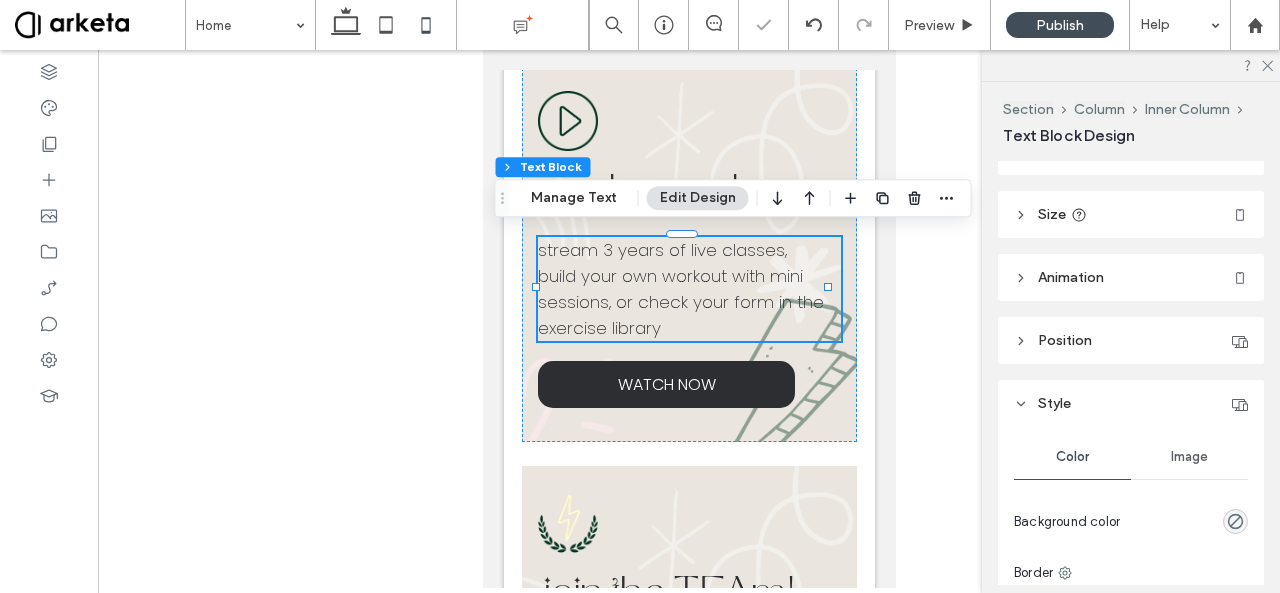 scroll, scrollTop: 0, scrollLeft: 0, axis: both 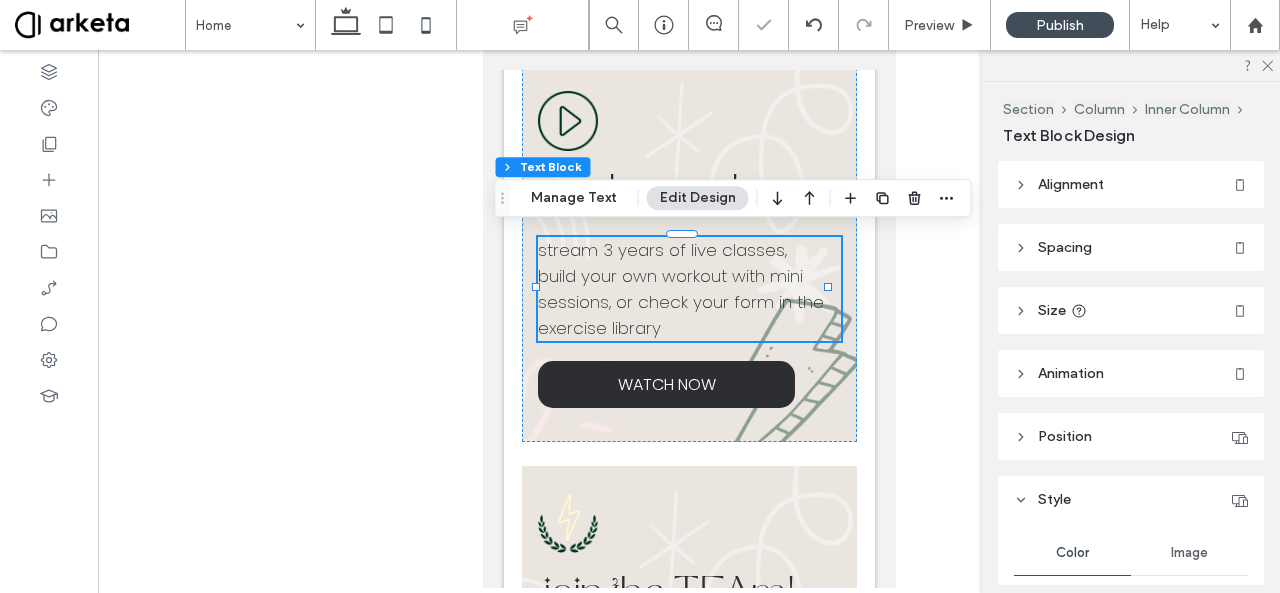 click on "Alignment Spacing Set margins and padding 0px 0% 0px 0% * px 0px * px 0px Reset padding Size Width ***** % Height A More Size Options Animation Trigger None Position Position type Default Style Color Image Background color Border *** Corner radius * px" at bounding box center [1137, 373] 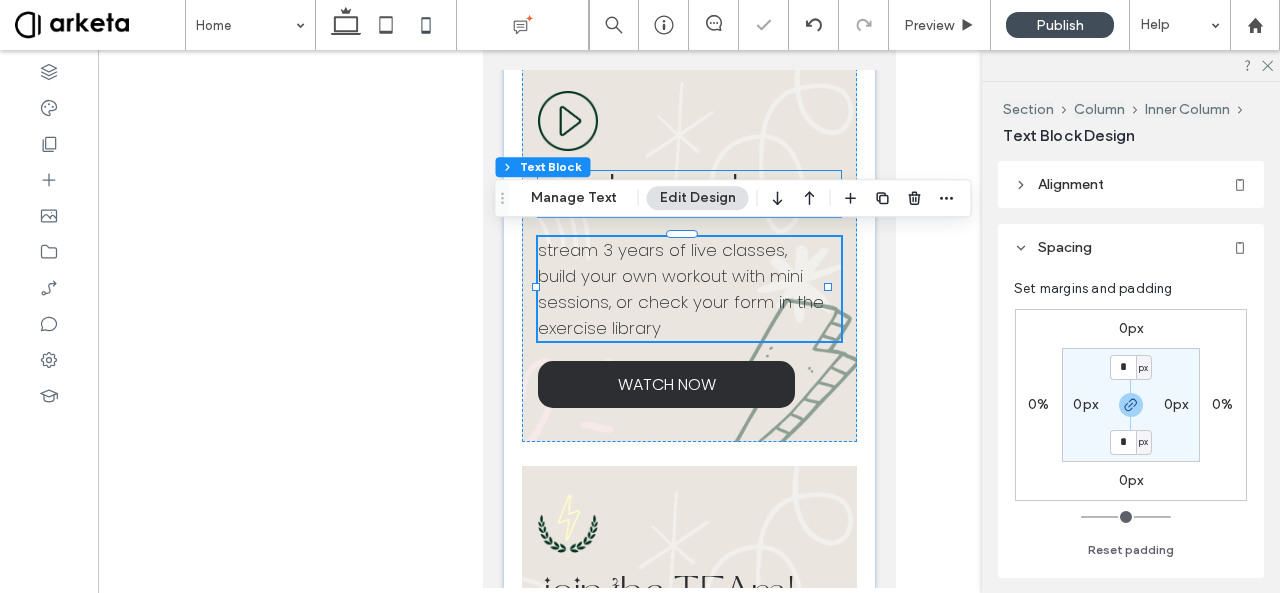 click on "on demand" at bounding box center (637, 194) 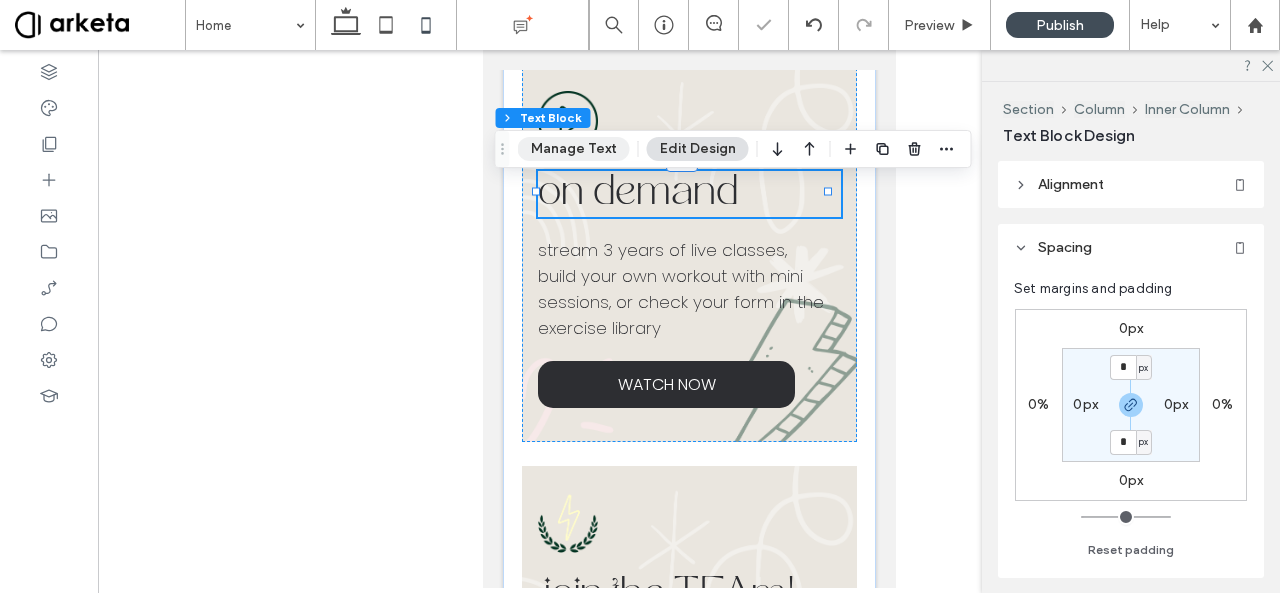 click on "Manage Text" at bounding box center (574, 149) 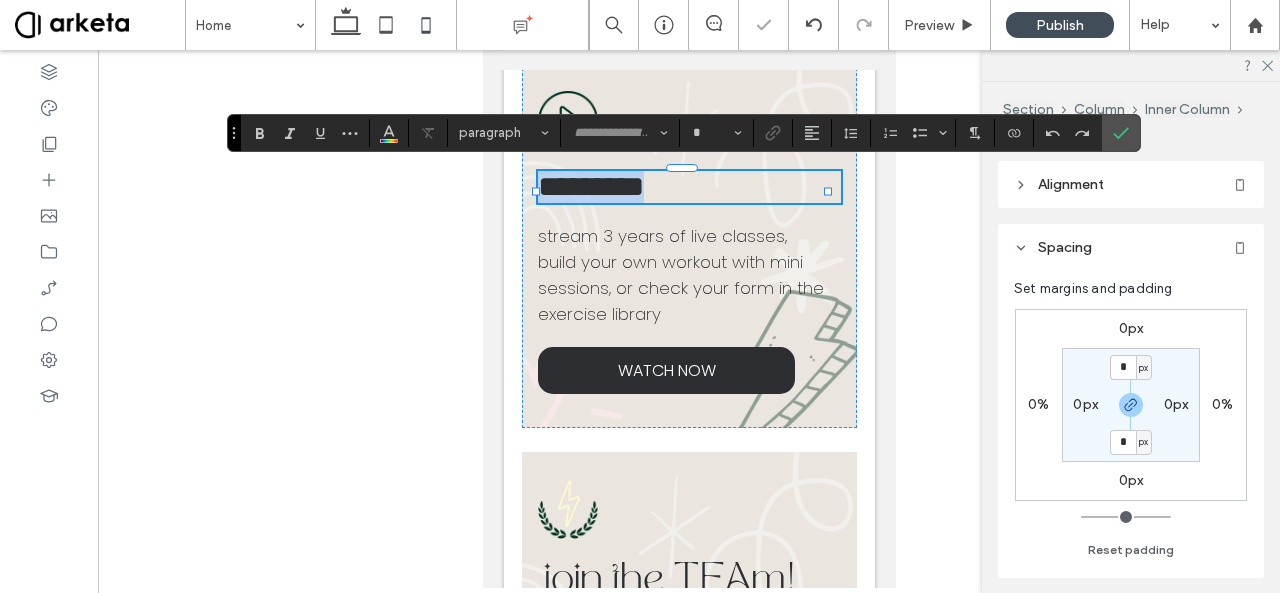 type on "**********" 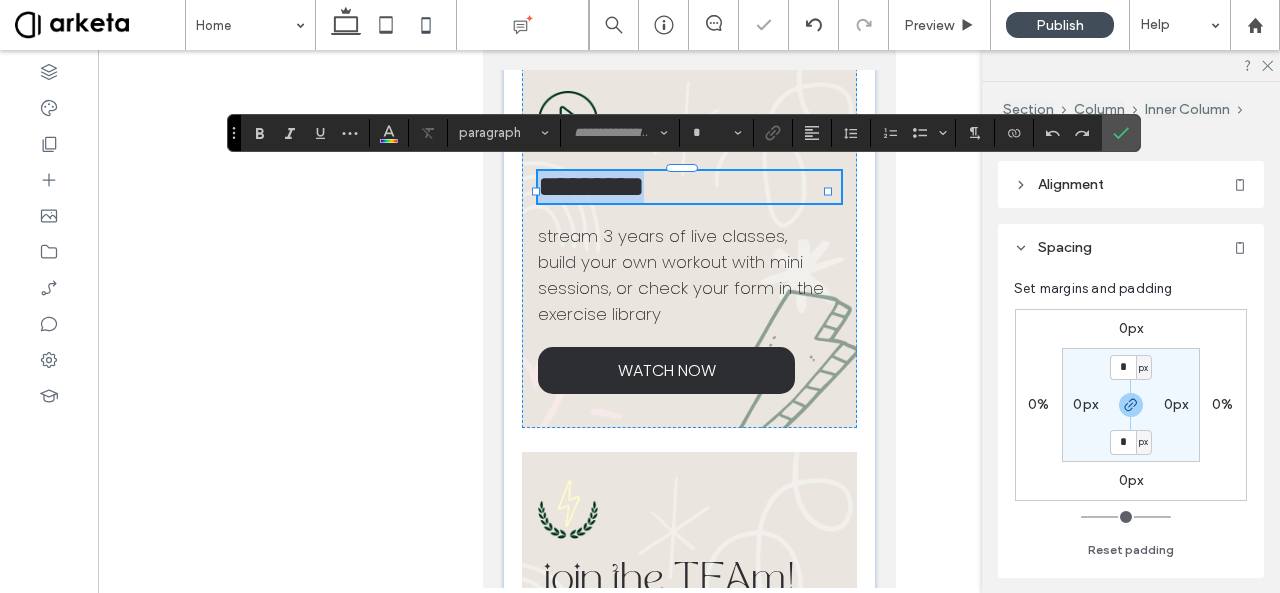 type on "**" 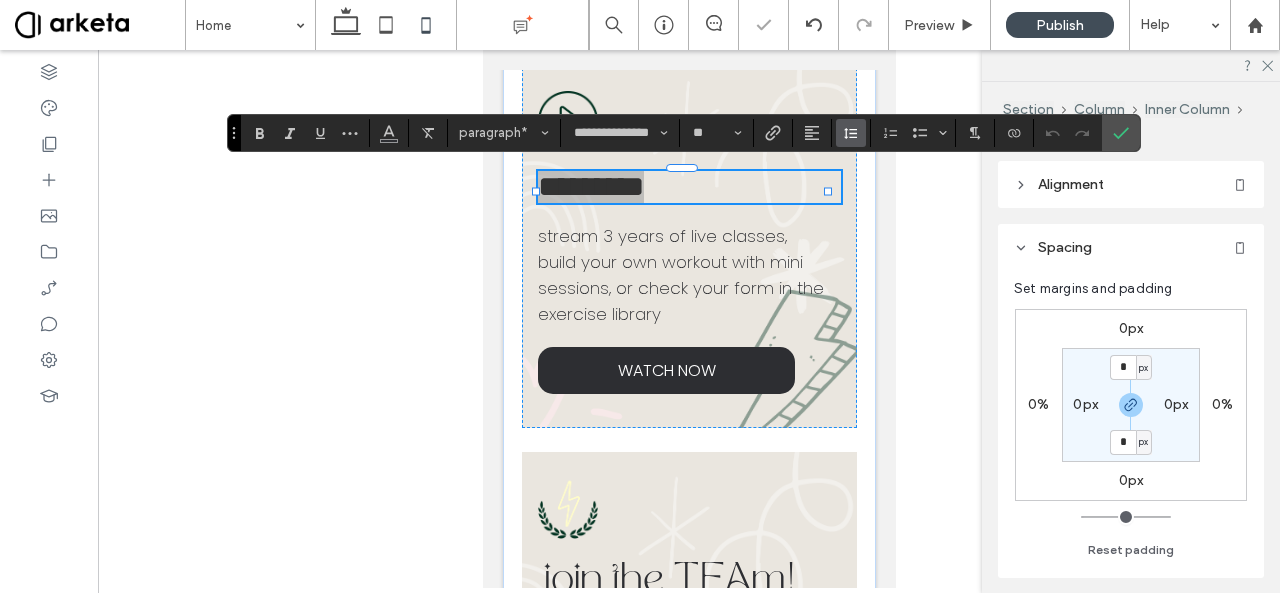 click 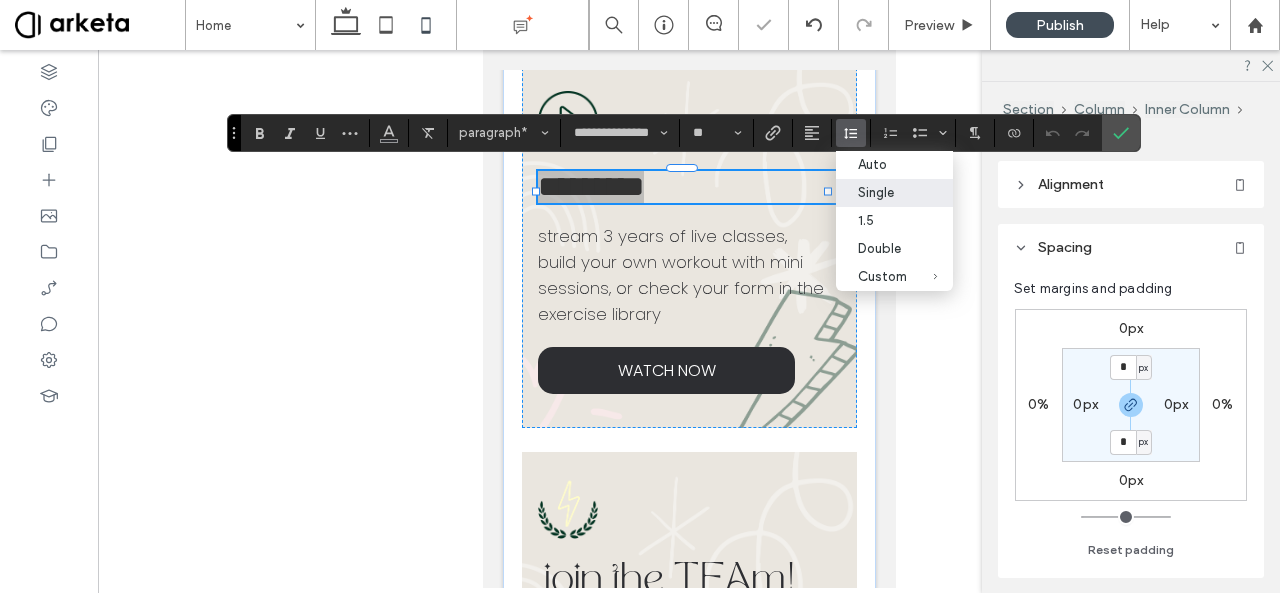 click on "Single" at bounding box center [882, 192] 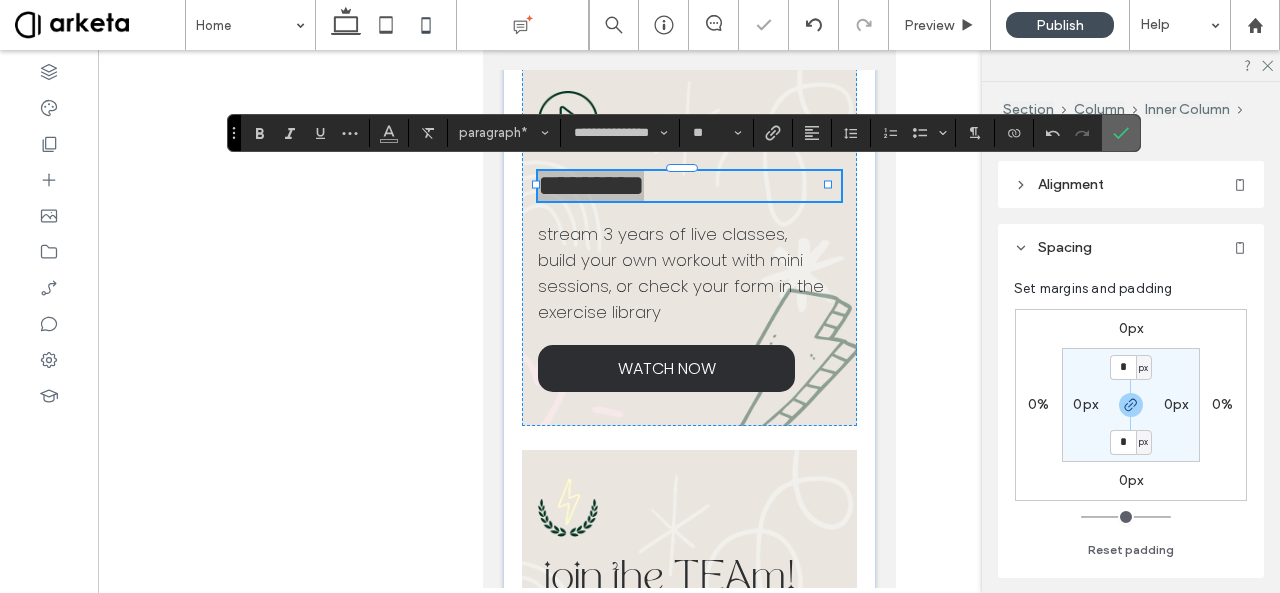 click 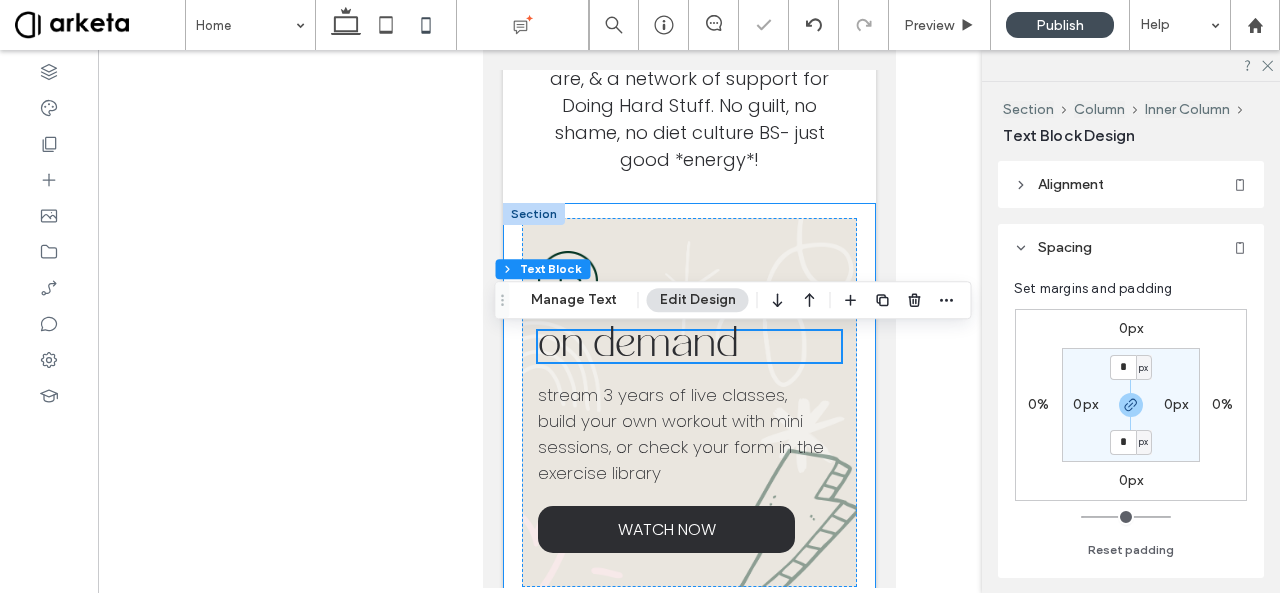 scroll, scrollTop: 832, scrollLeft: 0, axis: vertical 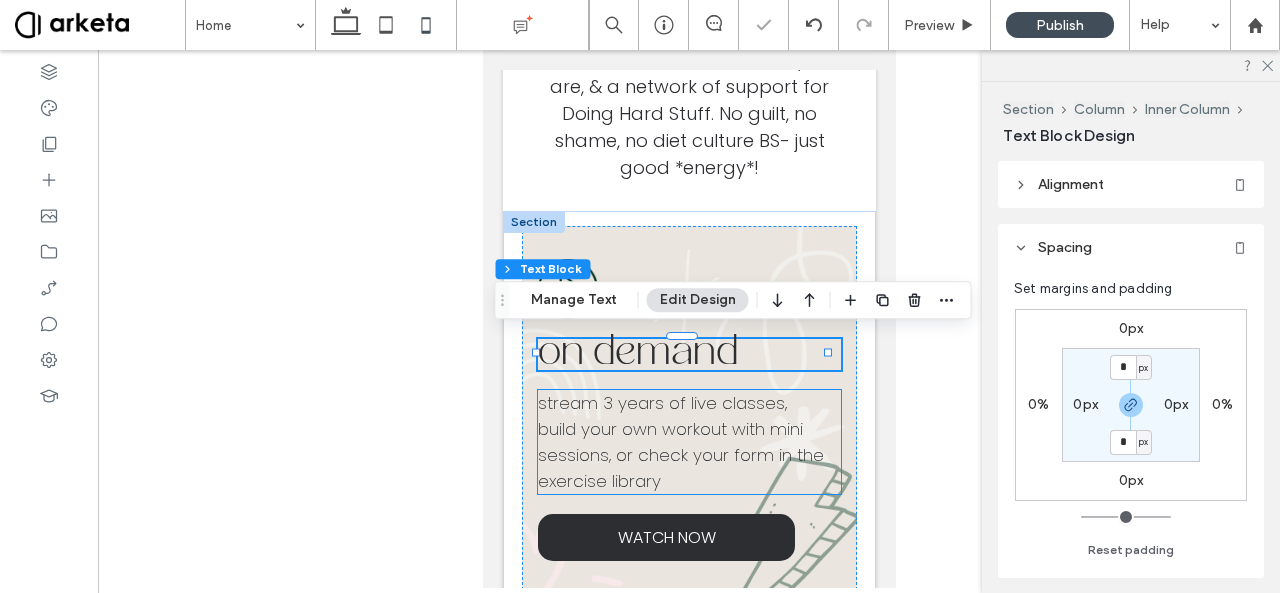 click on "build your own workout with mini sessions, or check your form in the exercise library" at bounding box center (680, 455) 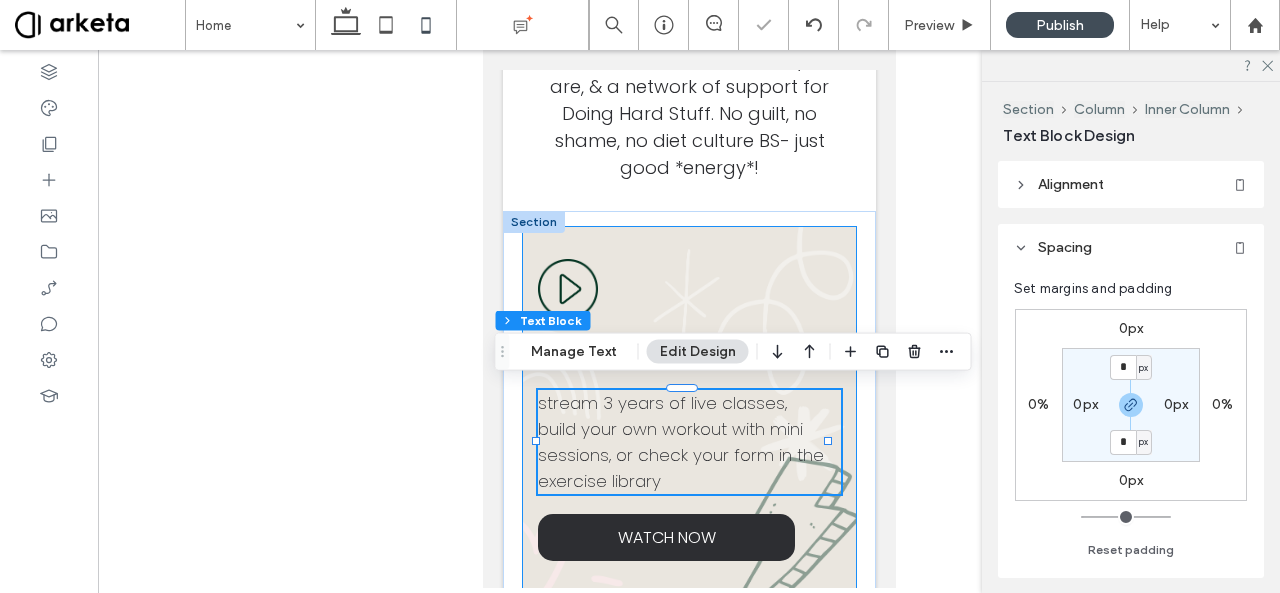 click on "on demand
stream 3 years of live classes, build your own workout with mini sessions, or check your form in the exercise library
WATCH NOW" at bounding box center (689, 410) 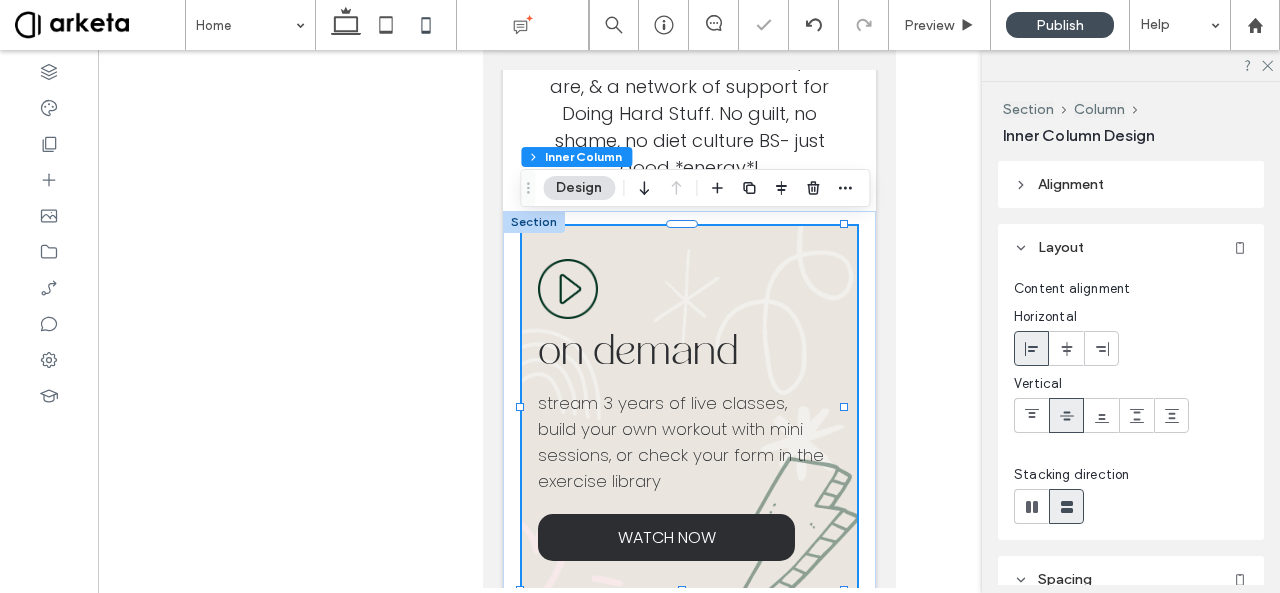 scroll, scrollTop: 166, scrollLeft: 0, axis: vertical 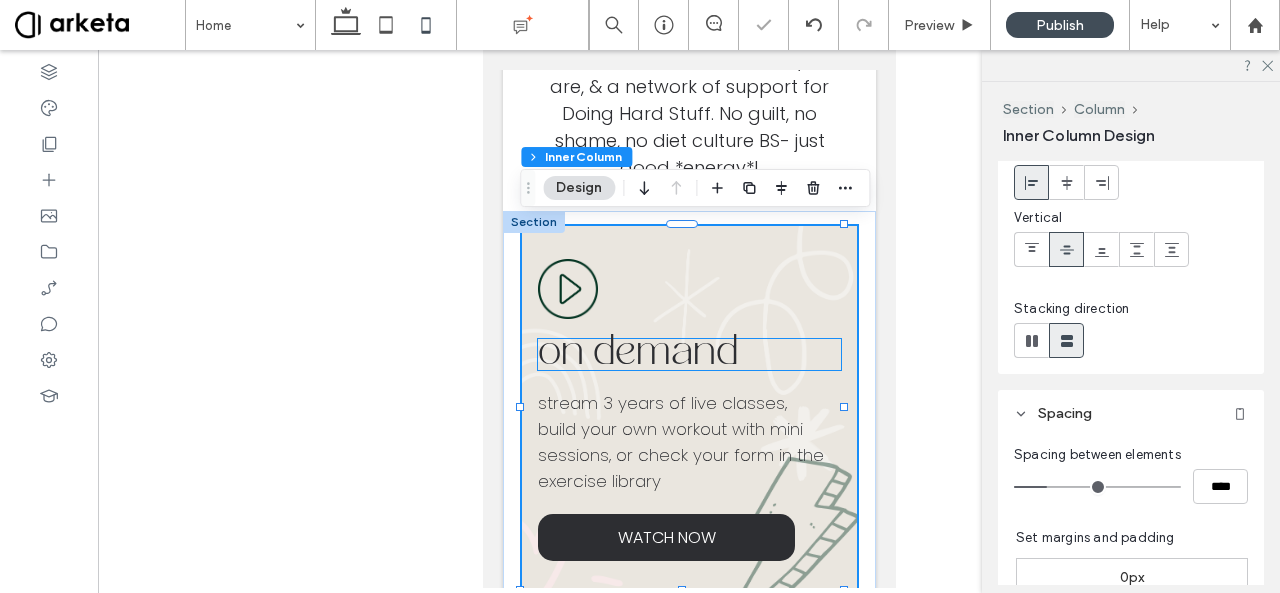 click on "on demand" at bounding box center (688, 354) 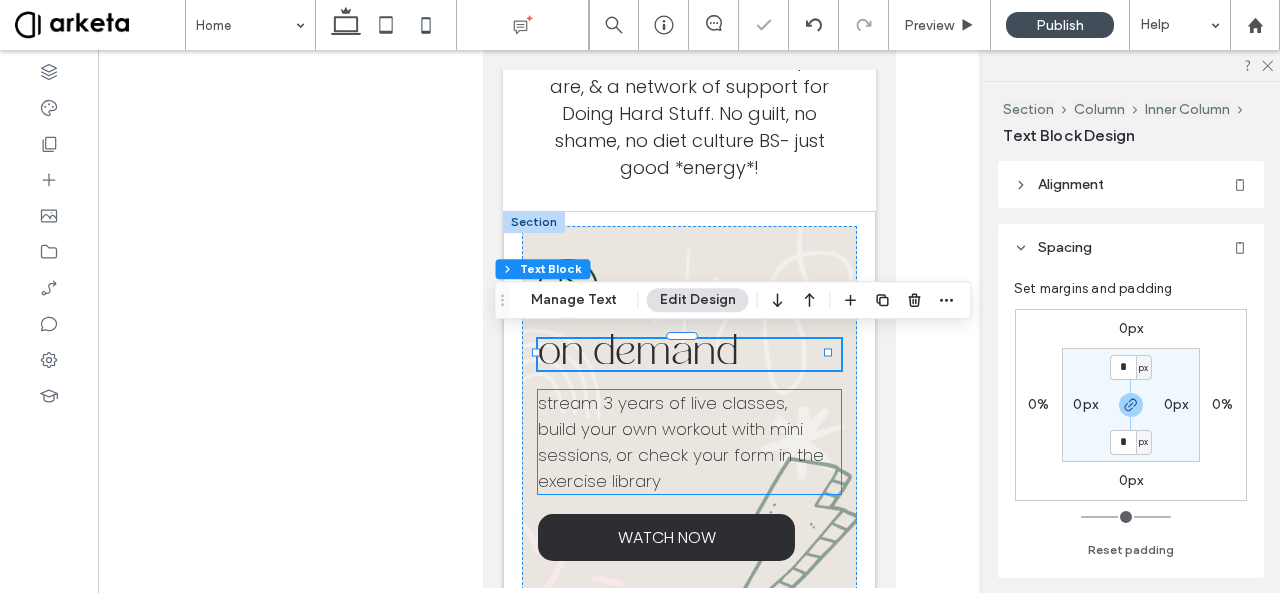 click on "build your own workout with mini sessions, or check your form in the exercise library" at bounding box center (680, 455) 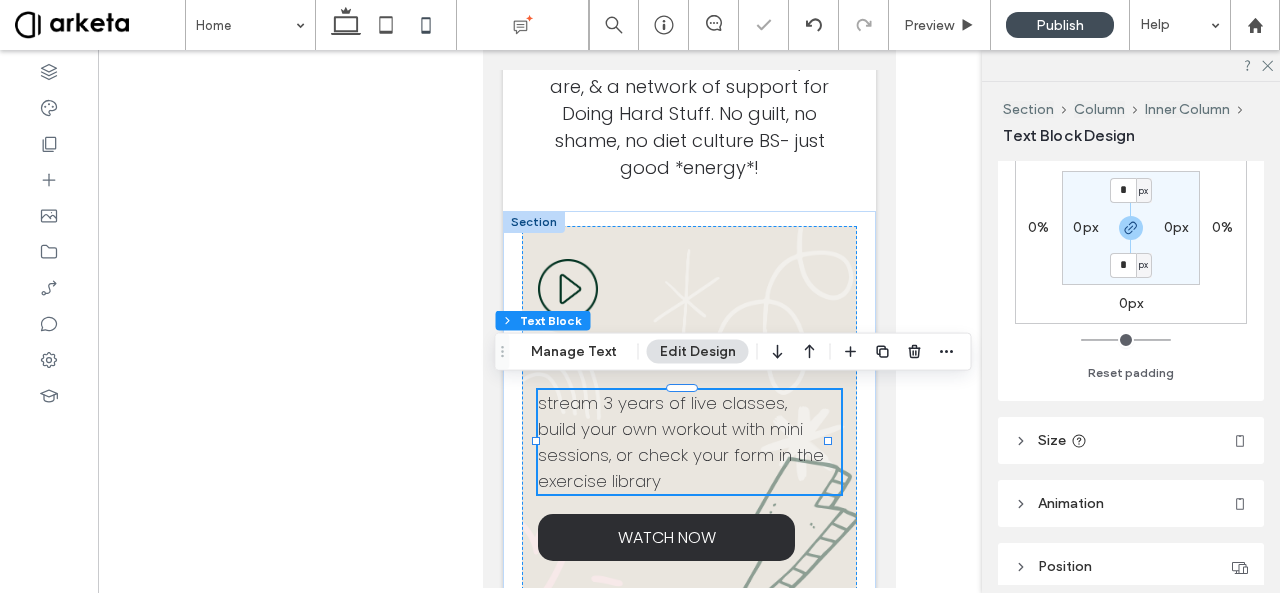 scroll, scrollTop: 180, scrollLeft: 0, axis: vertical 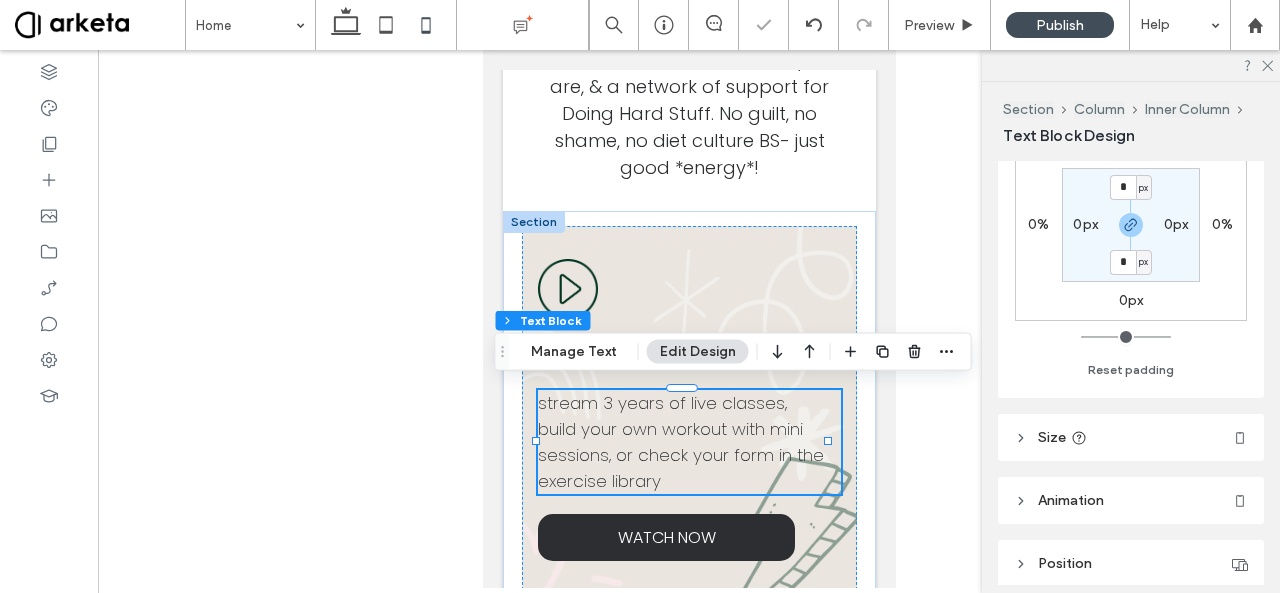 click on "Size" at bounding box center (1052, 437) 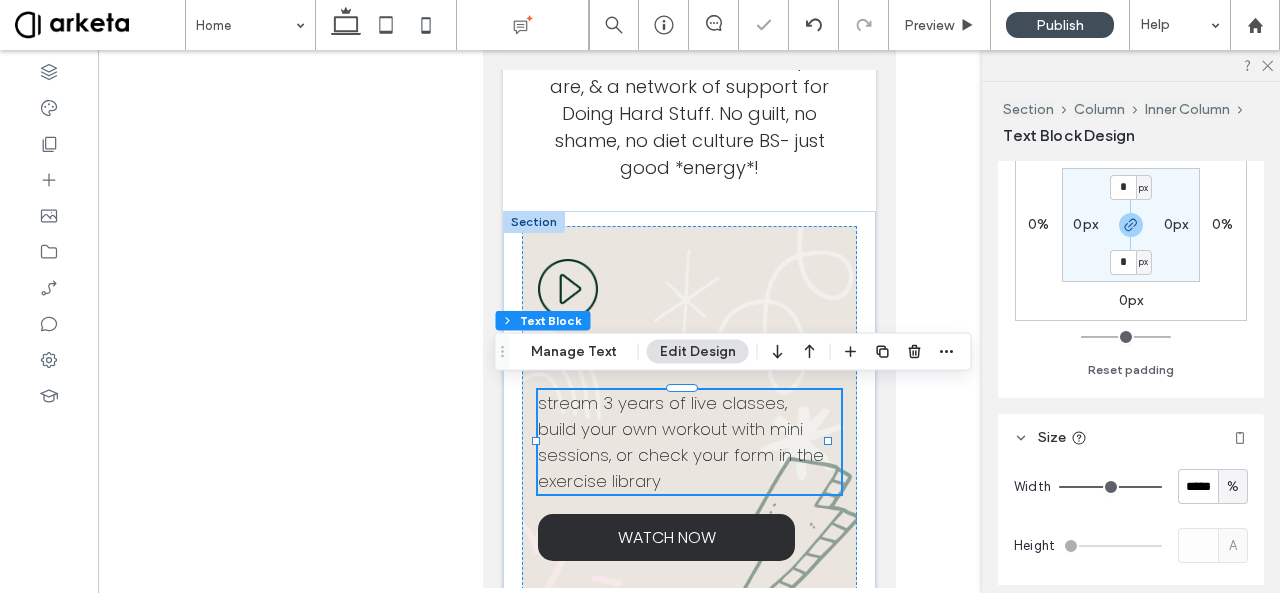 scroll, scrollTop: 244, scrollLeft: 0, axis: vertical 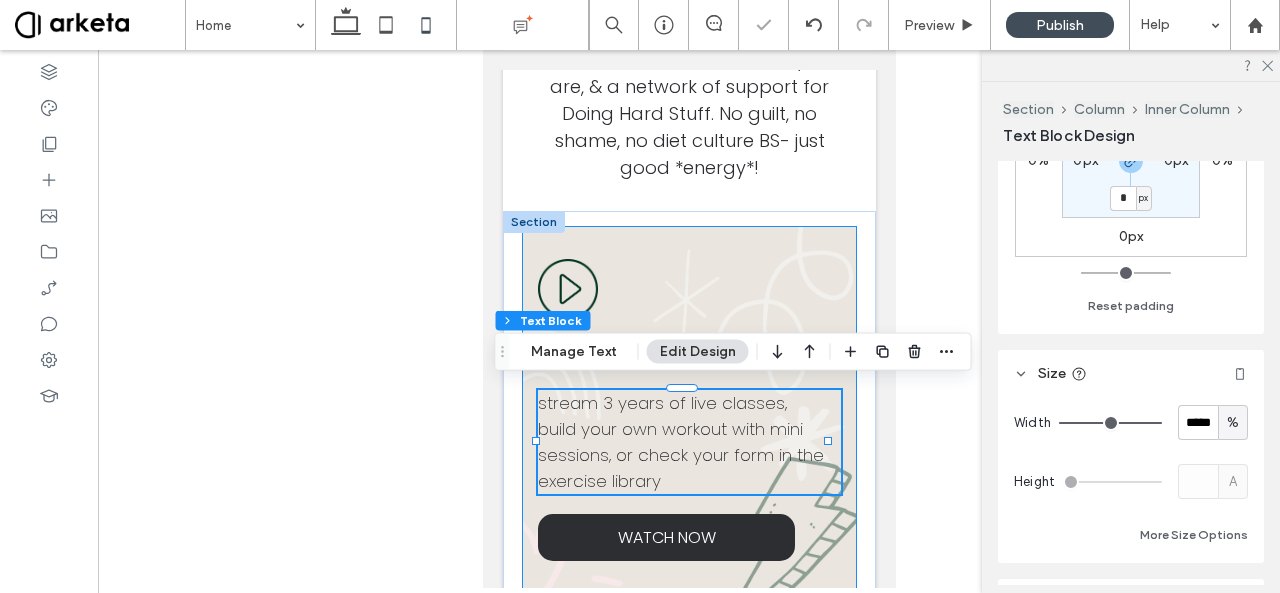 click on "on demand
stream 3 years of live classes, build your own workout with mini sessions, or check your form in the exercise library
WATCH NOW" at bounding box center [689, 410] 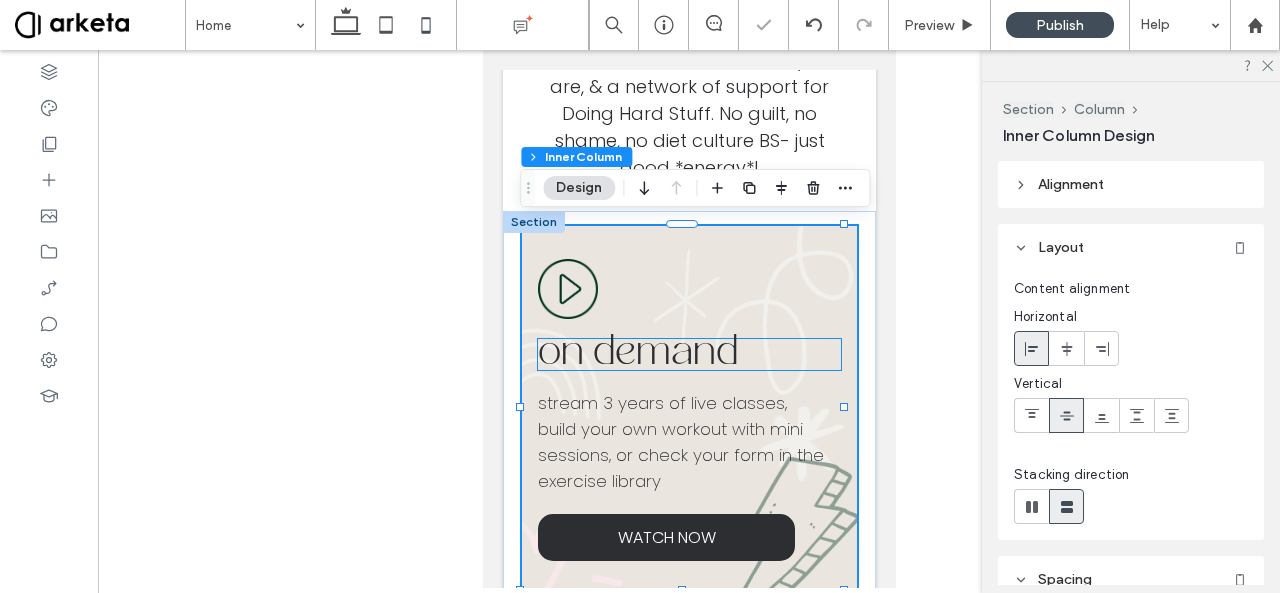 click on "on demand" at bounding box center [688, 354] 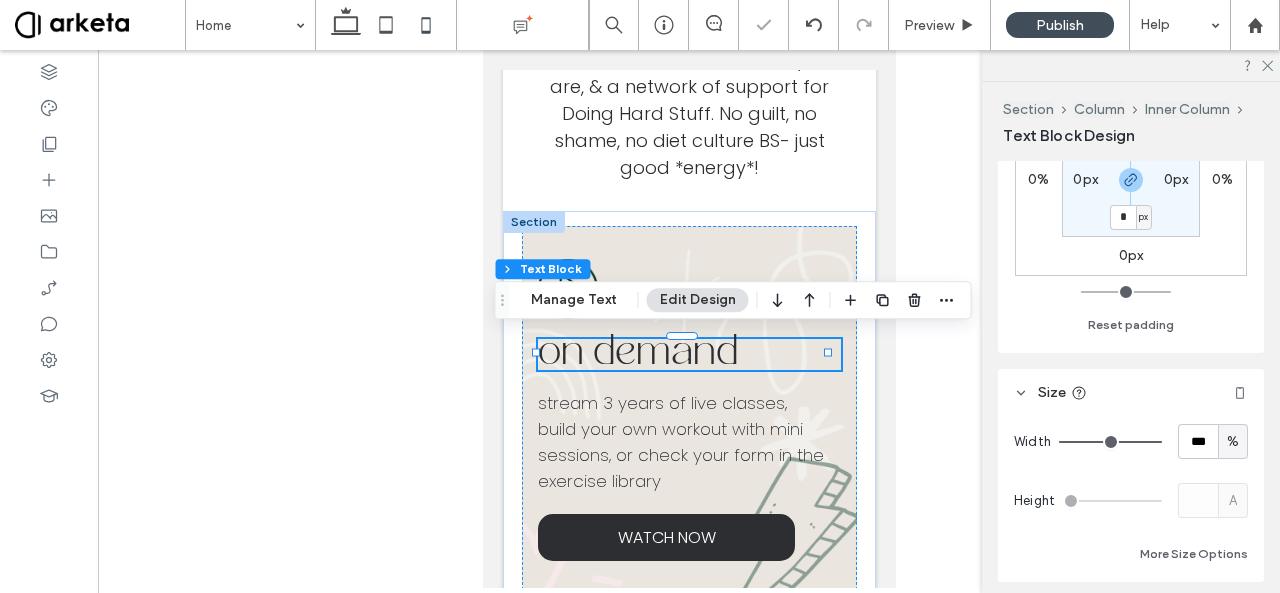 scroll, scrollTop: 224, scrollLeft: 0, axis: vertical 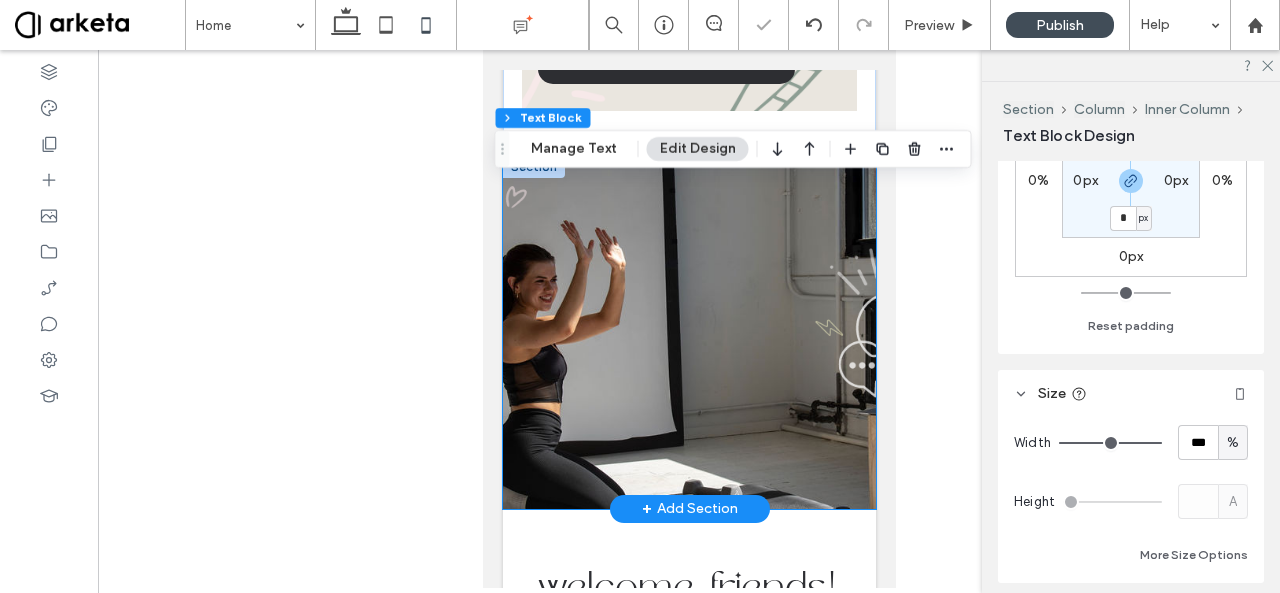 click at bounding box center [688, 332] 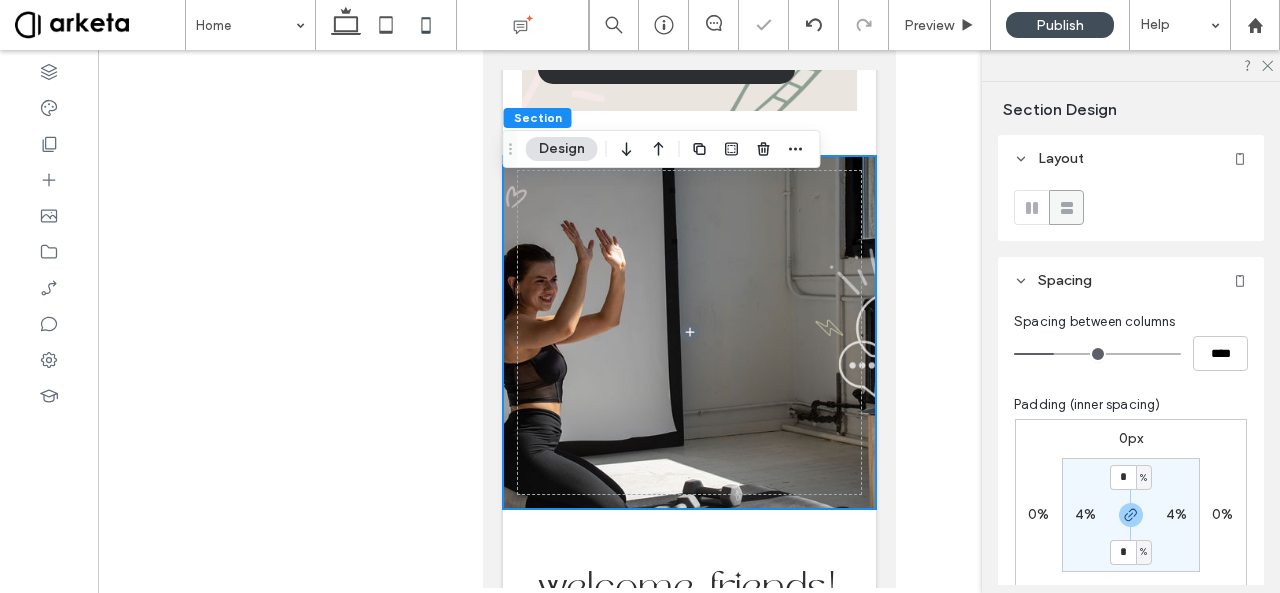 scroll, scrollTop: 329, scrollLeft: 0, axis: vertical 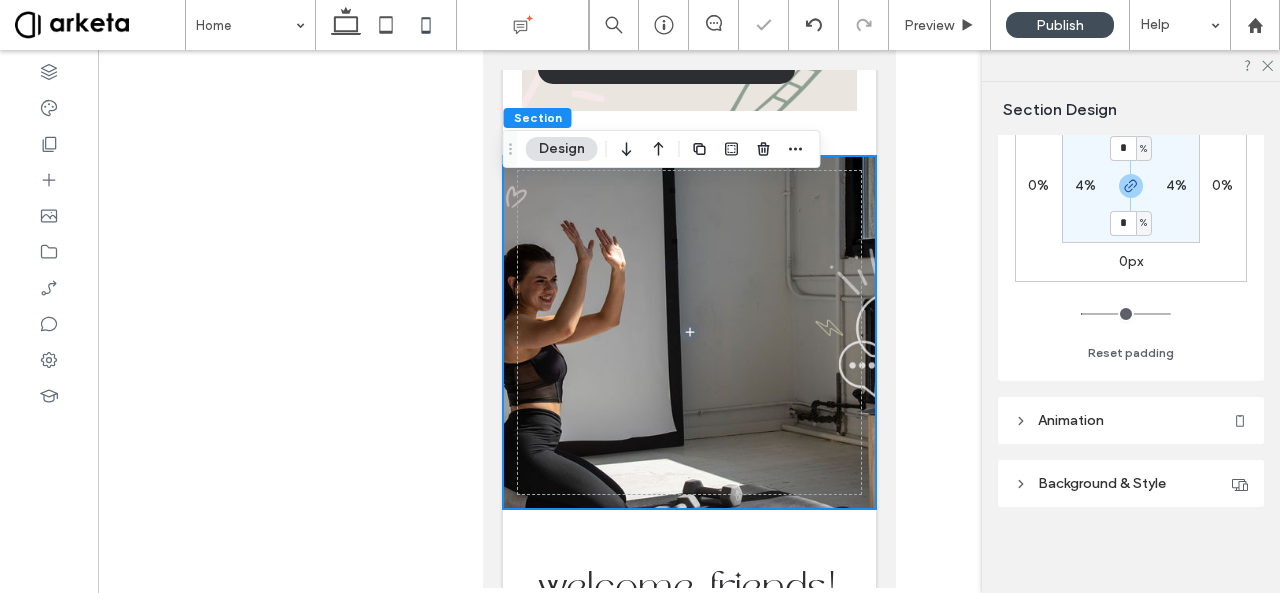 click on "Background & Style" at bounding box center (1131, 483) 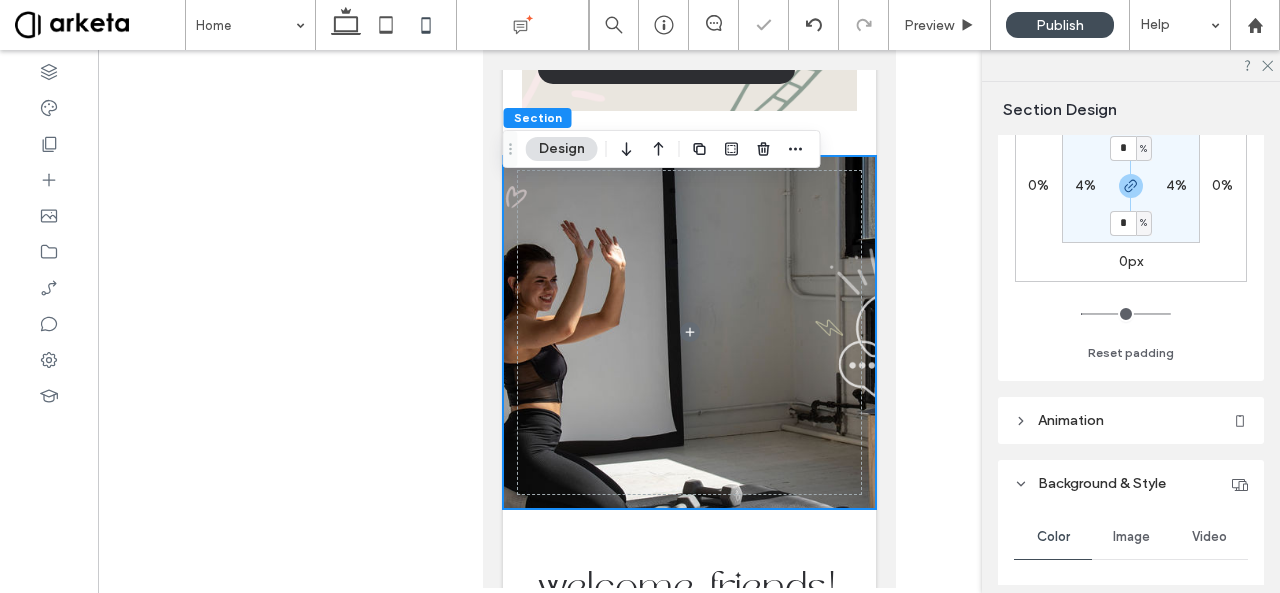 scroll, scrollTop: 628, scrollLeft: 0, axis: vertical 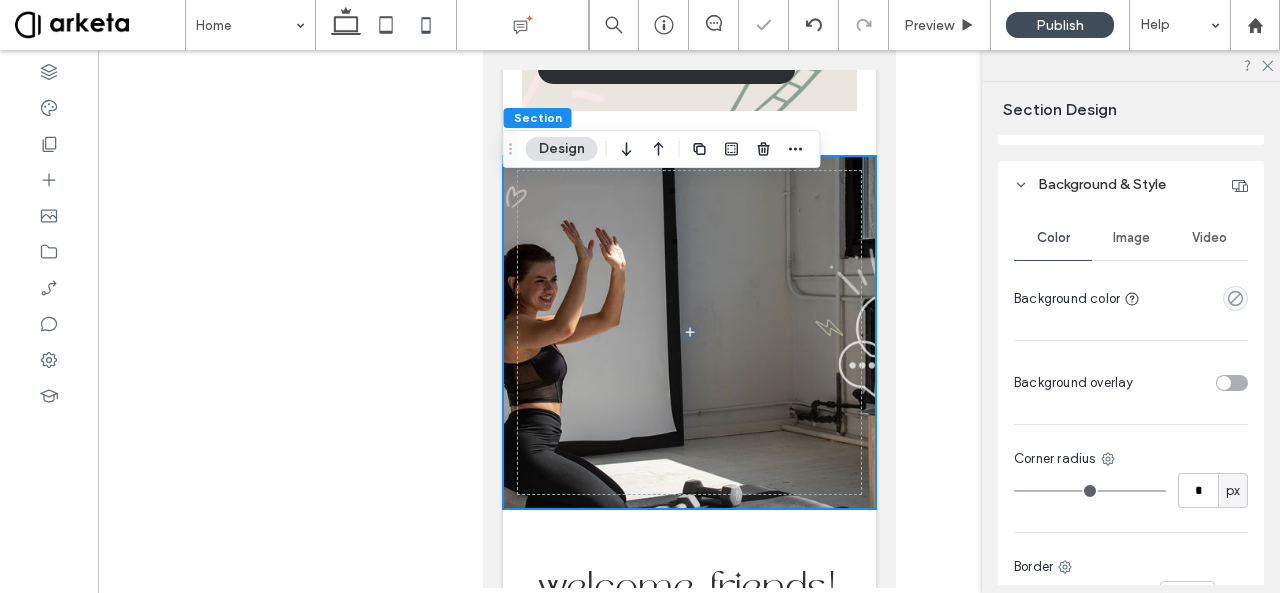 click on "Image" at bounding box center (1131, 238) 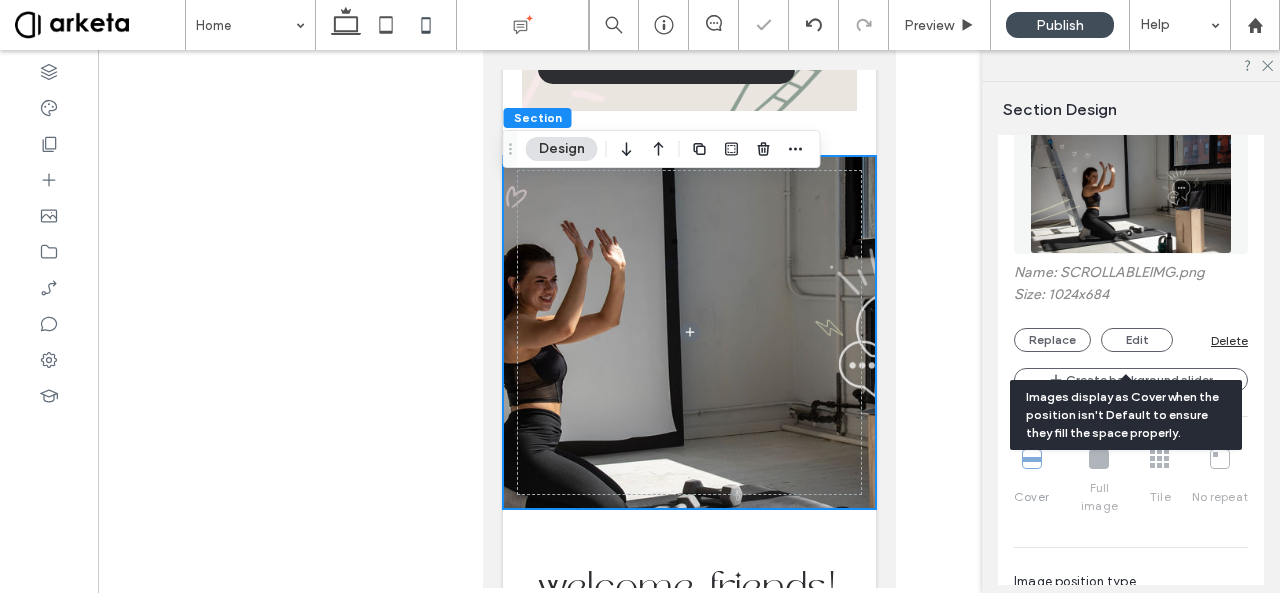 scroll, scrollTop: 936, scrollLeft: 0, axis: vertical 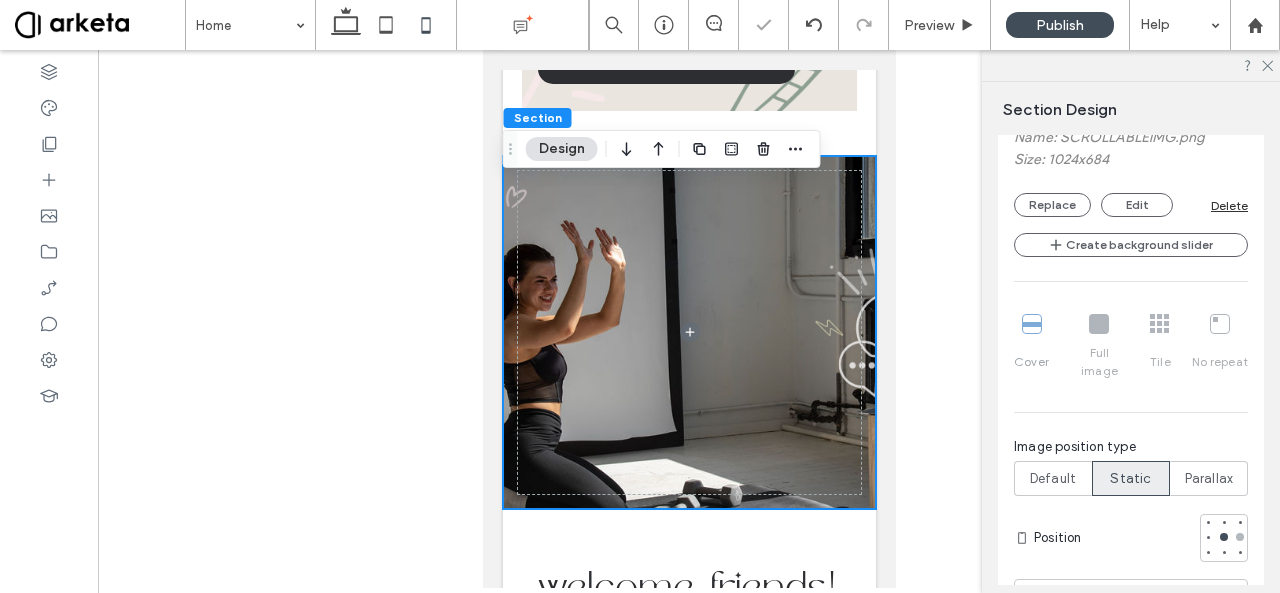 click at bounding box center [1240, 537] 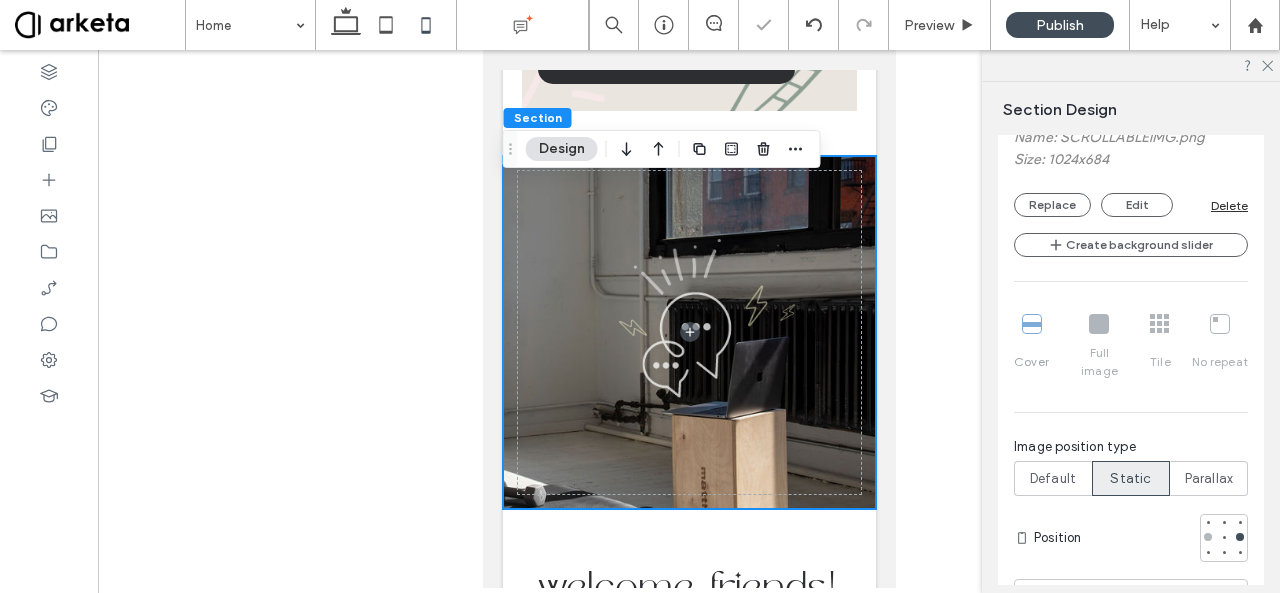 click at bounding box center (1208, 537) 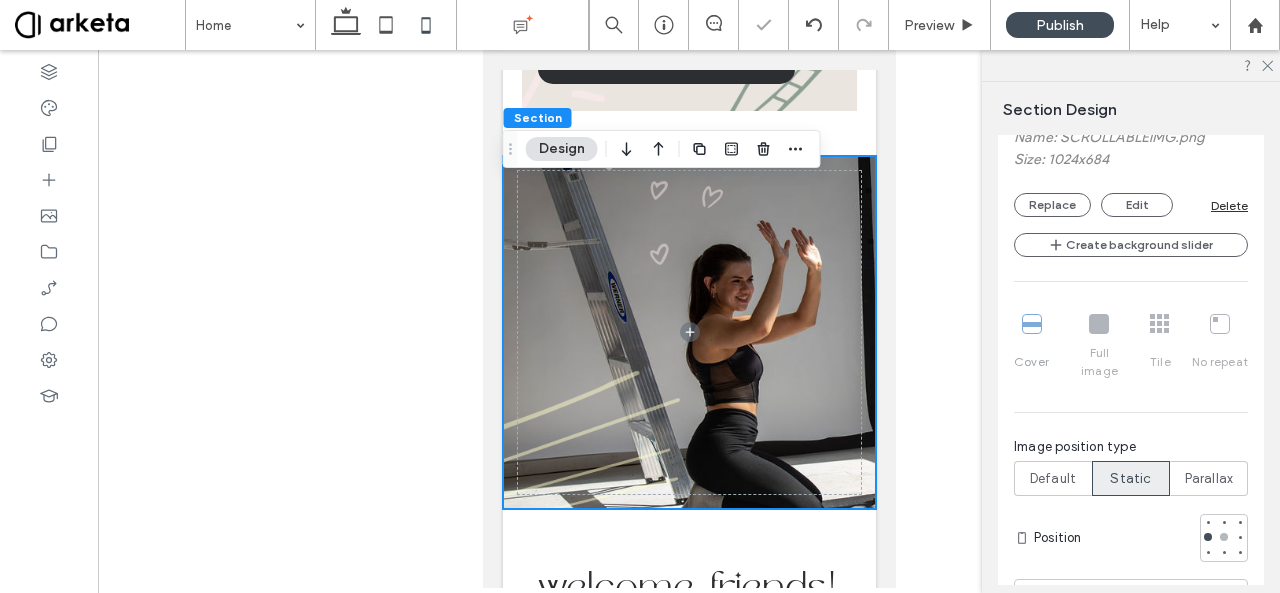 click at bounding box center [1224, 537] 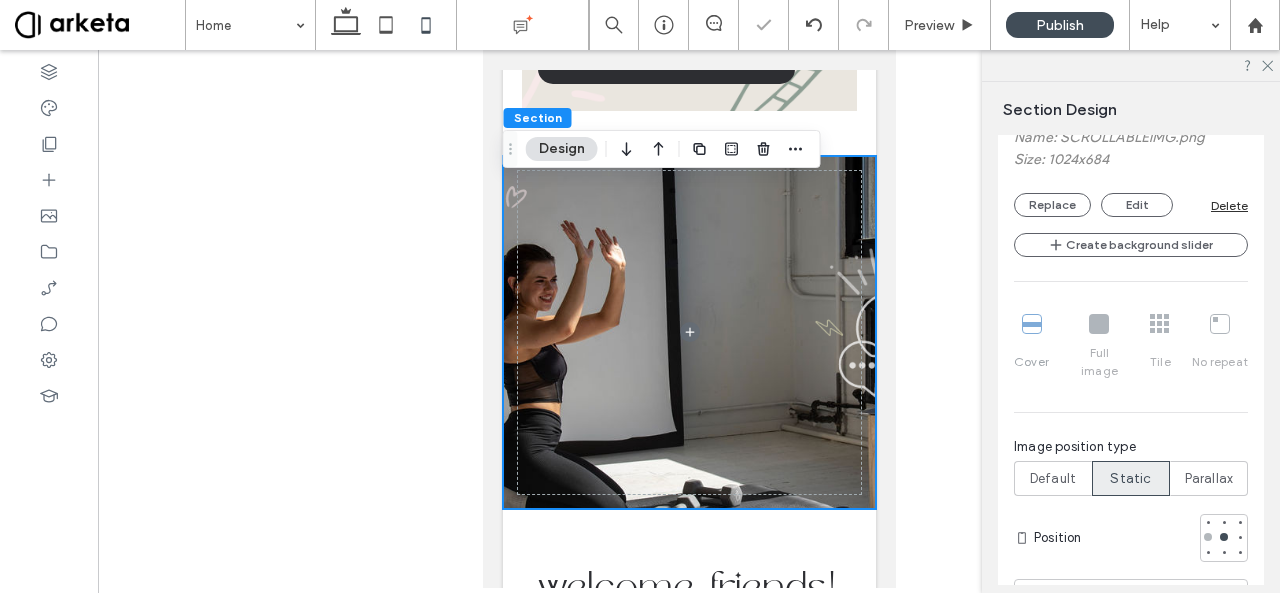 click at bounding box center [1208, 537] 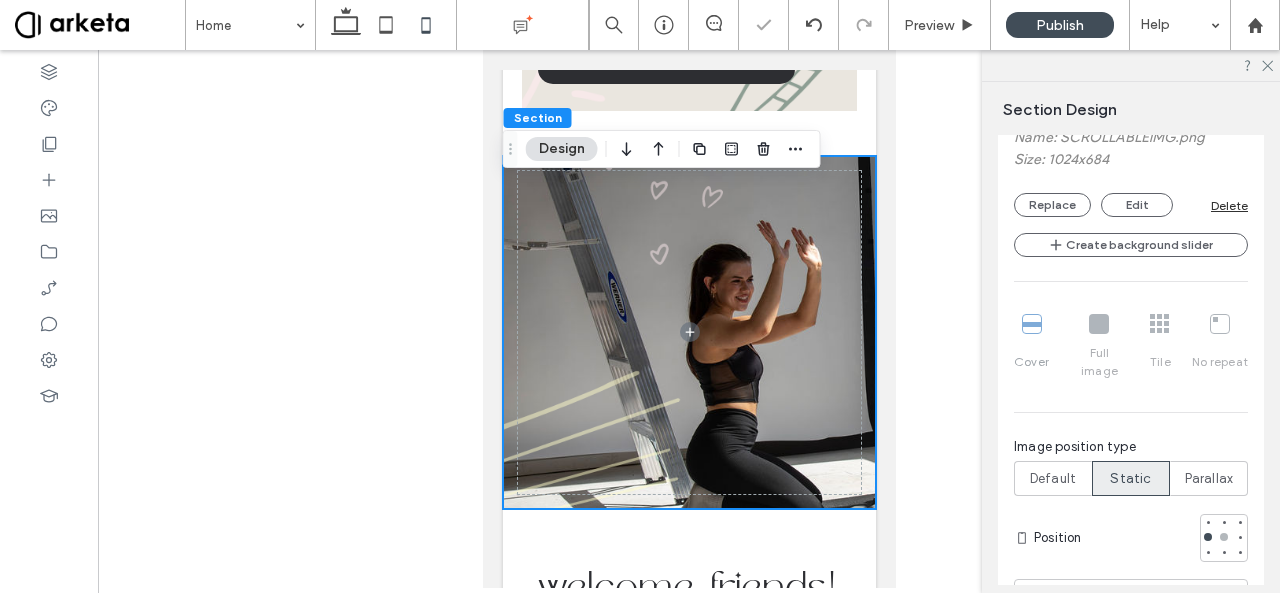 click at bounding box center [1224, 537] 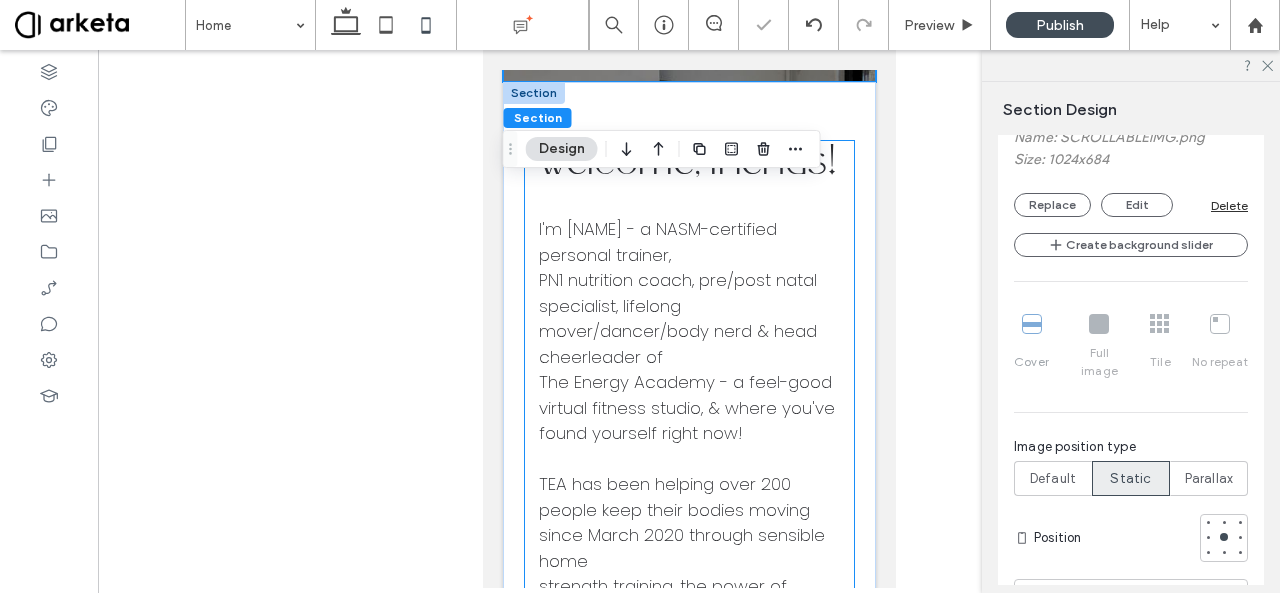 scroll, scrollTop: 2392, scrollLeft: 0, axis: vertical 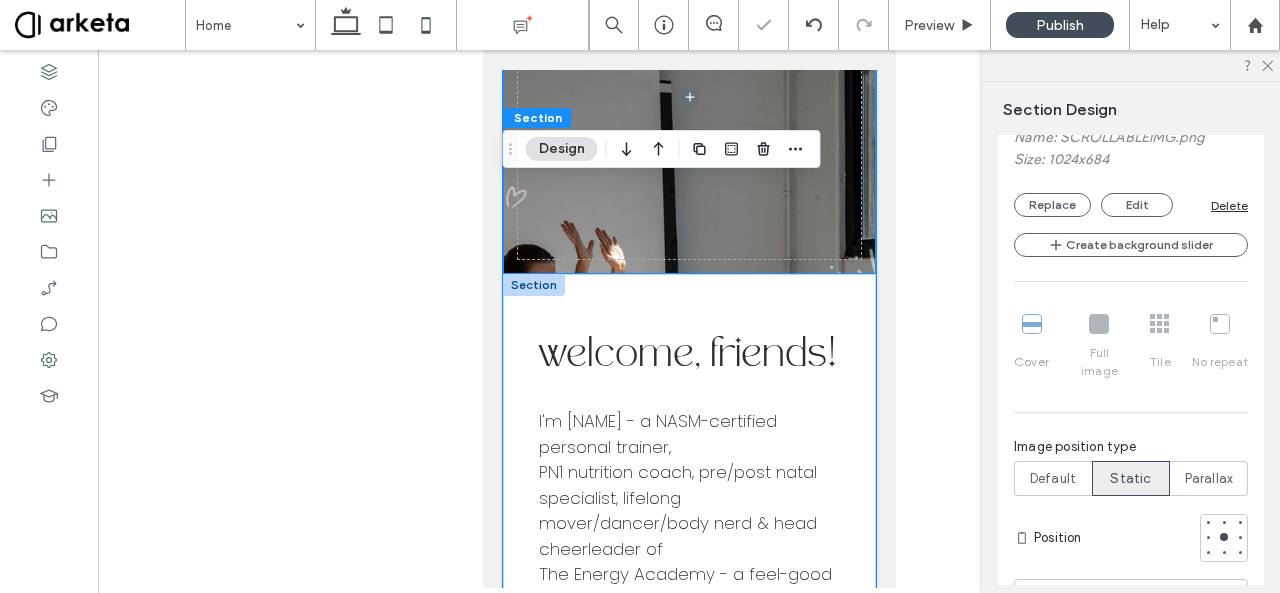 click on "welcome, friends!
I'm Laura - a NASM-certified personal trainer, PN1 nutrition coach, pre/post natal specialist, lifelong mover/dancer/body nerd & head cheerleader of The Energy Academy - a feel-good virtual fitness studio, & where you've found yourself right now! TEA has been helping over 200 people keep their bodies moving since March 2020 through sensible home strength training, the power of community, & some really killer playlists. I'm a big believer in the unique connective power of social media. If we're friends on Instagram, TikTok, or YouTube, you already know what to expect - here, we chat fearlessly about growth, self compassion, and the messy business of babysitting yourself. When you join the TEAm, they're real talks with friends (& a side of squats). If we don't bump into each other in Central Park, I'll see you on the screen! Norm says hi!
xo Laura Founder, THE ENERGY ACADEMY" at bounding box center [688, 1169] 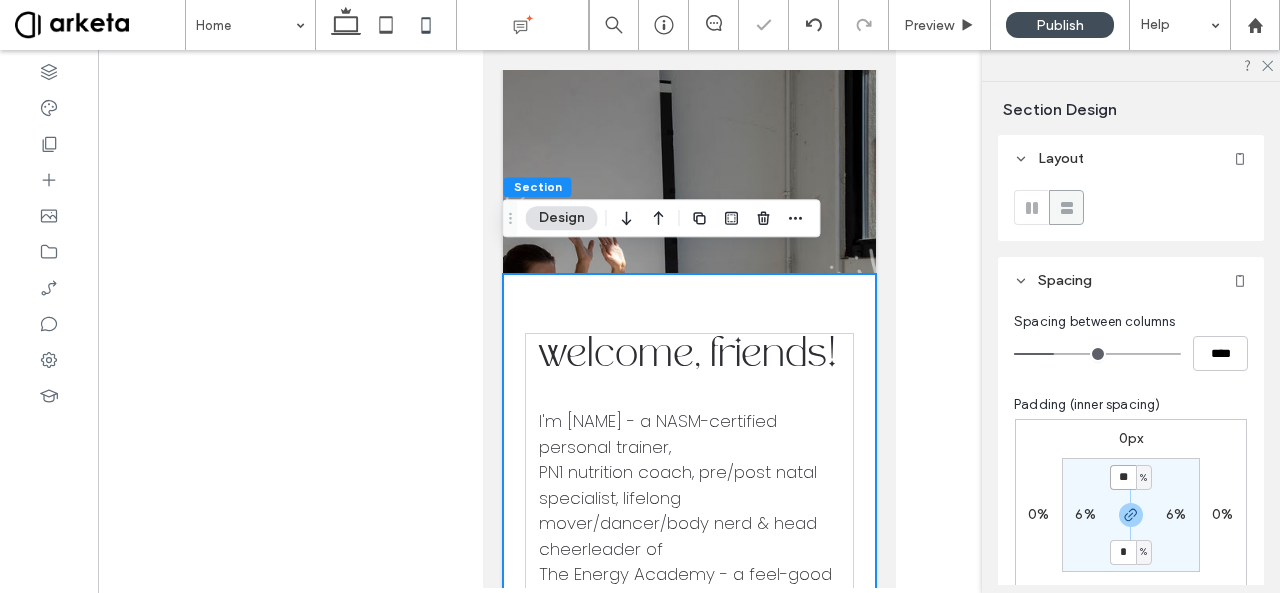 click on "**" at bounding box center (1123, 477) 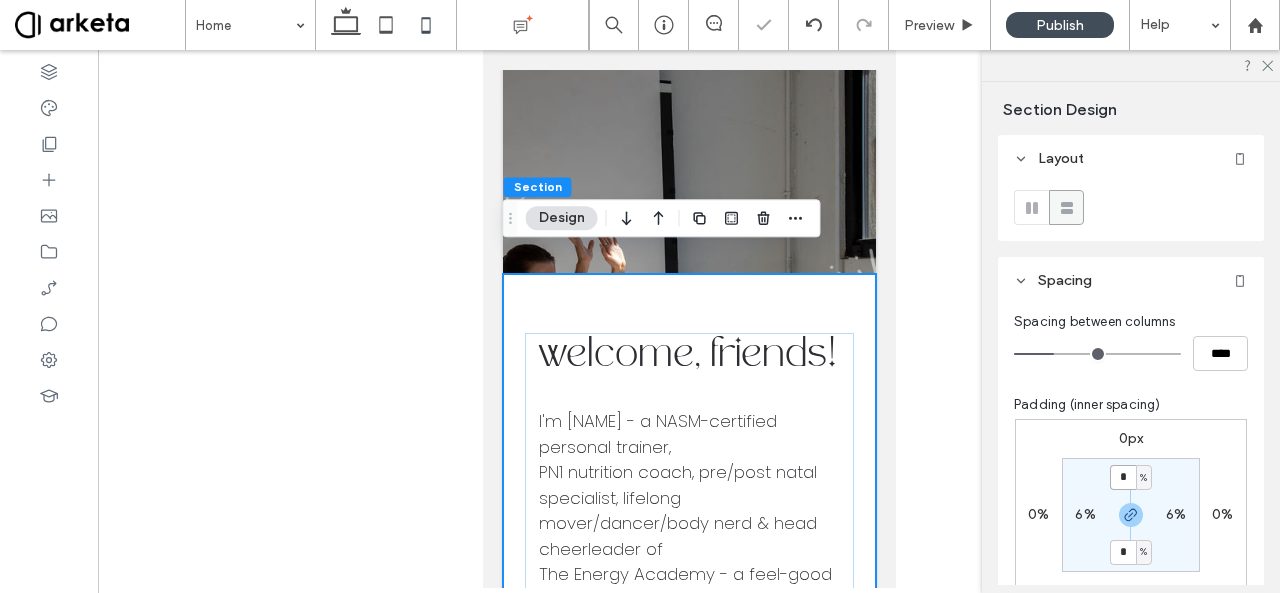 type on "*" 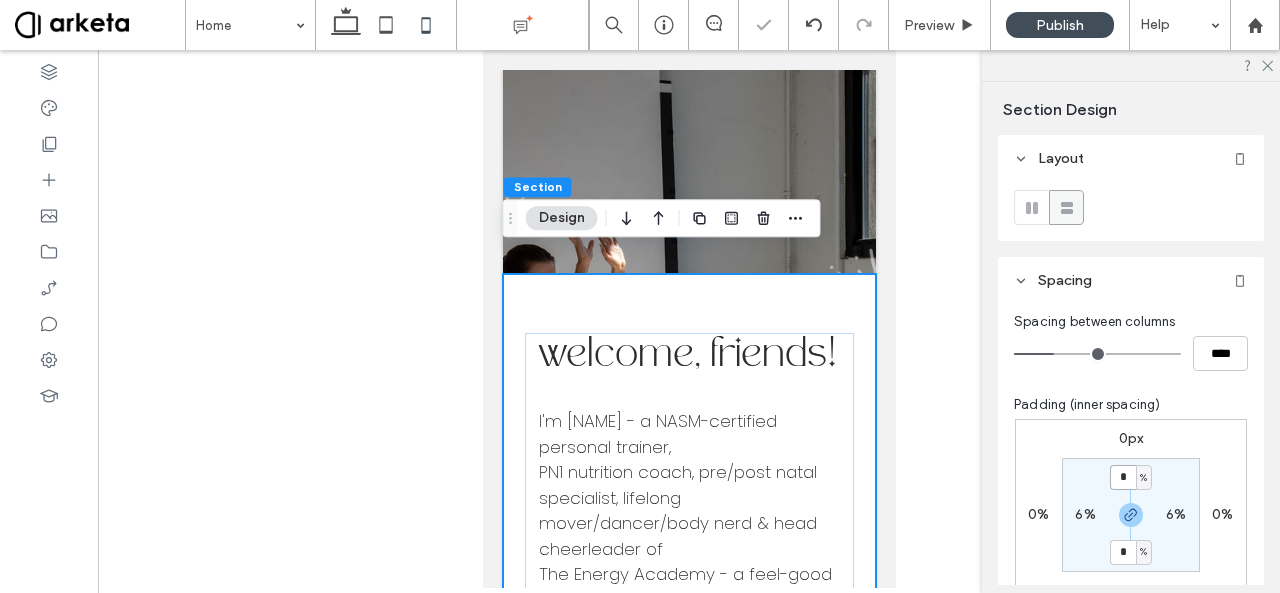 type on "*" 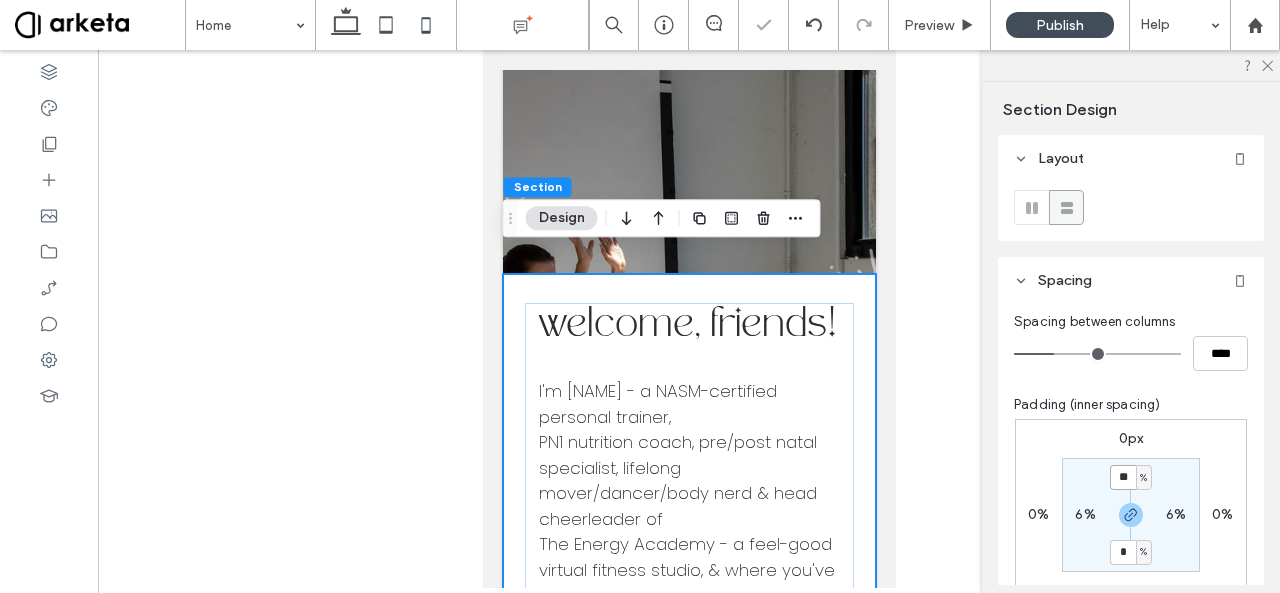 type on "**" 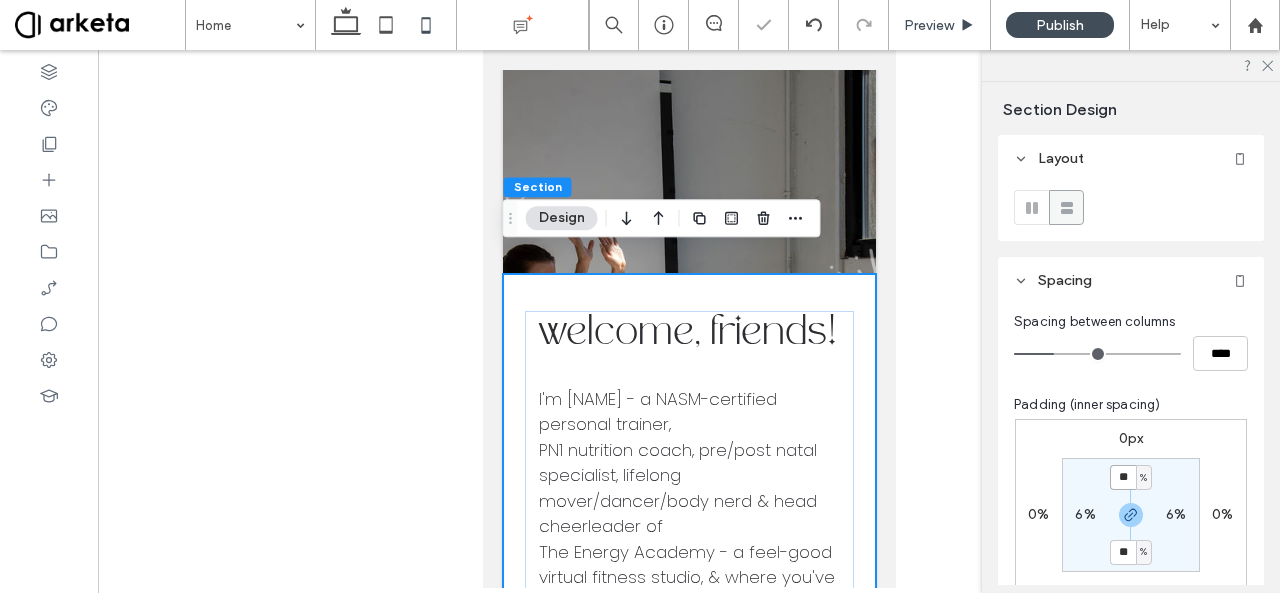 type on "**" 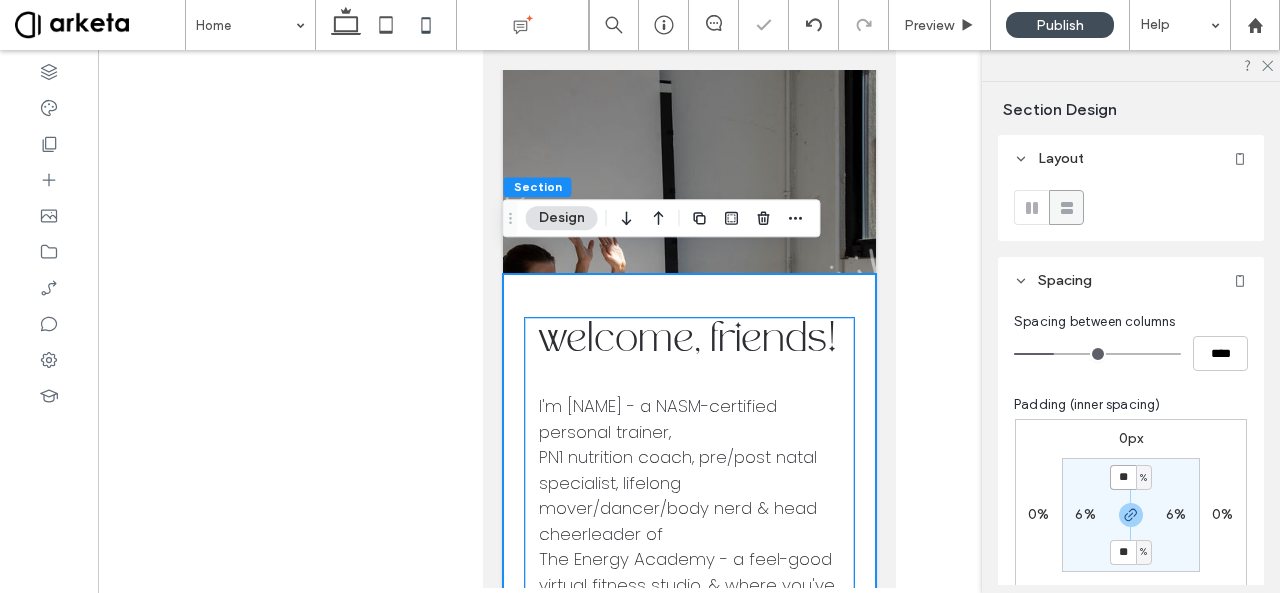 click on "I'm [FIRST] - a NASM-certified personal trainer," at bounding box center [657, 419] 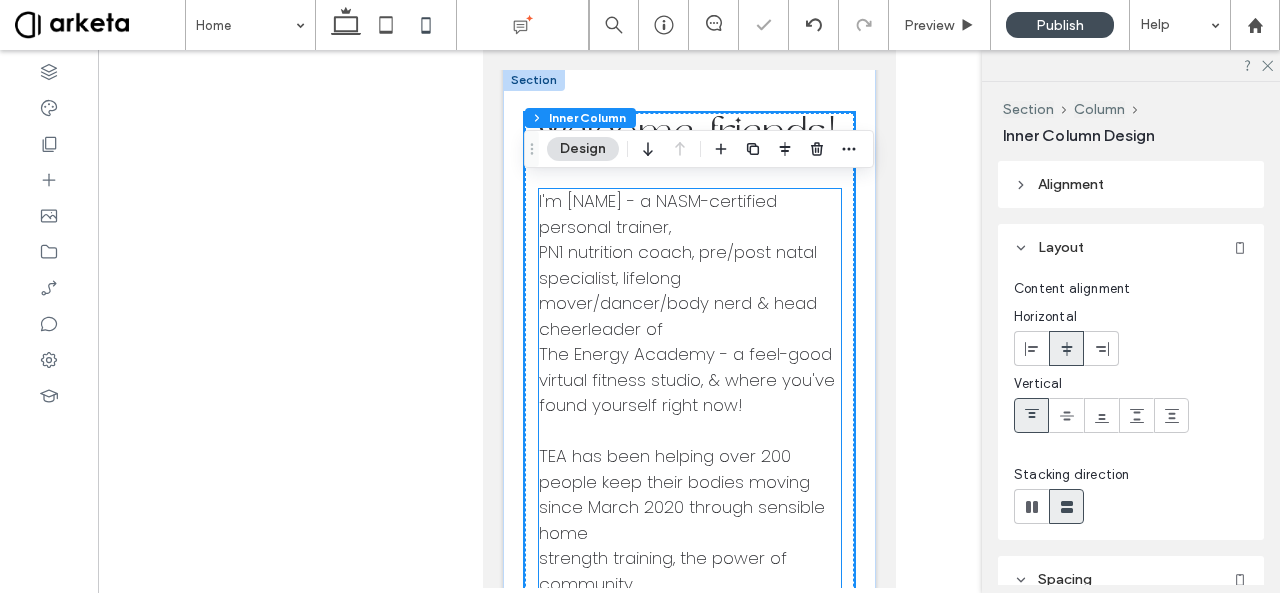 scroll, scrollTop: 2600, scrollLeft: 0, axis: vertical 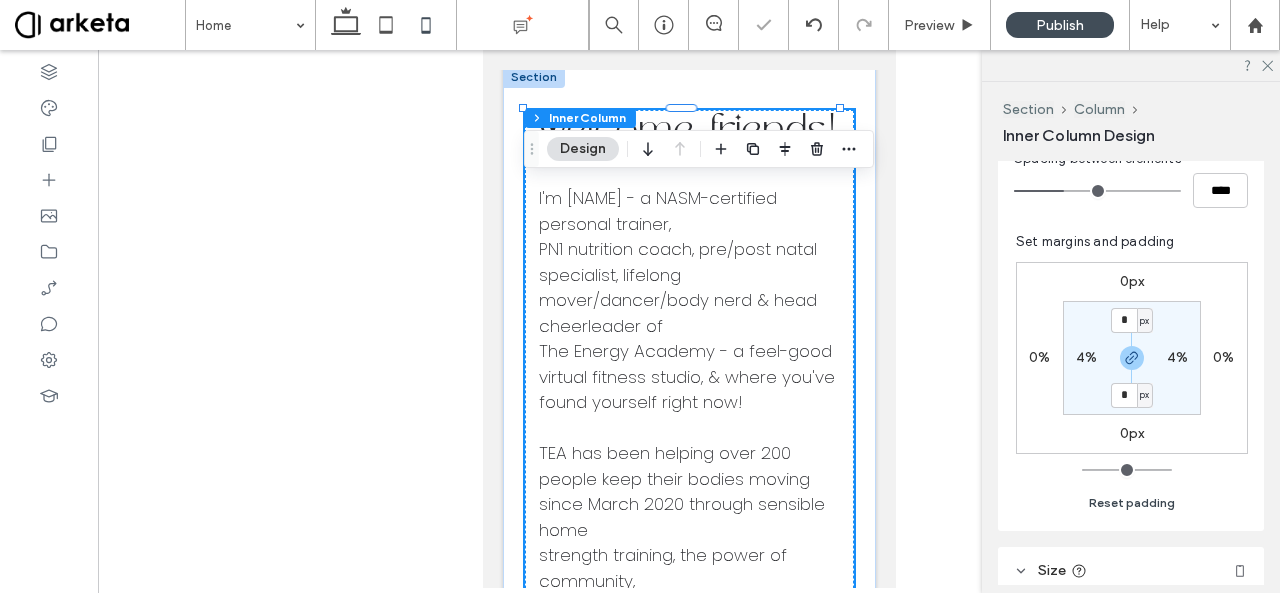 click on "Reset padding" at bounding box center (1132, 503) 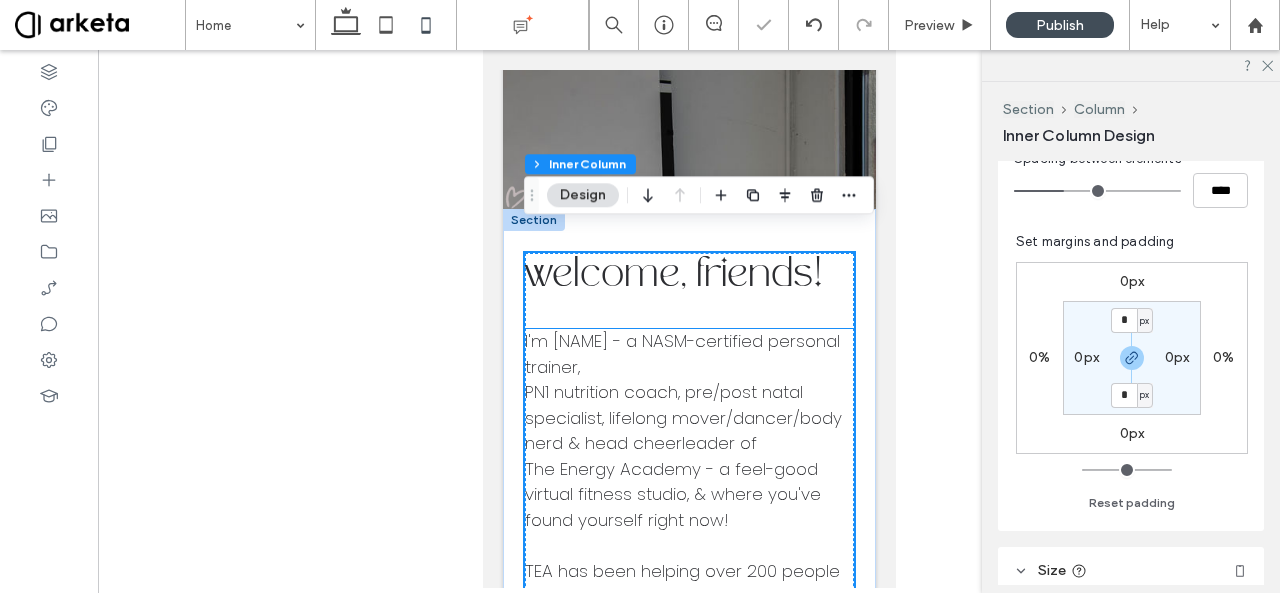 scroll, scrollTop: 2450, scrollLeft: 0, axis: vertical 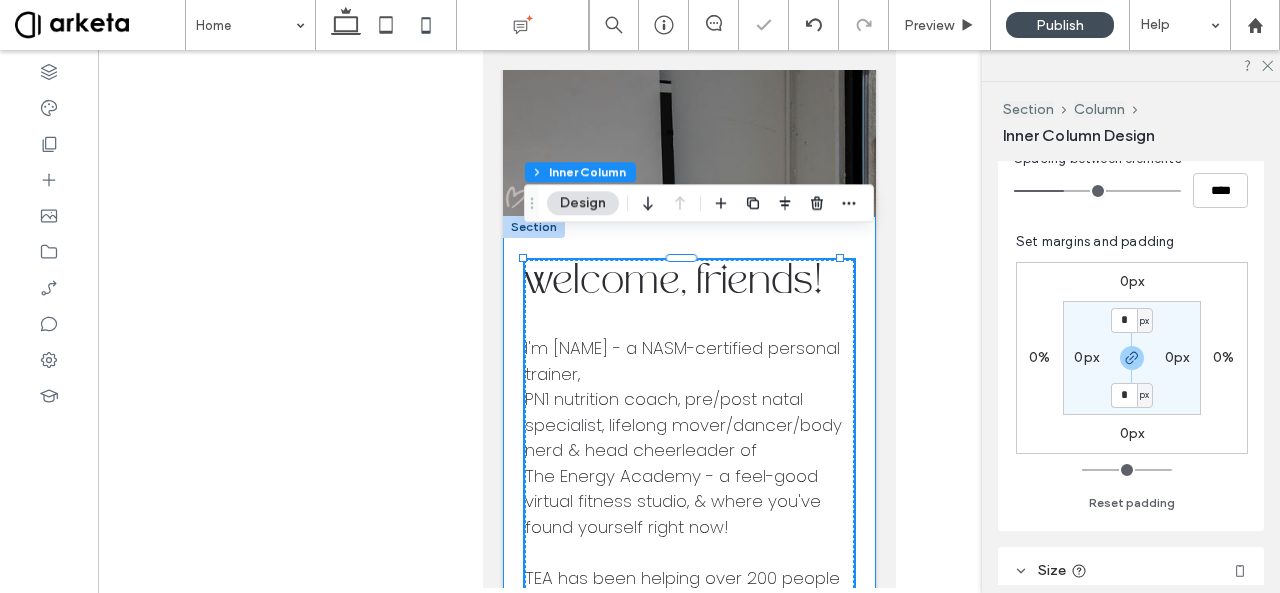 click on "welcome, friends!
I'm [FIRST] - a NASM-certified personal trainer, PN1 nutrition coach, pre/post natal specialist, lifelong mover/dancer/body nerd & head cheerleader of The Energy Academy - a feel-good virtual fitness studio, & where you've found yourself right now! TEA has been helping over 200 people keep their bodies moving since March 2020 through sensible home strength training, the power of community, & some really killer playlists. I'm a big believer in the unique connective power of social media. If we're friends on Instagram, TikTok, or YouTube, you already know what to expect - here, we chat fearlessly about growth, self compassion, and the messy business of babysitting yourself. When you join the TEAm, they're real talks with friends (& a side of squats). If we don't bump into each other in Central Park, I'll see you on the screen! Norm says hi!
xo [FIRST] Founder, THE ENERGY ACADEMY" at bounding box center [688, 1072] 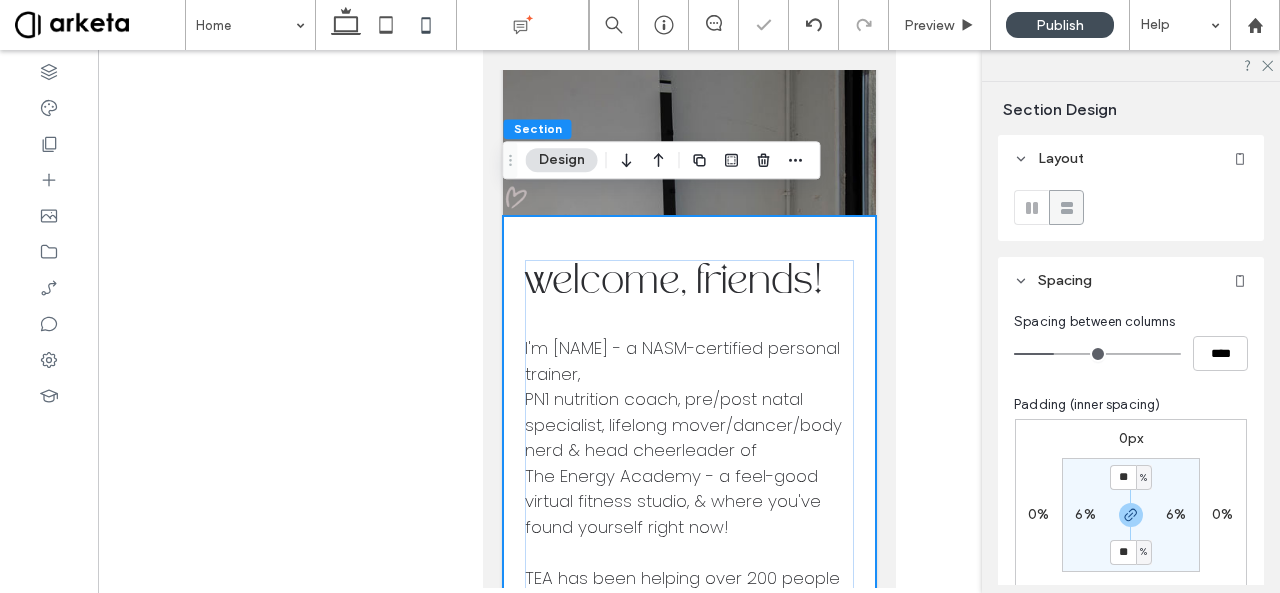 click on "6%" at bounding box center (1085, 514) 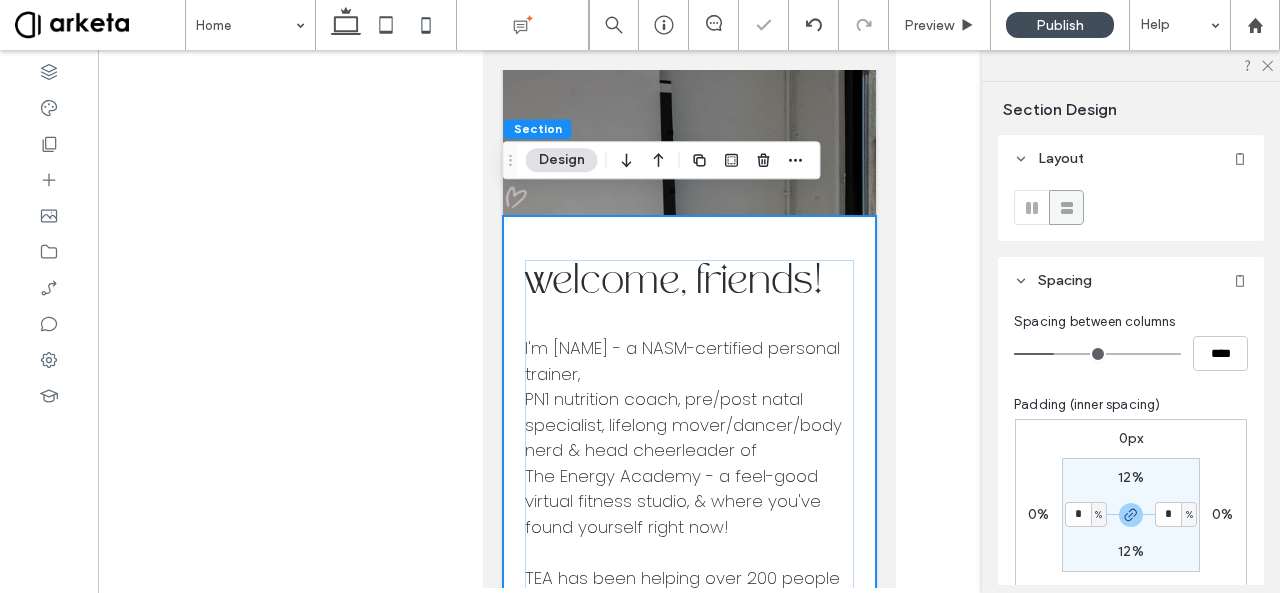 type on "*" 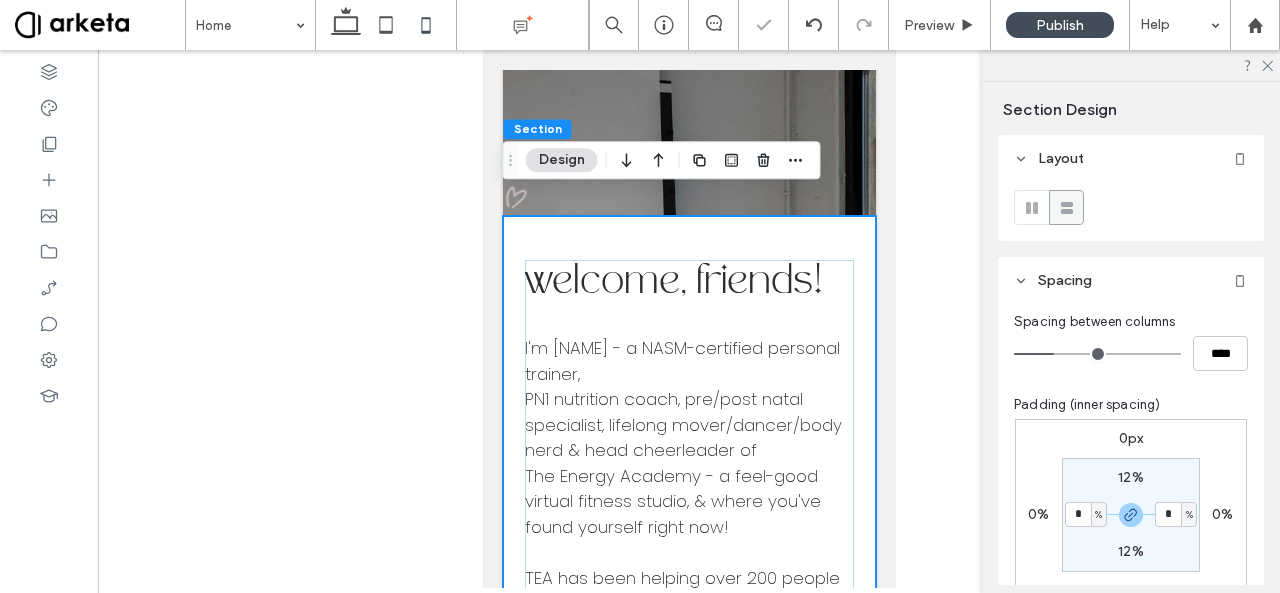 type on "*" 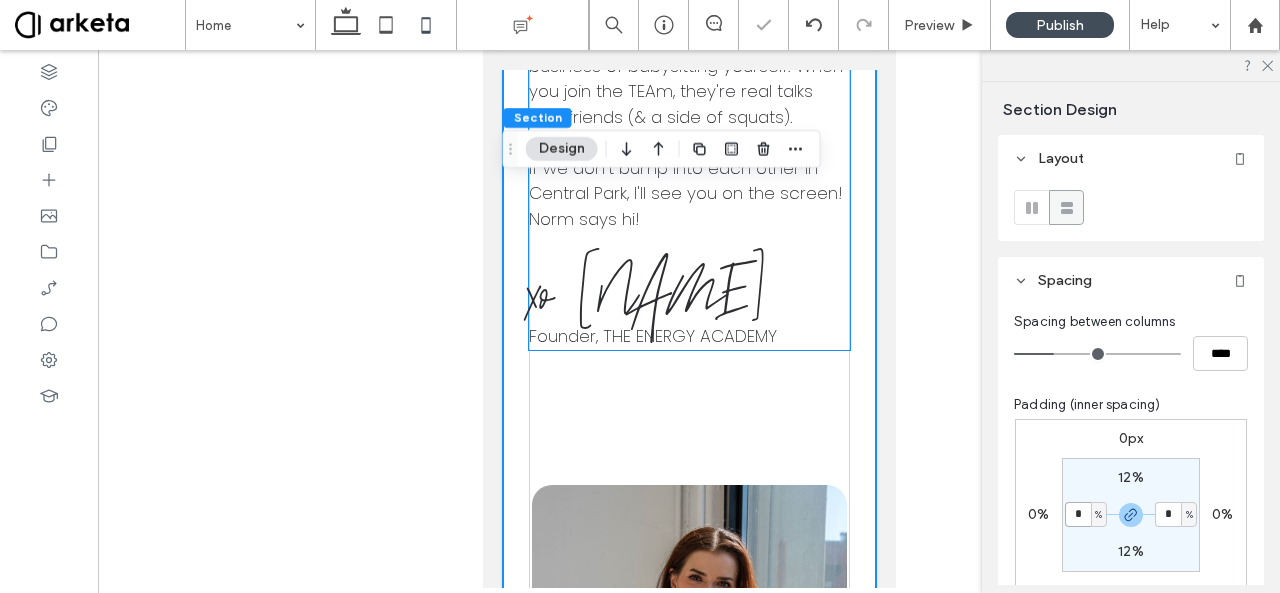 scroll, scrollTop: 3623, scrollLeft: 0, axis: vertical 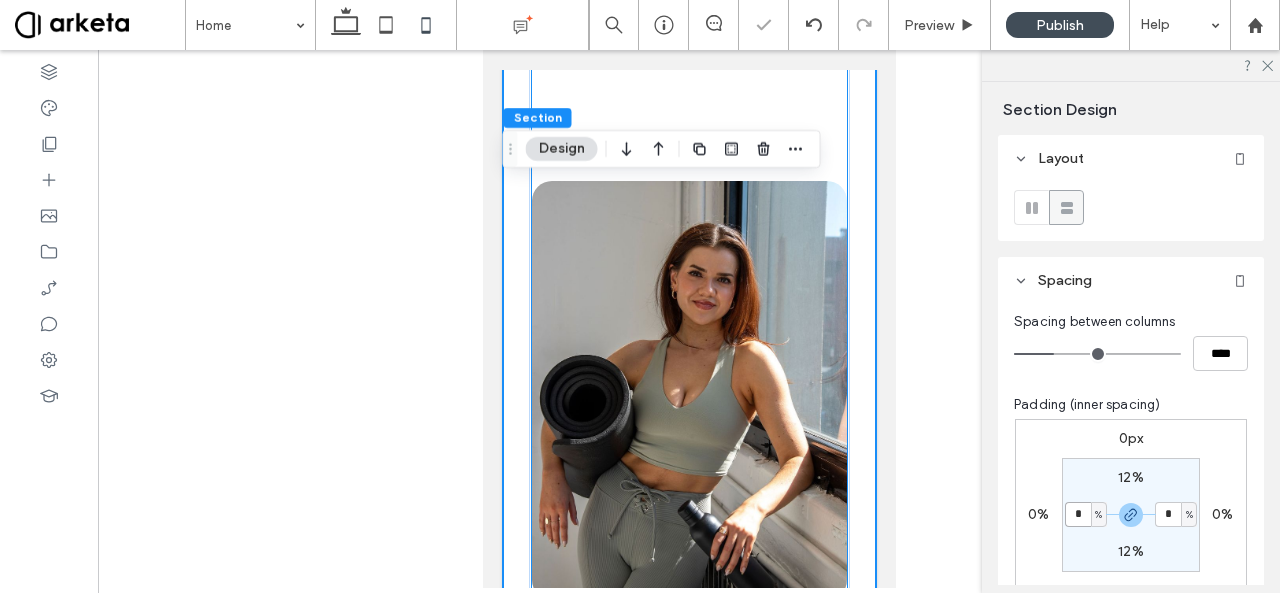 click at bounding box center (688, 390) 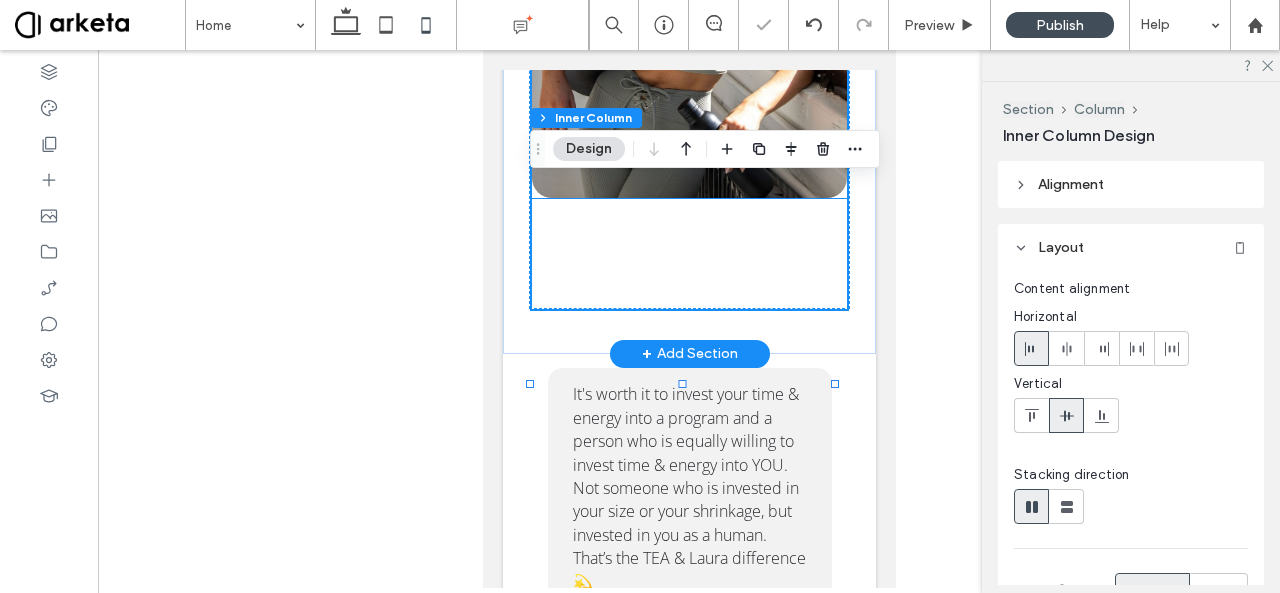 scroll, scrollTop: 4149, scrollLeft: 0, axis: vertical 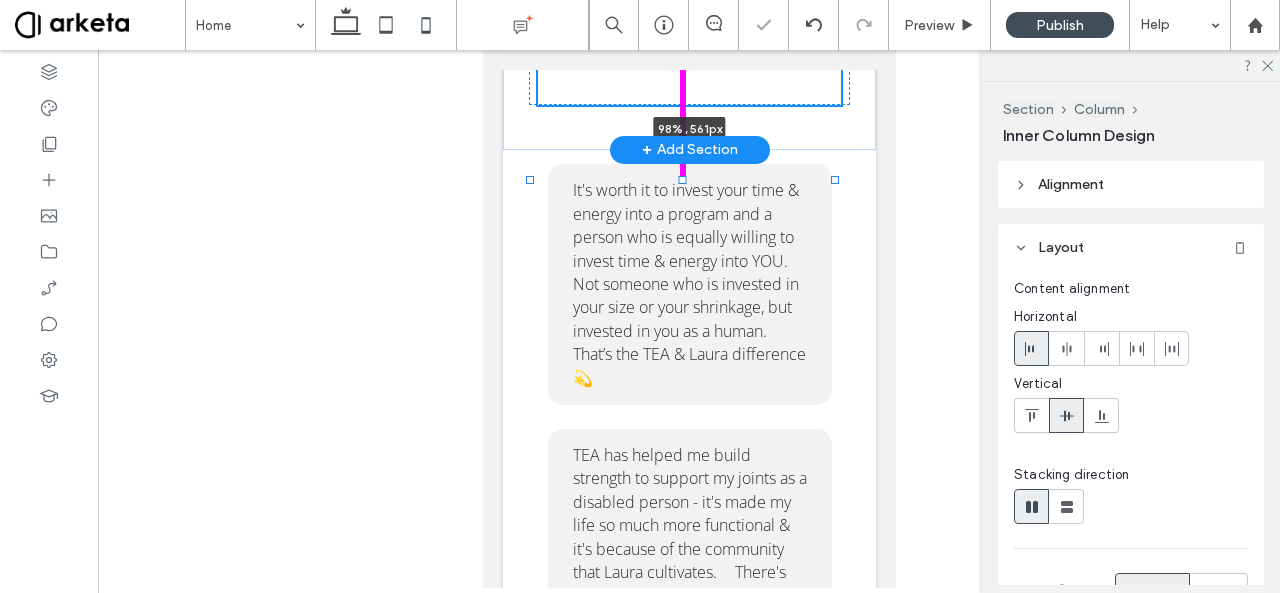 drag, startPoint x: 684, startPoint y: 238, endPoint x: 681, endPoint y: 145, distance: 93.04838 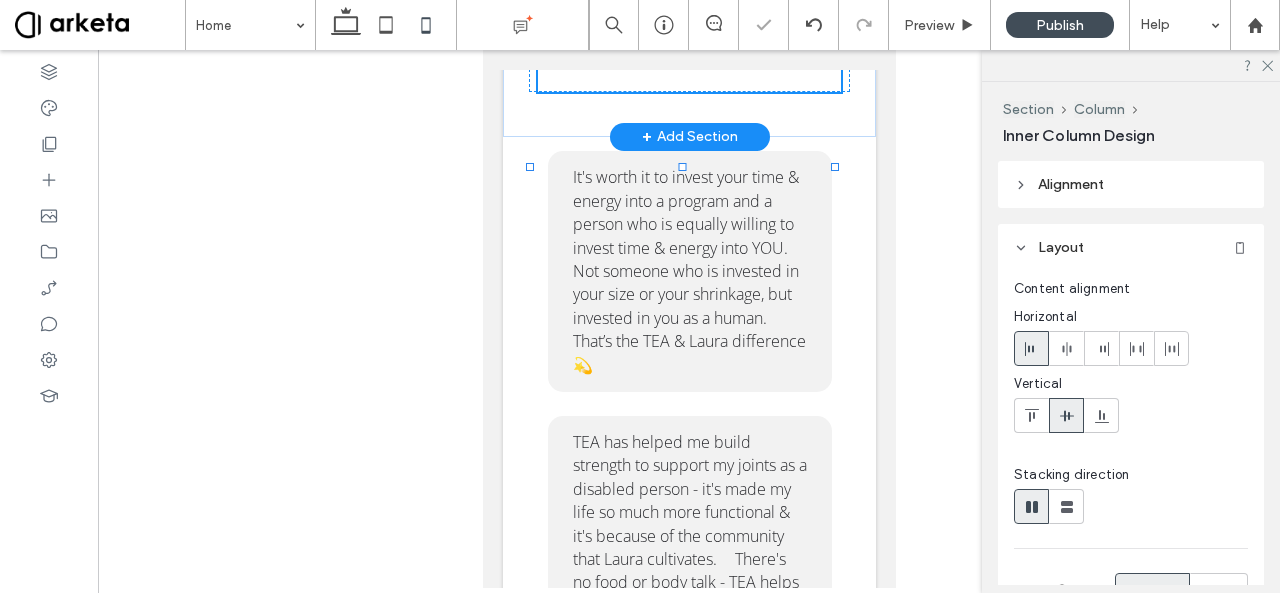type on "***" 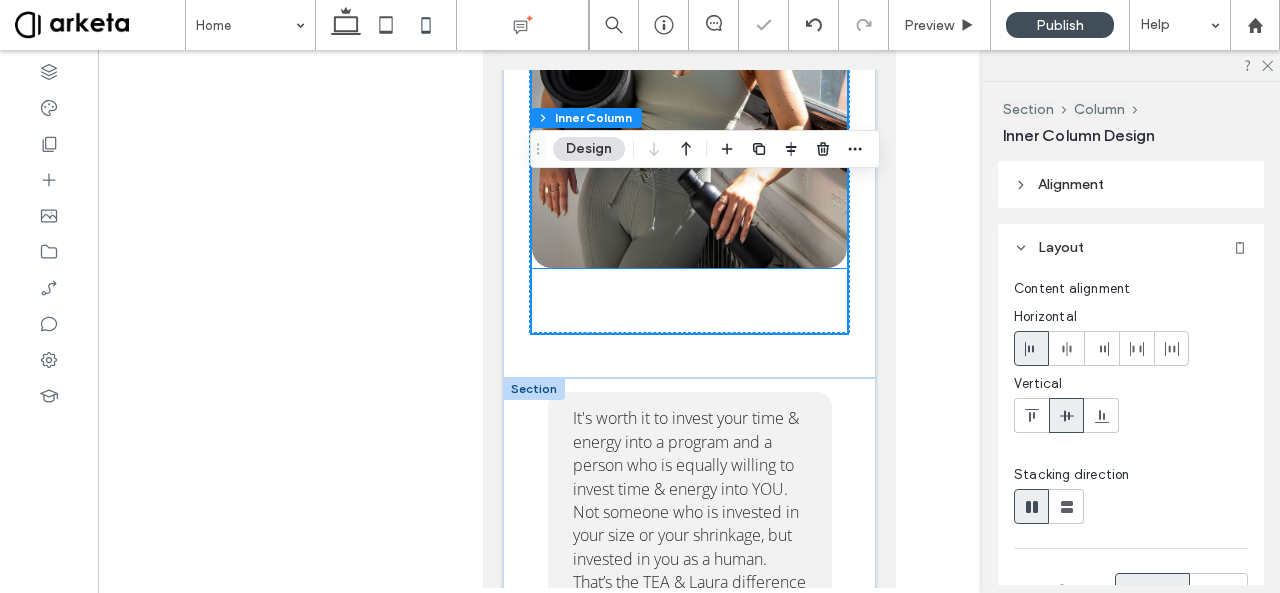scroll, scrollTop: 3896, scrollLeft: 0, axis: vertical 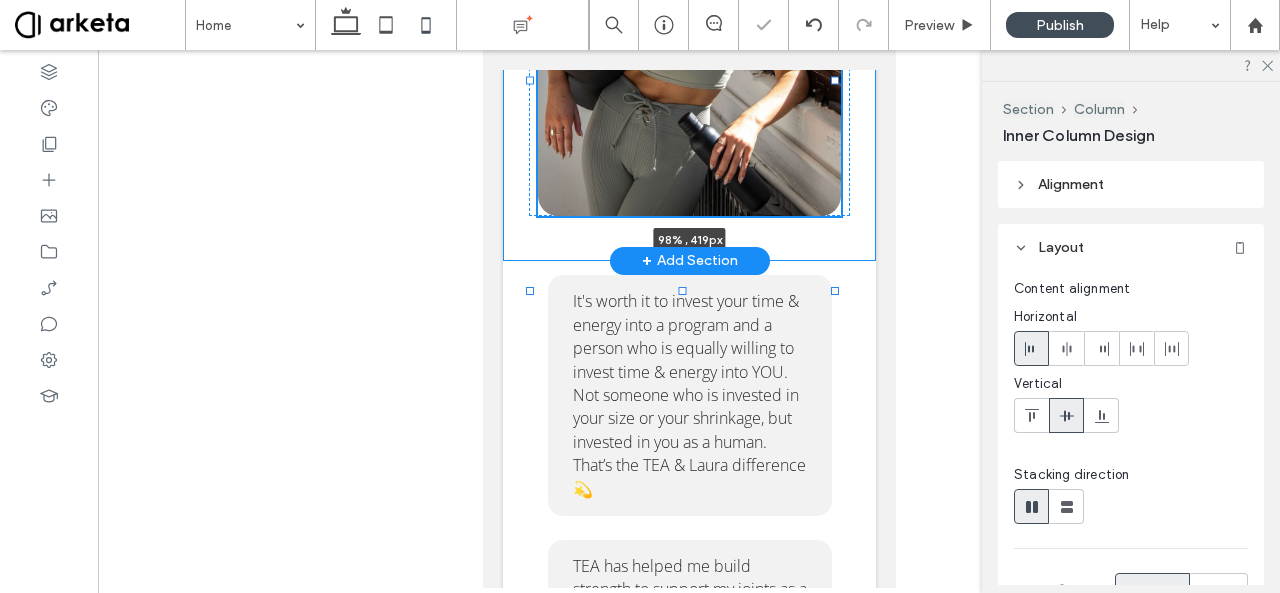drag, startPoint x: 682, startPoint y: 398, endPoint x: 693, endPoint y: 268, distance: 130.46455 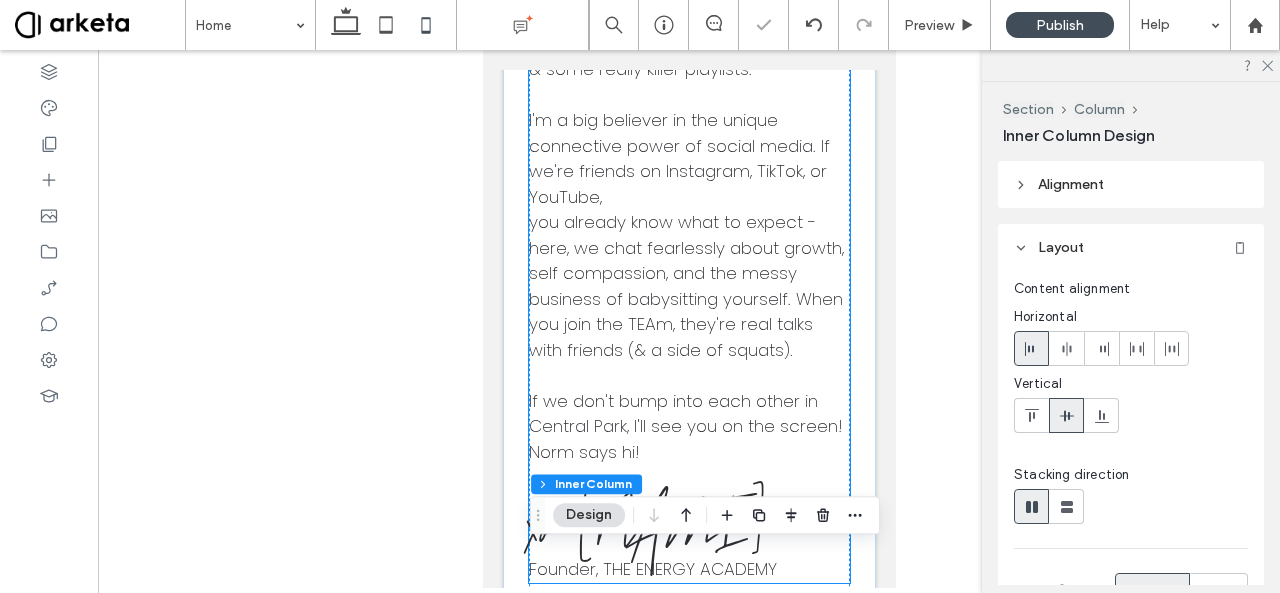 scroll, scrollTop: 3264, scrollLeft: 0, axis: vertical 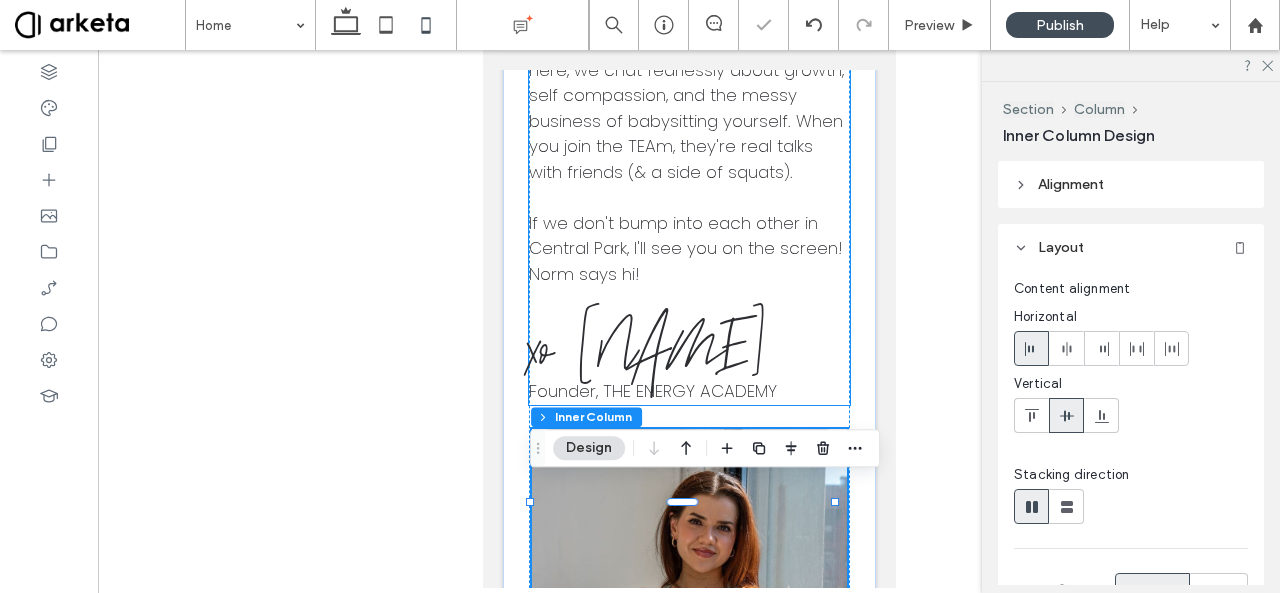 click on "xo [FIRST]" at bounding box center (645, 349) 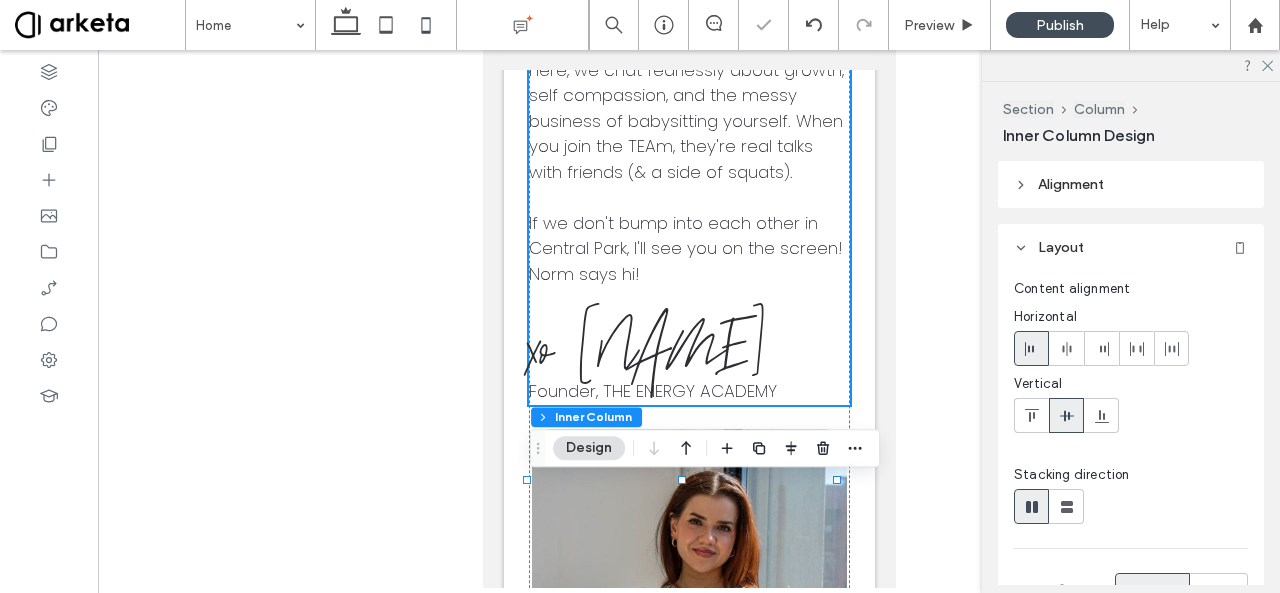 click on "xo [FIRST]" at bounding box center (645, 349) 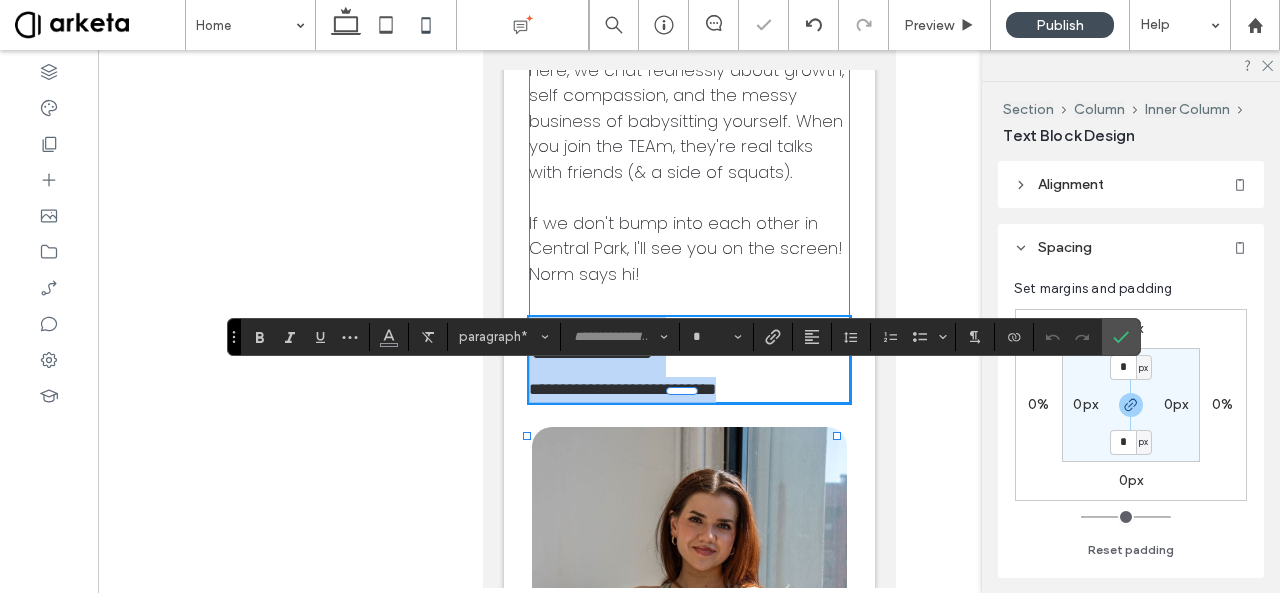 click on "********" at bounding box center (688, 347) 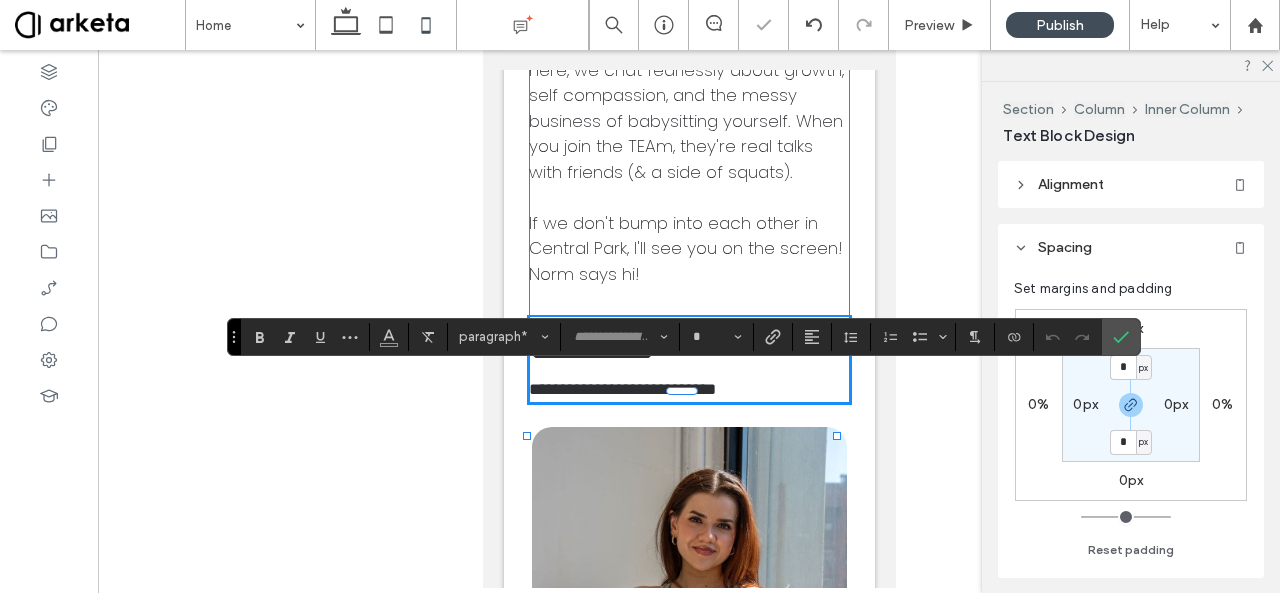 type on "******" 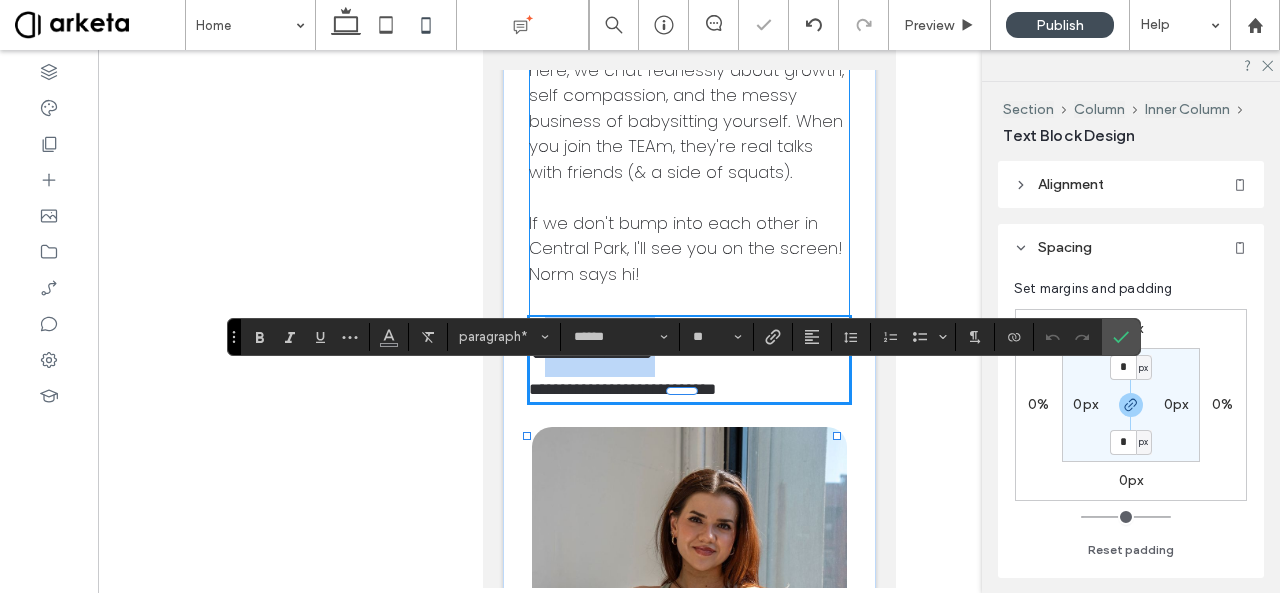 drag, startPoint x: 666, startPoint y: 407, endPoint x: 534, endPoint y: 407, distance: 132 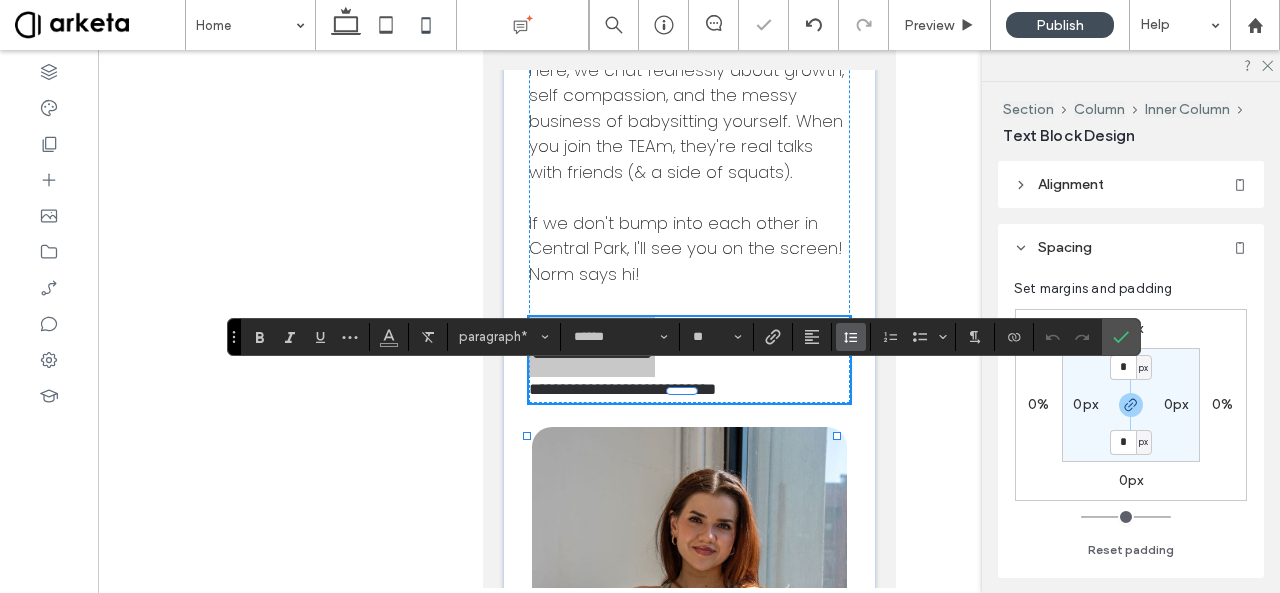 click at bounding box center [851, 337] 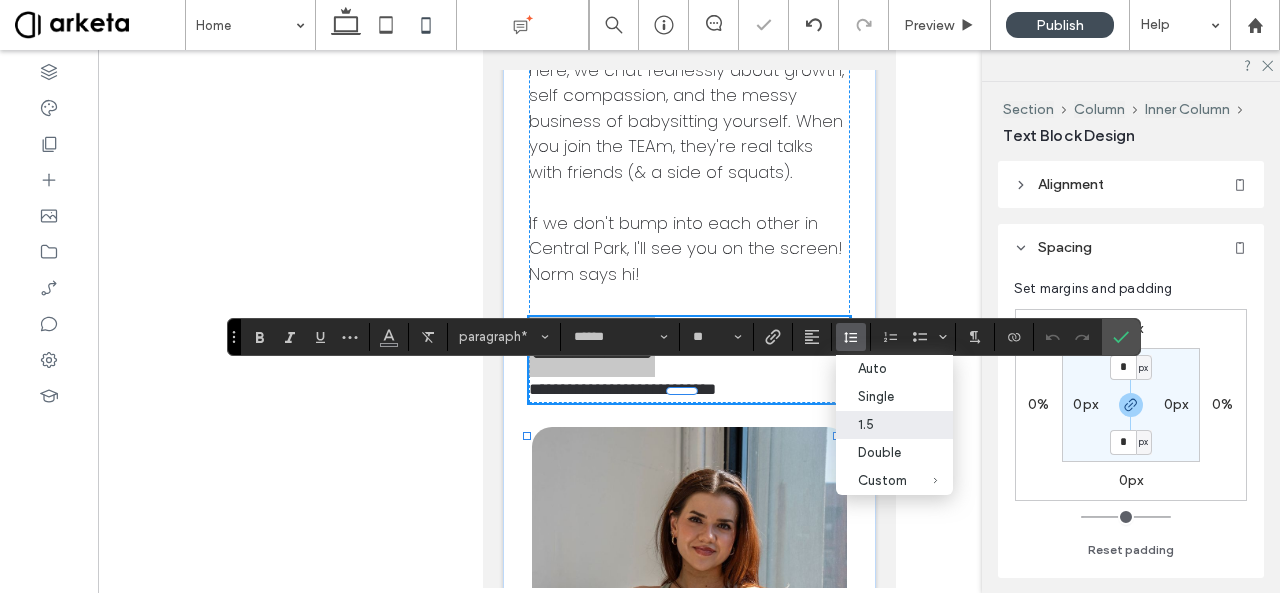 click on "1.5" at bounding box center [894, 425] 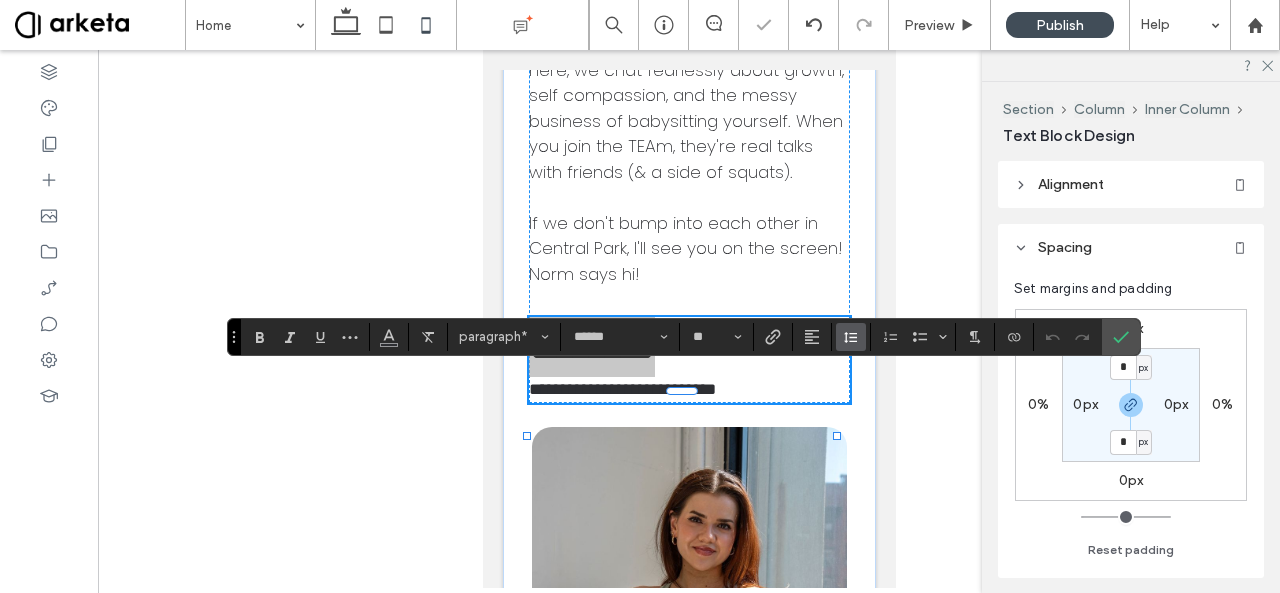 click at bounding box center [851, 337] 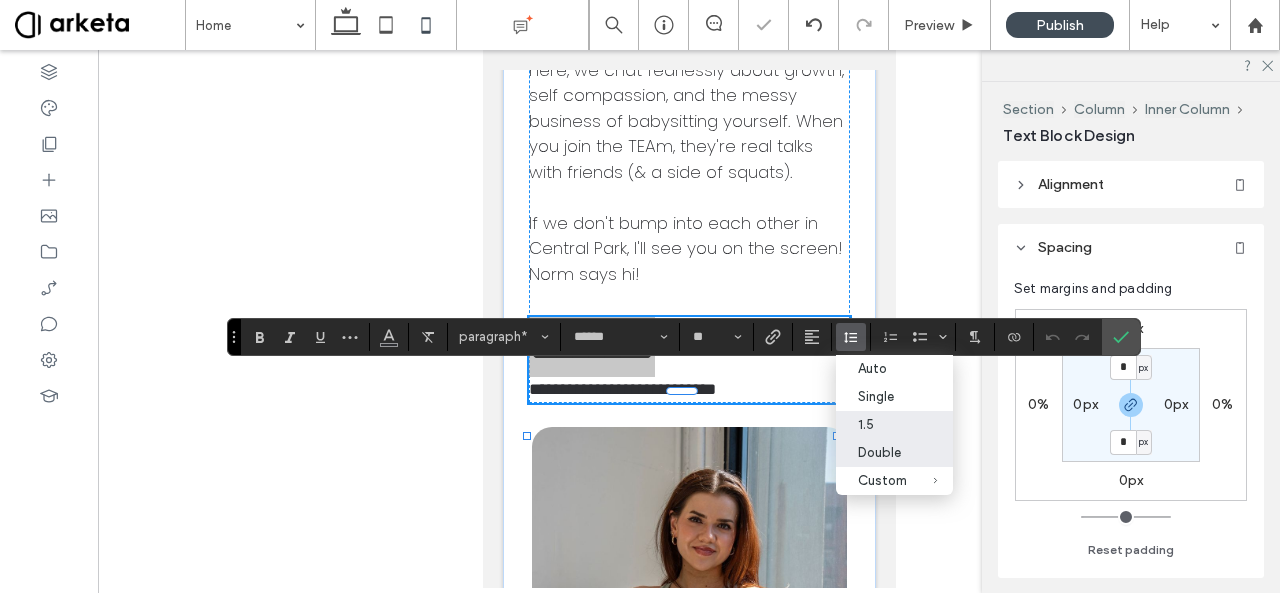 click on "Double" at bounding box center [882, 452] 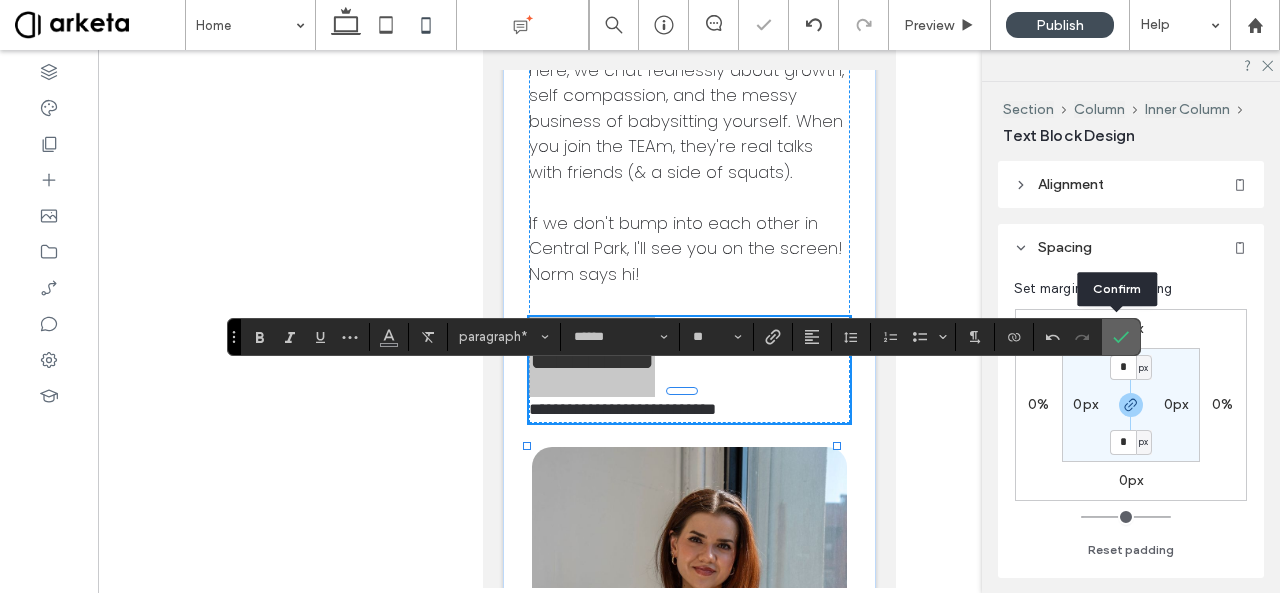 click at bounding box center (1117, 337) 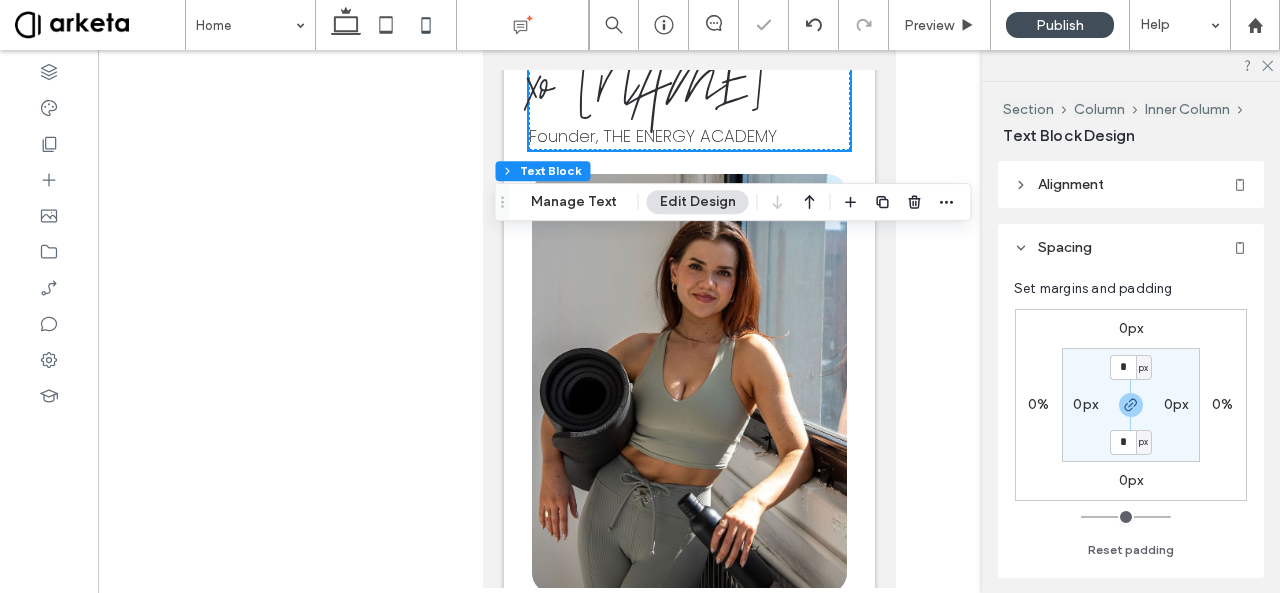 scroll, scrollTop: 3540, scrollLeft: 0, axis: vertical 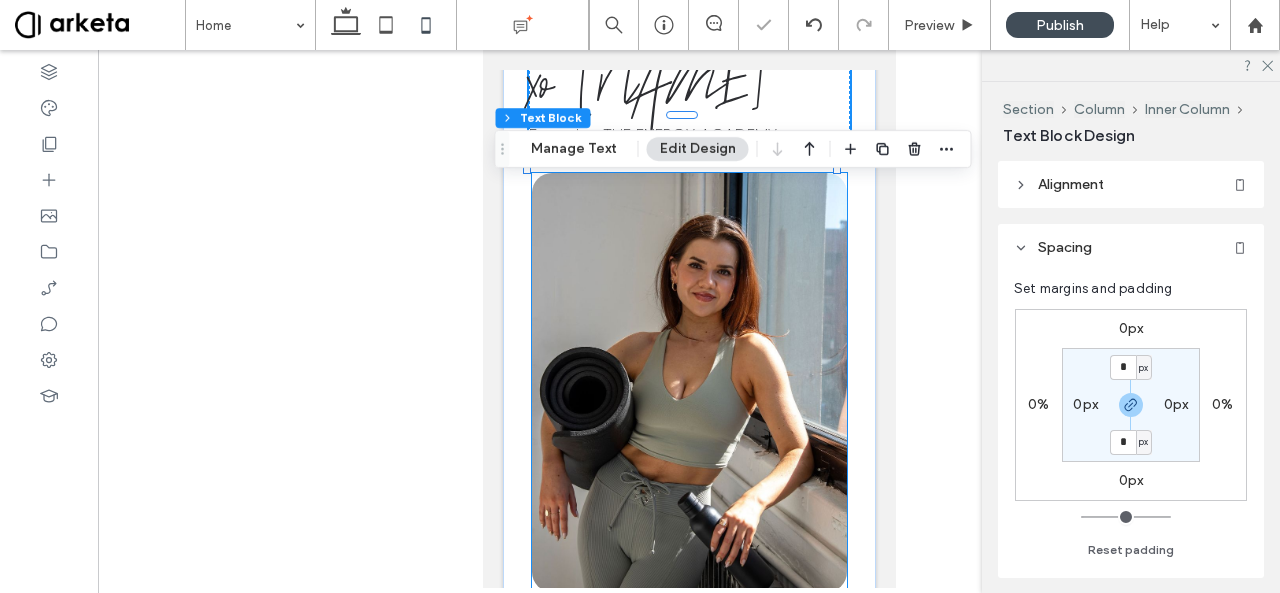 click at bounding box center [688, 382] 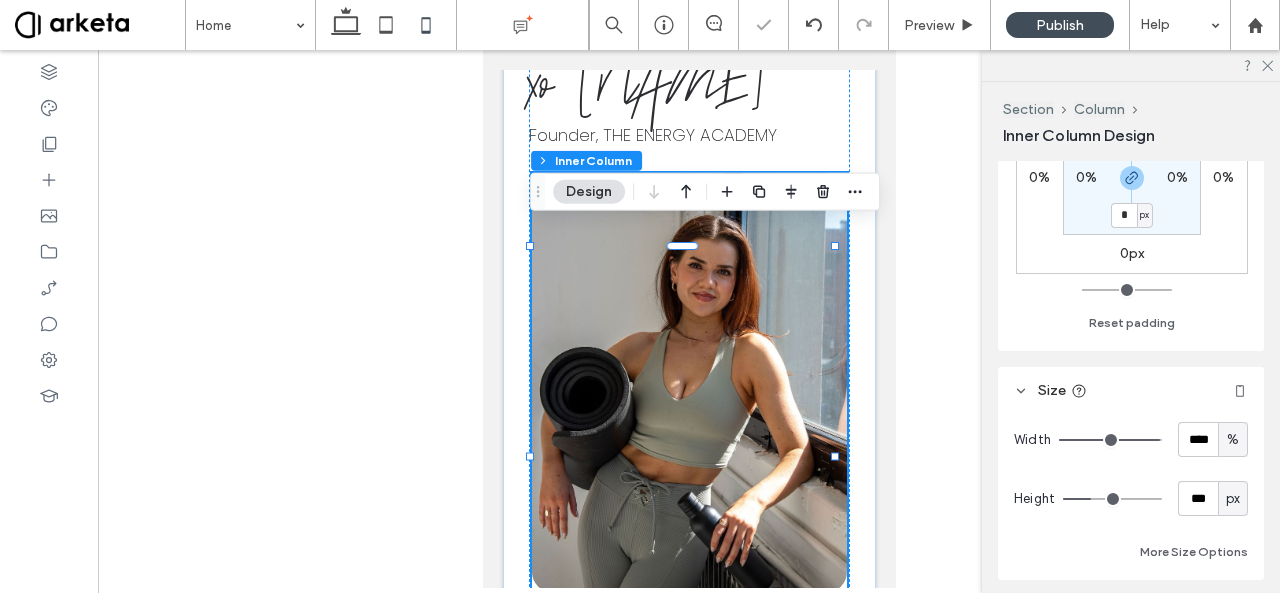 scroll, scrollTop: 959, scrollLeft: 0, axis: vertical 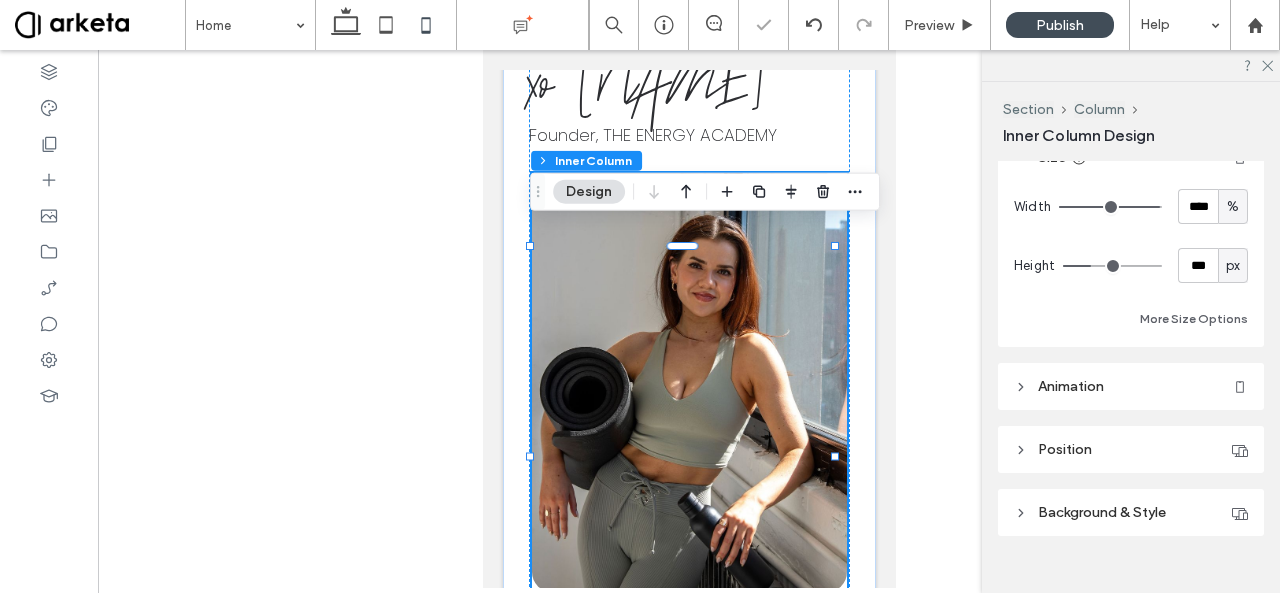 click on "Width **** %" at bounding box center (1131, 206) 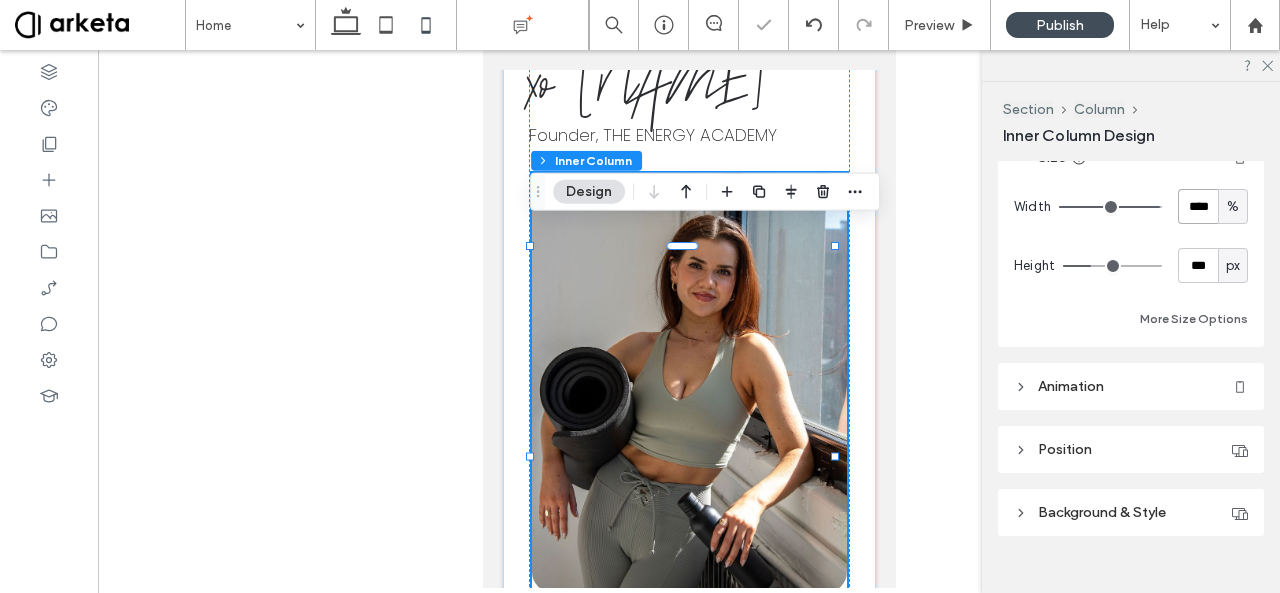click on "****" at bounding box center (1198, 206) 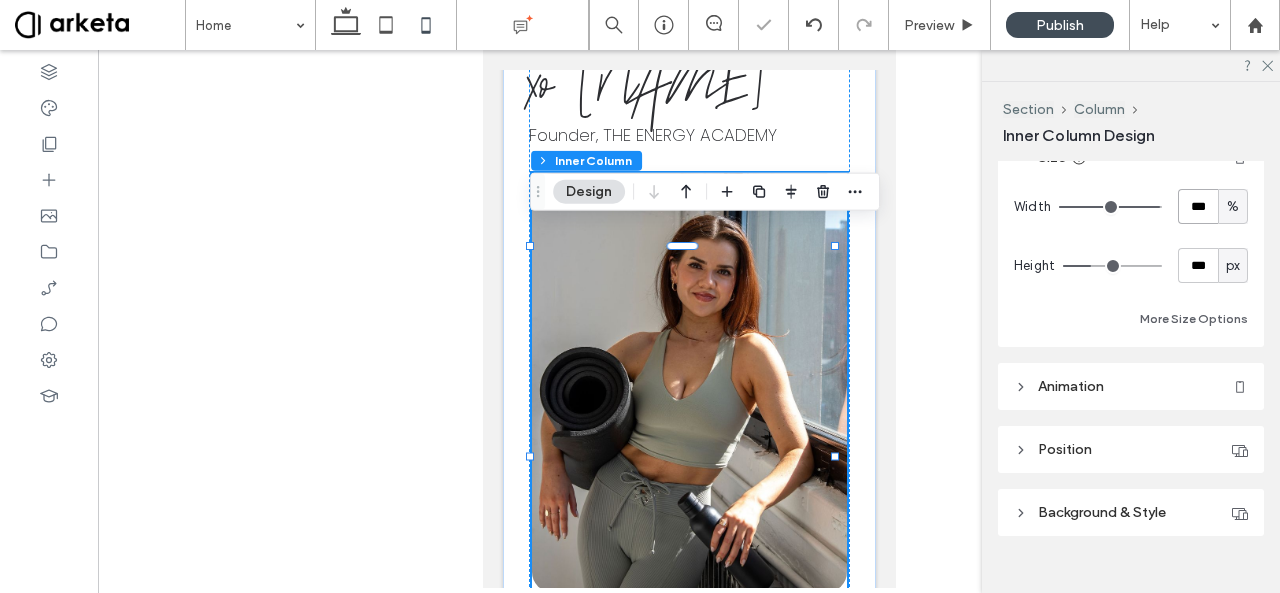 type on "***" 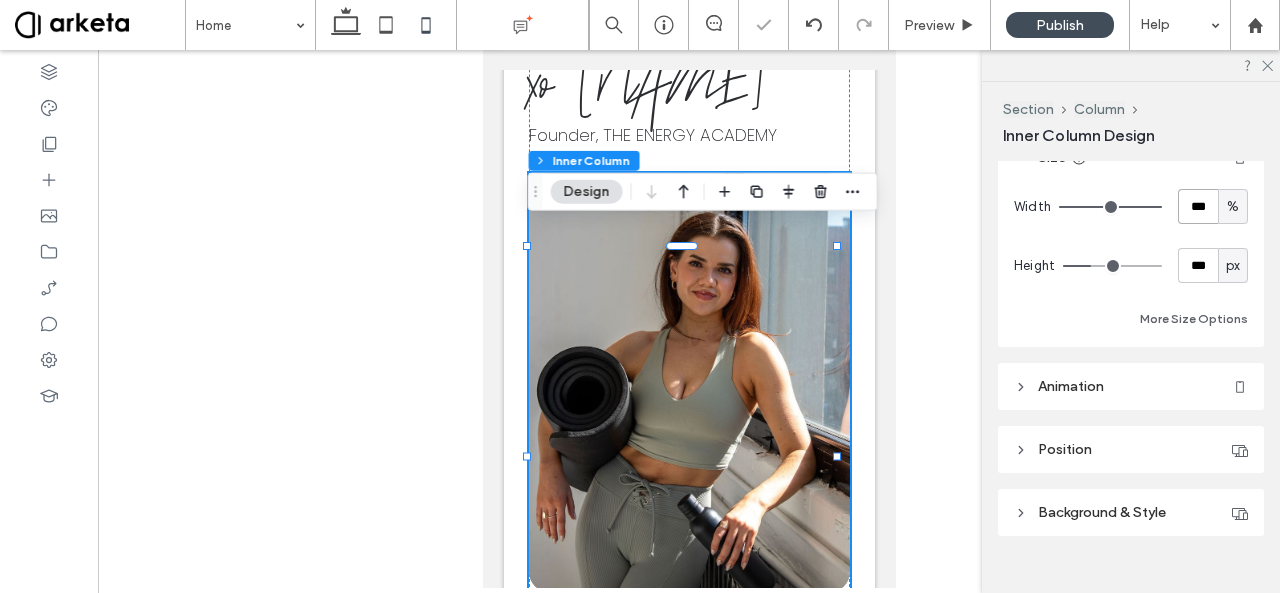 click at bounding box center [688, 382] 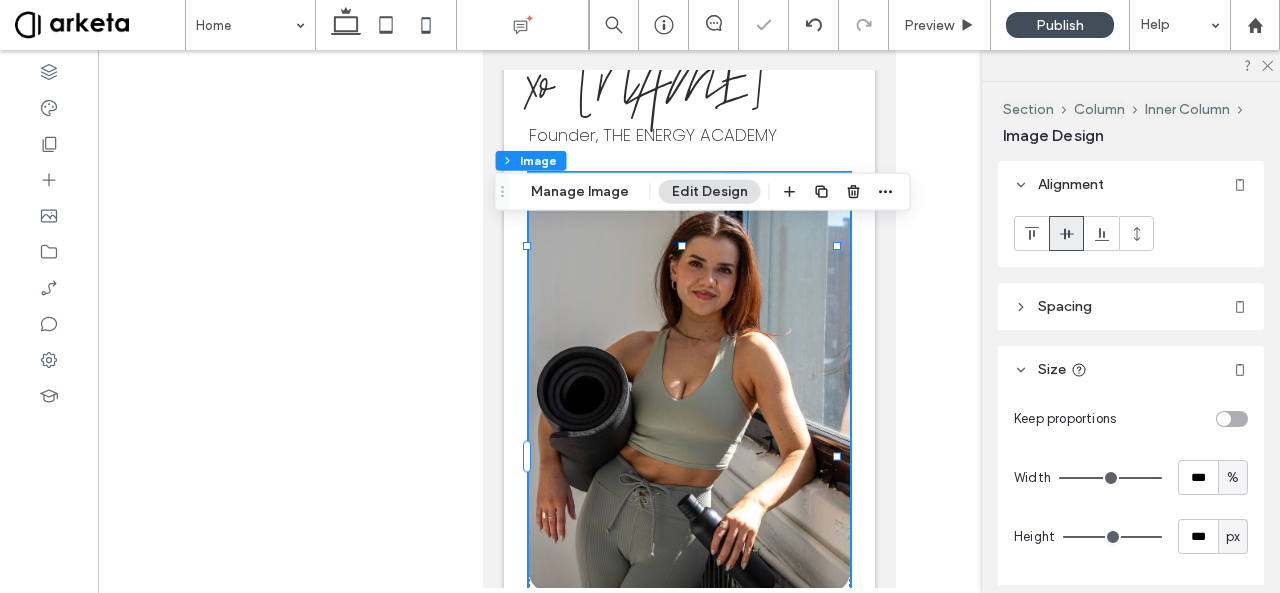 type on "**" 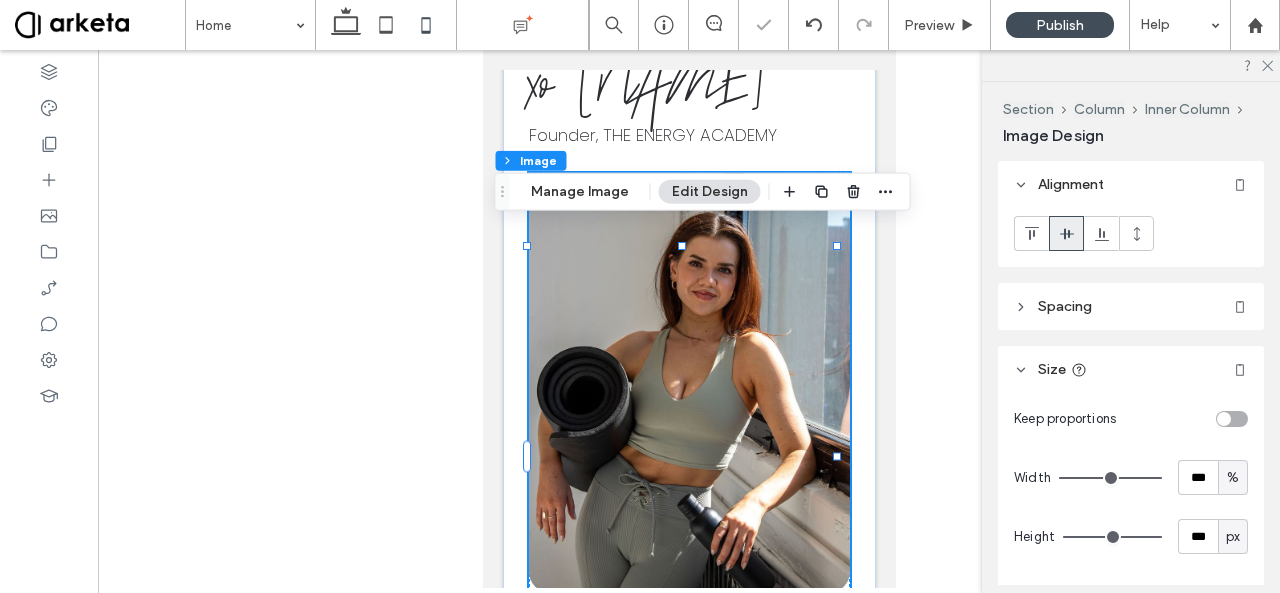scroll, scrollTop: 126, scrollLeft: 0, axis: vertical 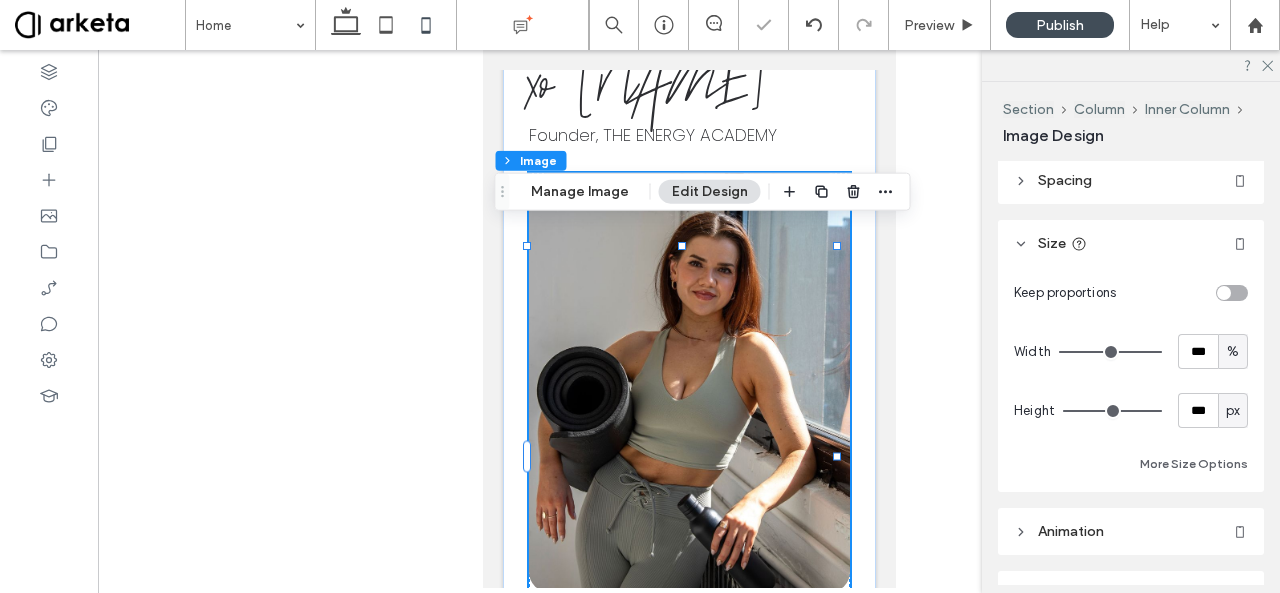 click at bounding box center [1232, 293] 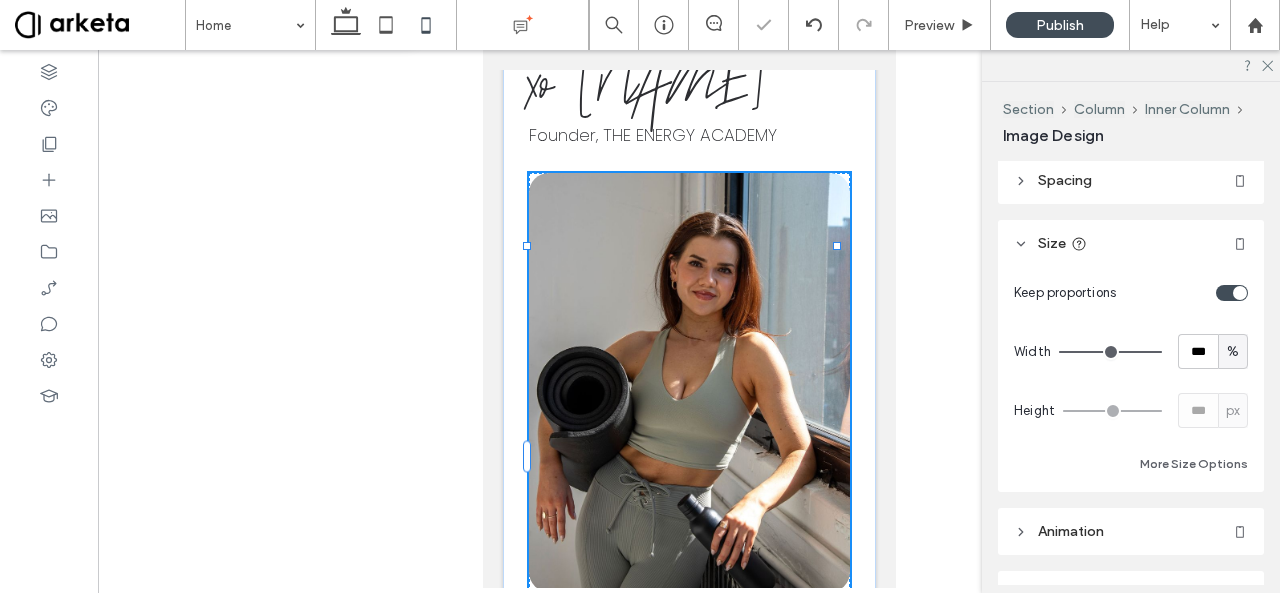 type on "*" 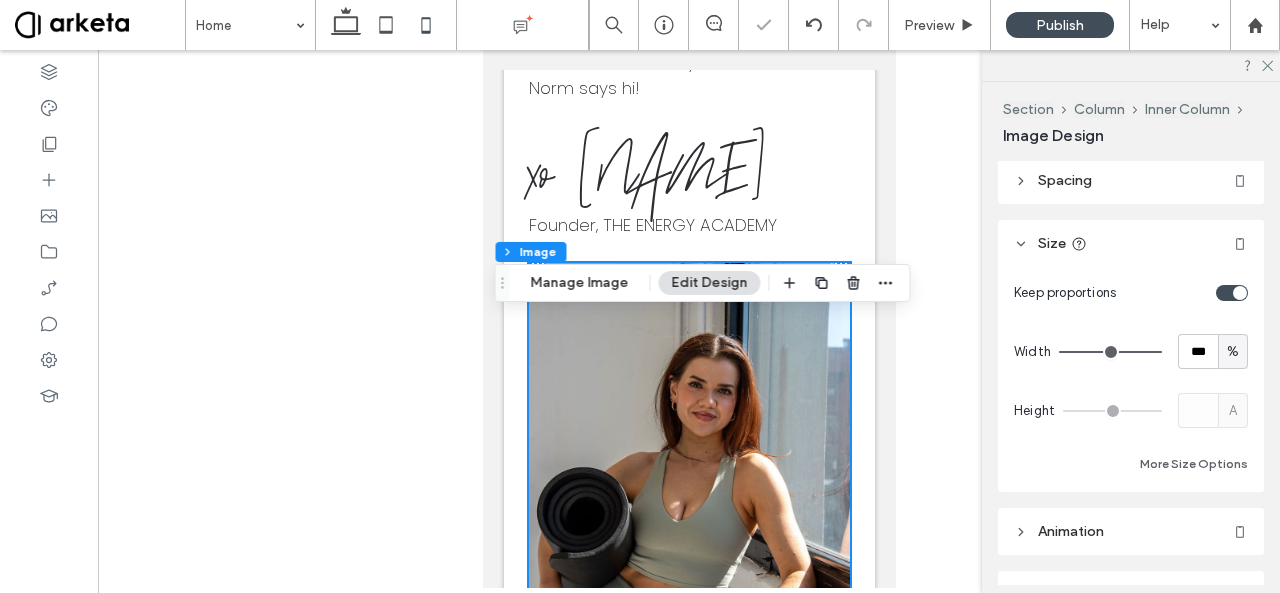 scroll, scrollTop: 3449, scrollLeft: 0, axis: vertical 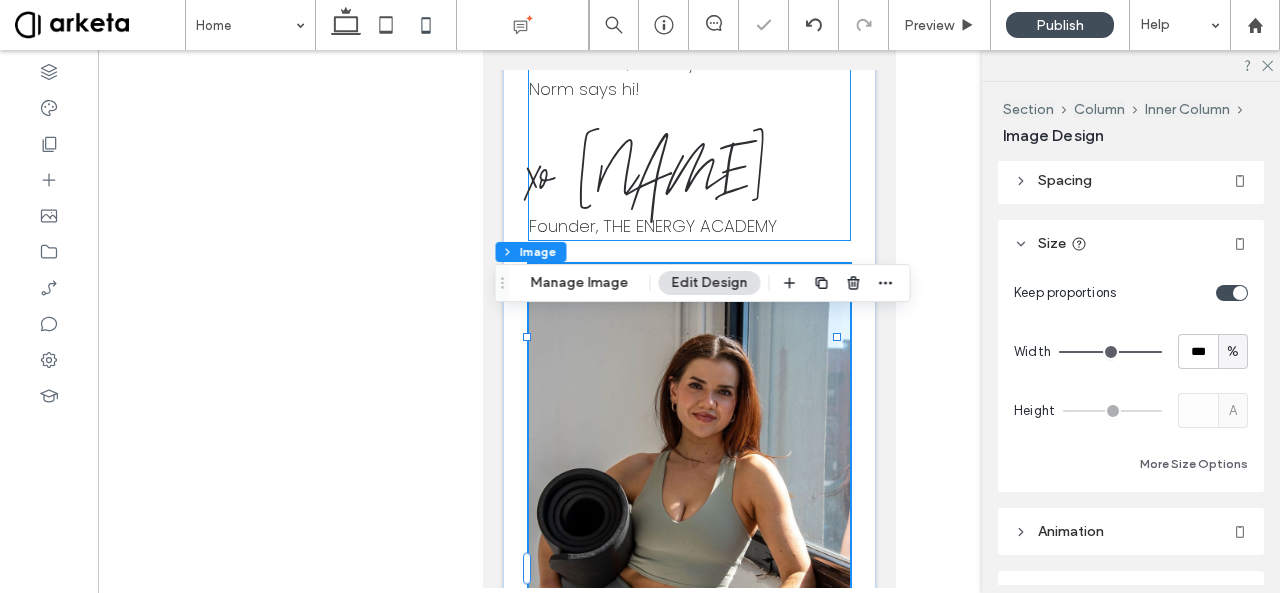 click on "xo [FIRST]" at bounding box center (645, 174) 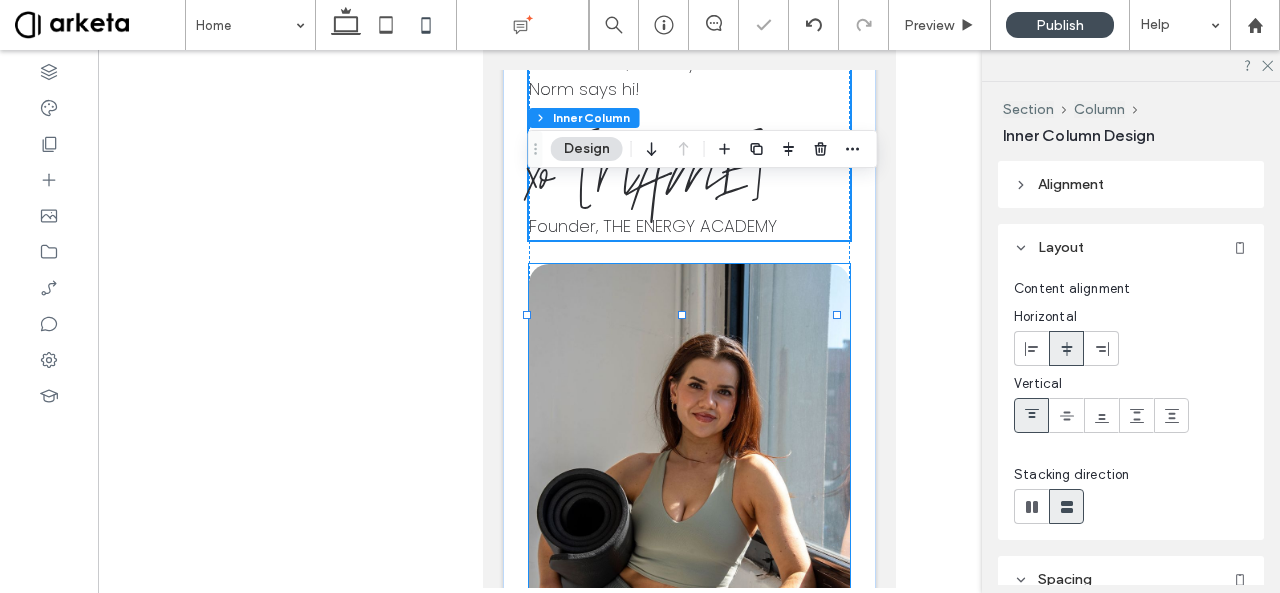 click at bounding box center [688, 504] 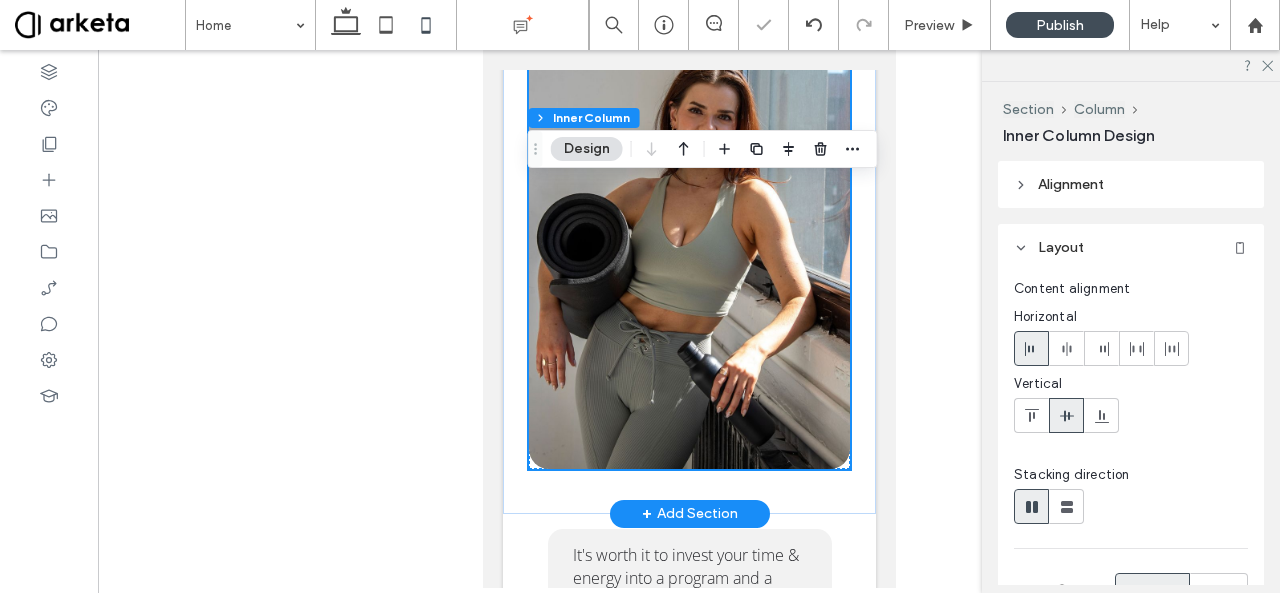 scroll, scrollTop: 3746, scrollLeft: 0, axis: vertical 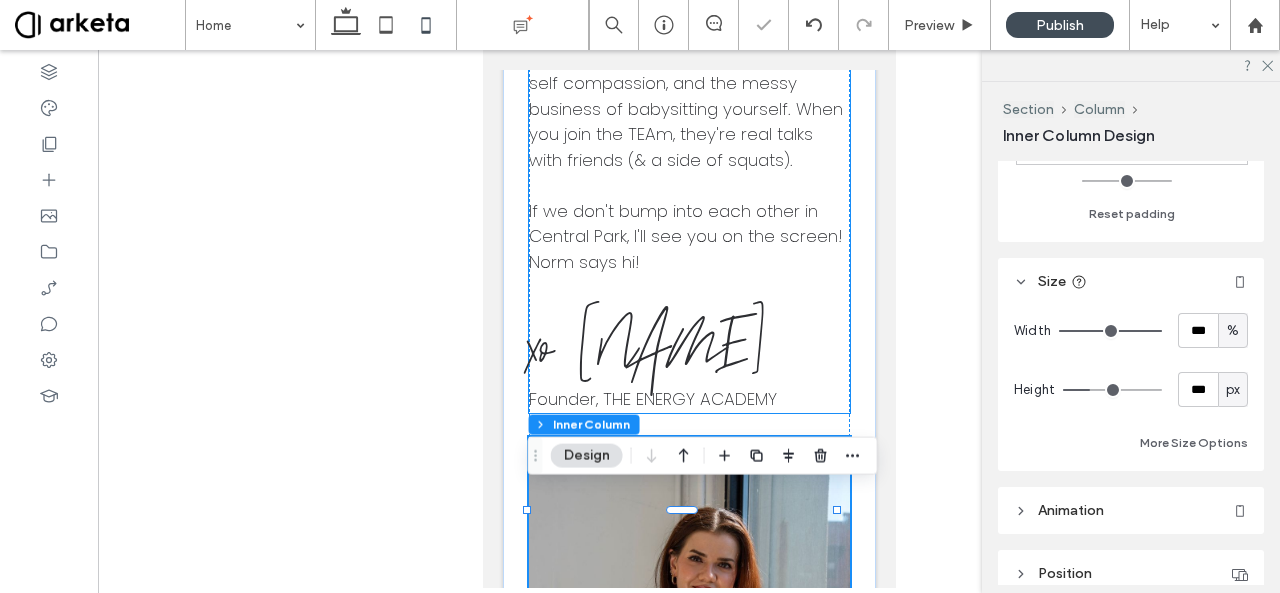 click on "xo [FIRST]" at bounding box center (645, 347) 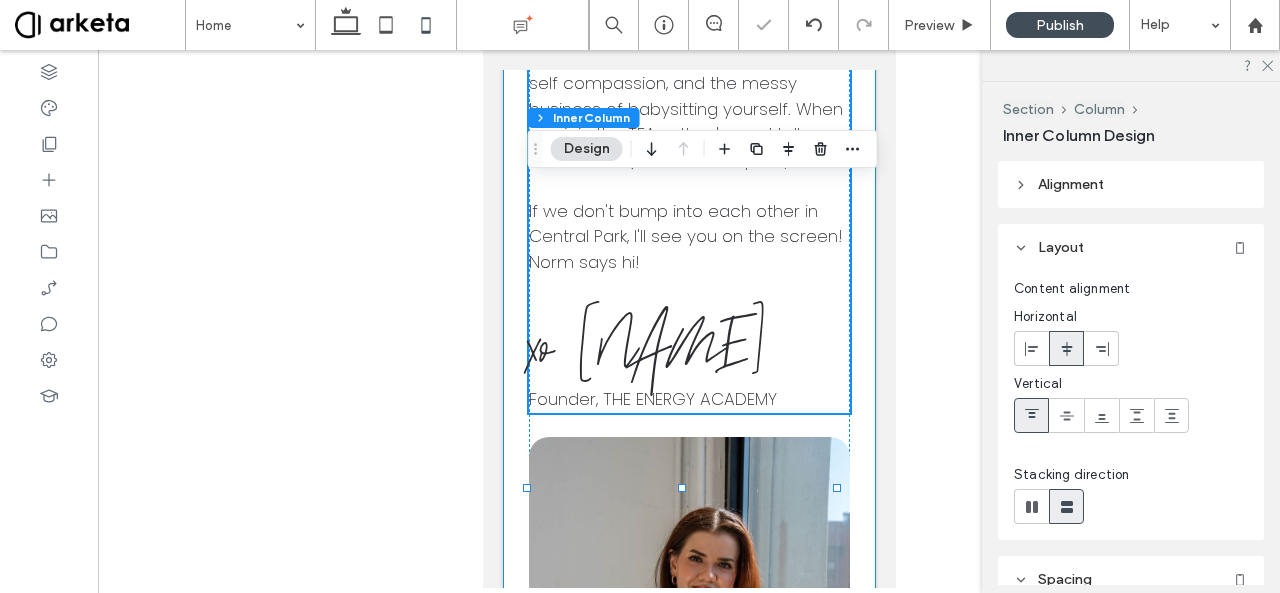 click on "welcome, friends!
I'm [FIRST] - a NASM-certified personal trainer, PN1 nutrition coach, pre/post natal specialist, lifelong mover/dancer/body nerd & head cheerleader of The Energy Academy - a feel-good virtual fitness studio, & where you've found yourself right now! TEA has been helping over 200 people keep their bodies moving since March 2020 through sensible home strength training, the power of community, & some really killer playlists. I'm a big believer in the unique connective power of social media. If we're friends on Instagram, TikTok, or YouTube, you already know what to expect - here, we chat fearlessly about growth, self compassion, and the messy business of babysitting yourself. When you join the TEAm, they're real talks with friends (& a side of squats). If we don't bump into each other in Central Park, I'll see you on the screen! Norm says hi!
xo [FIRST] Founder, THE ENERGY ACADEMY" at bounding box center (688, 176) 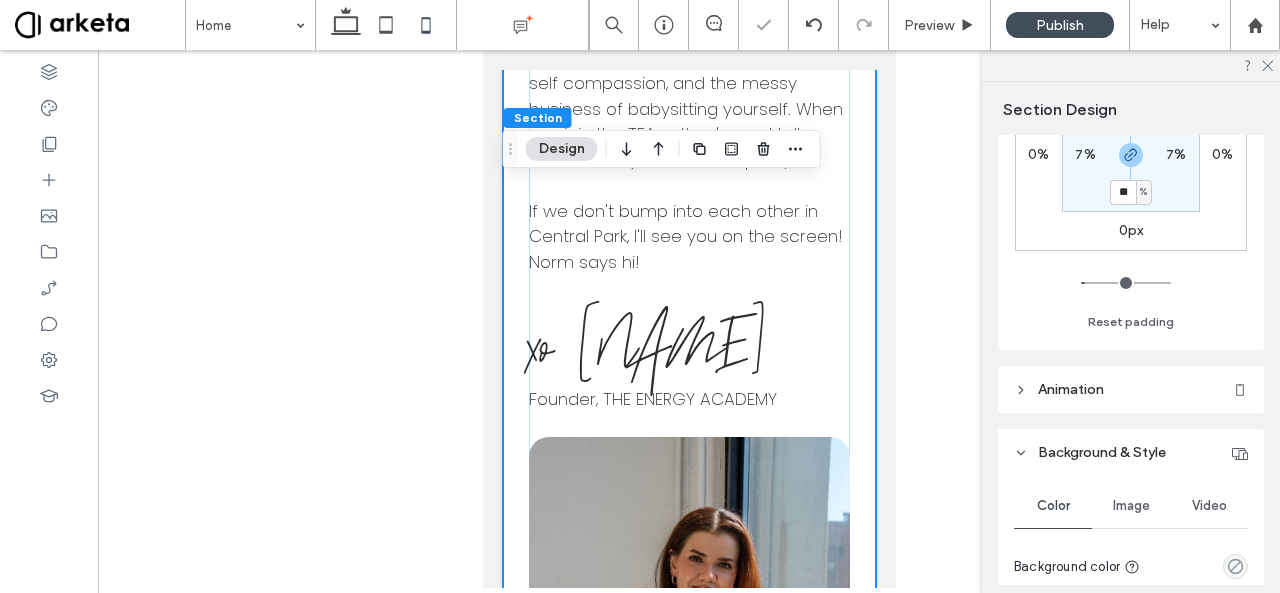 scroll, scrollTop: 222, scrollLeft: 0, axis: vertical 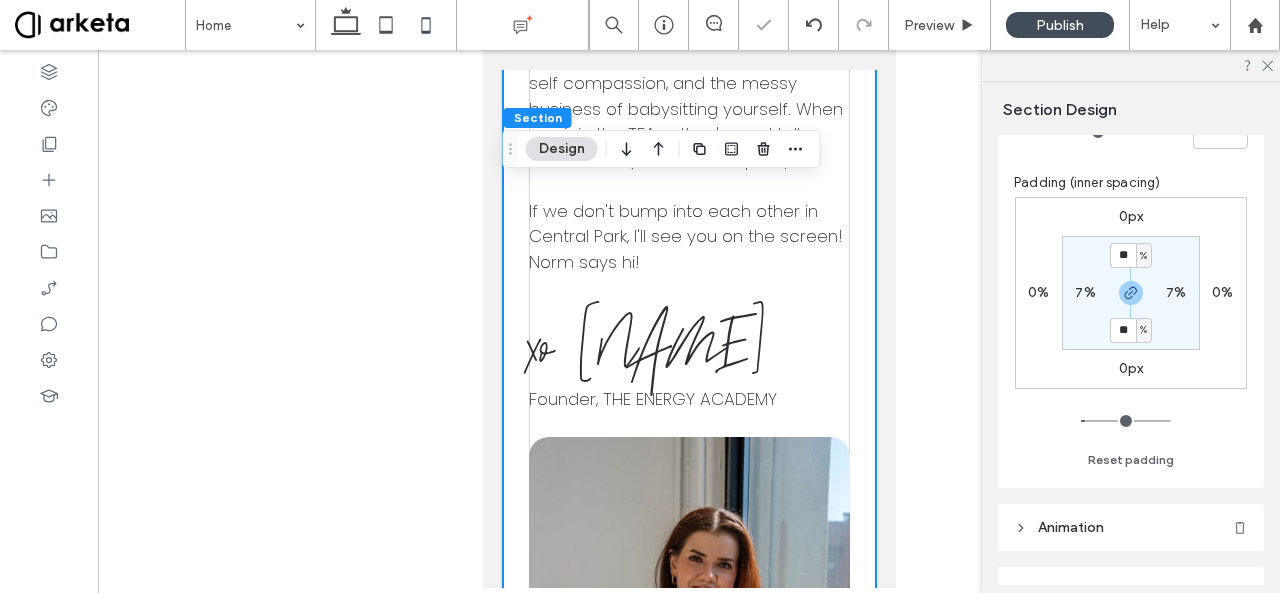 click on "7%" at bounding box center (1085, 292) 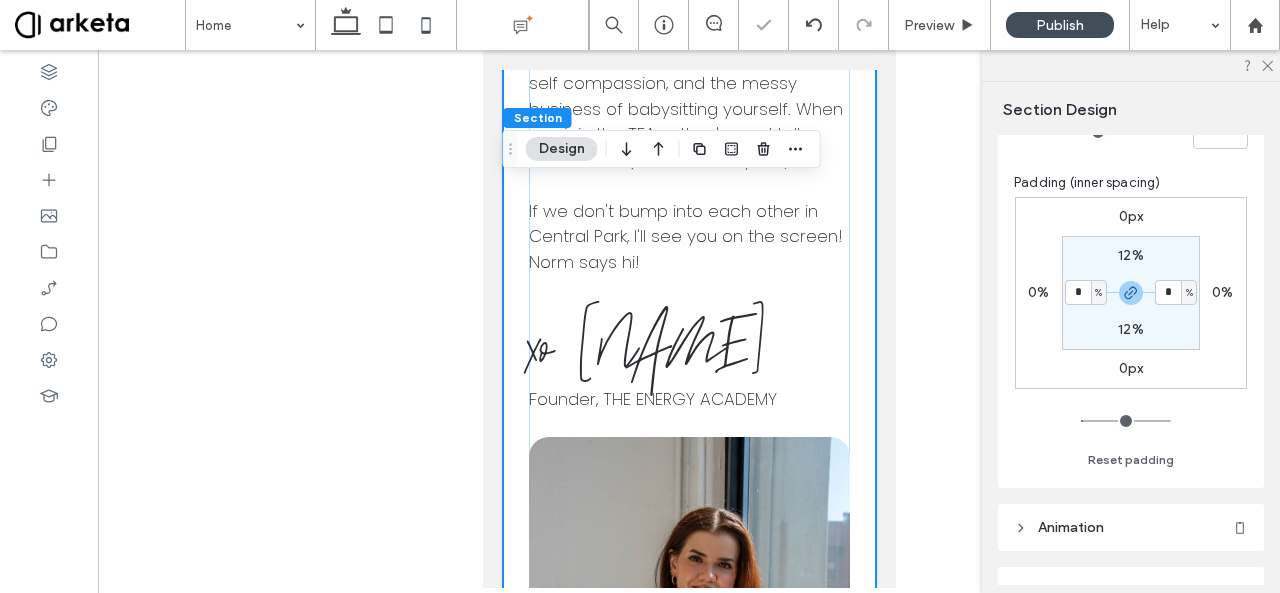 type on "*" 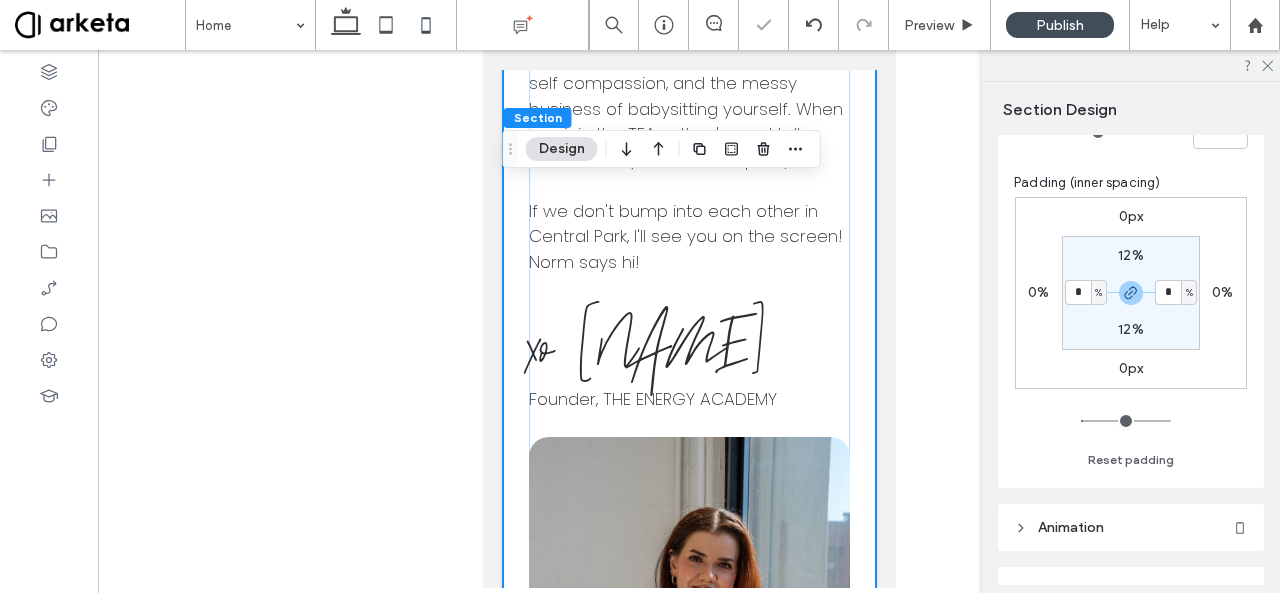 type on "*" 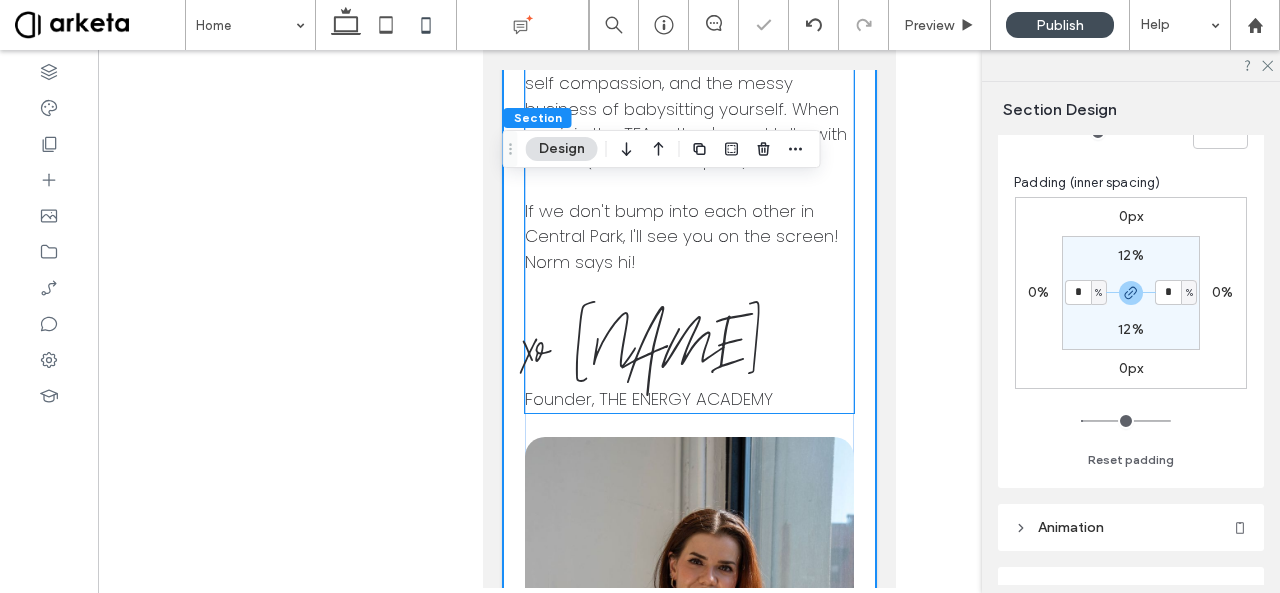 click on "If we don't bump into each other in Central Park, I'll see you on the screen! Norm says hi!" at bounding box center [681, 236] 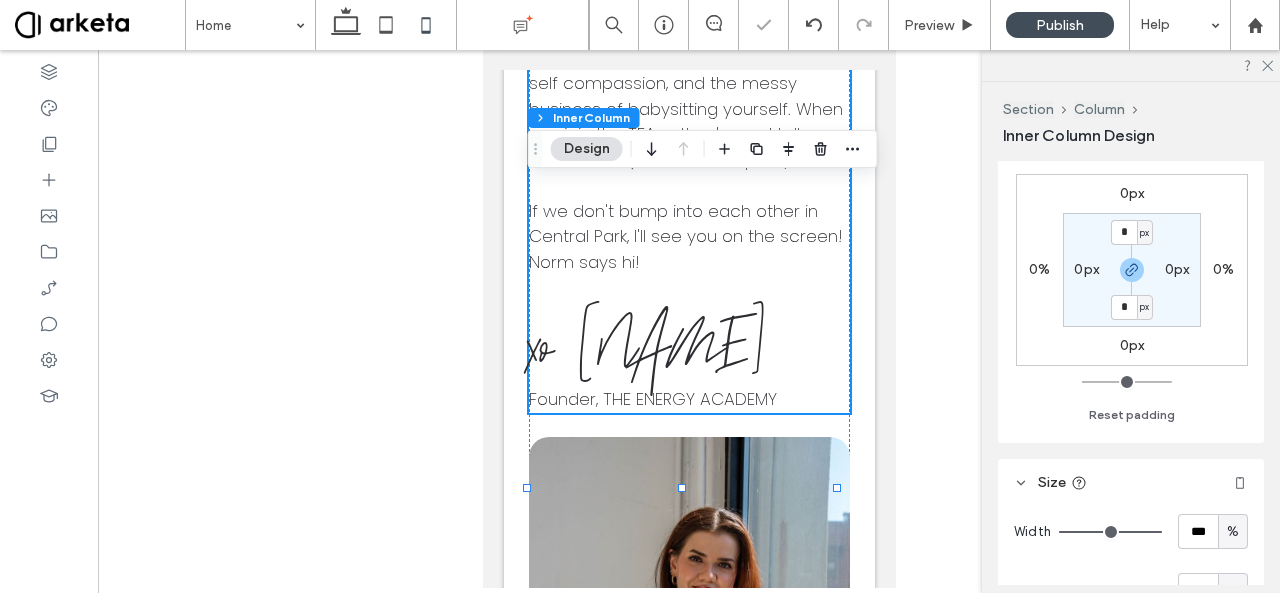 scroll, scrollTop: 512, scrollLeft: 0, axis: vertical 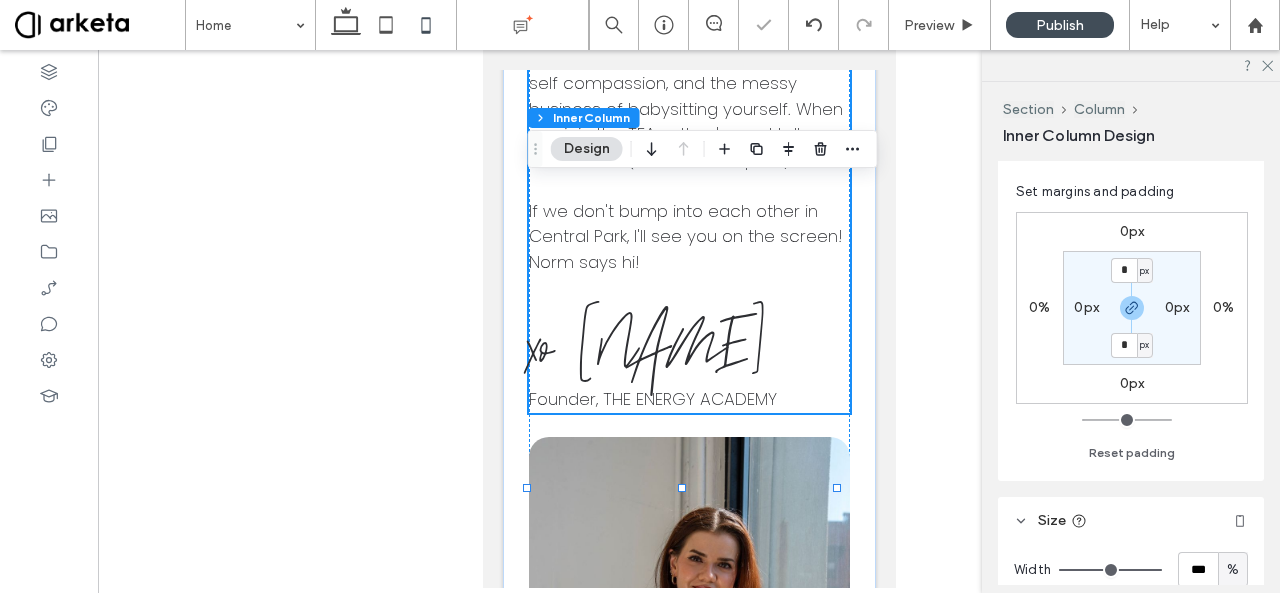 click on "0px" at bounding box center (1086, 307) 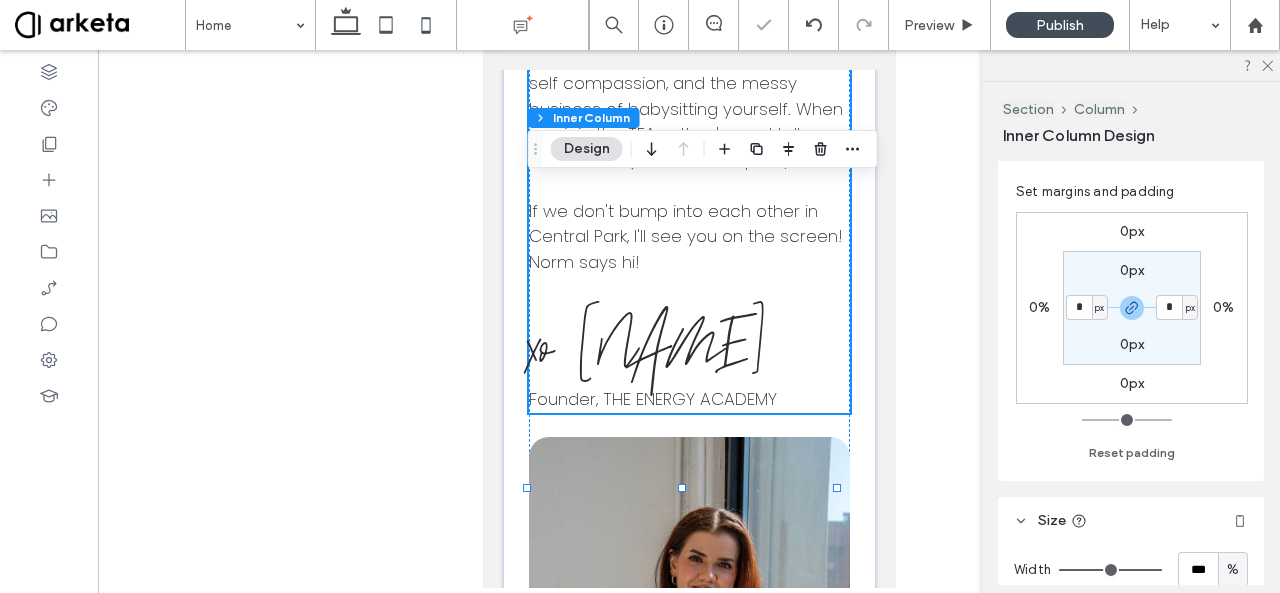 click on "px" at bounding box center [1099, 308] 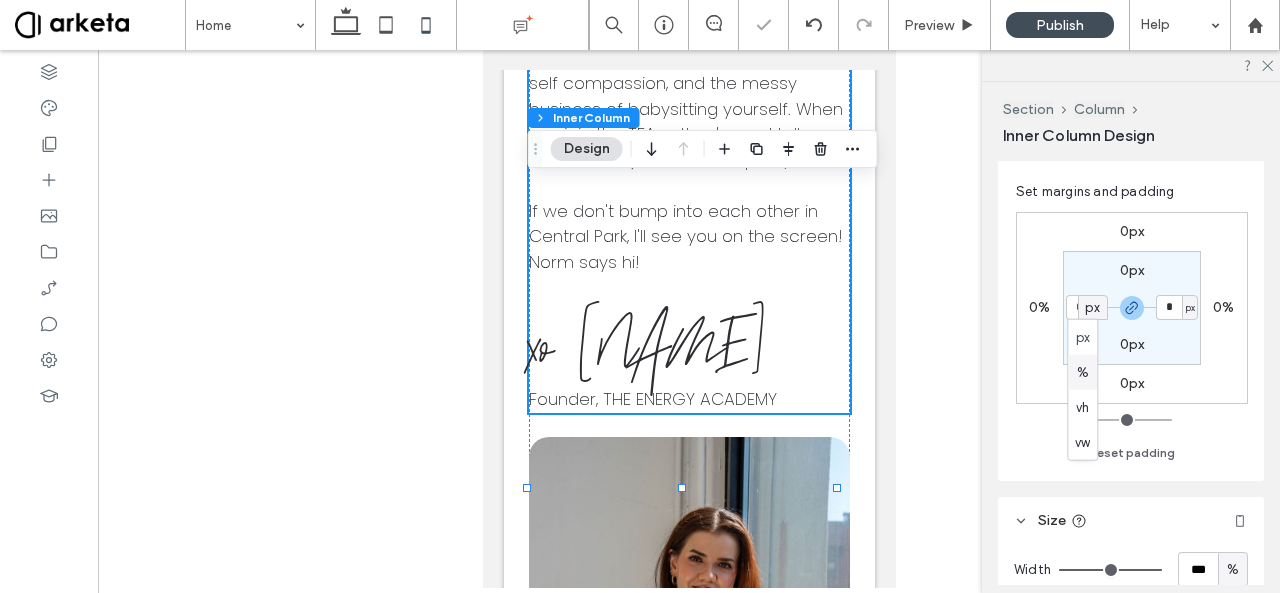 click on "%" at bounding box center (1083, 372) 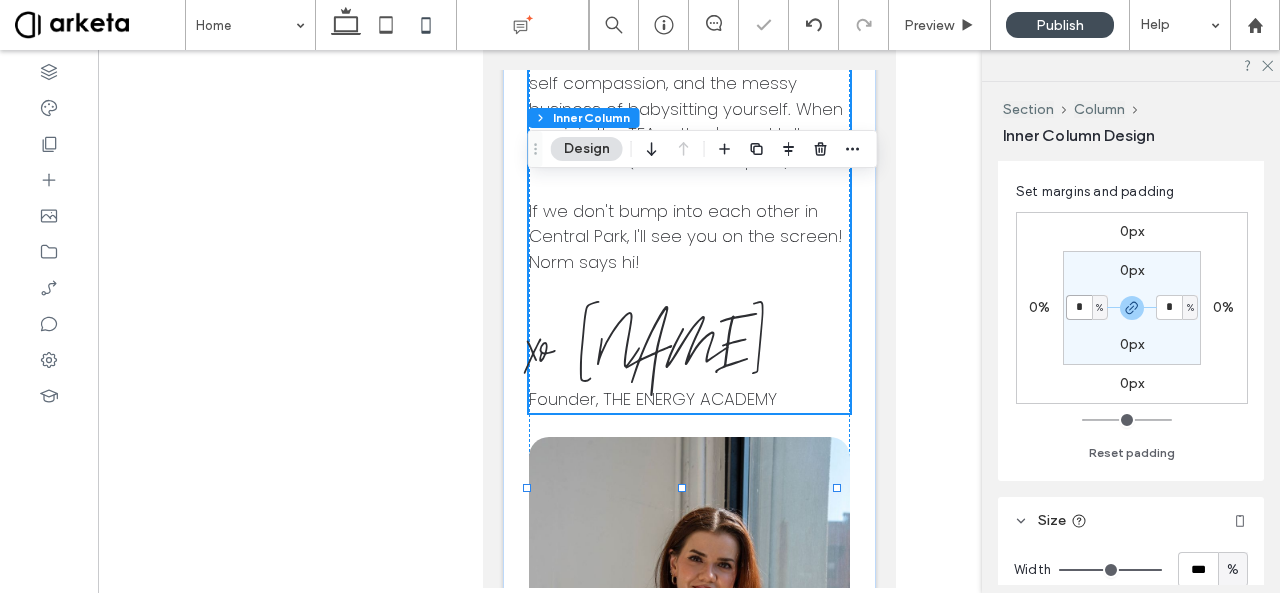 click on "*" at bounding box center [1079, 307] 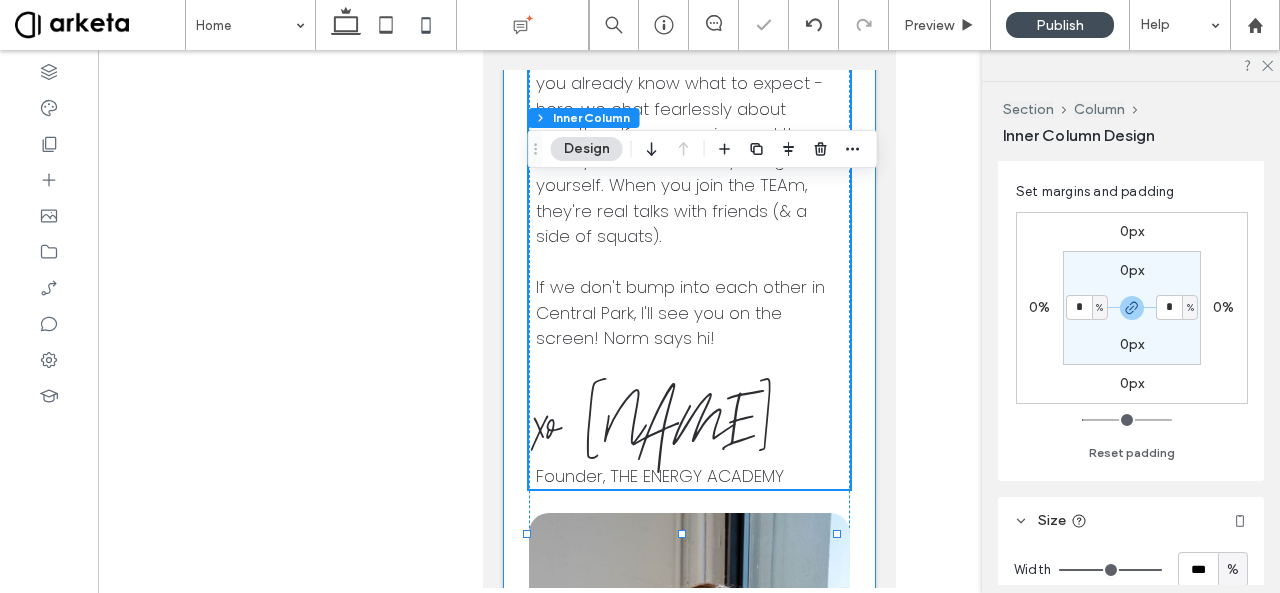 click on "welcome, friends!
I'm [FIRST] - a NASM-certified personal trainer, PN1 nutrition coach, pre/post natal specialist, lifelong mover/dancer/body nerd & head cheerleader of The Energy Academy - a feel-good virtual fitness studio, & where you've found yourself right now! TEA has been helping over 200 people keep their bodies moving since March 2020 through sensible home strength training, the power of community, & some really killer playlists. I'm a big believer in the unique connective power of social media. If we're friends on Instagram, TikTok, or YouTube, you already know what to expect - here, we chat fearlessly about growth, self compassion, and the messy business of babysitting yourself. When you join the TEAm, they're real talks with friends (& a side of squats). If we don't bump into each other in Central Park, I'll see you on the screen! Norm says hi!
xo [FIRST] Founder, THE ENERGY ACADEMY" at bounding box center [688, 214] 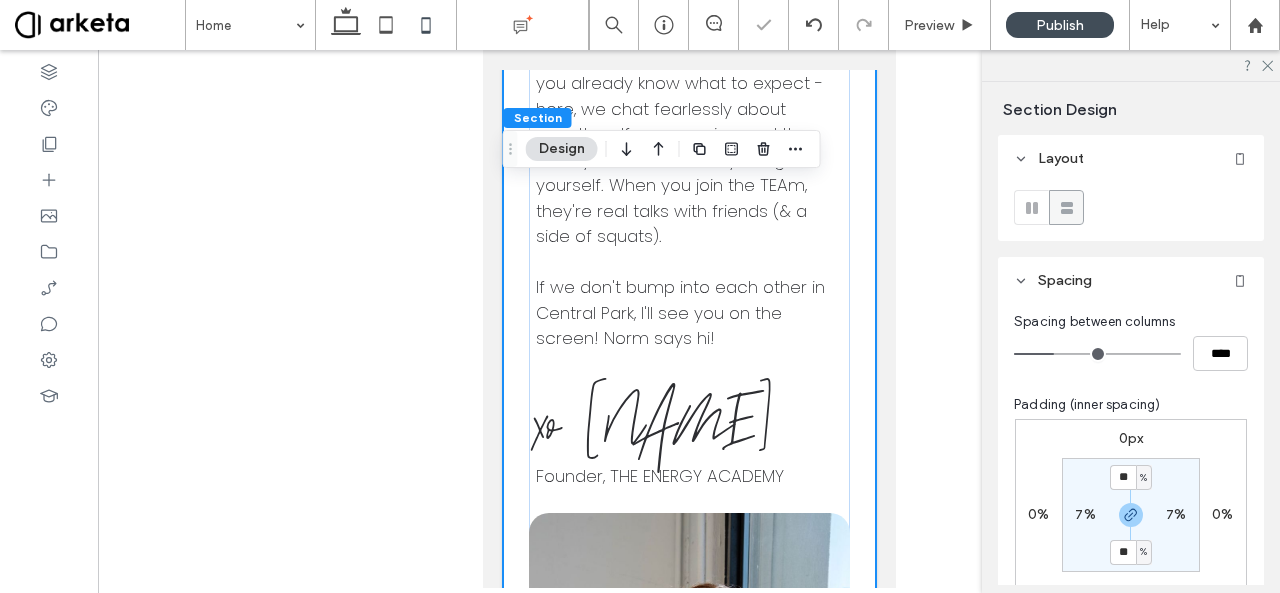 scroll, scrollTop: 146, scrollLeft: 0, axis: vertical 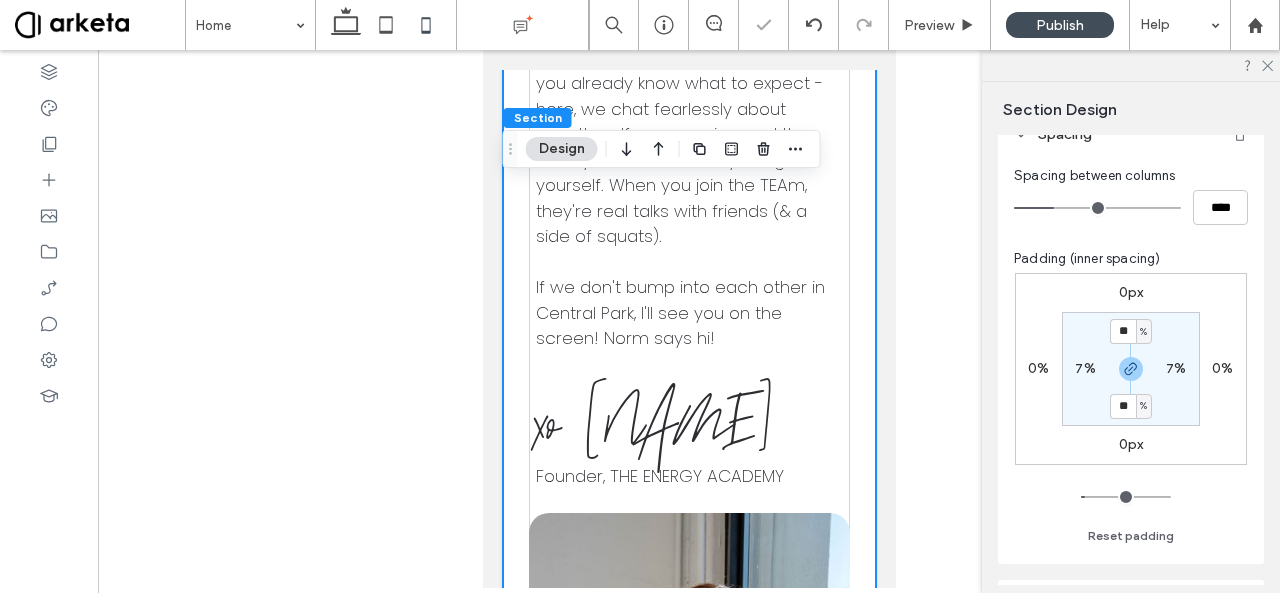 click on "7%" at bounding box center (1085, 368) 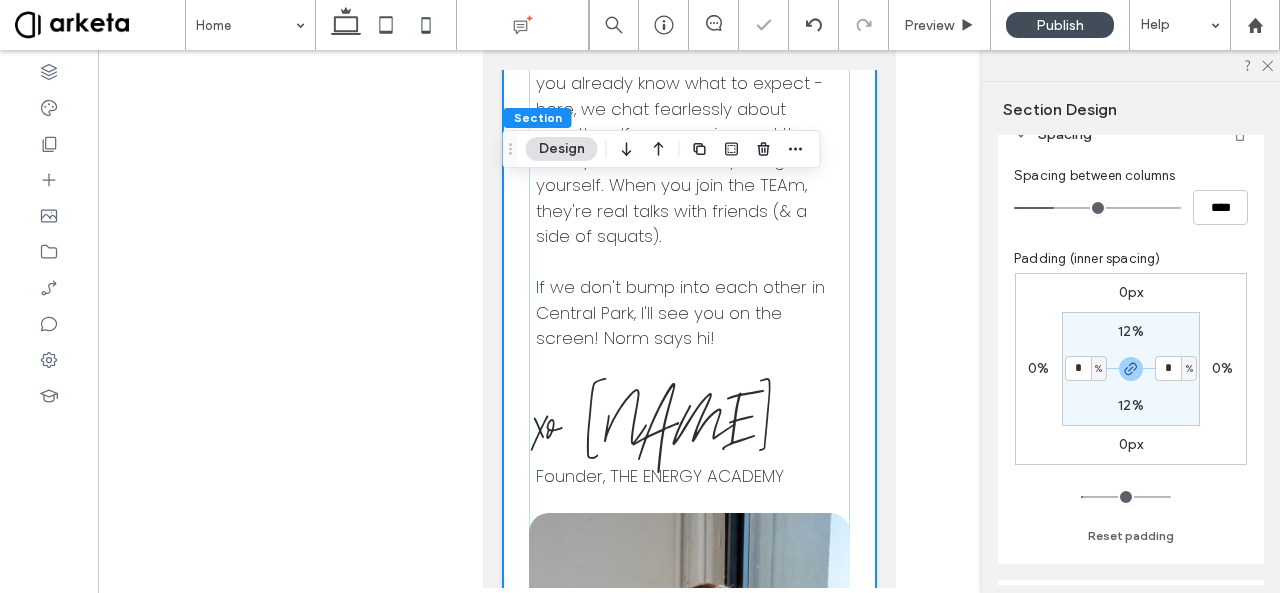type on "*" 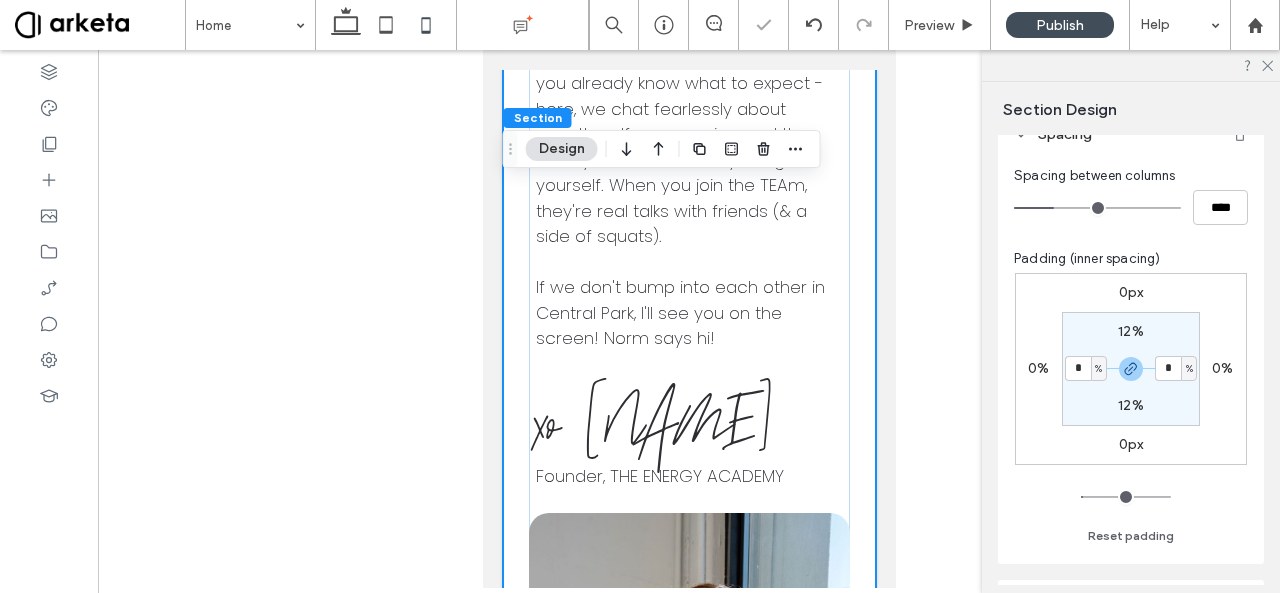 type on "*" 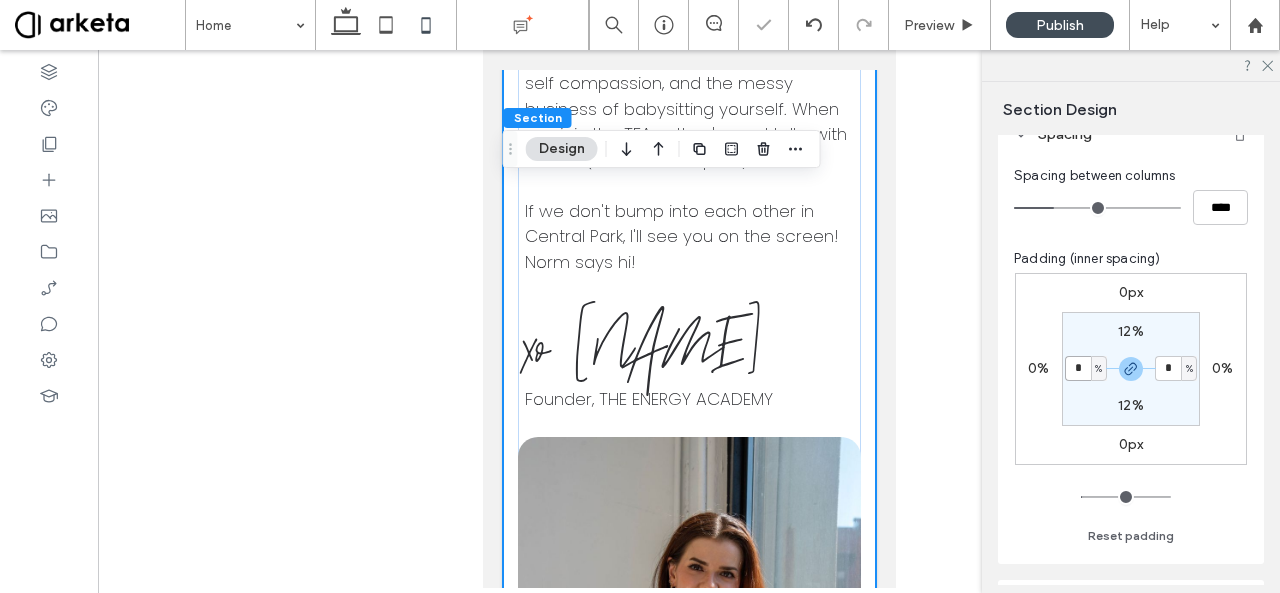 type on "*" 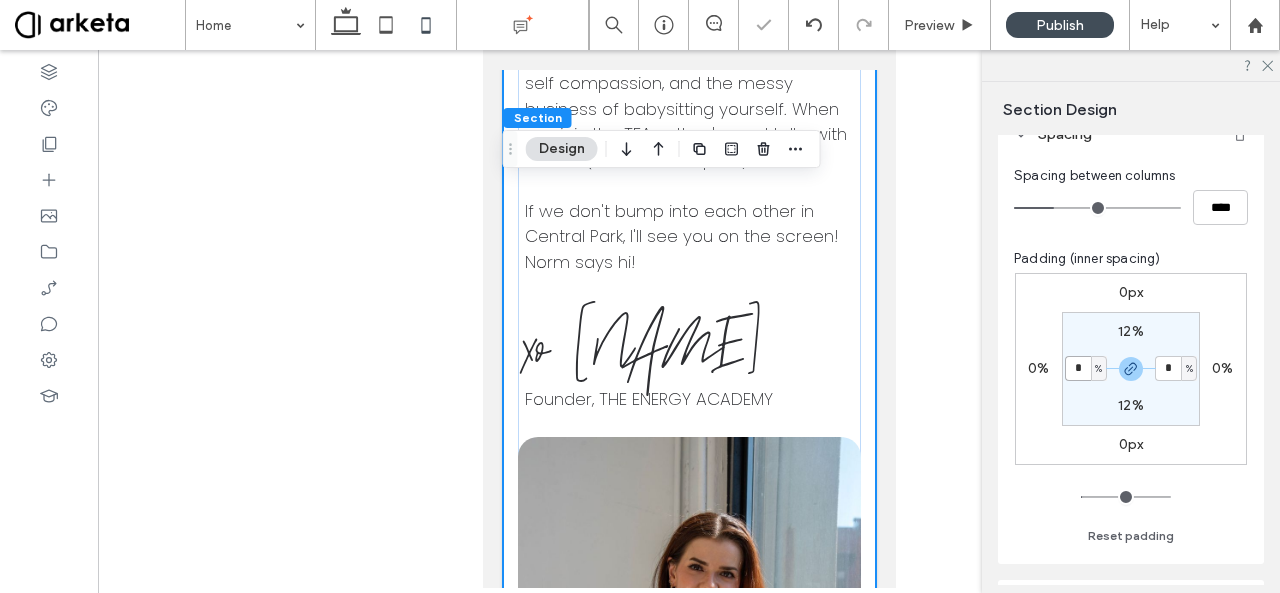 type on "*" 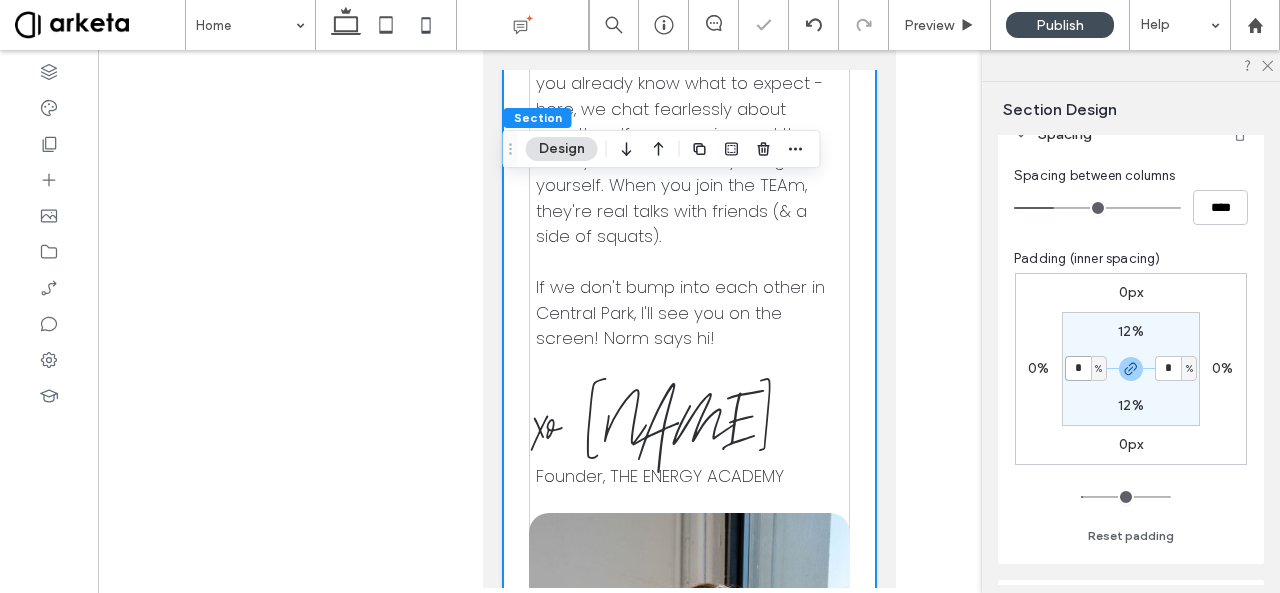 type on "*" 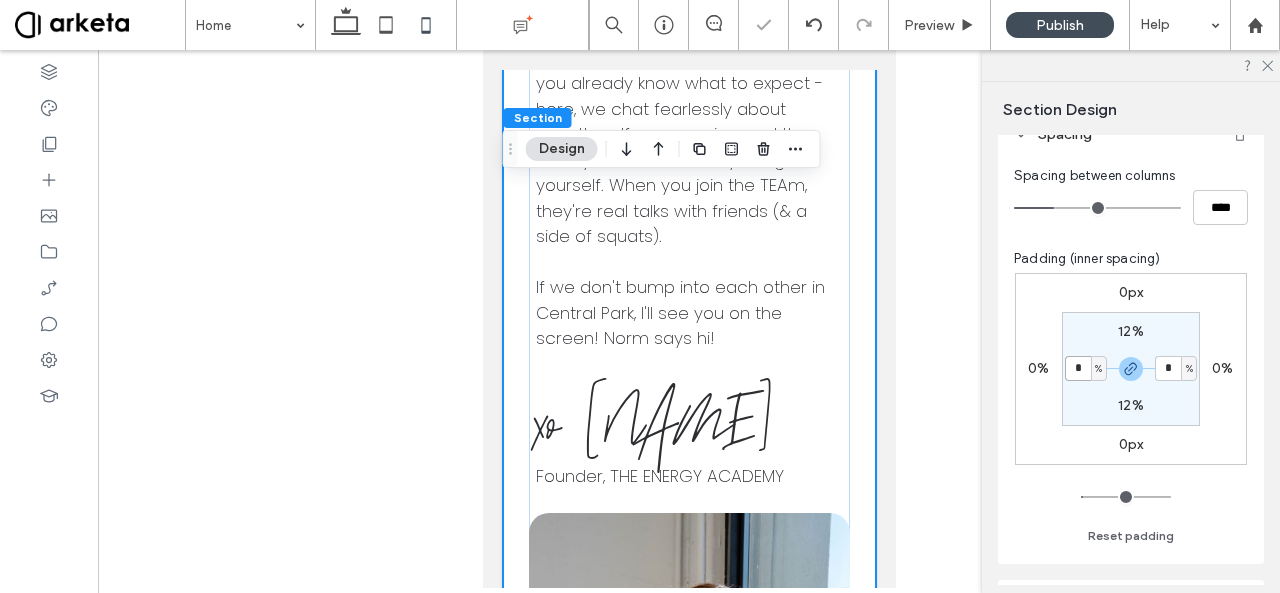 type on "*" 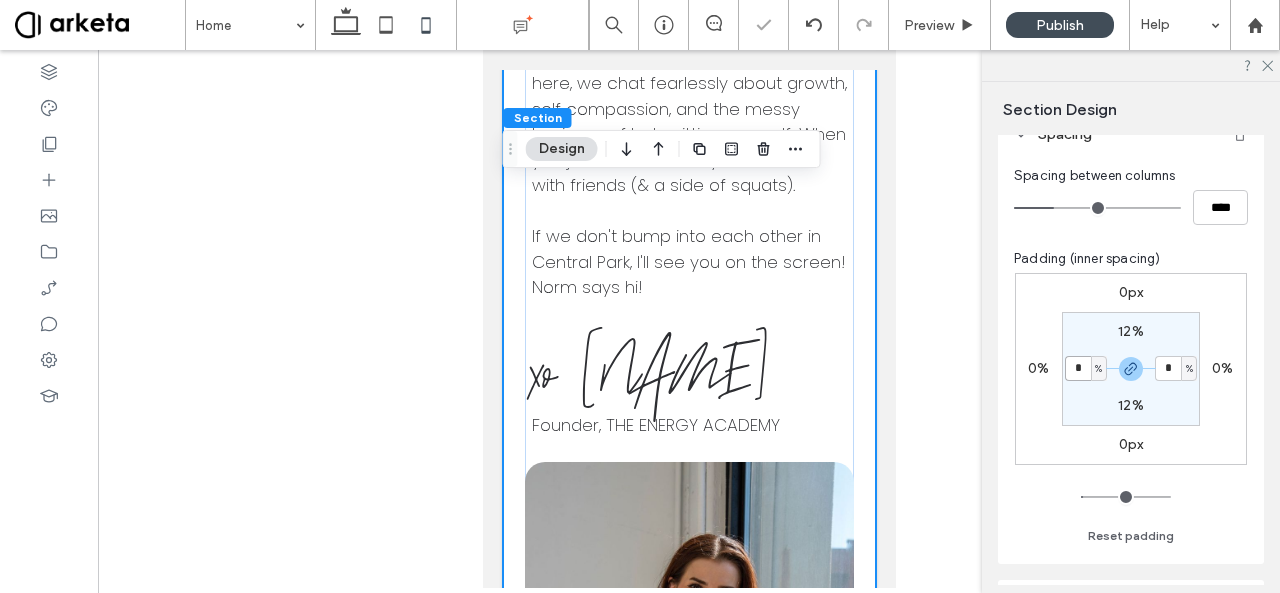type on "*" 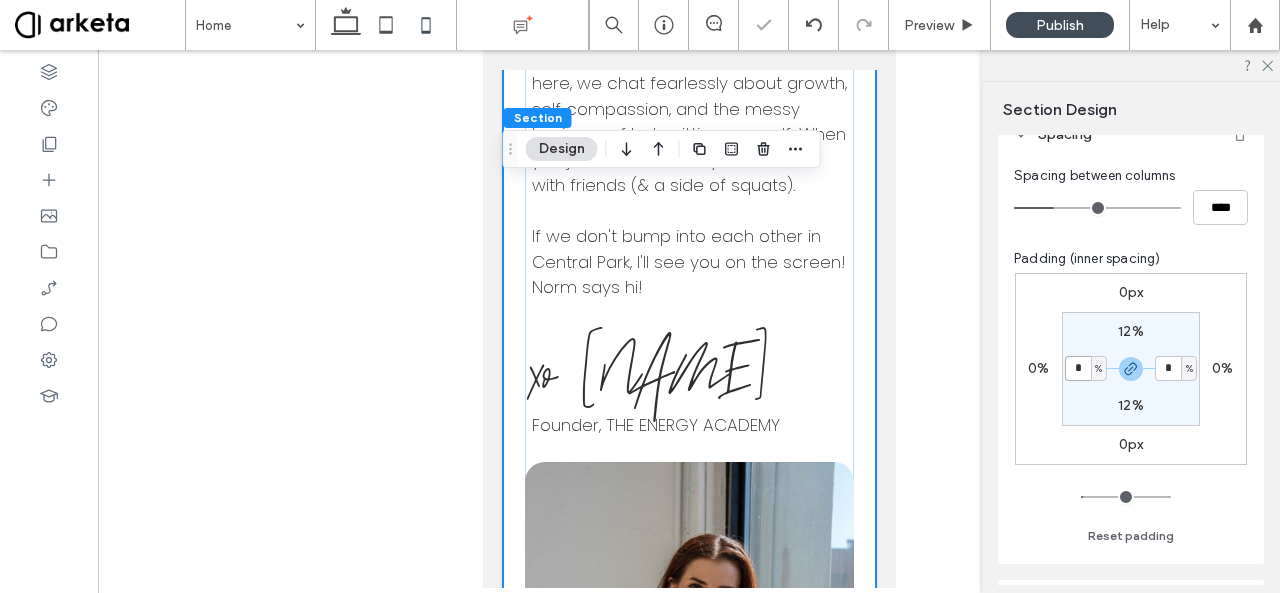 type on "*" 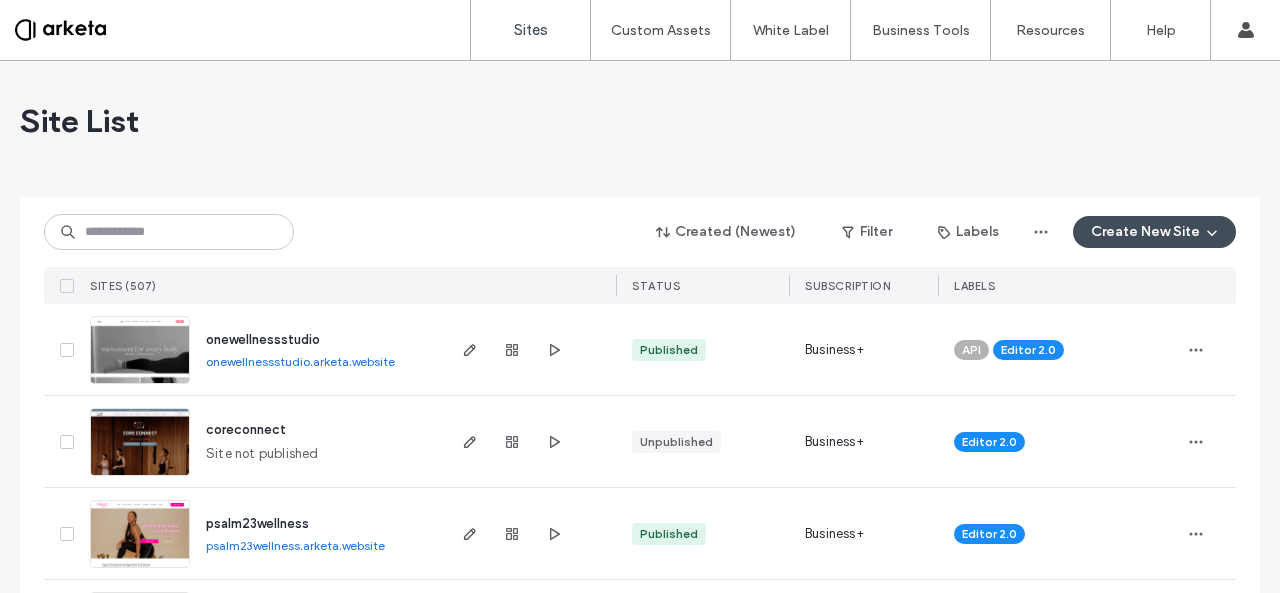 scroll, scrollTop: 0, scrollLeft: 0, axis: both 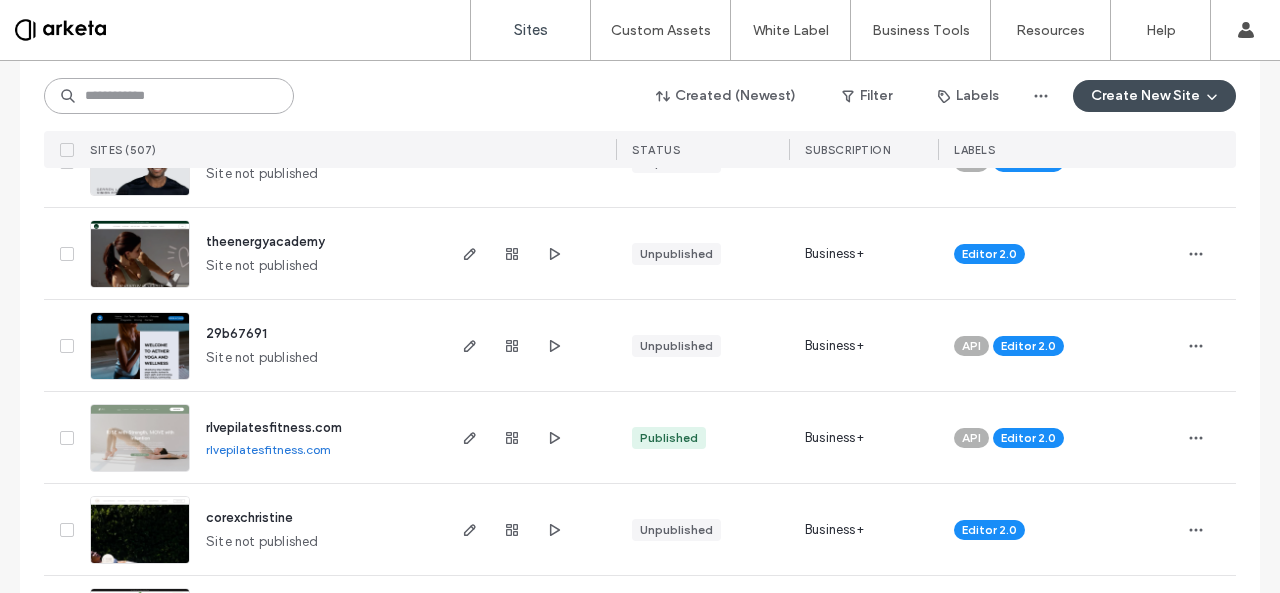 click at bounding box center [169, 96] 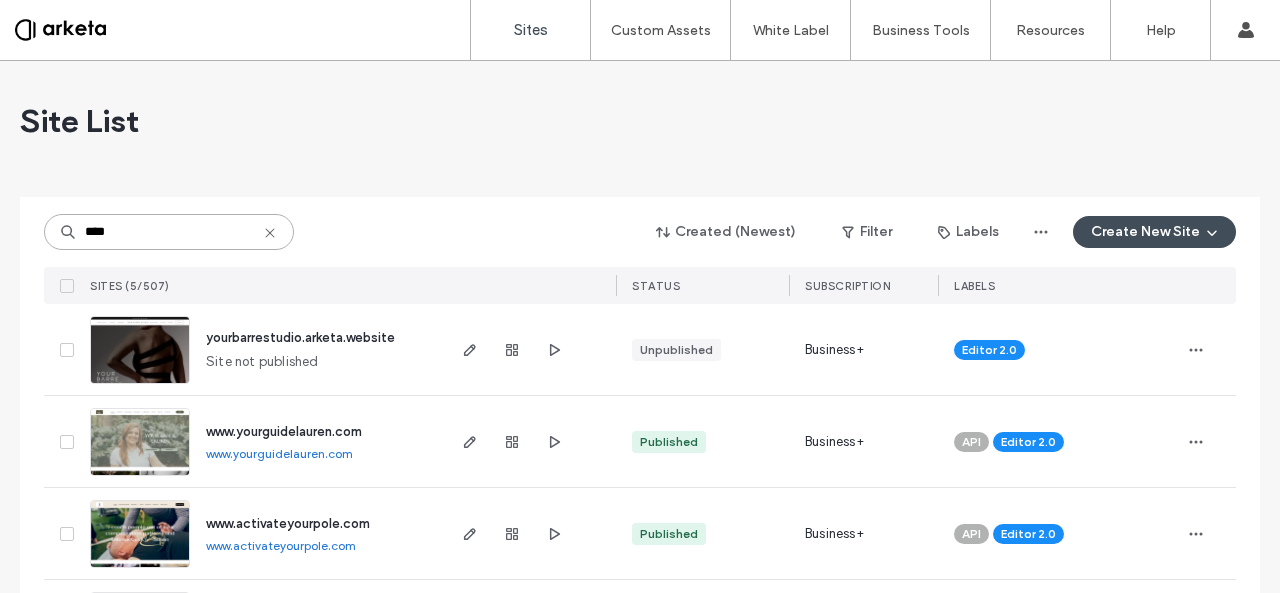 scroll, scrollTop: 7, scrollLeft: 0, axis: vertical 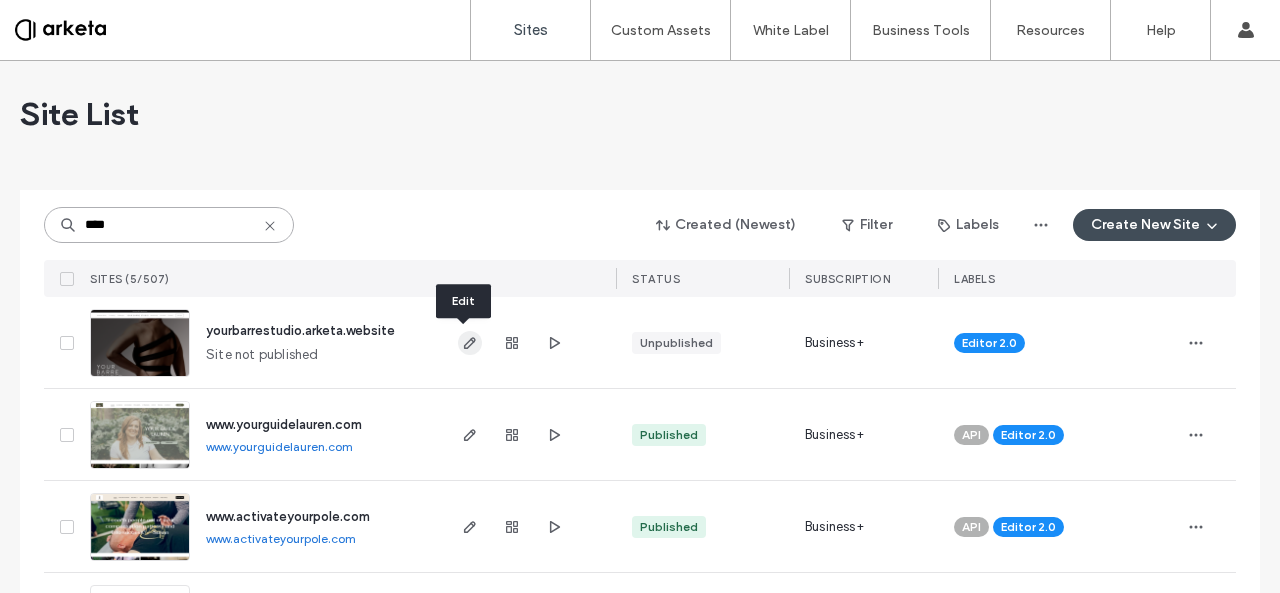 type on "****" 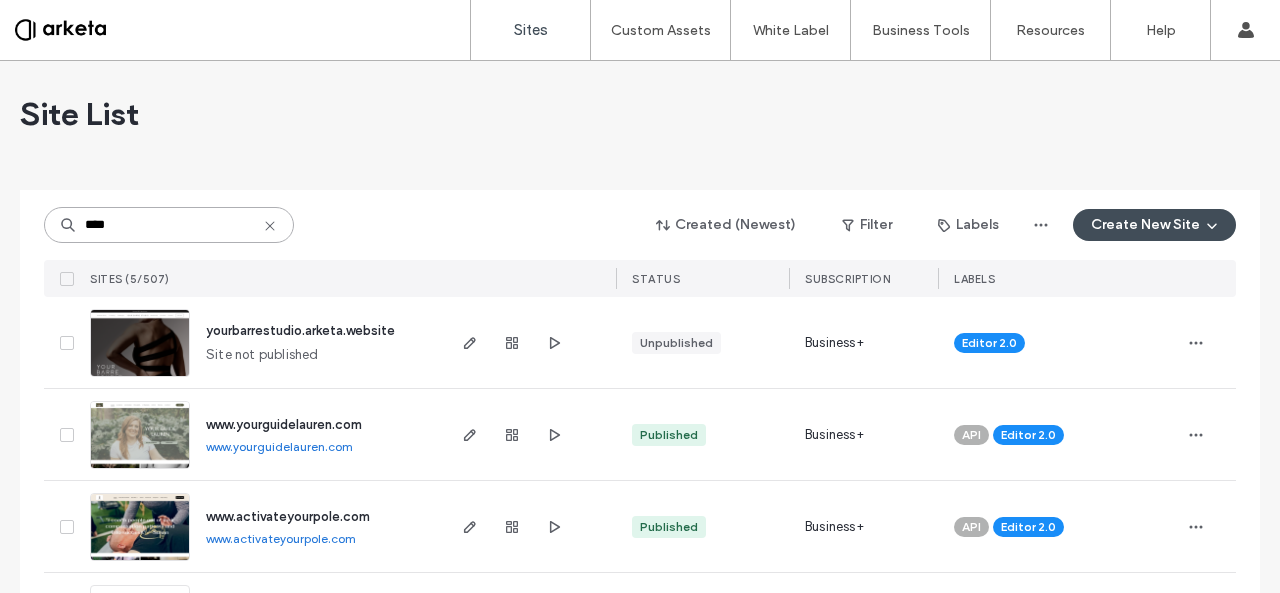 click on "****" at bounding box center (169, 225) 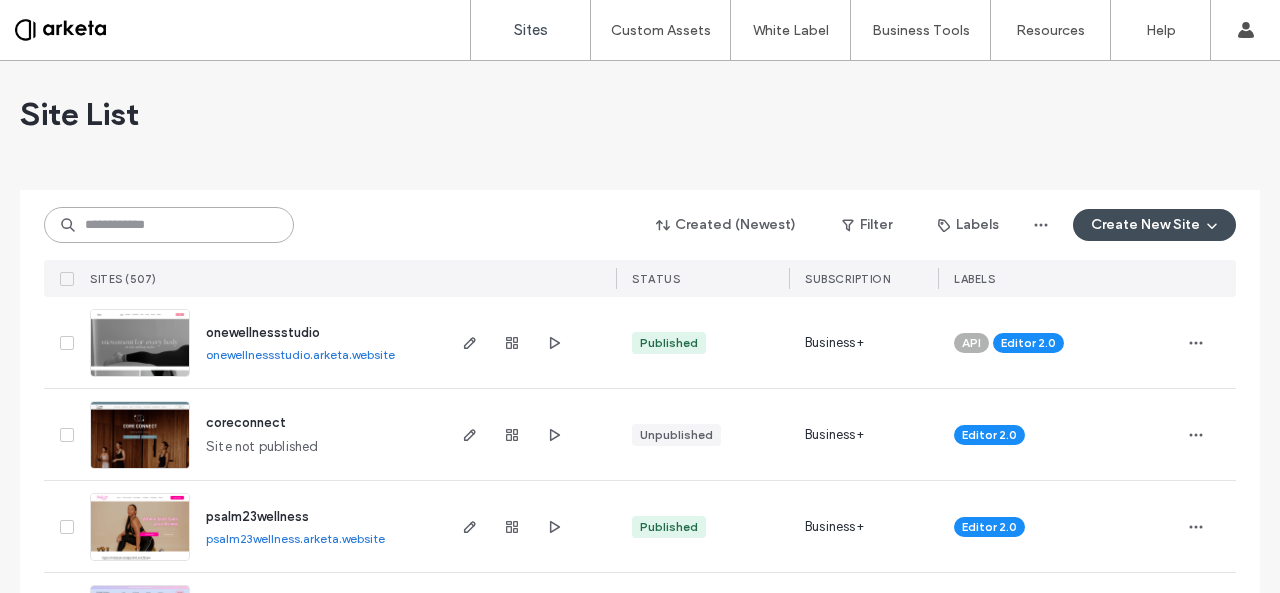 click at bounding box center (169, 225) 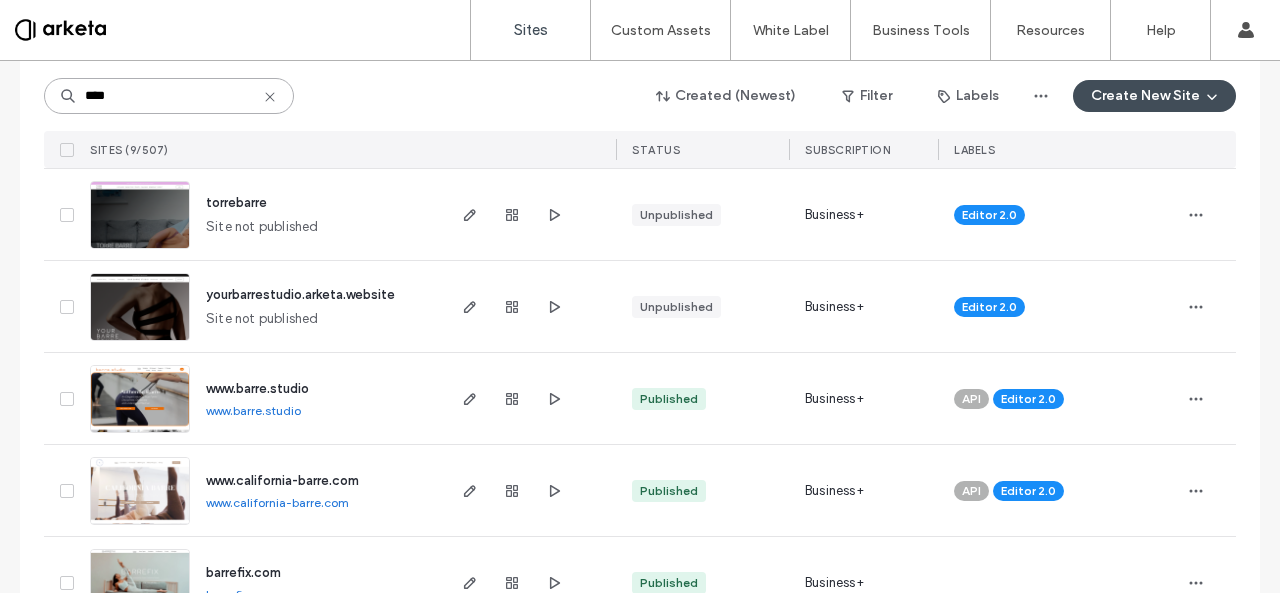 scroll, scrollTop: 220, scrollLeft: 0, axis: vertical 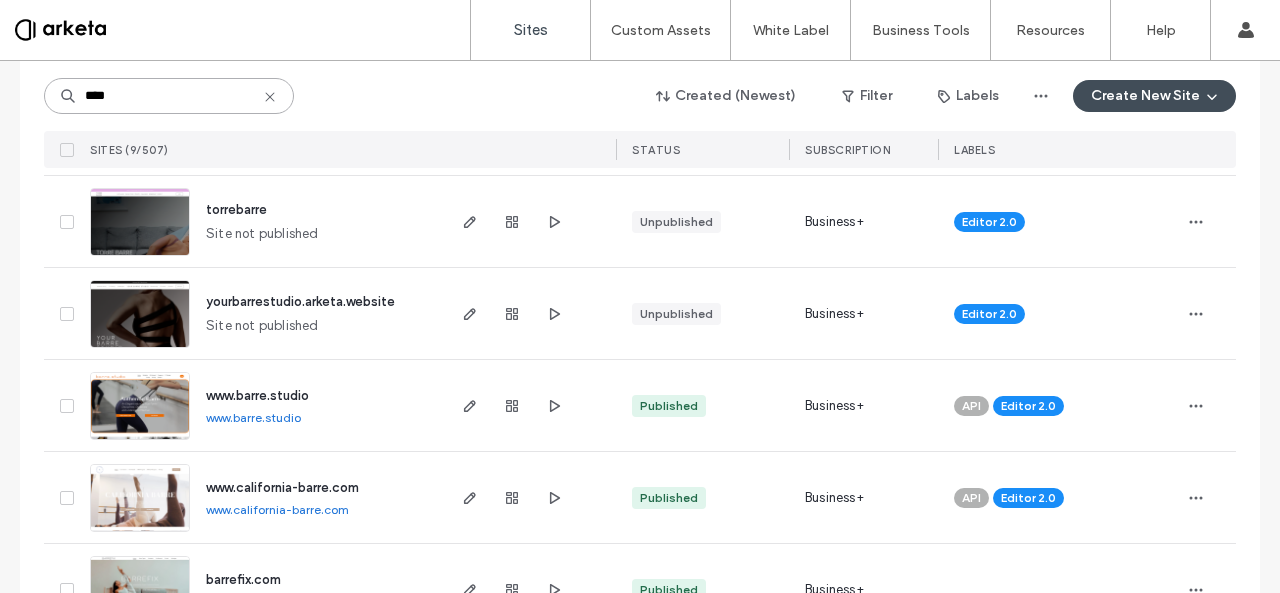 click on "****" at bounding box center [169, 96] 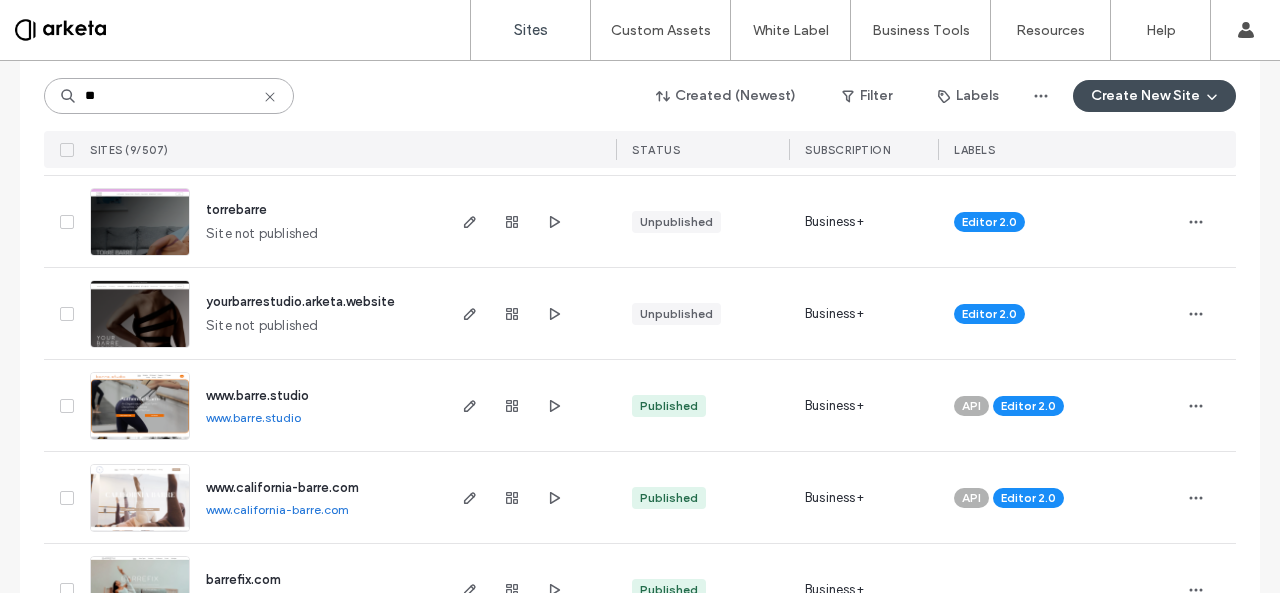 type on "**" 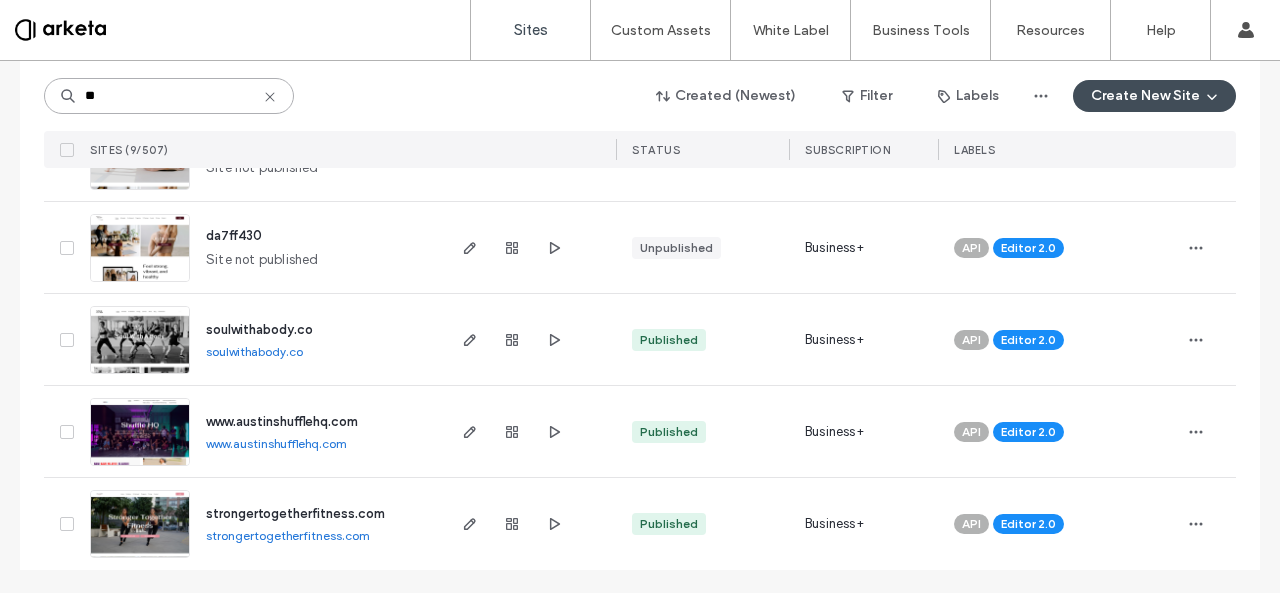 scroll, scrollTop: 0, scrollLeft: 0, axis: both 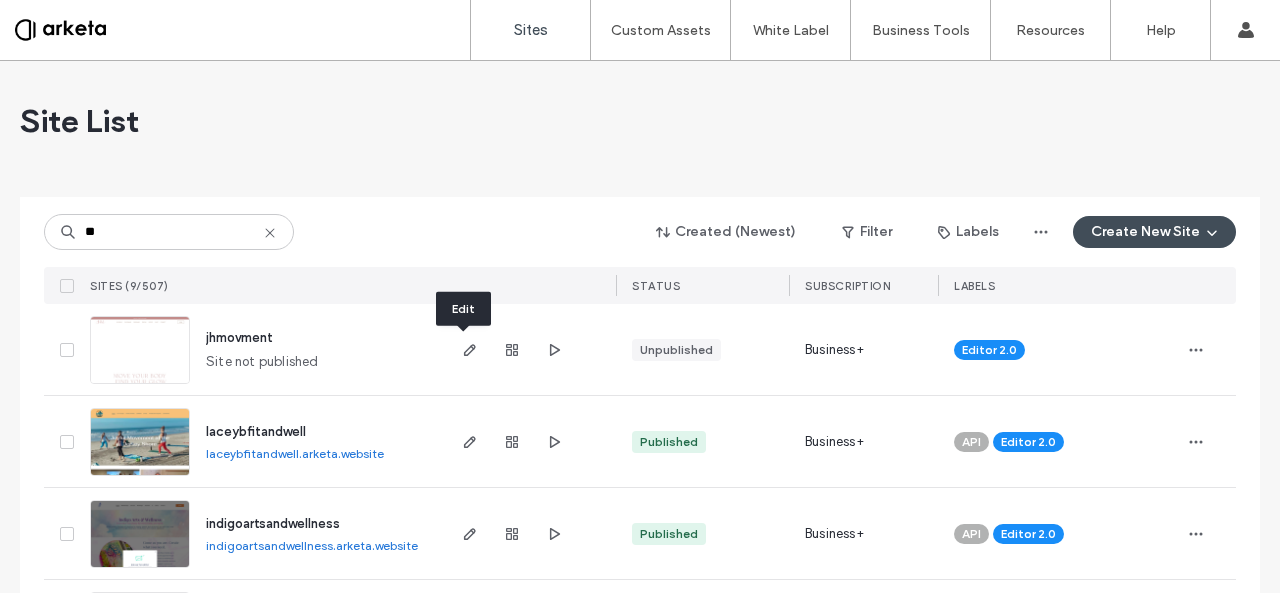 type 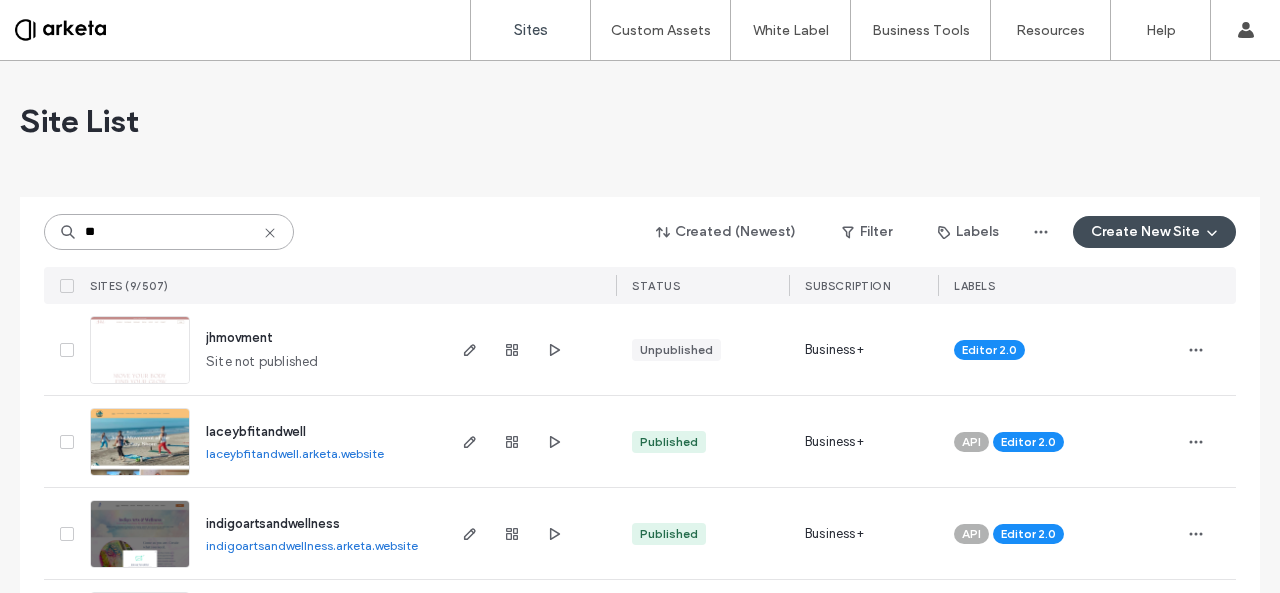 click on "**" at bounding box center [169, 232] 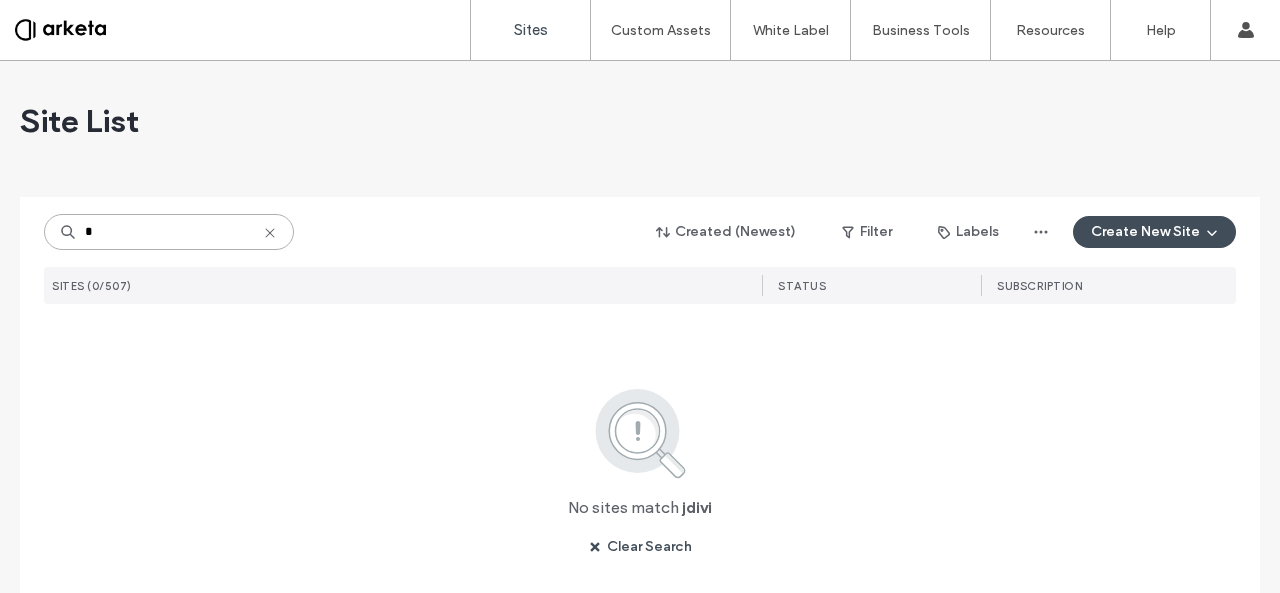 type on "*" 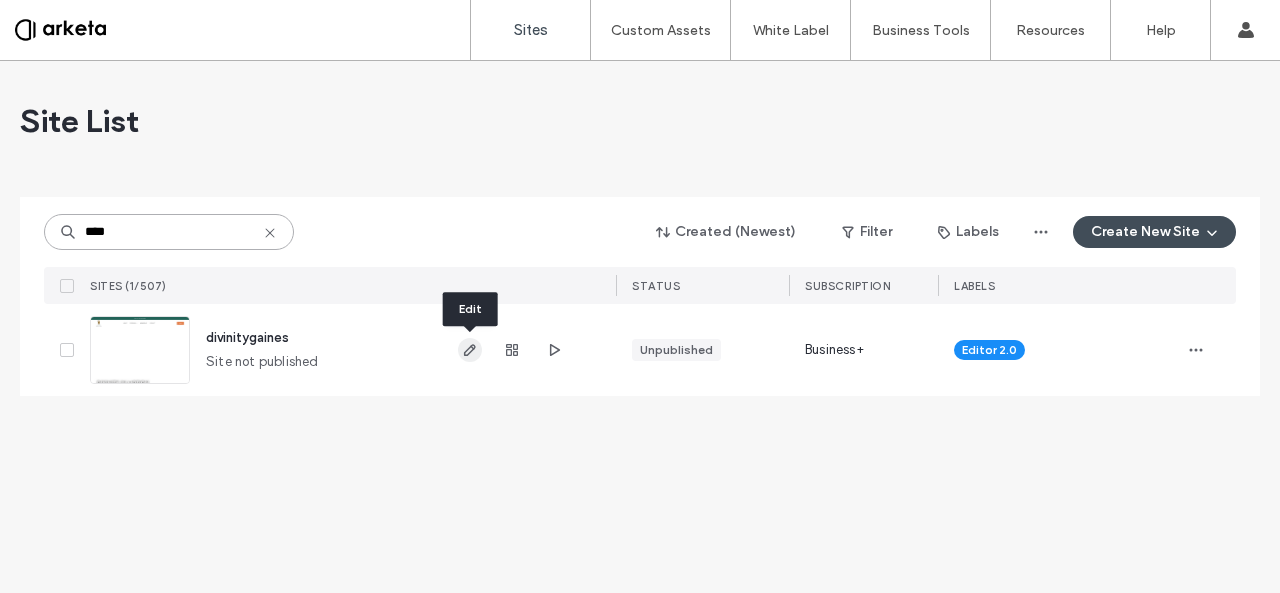 type on "****" 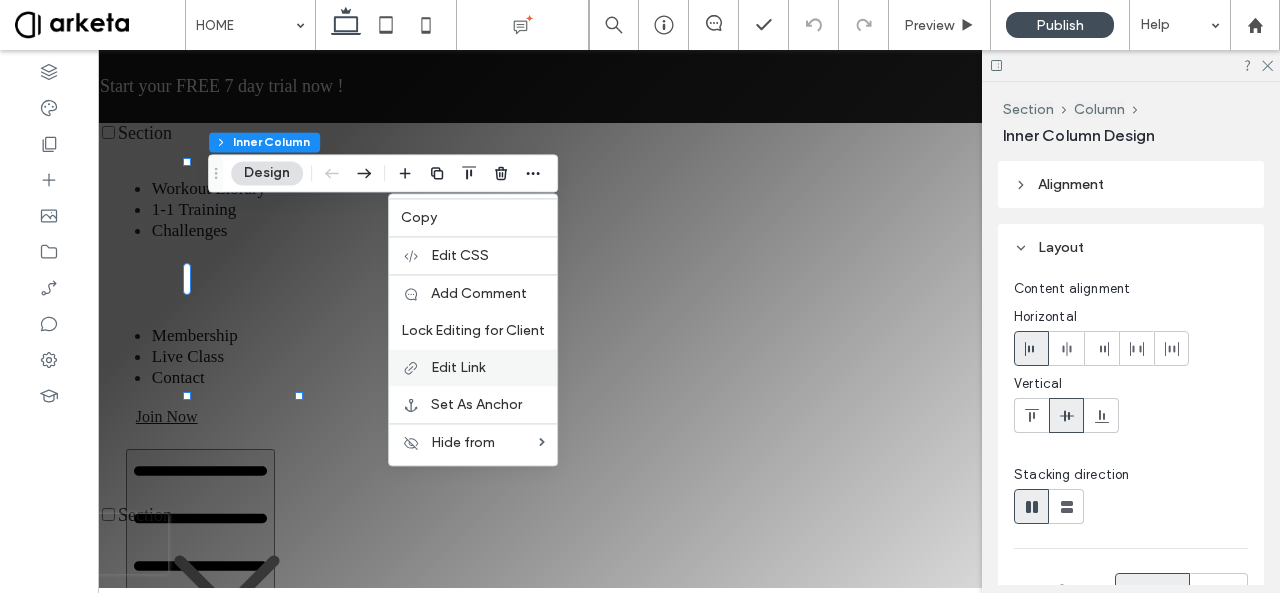 scroll, scrollTop: 3626, scrollLeft: 0, axis: vertical 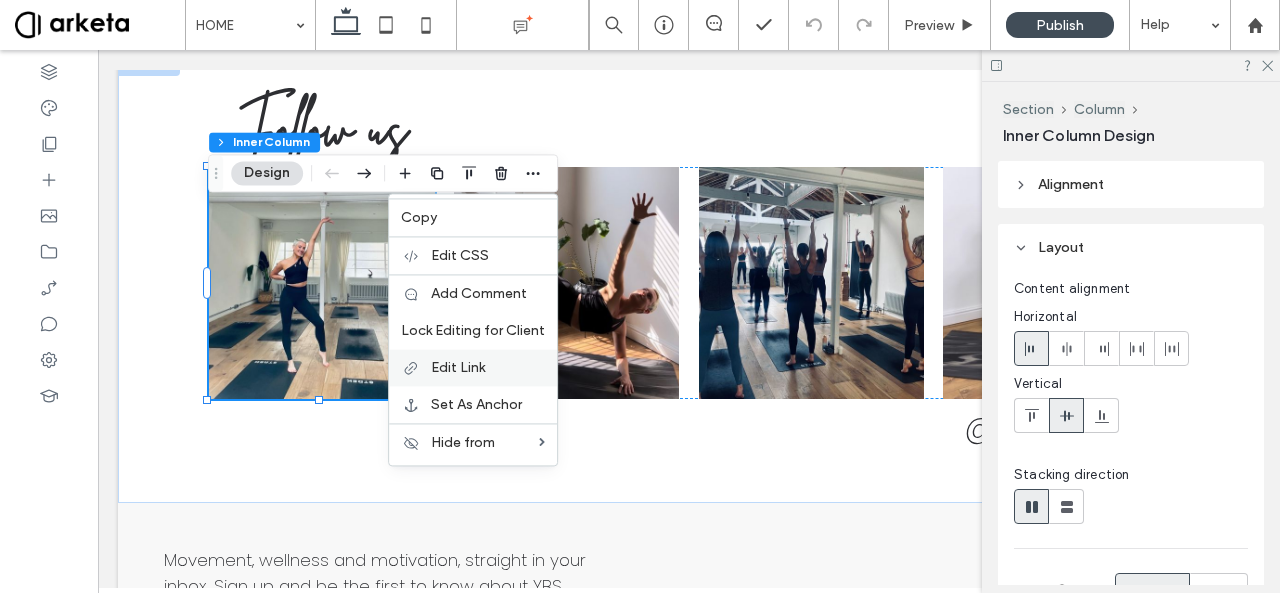 click on "Edit Link" at bounding box center [488, 367] 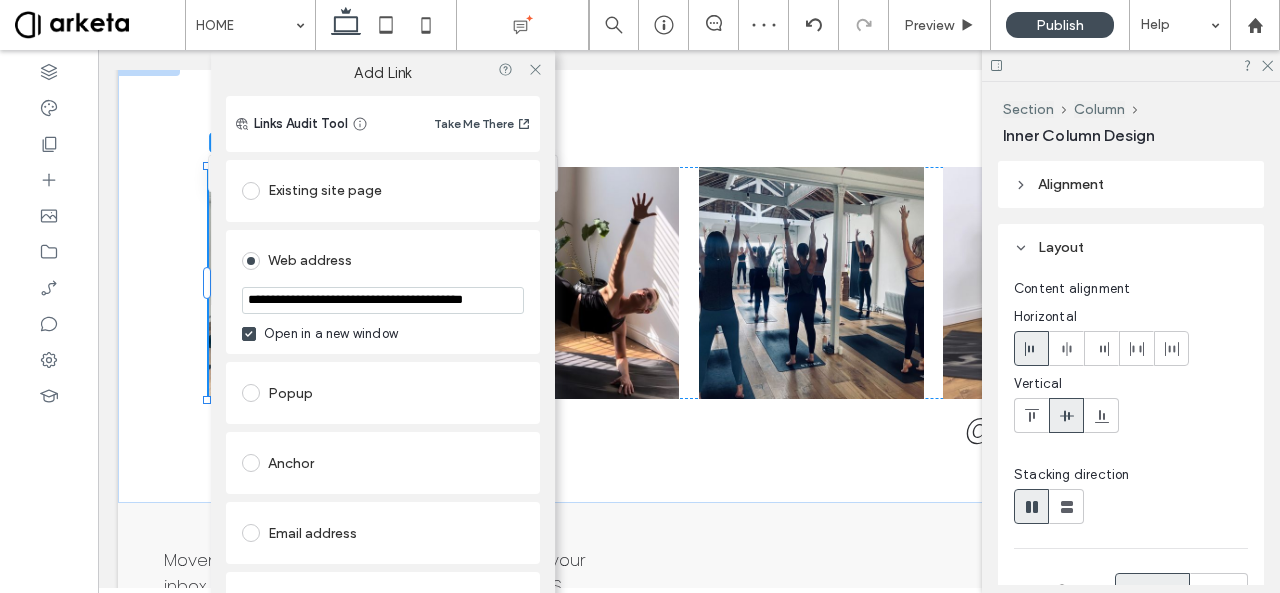 scroll, scrollTop: 0, scrollLeft: 0, axis: both 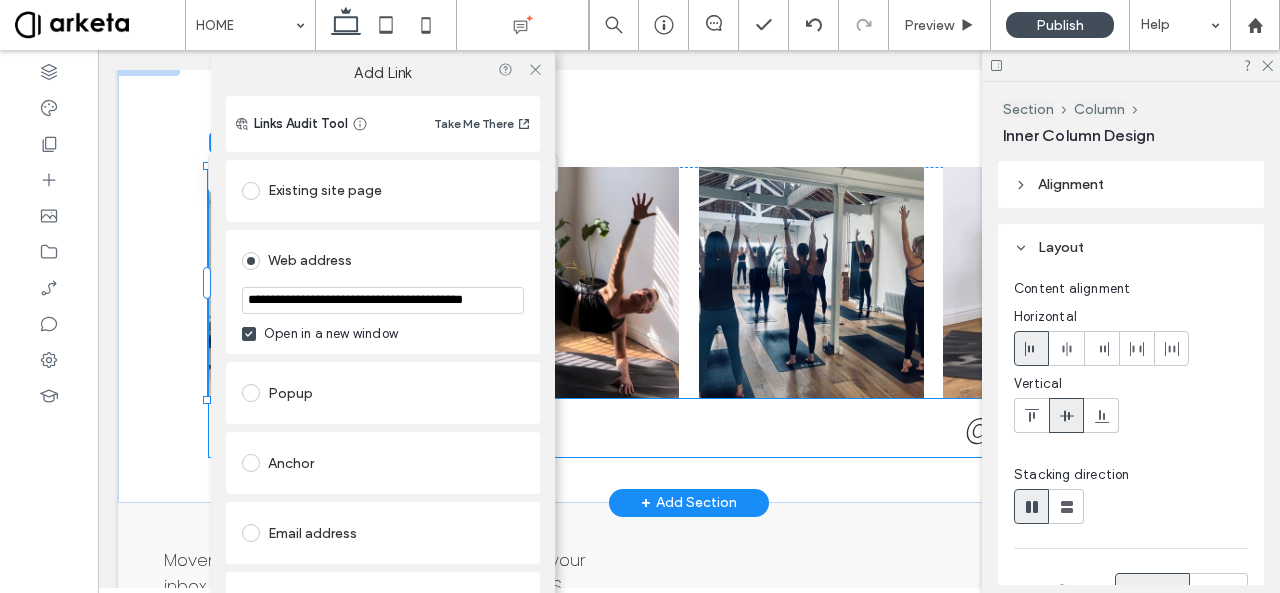 click on "@[DOMAIN]" at bounding box center (688, 428) 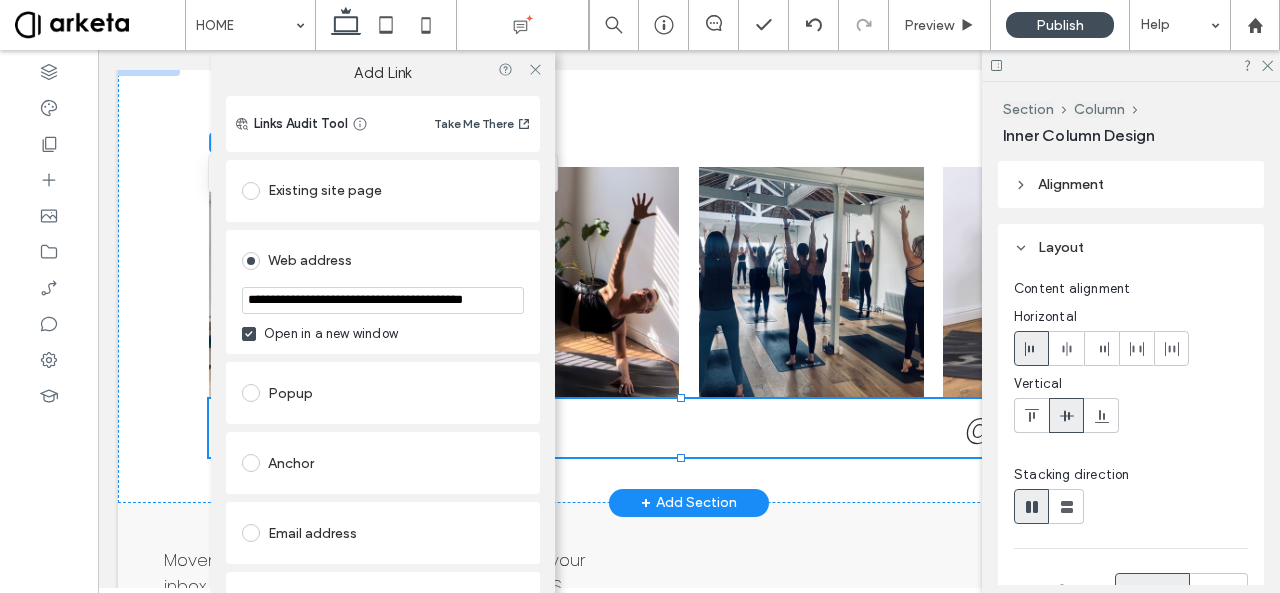 click on "@[DOMAIN]" at bounding box center [688, 428] 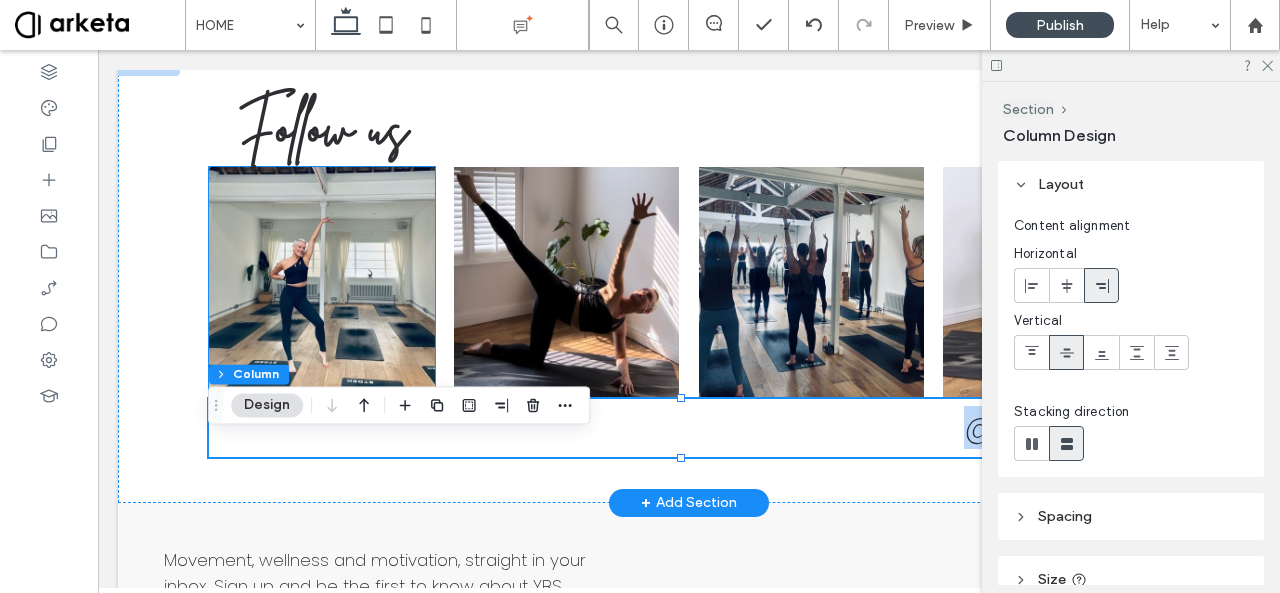 click at bounding box center (321, 283) 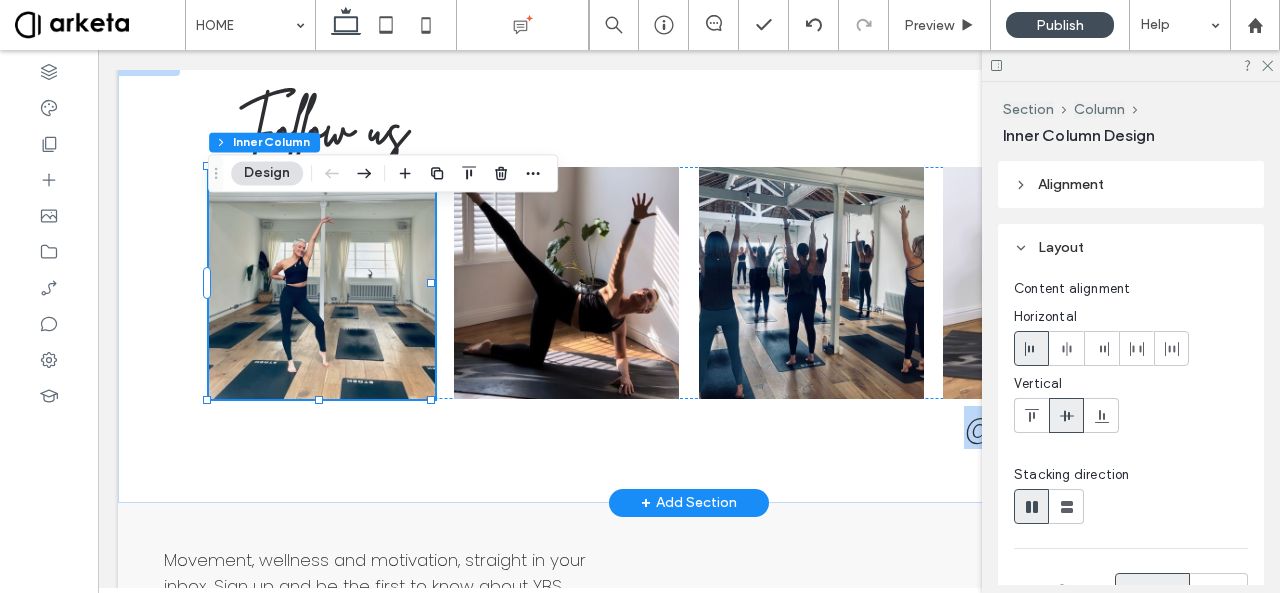 click at bounding box center (321, 283) 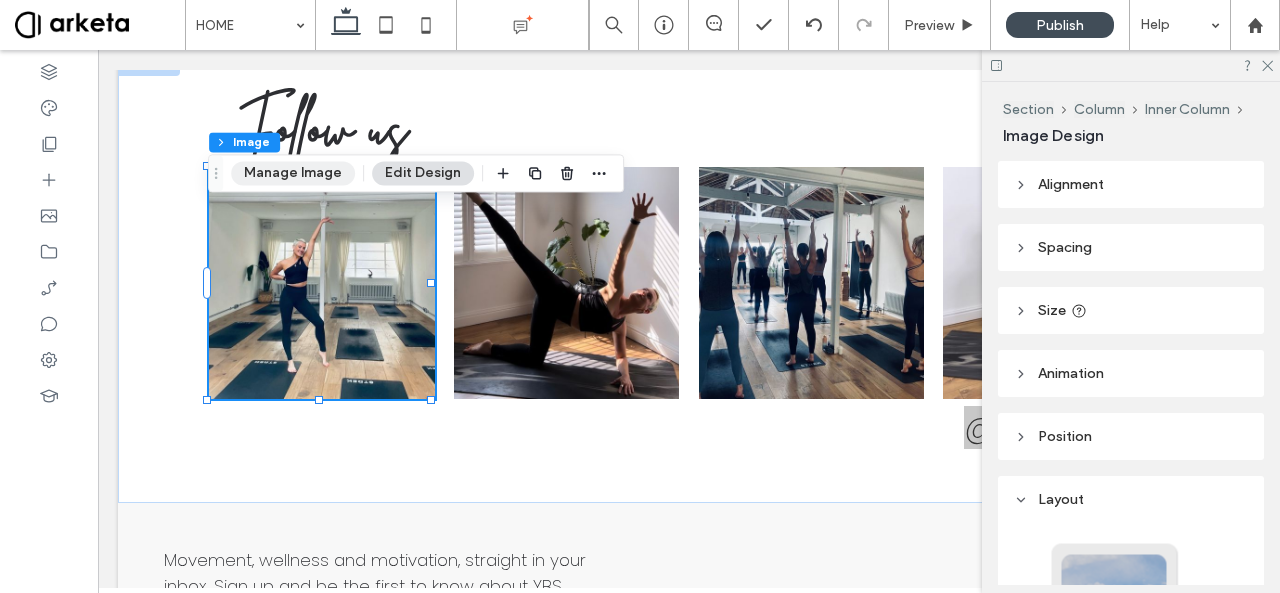 click on "Manage Image" at bounding box center (293, 173) 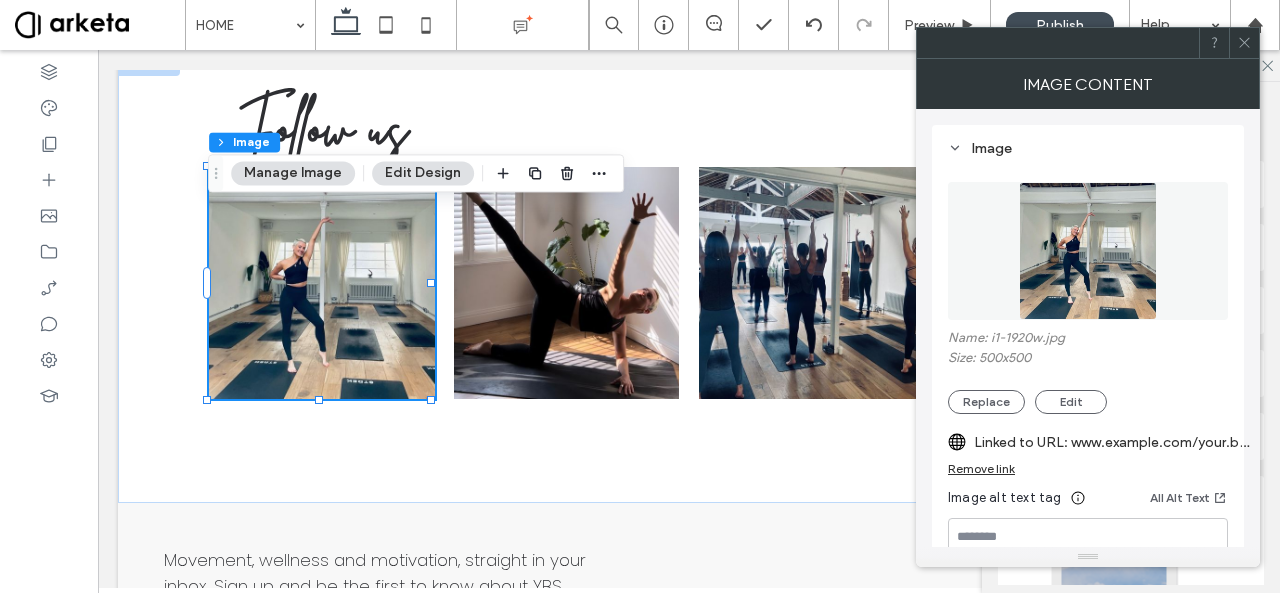 click on "Linked to URL: www.example.com/your.barre.studio" at bounding box center (1114, 442) 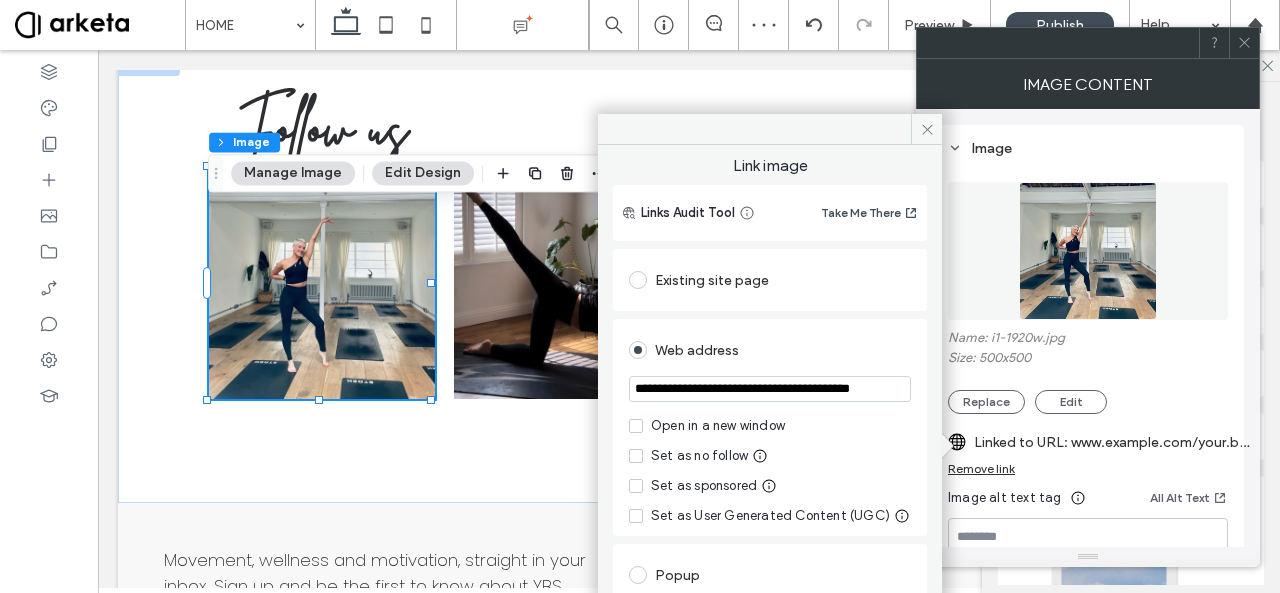 click on "**********" at bounding box center (770, 389) 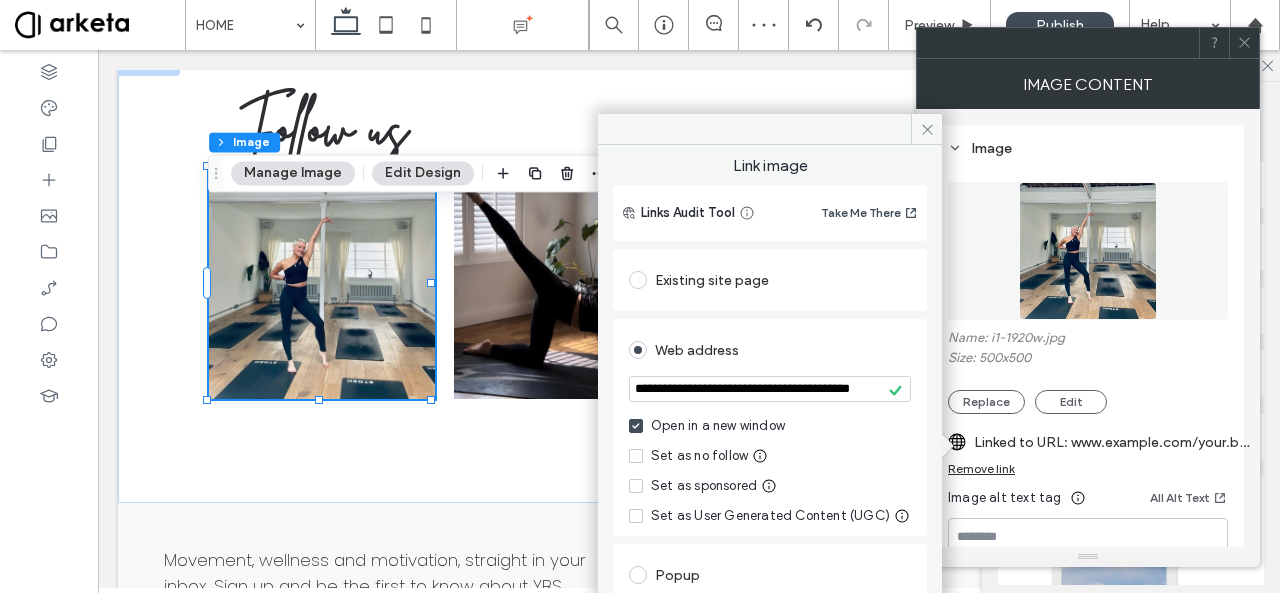 click on "**********" at bounding box center (770, 389) 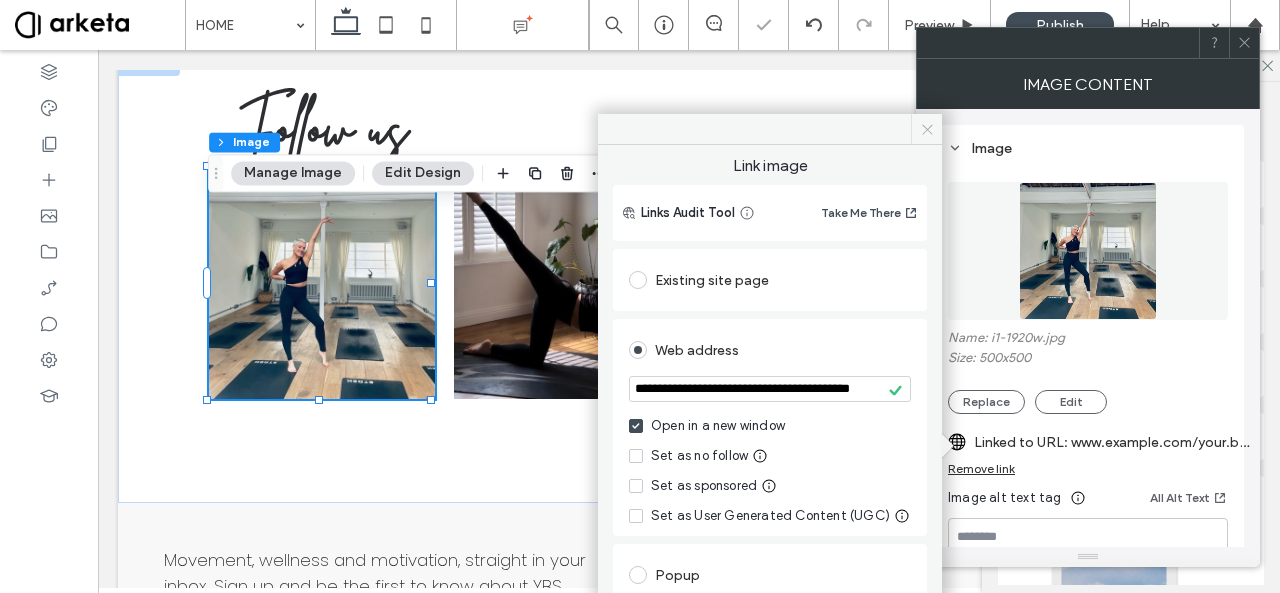 click 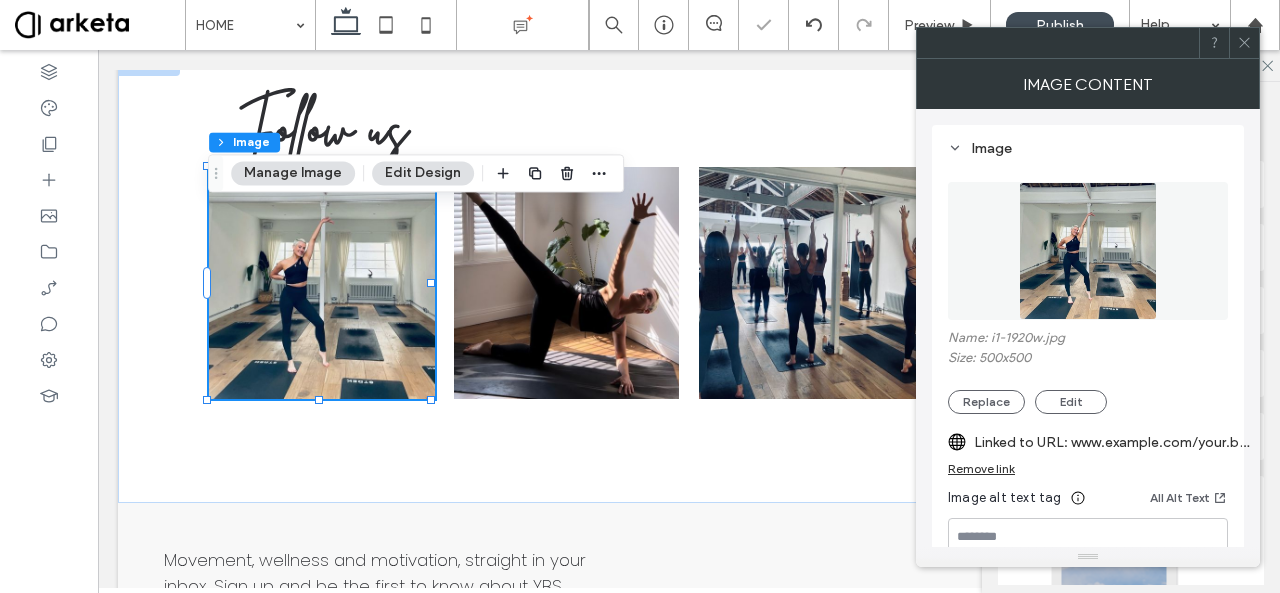 click 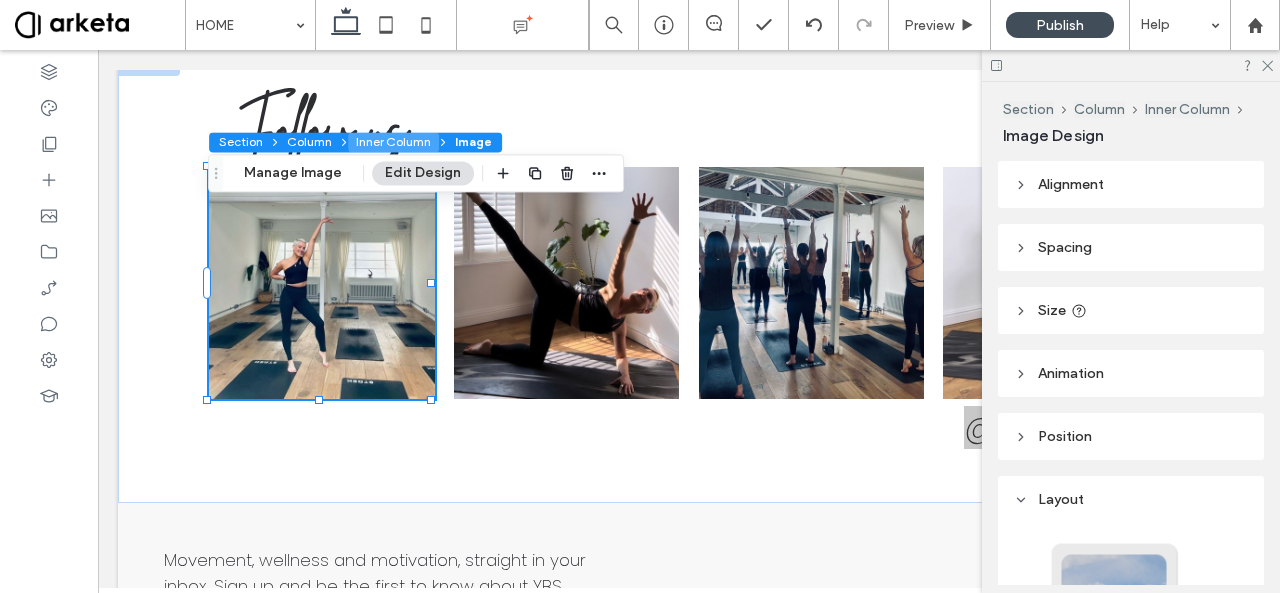 click on "Inner Column" at bounding box center (393, 142) 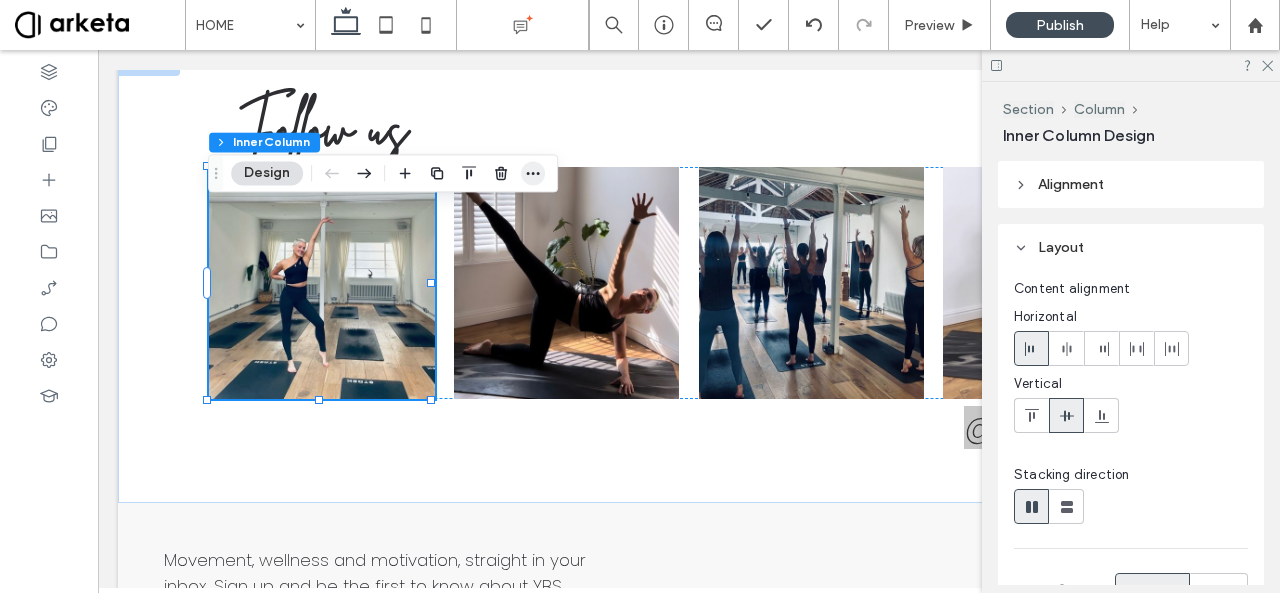 click 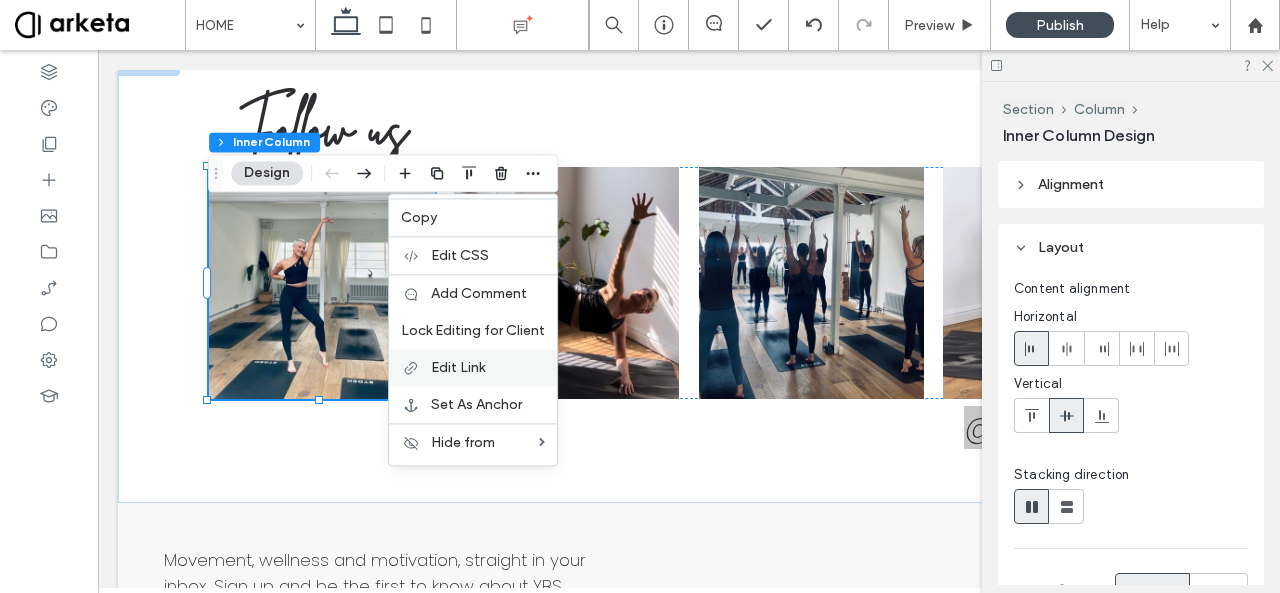click on "Edit Link" at bounding box center (488, 367) 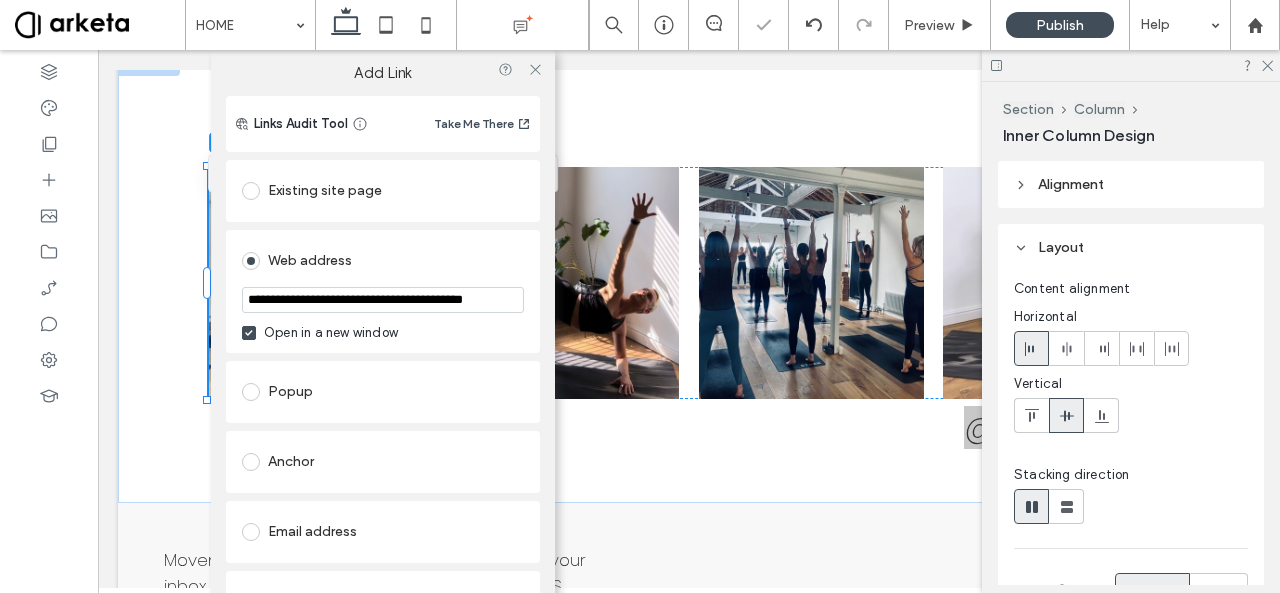 scroll, scrollTop: 133, scrollLeft: 0, axis: vertical 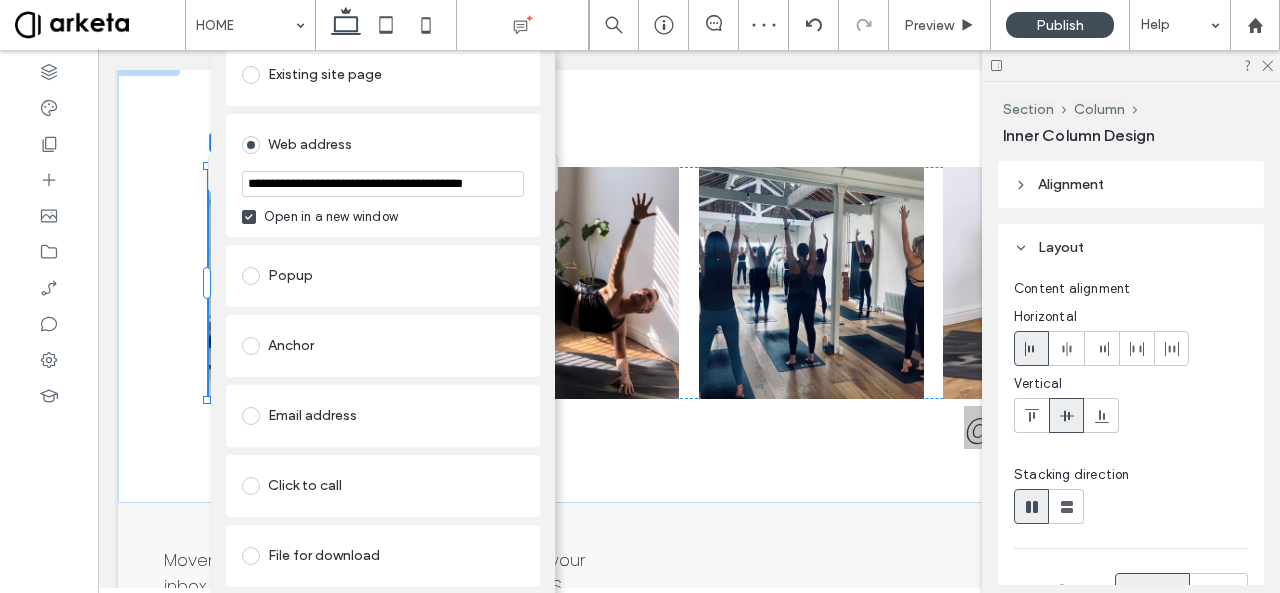 click on "Remove link" at bounding box center (383, 605) 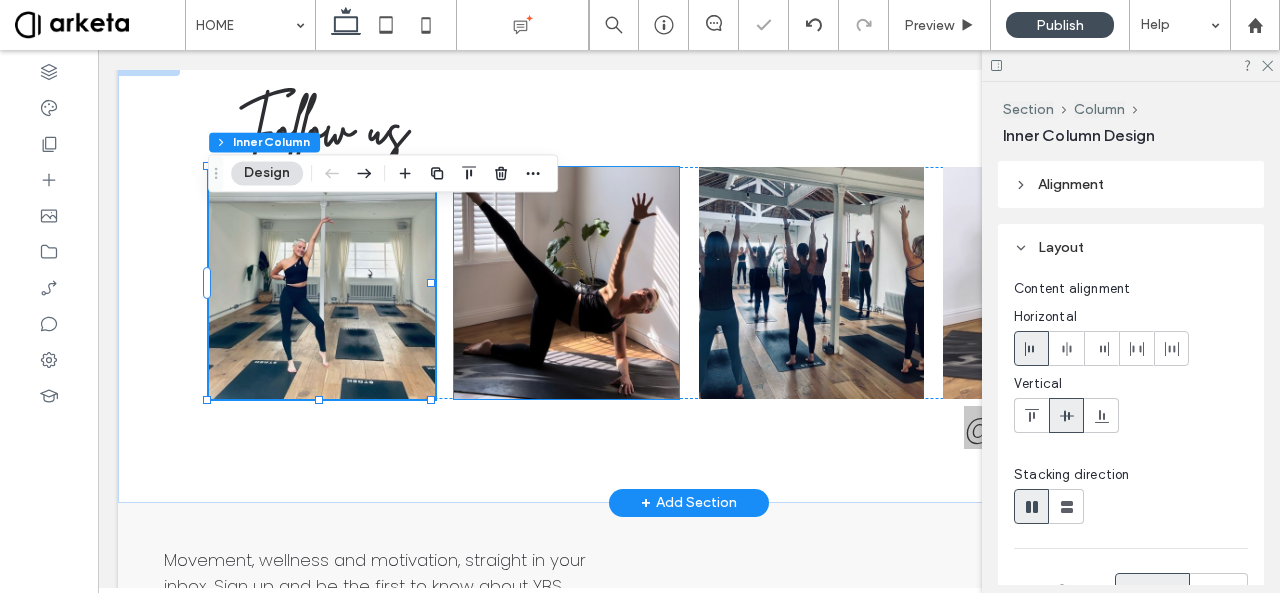 click at bounding box center [566, 283] 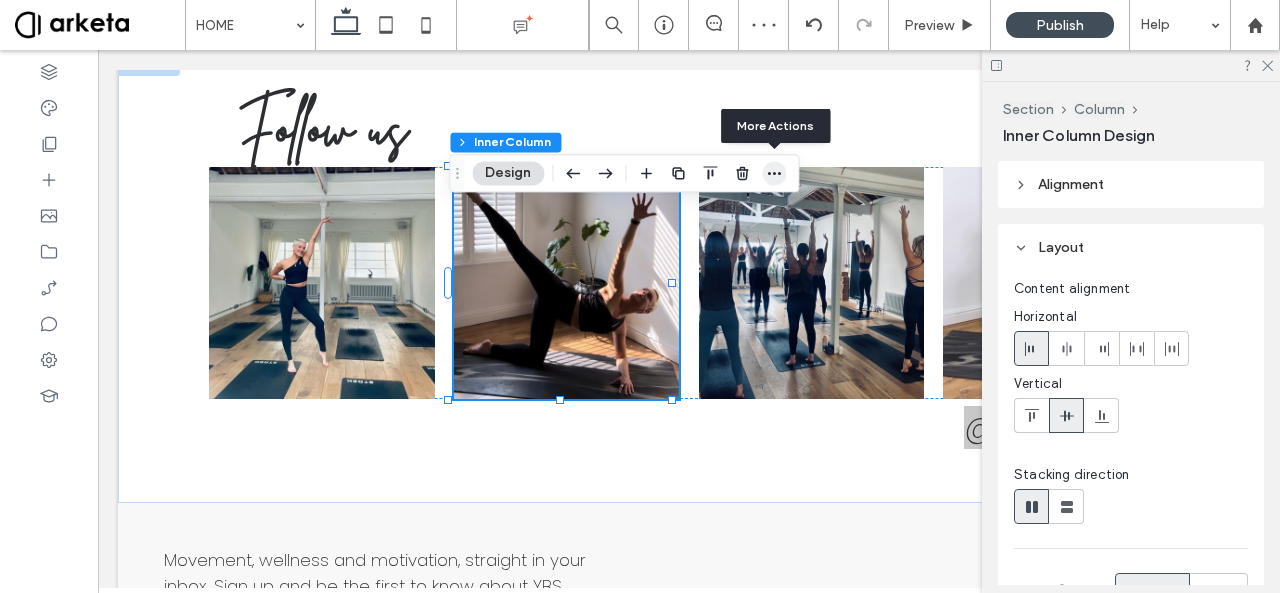 click 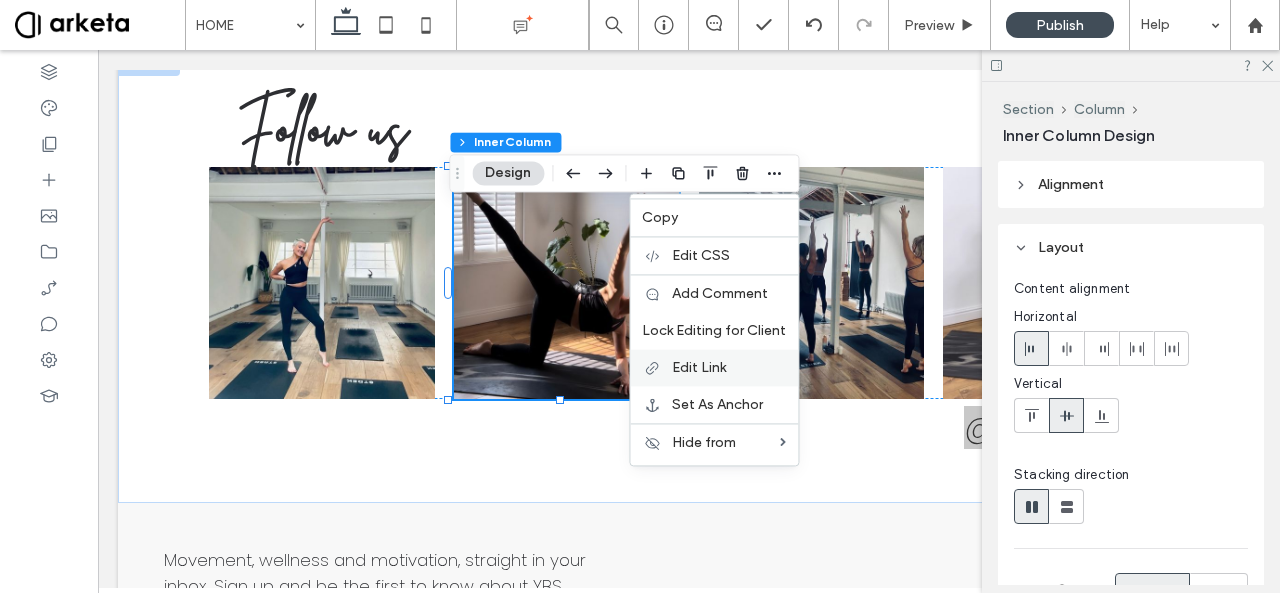 click on "Edit Link" at bounding box center [714, 367] 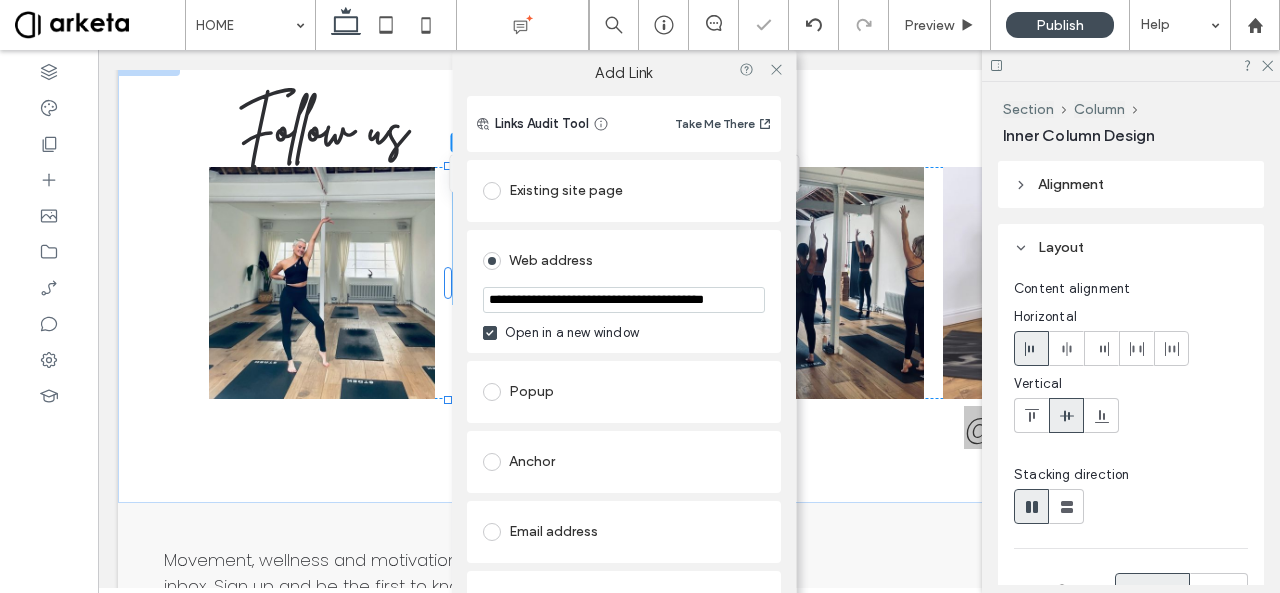 scroll, scrollTop: 133, scrollLeft: 0, axis: vertical 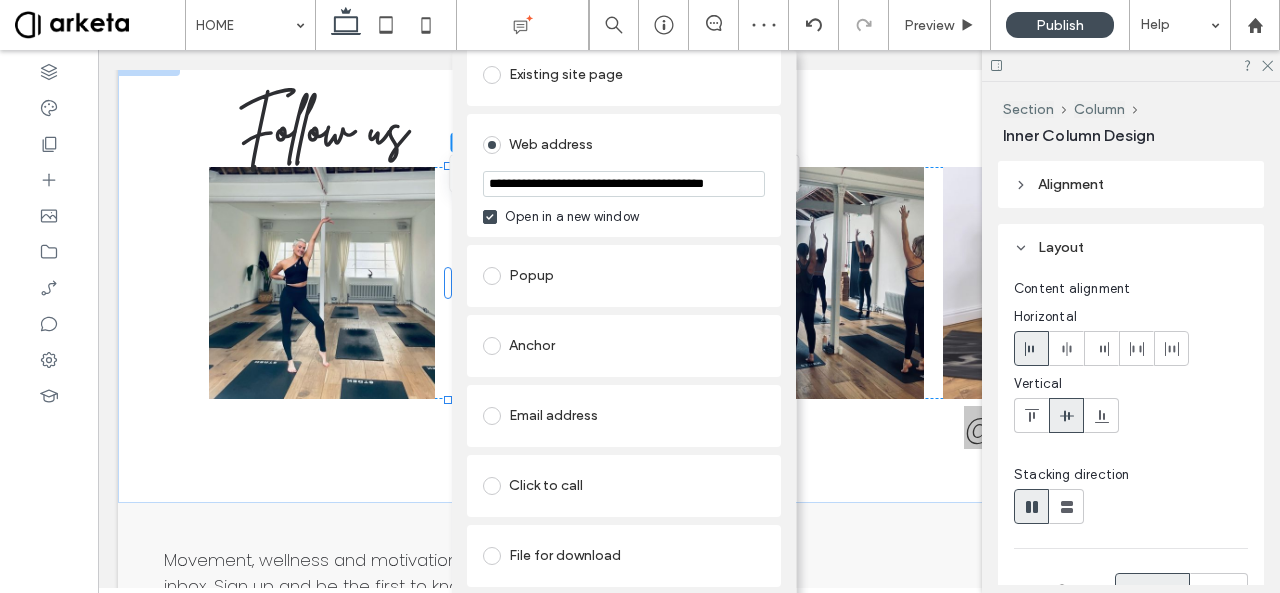click on "Remove link" at bounding box center (624, 605) 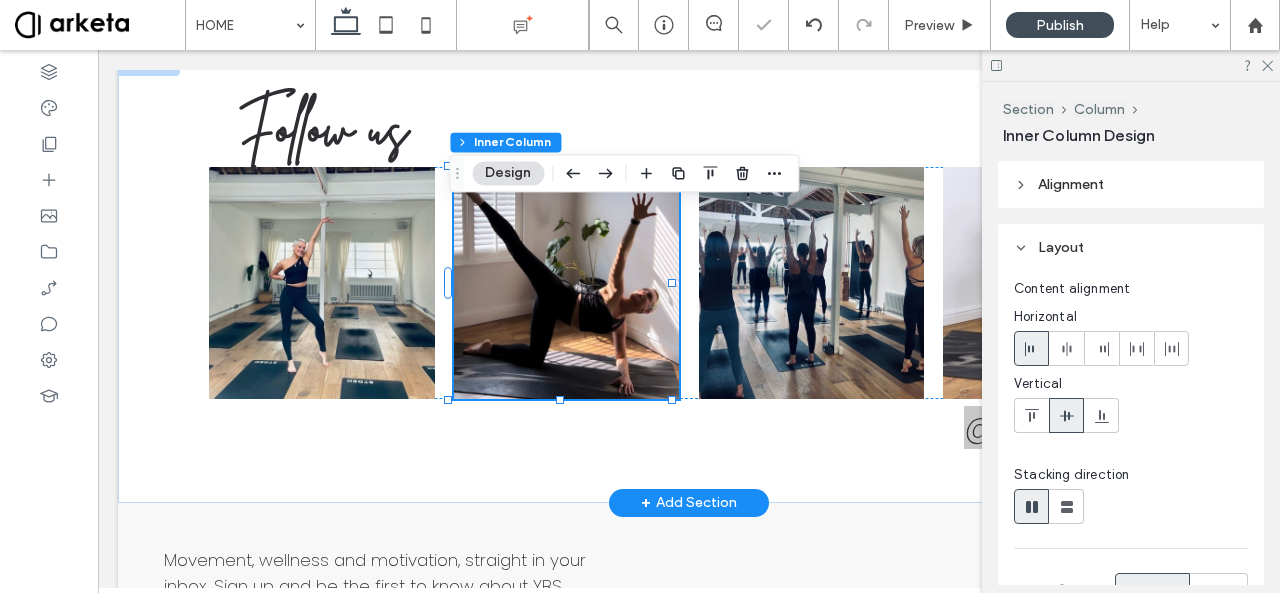 click at bounding box center [566, 283] 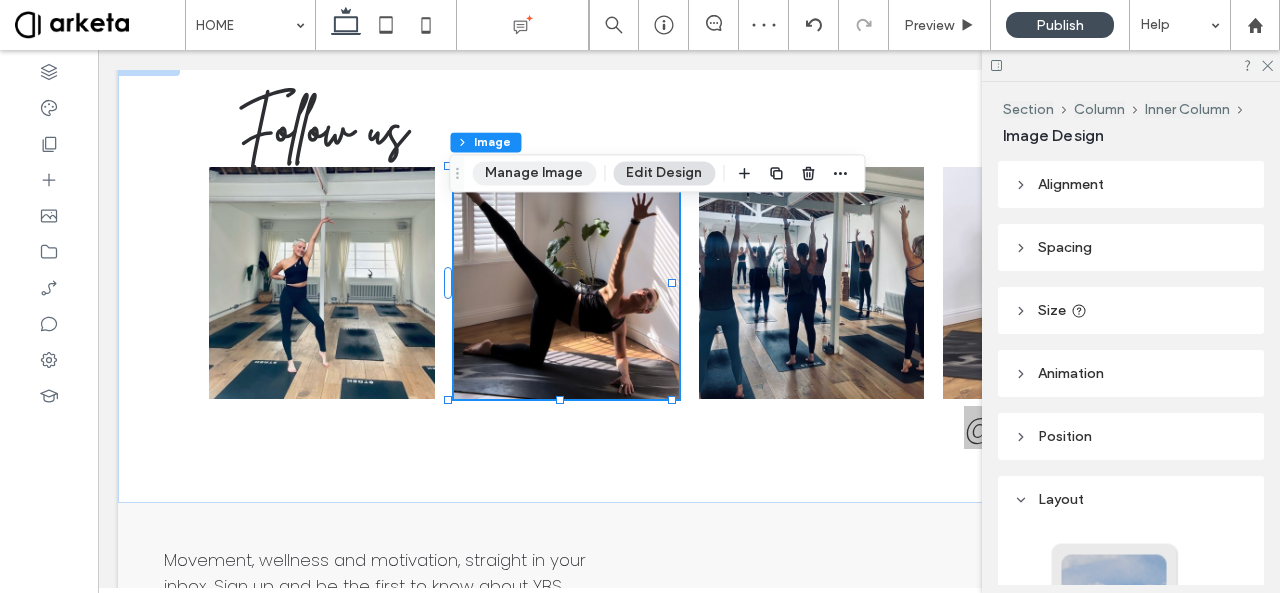 click on "Manage Image" at bounding box center [534, 173] 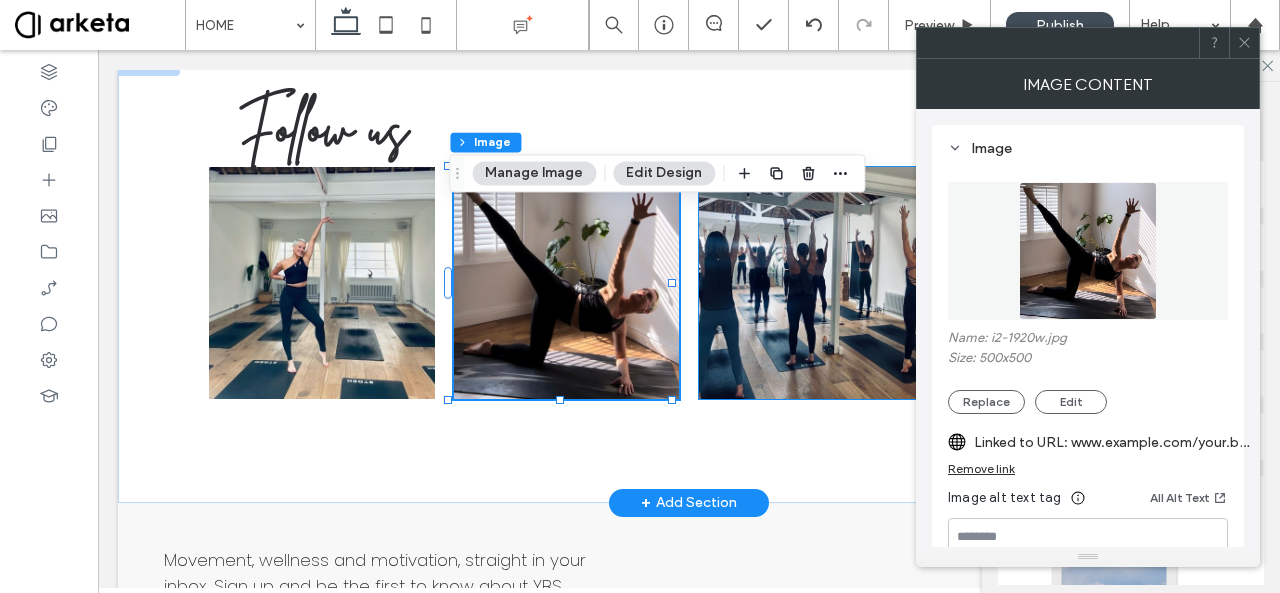 click at bounding box center [811, 283] 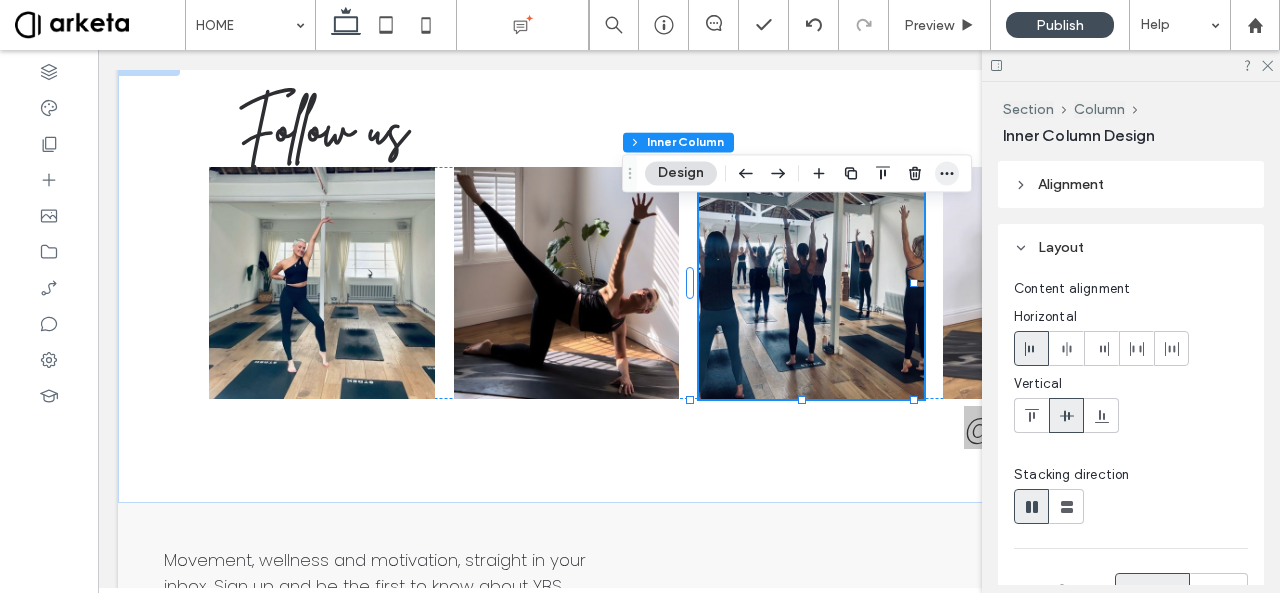 click 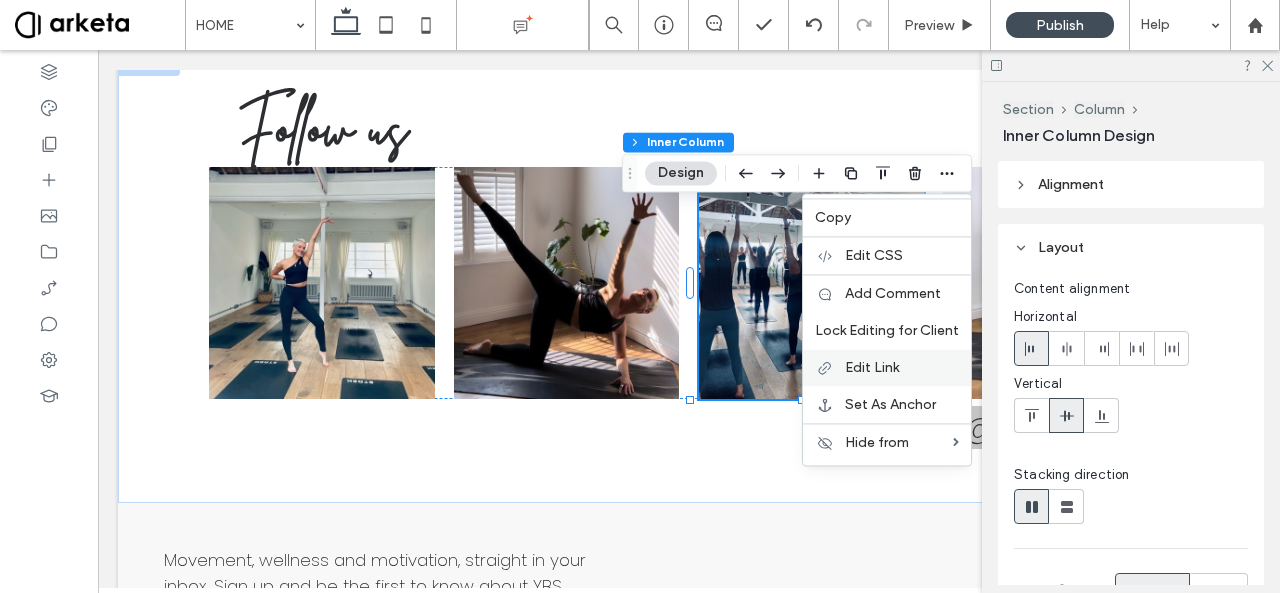 click on "Edit Link" at bounding box center (902, 367) 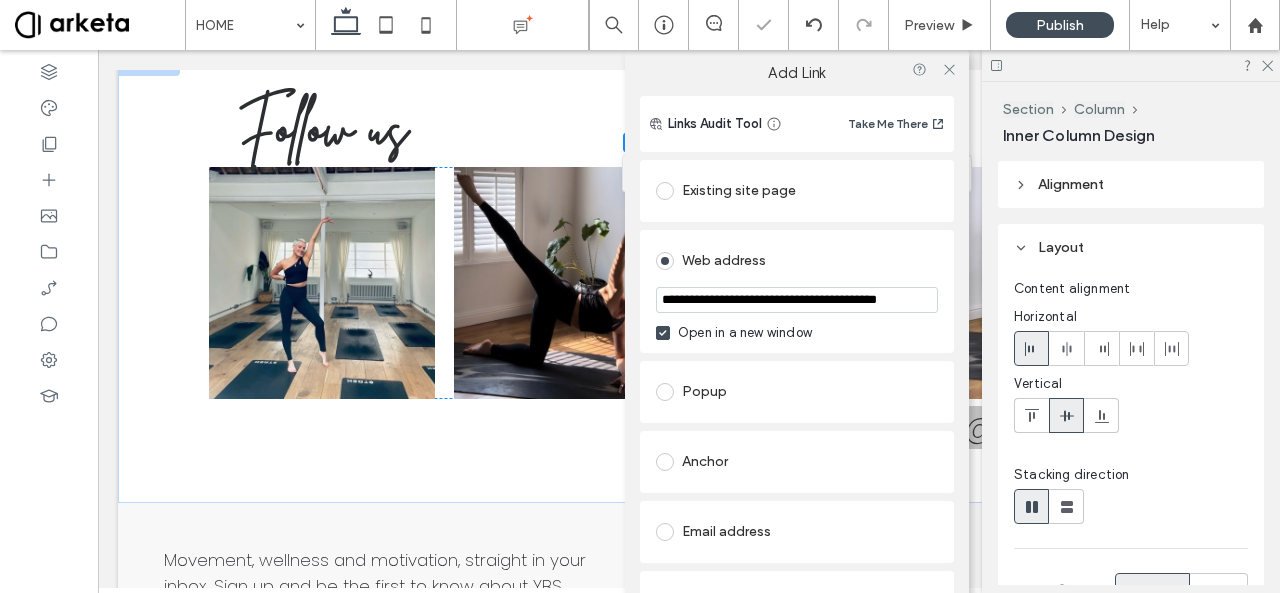 scroll, scrollTop: 133, scrollLeft: 0, axis: vertical 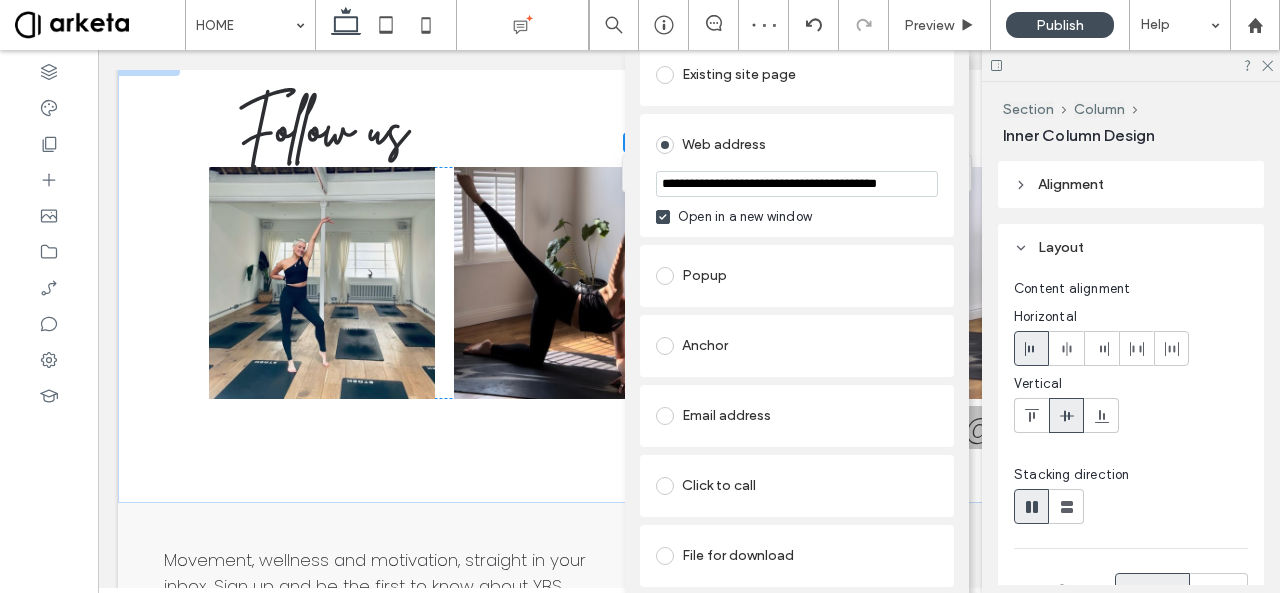click on "Remove link" at bounding box center (797, 605) 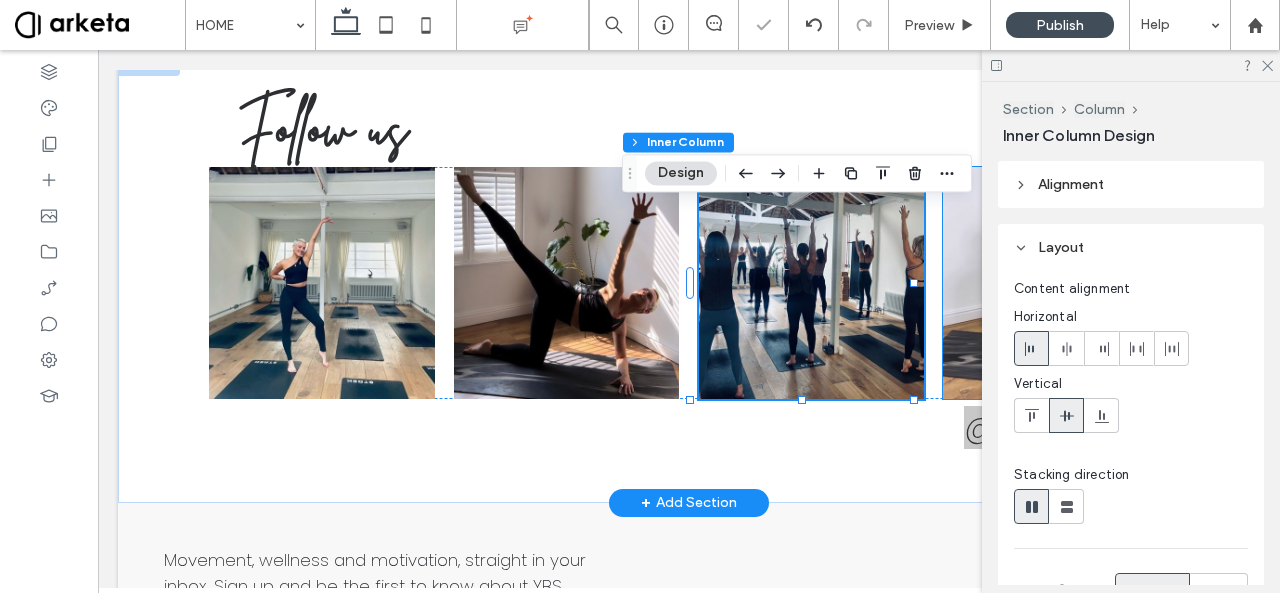 click at bounding box center [1055, 283] 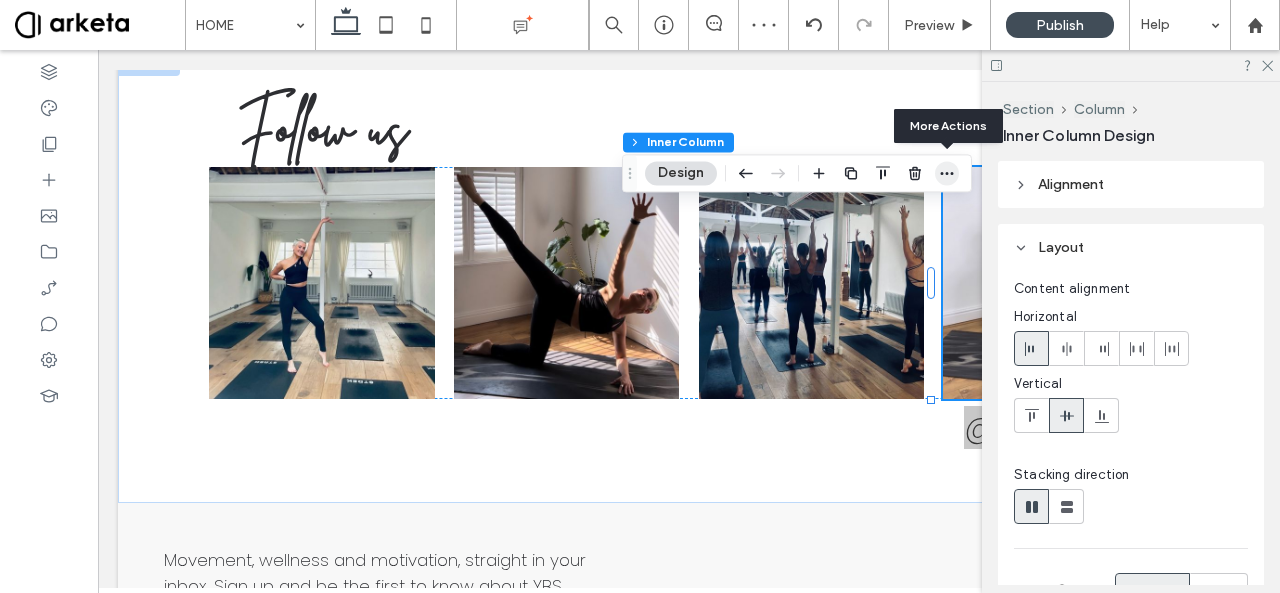click 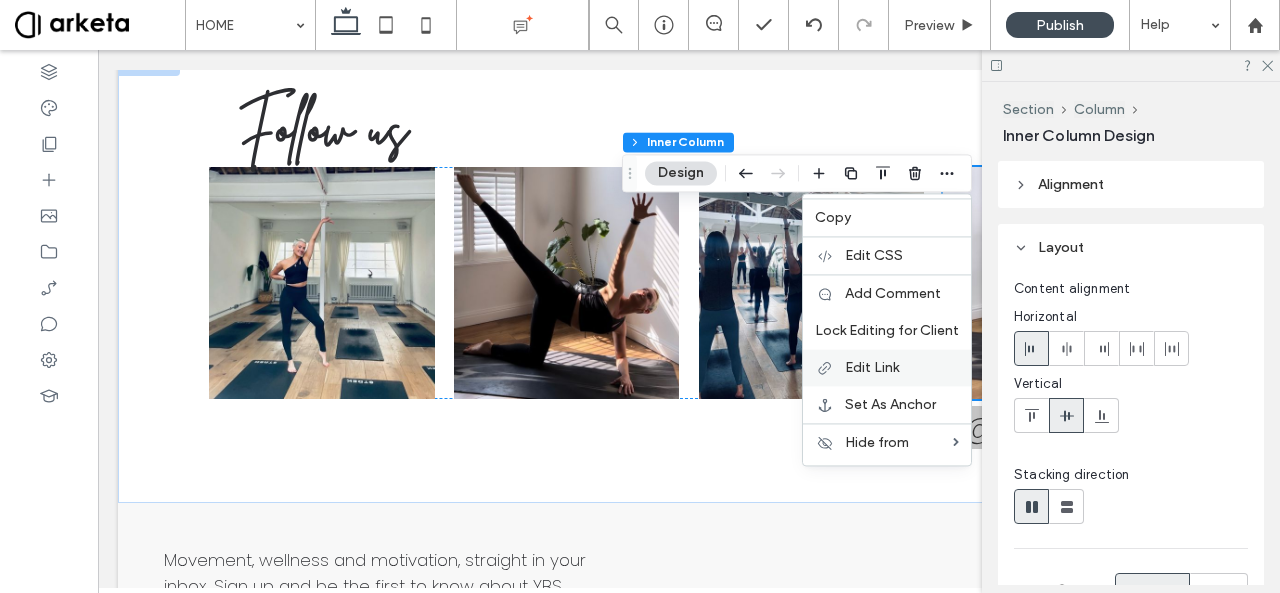 click on "Edit Link" at bounding box center [872, 367] 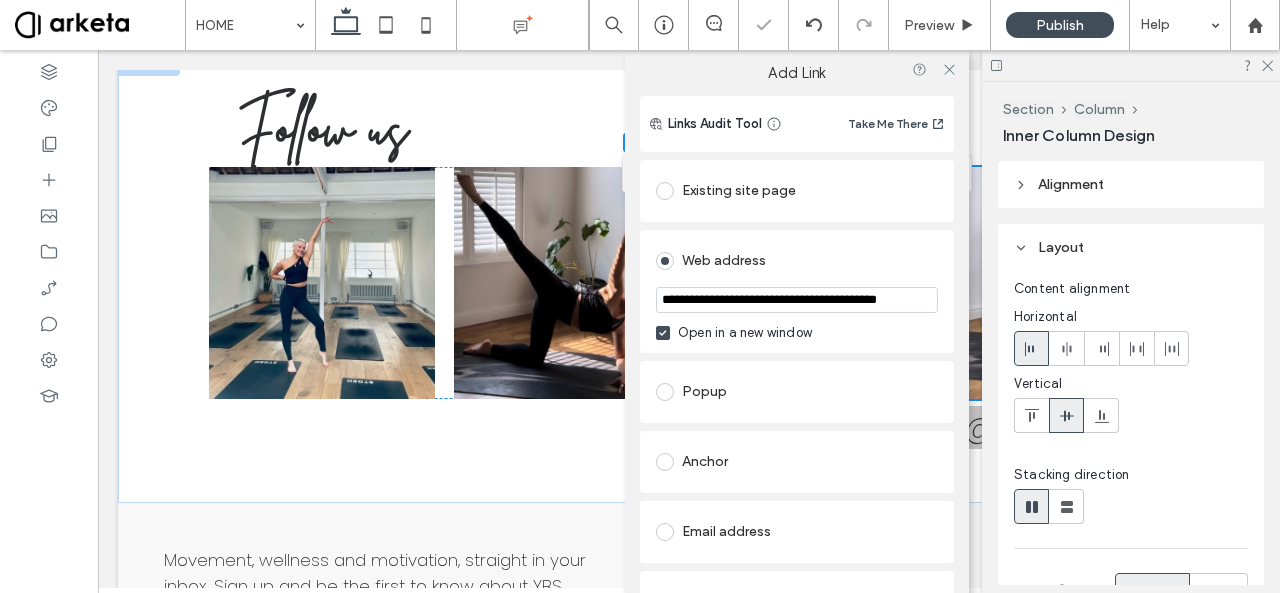 scroll, scrollTop: 133, scrollLeft: 0, axis: vertical 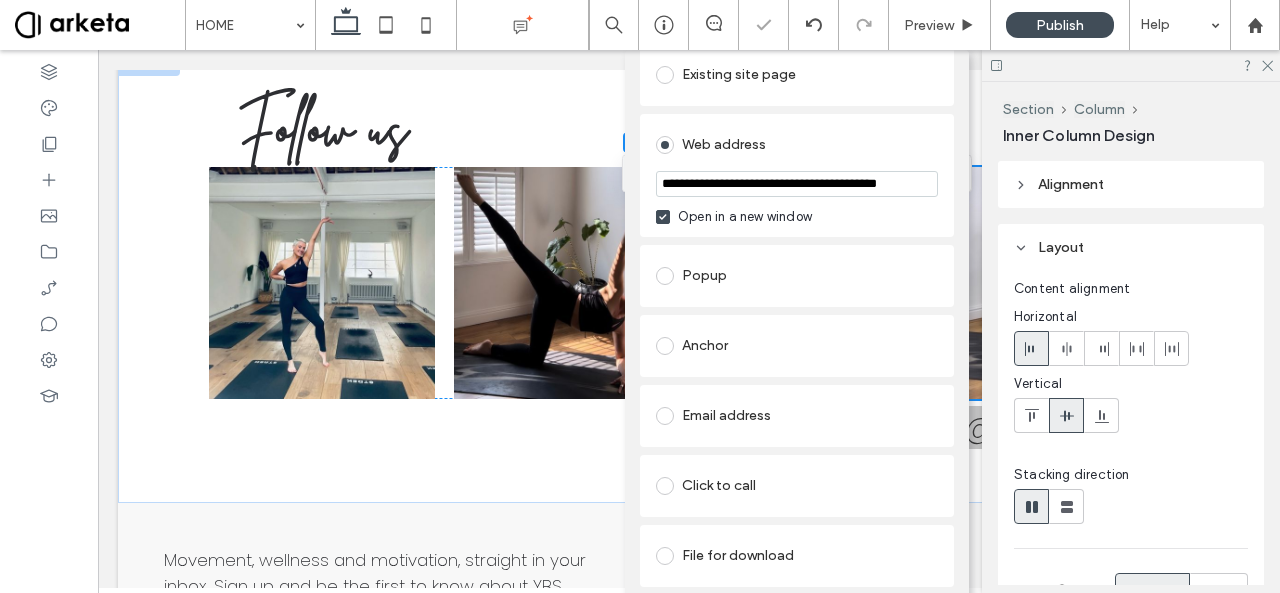 click on "Remove link" at bounding box center (797, 605) 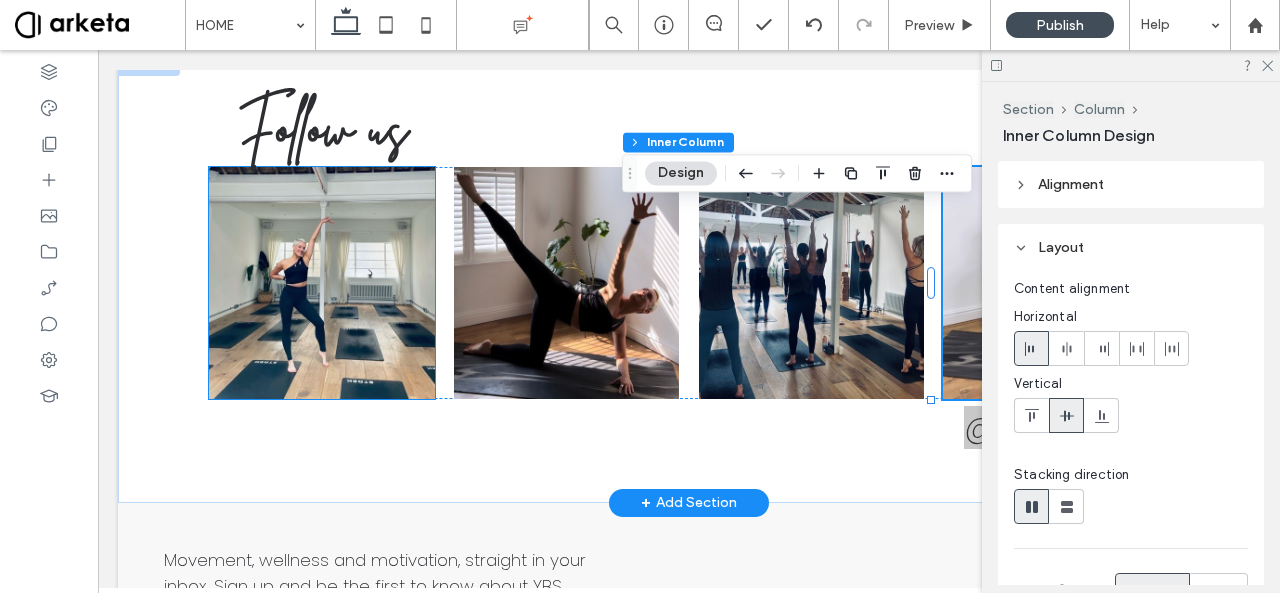 click at bounding box center [321, 283] 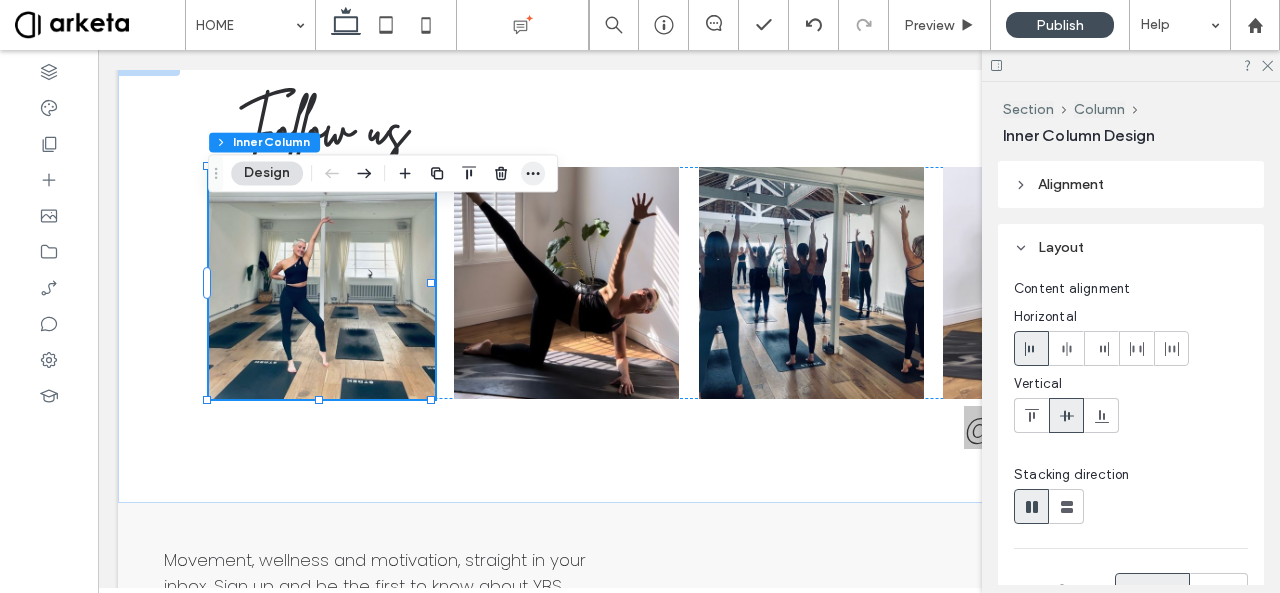 click at bounding box center [533, 173] 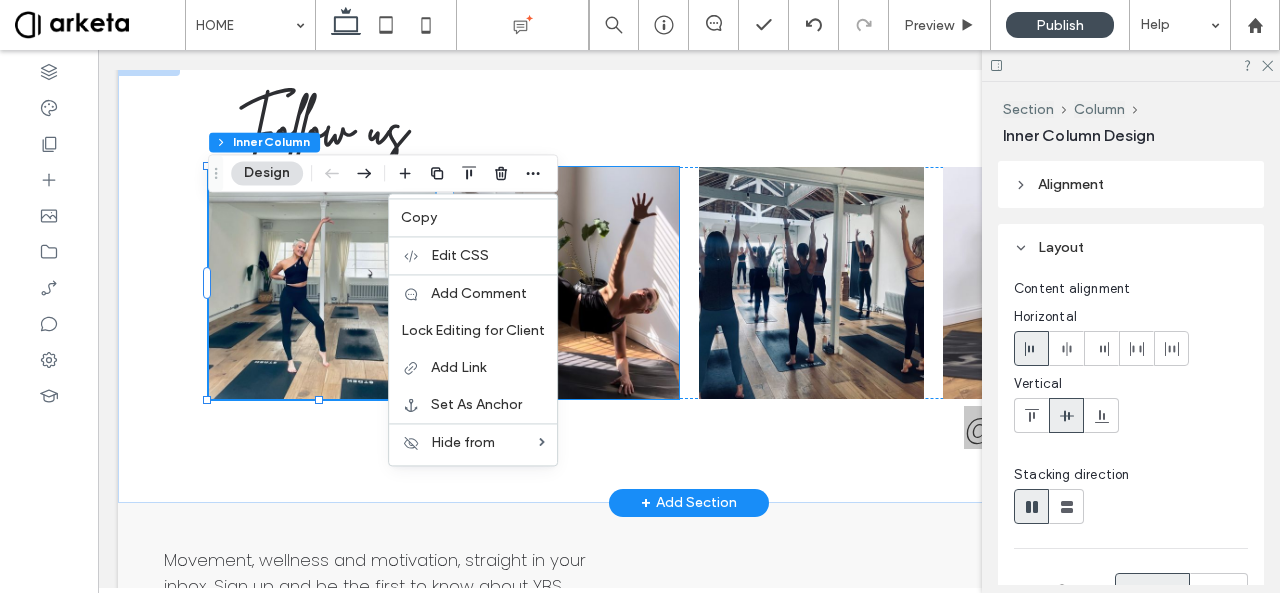 click at bounding box center [566, 283] 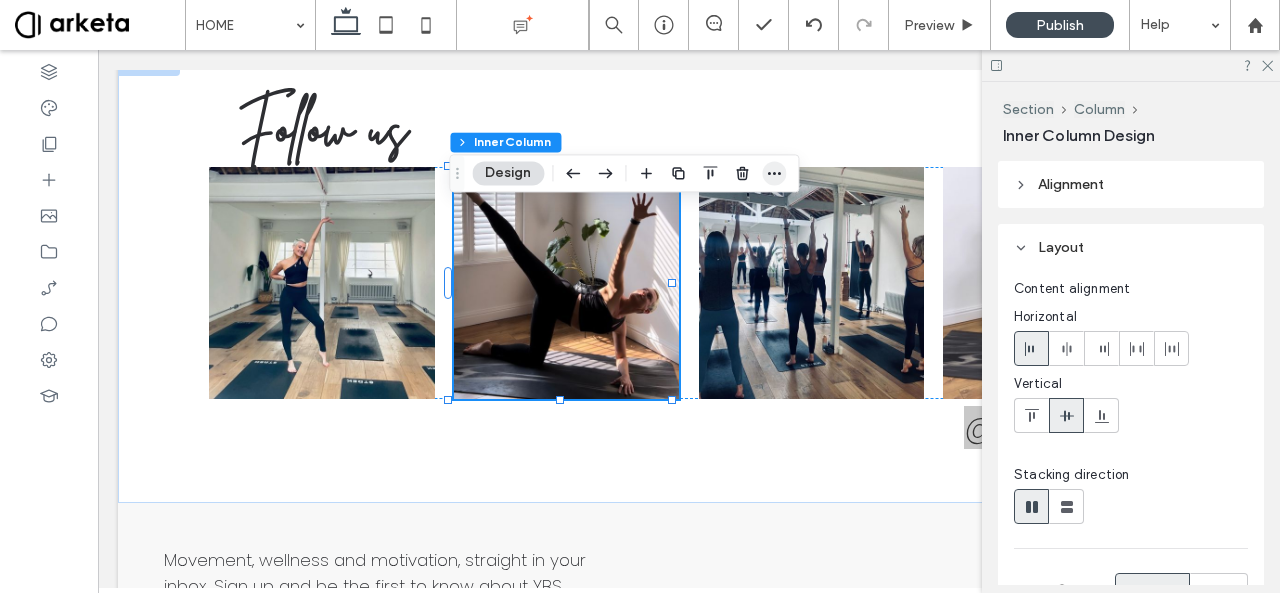 click at bounding box center [774, 173] 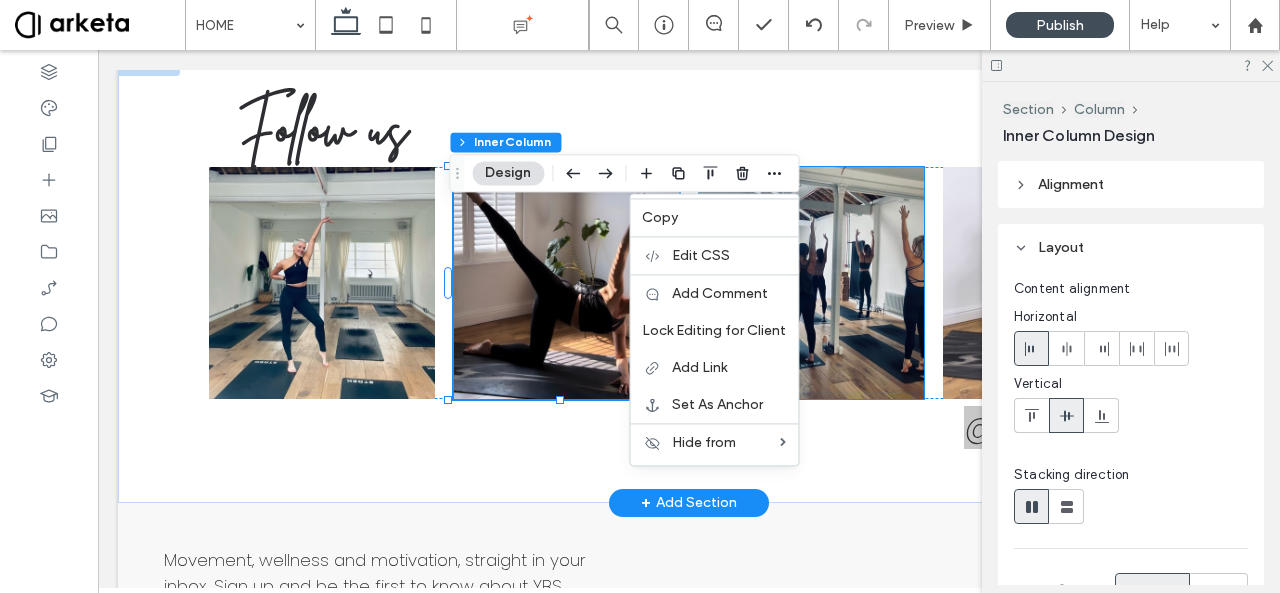click at bounding box center [811, 283] 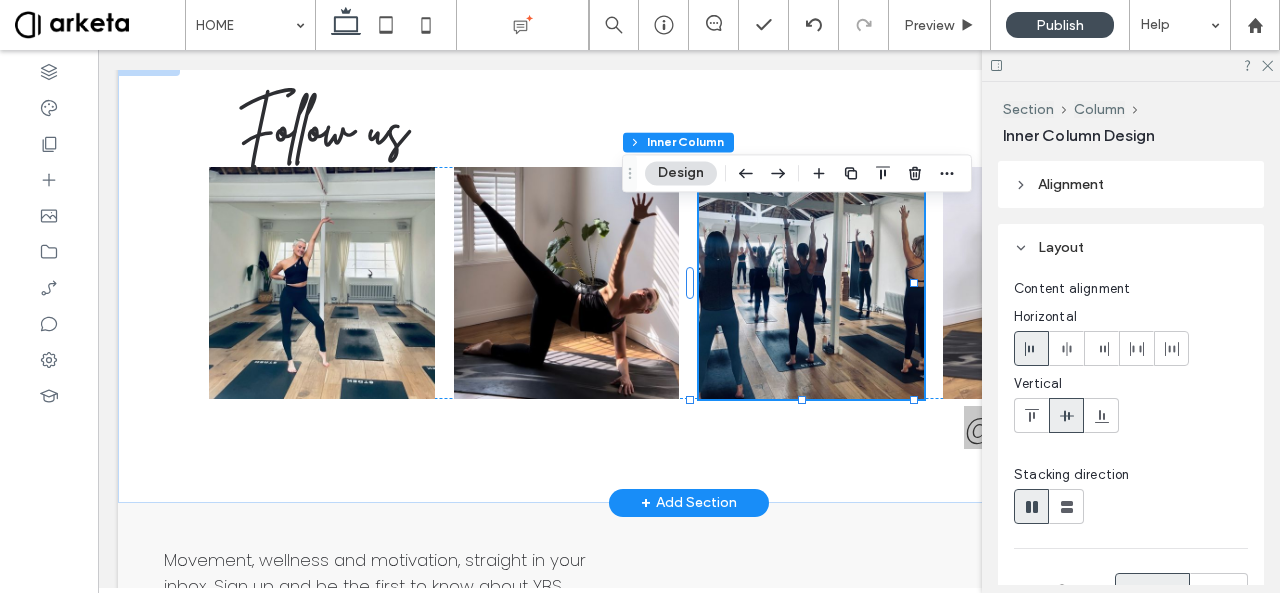 click at bounding box center [811, 283] 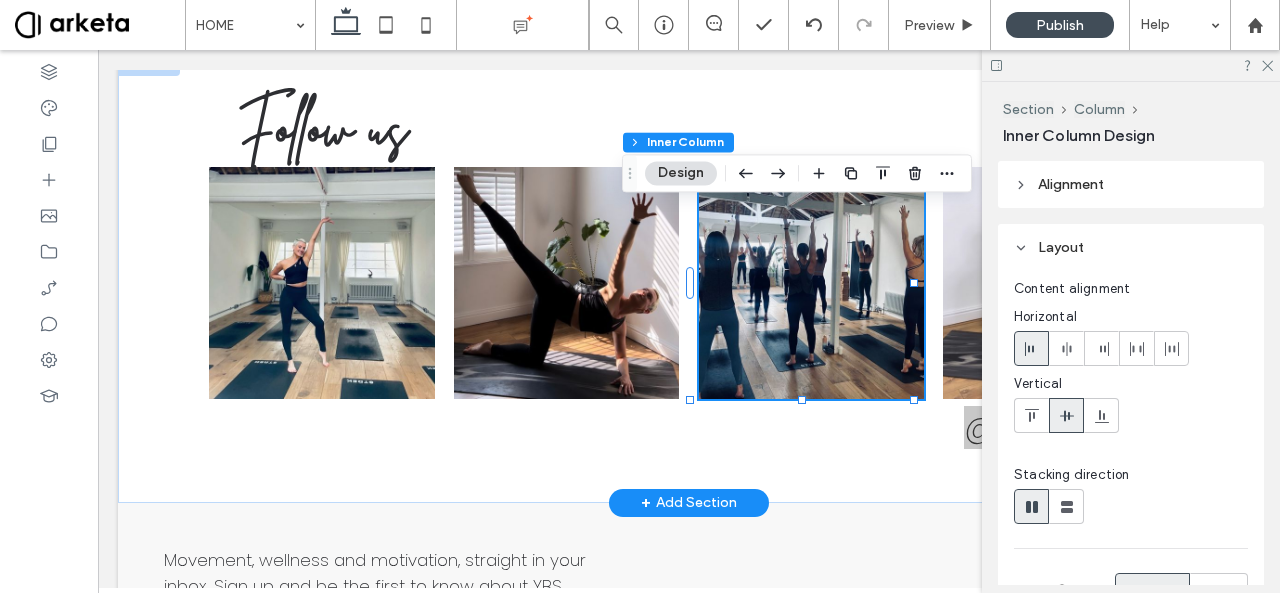 click at bounding box center [811, 283] 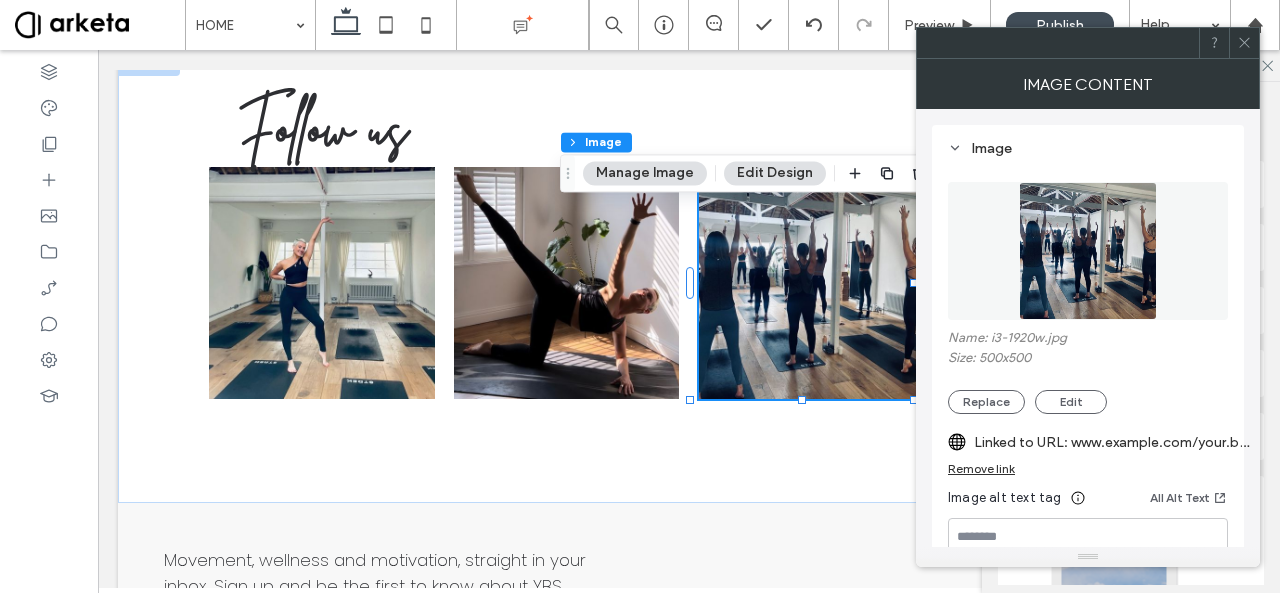 click 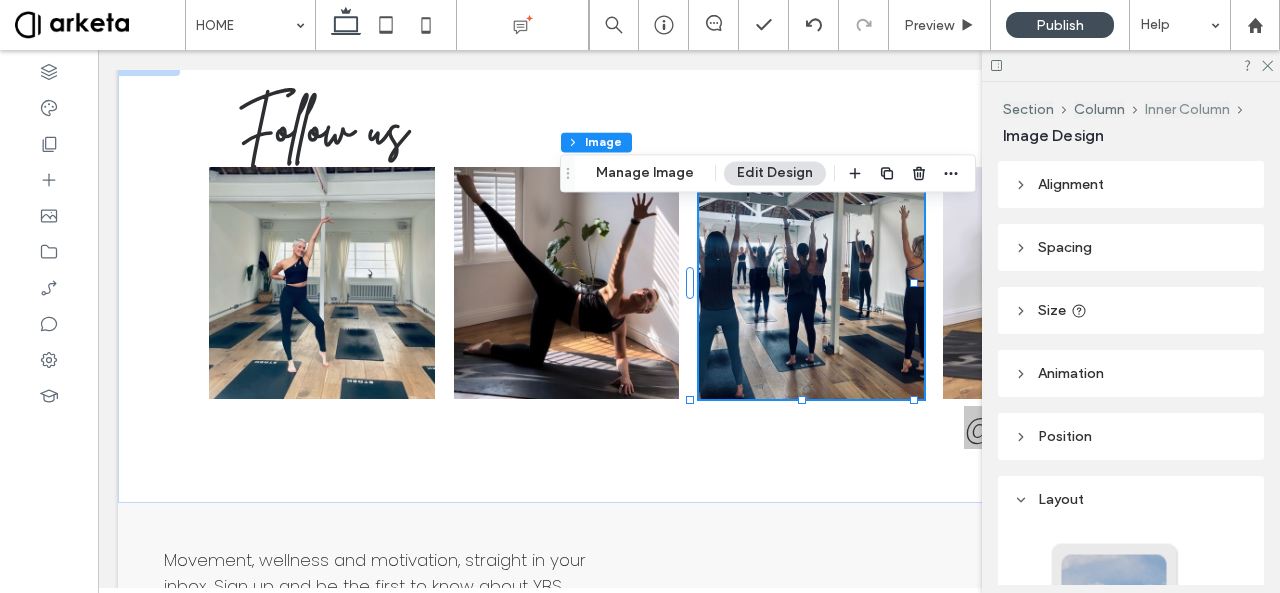 click on "Inner Column" at bounding box center [1187, 109] 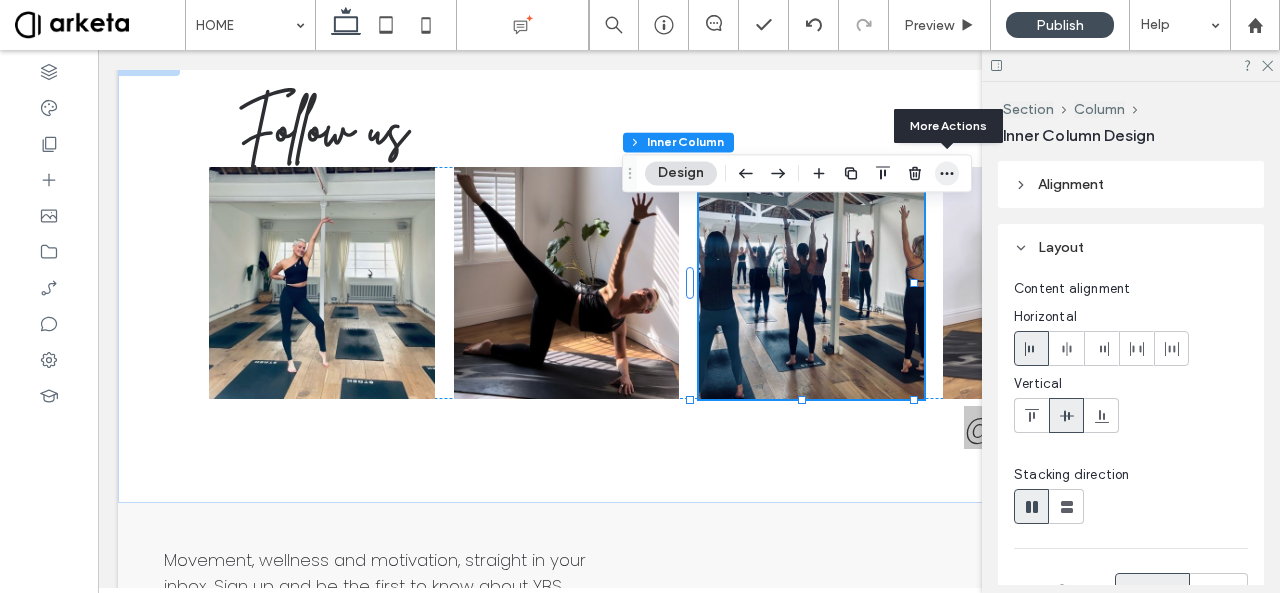click 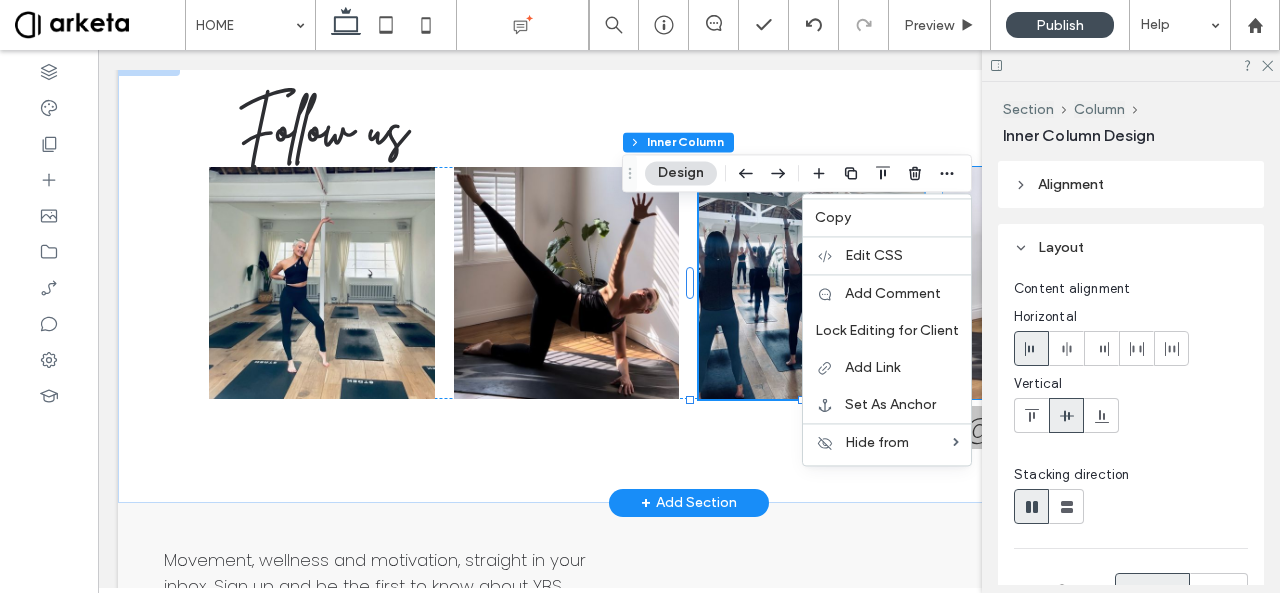 click at bounding box center (1055, 283) 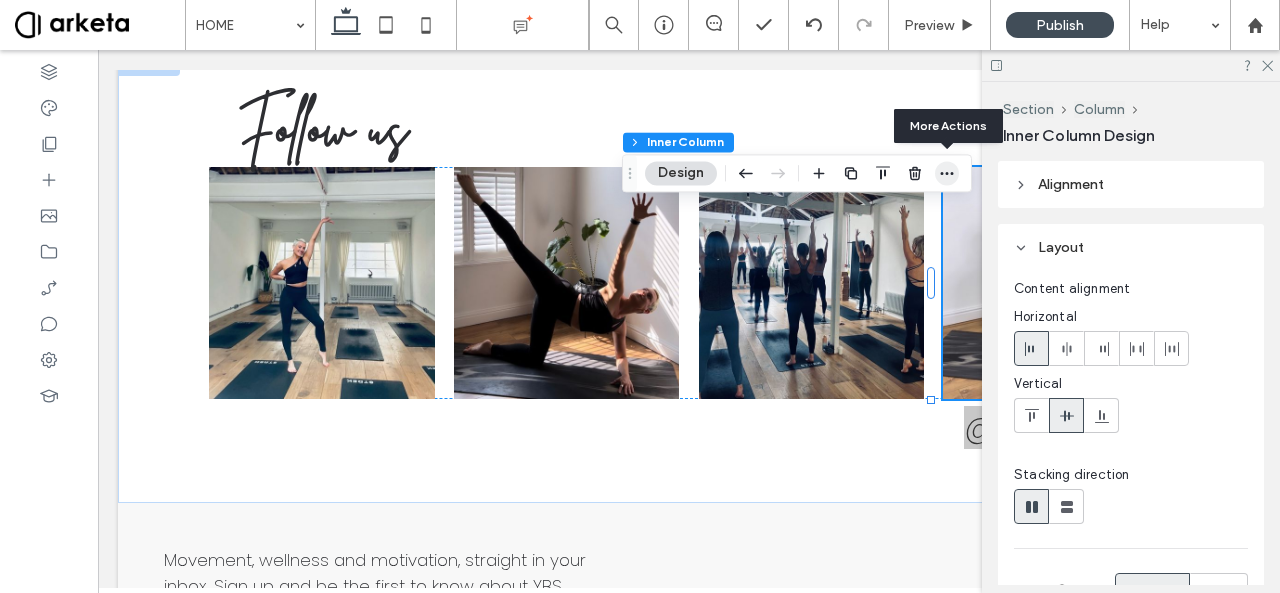 click 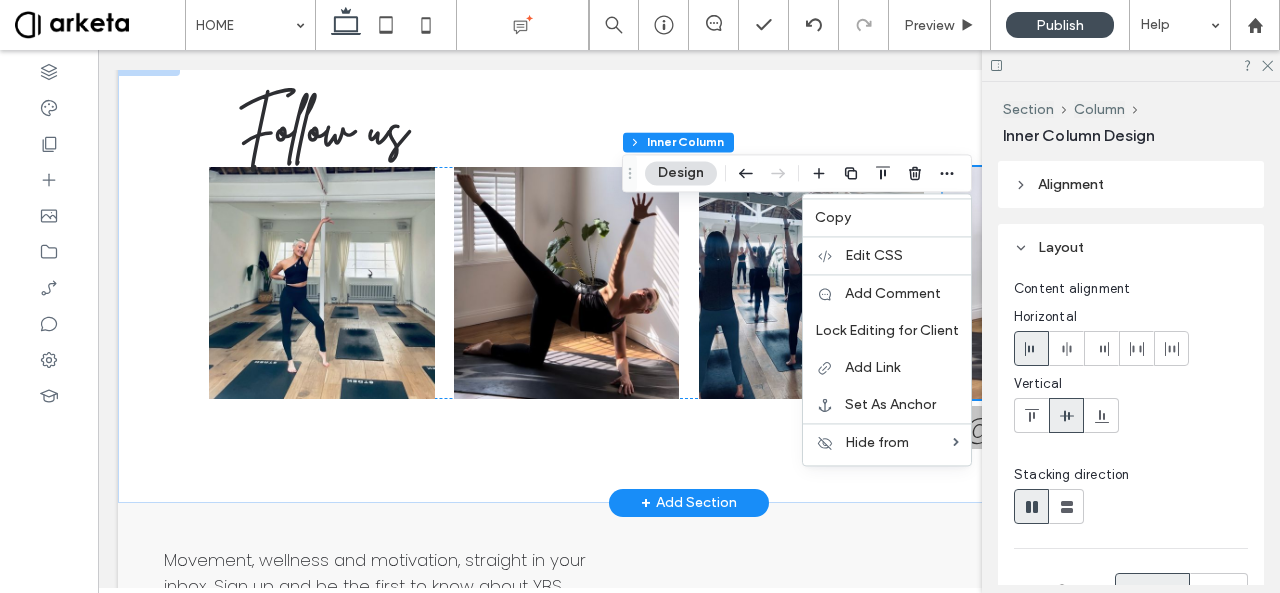 click at bounding box center [1055, 283] 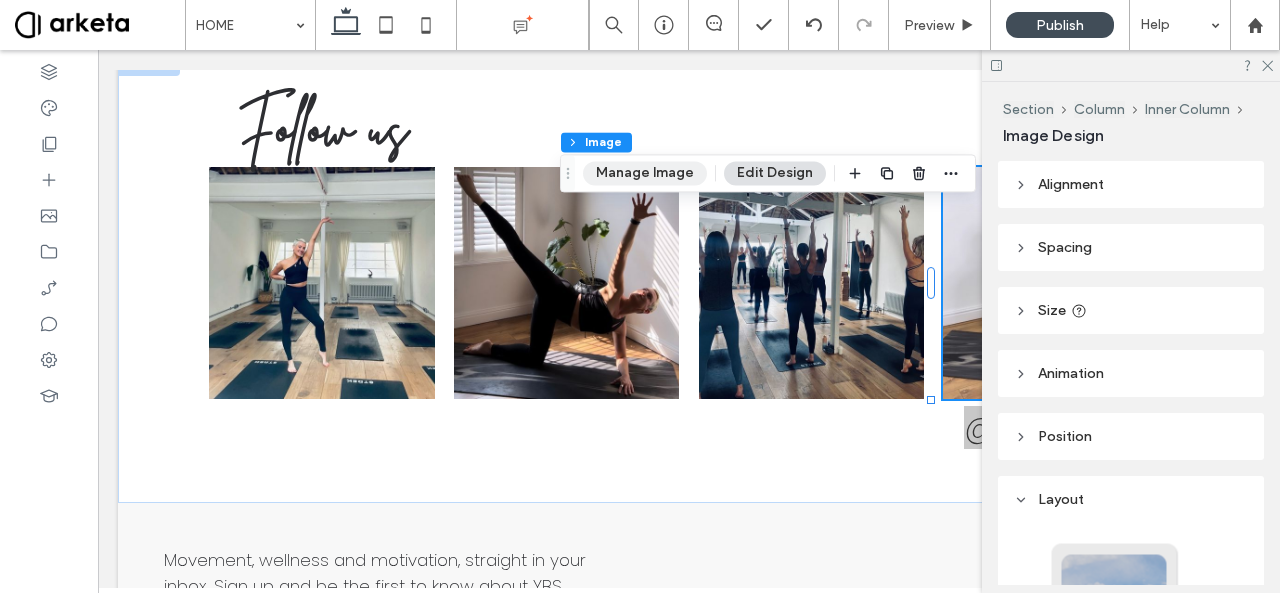 click on "Manage Image" at bounding box center (645, 173) 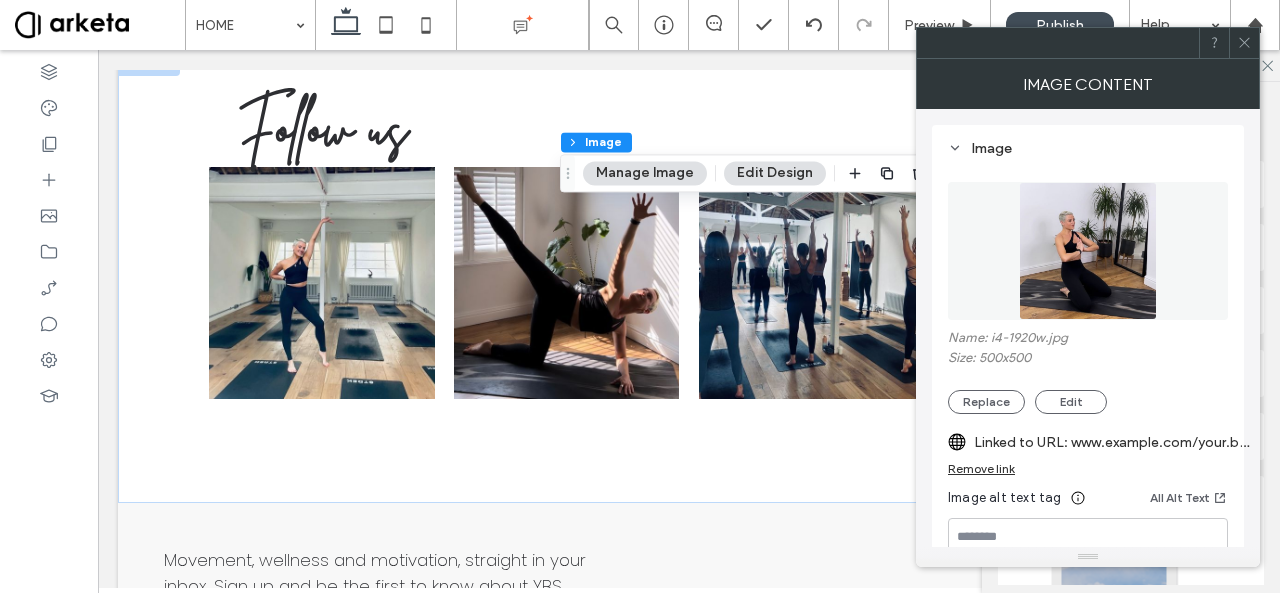 click 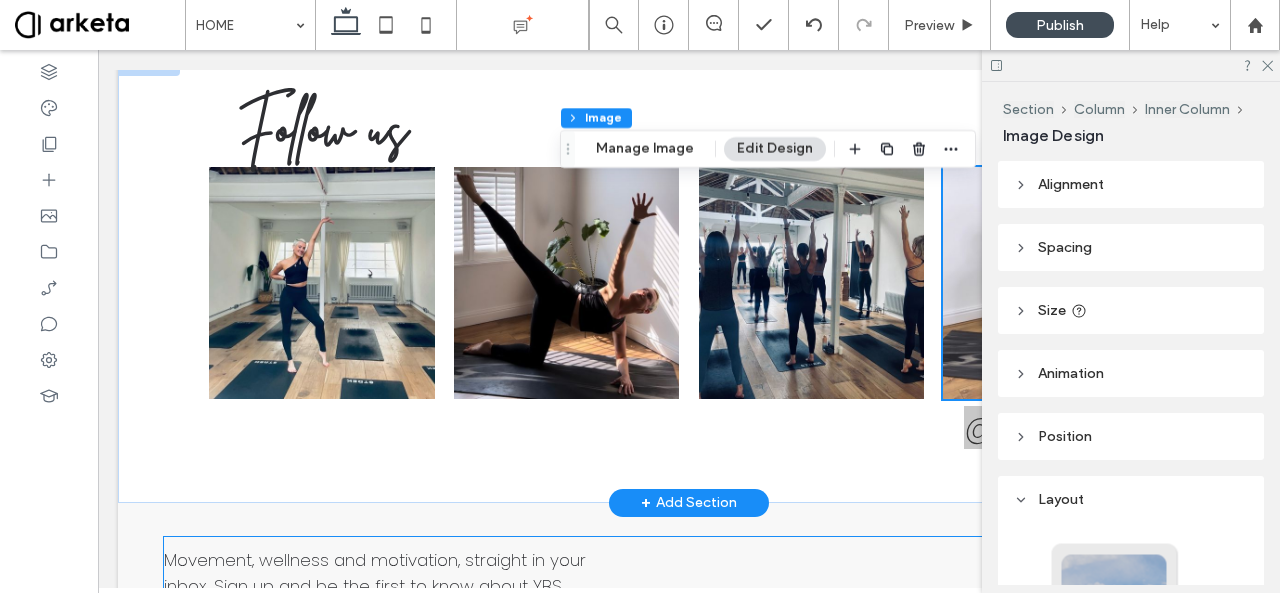 scroll, scrollTop: 3992, scrollLeft: 0, axis: vertical 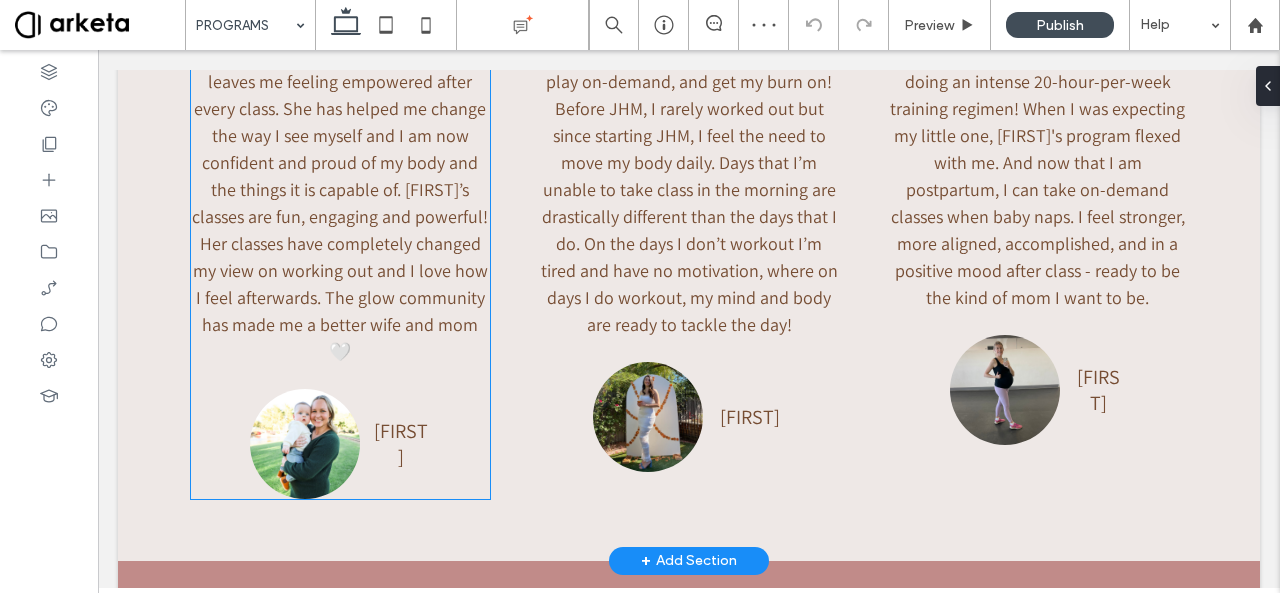 click on "Joining JHM was one of the best things to happen to me after having a baby. [FIRST] is motivating, inspiring and leaves me feeling empowered after every class. She has helped me change the way I see myself and I am now confident and proud of my body and the things it is capable of. [FIRST]’s classes are fun, engaging and powerful! Her classes have completely changed my view on working out and I love how I feel afterwards. The glow community has made me a better wife and mom 🤍" at bounding box center (340, 176) 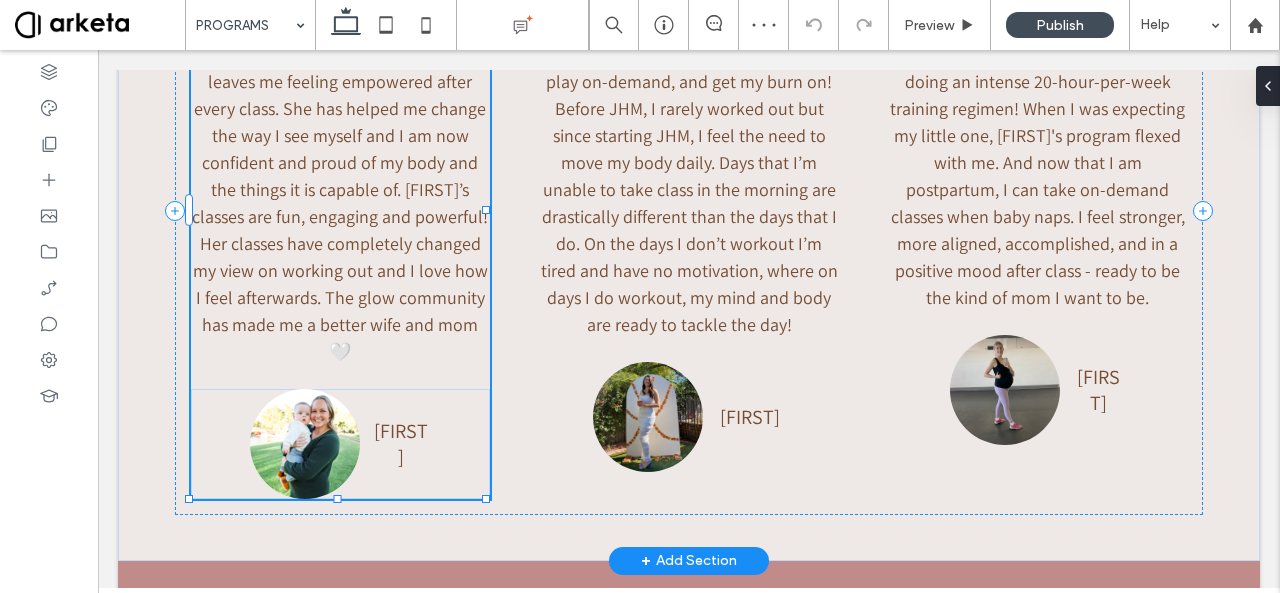 click on "Joining JHM was one of the best things to happen to me after having a baby. [FIRST] is motivating, inspiring and leaves me feeling empowered after every class. She has helped me change the way I see myself and I am now confident and proud of my body and the things it is capable of. [FIRST]’s classes are fun, engaging and powerful! Her classes have completely changed my view on working out and I love how I feel afterwards. The glow community has made me a better wife and mom 🤍" at bounding box center (340, 176) 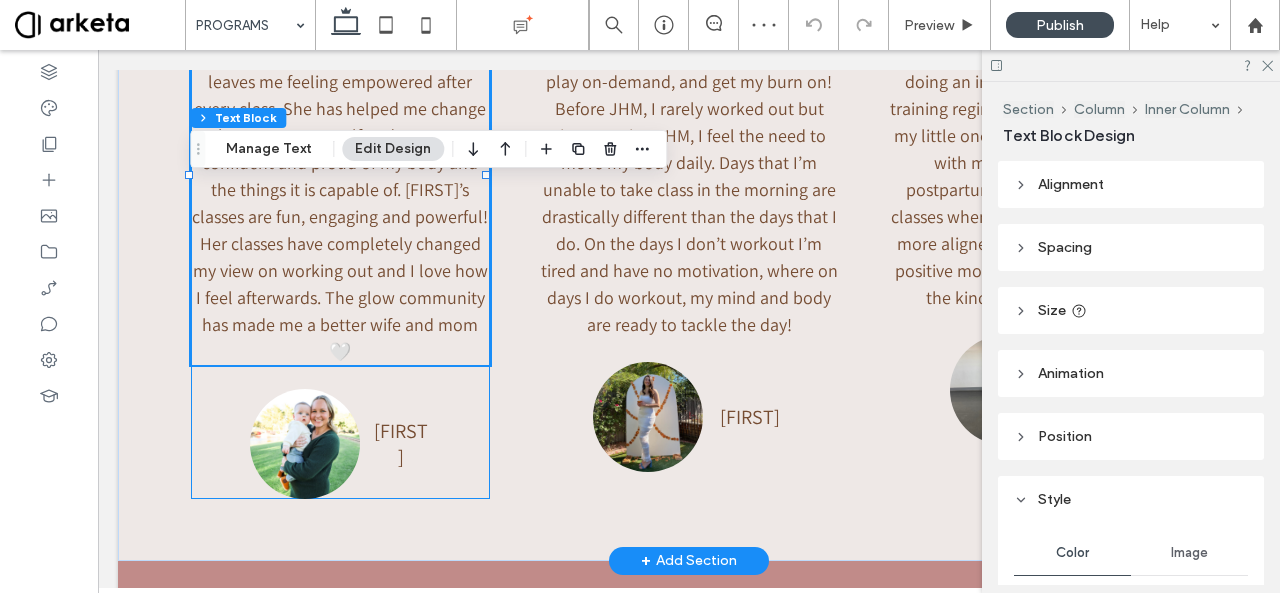 scroll, scrollTop: 1078, scrollLeft: 0, axis: vertical 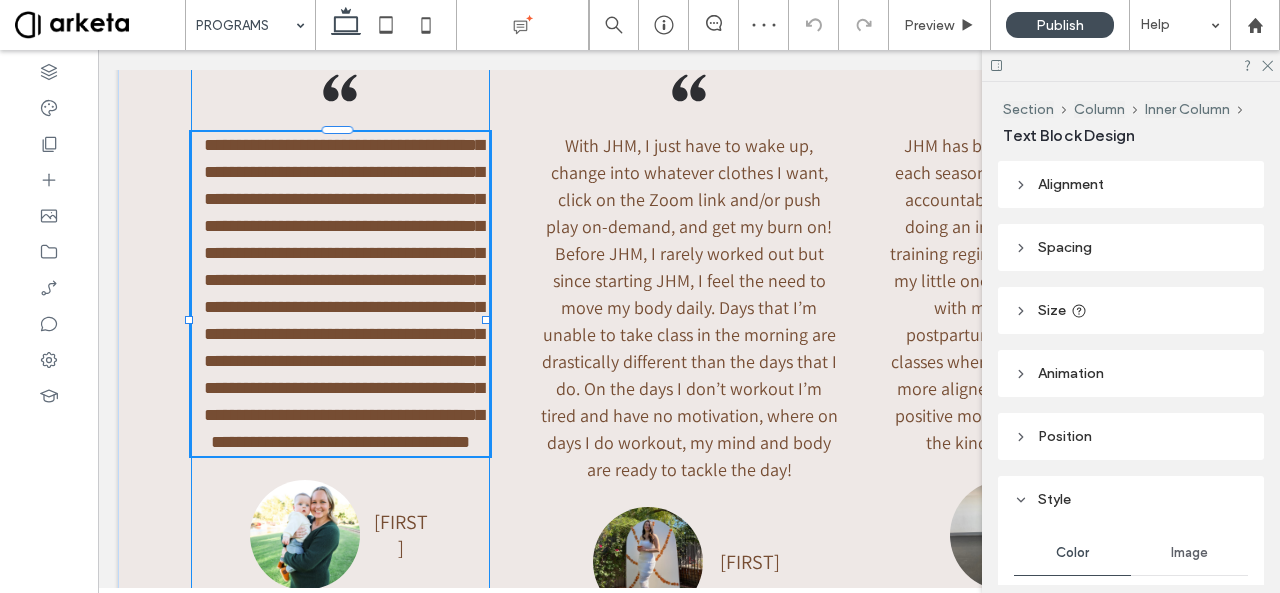 type on "*********" 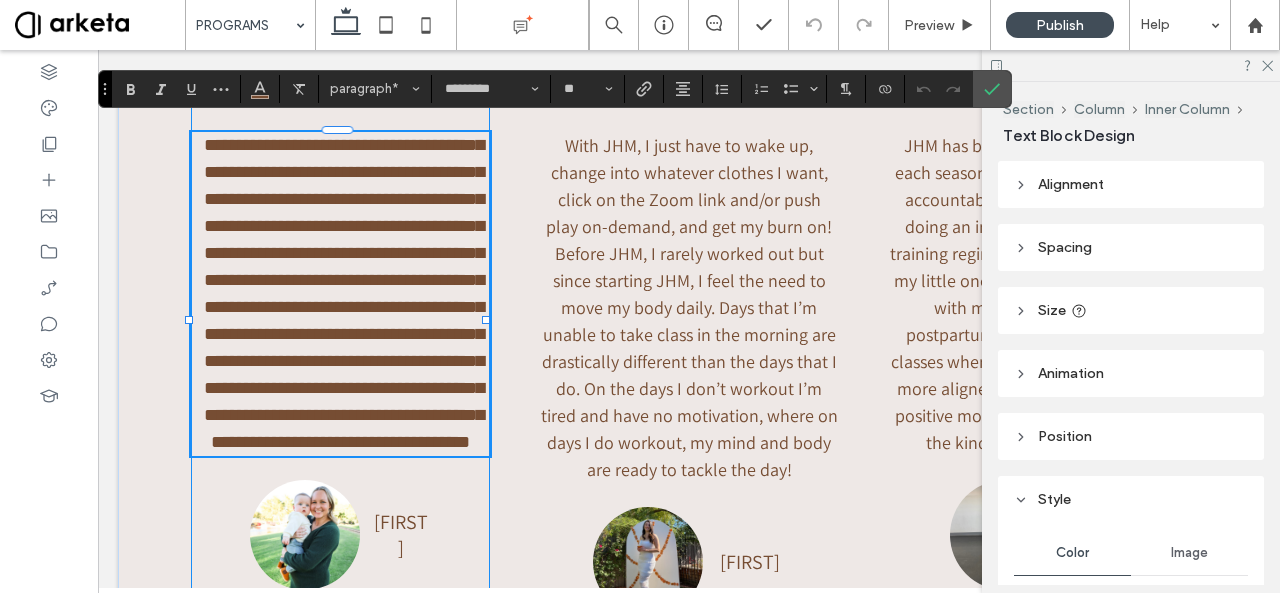 type on "*******" 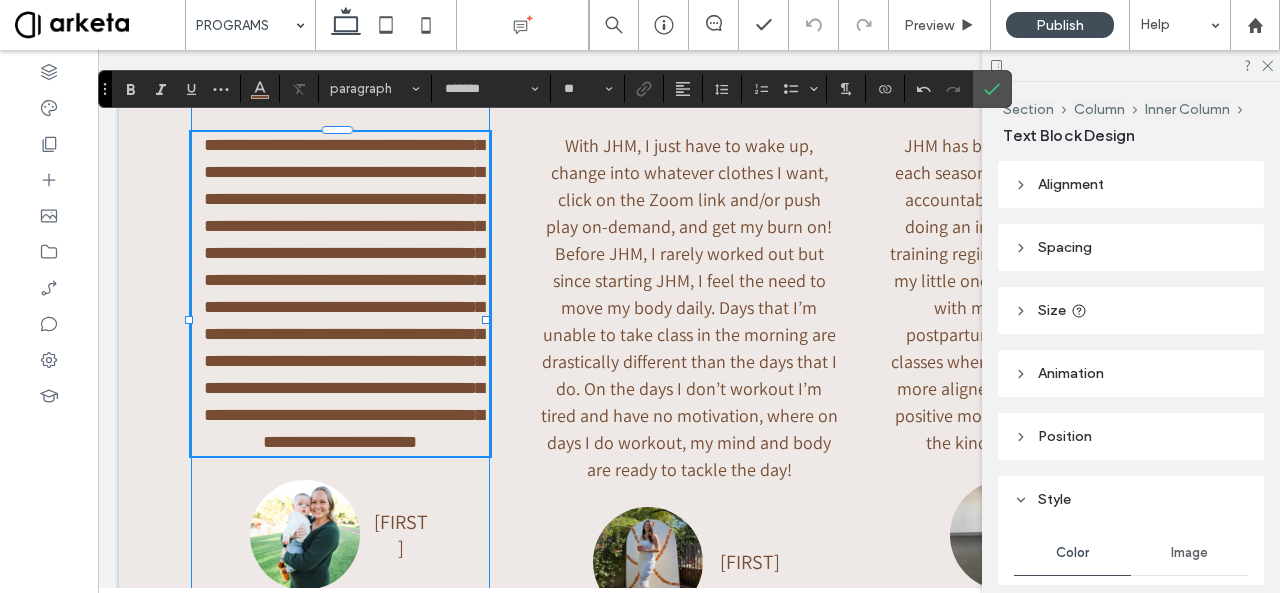 scroll, scrollTop: 0, scrollLeft: 0, axis: both 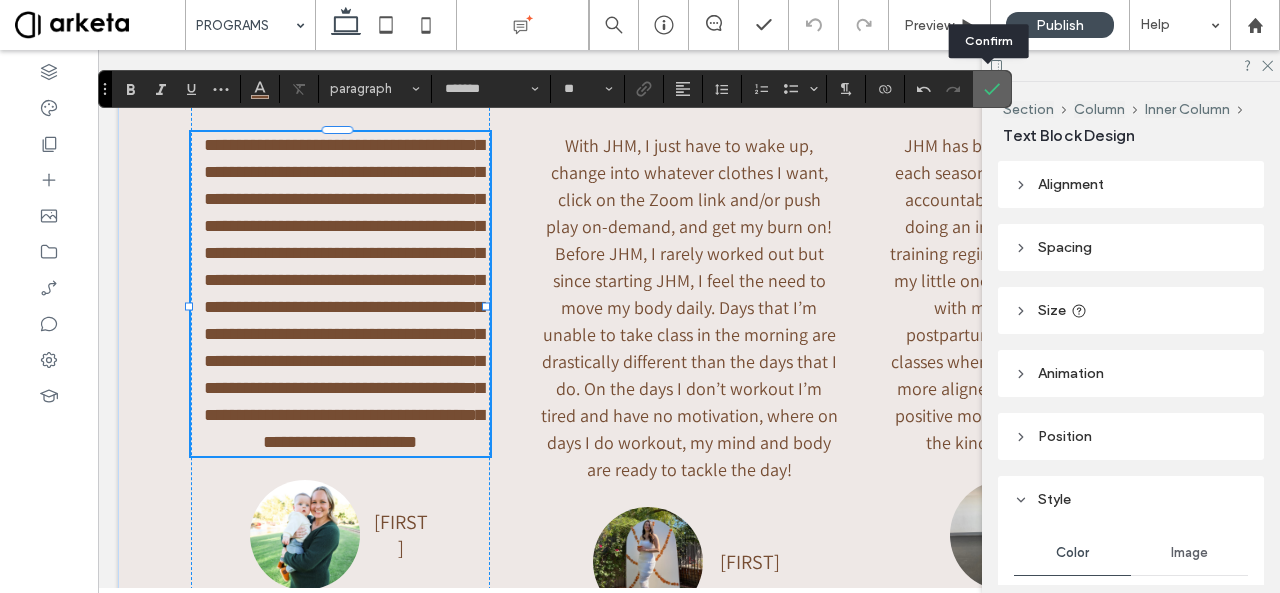click at bounding box center [992, 89] 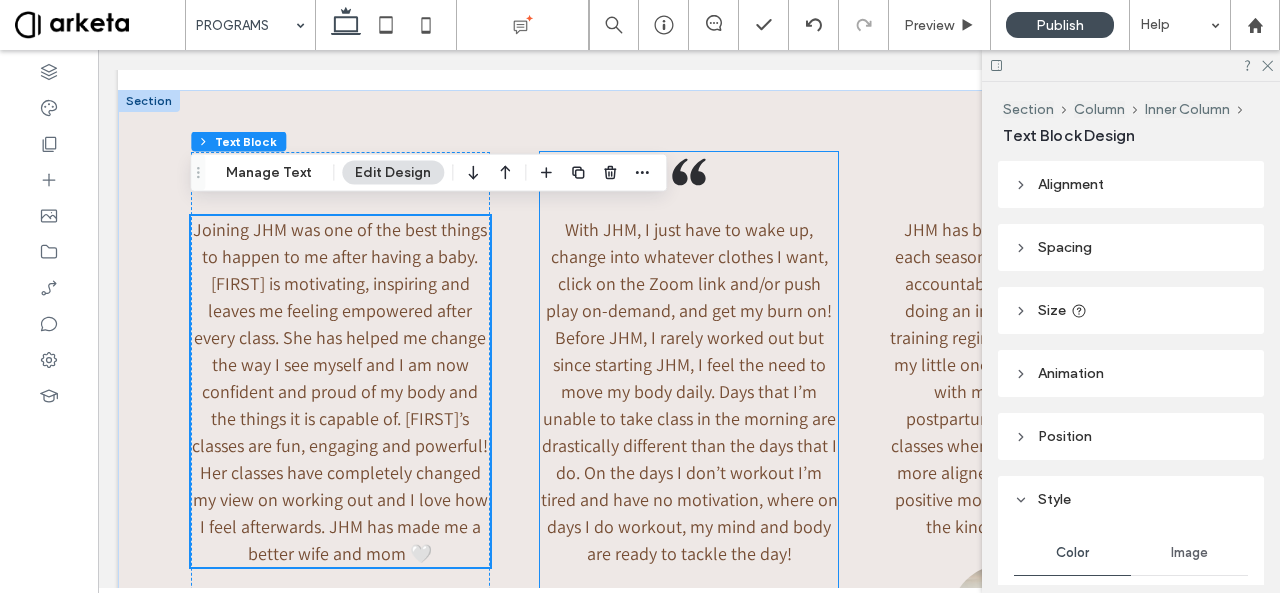 scroll, scrollTop: 994, scrollLeft: 0, axis: vertical 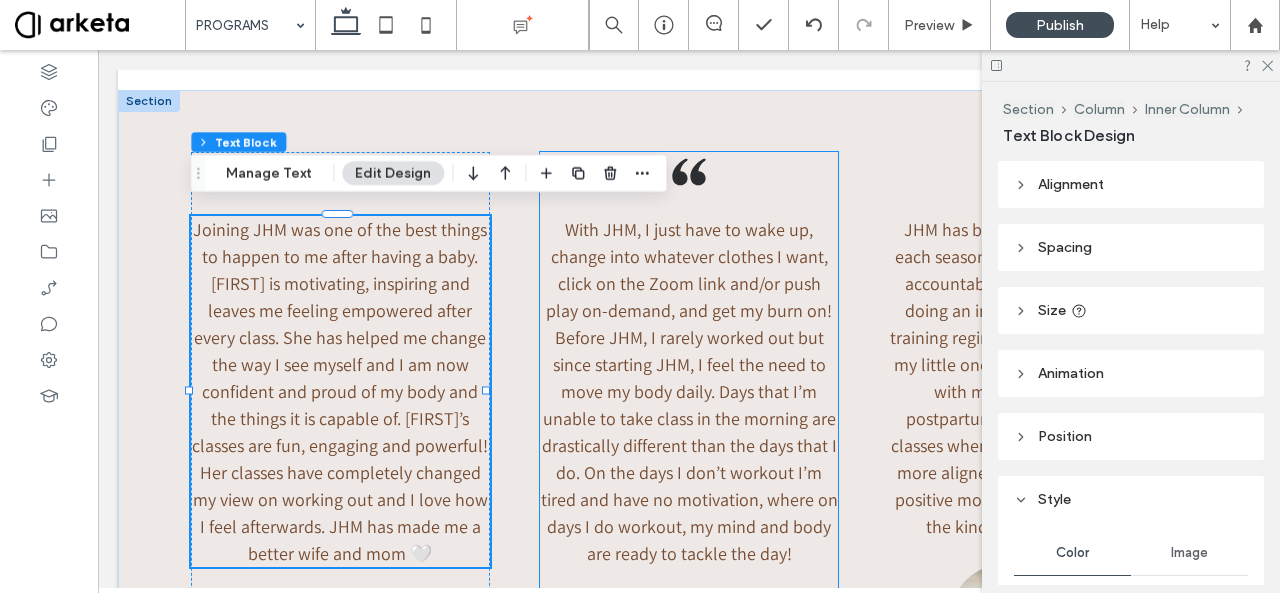 click on "With JHM, I just have to wake up, change into whatever clothes I want, click on the Zoom link and/or push play on-demand, and get my burn on! Before JHM, I rarely worked out but since starting JHM, I feel the need to move my body daily. Days that I’m unable to take class in the morning are drastically different than the days that I do. On the days I don’t workout I’m tired and have no motivation, where on days I do workout, my mind and body are ready to tackle the day!
[FIRST]" at bounding box center (689, 426) 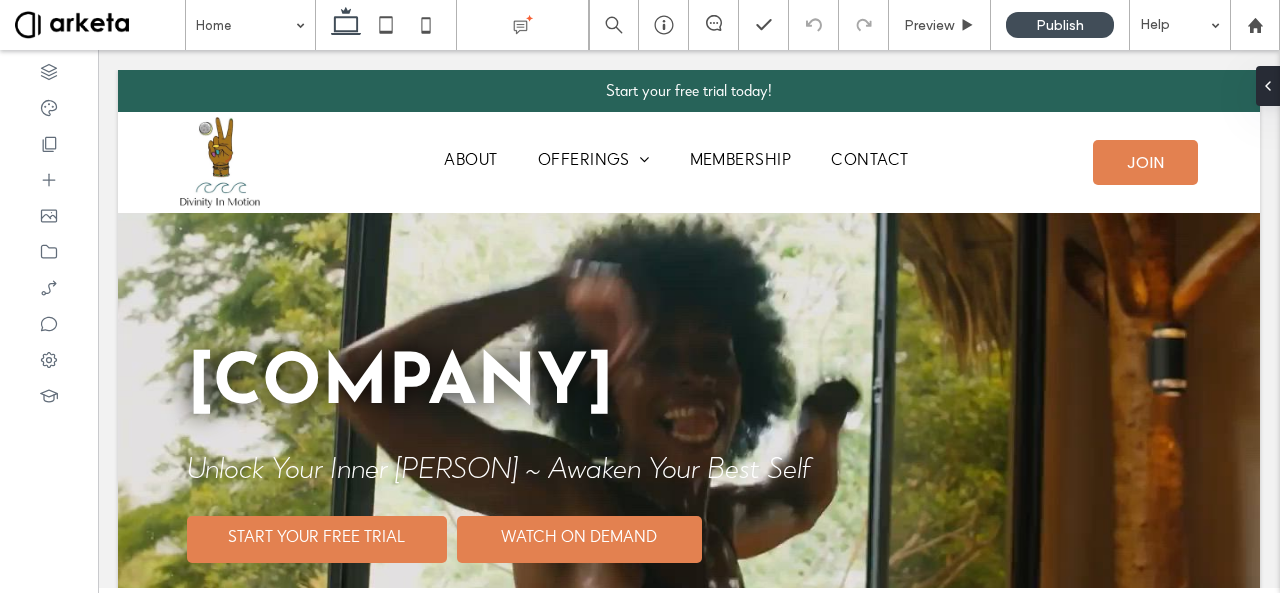 scroll, scrollTop: 0, scrollLeft: 0, axis: both 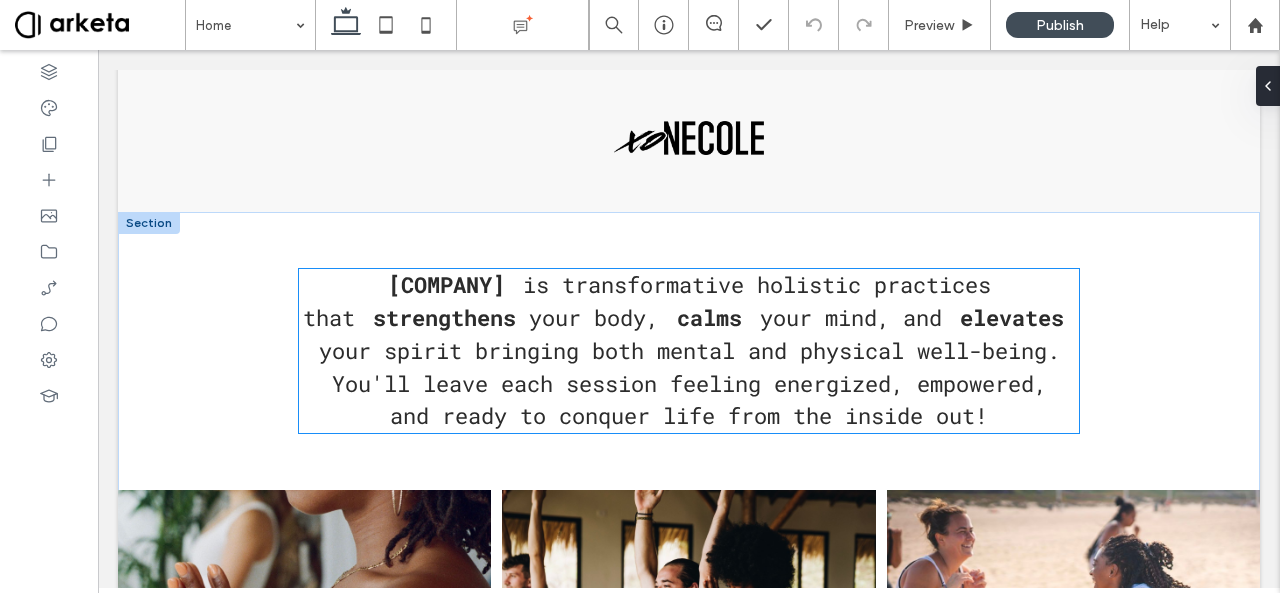 click on "[COMPANY]" at bounding box center [446, 284] 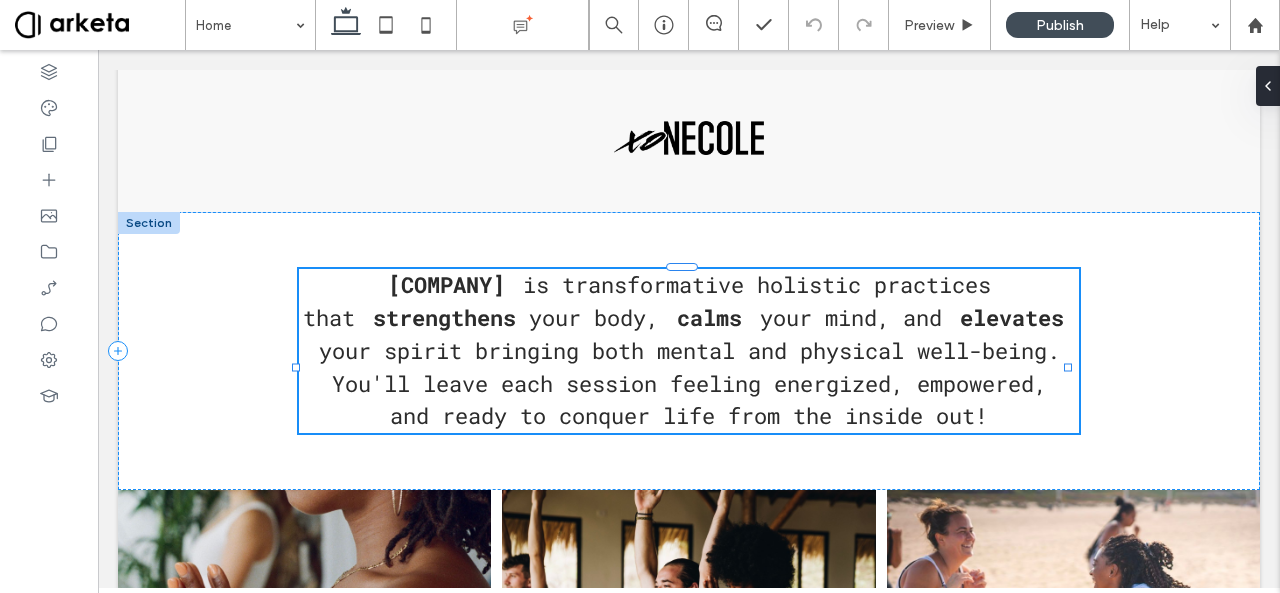 click on "Divinity In Motion
is transformative holistic practices
that
strengthens
your body,
calms
your mind, and
elevates
your spirit bringing both mental and physical well-being.
You'll leave each session feeling energized, empowered,
and ready to conquer life from the inside out!" at bounding box center [689, 351] 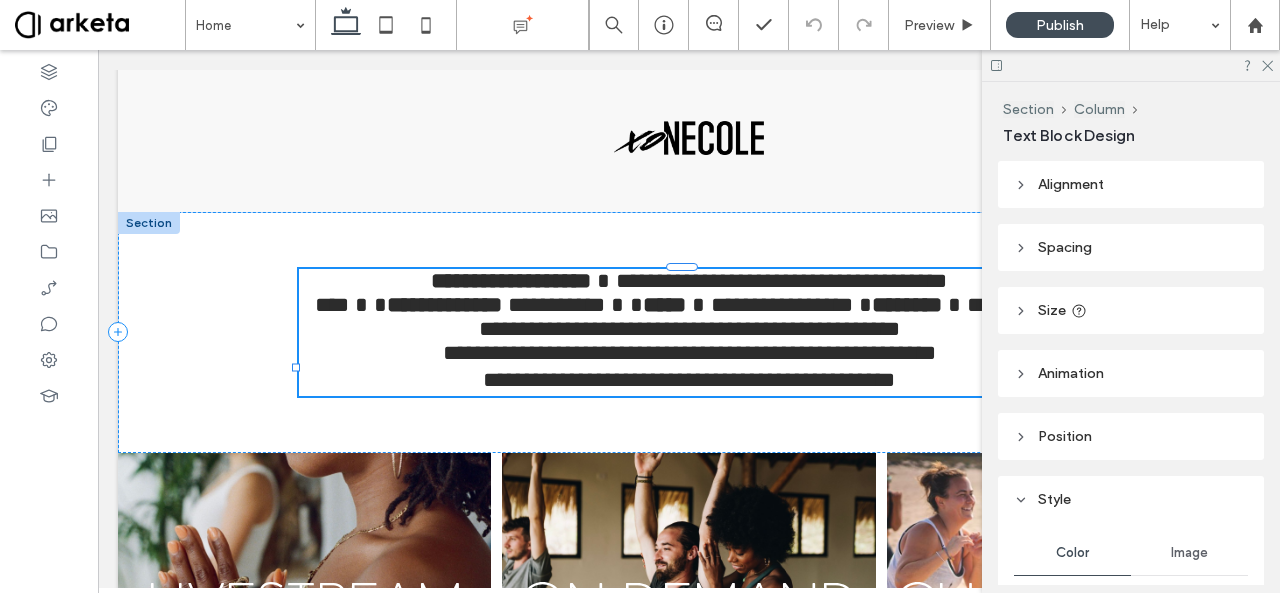 type on "**" 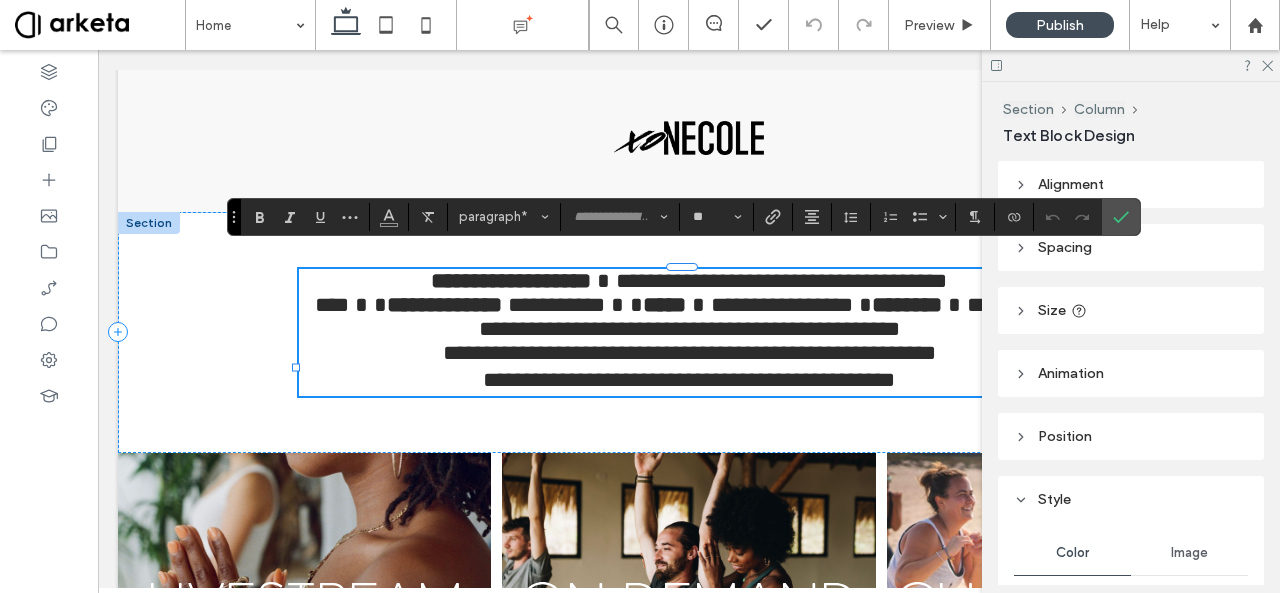 click at bounding box center [612, 281] 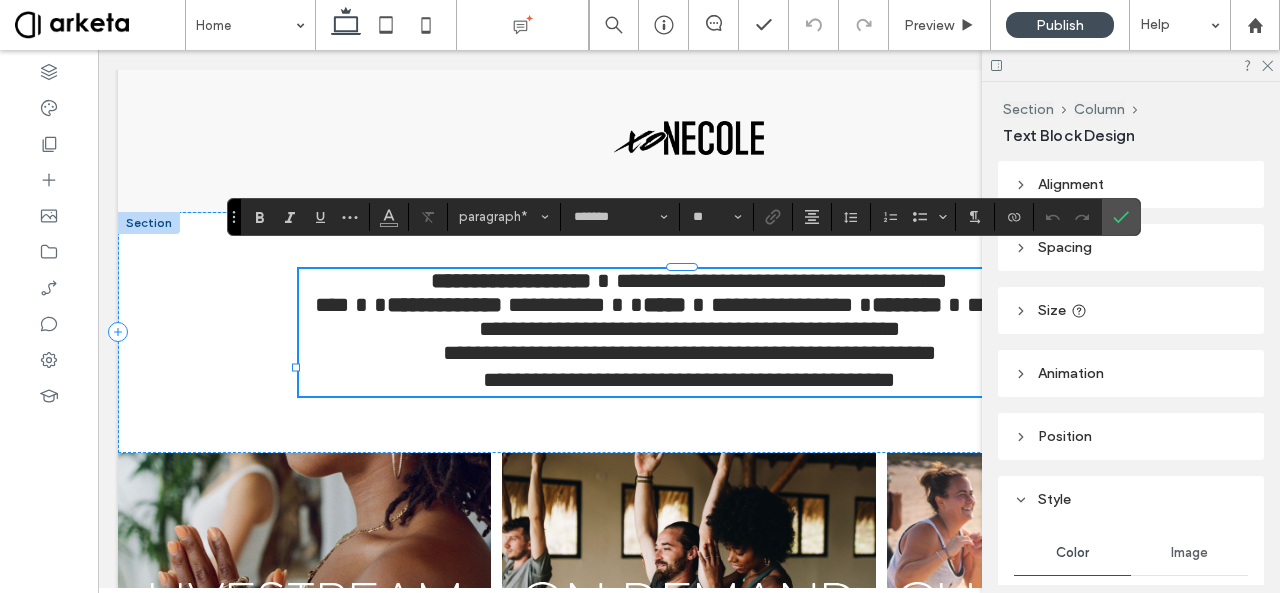 type 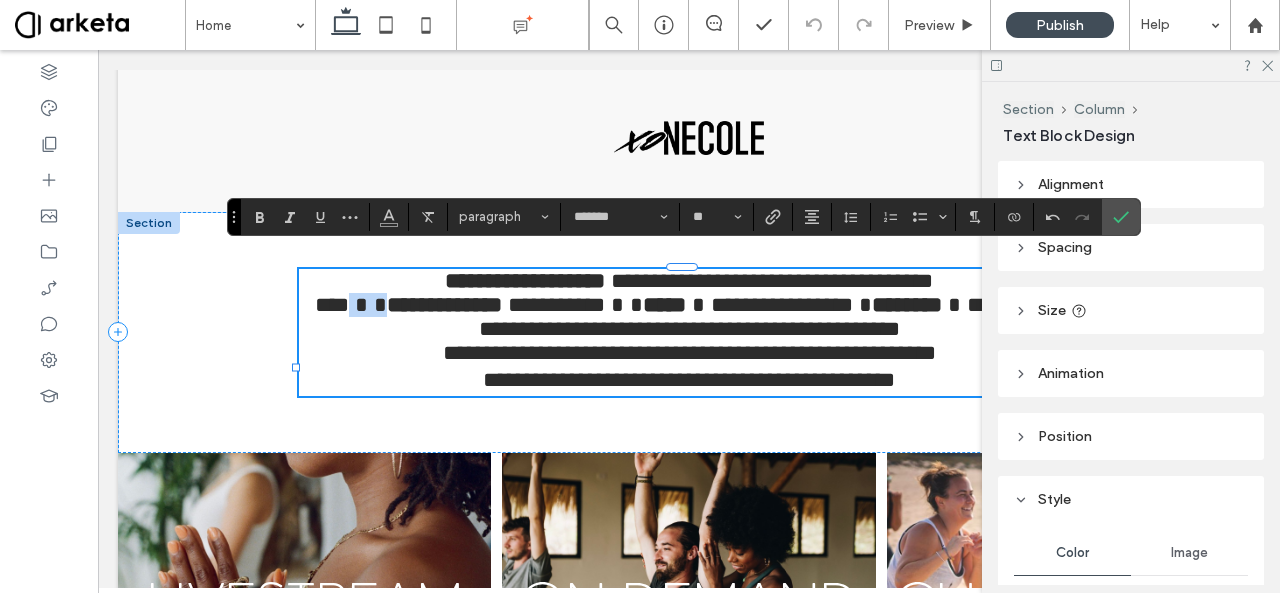 drag, startPoint x: 406, startPoint y: 301, endPoint x: 386, endPoint y: 301, distance: 20 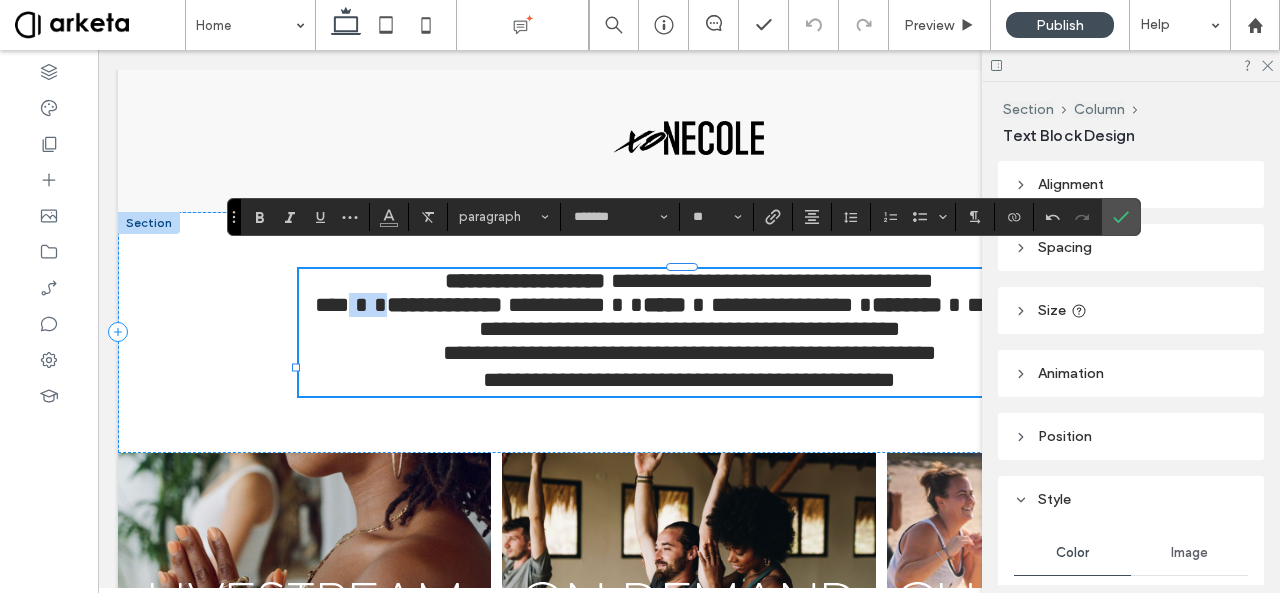 click at bounding box center (368, 305) 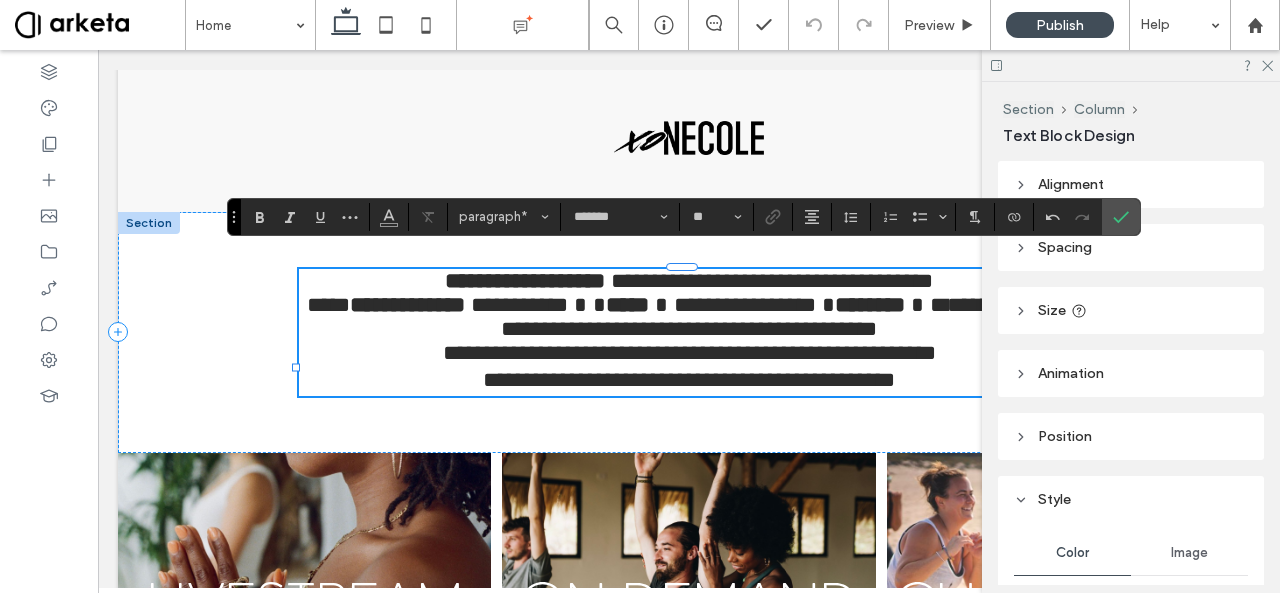 click at bounding box center (608, 281) 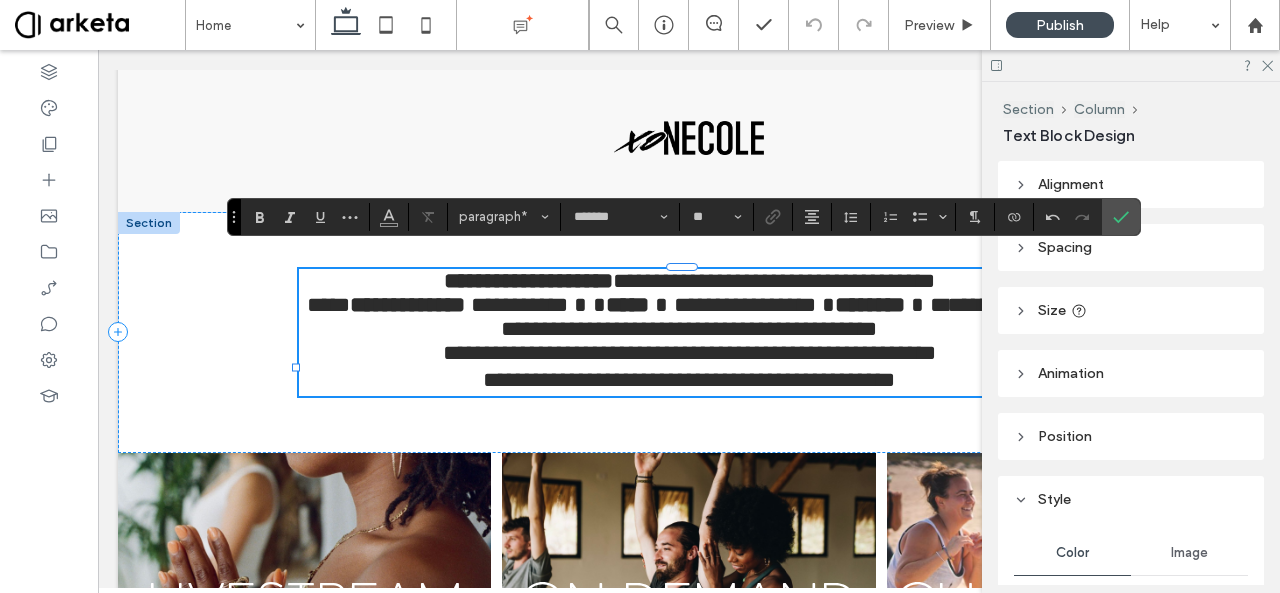 click at bounding box center [587, 305] 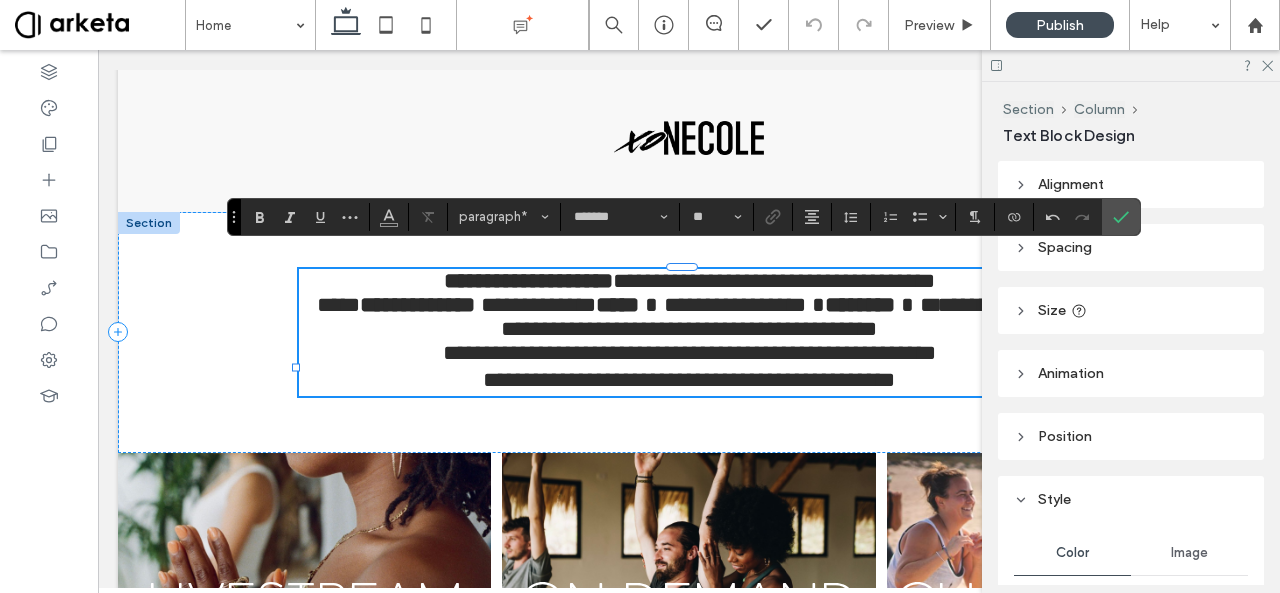 click at bounding box center [660, 305] 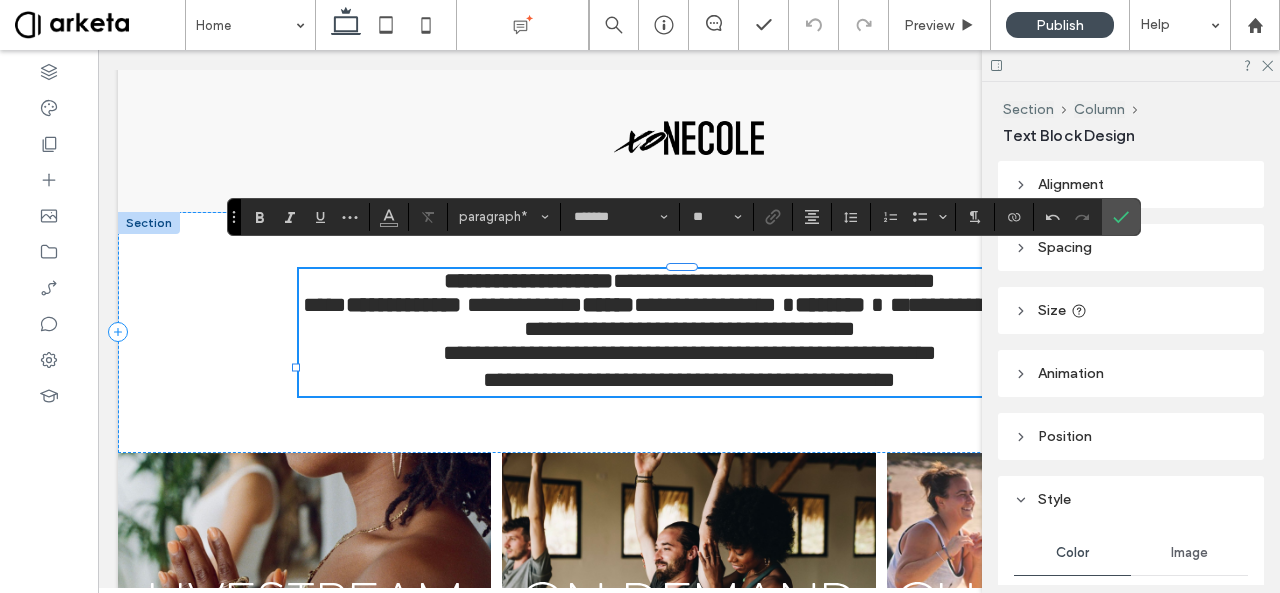 click at bounding box center [472, 305] 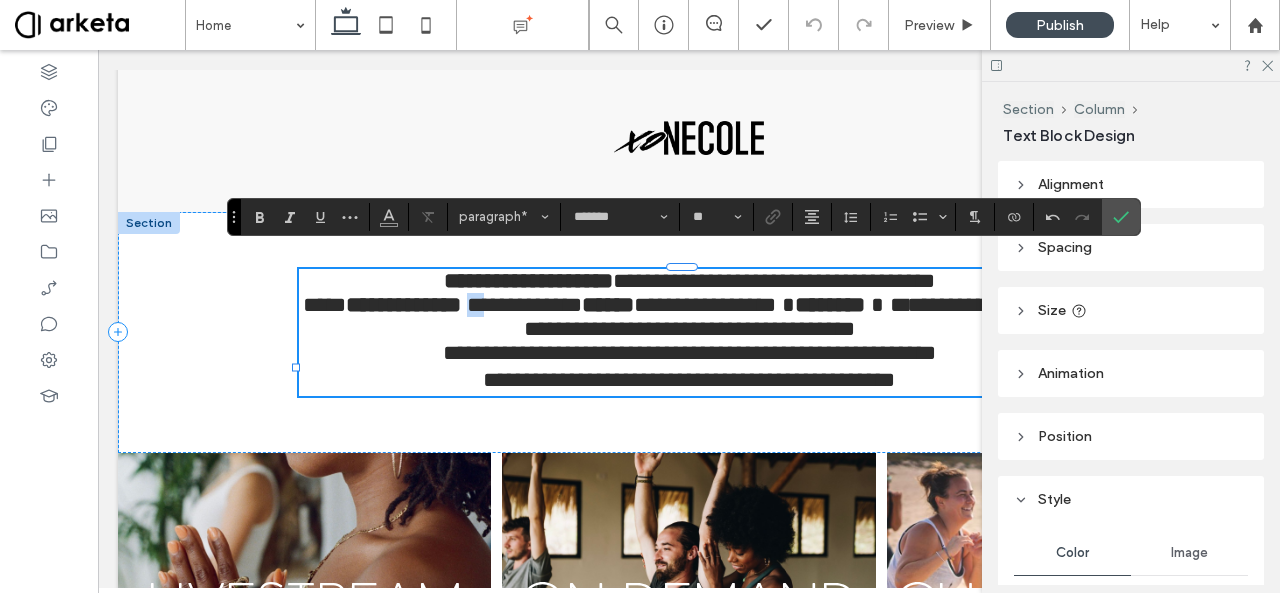click at bounding box center [472, 305] 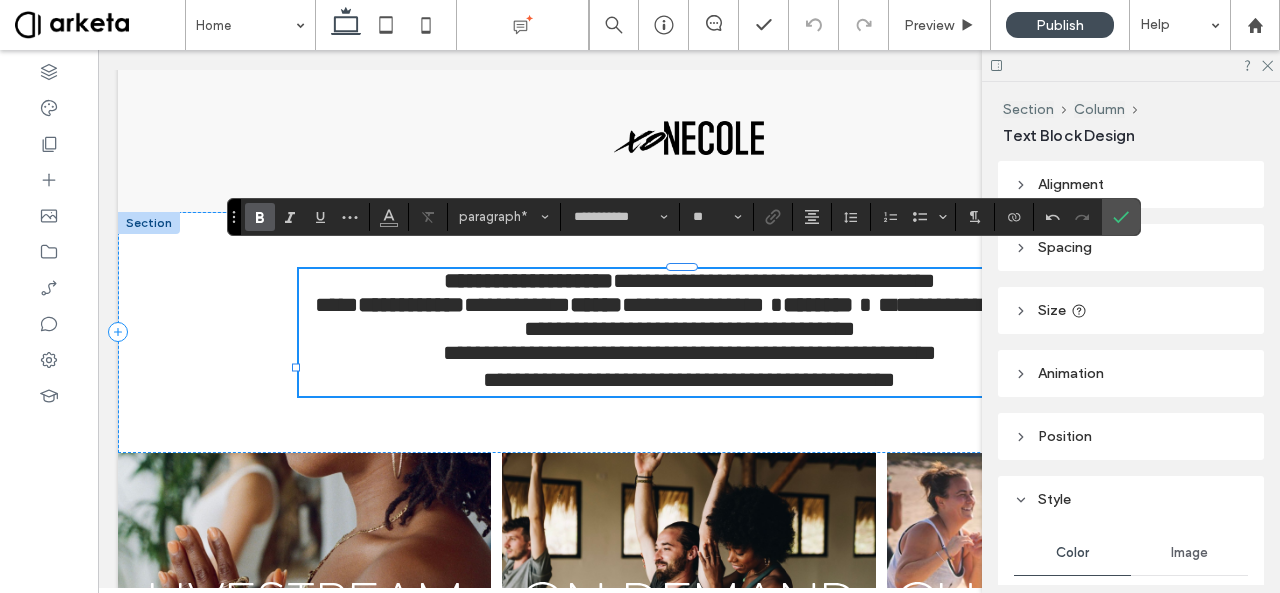 scroll, scrollTop: 0, scrollLeft: 298, axis: horizontal 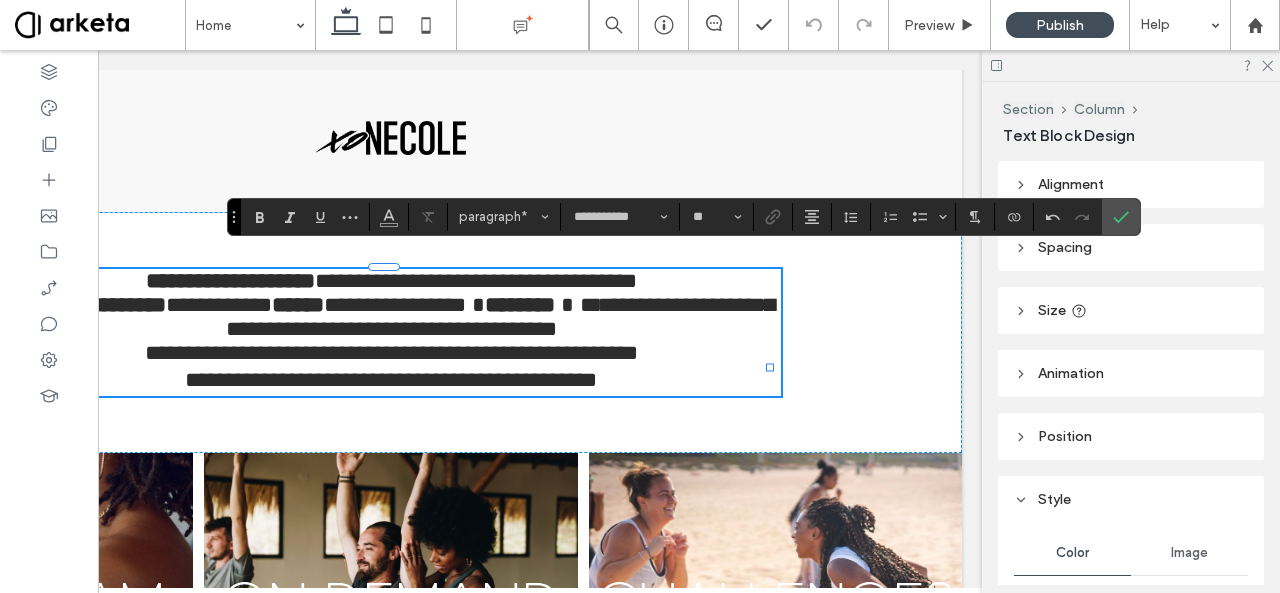 click on "**********" at bounding box center (403, 305) 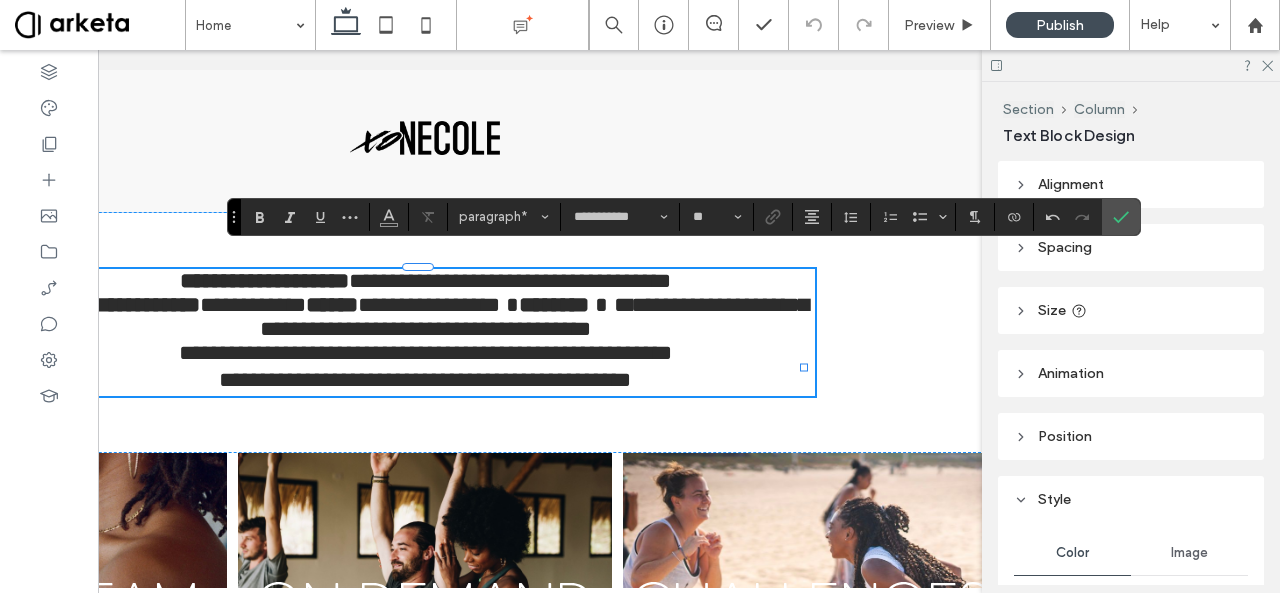 scroll, scrollTop: 0, scrollLeft: 260, axis: horizontal 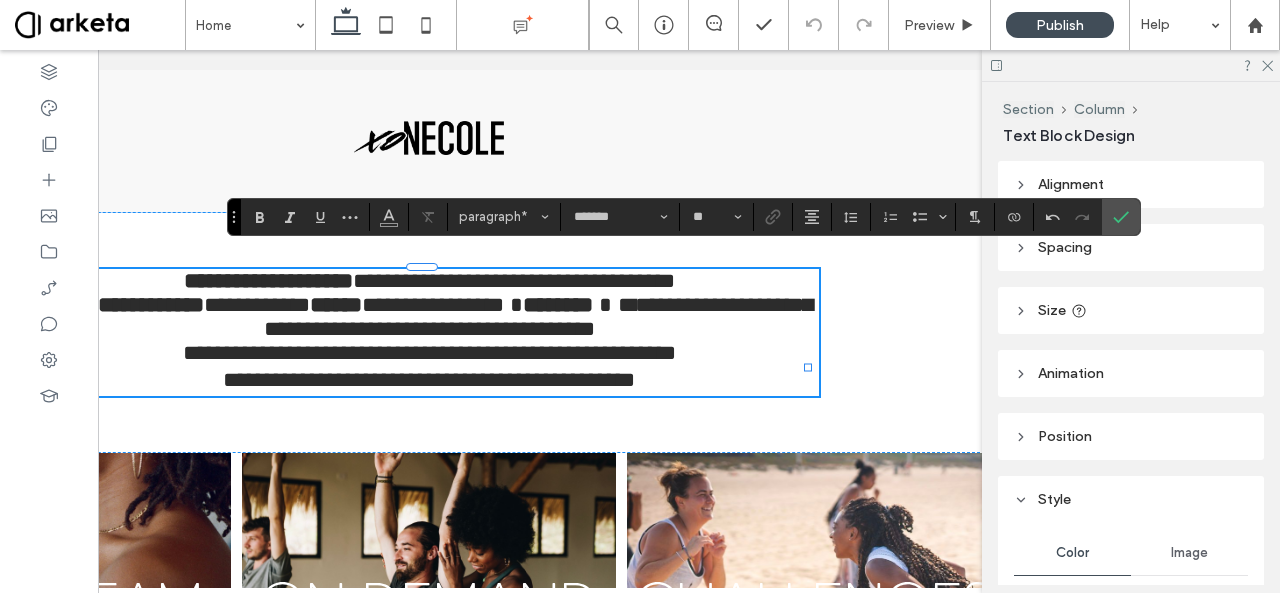 click on "**********" at bounding box center [429, 317] 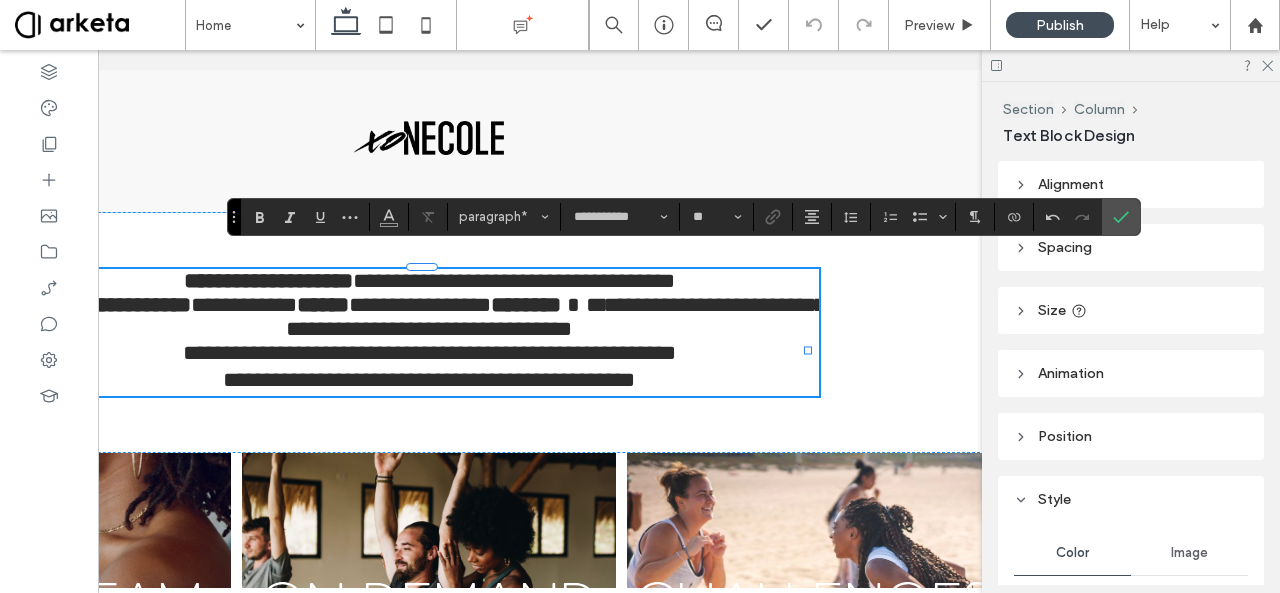 scroll, scrollTop: 0, scrollLeft: 221, axis: horizontal 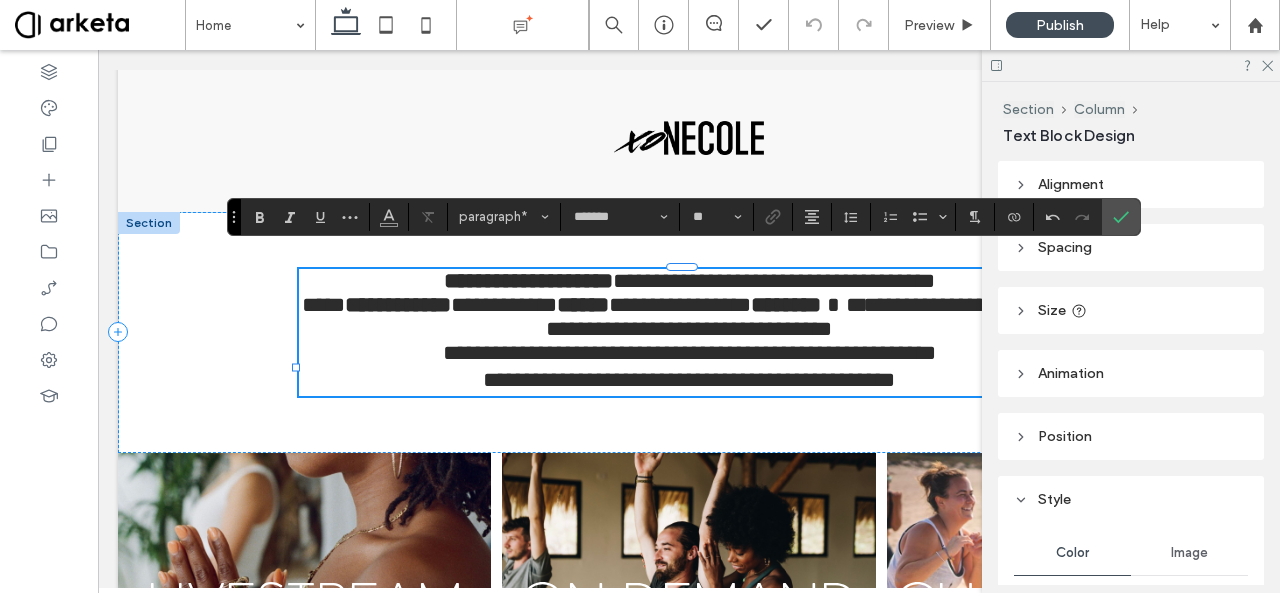 click on "**********" at bounding box center [816, 317] 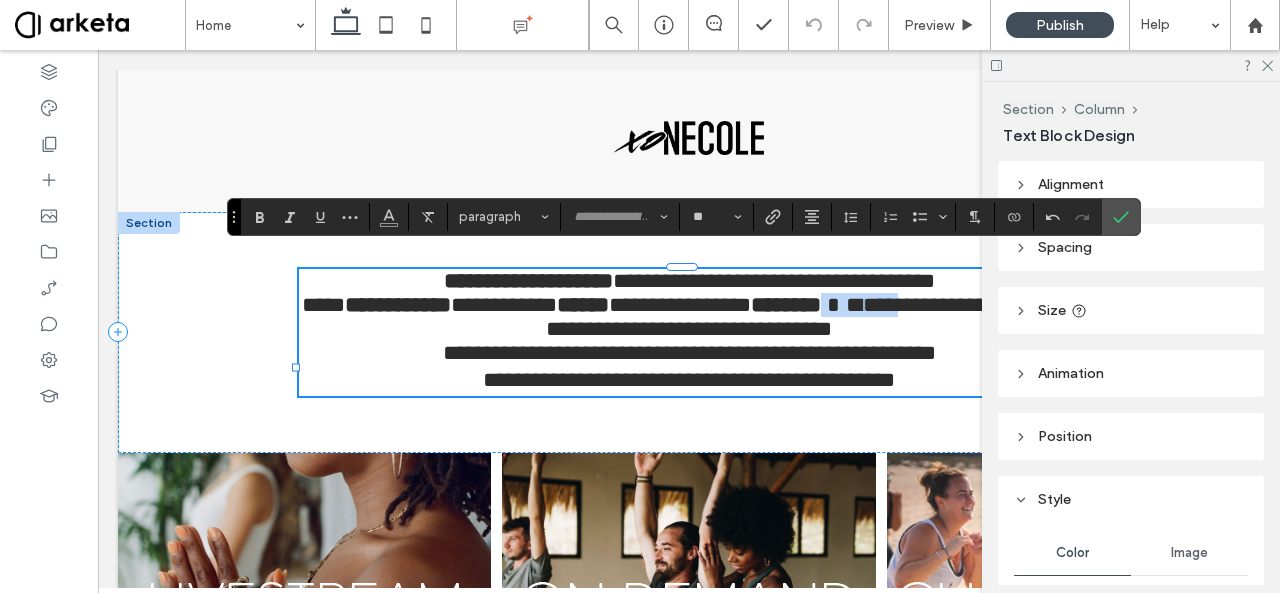 drag, startPoint x: 448, startPoint y: 333, endPoint x: 428, endPoint y: 333, distance: 20 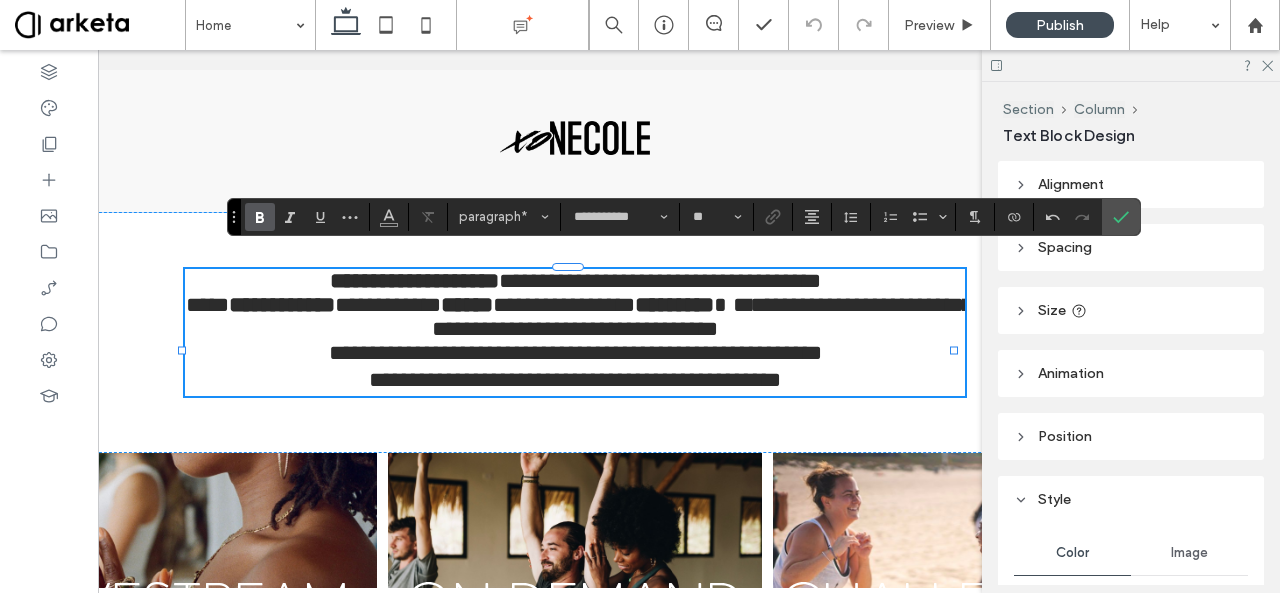 scroll, scrollTop: 0, scrollLeft: 108, axis: horizontal 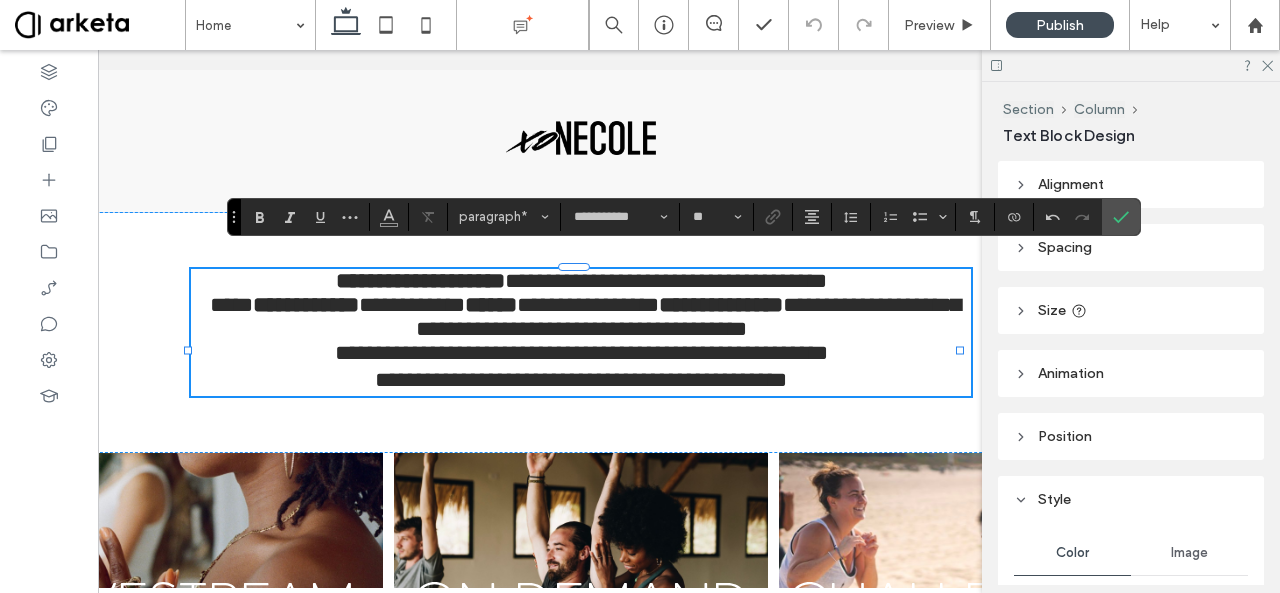 click on "**********" at bounding box center (689, 317) 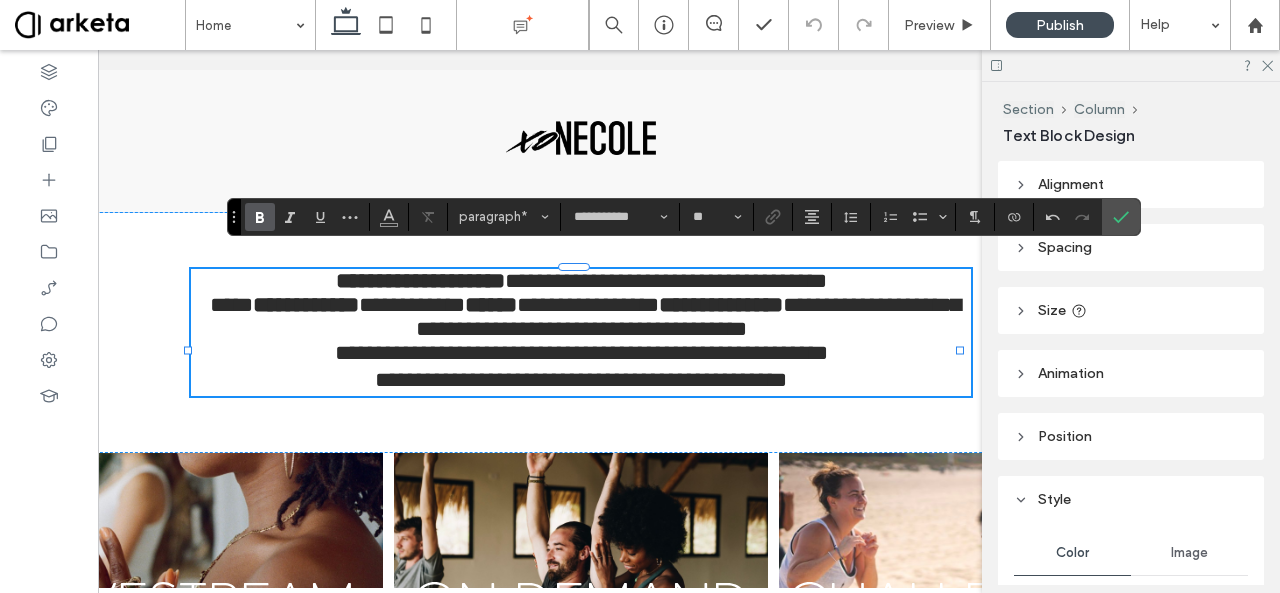 click on "**********" at bounding box center (666, 281) 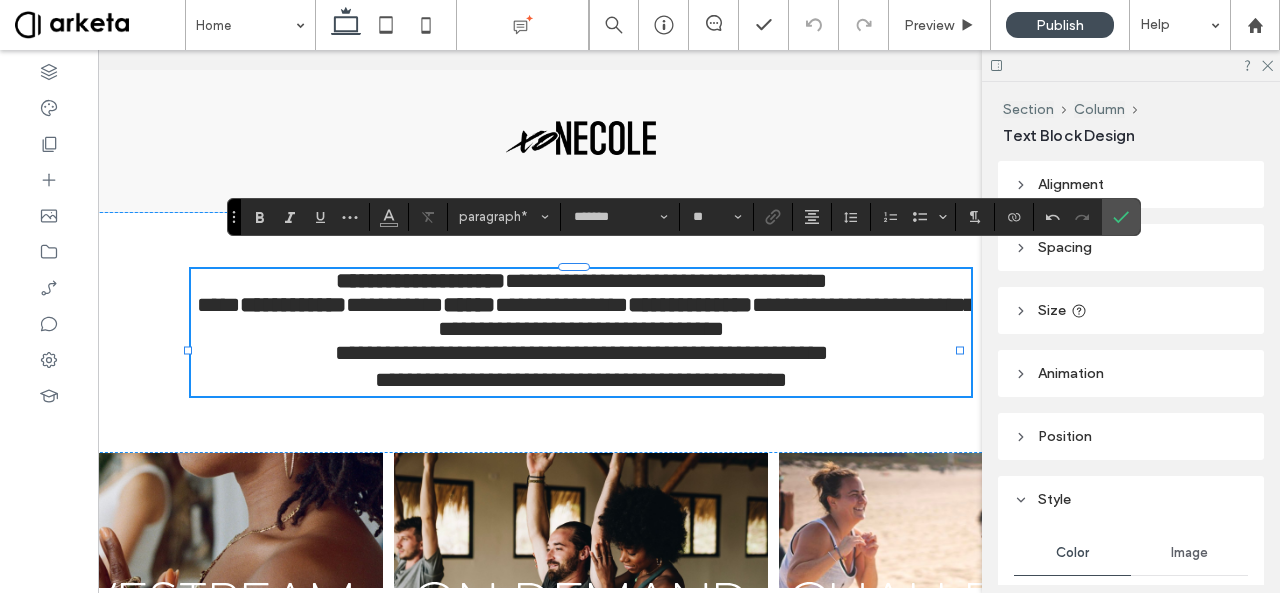 type on "**********" 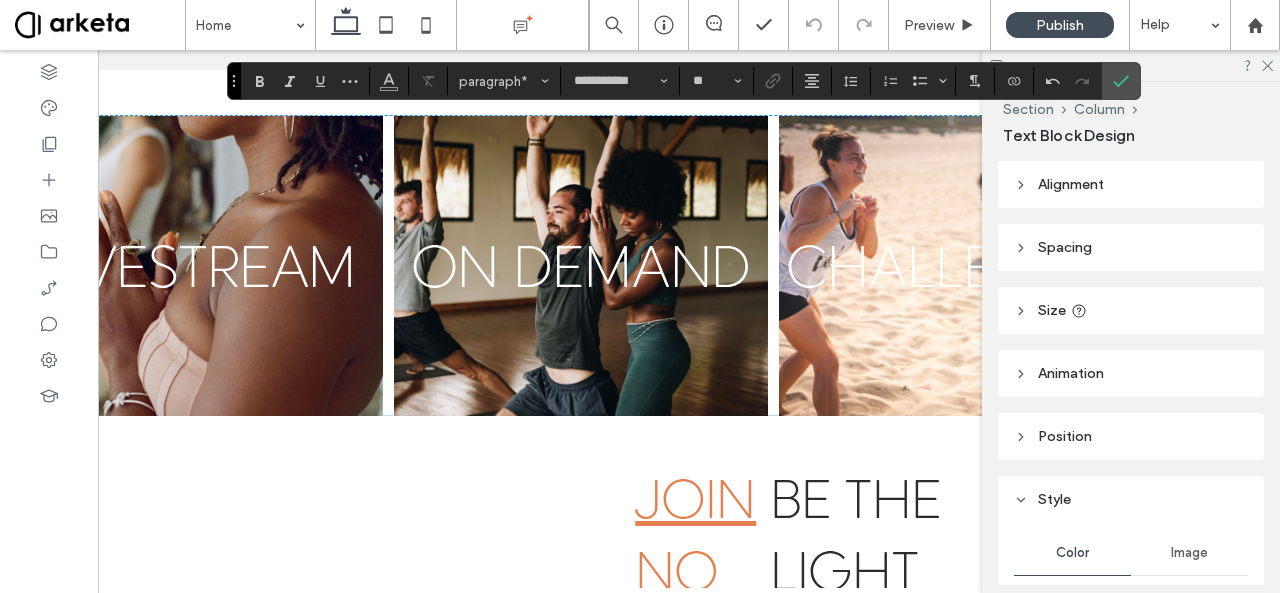 scroll, scrollTop: 1327, scrollLeft: 0, axis: vertical 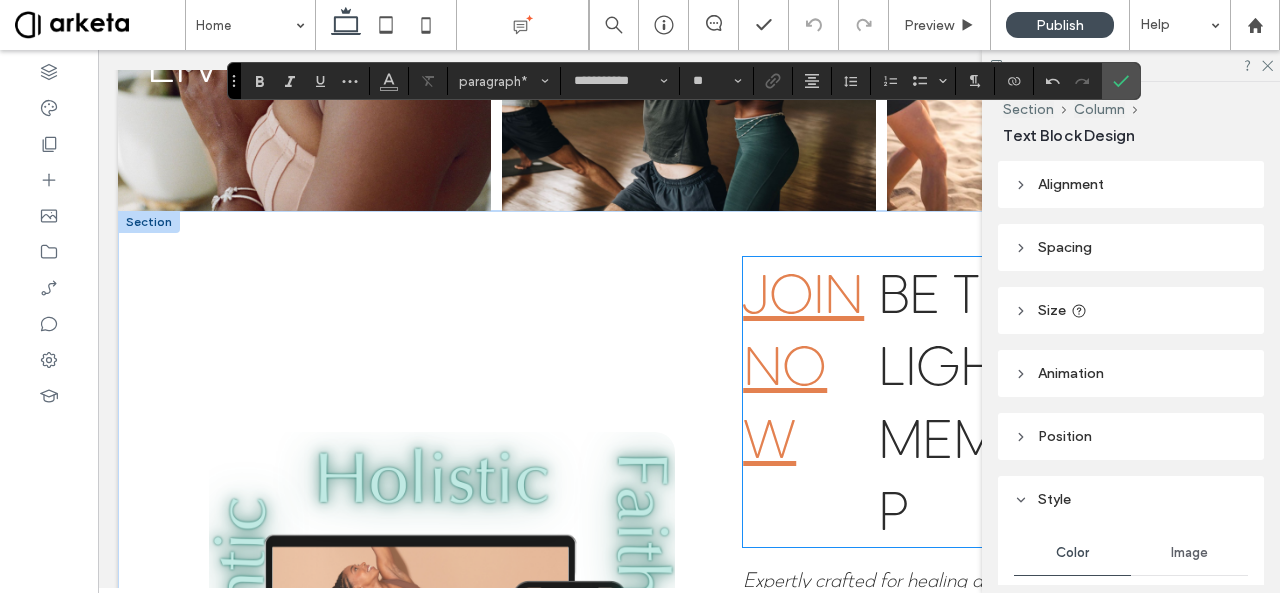 click on "NOW" at bounding box center (785, 401) 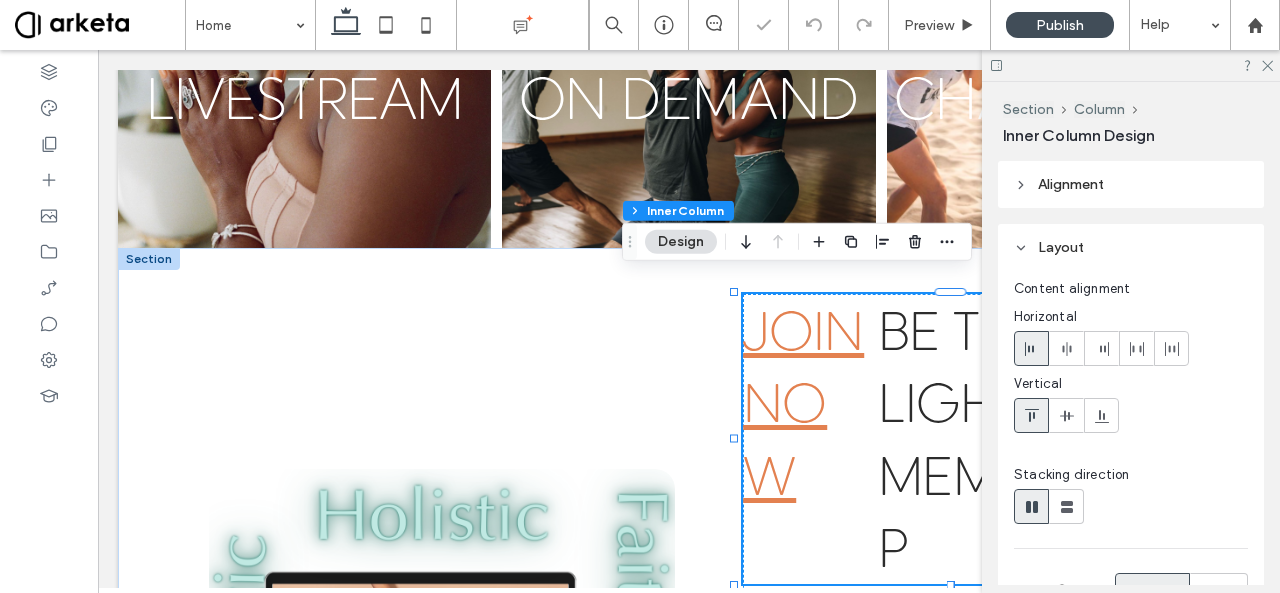 click on "NOW" at bounding box center (785, 438) 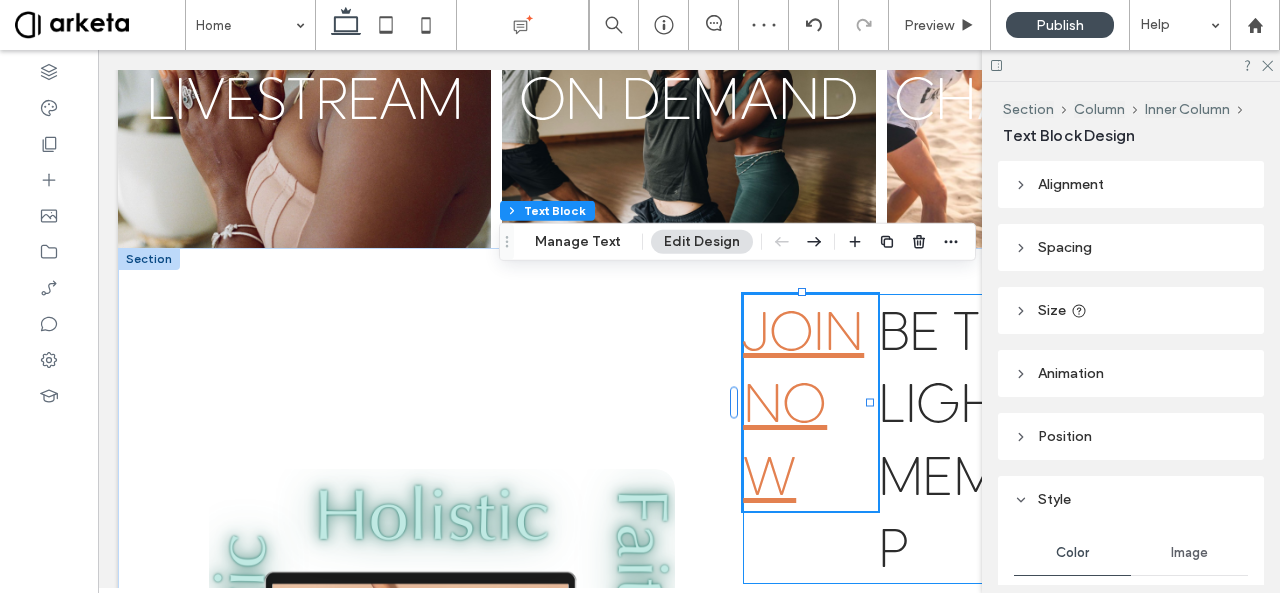 click on "NOW" at bounding box center [785, 438] 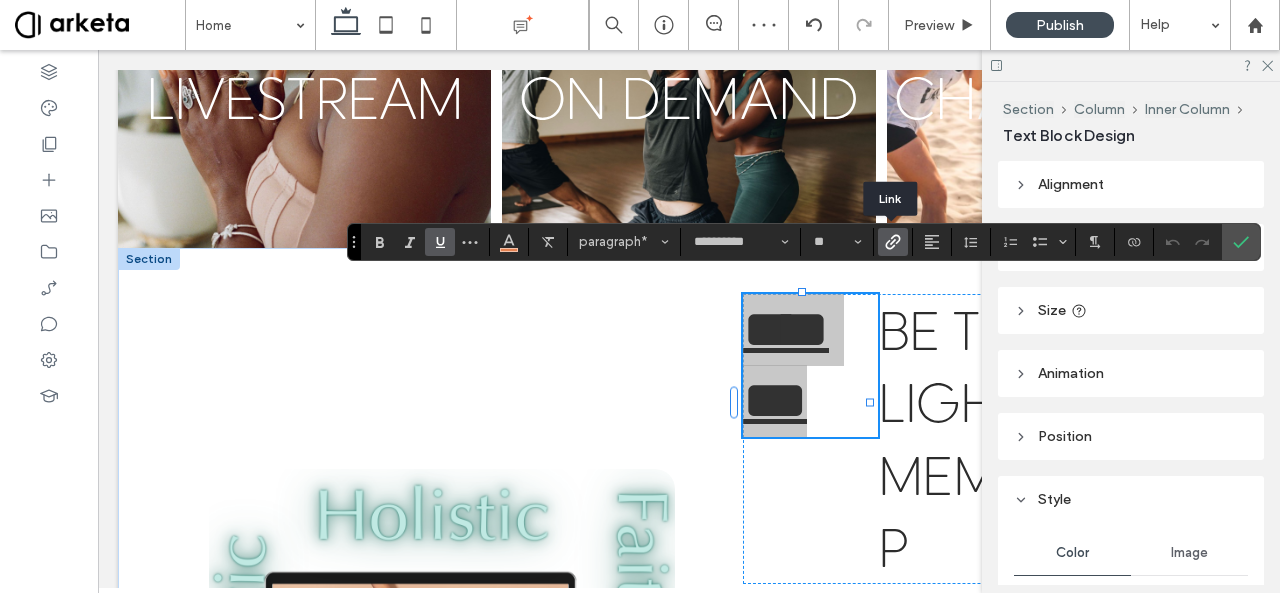 click at bounding box center [893, 242] 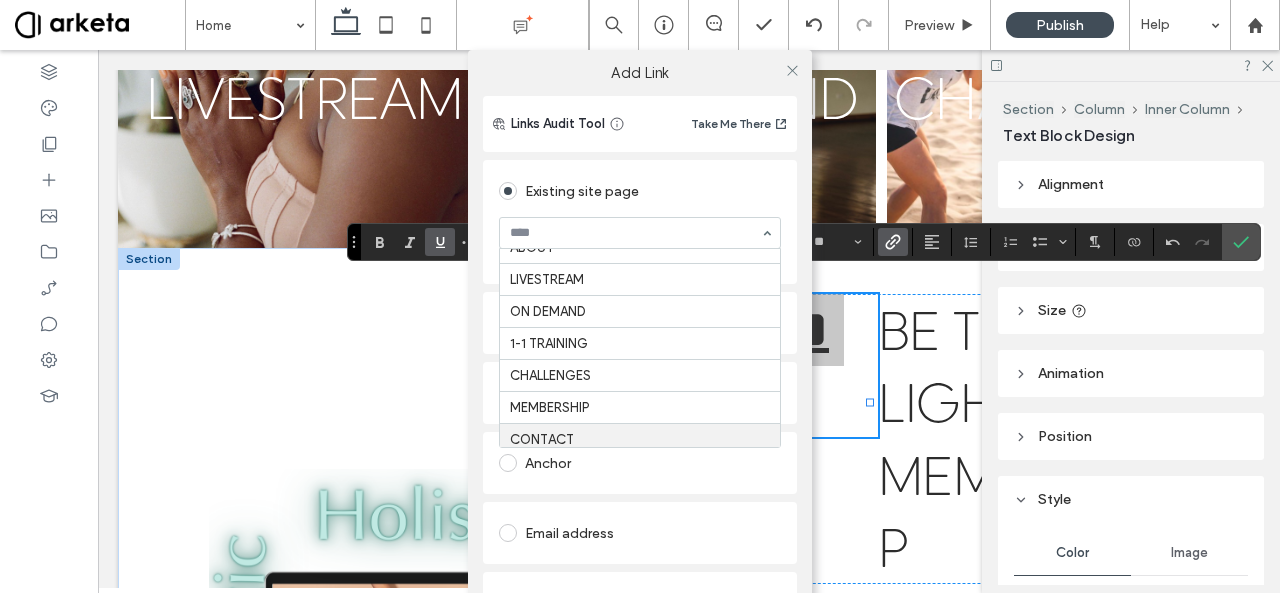 scroll, scrollTop: 95, scrollLeft: 0, axis: vertical 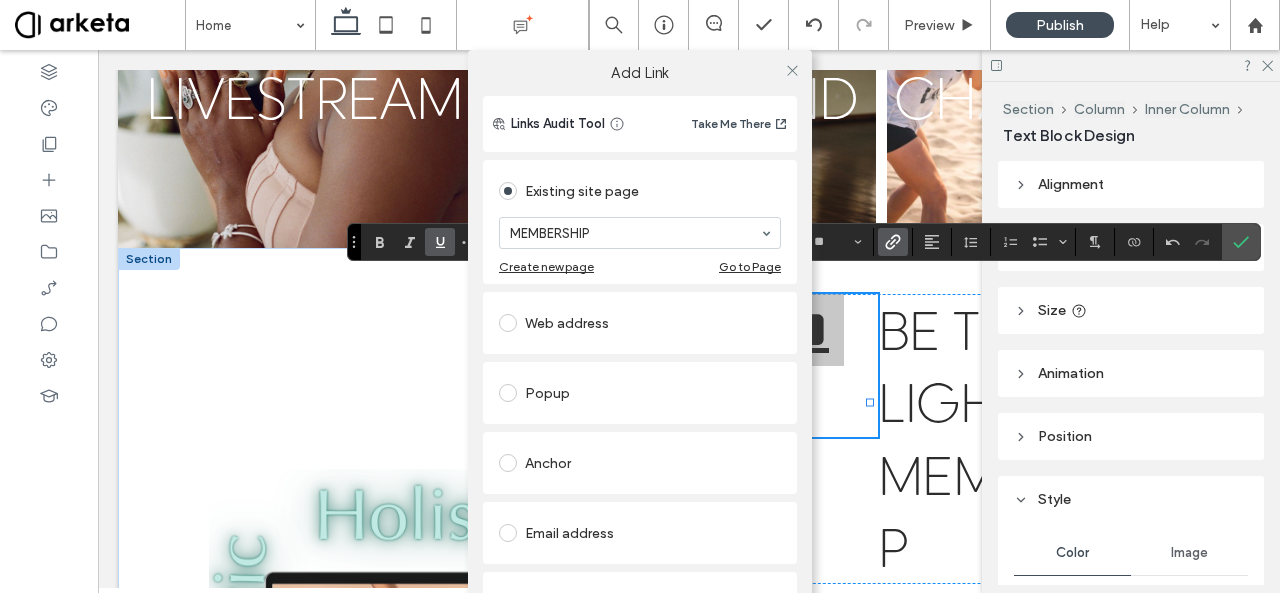 click on "Add Link Links Audit Tool Take Me There Existing site page MEMBERSHIP Create new page Go to Page Web address Popup Anchor Email address Click to call File for download Remove link" at bounding box center (640, 346) 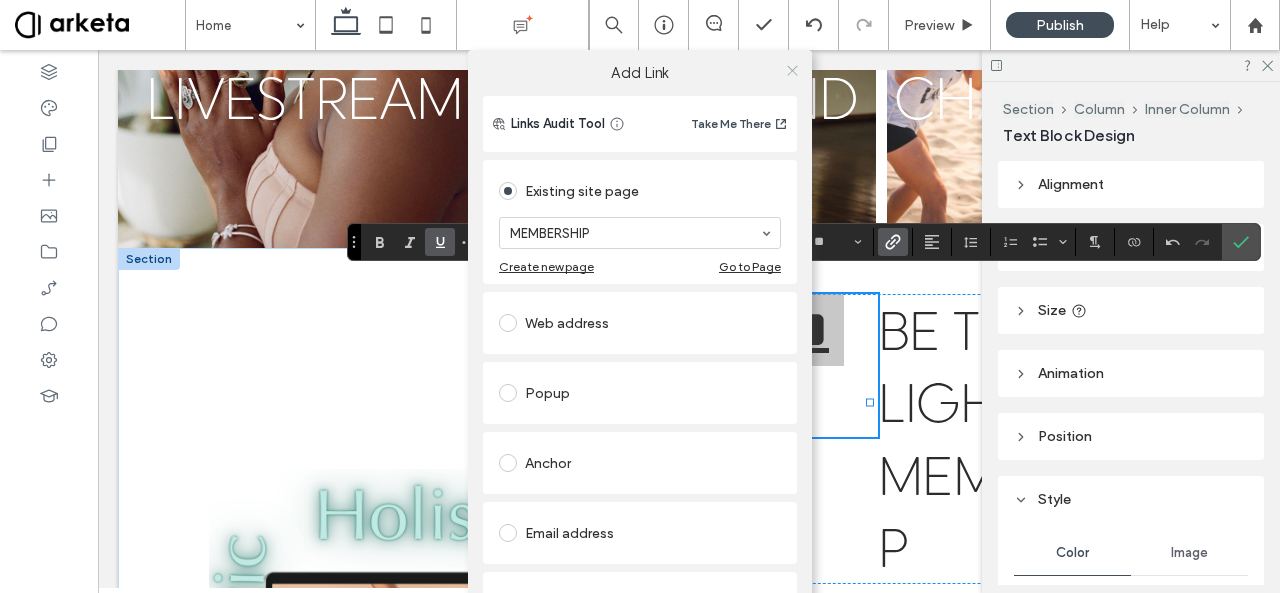 click 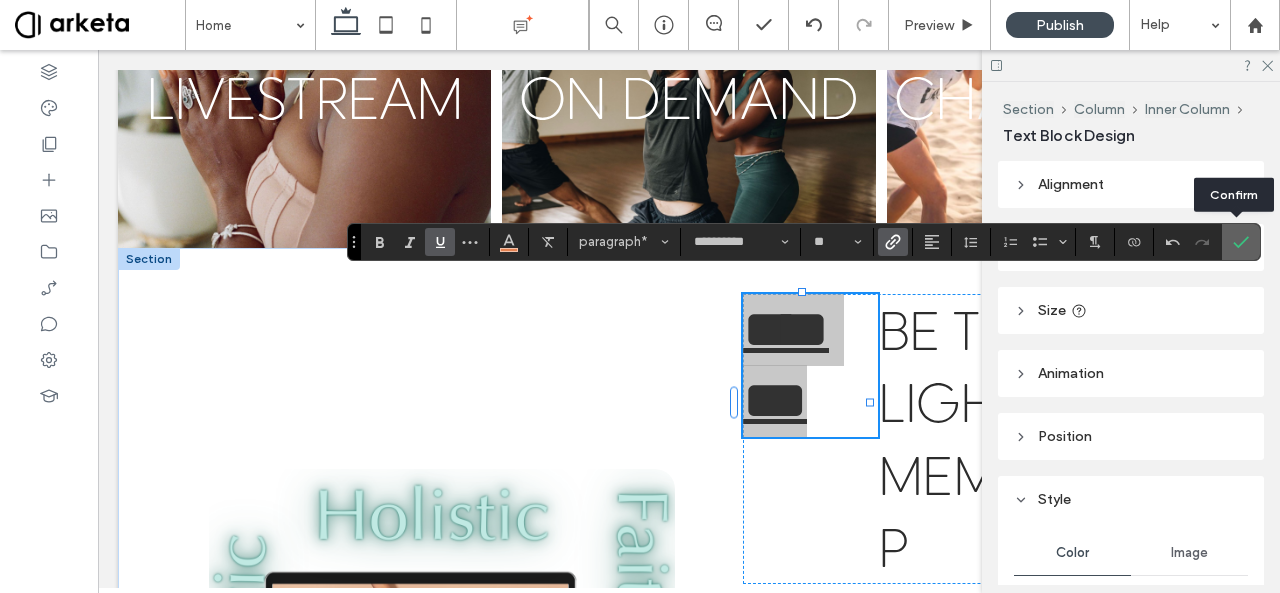 click 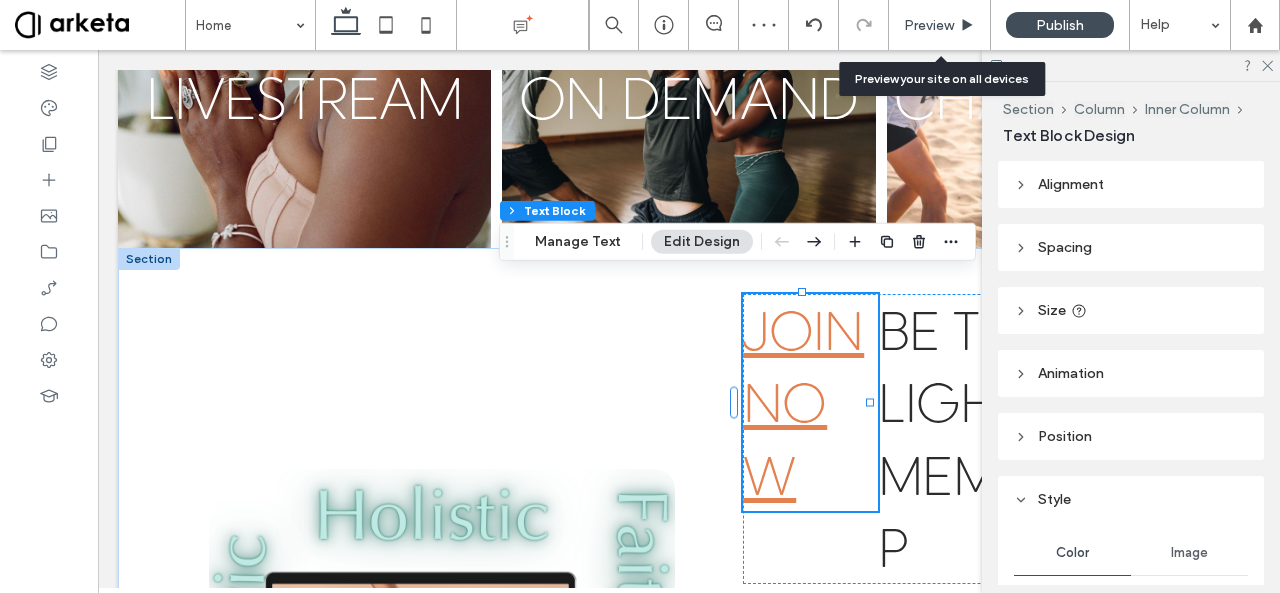 drag, startPoint x: 951, startPoint y: 25, endPoint x: 906, endPoint y: 22, distance: 45.099888 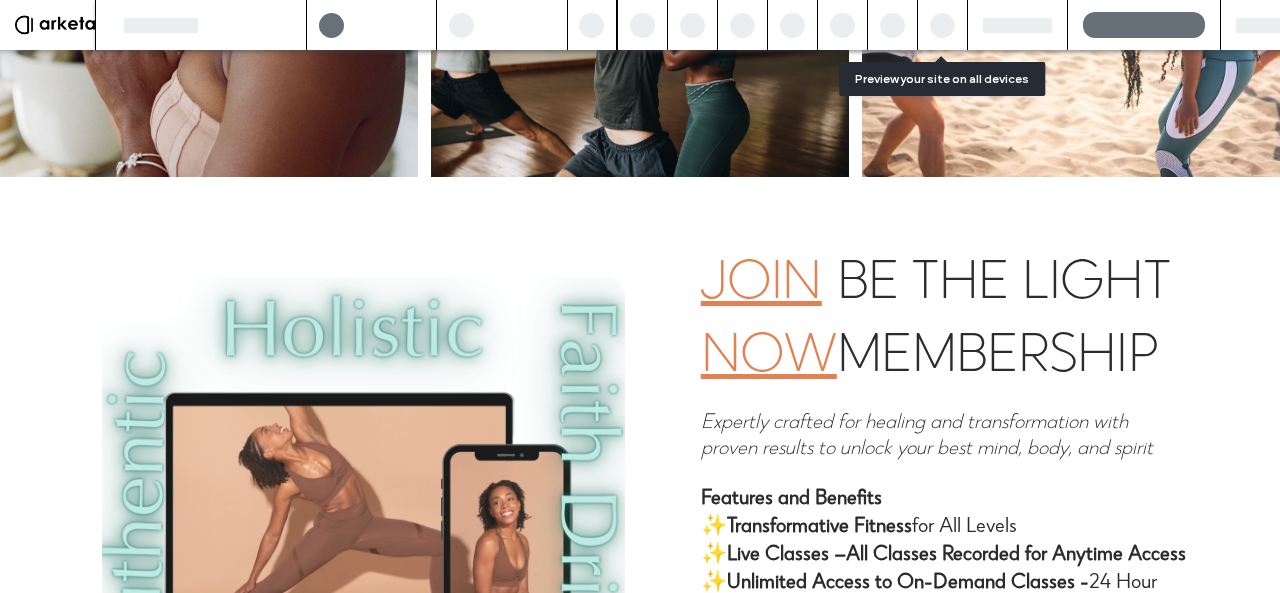 scroll, scrollTop: 1344, scrollLeft: 0, axis: vertical 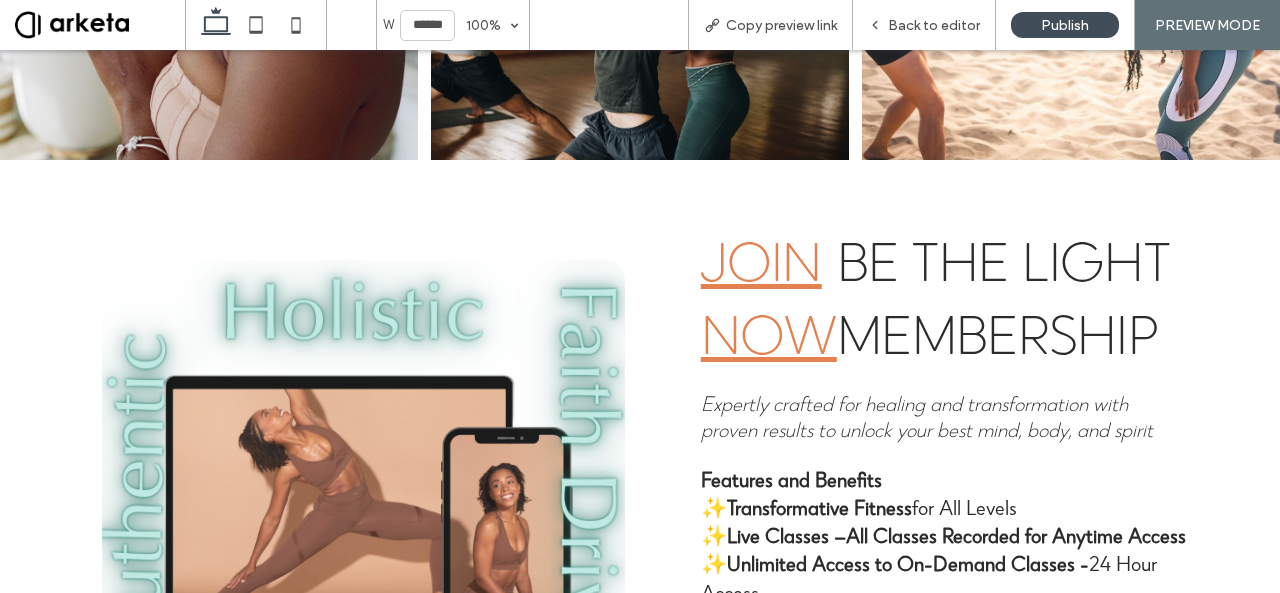 click on "NOW" at bounding box center [769, 333] 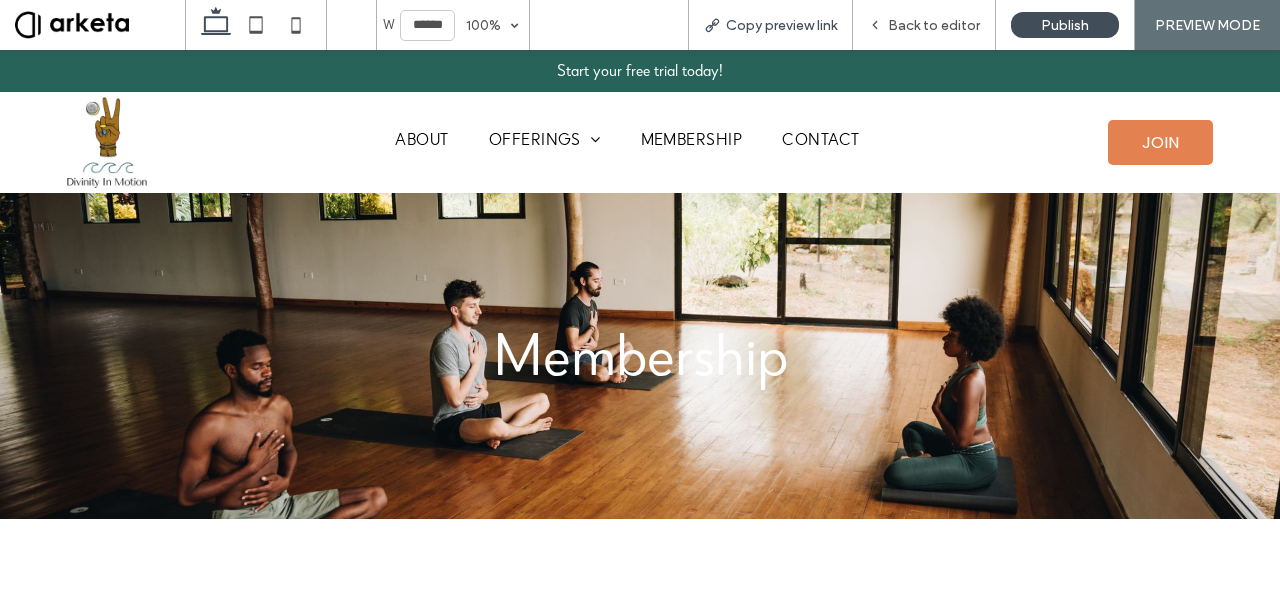 scroll, scrollTop: 0, scrollLeft: 0, axis: both 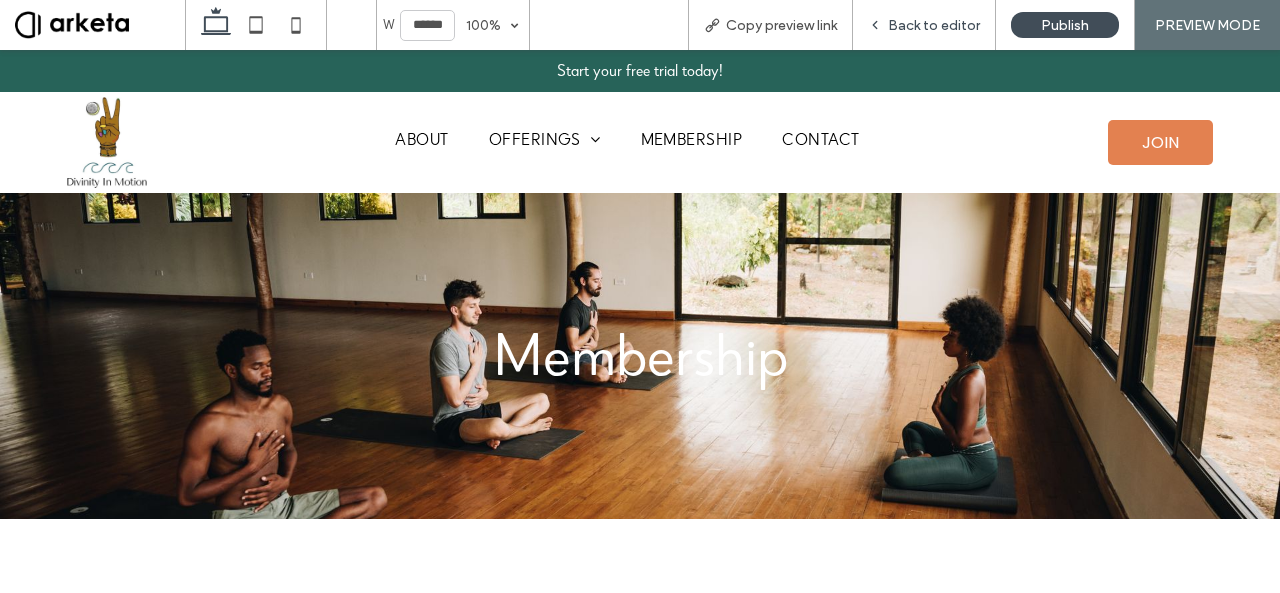 click on "Back to editor" at bounding box center [924, 25] 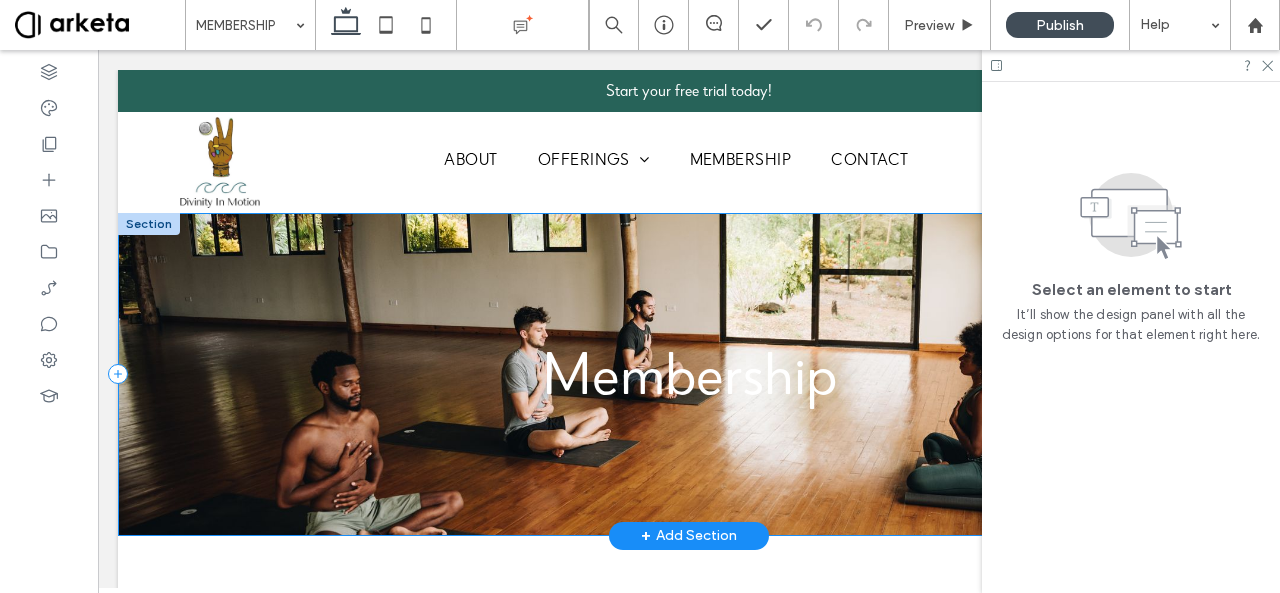 scroll, scrollTop: 370, scrollLeft: 0, axis: vertical 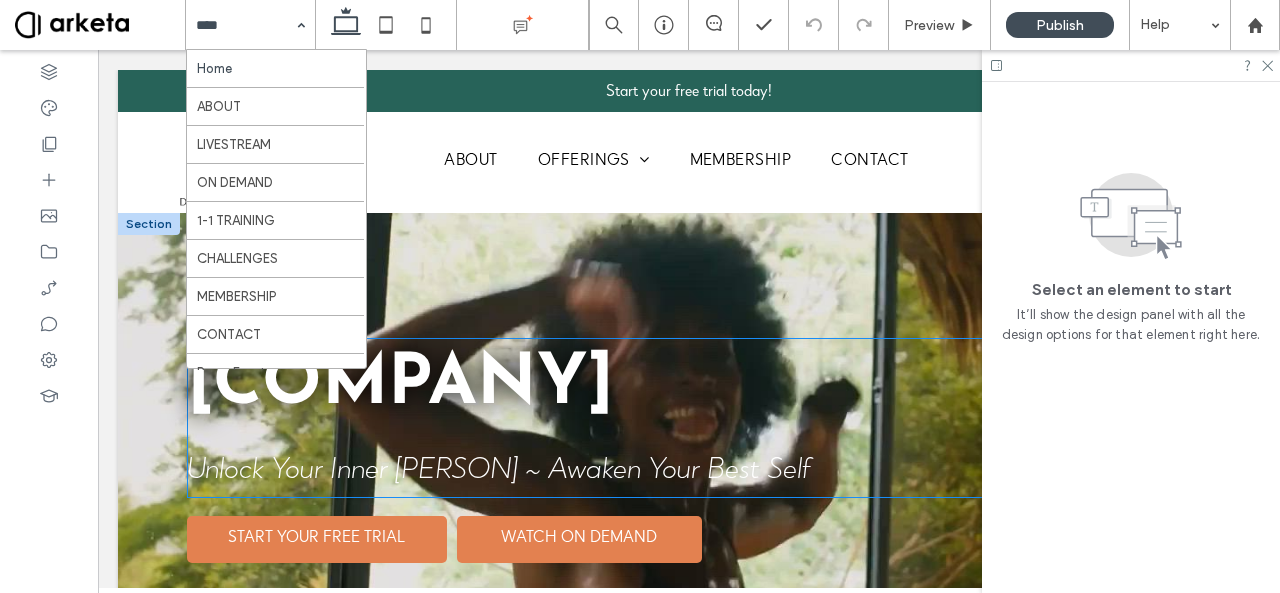 click on "DIVINITY IN MOTION" at bounding box center (400, 385) 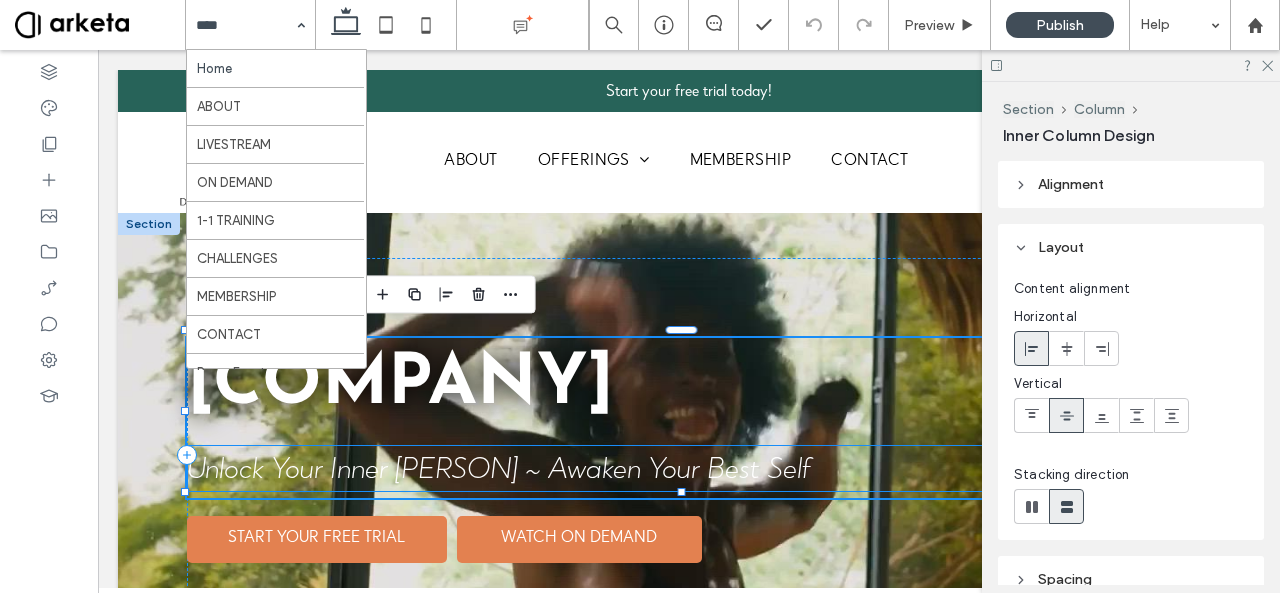 click on "Unlock Your Inner Divinity ~ Awaken Your Best Self" at bounding box center (499, 472) 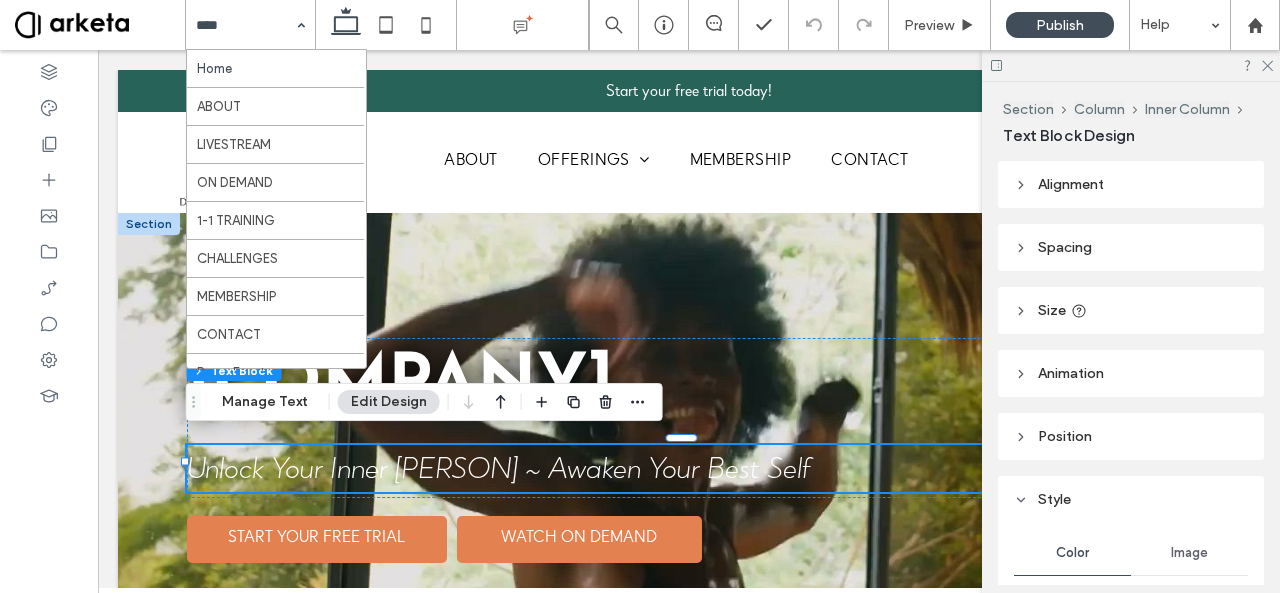 click on "Unlock Your Inner Divinity ~ Awaken Your Best Self" at bounding box center [499, 472] 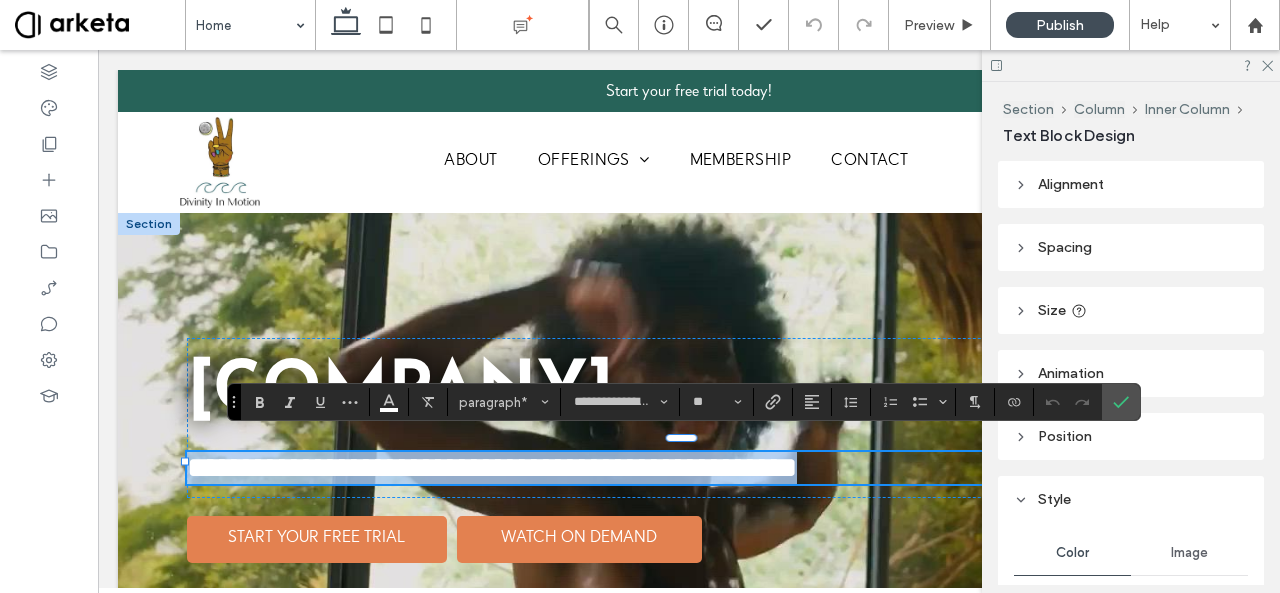 click on "**********" at bounding box center [689, 468] 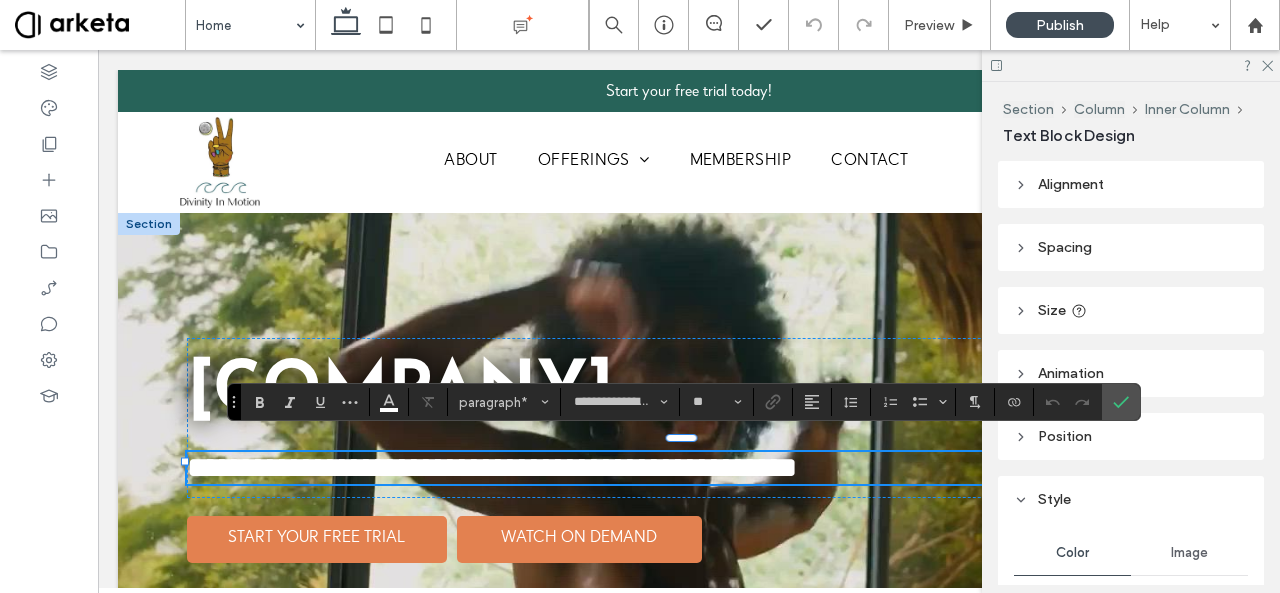type 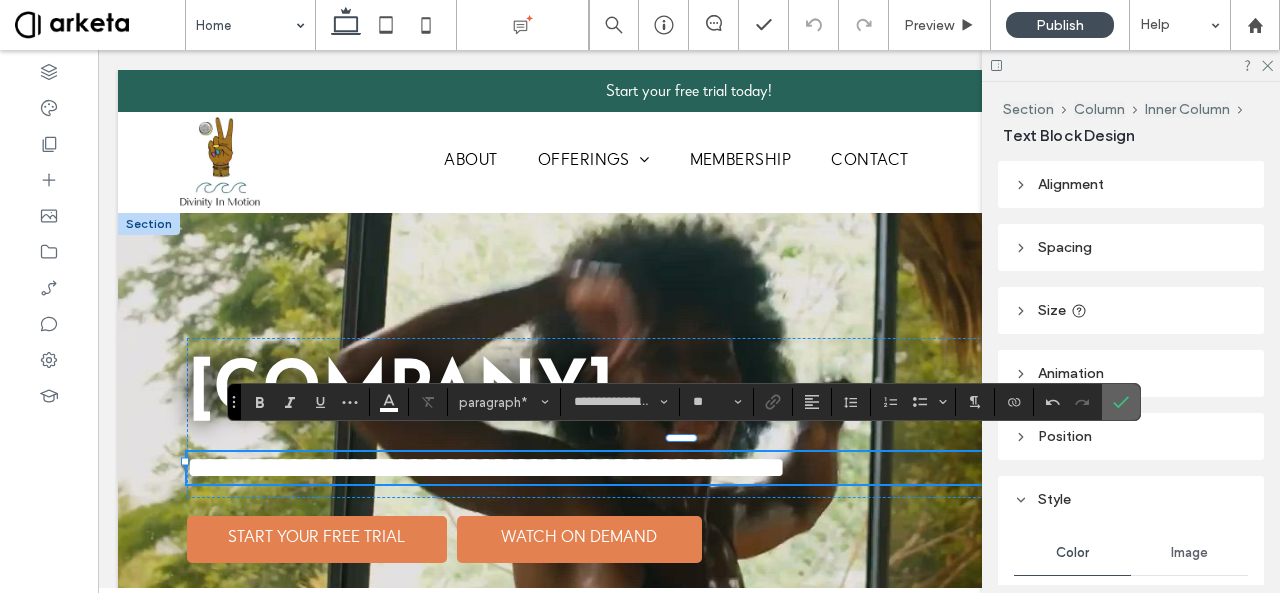 click 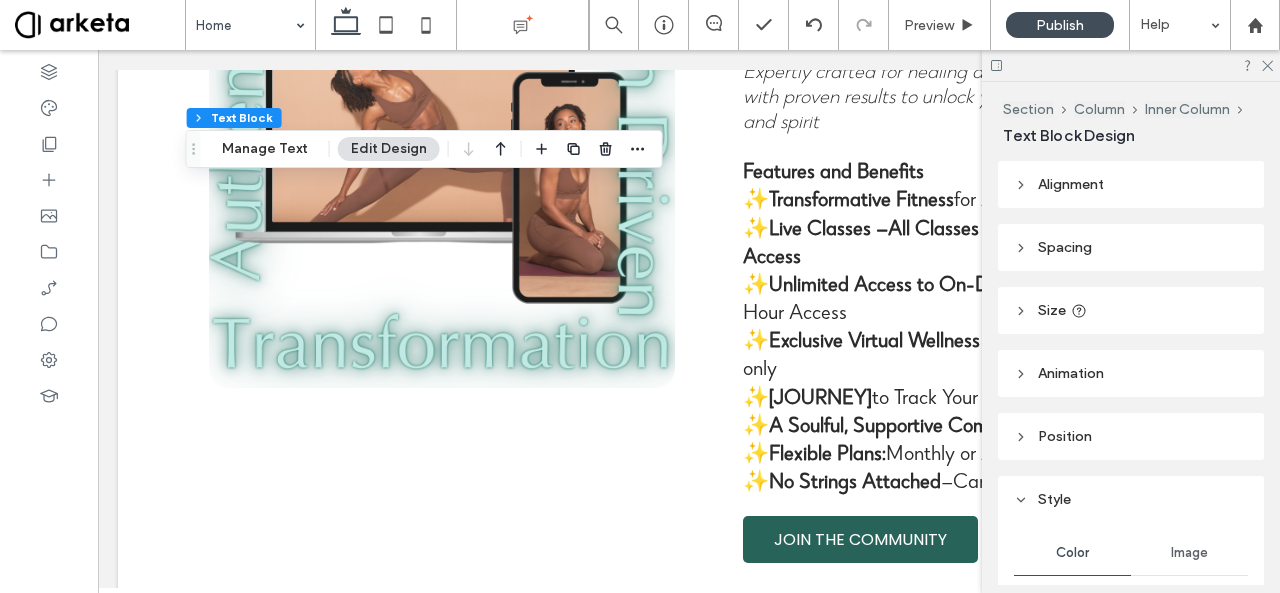 scroll, scrollTop: 1860, scrollLeft: 0, axis: vertical 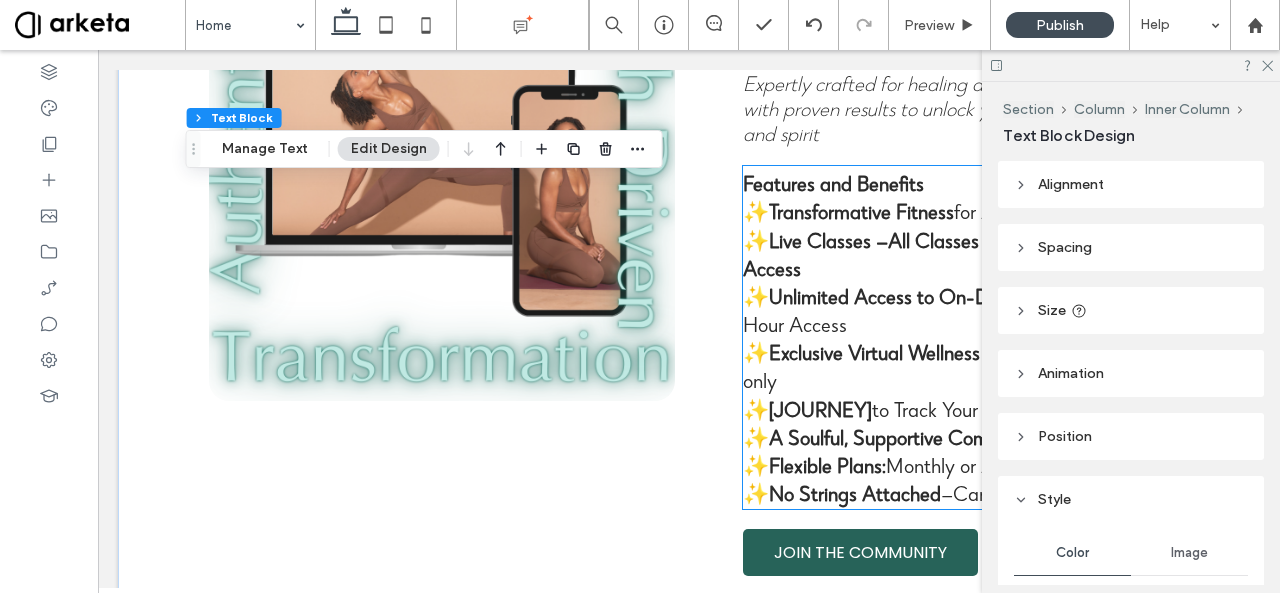 click on "Flexible Plans:" at bounding box center (827, 468) 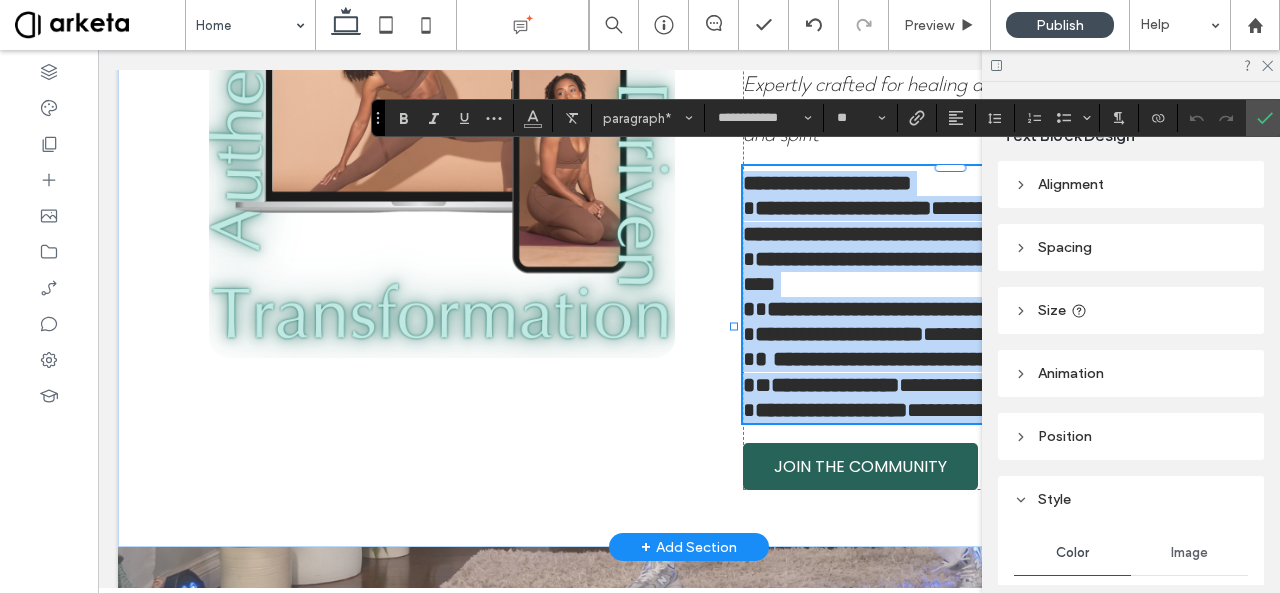 click on "*" at bounding box center (763, 385) 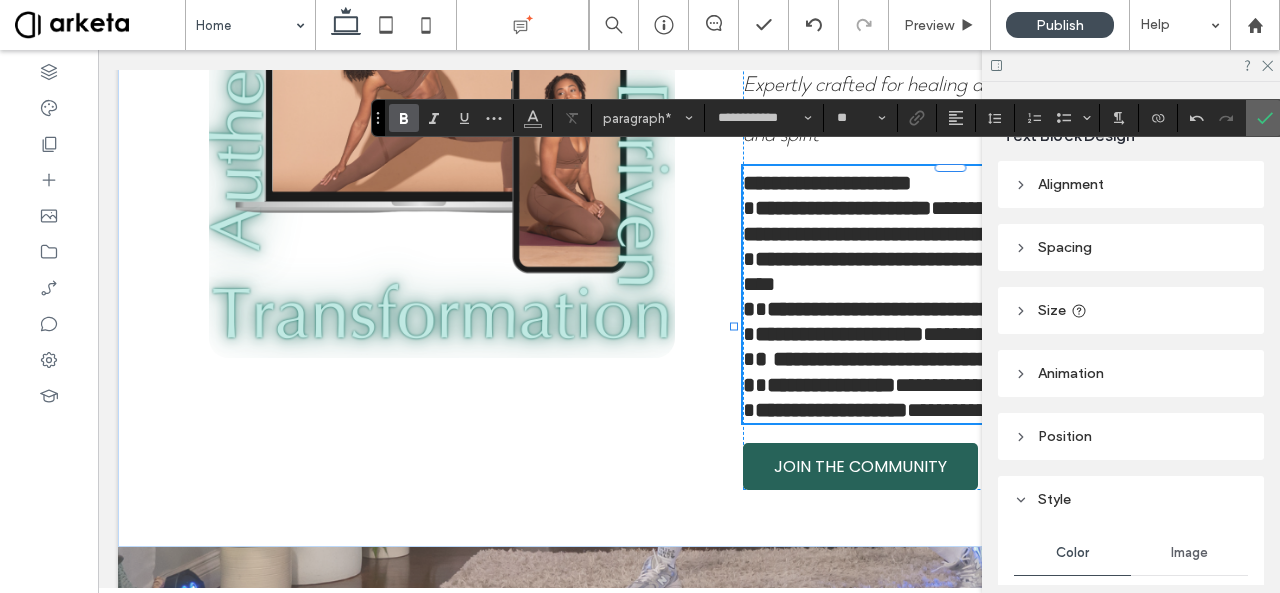 click at bounding box center (1265, 118) 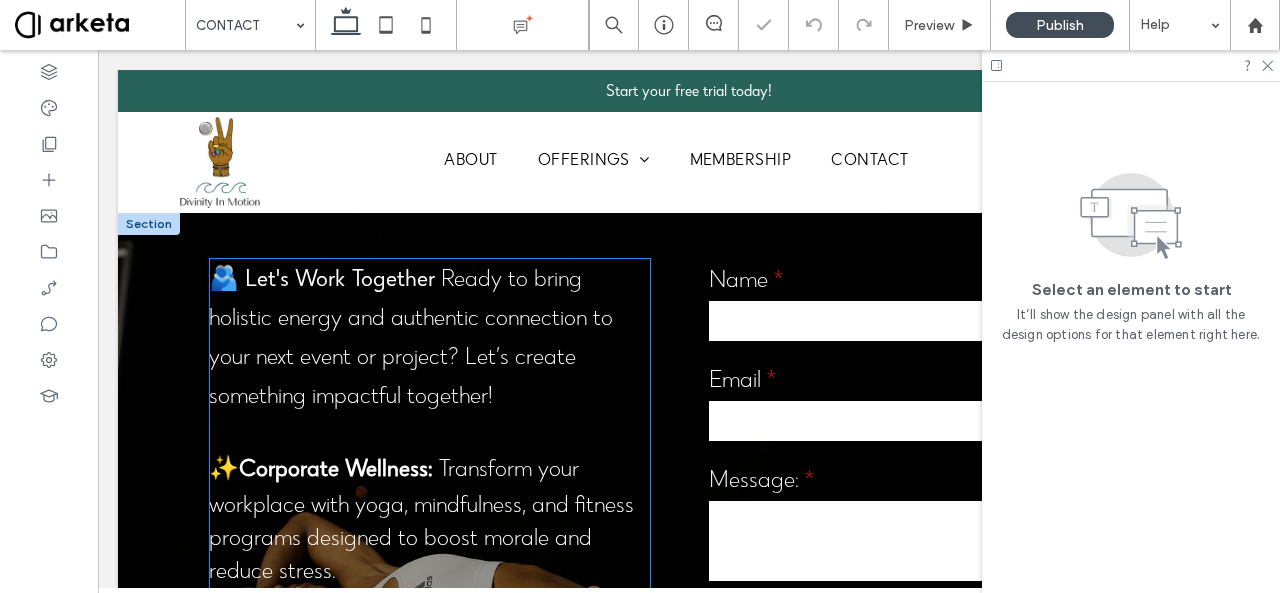 scroll, scrollTop: 0, scrollLeft: 0, axis: both 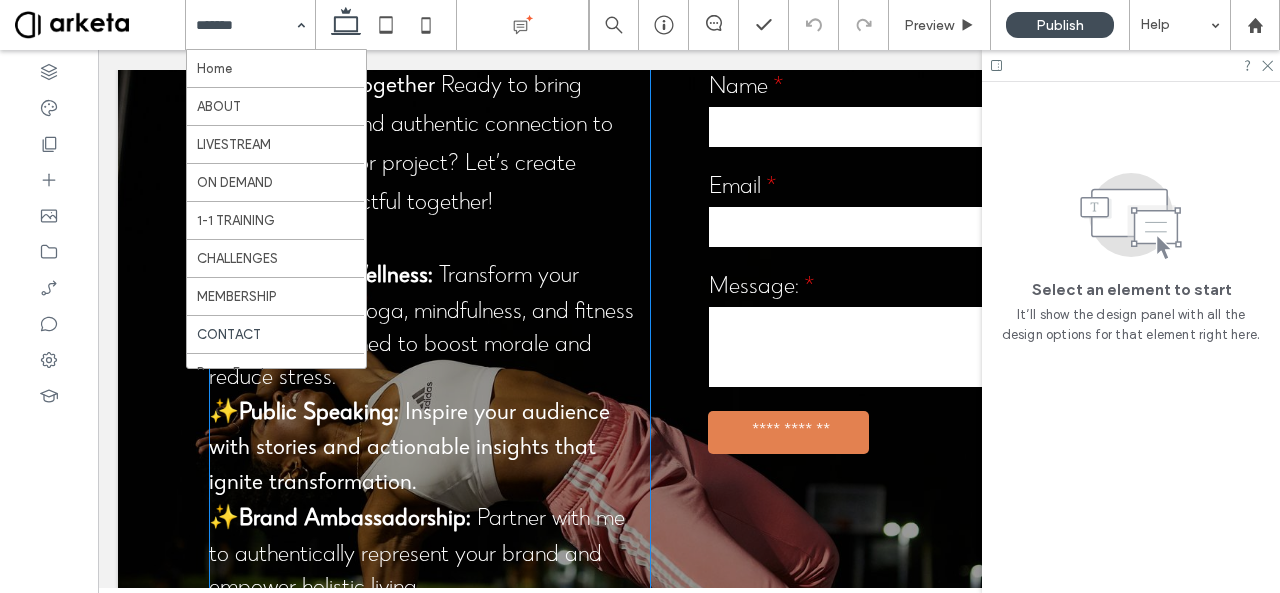 click on "Inspire your audience with stories and actionable insights that ignite transformation. ✨" at bounding box center (409, 467) 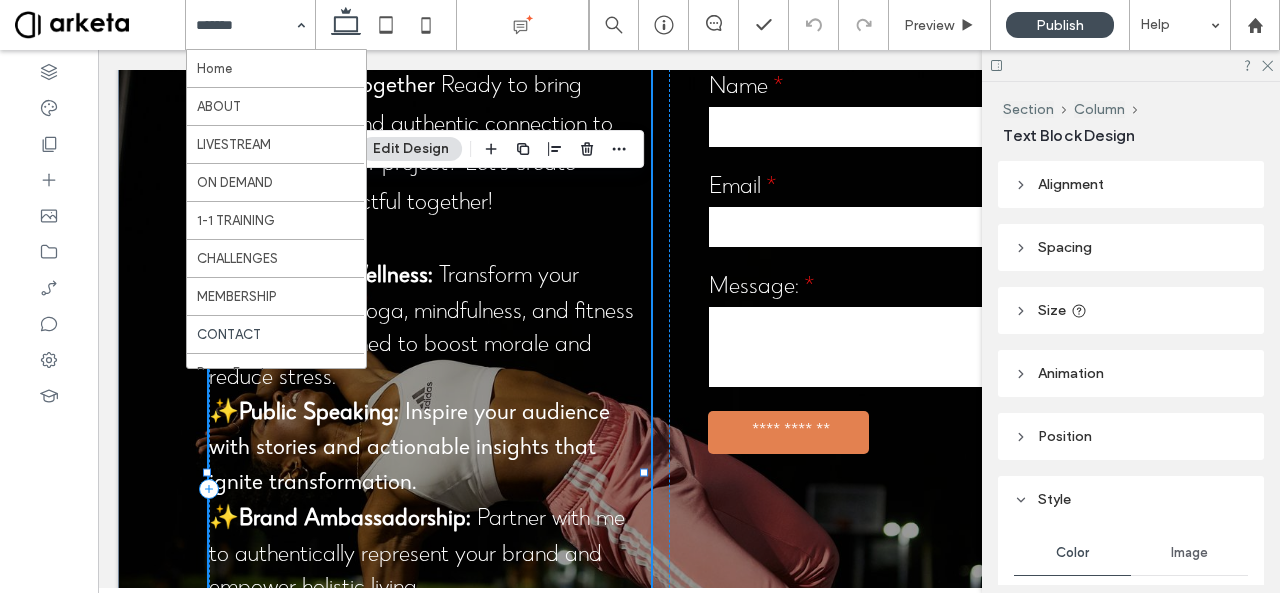 click on "Inspire your audience with stories and actionable insights that ignite transformation. ✨" at bounding box center [409, 467] 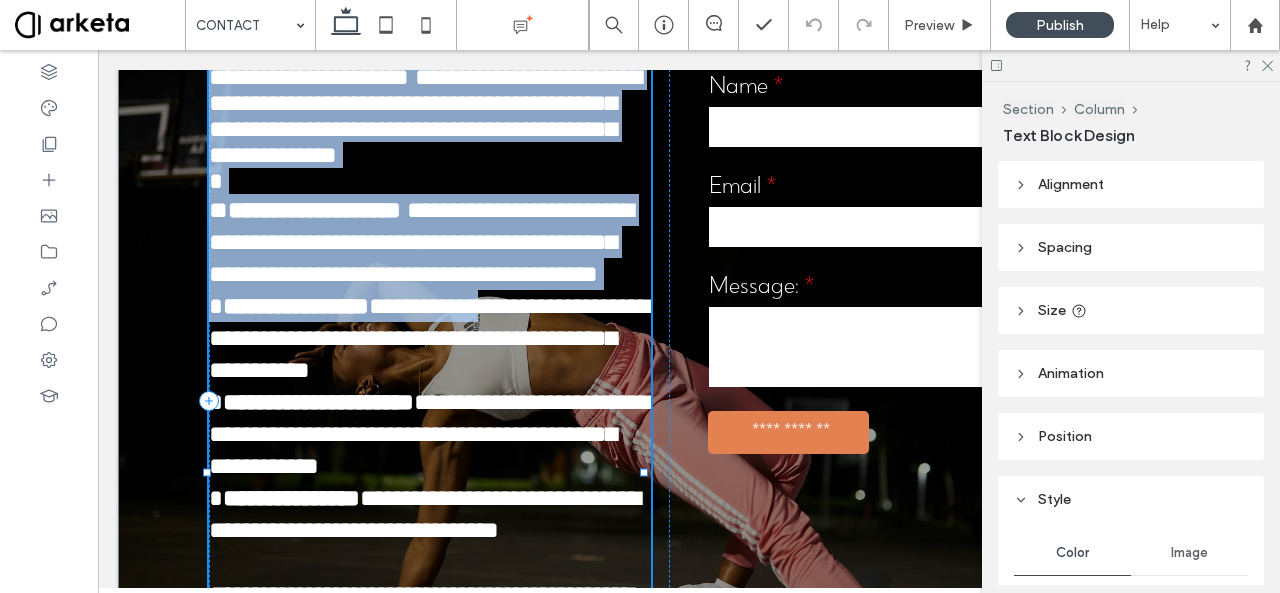 type on "**" 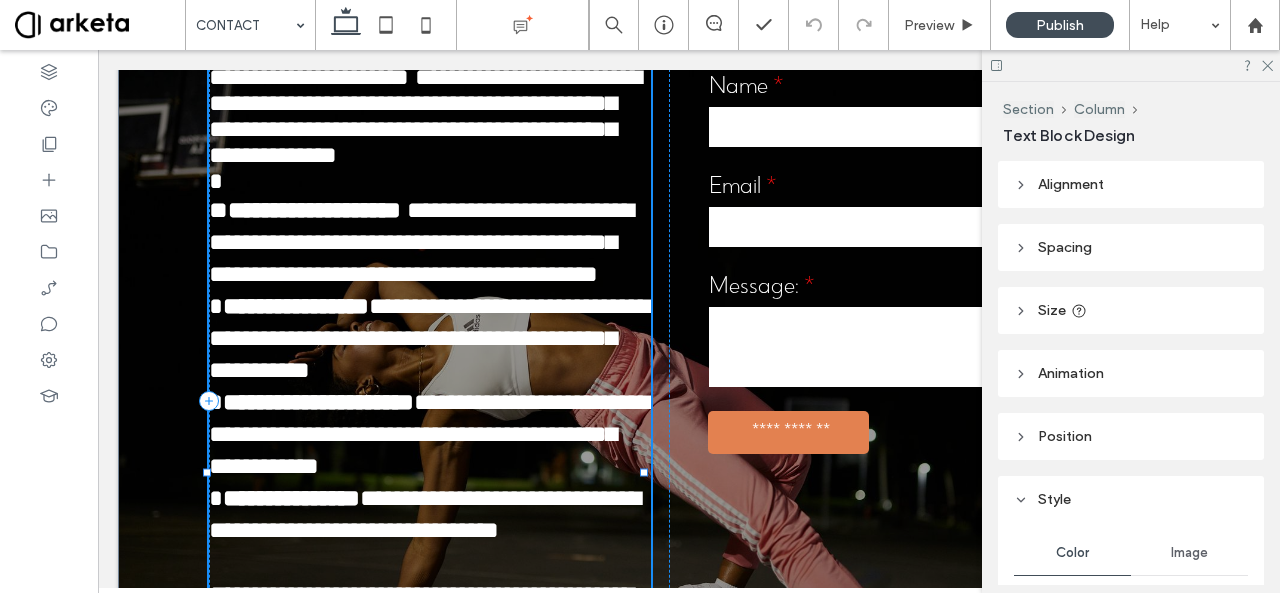type on "**********" 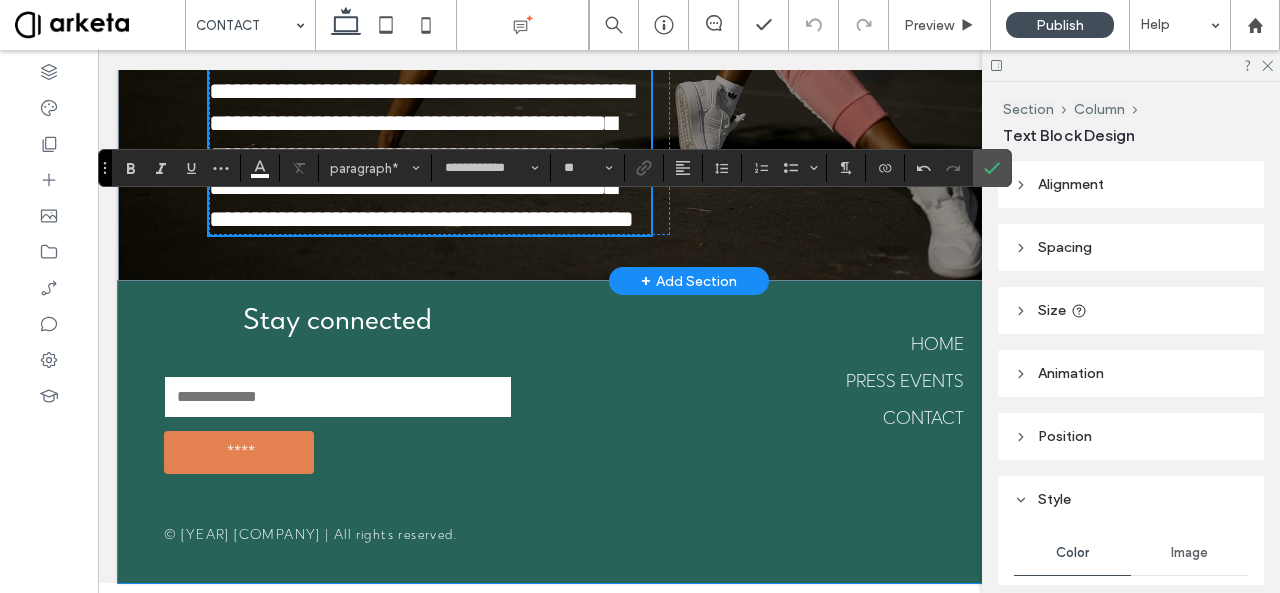 scroll, scrollTop: 748, scrollLeft: 0, axis: vertical 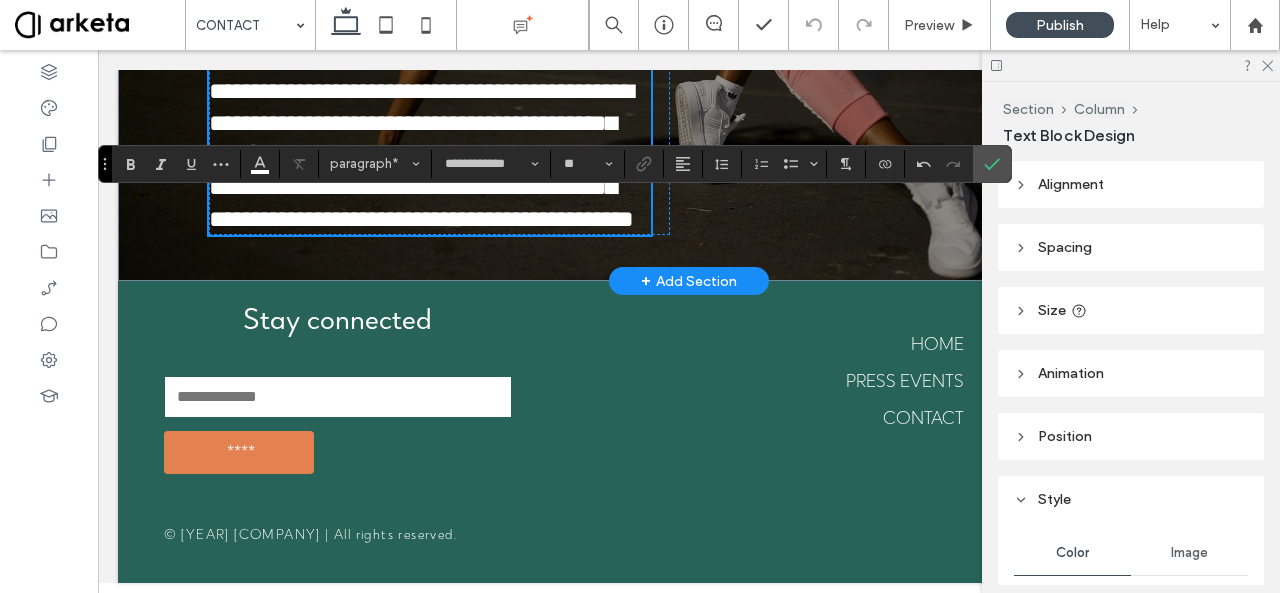 type on "**********" 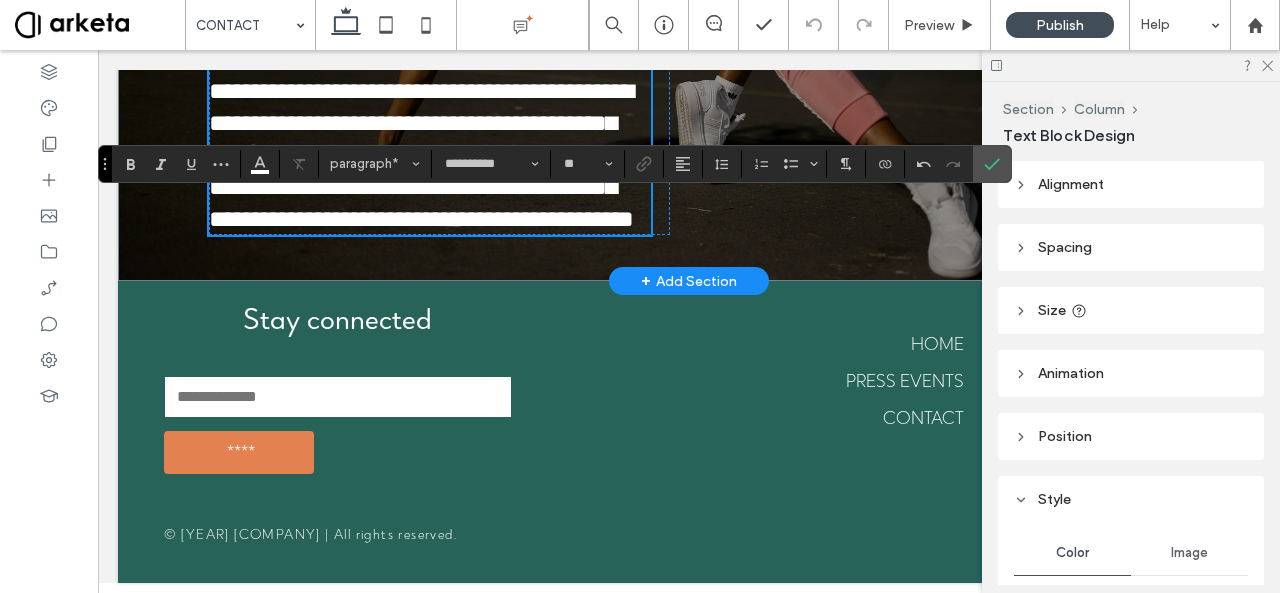 click on "**********" at bounding box center (429, -37) 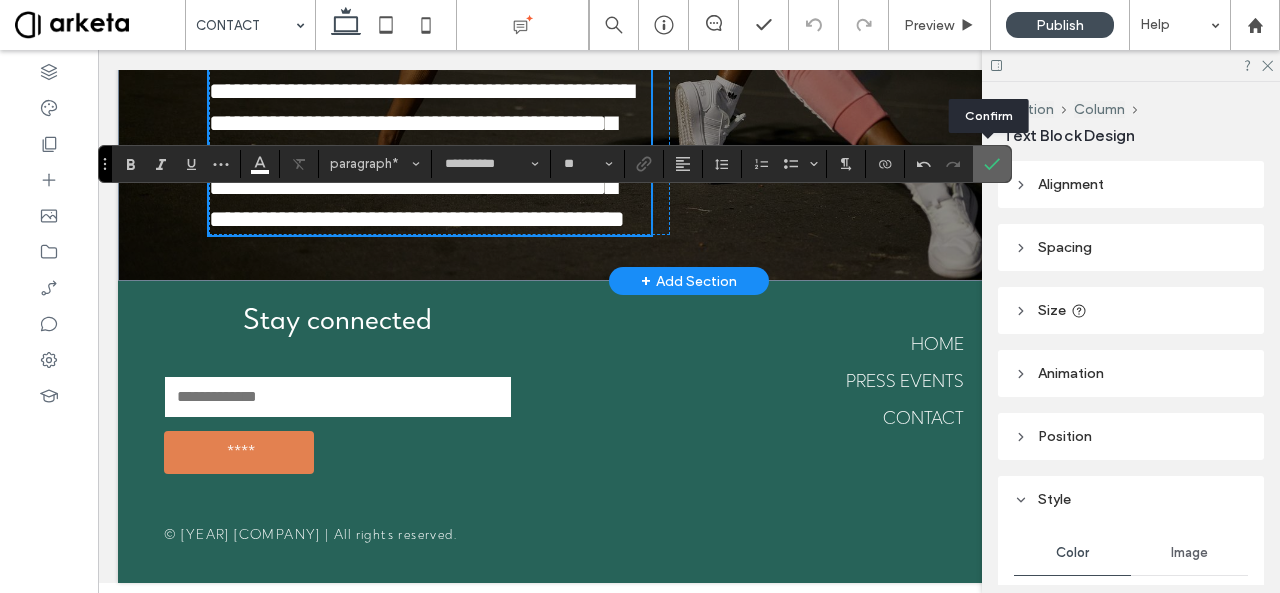 click 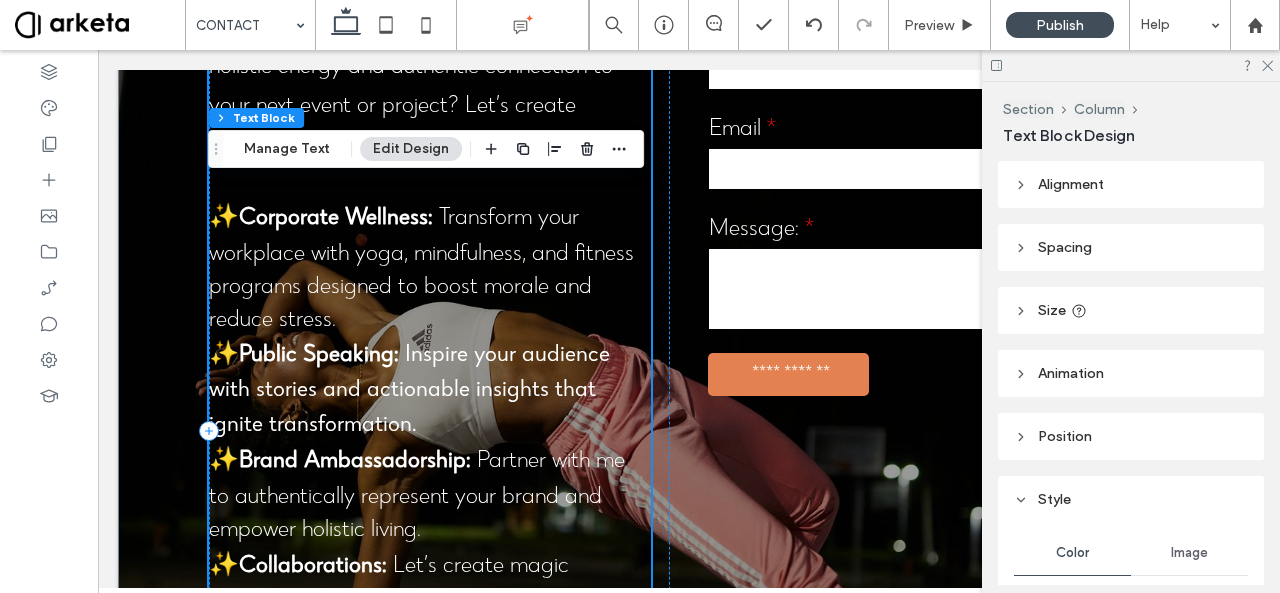 scroll, scrollTop: 0, scrollLeft: 0, axis: both 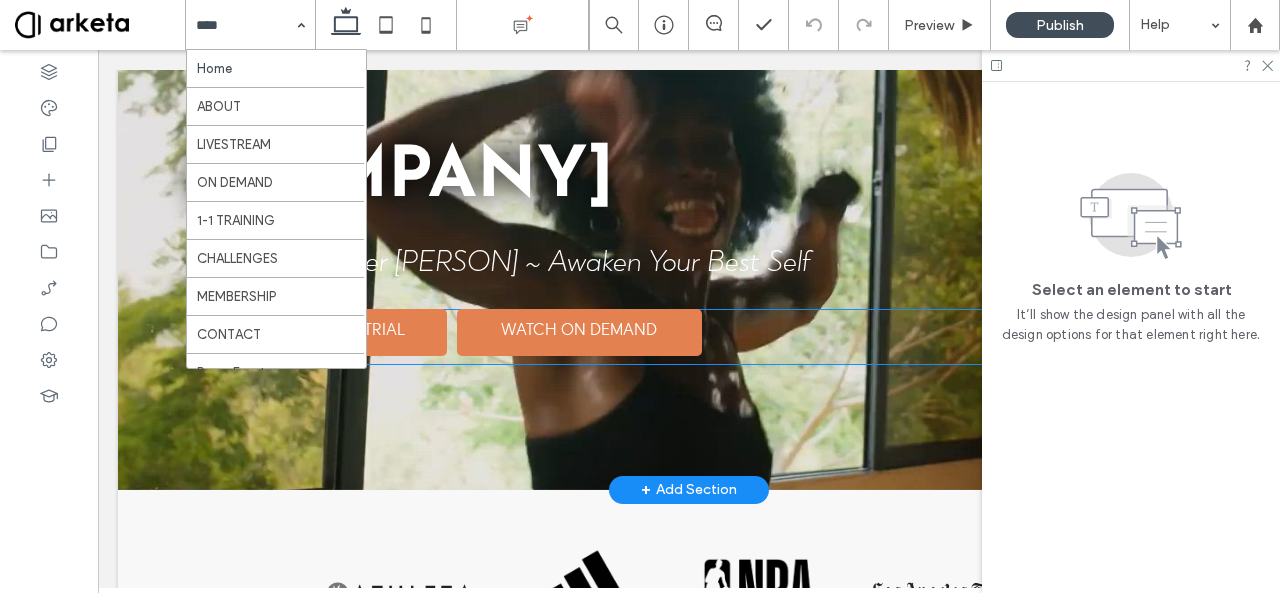 click on "START YOUR FREE TRIAL" at bounding box center [316, 332] 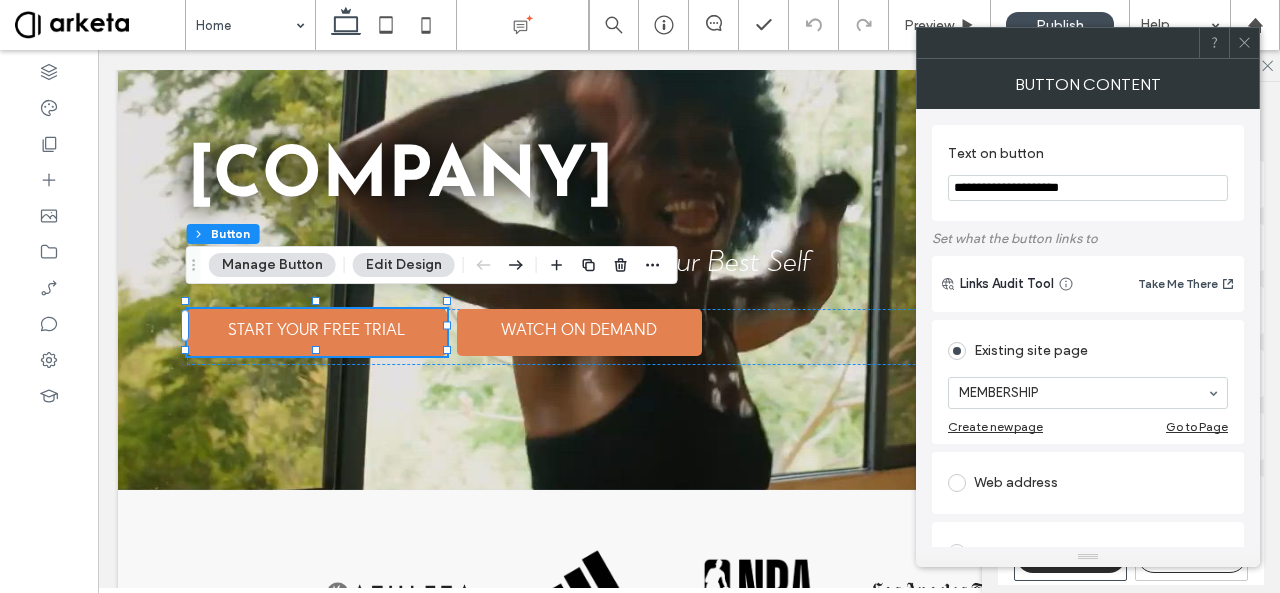 click on "**********" at bounding box center (1088, 188) 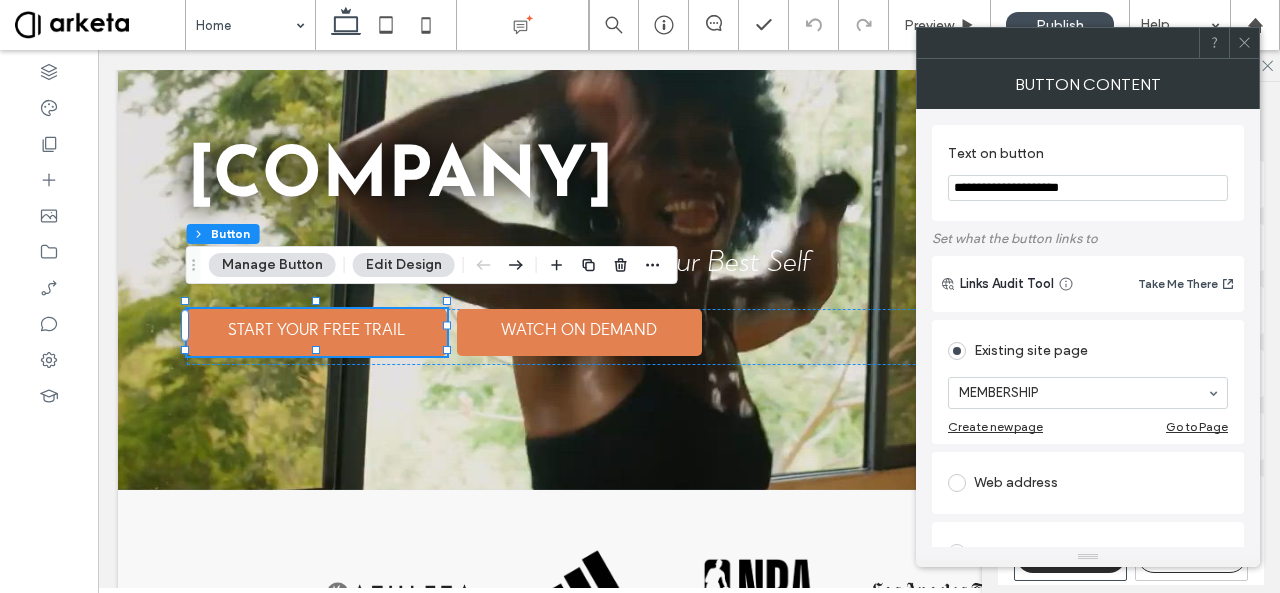 type on "**********" 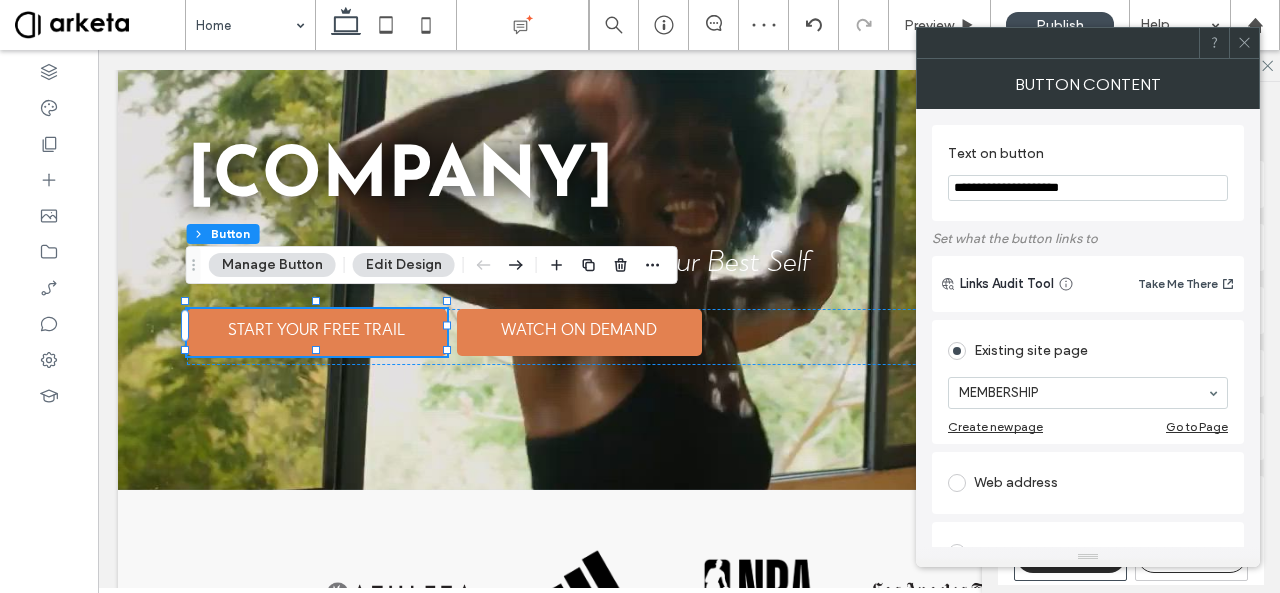 click on "**********" at bounding box center [1088, 173] 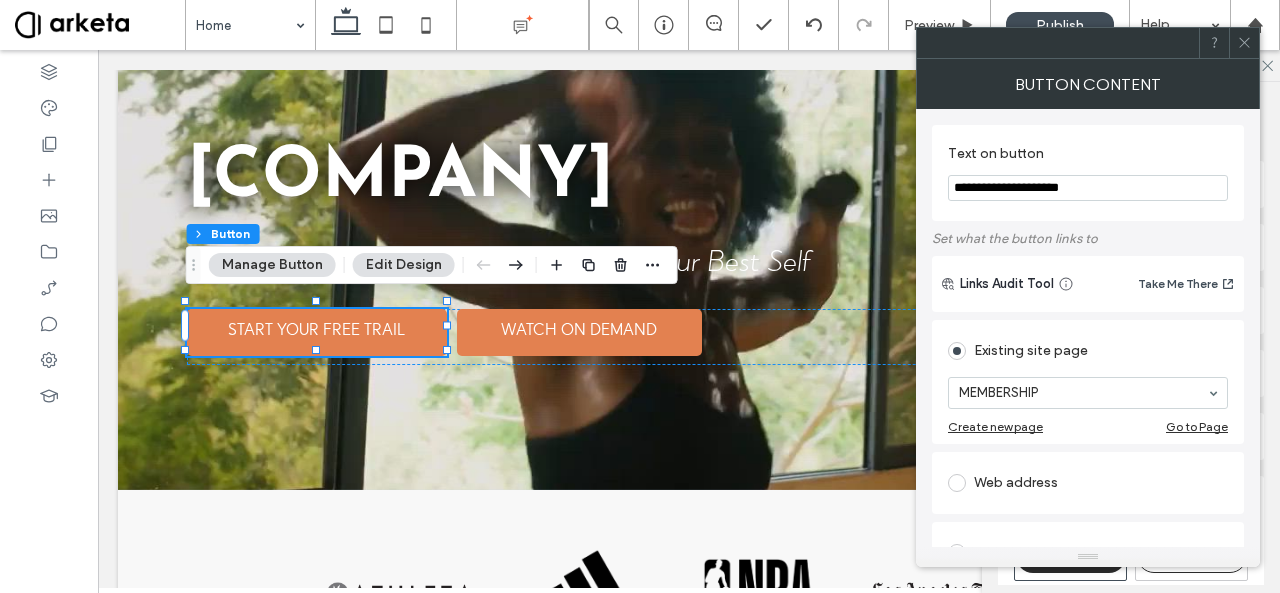 click 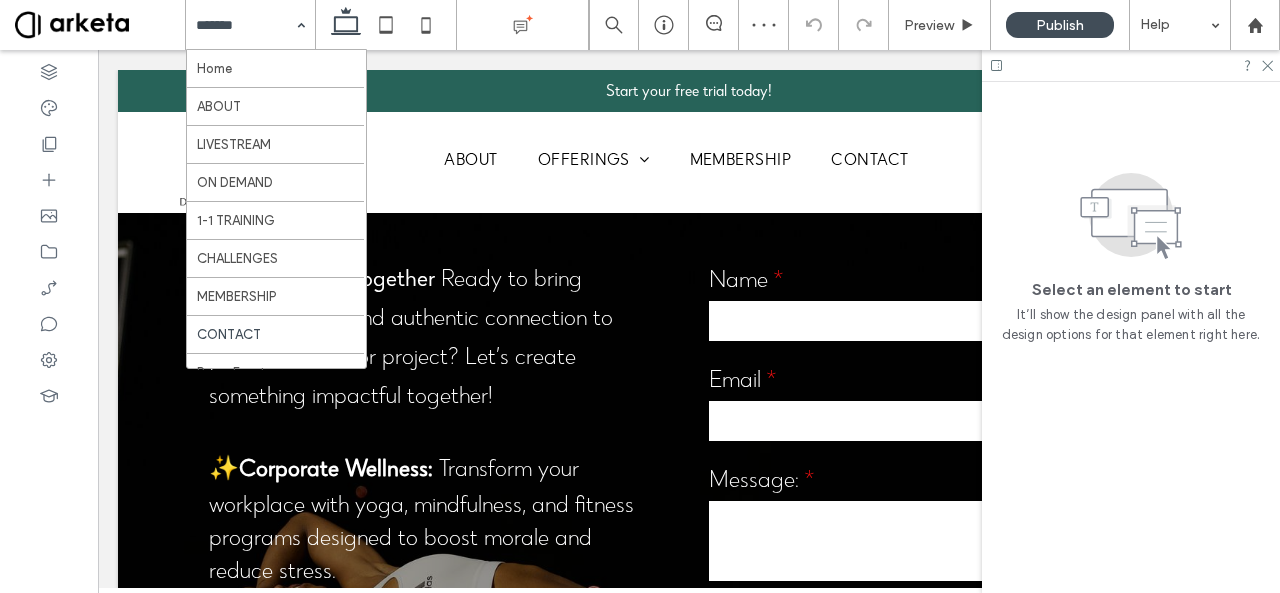 scroll, scrollTop: 0, scrollLeft: 0, axis: both 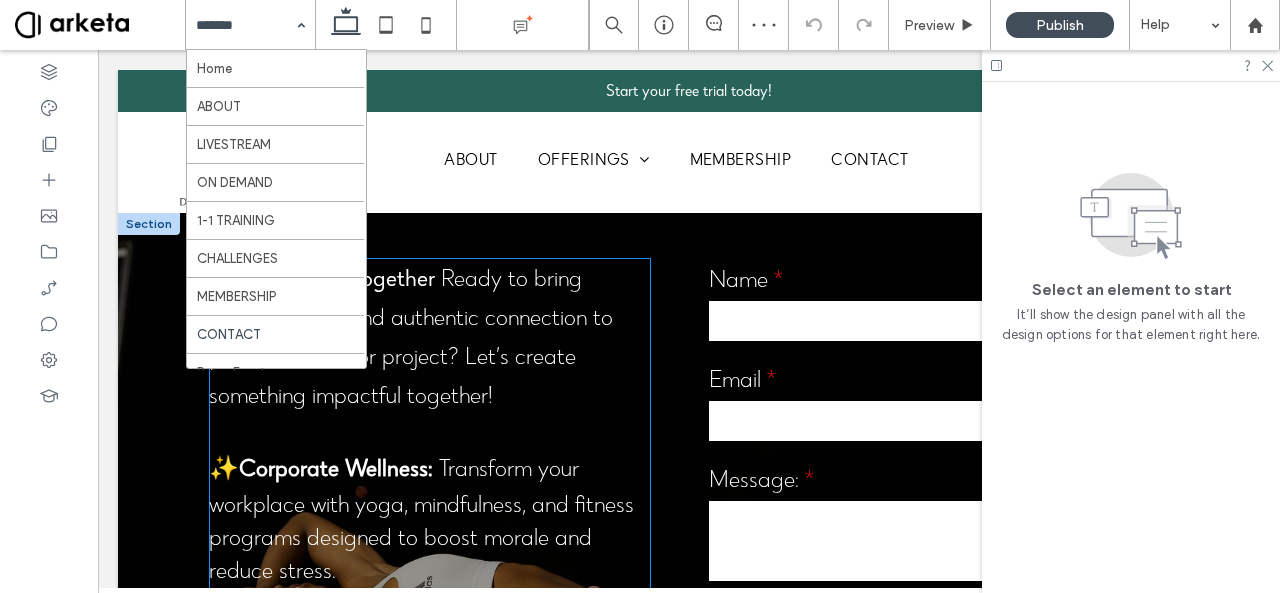 click on "🫂 Let's Work Together   Ready to bring holistic energy and authentic connection to your next event or project? Let’s create something impactful together!" at bounding box center (429, 336) 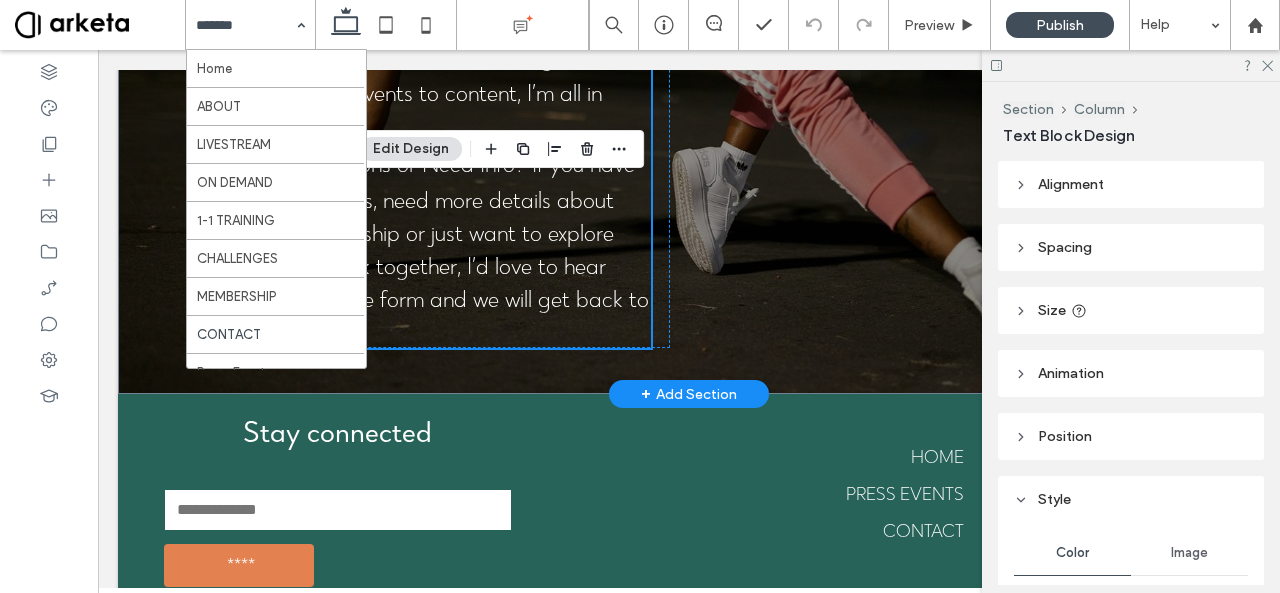 scroll, scrollTop: 852, scrollLeft: 0, axis: vertical 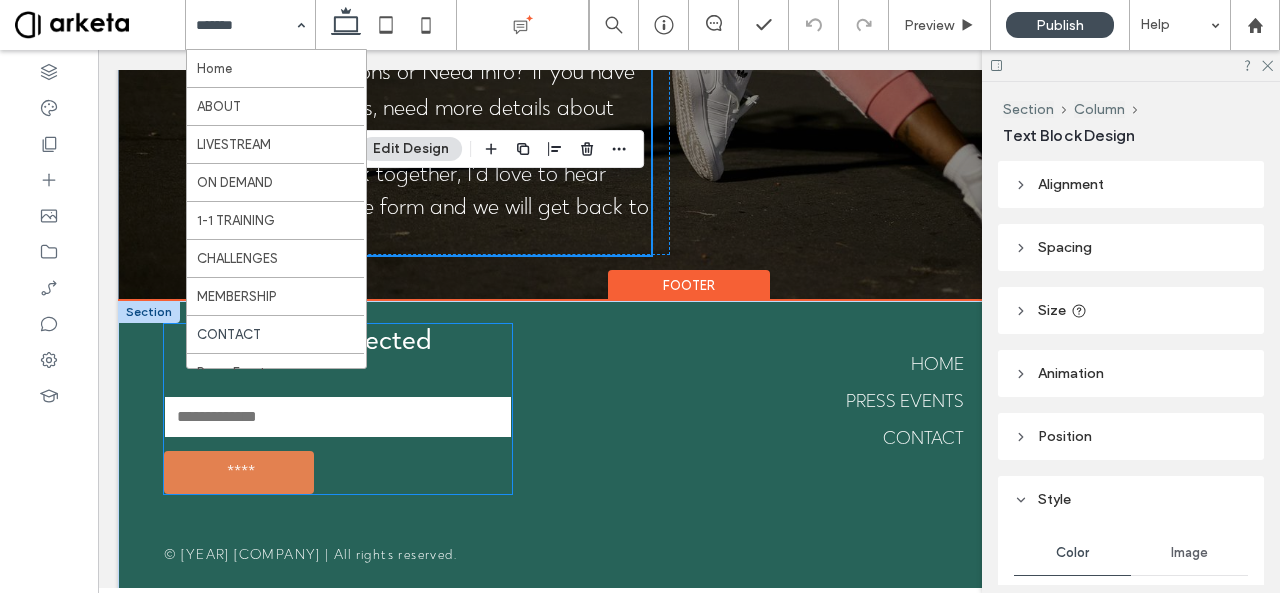 click on "Stay connected" at bounding box center (338, 343) 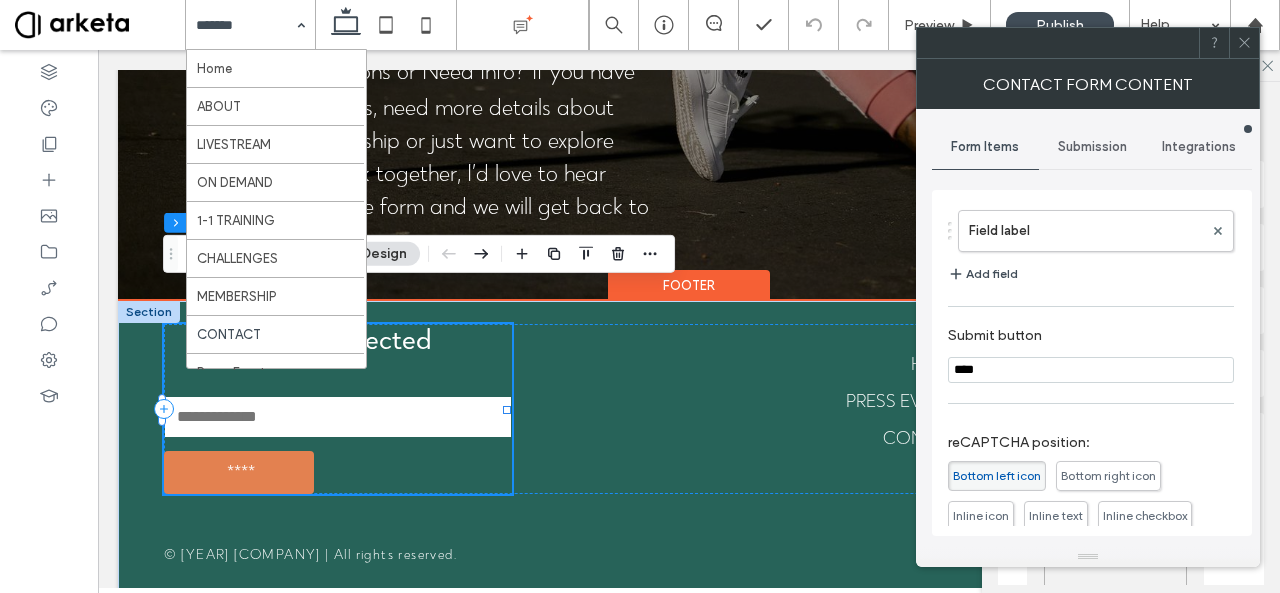 type on "*" 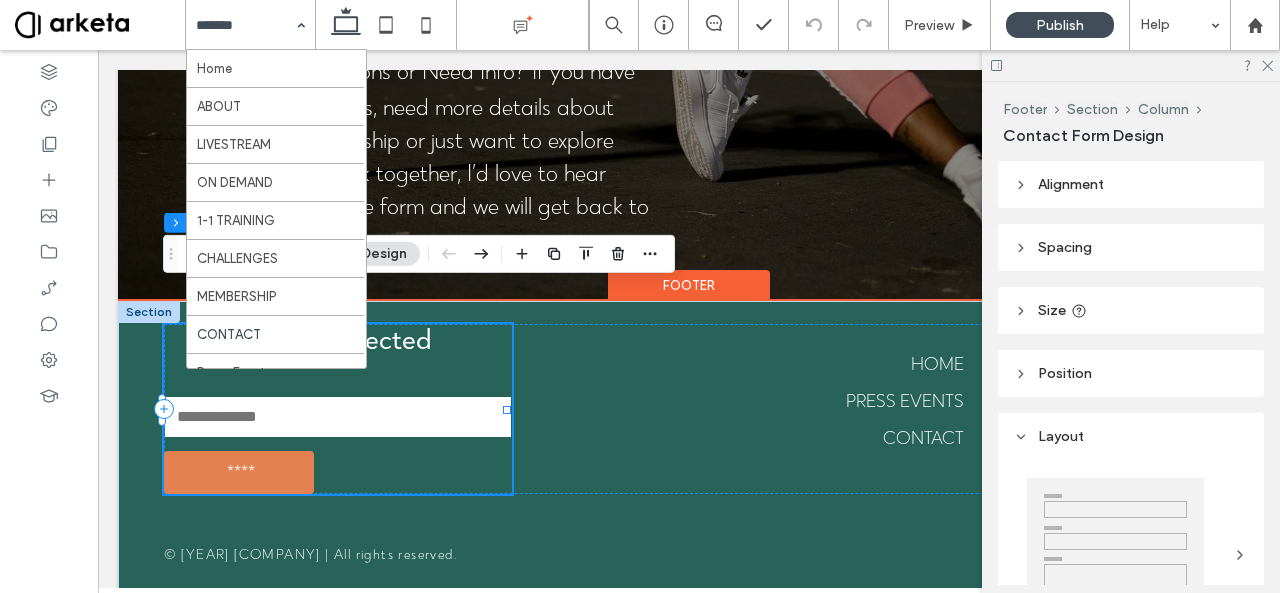 click on "Stay connected" at bounding box center [338, 343] 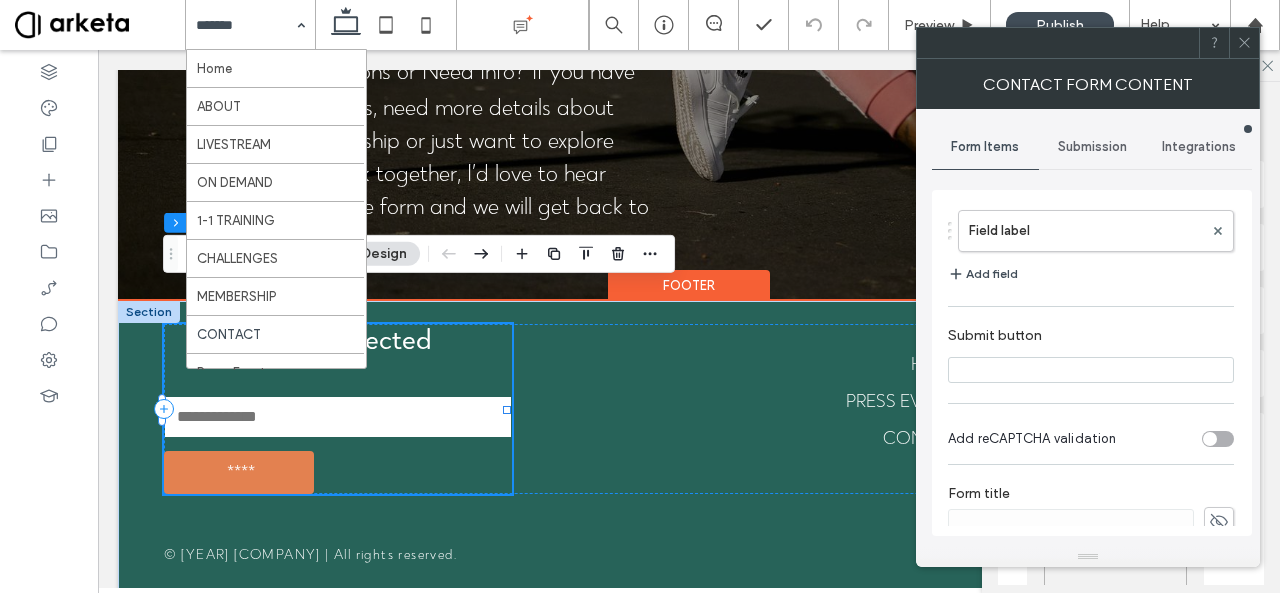 type on "****" 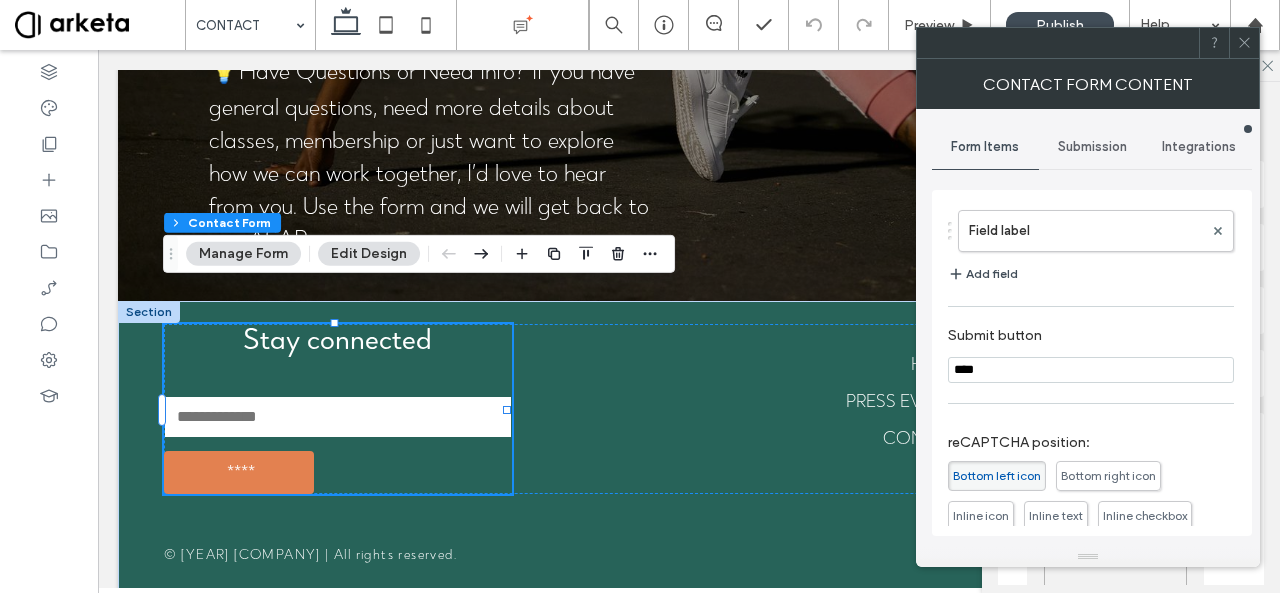 click on "CONTACT" at bounding box center [250, 25] 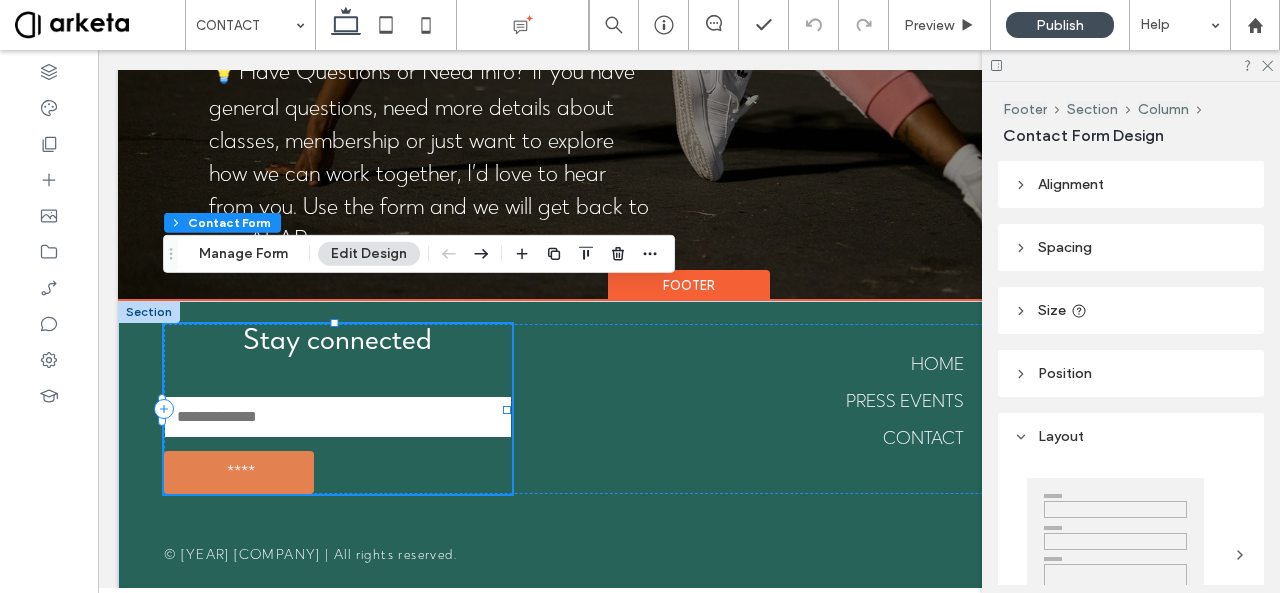 click on "Stay connected" at bounding box center (338, 343) 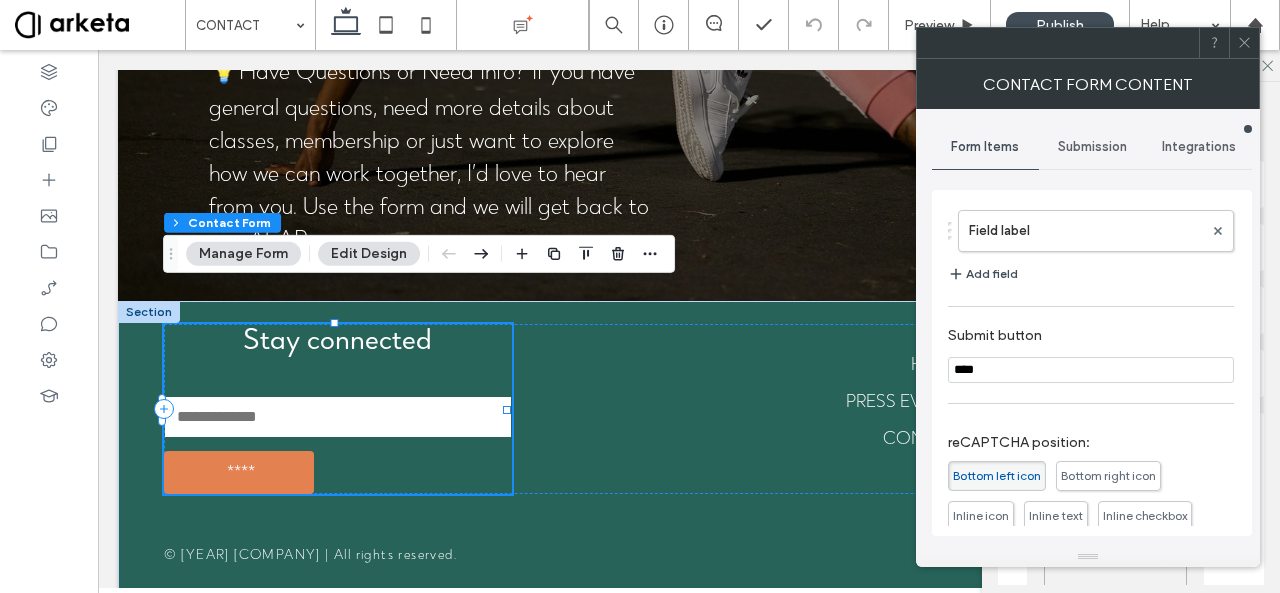 scroll, scrollTop: 172, scrollLeft: 0, axis: vertical 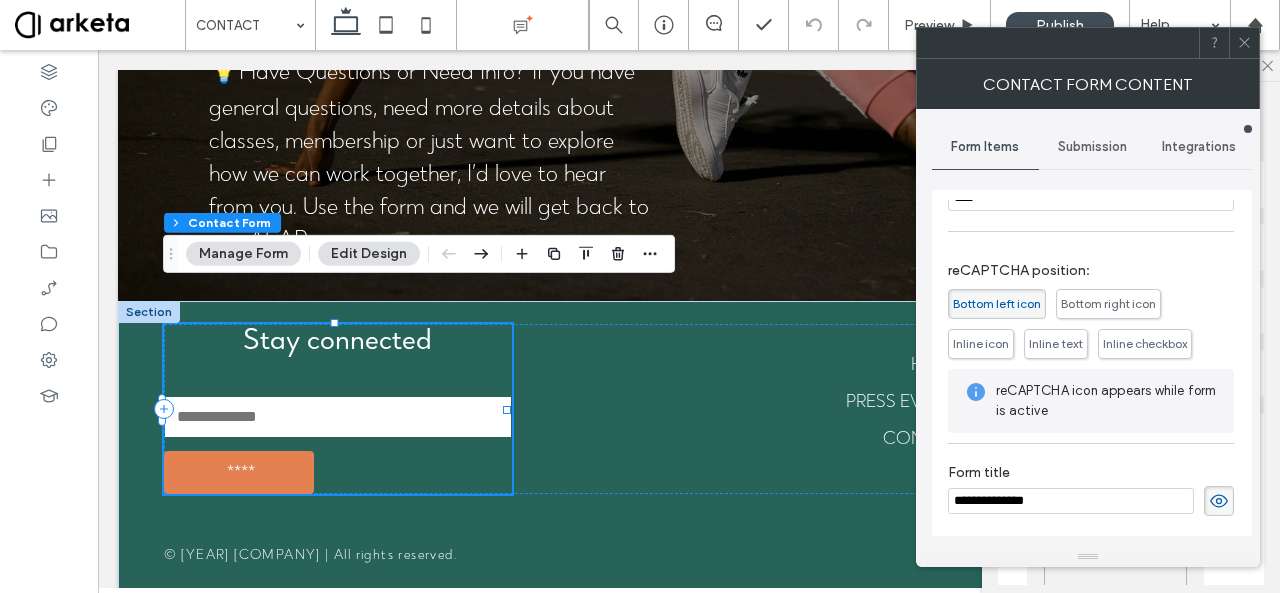 click on "**********" at bounding box center [1071, 501] 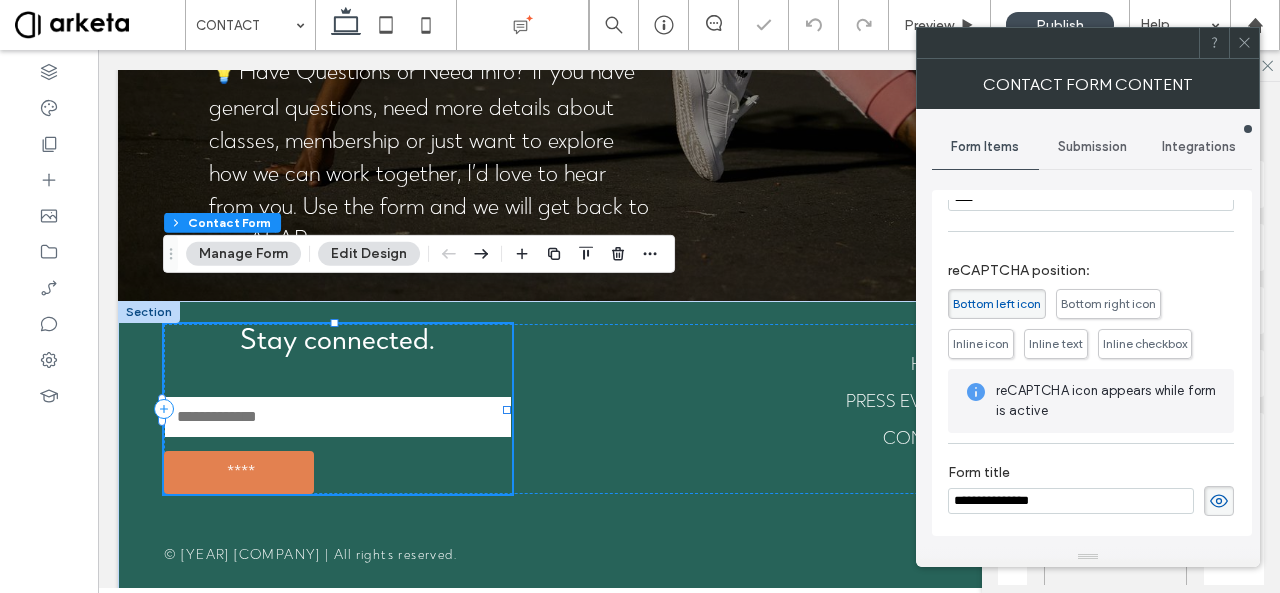 type on "**********" 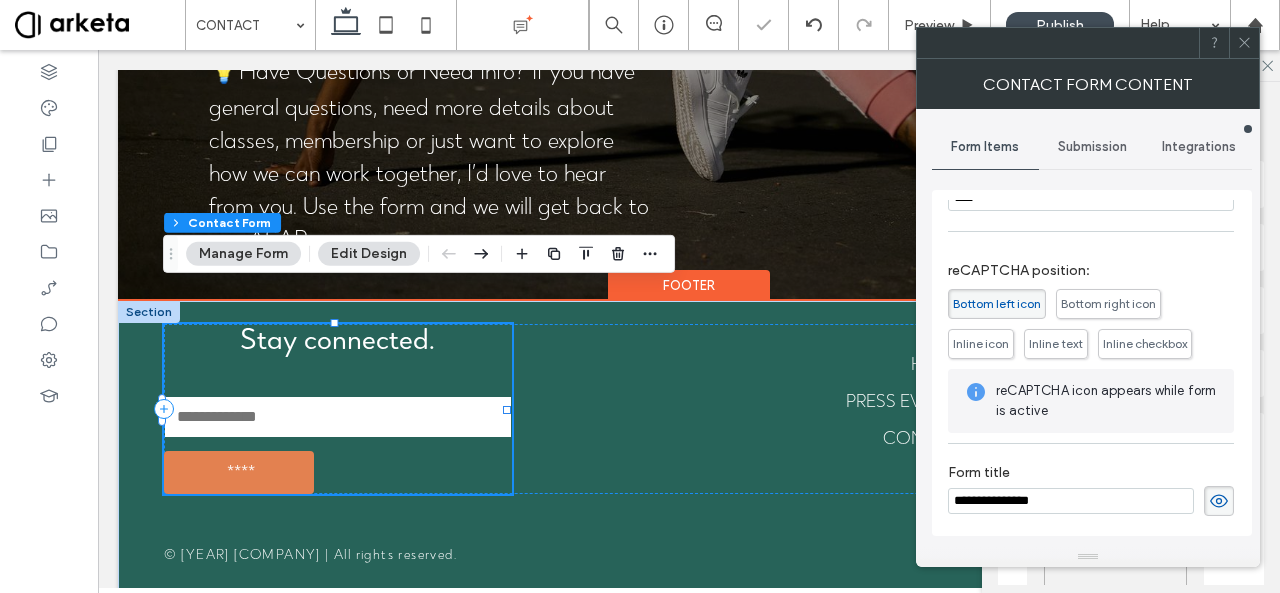 click on "Stay connected.
Field label
****
Thank you for contacting us. We will get back to you as soon as possible.
Oops, there was an error sending your message. Please try again later." at bounding box center (338, 409) 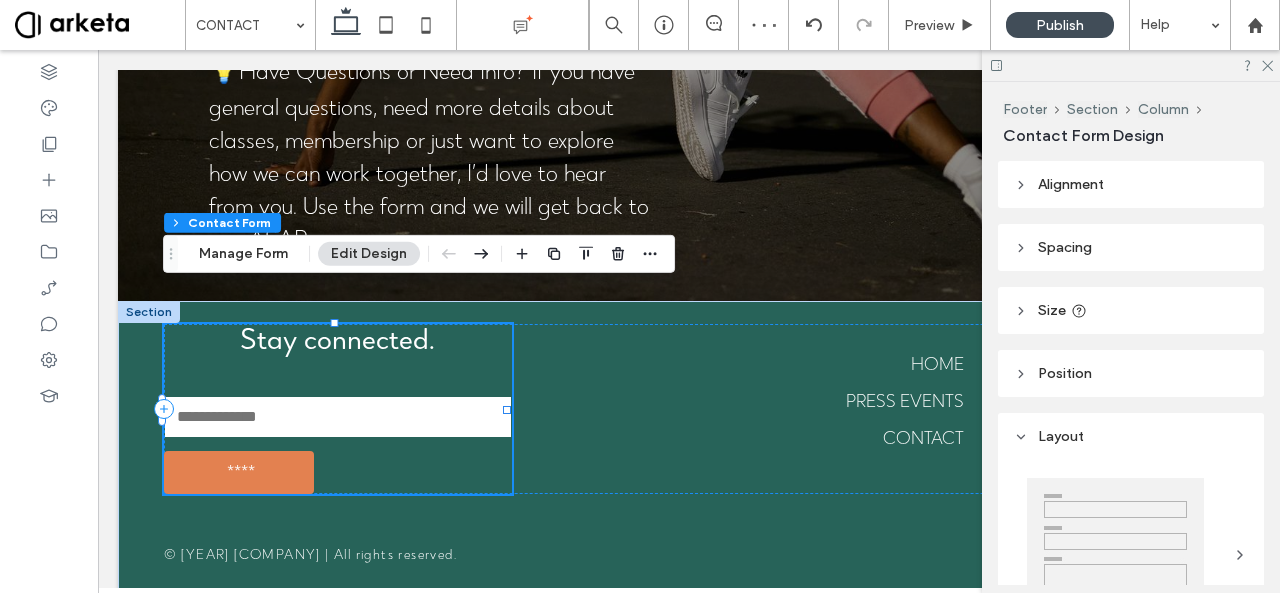 scroll, scrollTop: 1772, scrollLeft: 0, axis: vertical 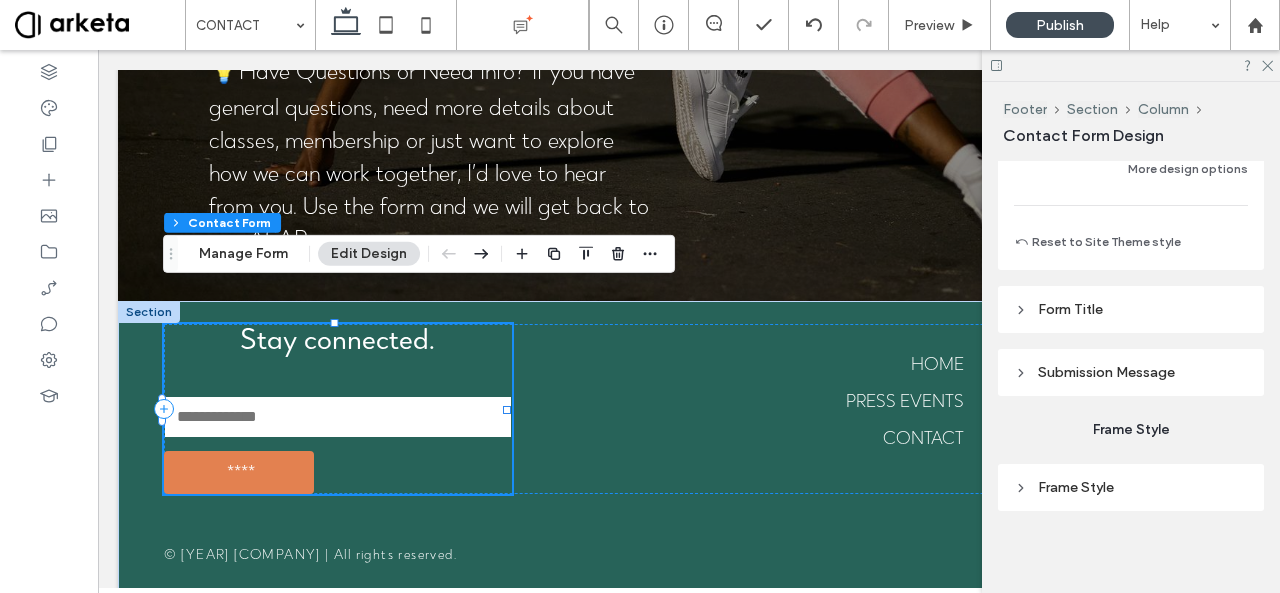 click on "Form Title" at bounding box center (1131, 309) 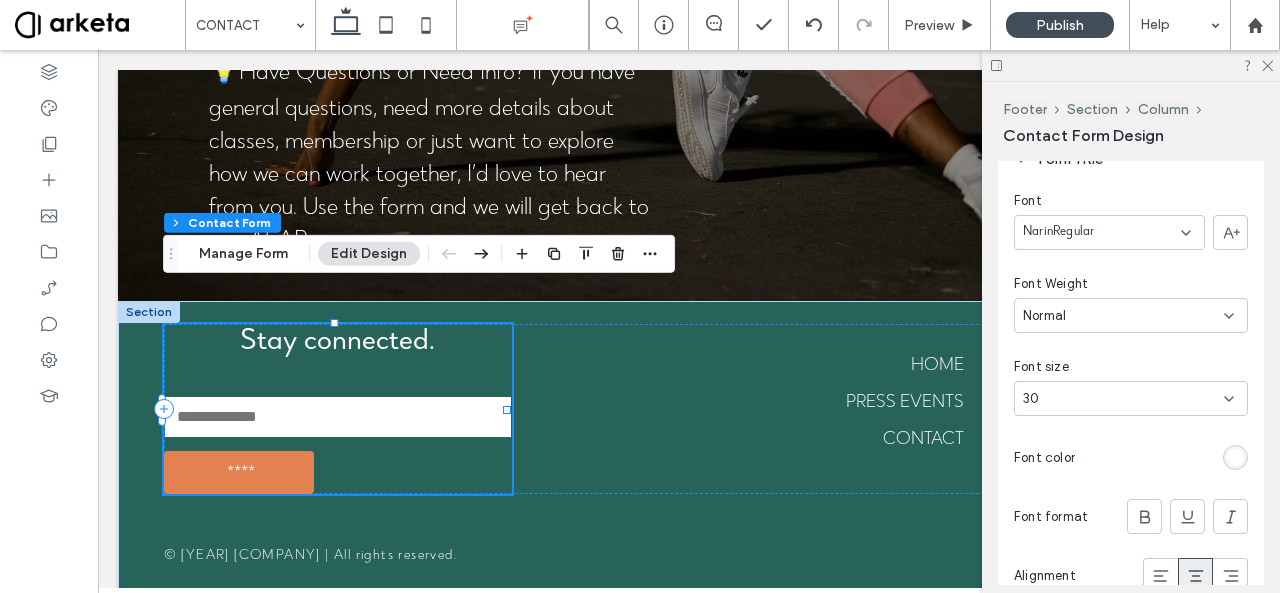 scroll, scrollTop: 1929, scrollLeft: 0, axis: vertical 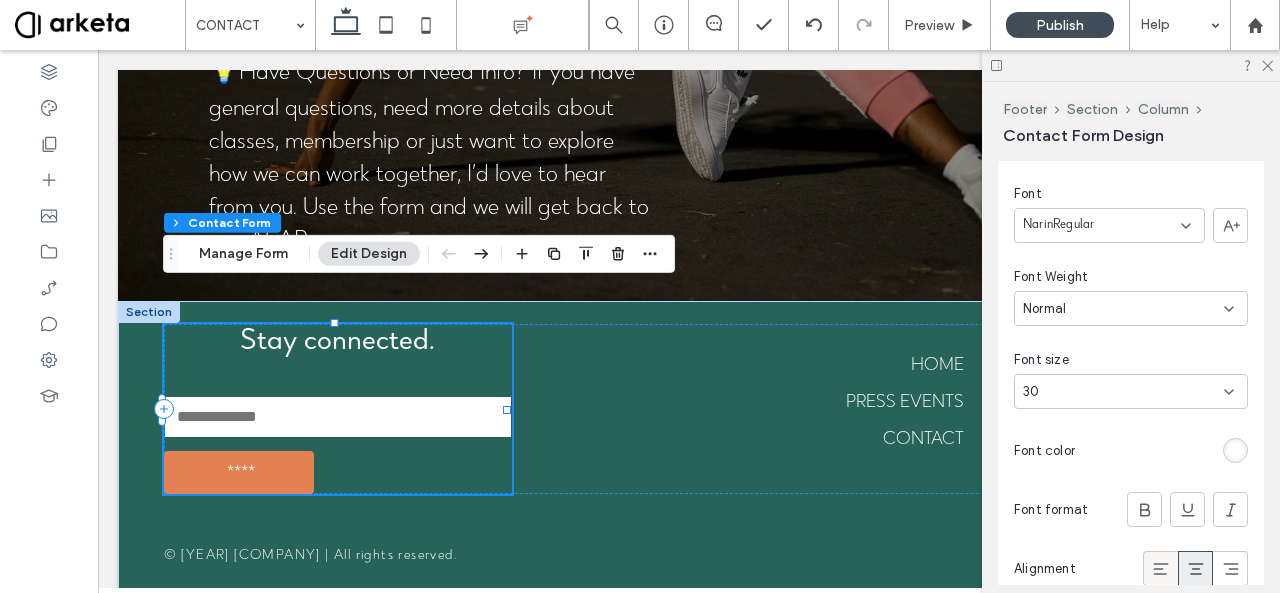 click 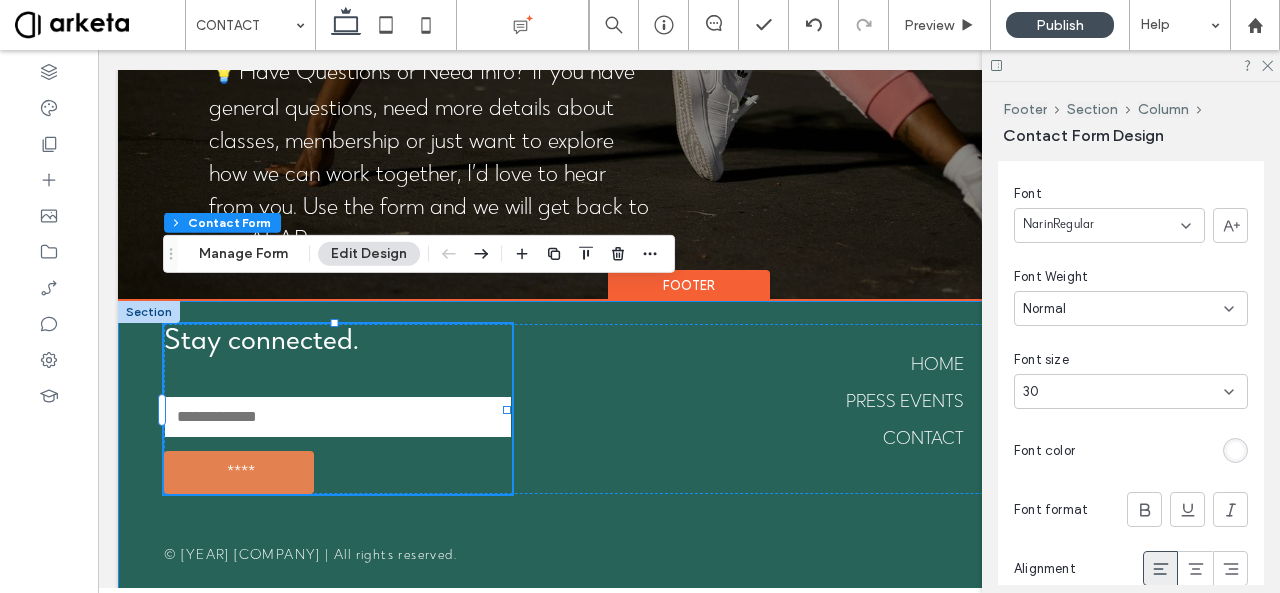 click on "Stay connected.
Field label
****
Thank you for contacting us. We will get back to you as soon as possible.
Oops, there was an error sending your message. Please try again later.
home press events contact
schedule on demand challenges
© 2024 Divinity In Motion | All rights reserved." at bounding box center [689, 452] 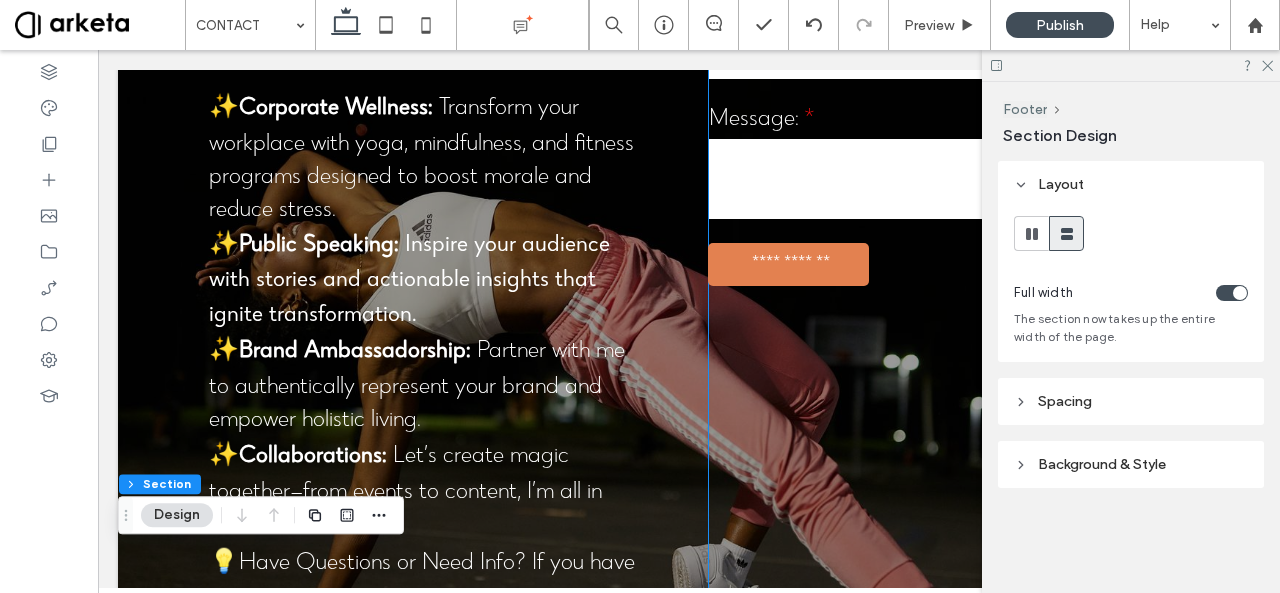 scroll, scrollTop: 0, scrollLeft: 0, axis: both 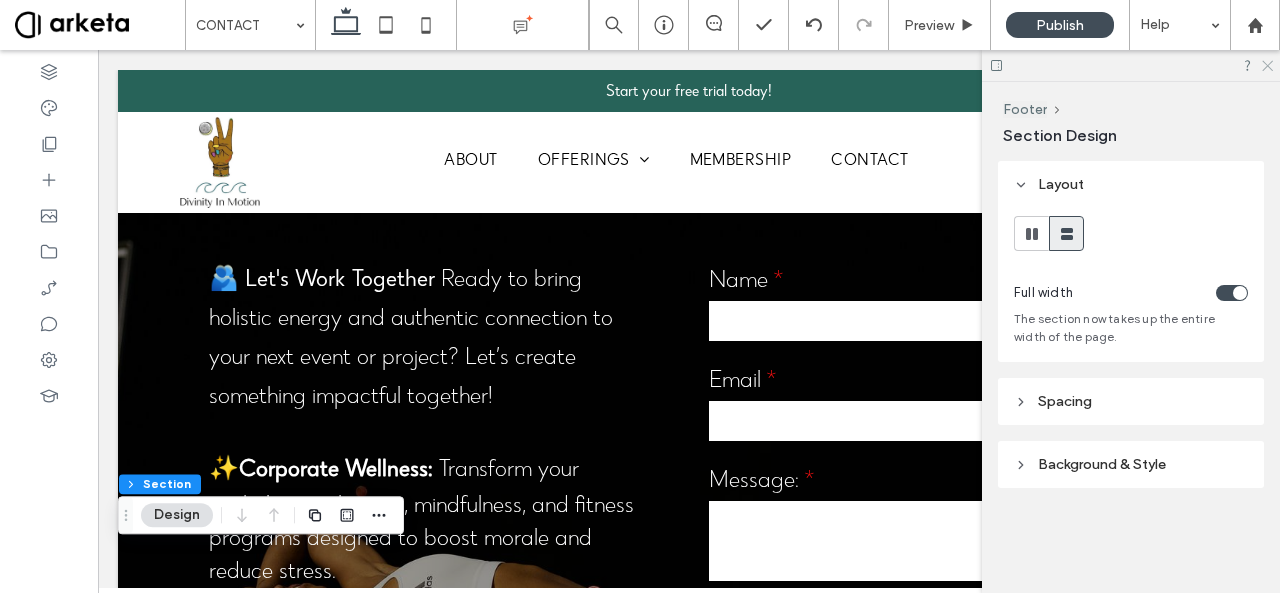 click 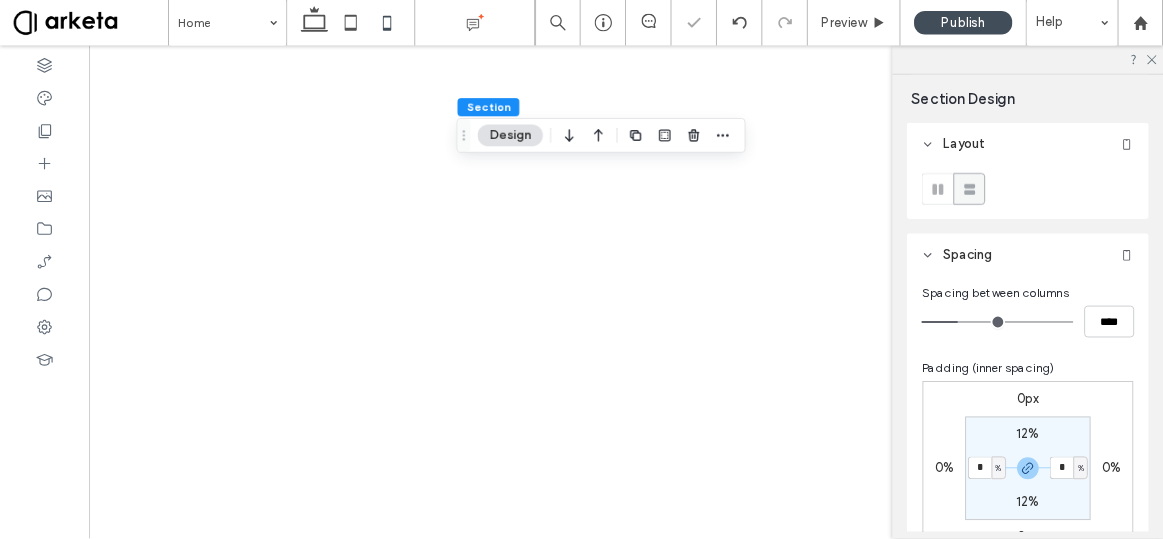 scroll, scrollTop: 0, scrollLeft: 0, axis: both 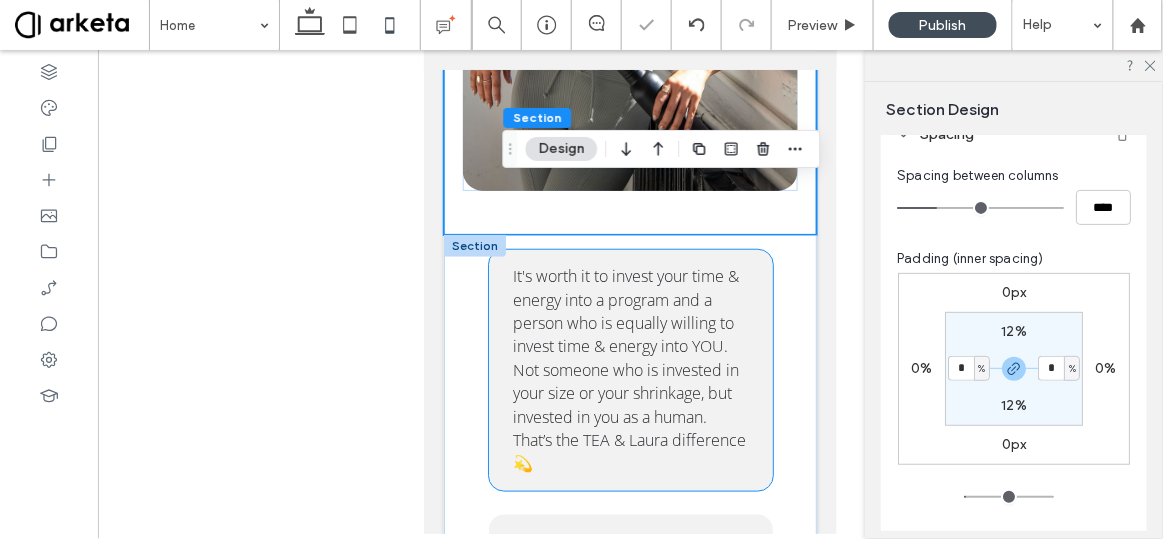 click on "It's worth it to invest your time & energy into a program and a person who is equally willing to invest time & energy into YOU. Not someone who is invested in your size or your shrinkage, but invested in you as a human. That’s the TEA & Laura difference 💫" at bounding box center (629, 368) 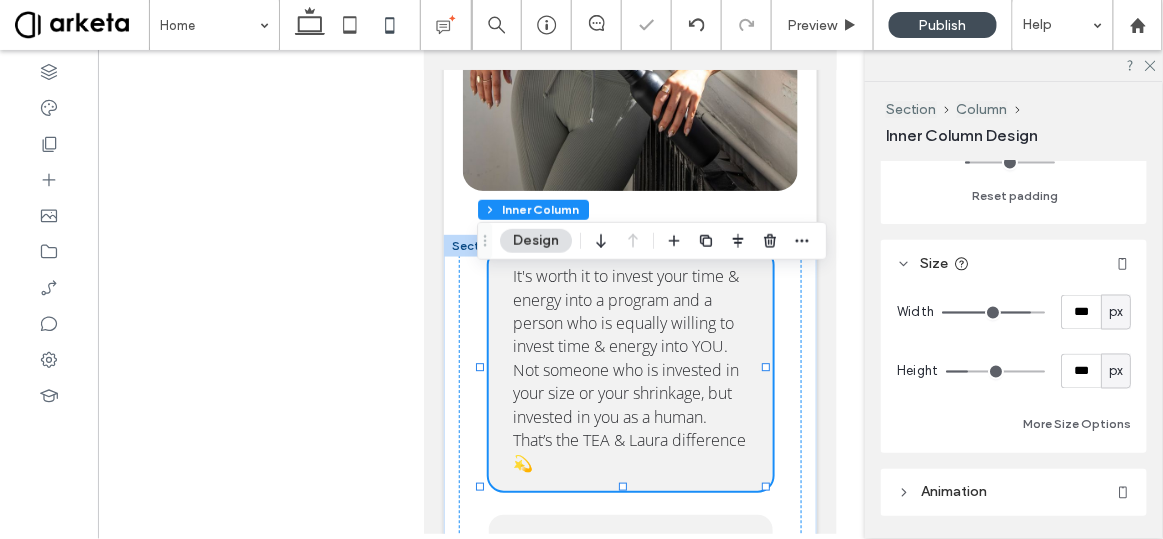 scroll, scrollTop: 775, scrollLeft: 0, axis: vertical 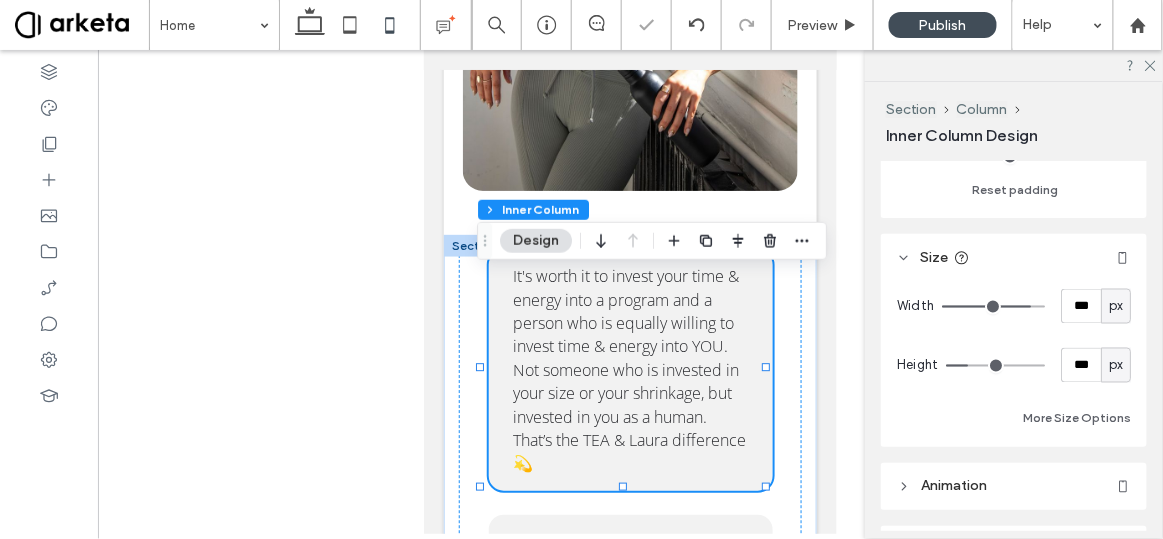 click on "px" at bounding box center [1116, 307] 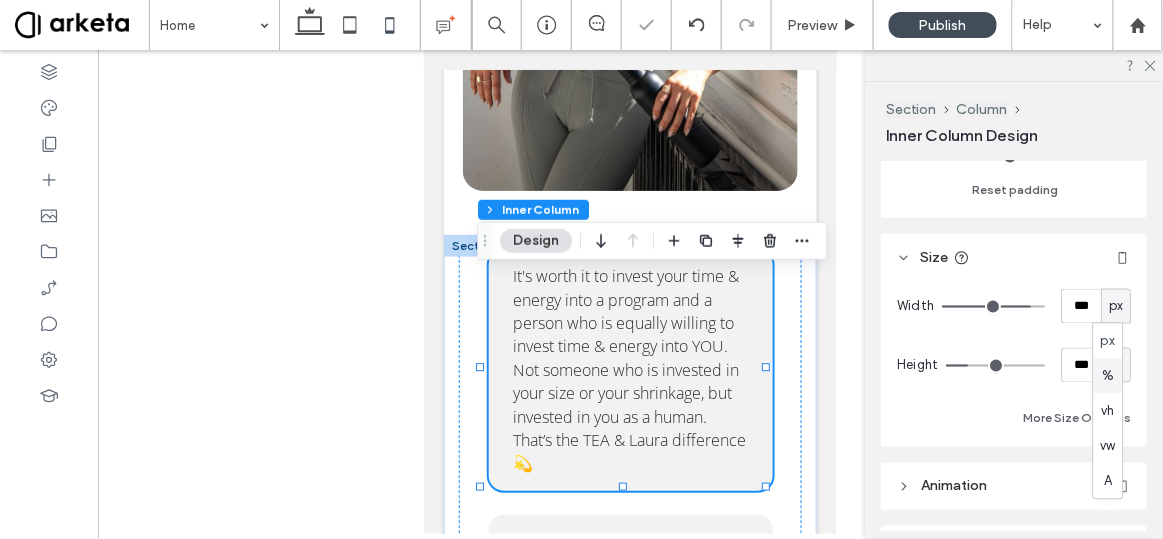click on "%" at bounding box center [1108, 375] 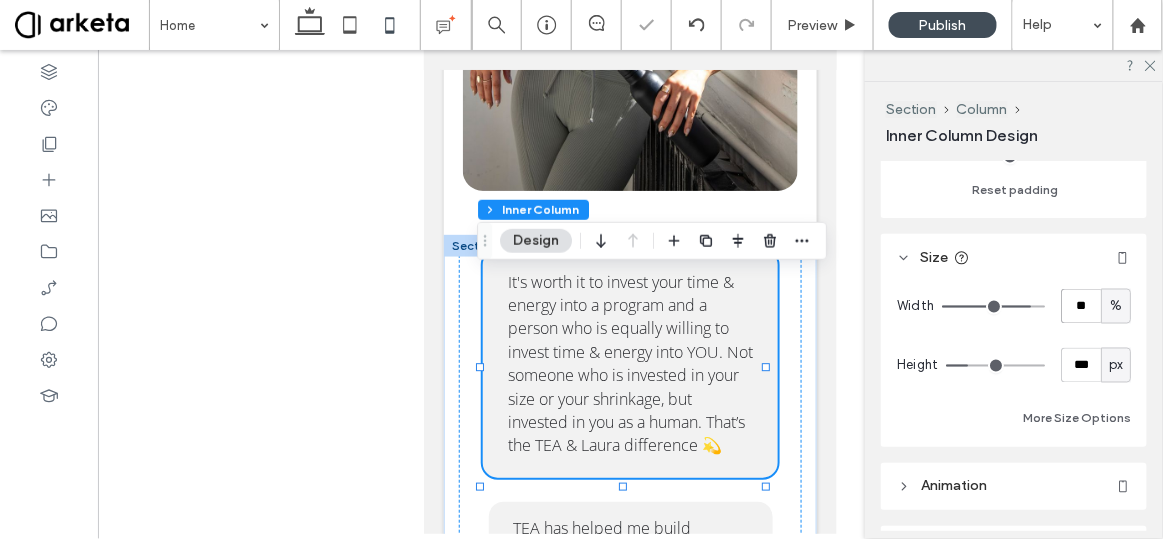click on "**" at bounding box center (1081, 306) 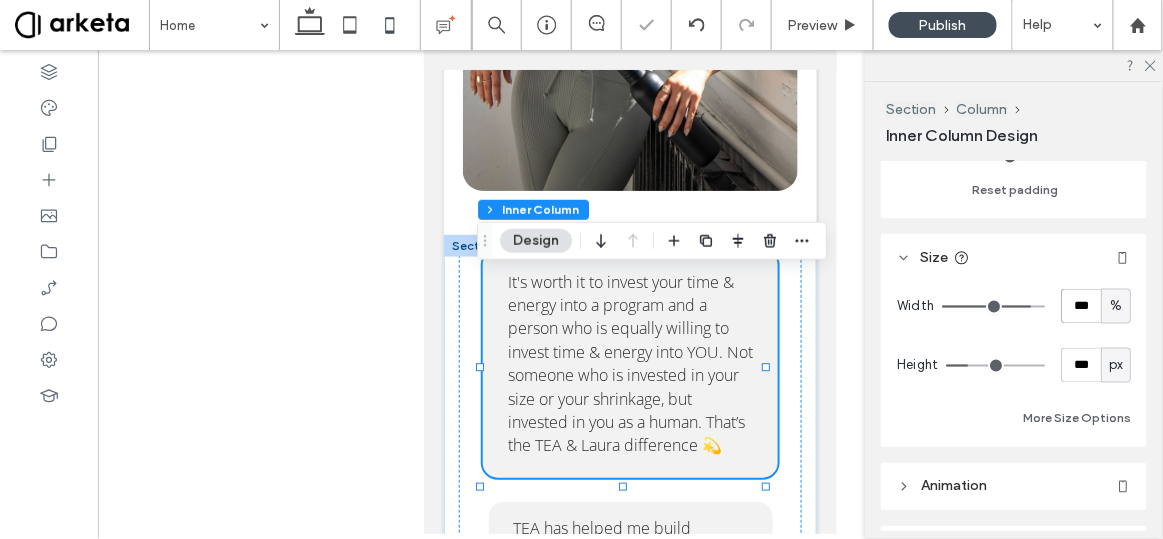type on "***" 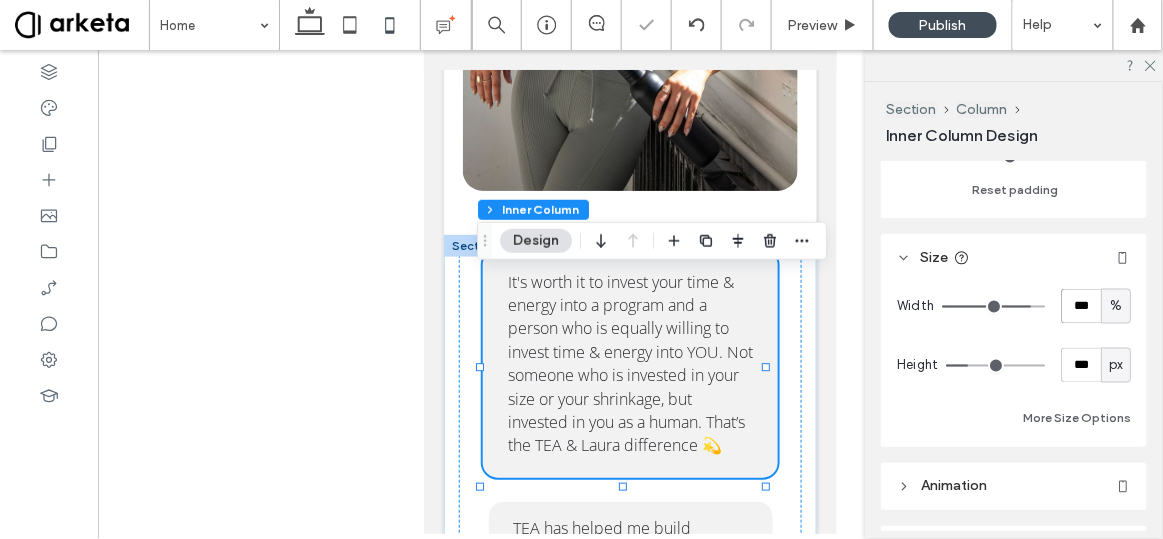 type on "***" 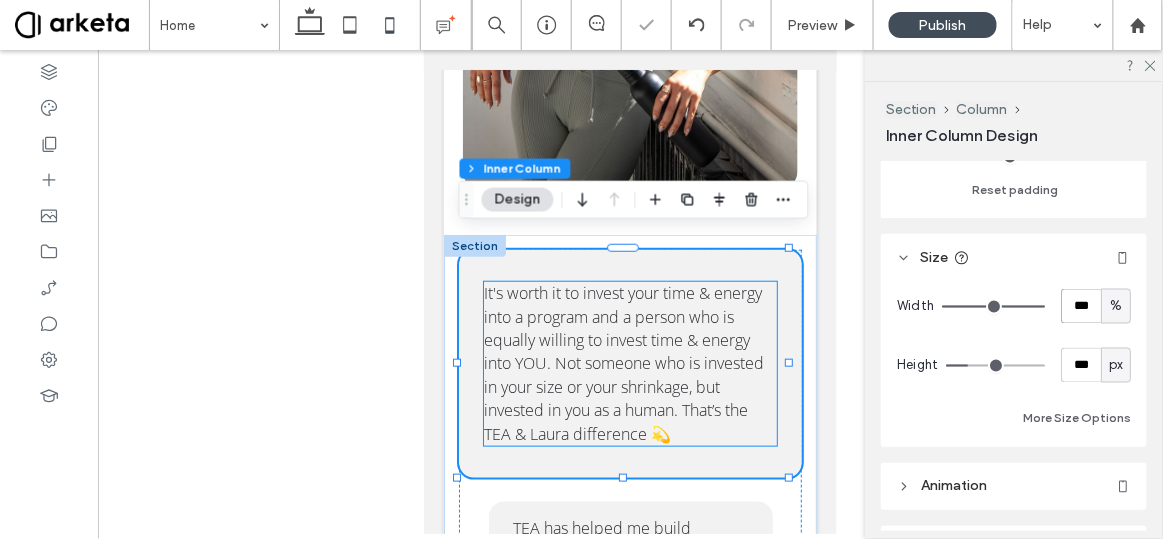 scroll, scrollTop: 4094, scrollLeft: 0, axis: vertical 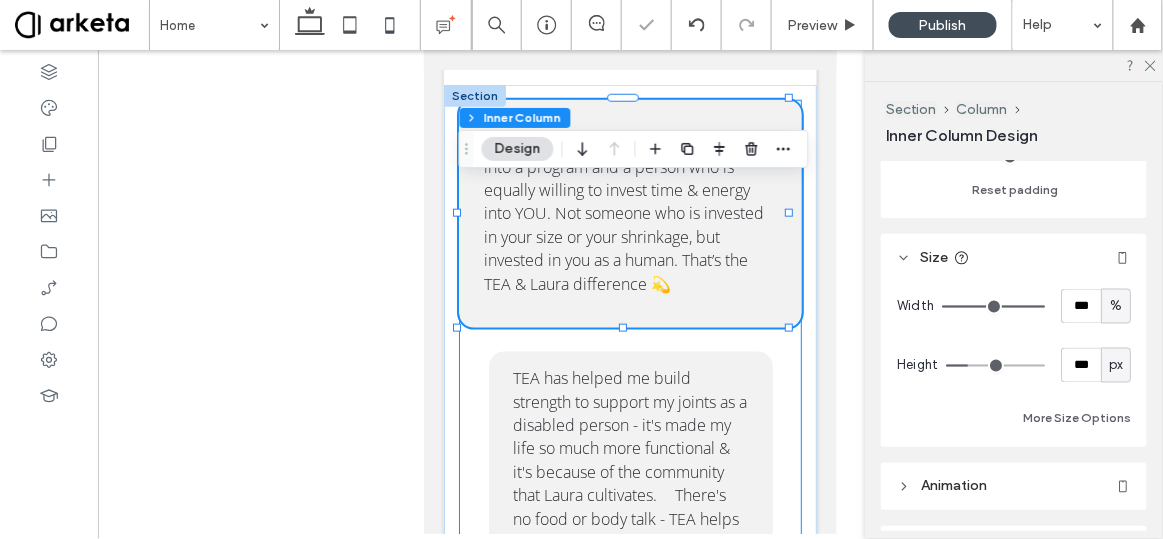 click on "It's worth it to invest your time & energy into a program and a person who is equally willing to invest time & energy into YOU. Not someone who is invested in your size or your shrinkage, but invested in you as a human. That’s the TEA & [FIRST] difference 💫
TEA has helped me build strength to support my joints as a disabled person - it's made my life so much more functional & it's because of the community that [FIRST] cultivates. 🫶 There's no food or body talk - TEA helps me connect with my body on my terms.
TEA is the most well rounded program that I’ve tried 💖 I never feel intimidated because [FIRST] never makes you feel like modifications or taking a break means you can’t keep up. But it's still a great, challenging workout - physicality without the fear!
I often laugh out loud during classes AND I feel so powerful! 💪" at bounding box center [629, 615] 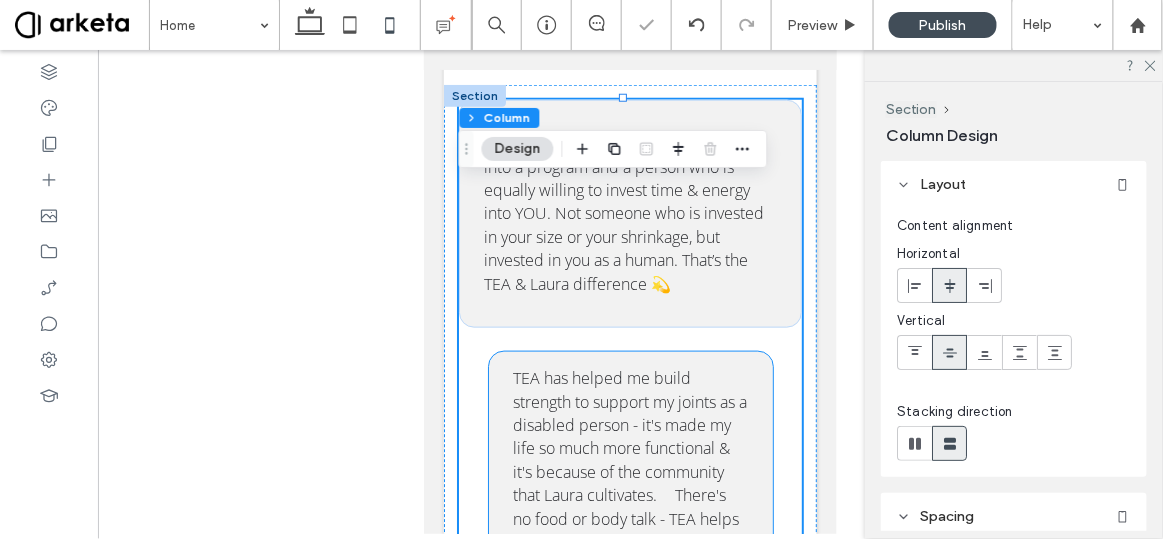 click on "TEA has helped me build strength to support my joints as a disabled person - it's made my life so much more functional & it's because of the community that Laura cultivates. 🫶 There's no food or body talk - TEA helps me connect with my body on my terms." at bounding box center (630, 471) 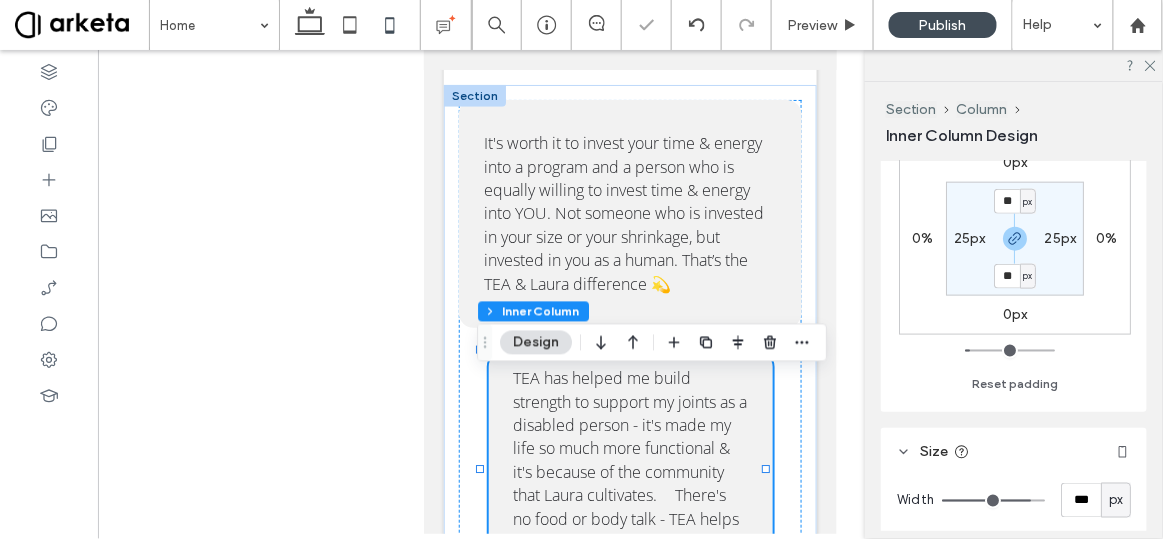 scroll, scrollTop: 727, scrollLeft: 0, axis: vertical 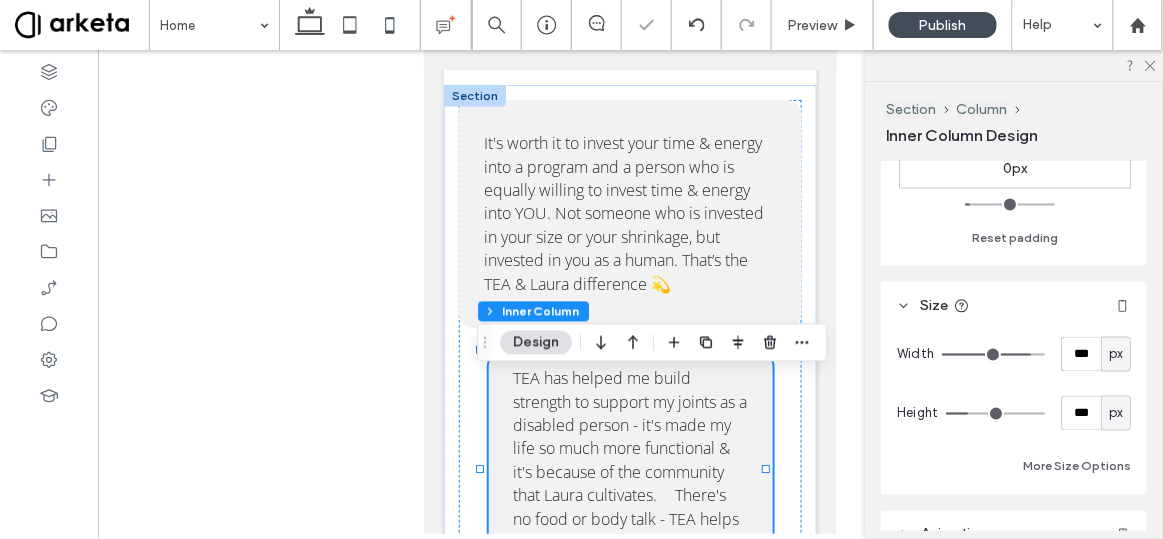 click on "px" at bounding box center (1116, 355) 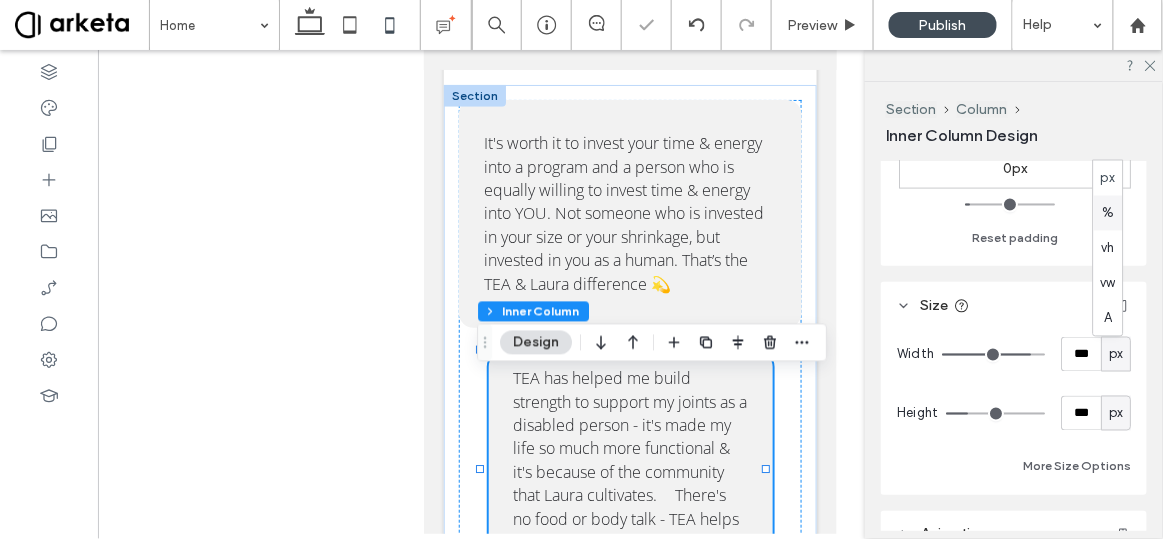 click on "%" at bounding box center [1108, 213] 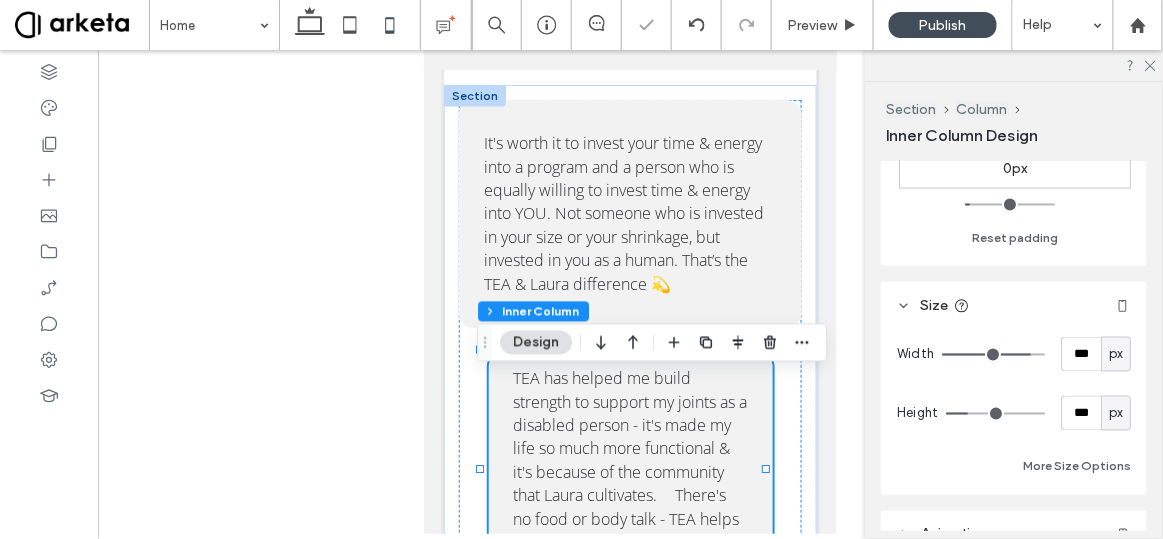 type on "**" 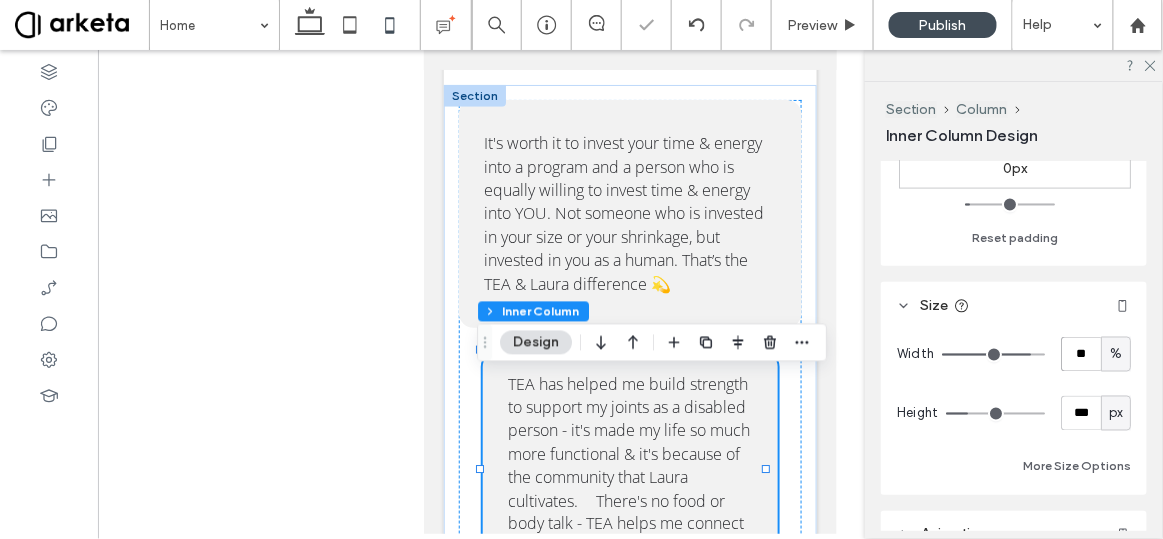 click on "**" at bounding box center (1081, 354) 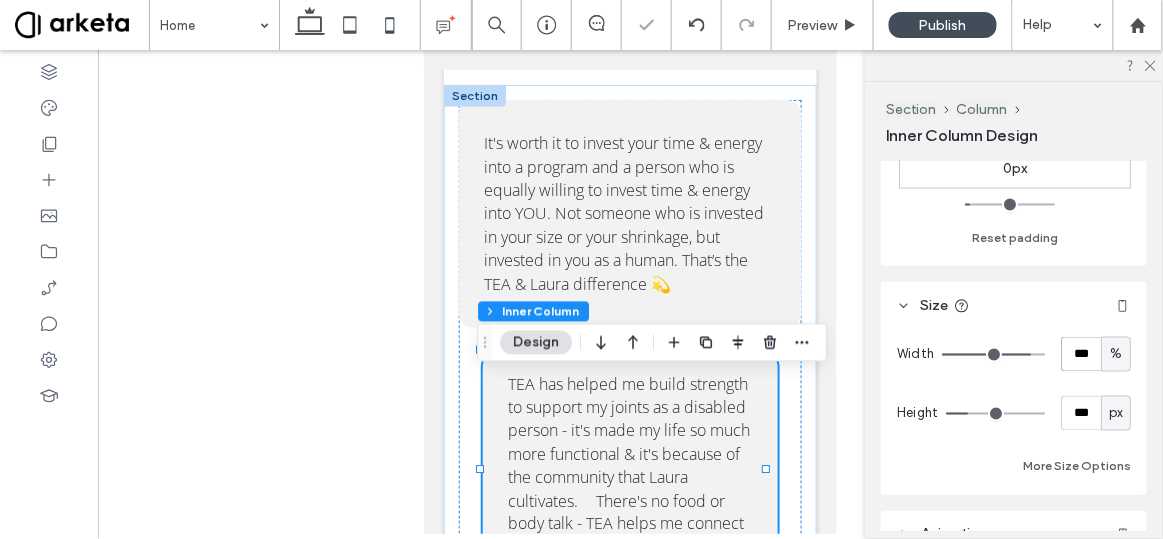 type on "***" 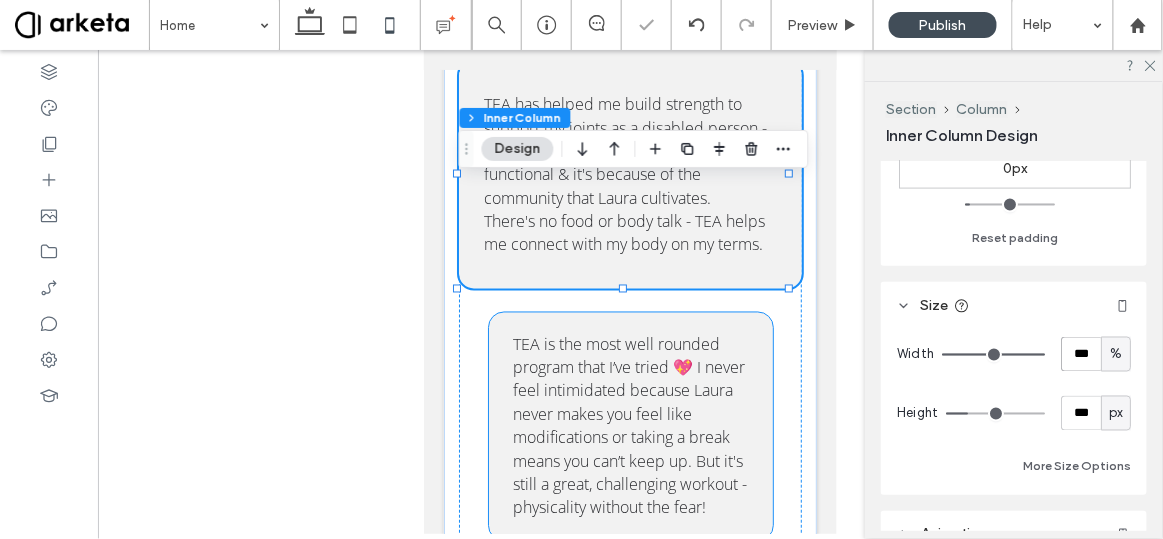 click on "TEA is the most well rounded program that I’ve tried 💖 I never feel intimidated because Laura never makes you feel like modifications or taking a break means you can’t keep up. But it's still a great, challenging workout - physicality without the fear!" at bounding box center (630, 426) 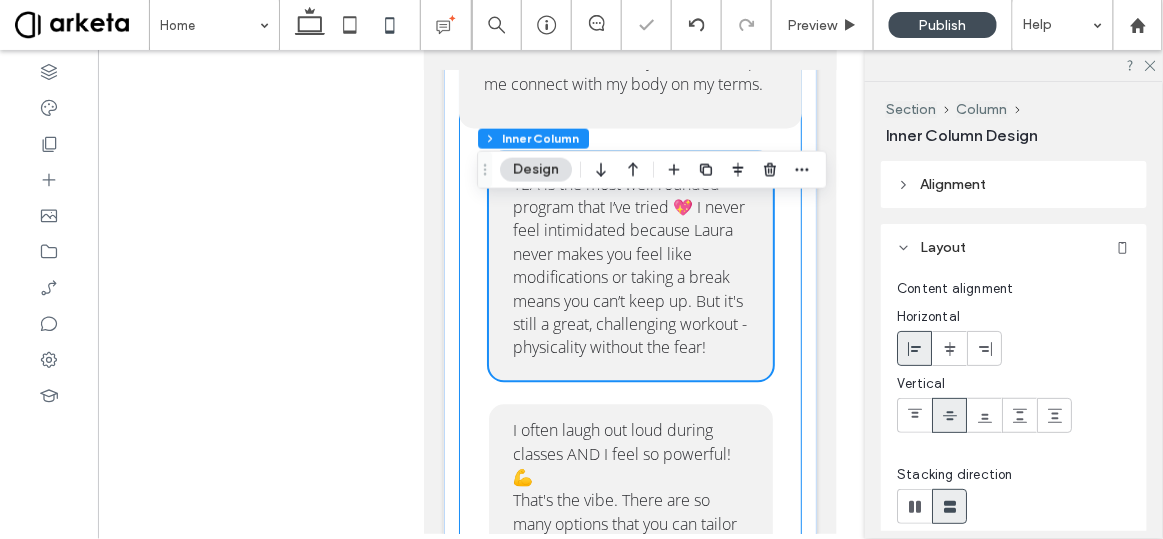 scroll, scrollTop: 4551, scrollLeft: 0, axis: vertical 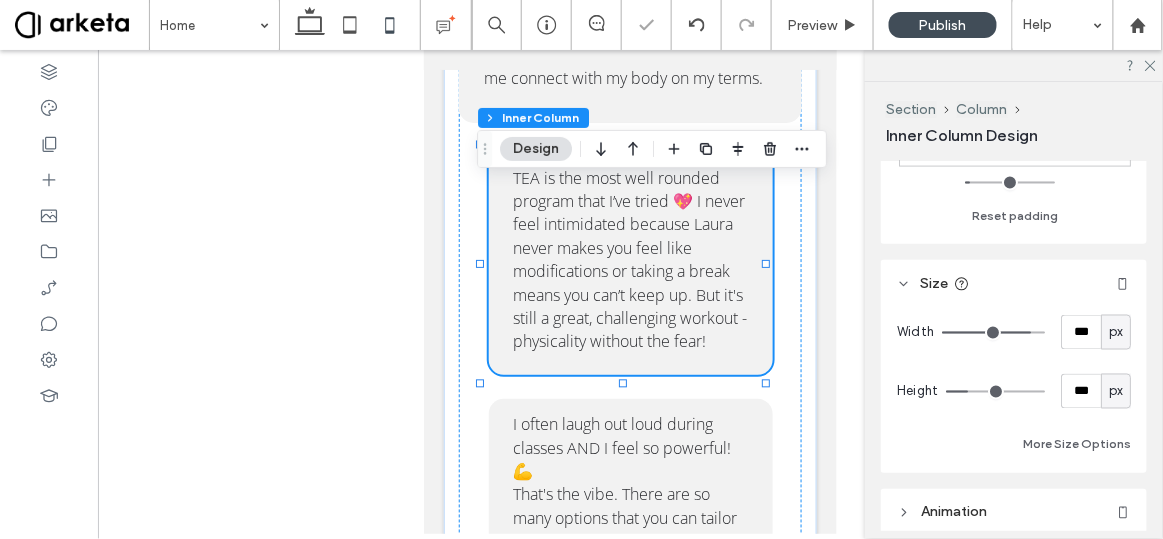 click on "px" at bounding box center (1116, 333) 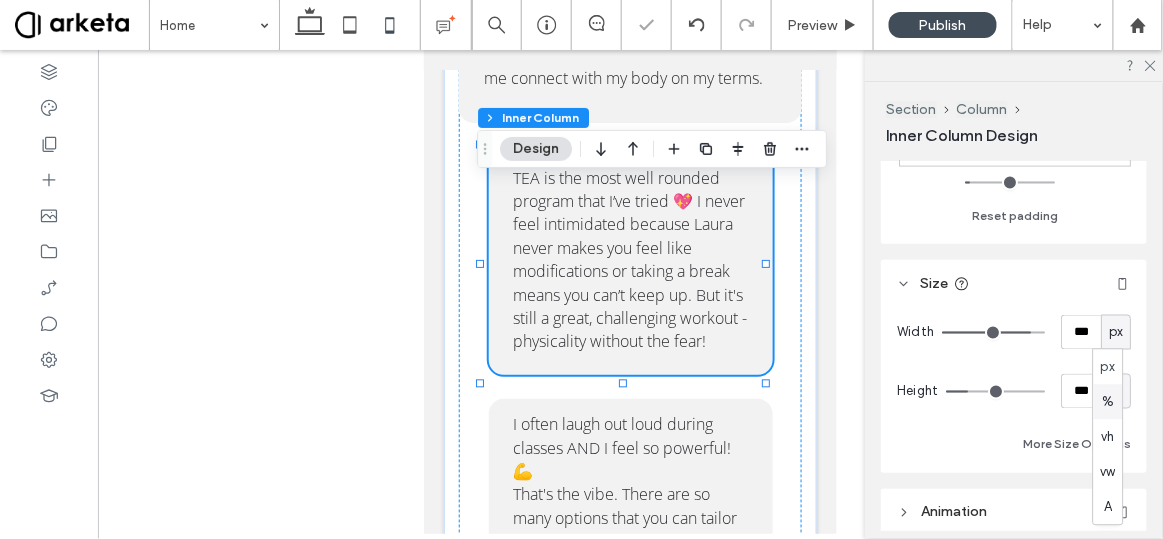 click on "%" at bounding box center [1108, 401] 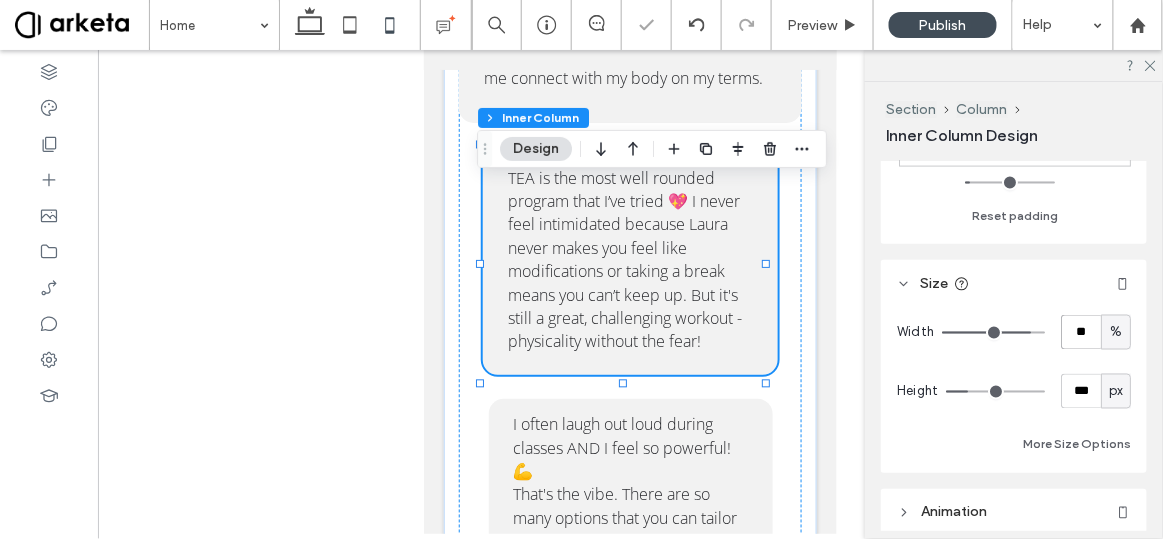click on "**" at bounding box center (1081, 332) 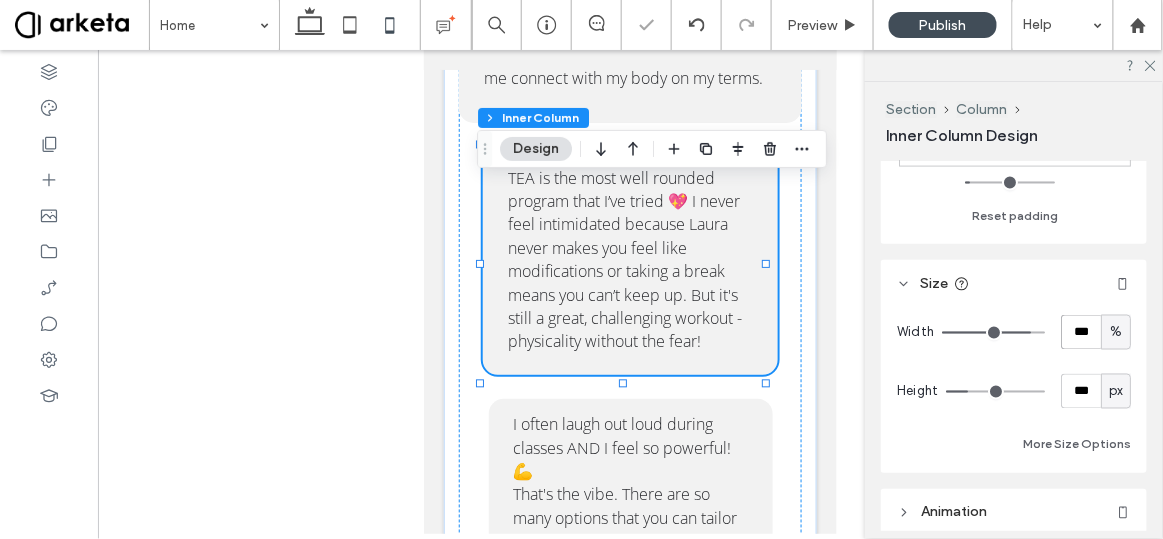 type on "***" 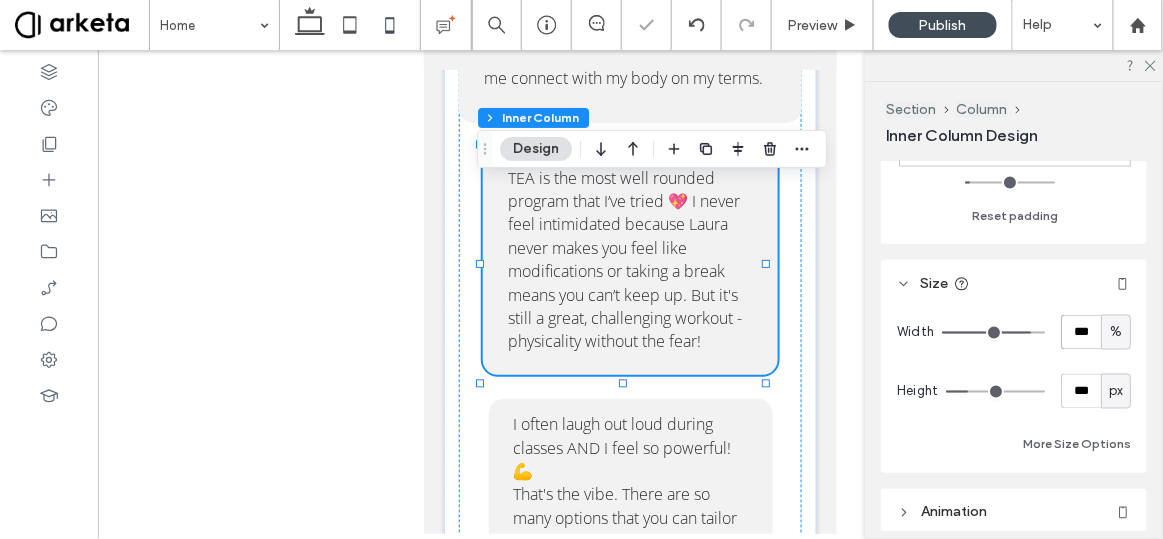 type on "***" 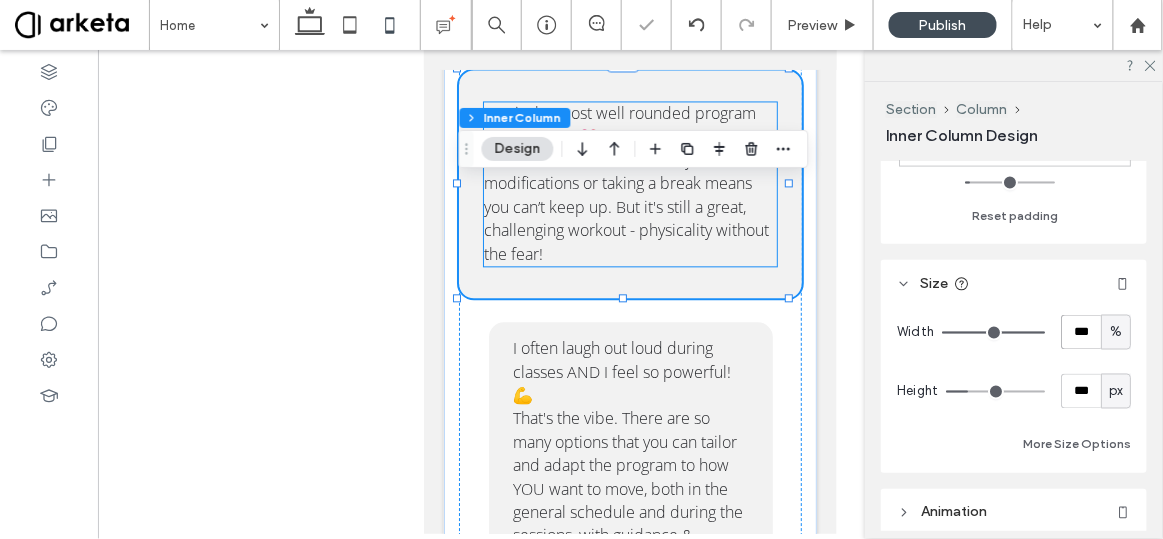 scroll, scrollTop: 4798, scrollLeft: 0, axis: vertical 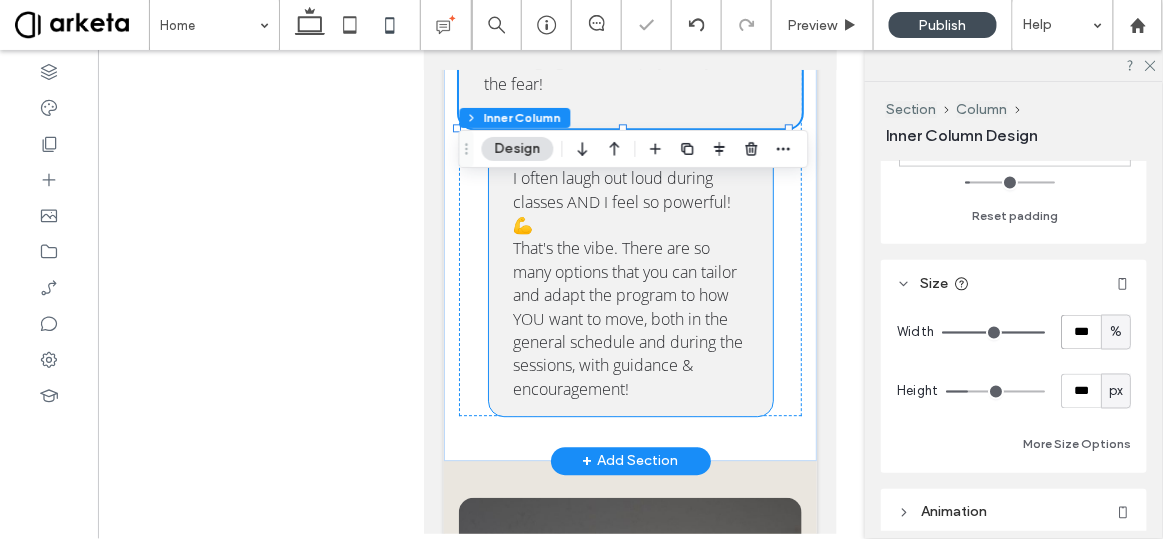click on "That's the vibe. There are so many options that you can tailor and adapt the program to how YOU want to move, both in the general schedule and during the sessions, with guidance & encouragement!" at bounding box center [628, 317] 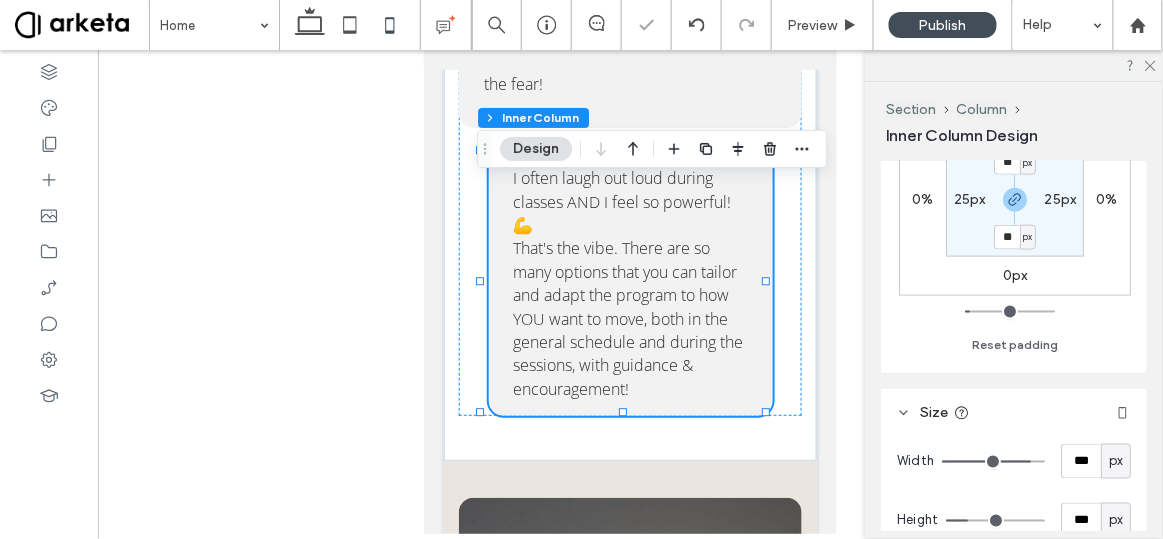 scroll, scrollTop: 763, scrollLeft: 0, axis: vertical 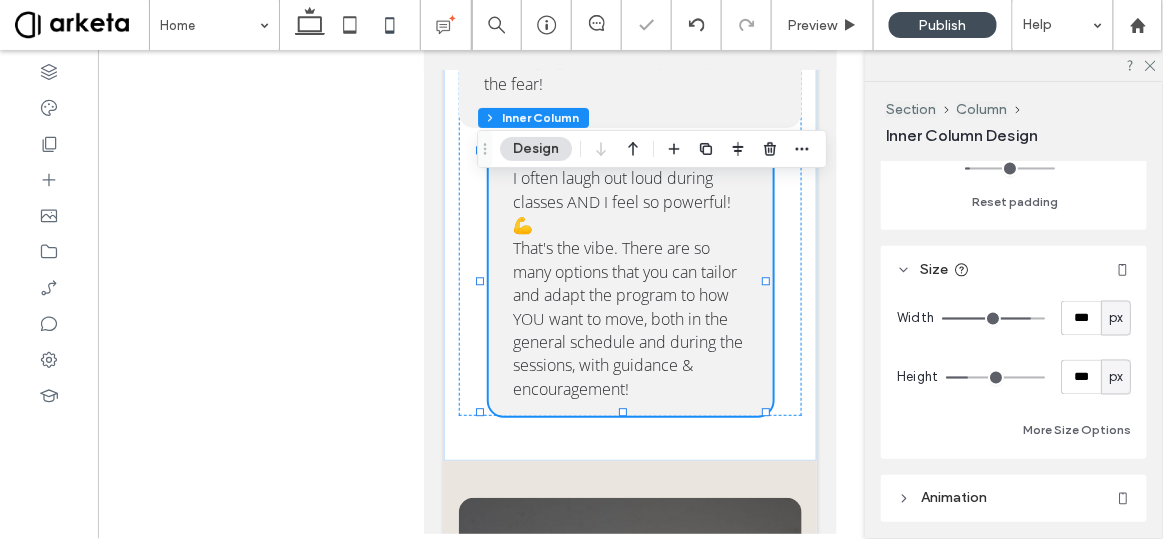 click on "px" at bounding box center (1116, 319) 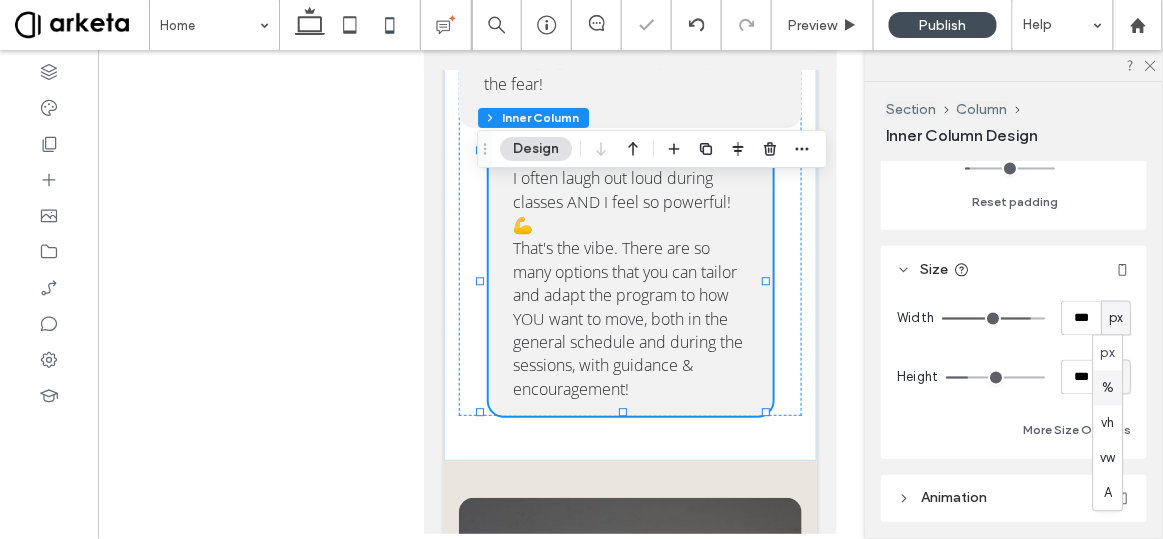 click on "%" at bounding box center (1108, 388) 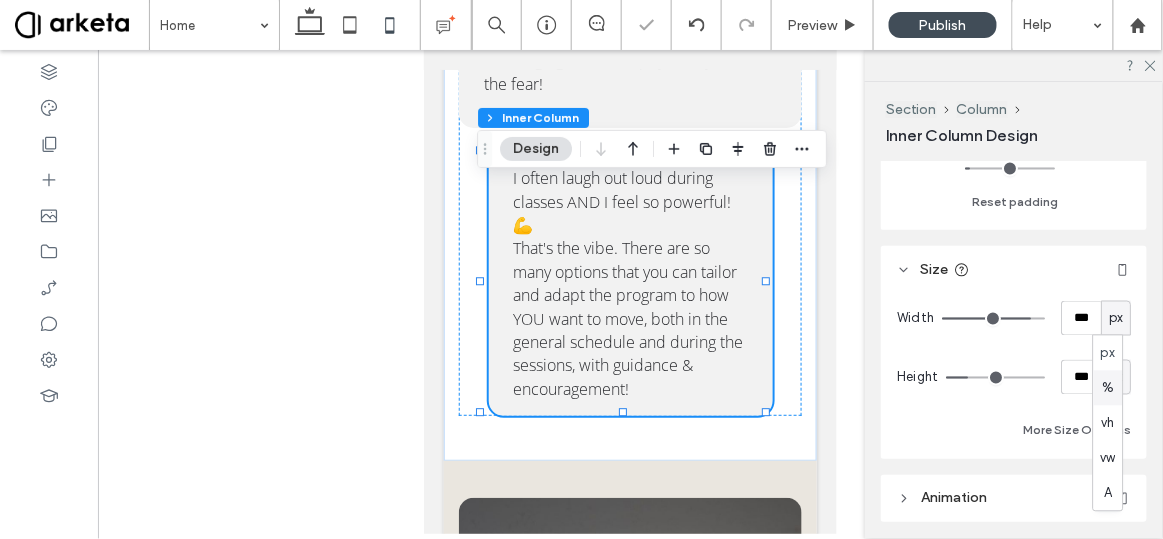 type on "**" 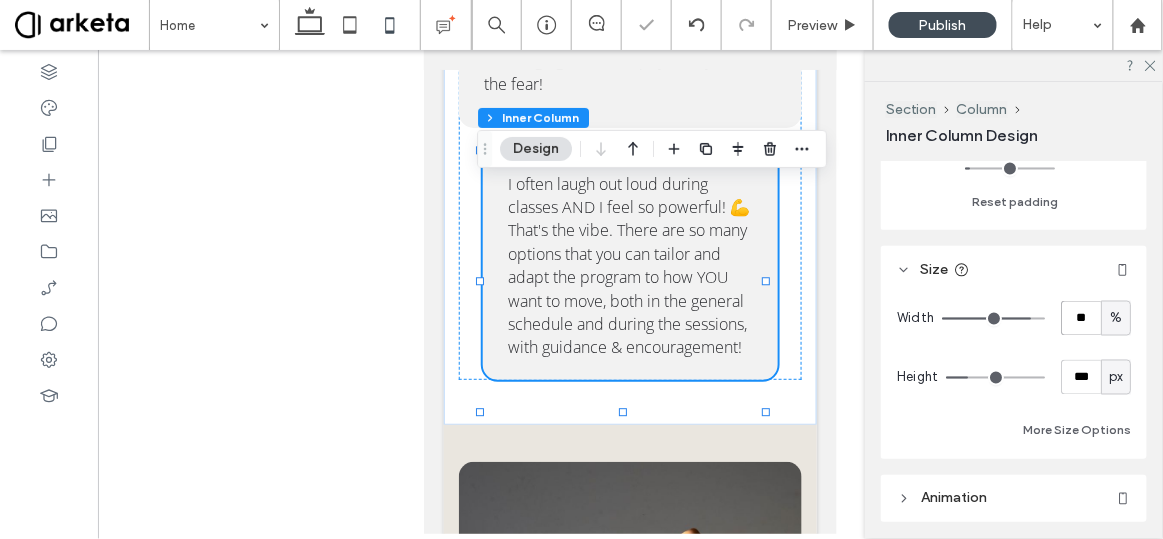 click on "**" at bounding box center [1081, 318] 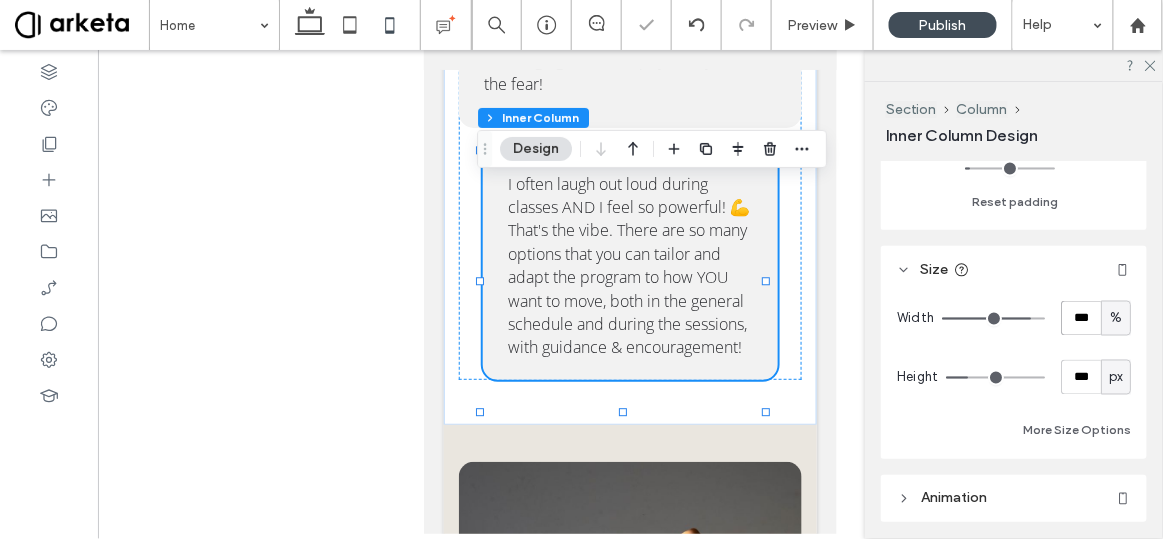 type on "***" 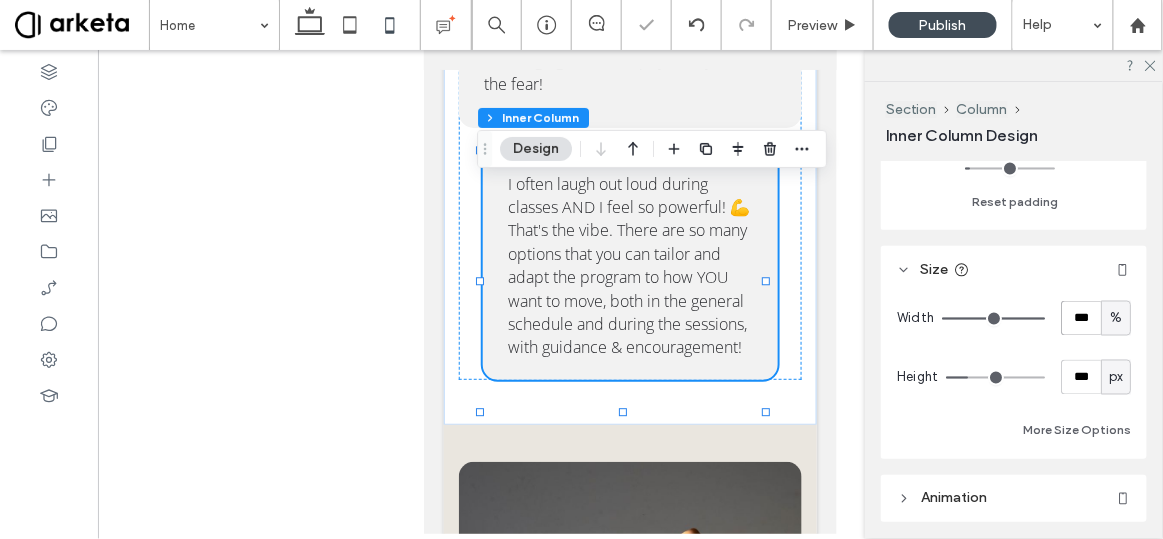 type on "***" 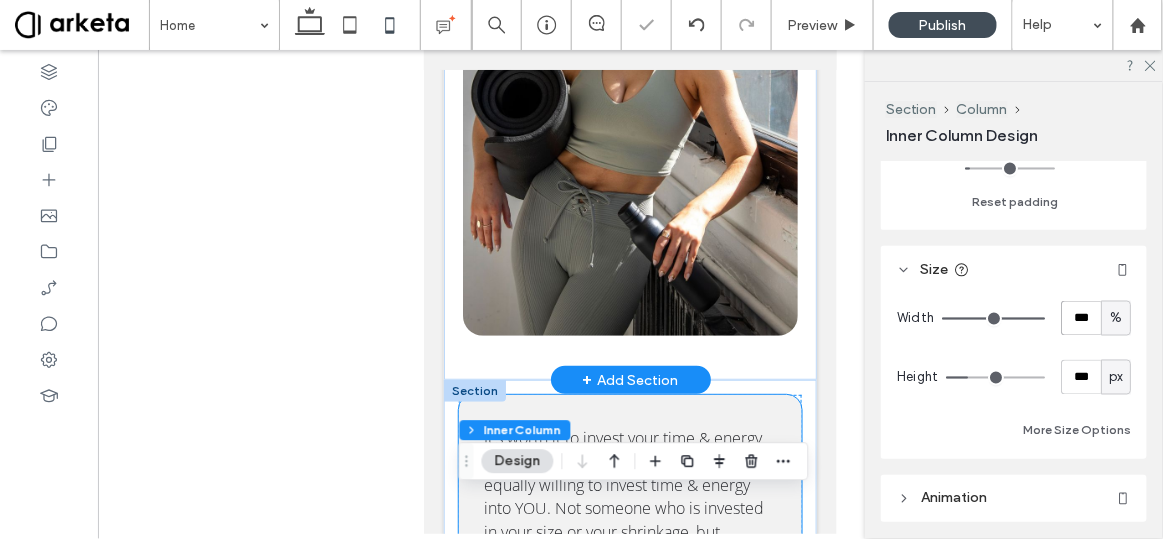 scroll, scrollTop: 3966, scrollLeft: 0, axis: vertical 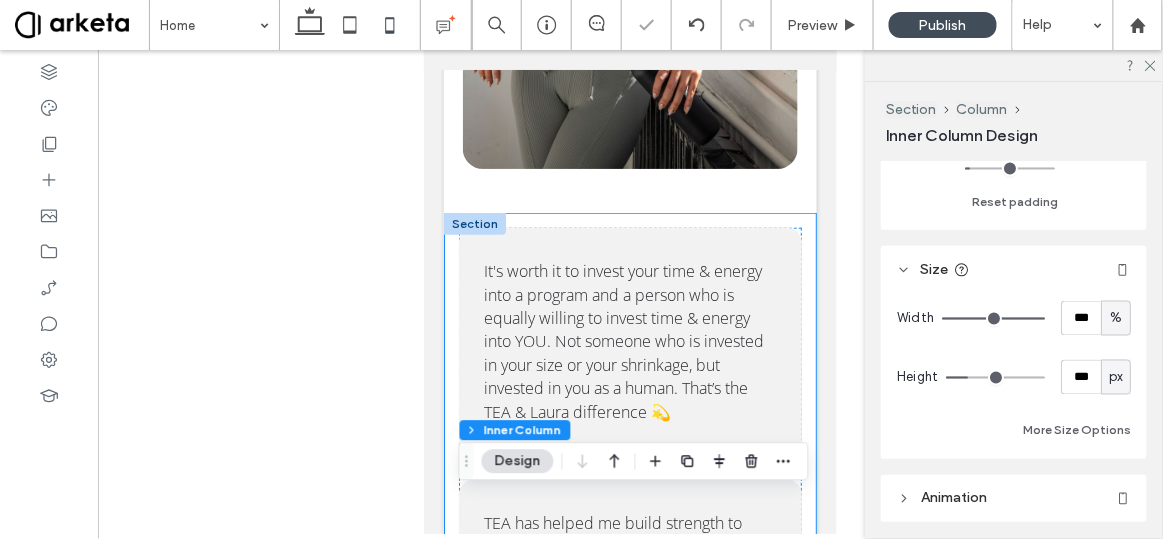 click on "It's worth it to invest your time & energy into a program and a person who is equally willing to invest time & energy into YOU. Not someone who is invested in your size or your shrinkage, but invested in you as a human. That’s the TEA & Laura difference 💫
TEA has helped me build strength to support my joints as a disabled person - it's made my life so much more functional & it's because of the community that Laura cultivates. 🫶 There's no food or body talk - TEA helps me connect with my body on my terms.
TEA is the most well rounded program that I’ve tried 💖 I never feel intimidated because Laura never makes you feel like modifications or taking a break means you can’t keep up. But it's still a great, challenging workout - physicality without the fear!
I often laugh out loud during classes AND I feel so powerful! 💪" at bounding box center (629, 734) 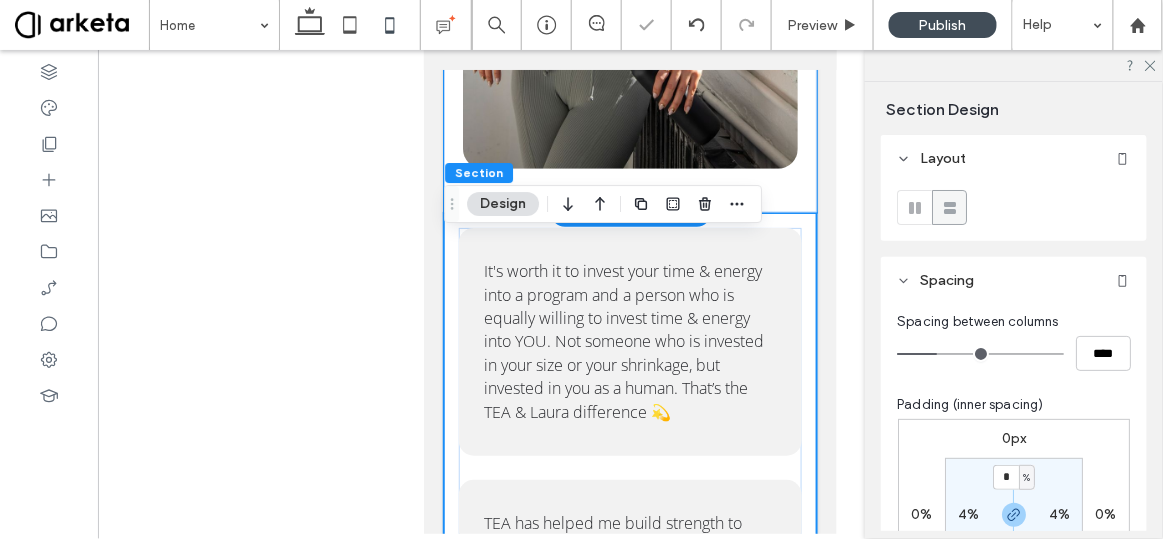 click on "welcome, friends!
I'm Laura - a NASM-certified personal trainer, PN1 nutrition coach, pre/post natal specialist, lifelong mover/dancer/body nerd & head cheerleader of The Energy Academy - a feel-good virtual fitness studio, & where you've found yourself right now! TEA has been helping over 200 people keep their bodies moving since March 2020 through sensible home strength training, the power of community, & some really killer playlists. I'm a big believer in the unique connective power of social media. If we're friends on Instagram, TikTok, or YouTube, you already know what to expect - here, we chat fearlessly about growth, self compassion, and the messy business of babysitting yourself. When you join the TEAm, they're real talks with friends (& a side of squats). If we don't bump into each other in Central Park, I'll see you on the screen! Norm says hi!
xo Laura Founder, THE ENERGY ACADEMY" at bounding box center [629, -585] 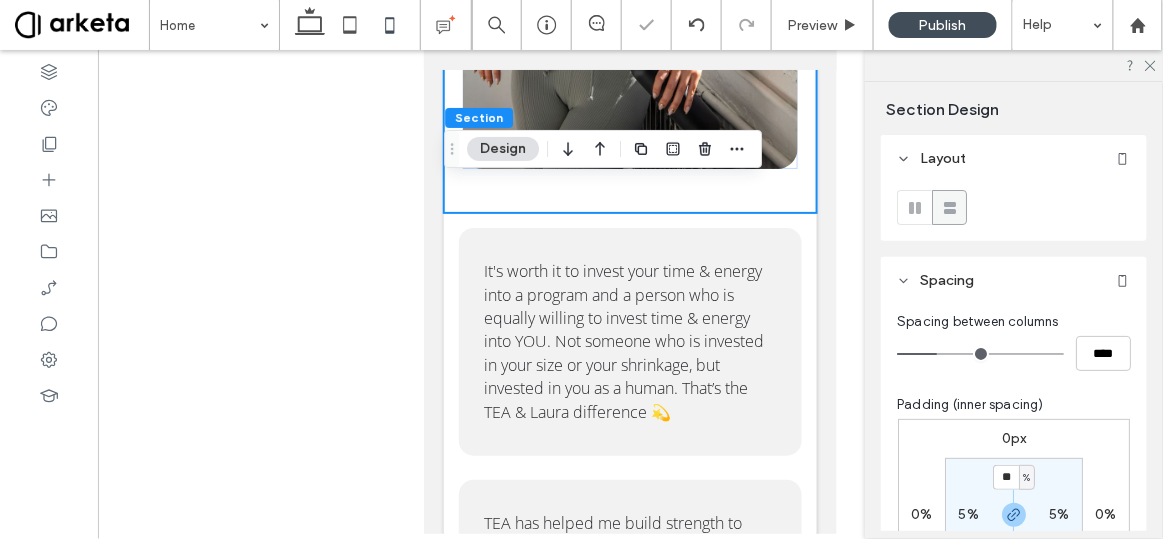 scroll, scrollTop: 138, scrollLeft: 0, axis: vertical 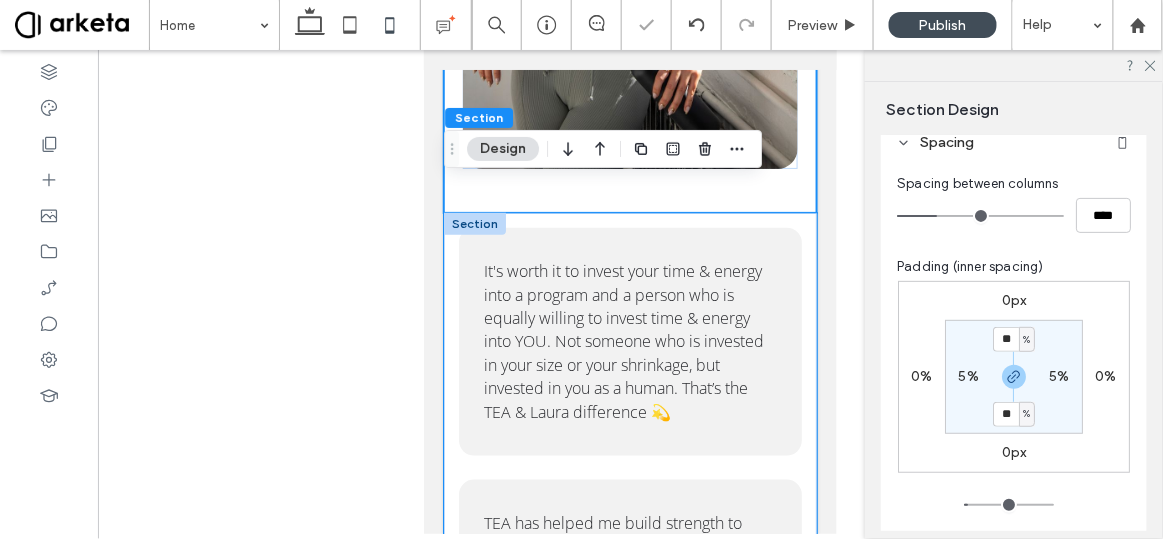 click on "It's worth it to invest your time & energy into a program and a person who is equally willing to invest time & energy into YOU. Not someone who is invested in your size or your shrinkage, but invested in you as a human. That’s the TEA & Laura difference 💫
TEA has helped me build strength to support my joints as a disabled person - it's made my life so much more functional & it's because of the community that Laura cultivates. 🫶 There's no food or body talk - TEA helps me connect with my body on my terms.
TEA is the most well rounded program that I’ve tried 💖 I never feel intimidated because Laura never makes you feel like modifications or taking a break means you can’t keep up. But it's still a great, challenging workout - physicality without the fear!
I often laugh out loud during classes AND I feel so powerful! 💪" at bounding box center [629, 734] 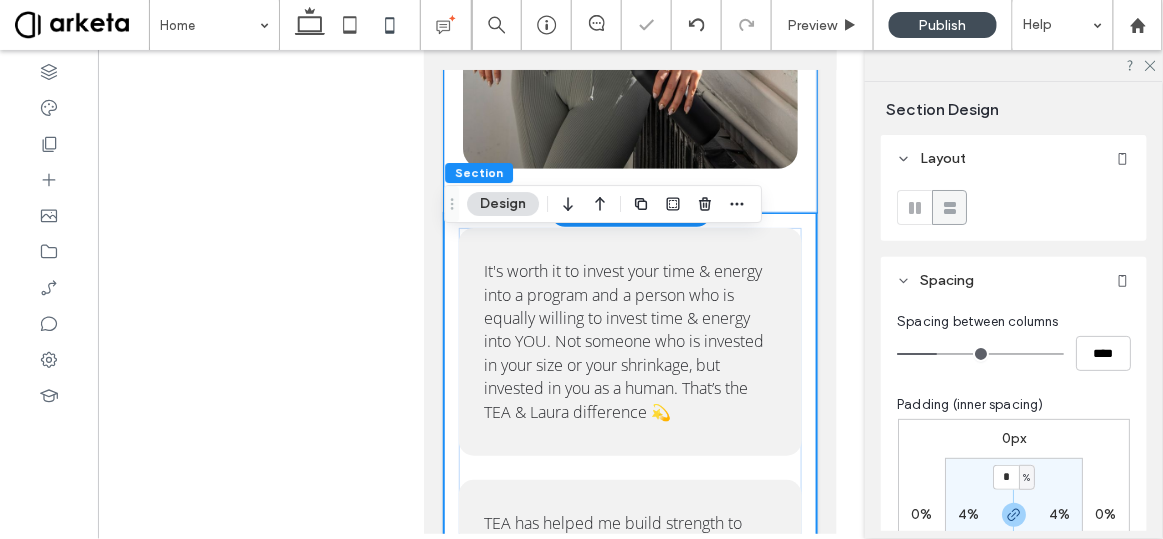 click on "welcome, friends!
I'm Laura - a NASM-certified personal trainer, PN1 nutrition coach, pre/post natal specialist, lifelong mover/dancer/body nerd & head cheerleader of The Energy Academy - a feel-good virtual fitness studio, & where you've found yourself right now! TEA has been helping over 200 people keep their bodies moving since March 2020 through sensible home strength training, the power of community, & some really killer playlists. I'm a big believer in the unique connective power of social media. If we're friends on Instagram, TikTok, or YouTube, you already know what to expect - here, we chat fearlessly about growth, self compassion, and the messy business of babysitting yourself. When you join the TEAm, they're real talks with friends (& a side of squats). If we don't bump into each other in Central Park, I'll see you on the screen! Norm says hi!
xo Laura Founder, THE ENERGY ACADEMY" at bounding box center [629, -585] 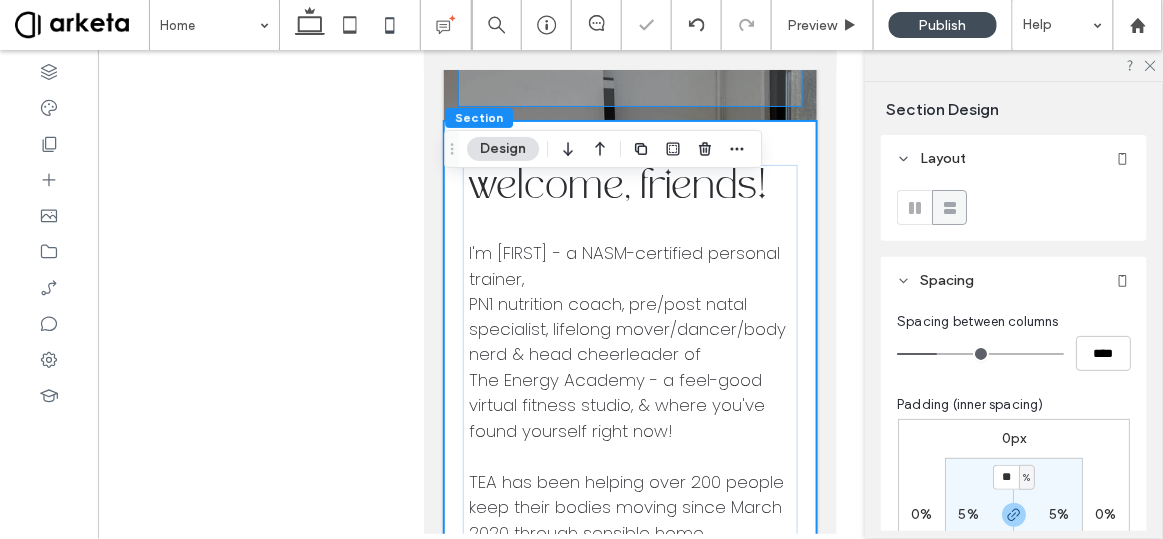 scroll, scrollTop: 2470, scrollLeft: 0, axis: vertical 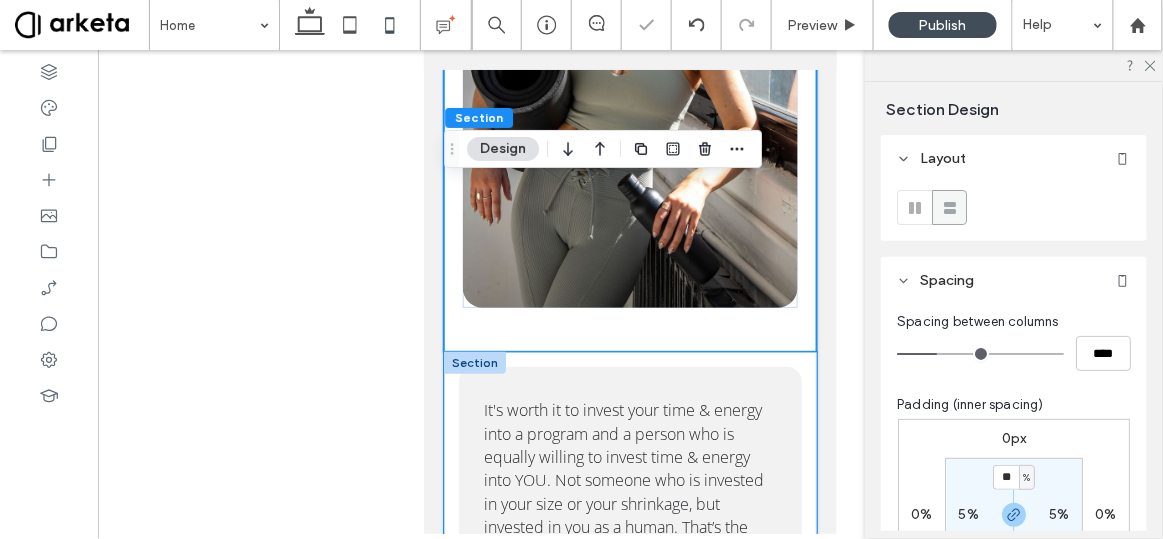 click on "It's worth it to invest your time & energy into a program and a person who is equally willing to invest time & energy into YOU. Not someone who is invested in your size or your shrinkage, but invested in you as a human. That’s the TEA & Laura difference 💫
TEA has helped me build strength to support my joints as a disabled person - it's made my life so much more functional & it's because of the community that Laura cultivates. 🫶 There's no food or body talk - TEA helps me connect with my body on my terms.
TEA is the most well rounded program that I’ve tried 💖 I never feel intimidated because Laura never makes you feel like modifications or taking a break means you can’t keep up. But it's still a great, challenging workout - physicality without the fear!
I often laugh out loud during classes AND I feel so powerful! 💪" at bounding box center [629, 873] 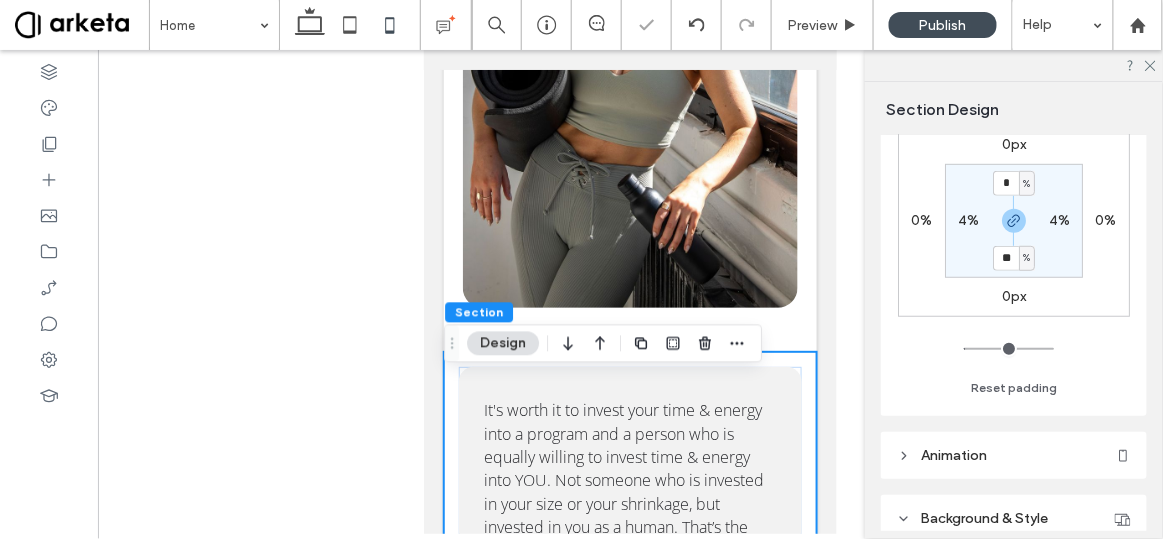 scroll, scrollTop: 144, scrollLeft: 0, axis: vertical 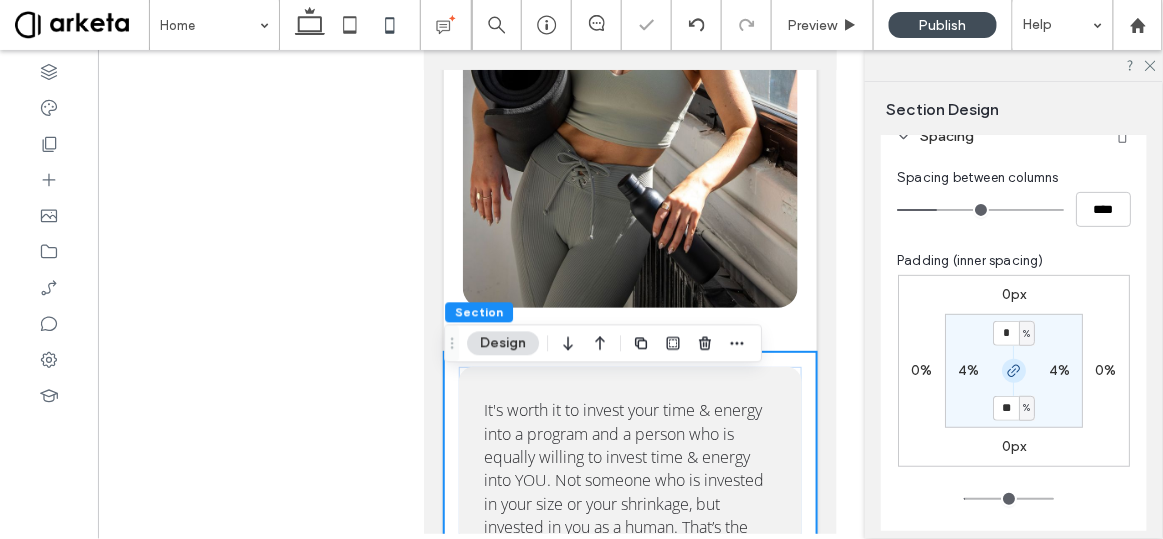 click 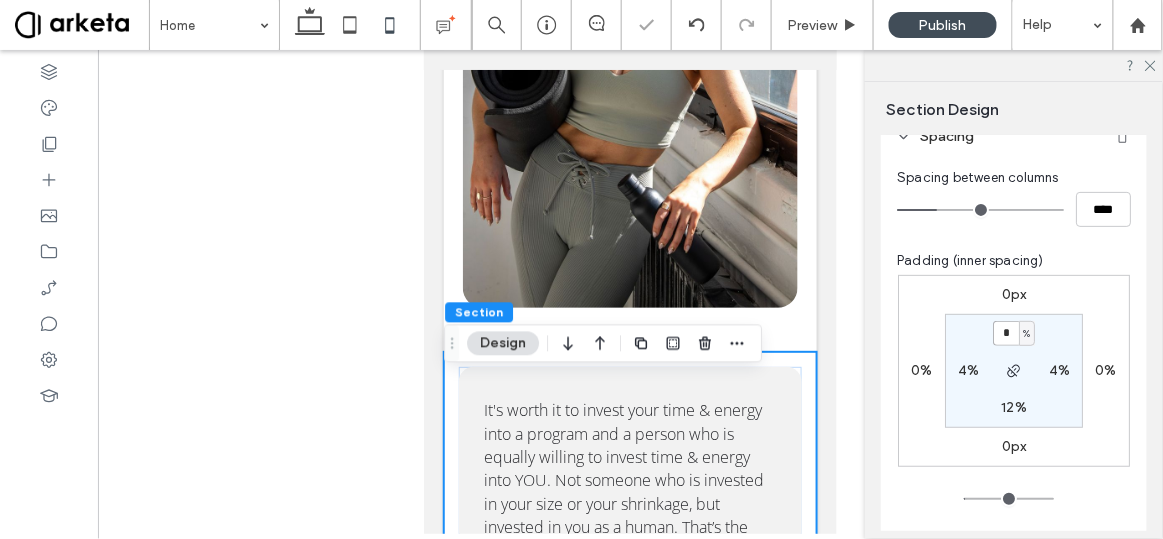 click on "*" at bounding box center [1006, 333] 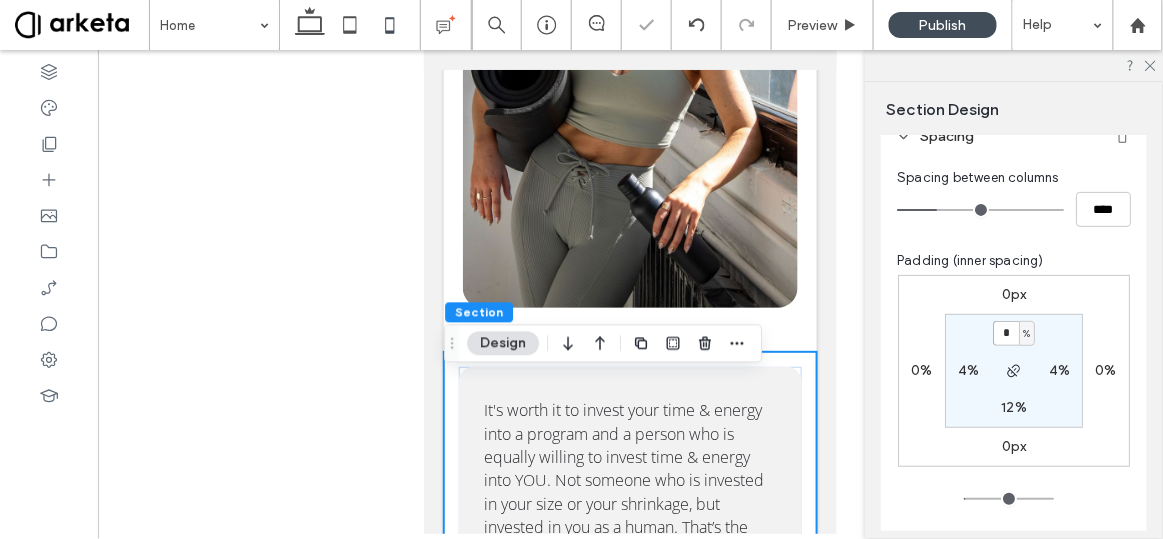 type on "*" 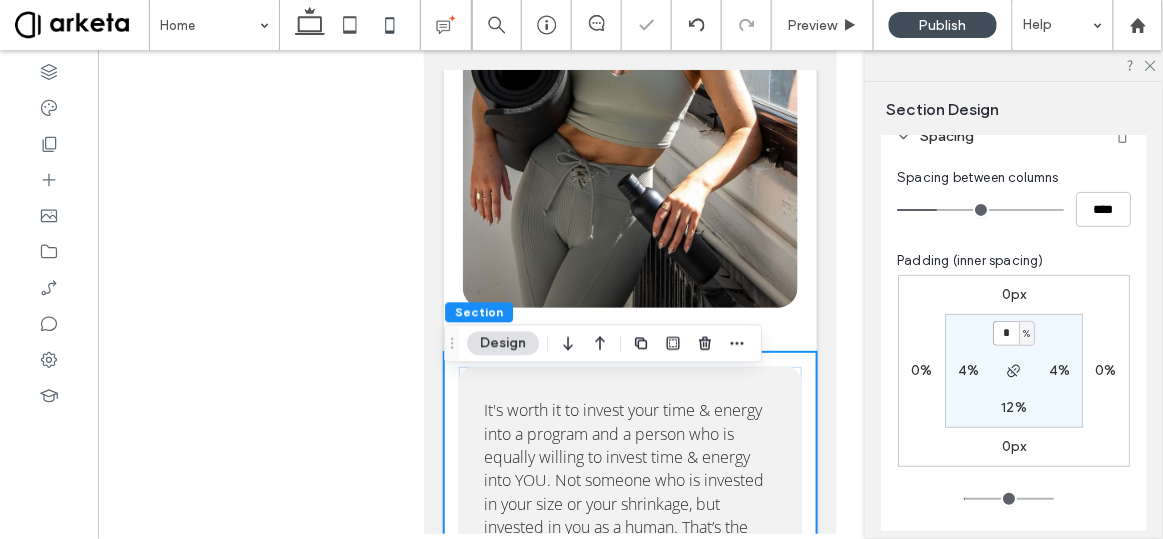 type on "*" 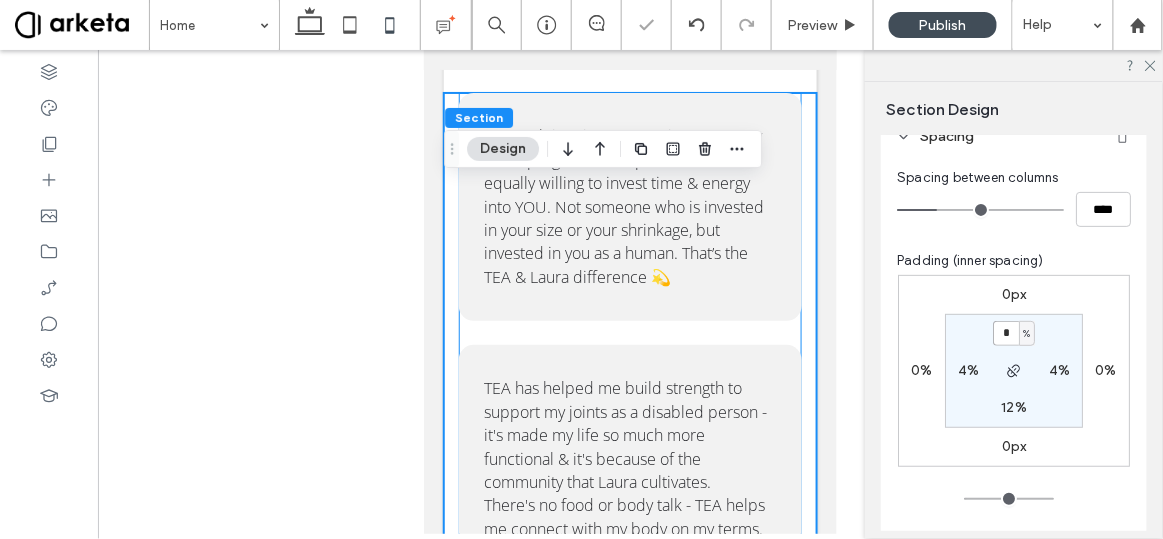 scroll, scrollTop: 4090, scrollLeft: 0, axis: vertical 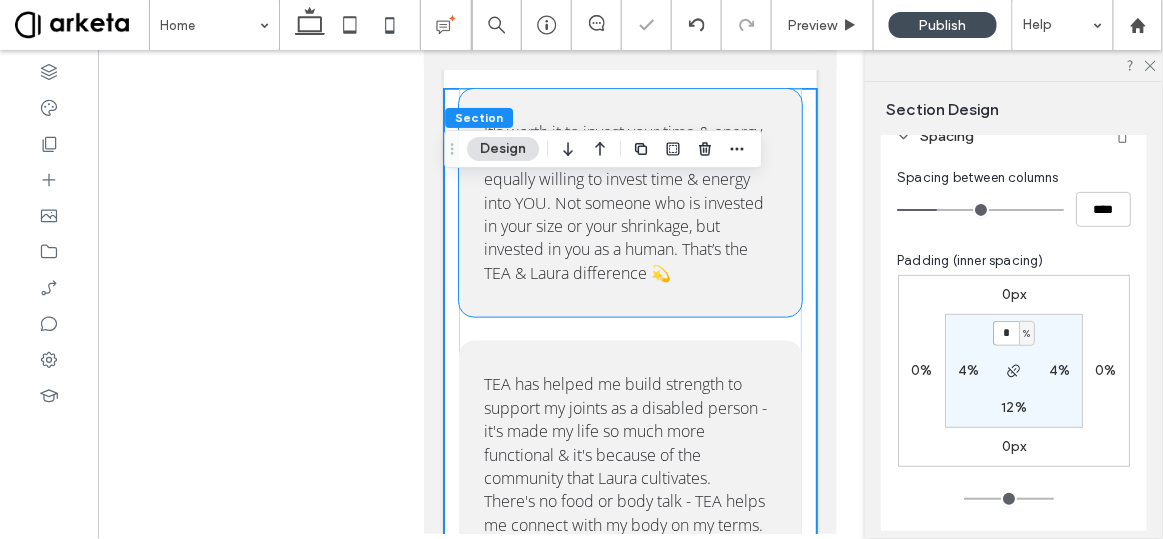 click on "It's worth it to invest your time & energy into a program and a person who is equally willing to invest time & energy into YOU. Not someone who is invested in your size or your shrinkage, but invested in you as a human. That’s the TEA & Laura difference 💫" at bounding box center [623, 201] 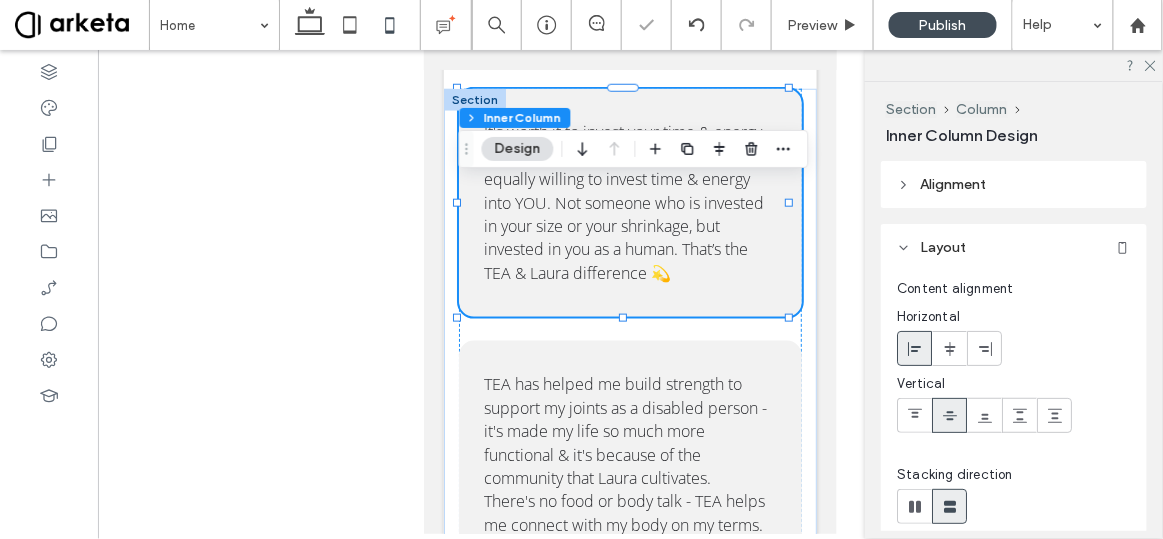 click on "It's worth it to invest your time & energy into a program and a person who is equally willing to invest time & energy into YOU. Not someone who is invested in your size or your shrinkage, but invested in you as a human. That’s the TEA & Laura difference 💫" at bounding box center (623, 201) 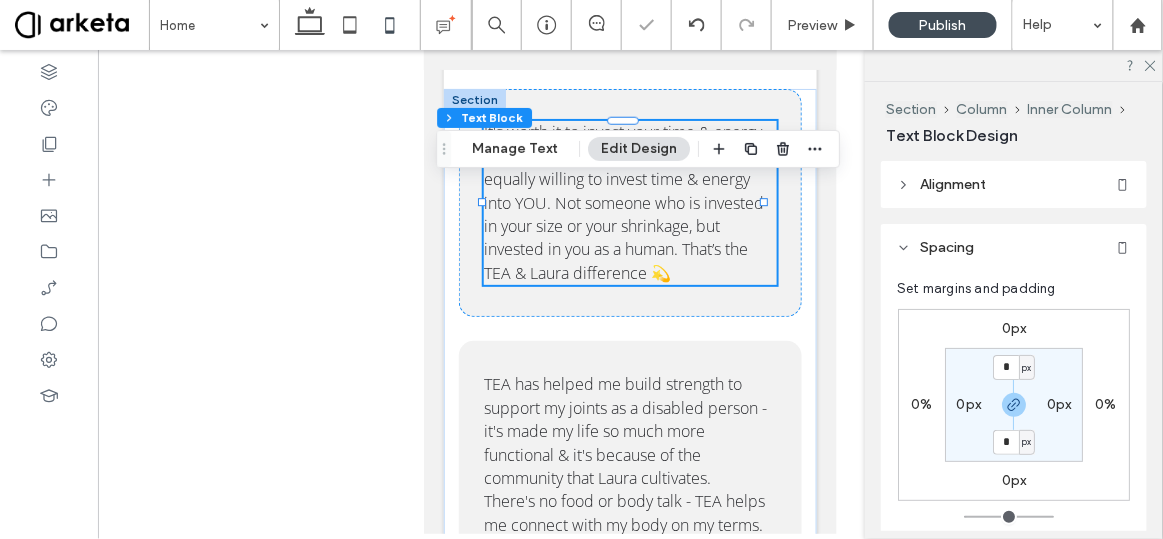 scroll, scrollTop: 244, scrollLeft: 0, axis: vertical 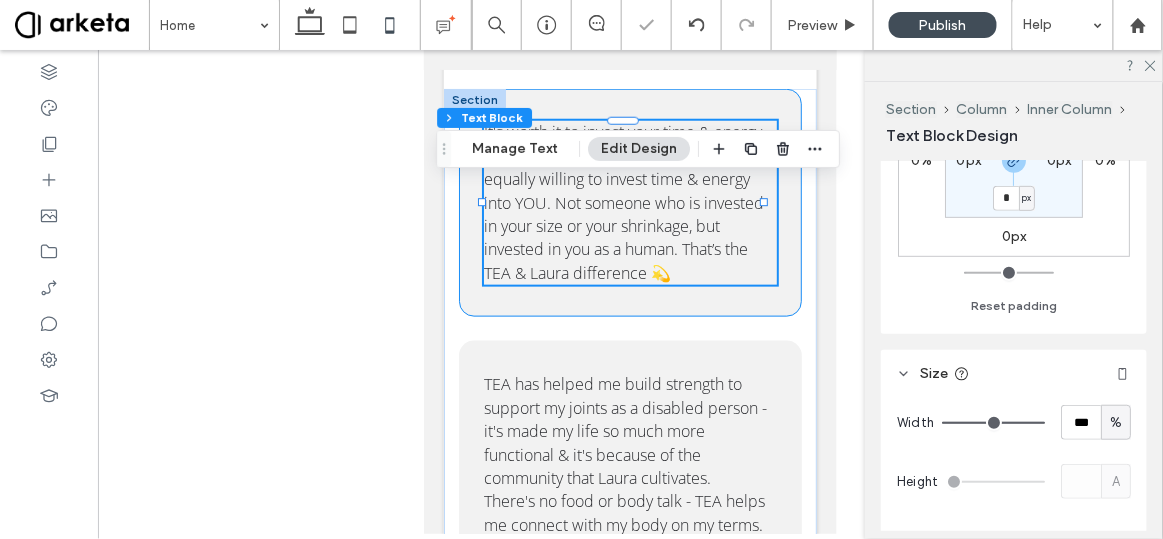 click on "It's worth it to invest your time & energy into a program and a person who is equally willing to invest time & energy into YOU. Not someone who is invested in your size or your shrinkage, but invested in you as a human. That’s the TEA & Laura difference 💫" at bounding box center [629, 202] 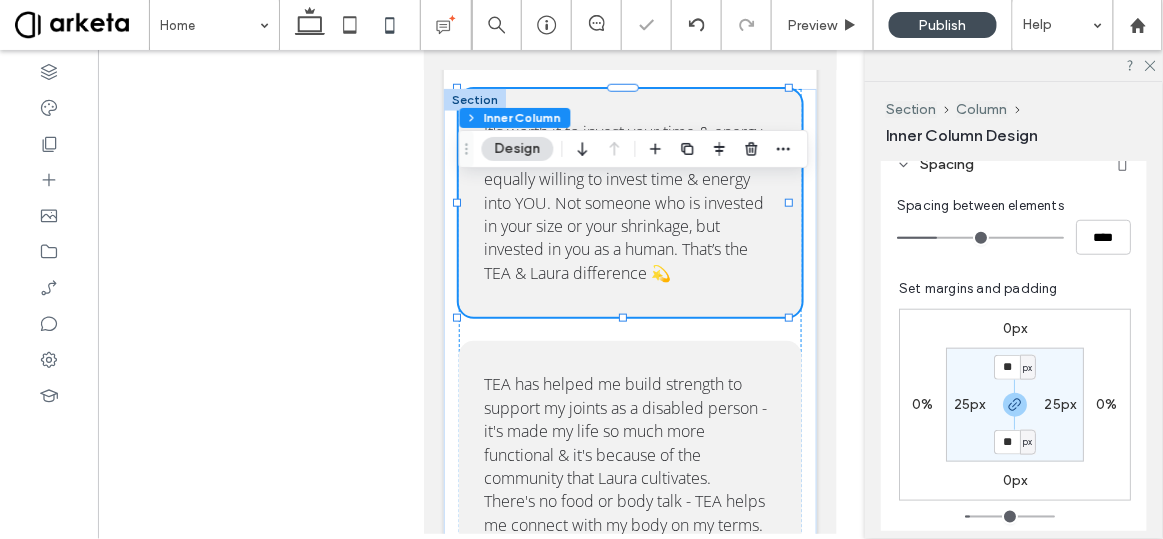 scroll, scrollTop: 427, scrollLeft: 0, axis: vertical 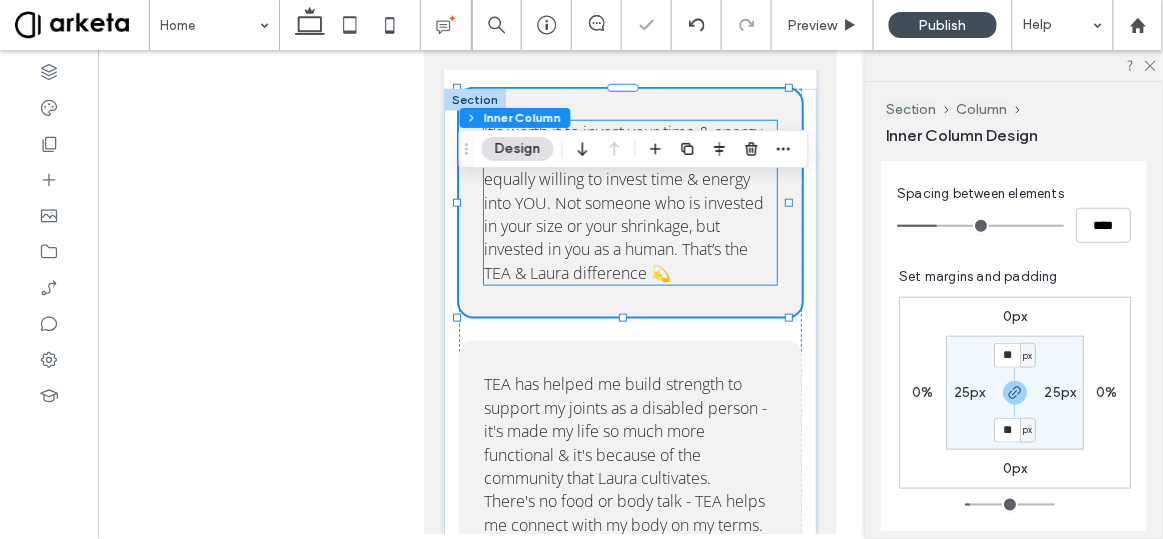 click on "It's worth it to invest your time & energy into a program and a person who is equally willing to invest time & energy into YOU. Not someone who is invested in your size or your shrinkage, but invested in you as a human. That’s the TEA & Laura difference 💫" at bounding box center [623, 201] 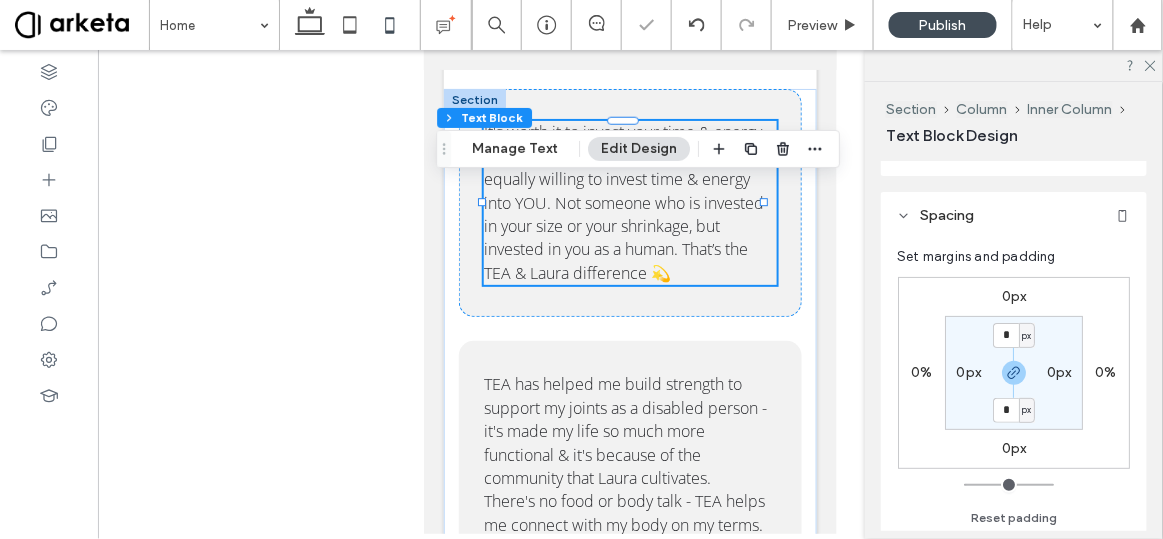 scroll, scrollTop: 87, scrollLeft: 0, axis: vertical 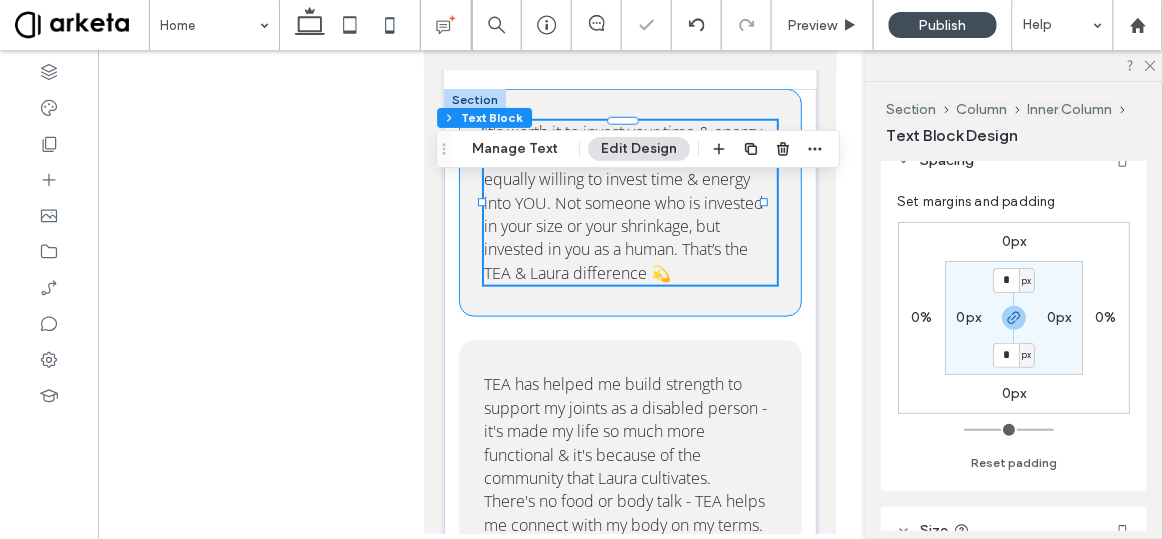 click on "It's worth it to invest your time & energy into a program and a person who is equally willing to invest time & energy into YOU. Not someone who is invested in your size or your shrinkage, but invested in you as a human. That’s the TEA & Laura difference 💫" at bounding box center [629, 202] 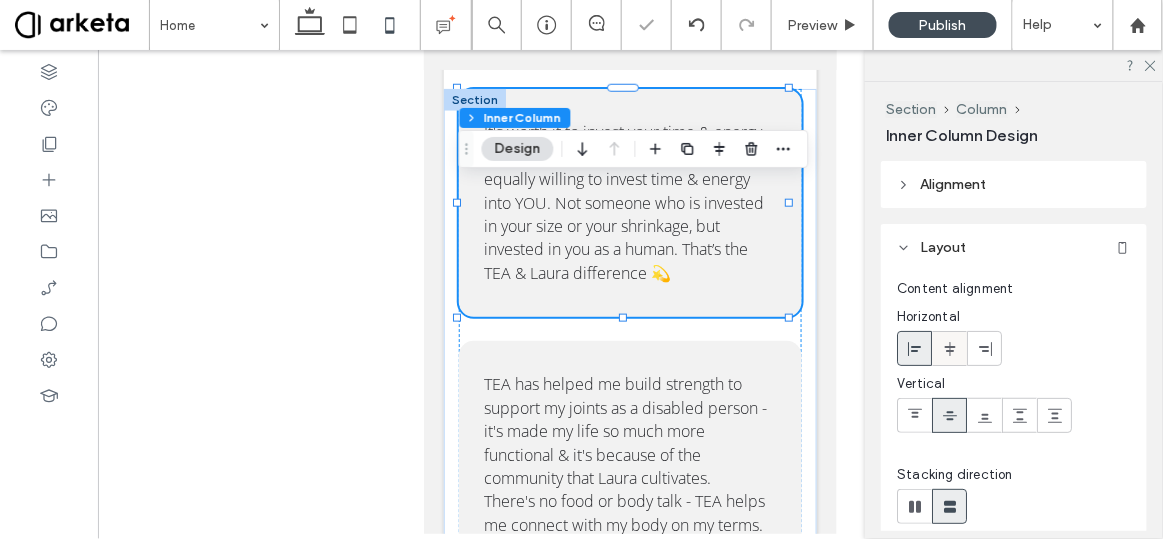 scroll, scrollTop: 184, scrollLeft: 0, axis: vertical 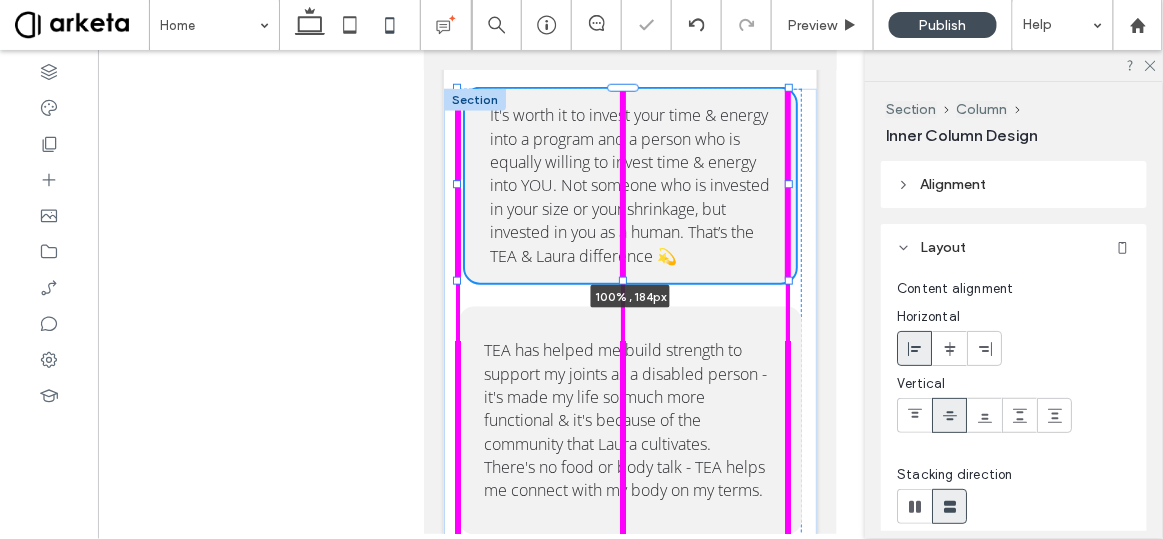 drag, startPoint x: 622, startPoint y: 342, endPoint x: 619, endPoint y: 311, distance: 31.144823 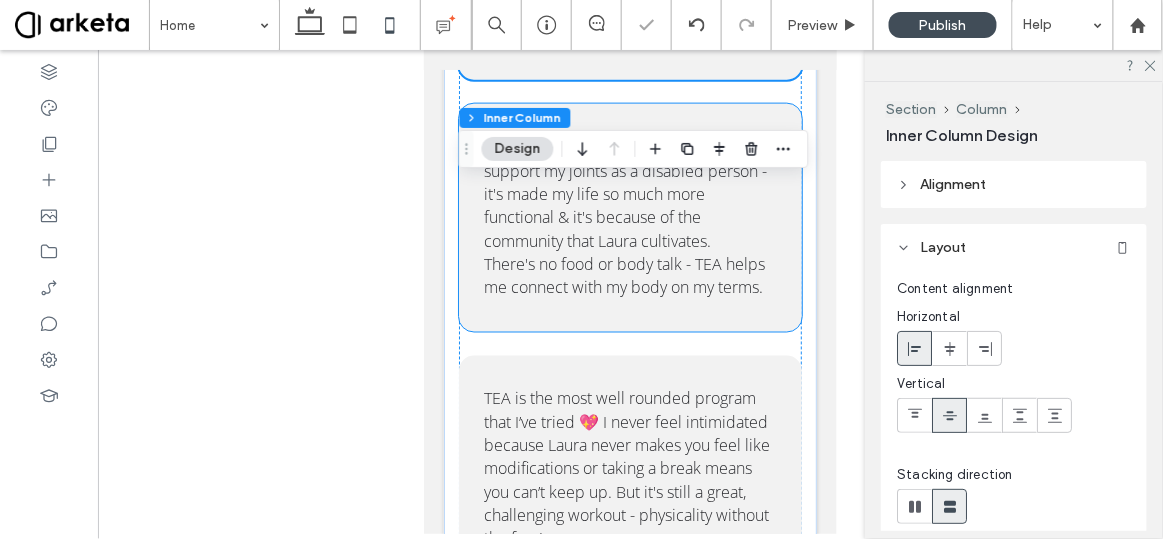 scroll, scrollTop: 4297, scrollLeft: 0, axis: vertical 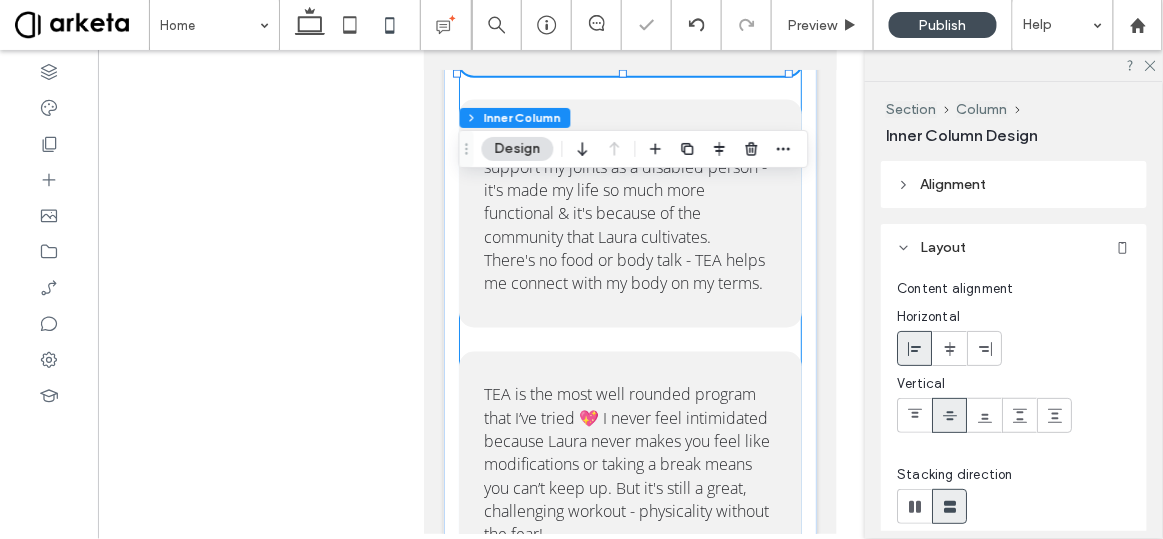click on "It's worth it to invest your time & energy into a program and a person who is equally willing to invest time & energy into YOU. Not someone who is invested in your size or your shrinkage, but invested in you as a human. That’s the TEA & Laura difference 💫
100% , 184px
TEA has helped me build strength to support my joints as a disabled person - it's made my life so much more functional & it's because of the community that Laura cultivates. 🫶 There's no food or body talk - TEA helps me connect with my body on my terms.
TEA is the most well rounded program that I’ve tried 💖 I never feel intimidated because Laura never makes you feel like modifications or taking a break means you can’t keep up. But it's still a great, challenging workout - physicality without the fear!
I often laugh out loud during classes AND I feel so powerful! 💪" at bounding box center [629, 356] 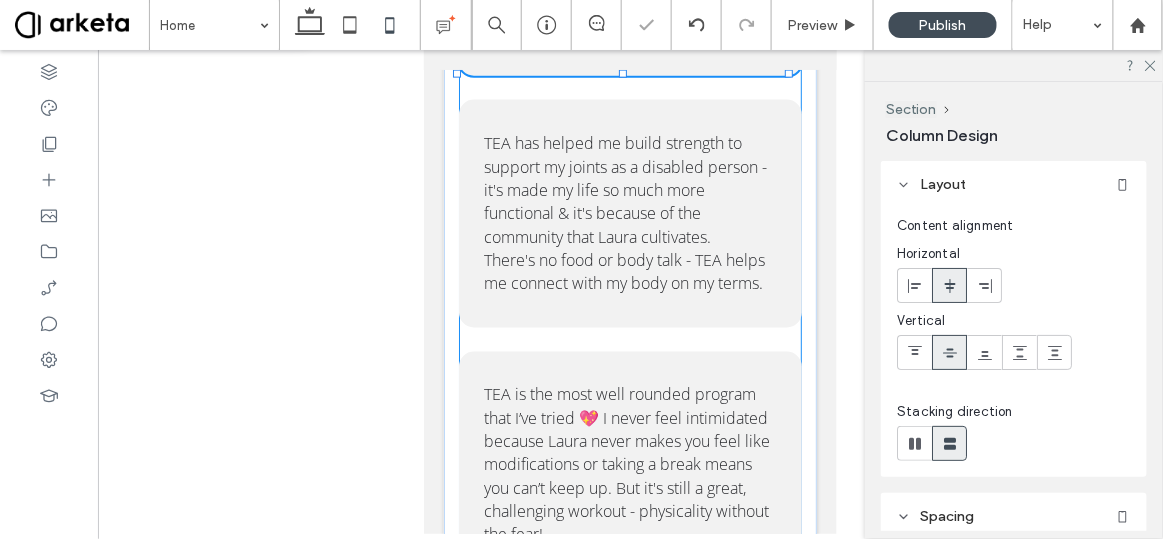 click on "It's worth it to invest your time & energy into a program and a person who is equally willing to invest time & energy into YOU. Not someone who is invested in your size or your shrinkage, but invested in you as a human. That’s the TEA & Laura difference 💫
100% , 184px
TEA has helped me build strength to support my joints as a disabled person - it's made my life so much more functional & it's because of the community that Laura cultivates. 🫶 There's no food or body talk - TEA helps me connect with my body on my terms.
TEA is the most well rounded program that I’ve tried 💖 I never feel intimidated because Laura never makes you feel like modifications or taking a break means you can’t keep up. But it's still a great, challenging workout - physicality without the fear!
I often laugh out loud during classes AND I feel so powerful! 💪" at bounding box center (629, 356) 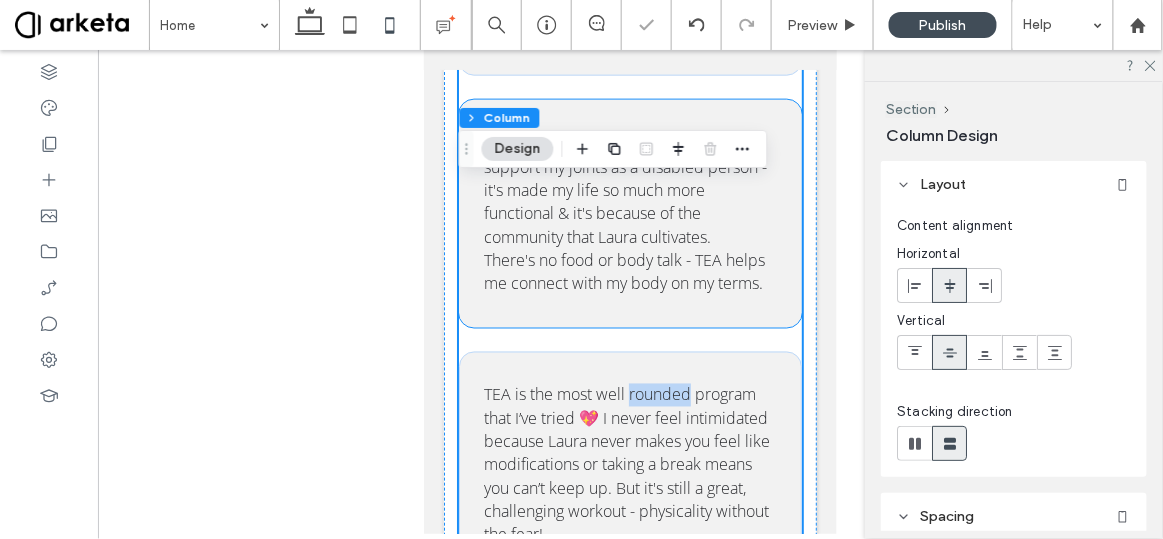 click on "TEA has helped me build strength to support my joints as a disabled person - it's made my life so much more functional & it's because of the community that Laura cultivates. 🫶 There's no food or body talk - TEA helps me connect with my body on my terms." at bounding box center (629, 213) 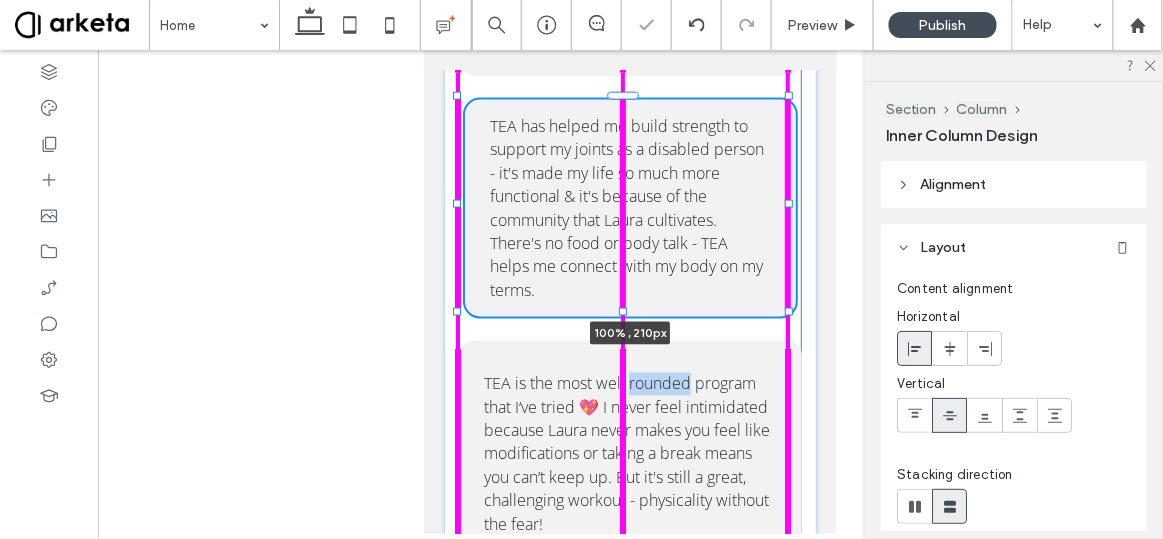 drag, startPoint x: 622, startPoint y: 350, endPoint x: 622, endPoint y: 295, distance: 55 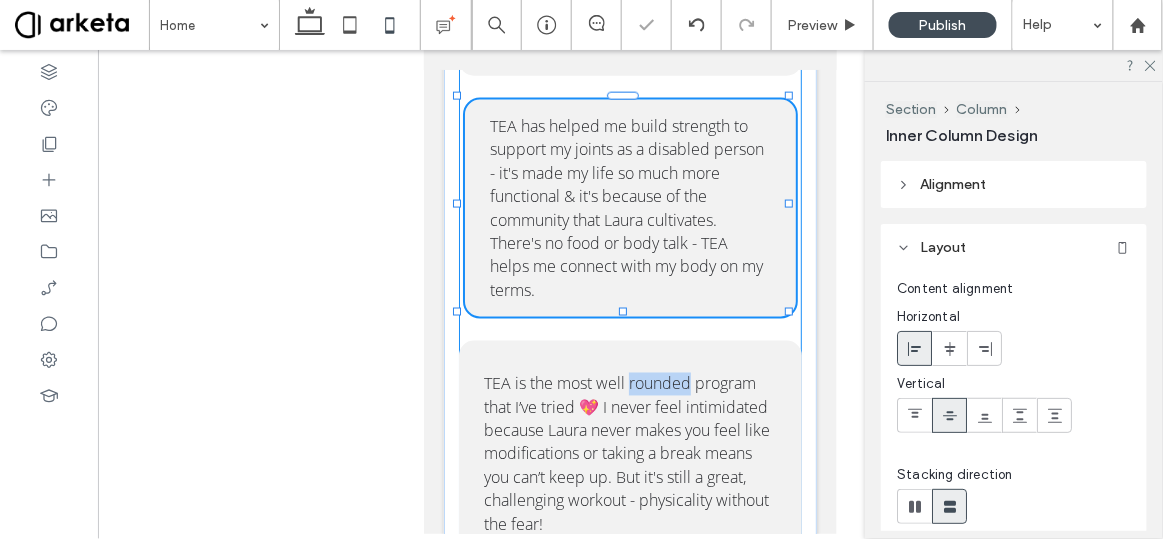type on "***" 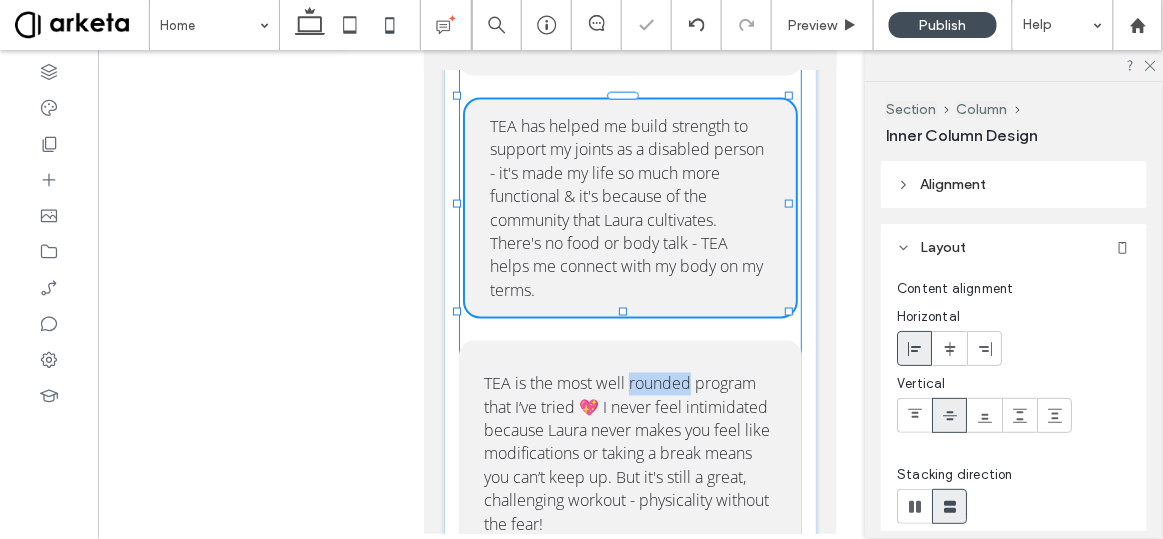 type on "***" 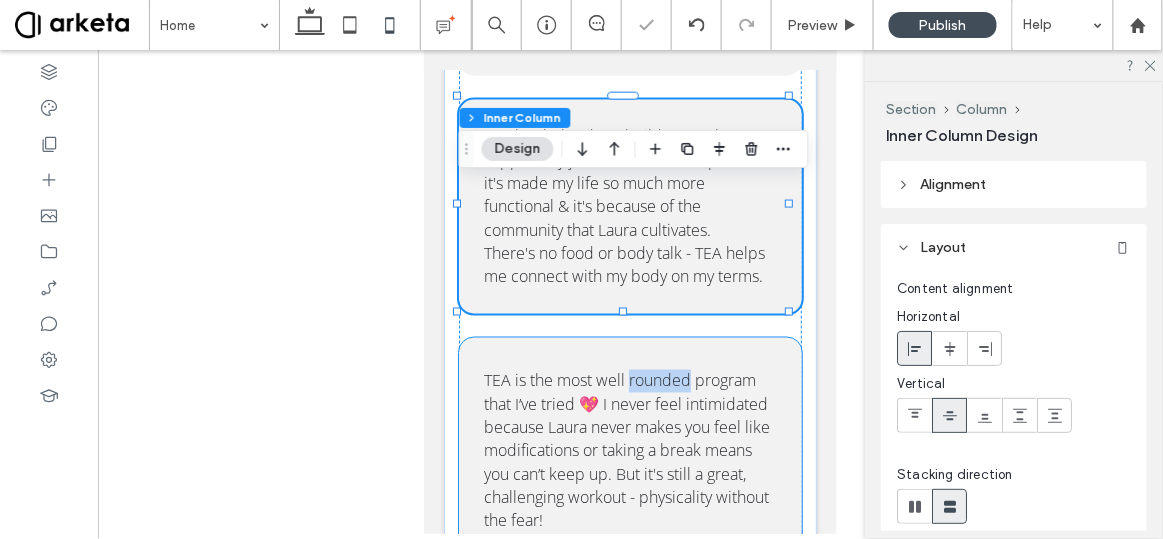 click on "TEA is the most well rounded program that I’ve tried 💖 I never feel intimidated because Laura never makes you feel like modifications or taking a break means you can’t keep up. But it's still a great, challenging workout - physicality without the fear!" at bounding box center (626, 450) 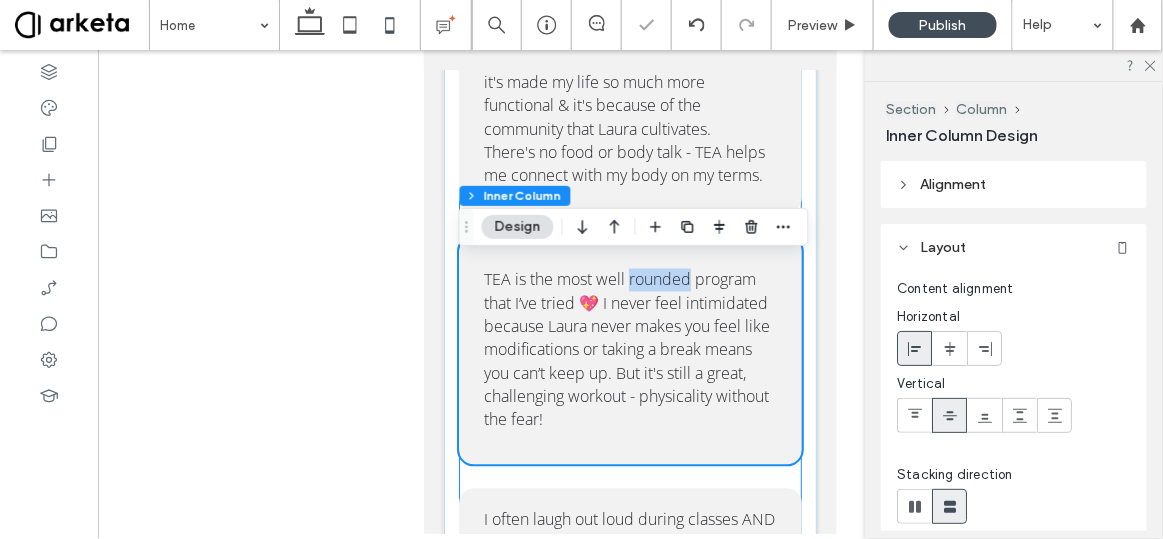 scroll, scrollTop: 4396, scrollLeft: 0, axis: vertical 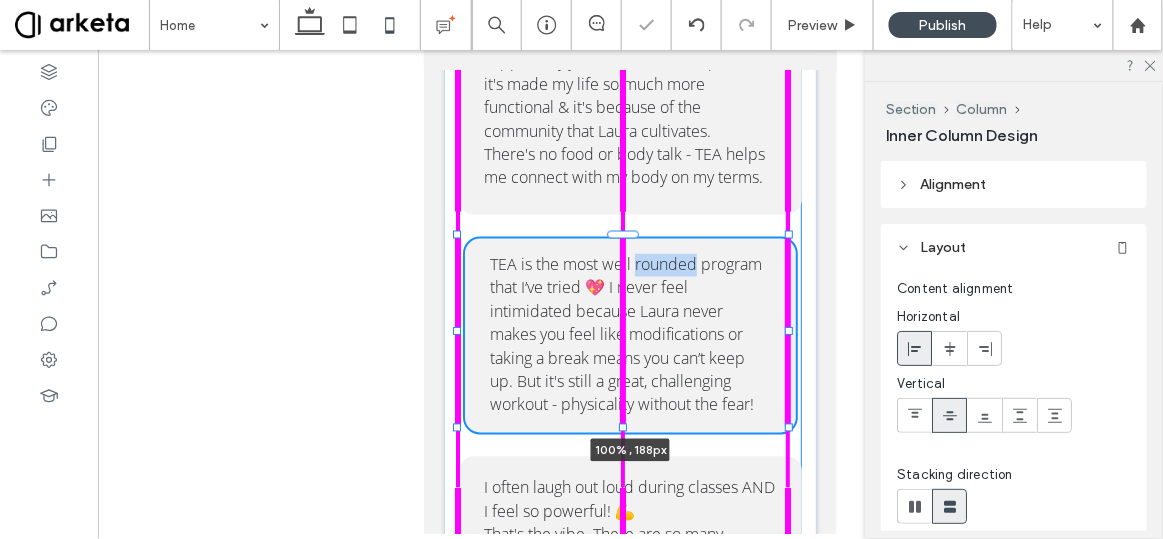 drag, startPoint x: 620, startPoint y: 491, endPoint x: 629, endPoint y: 415, distance: 76.53104 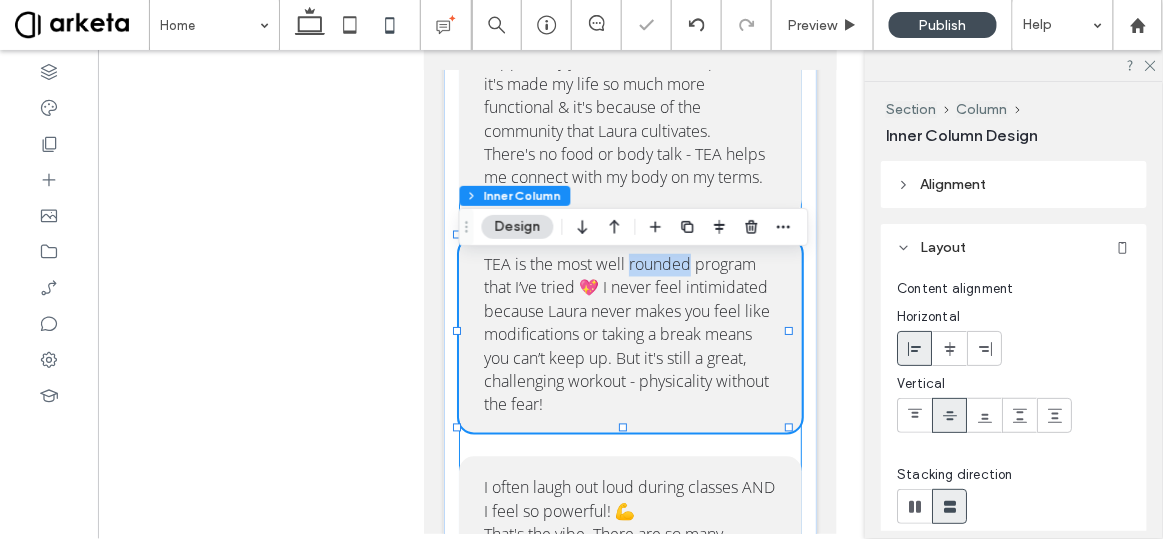 scroll, scrollTop: 4585, scrollLeft: 0, axis: vertical 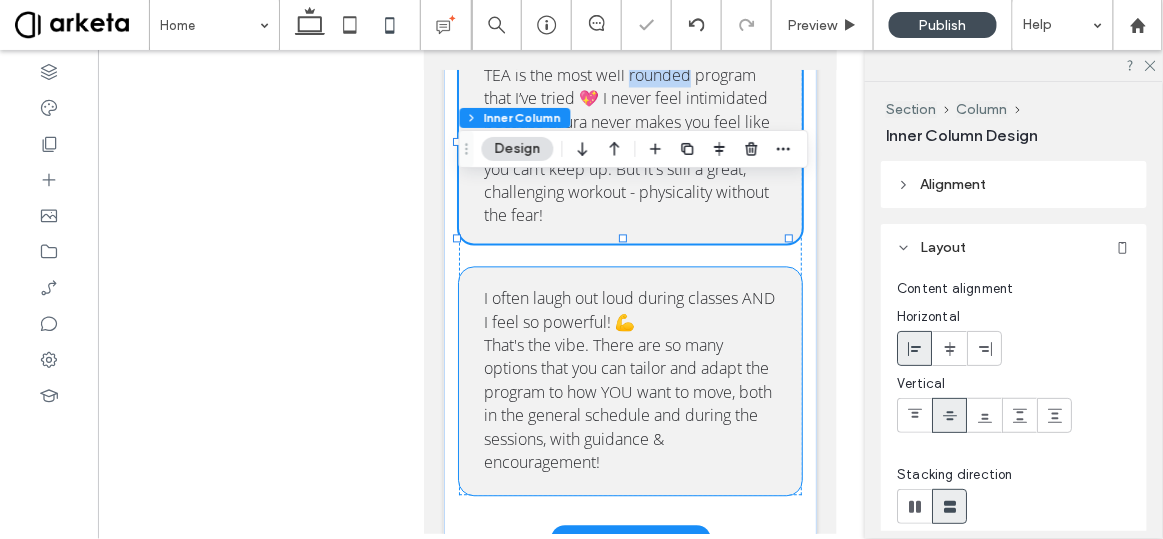 click on "That's the vibe. There are so many options that you can tailor and adapt the program to how YOU want to move, both in the general schedule and during the sessions, with guidance & encouragement!" at bounding box center [627, 403] 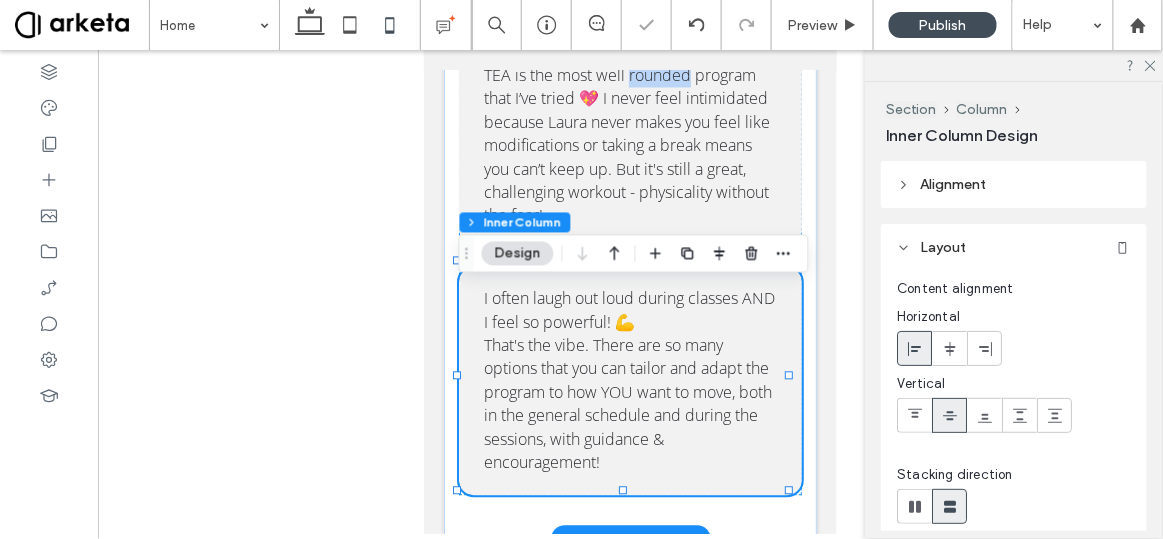 scroll, scrollTop: 4718, scrollLeft: 0, axis: vertical 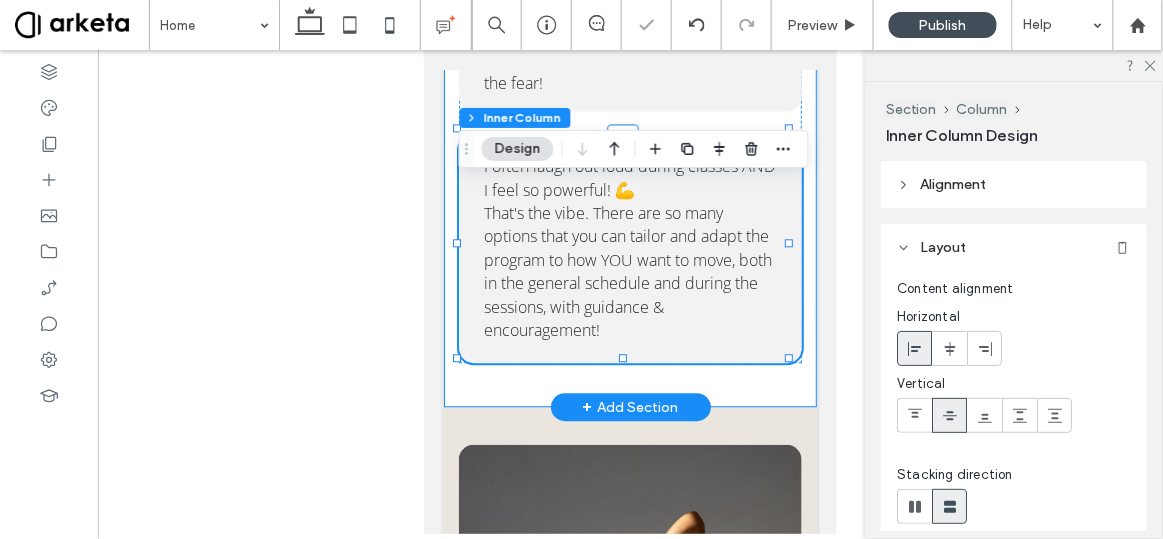 click on "It's worth it to invest your time & energy into a program and a person who is equally willing to invest time & energy into YOU. Not someone who is invested in your size or your shrinkage, but invested in you as a human. That’s the TEA & Laura difference 💫
TEA has helped me build strength to support my joints as a disabled person - it's made my life so much more functional & it's because of the community that Laura cultivates. 🫶 There's no food or body talk - TEA helps me connect with my body on my terms.
TEA is the most well rounded program that I’ve tried 💖 I never feel intimidated because Laura never makes you feel like modifications or taking a break means you can’t keep up. But it's still a great, challenging workout - physicality without the fear!
I often laugh out loud during classes AND I feel so powerful! 💪" at bounding box center (629, -67) 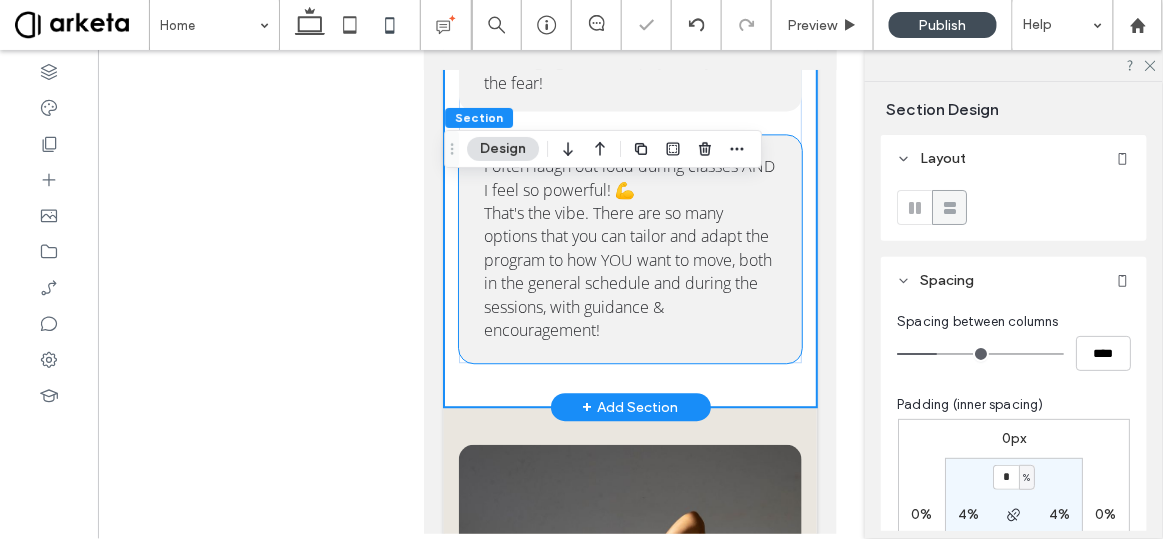 click on "I often laugh out loud during classes AND I feel so powerful! 💪 That's the vibe. There are so many options that you can tailor and adapt the program to how YOU want to move, both in the general schedule and during the sessions, with guidance & encouragement!" at bounding box center [629, 248] 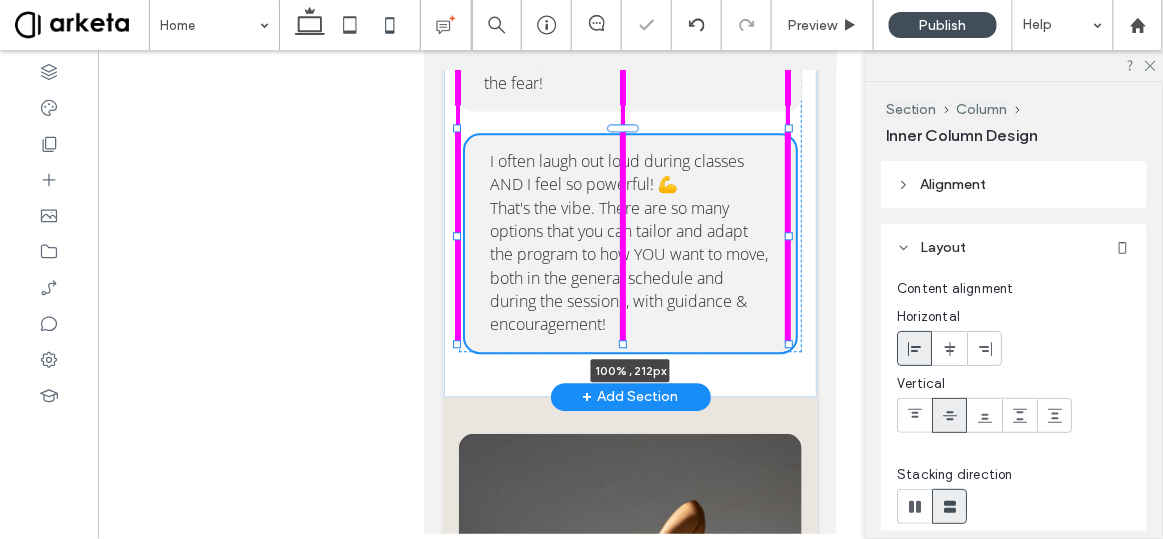 drag, startPoint x: 622, startPoint y: 381, endPoint x: 619, endPoint y: 341, distance: 40.112343 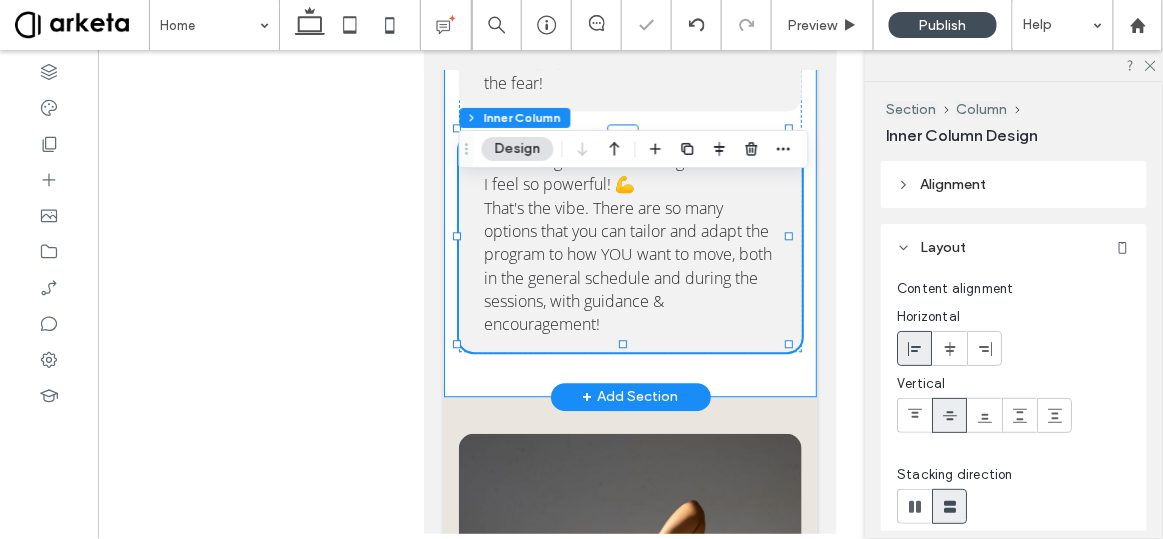 click on "It's worth it to invest your time & energy into a program and a person who is equally willing to invest time & energy into YOU. Not someone who is invested in your size or your shrinkage, but invested in you as a human. That’s the TEA & Laura difference 💫
TEA has helped me build strength to support my joints as a disabled person - it's made my life so much more functional & it's because of the community that Laura cultivates. 🫶 There's no food or body talk - TEA helps me connect with my body on my terms.
TEA is the most well rounded program that I’ve tried 💖 I never feel intimidated because Laura never makes you feel like modifications or taking a break means you can’t keep up. But it's still a great, challenging workout - physicality without the fear!
I often laugh out loud during classes AND I feel so powerful! 💪
100% , 212px" at bounding box center [629, -73] 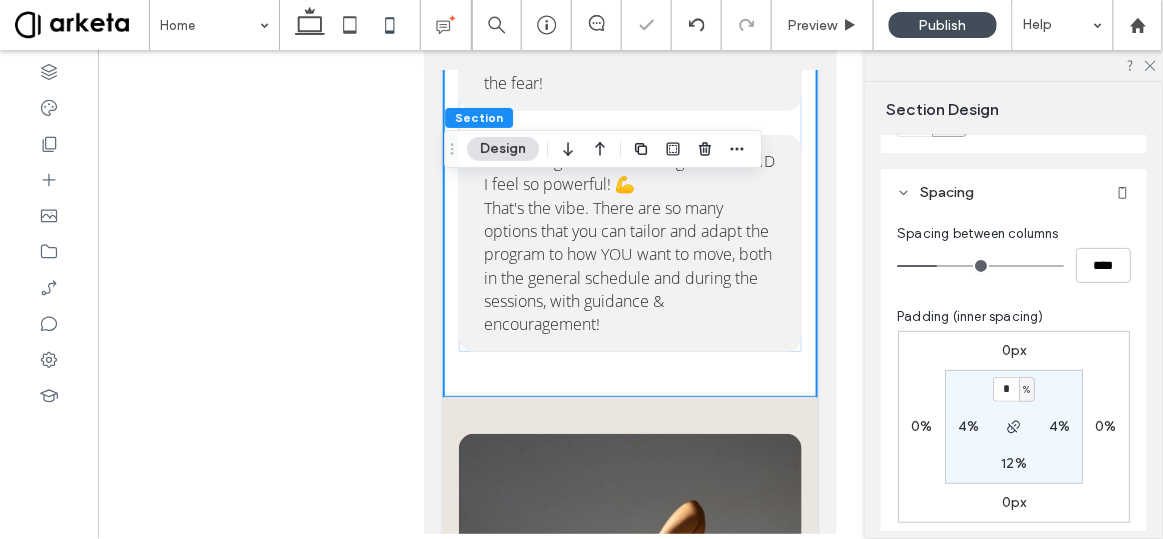 scroll, scrollTop: 110, scrollLeft: 0, axis: vertical 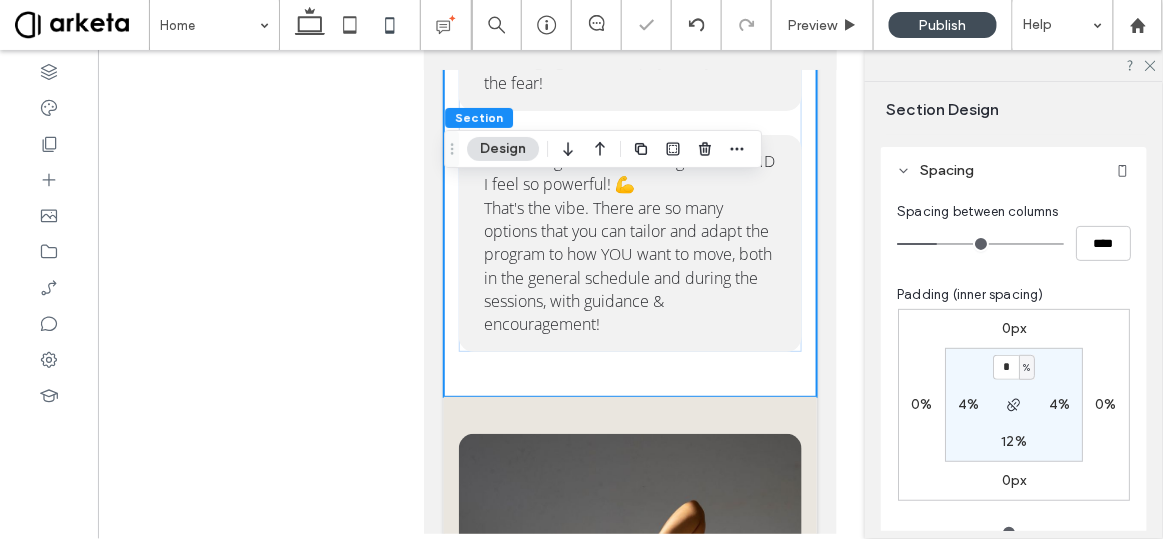 click on "4%" at bounding box center (968, 404) 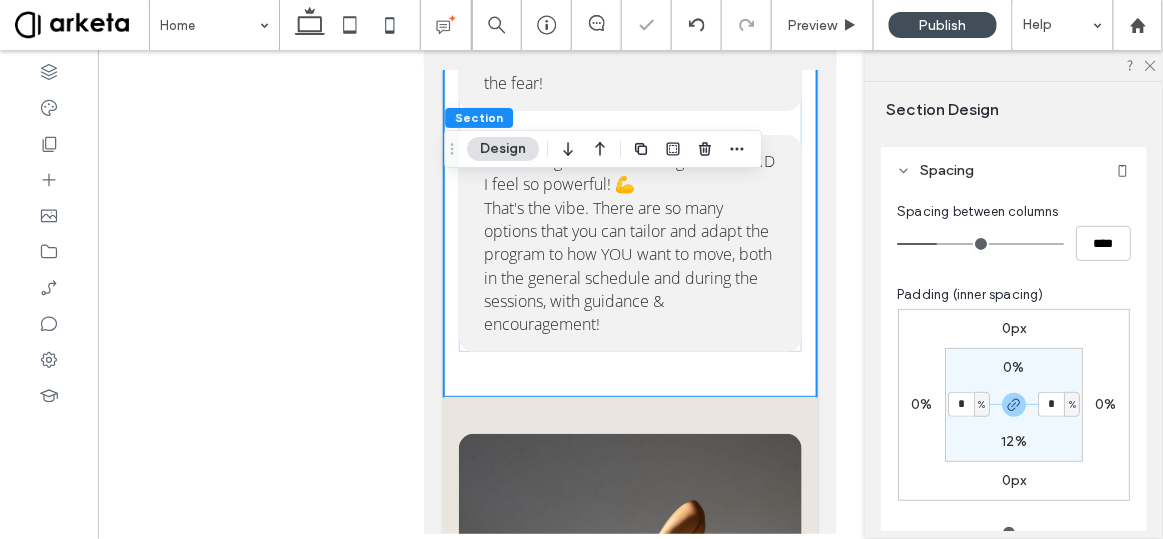 type on "*" 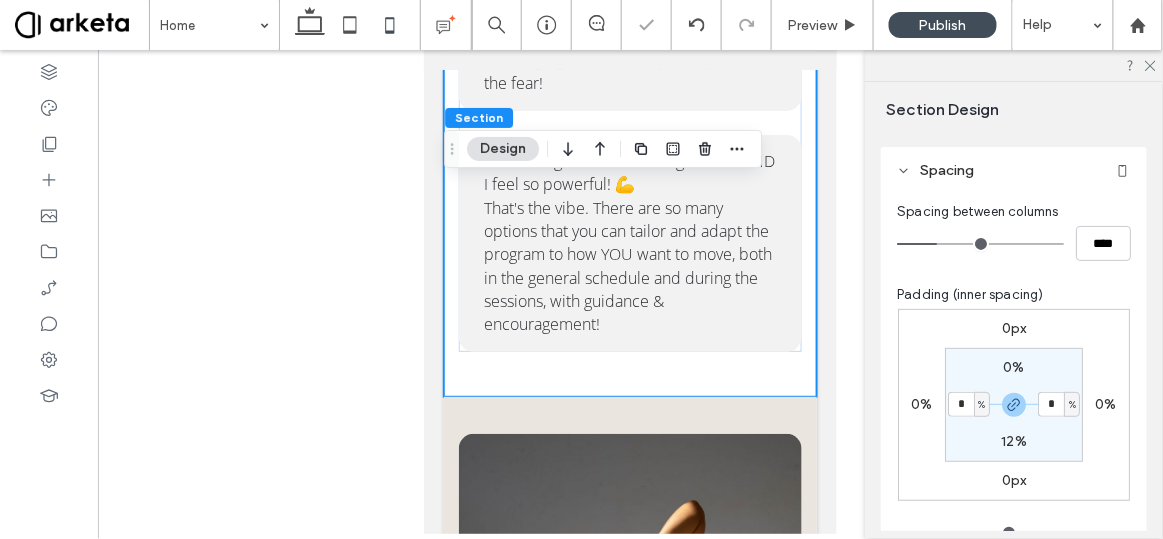 type on "*" 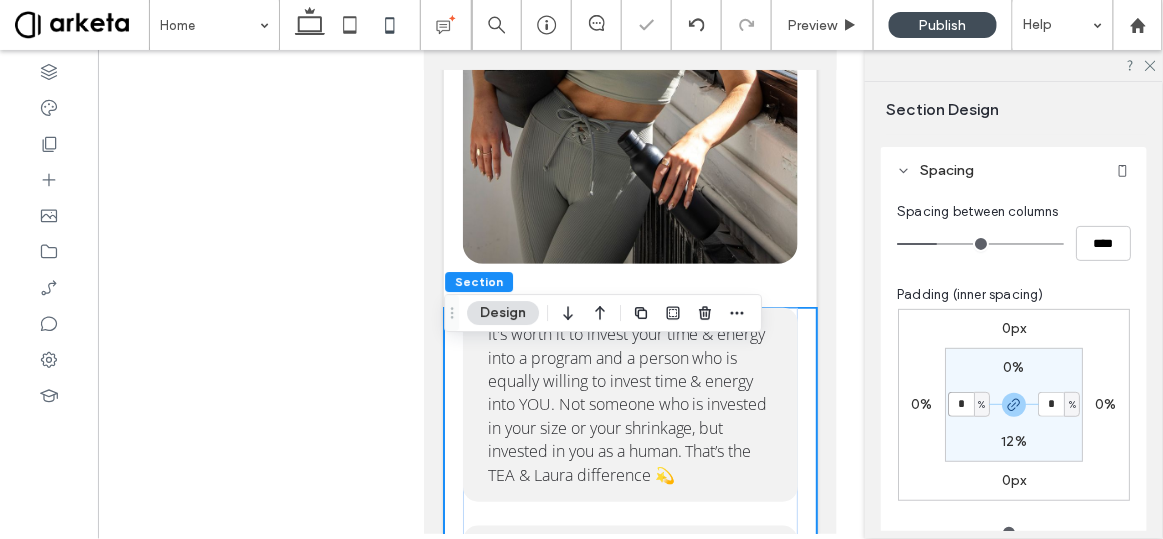 scroll, scrollTop: 3857, scrollLeft: 0, axis: vertical 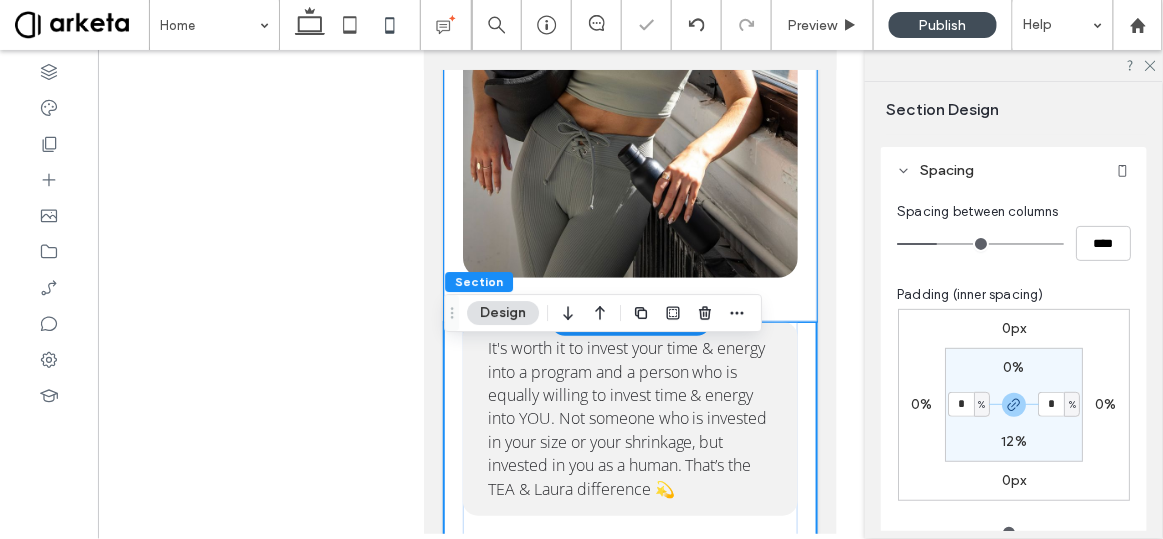 click on "welcome, friends!
I'm Laura - a NASM-certified personal trainer, PN1 nutrition coach, pre/post natal specialist, lifelong mover/dancer/body nerd & head cheerleader of The Energy Academy - a feel-good virtual fitness studio, & where you've found yourself right now! TEA has been helping over 200 people keep their bodies moving since March 2020 through sensible home strength training, the power of community, & some really killer playlists. I'm a big believer in the unique connective power of social media. If we're friends on Instagram, TikTok, or YouTube, you already know what to expect - here, we chat fearlessly about growth, self compassion, and the messy business of babysitting yourself. When you join the TEAm, they're real talks with friends (& a side of squats). If we don't bump into each other in Central Park, I'll see you on the screen! Norm says hi!
xo Laura Founder, THE ENERGY ACADEMY" at bounding box center (629, -476) 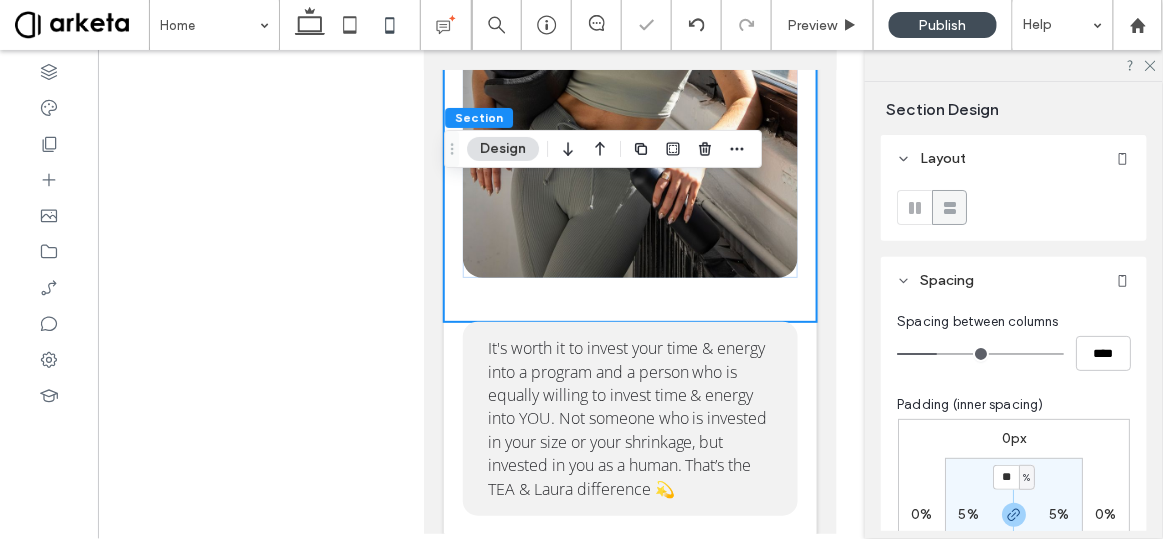 scroll, scrollTop: 197, scrollLeft: 0, axis: vertical 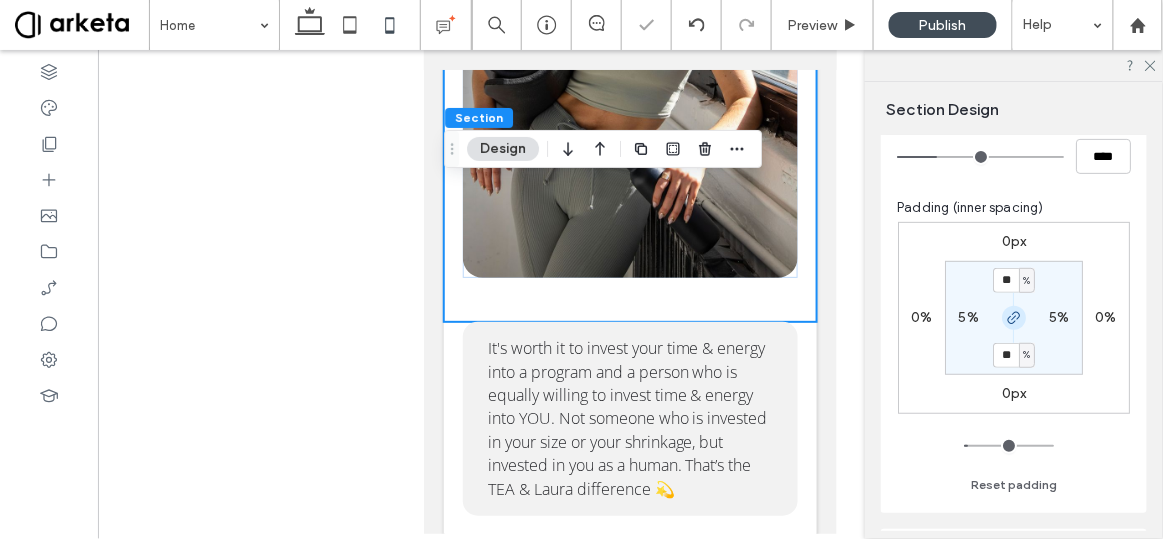 click 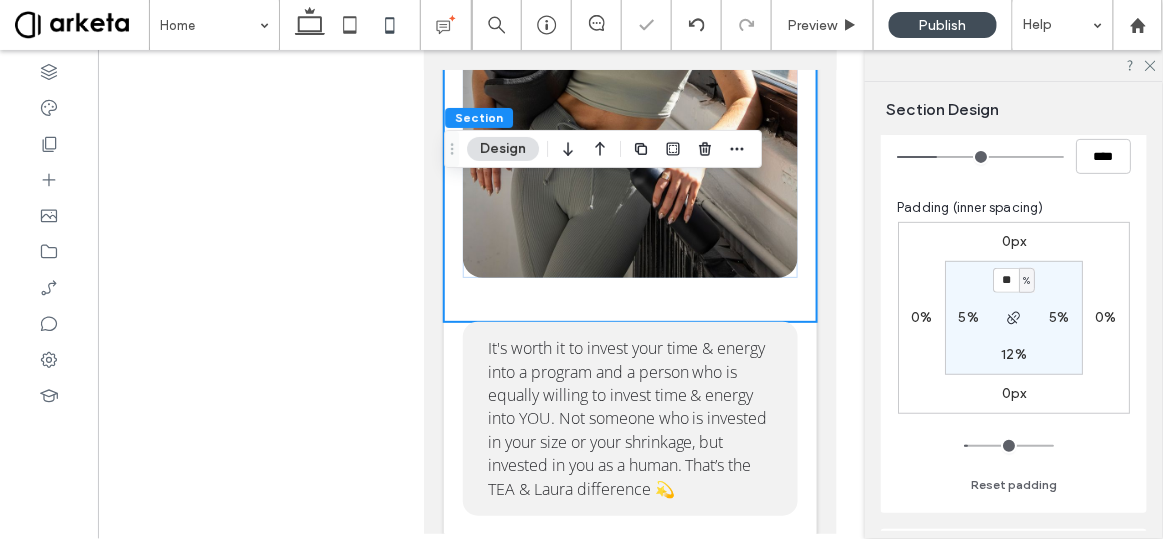 click on "12%" at bounding box center [1014, 354] 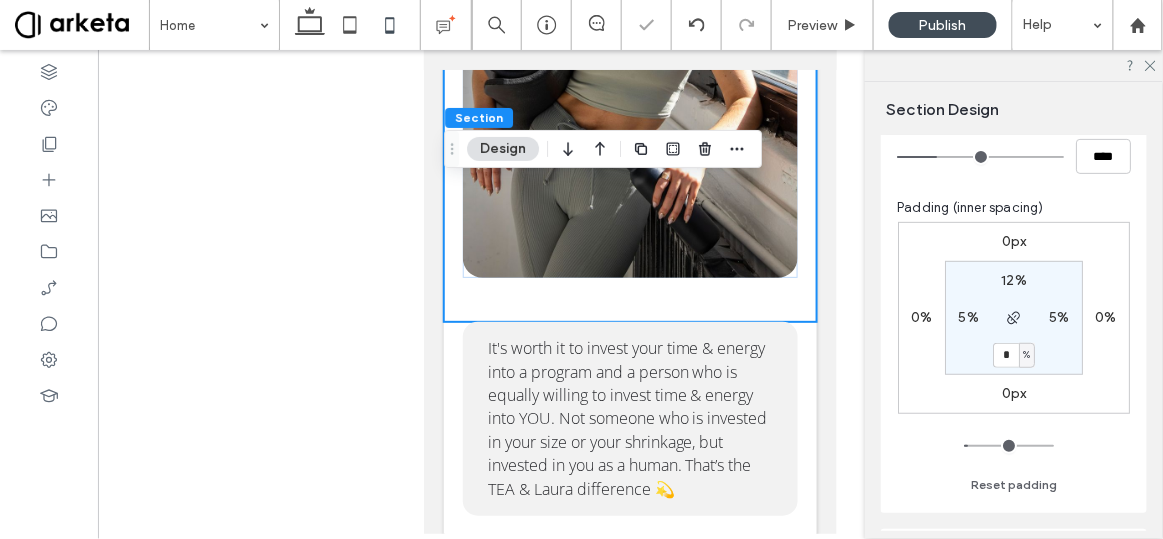 type on "*" 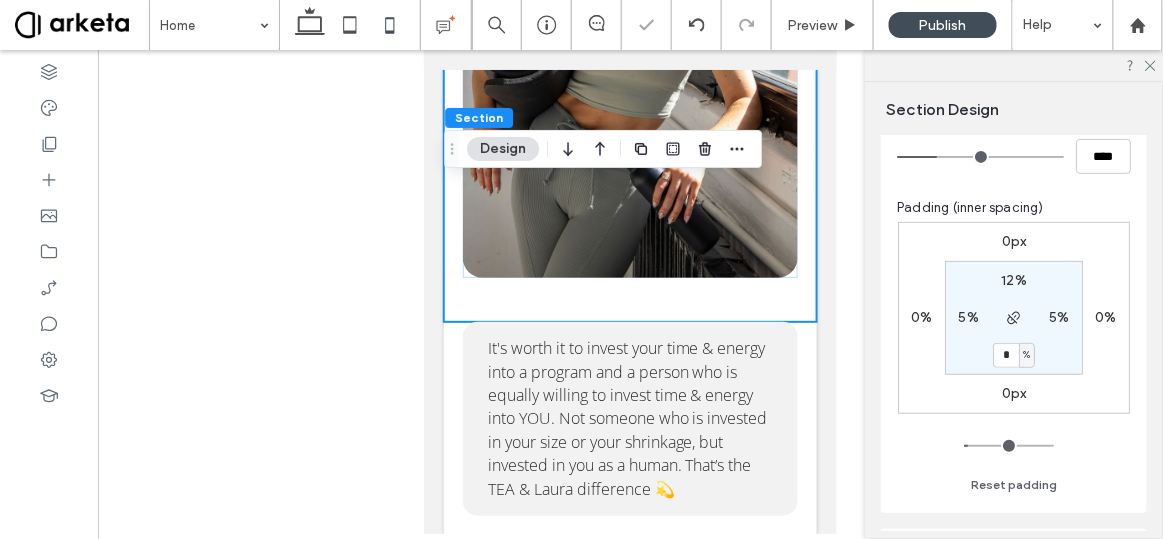 type on "*" 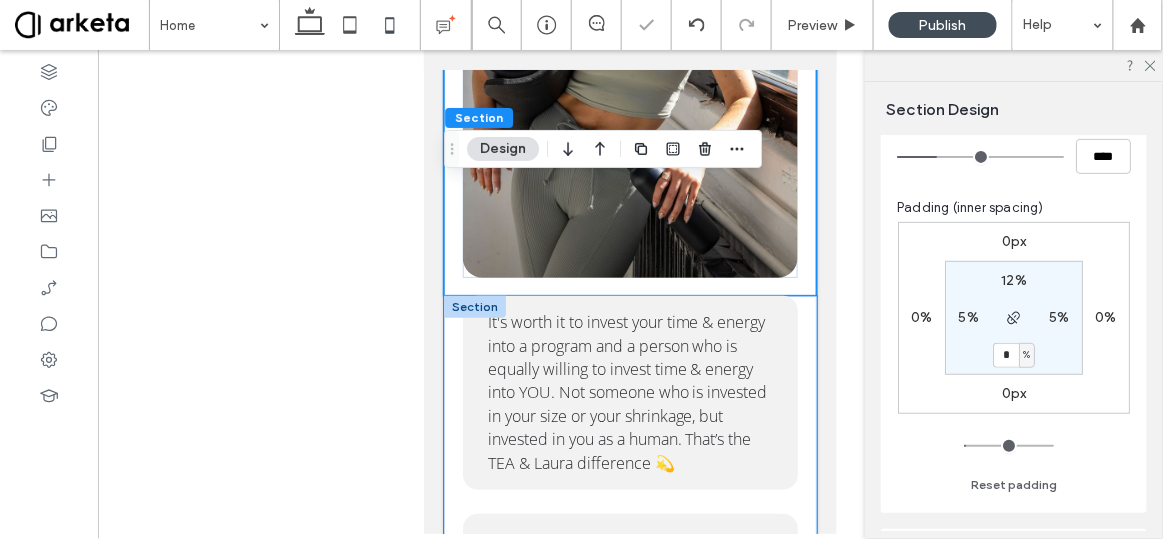 click on "It's worth it to invest your time & energy into a program and a person who is equally willing to invest time & energy into YOU. Not someone who is invested in your size or your shrinkage, but invested in you as a human. That’s the TEA & Laura difference 💫
TEA has helped me build strength to support my joints as a disabled person - it's made my life so much more functional & it's because of the community that Laura cultivates. 🫶 There's no food or body talk - TEA helps me connect with my body on my terms.
TEA is the most well rounded program that I’ve tried 💖 I never feel intimidated because Laura never makes you feel like modifications or taking a break means you can’t keep up. But it's still a great, challenging workout - physicality without the fear!
I often laugh out loud during classes AND I feel so powerful! 💪" at bounding box center [629, 762] 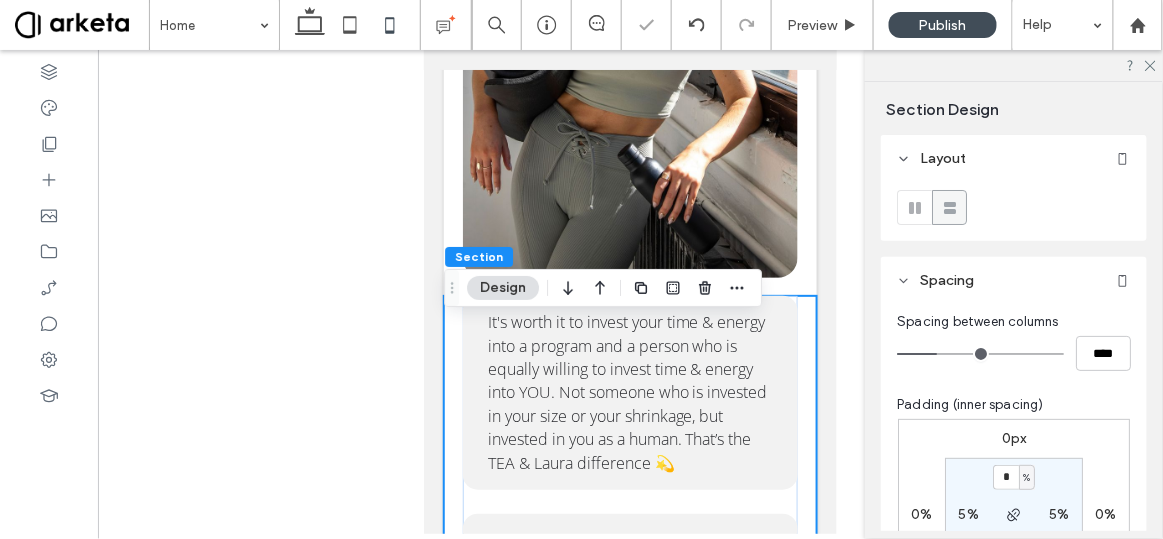 scroll, scrollTop: 129, scrollLeft: 0, axis: vertical 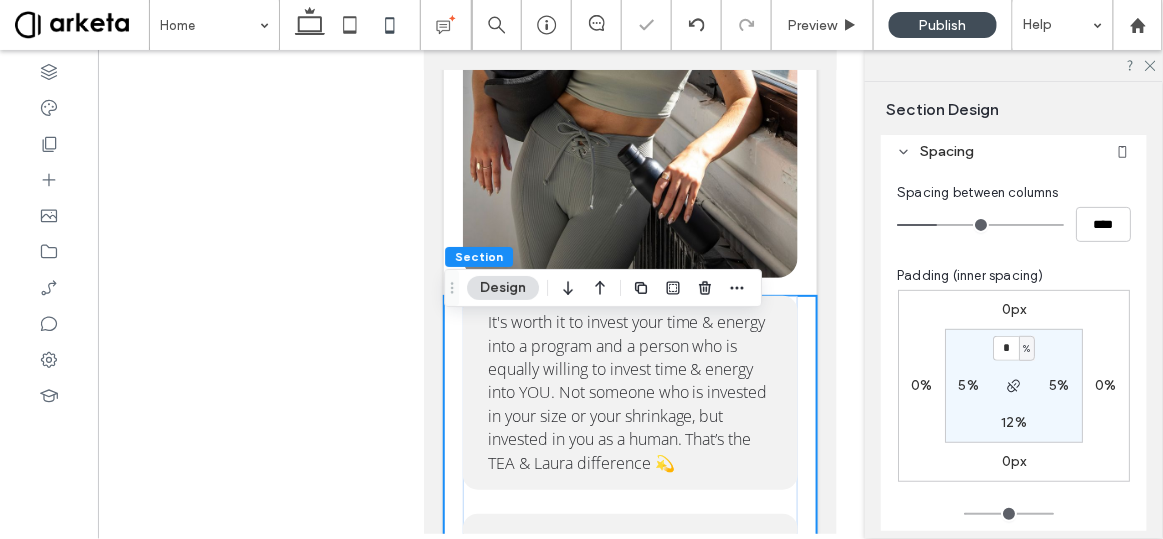 type on "*" 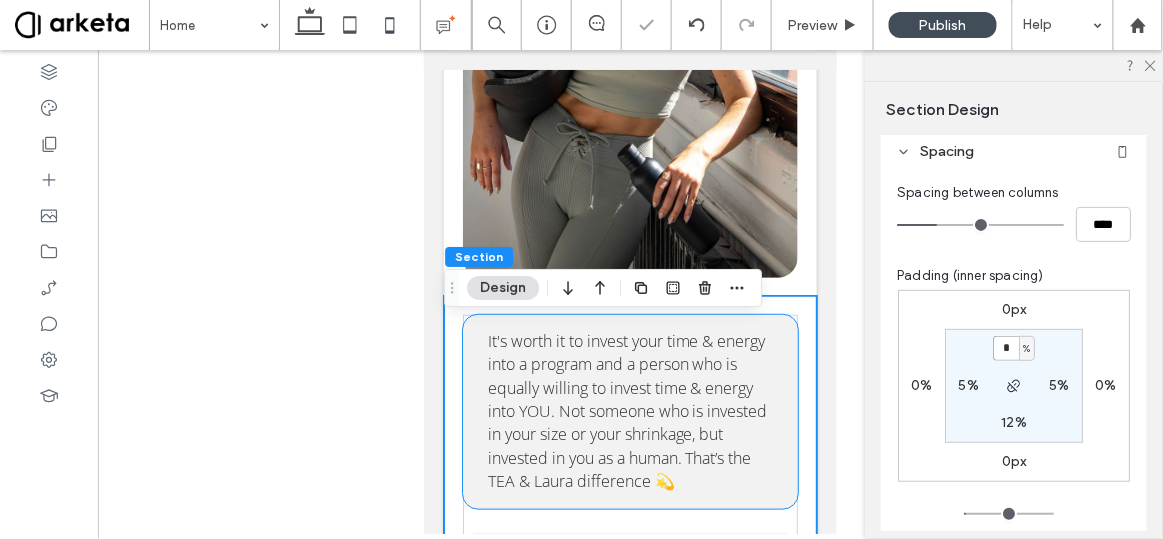 click on "It's worth it to invest your time & energy into a program and a person who is equally willing to invest time & energy into YOU. Not someone who is invested in your size or your shrinkage, but invested in you as a human. That’s the TEA & Laura difference 💫" at bounding box center (627, 410) 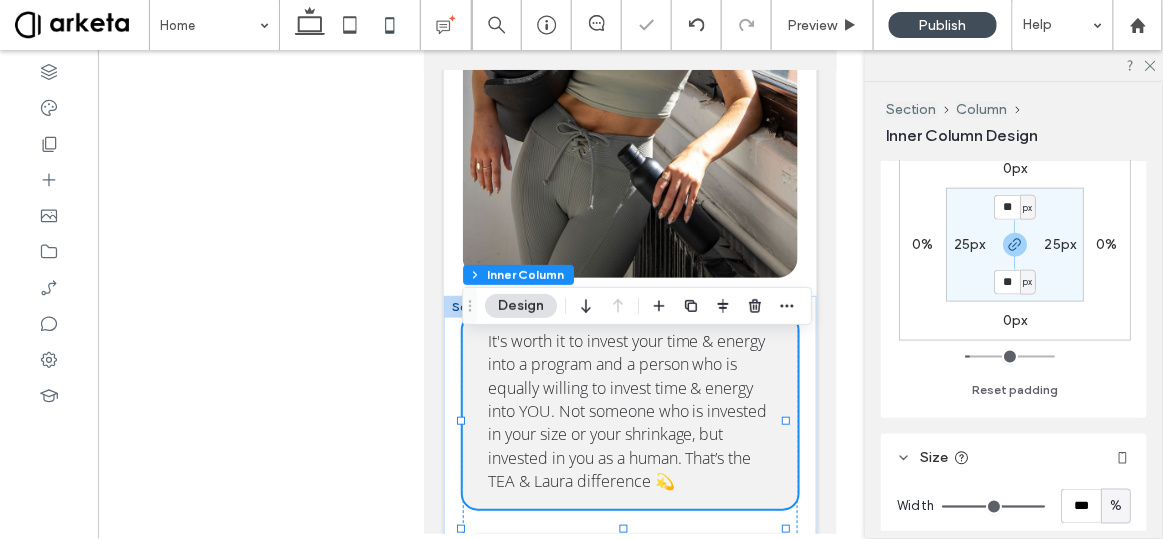 scroll, scrollTop: 575, scrollLeft: 0, axis: vertical 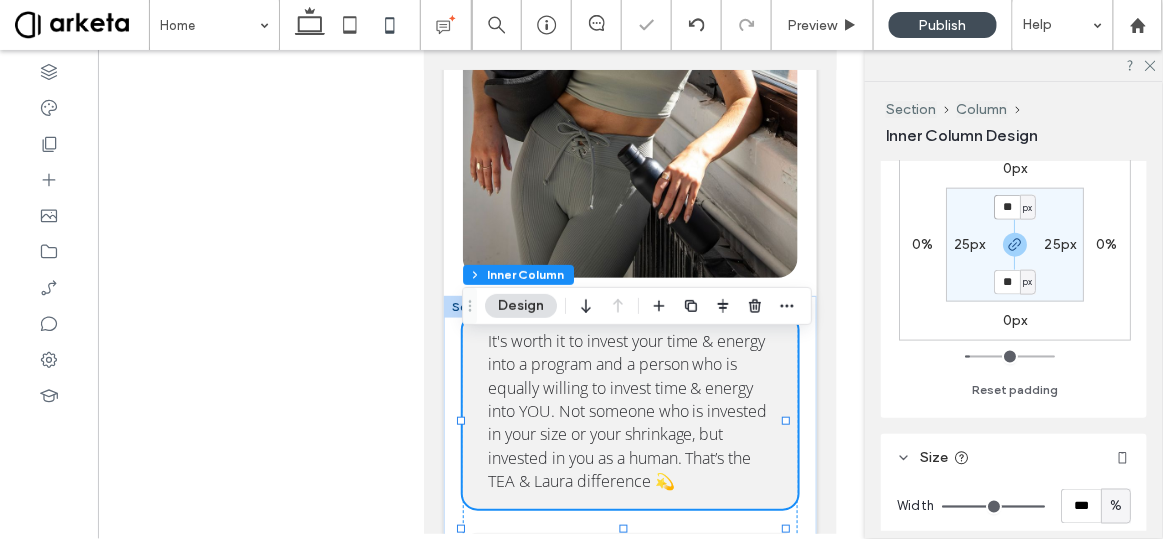 click on "**" at bounding box center (1007, 207) 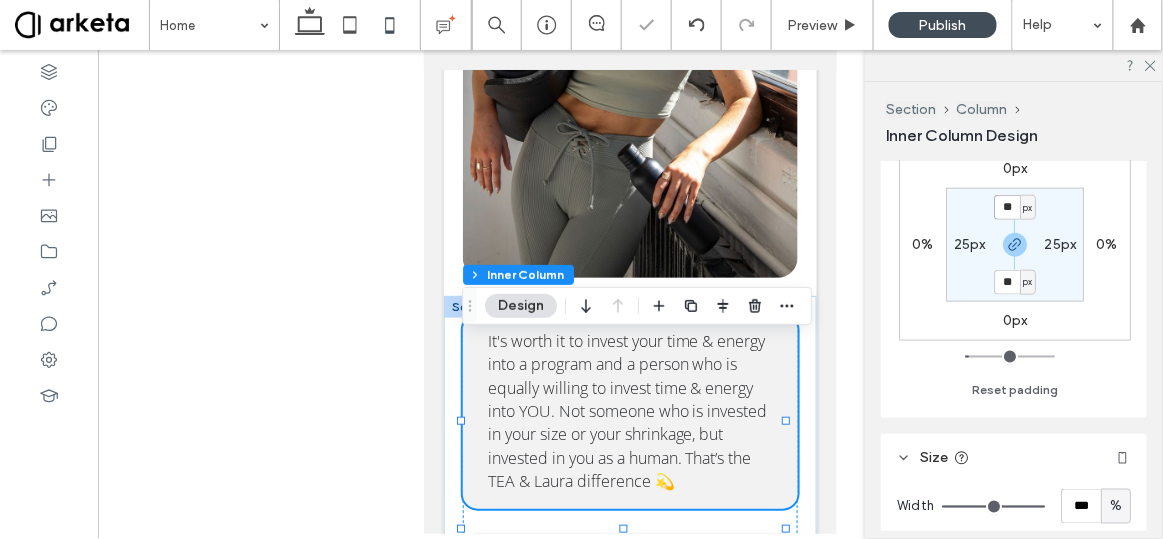 type on "**" 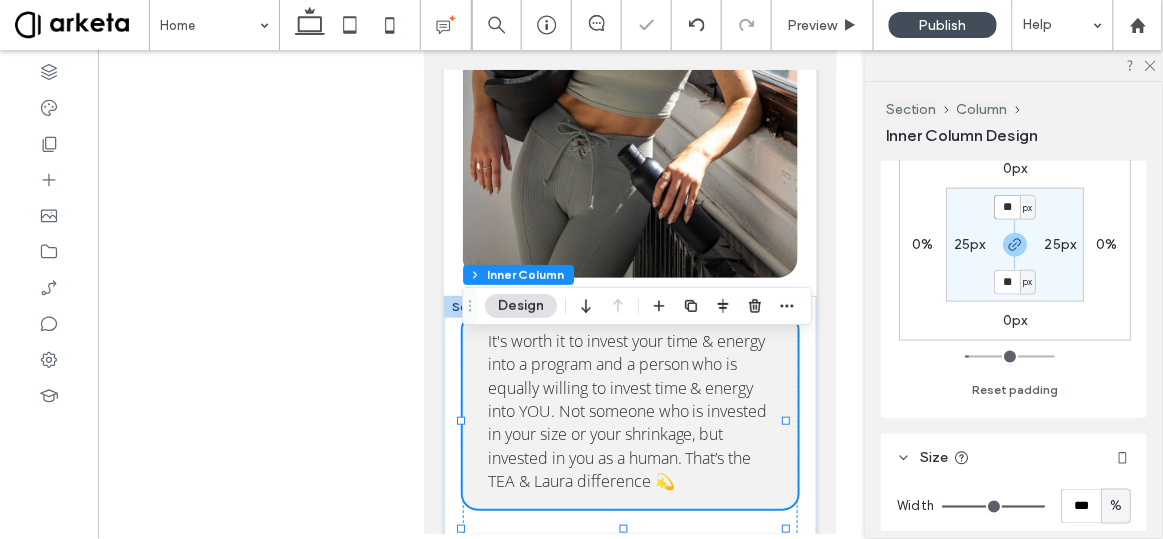 type on "**" 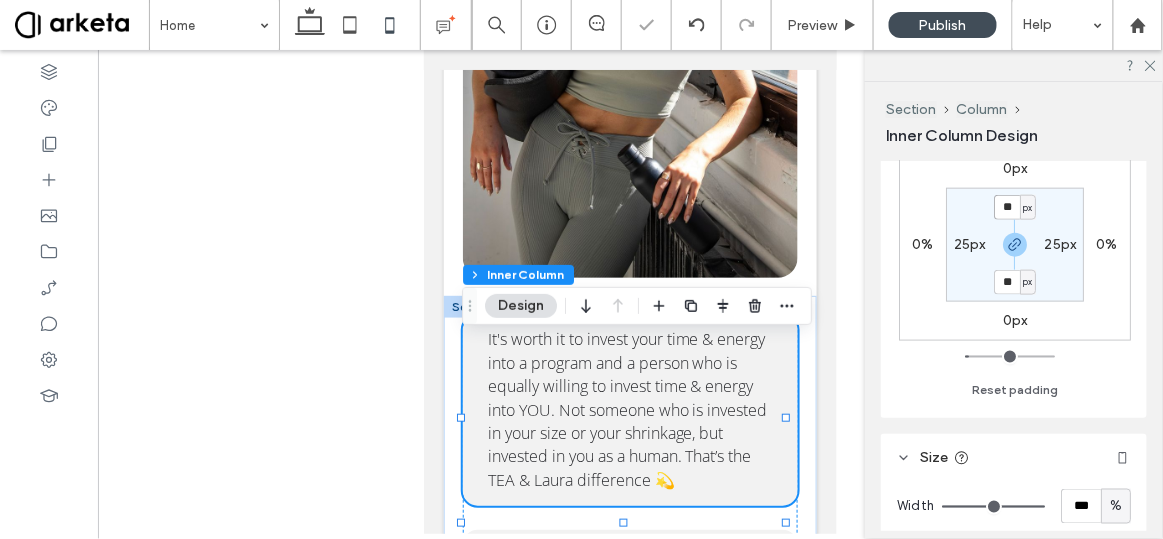 type on "**" 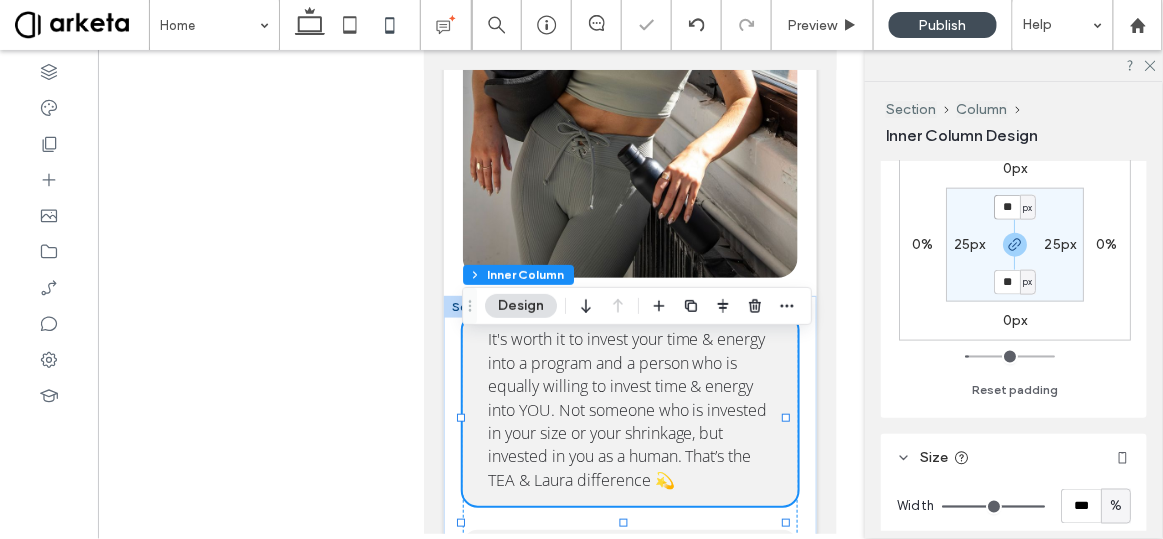 type on "**" 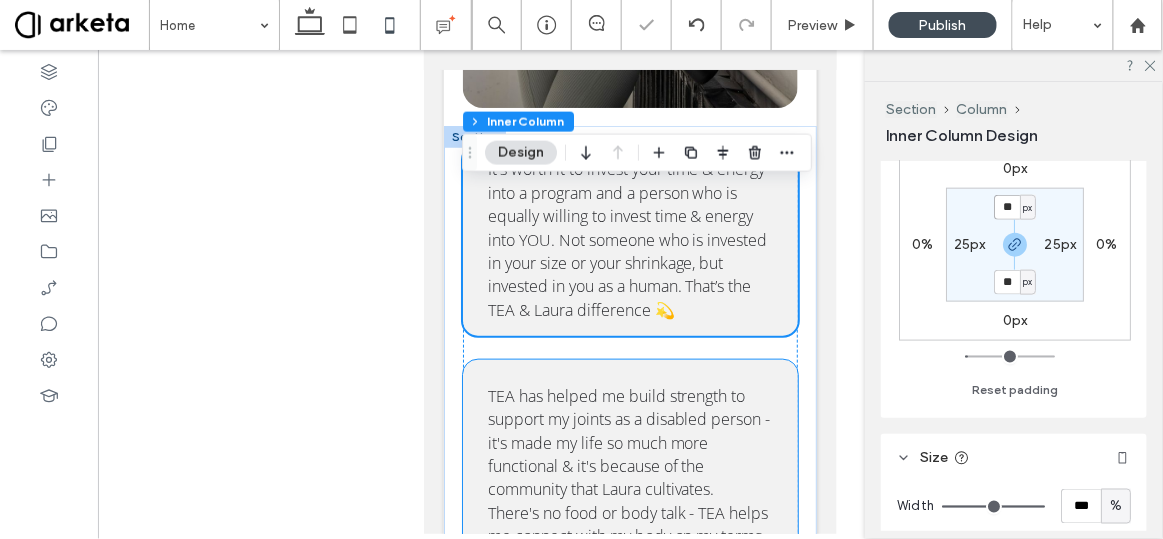 scroll, scrollTop: 4010, scrollLeft: 0, axis: vertical 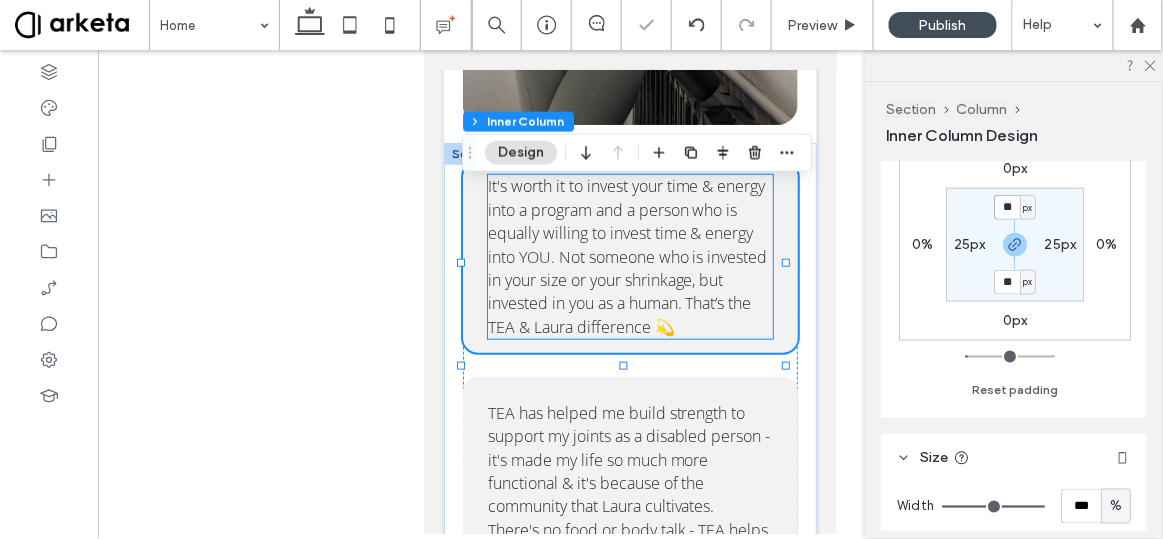 click on "It's worth it to invest your time & energy into a program and a person who is equally willing to invest time & energy into YOU. Not someone who is invested in your size or your shrinkage, but invested in you as a human. That’s the TEA & Laura difference 💫" at bounding box center [627, 255] 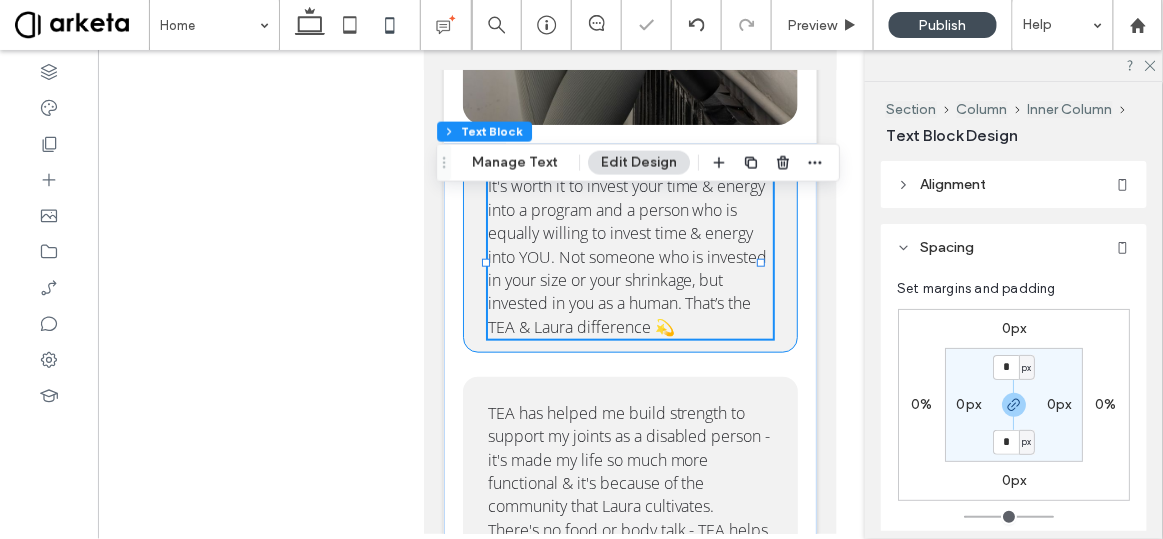 click on "It's worth it to invest your time & energy into a program and a person who is equally willing to invest time & energy into YOU. Not someone who is invested in your size or your shrinkage, but invested in you as a human. That’s the TEA & Laura difference 💫" at bounding box center (630, 256) 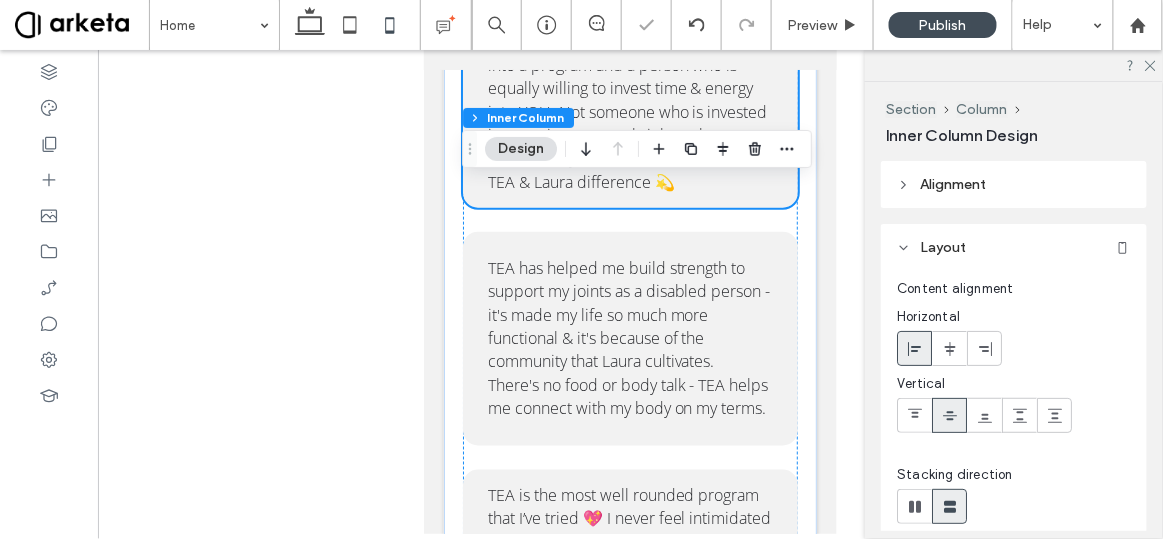 scroll, scrollTop: 4164, scrollLeft: 0, axis: vertical 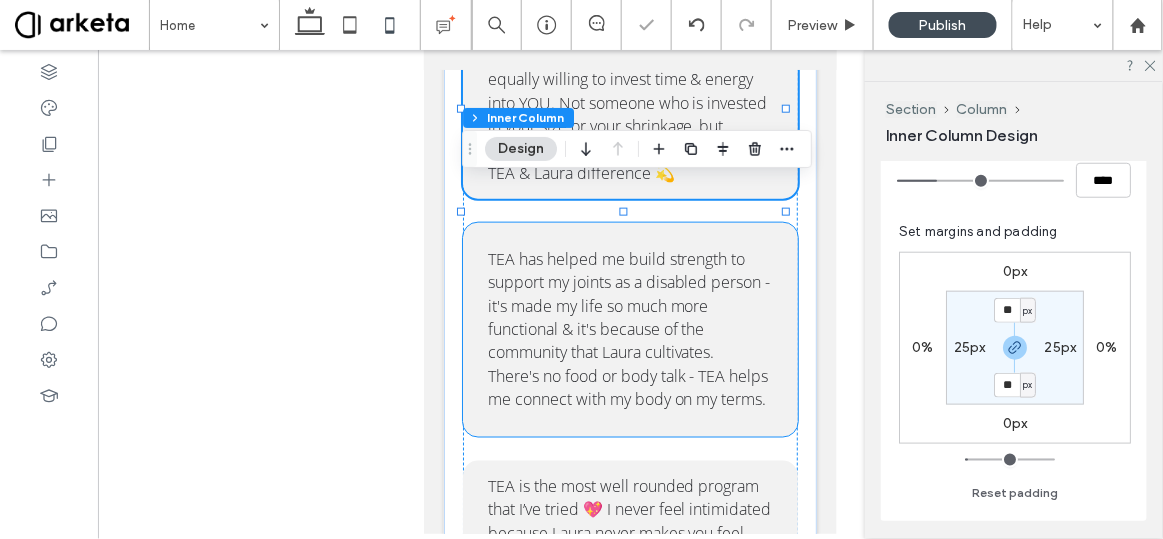 click on "TEA has helped me build strength to support my joints as a disabled person - it's made my life so much more functional & it's because of the community that Laura cultivates. 🫶 There's no food or body talk - TEA helps me connect with my body on my terms." at bounding box center (630, 329) 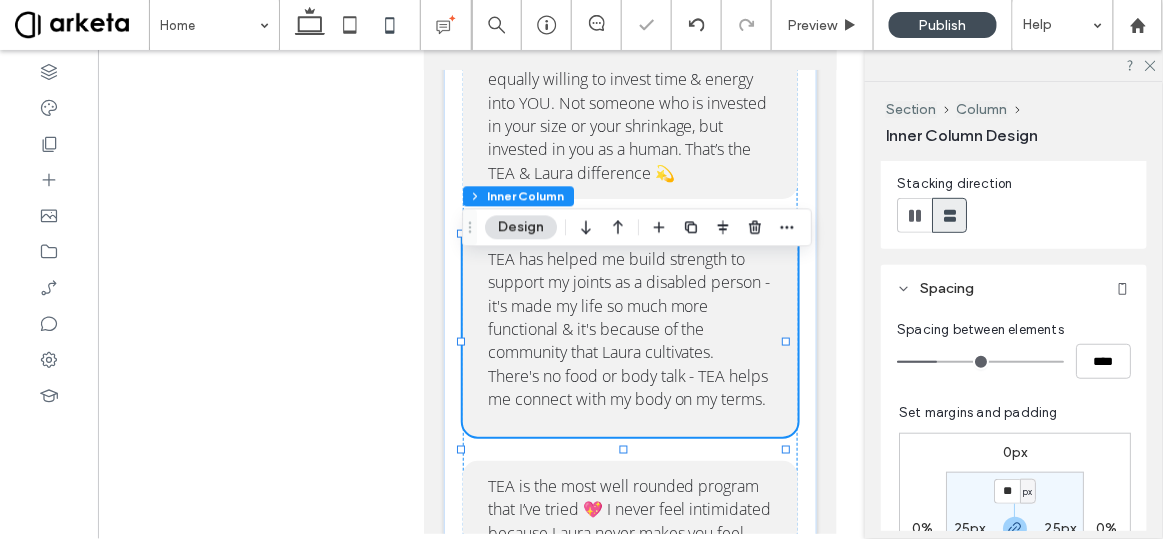 scroll, scrollTop: 419, scrollLeft: 0, axis: vertical 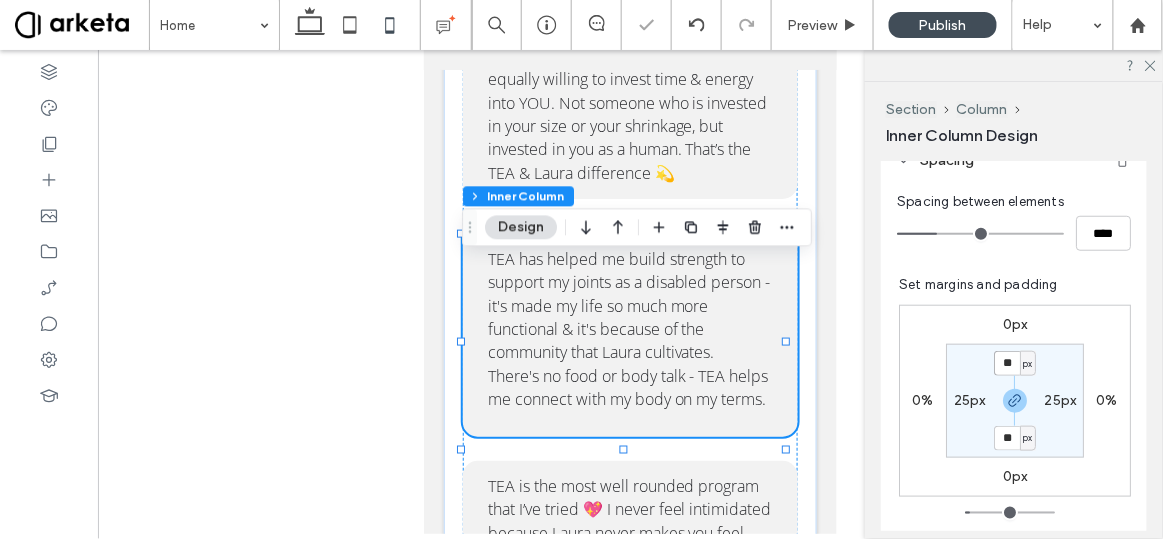 click on "**" at bounding box center [1007, 363] 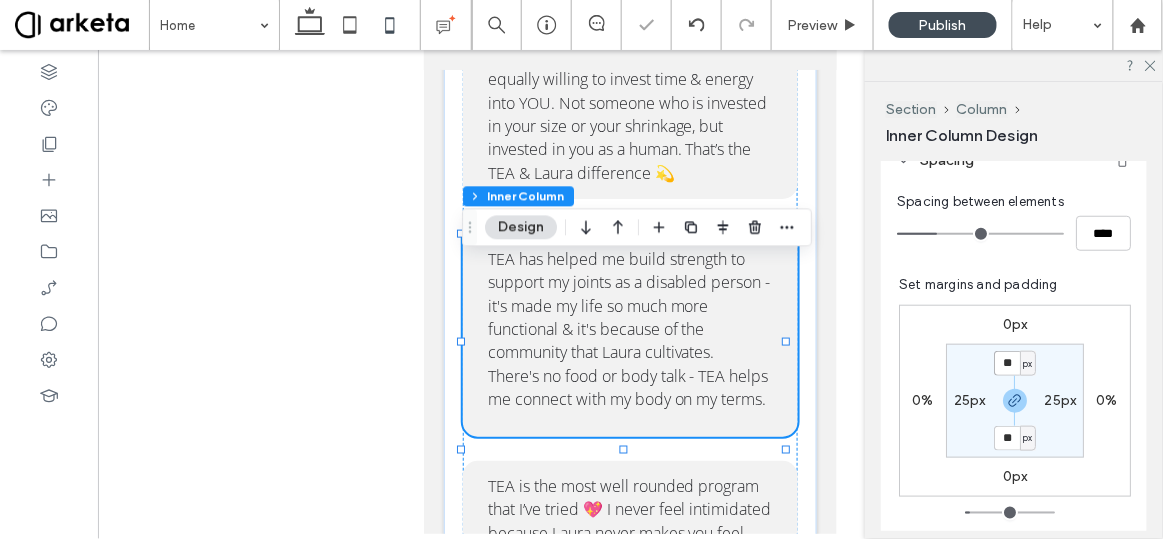 type on "**" 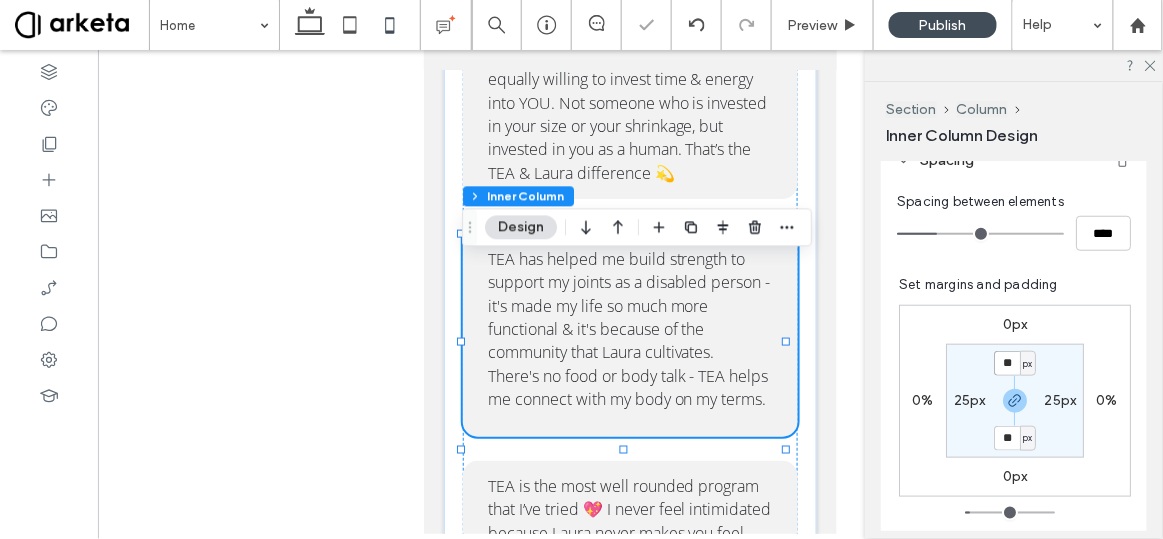 type on "**" 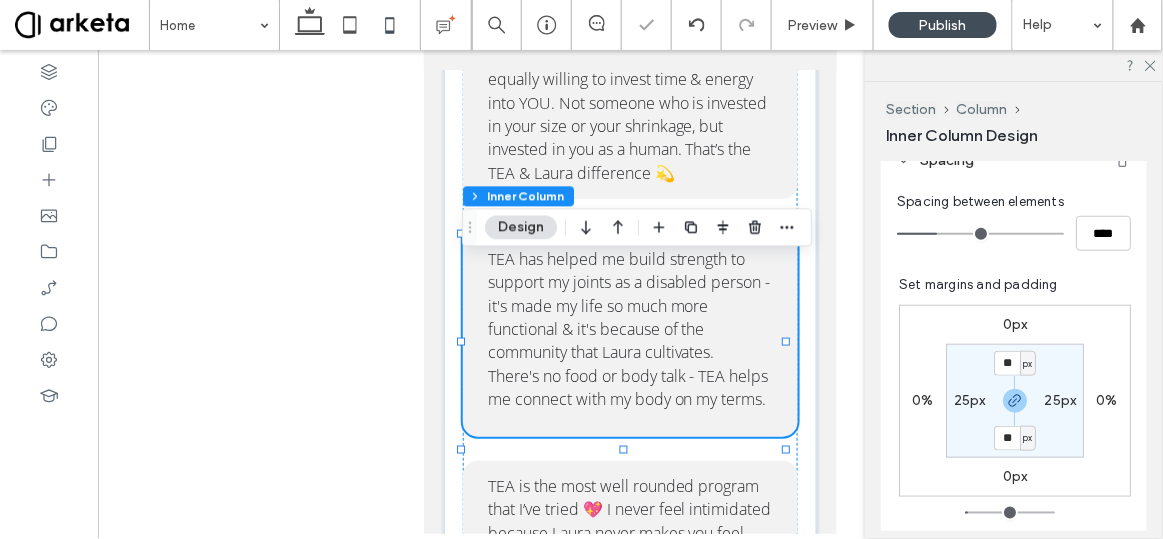 click on "0px 0% 0px 0% ** px 25px ** px 25px" at bounding box center (1015, 401) 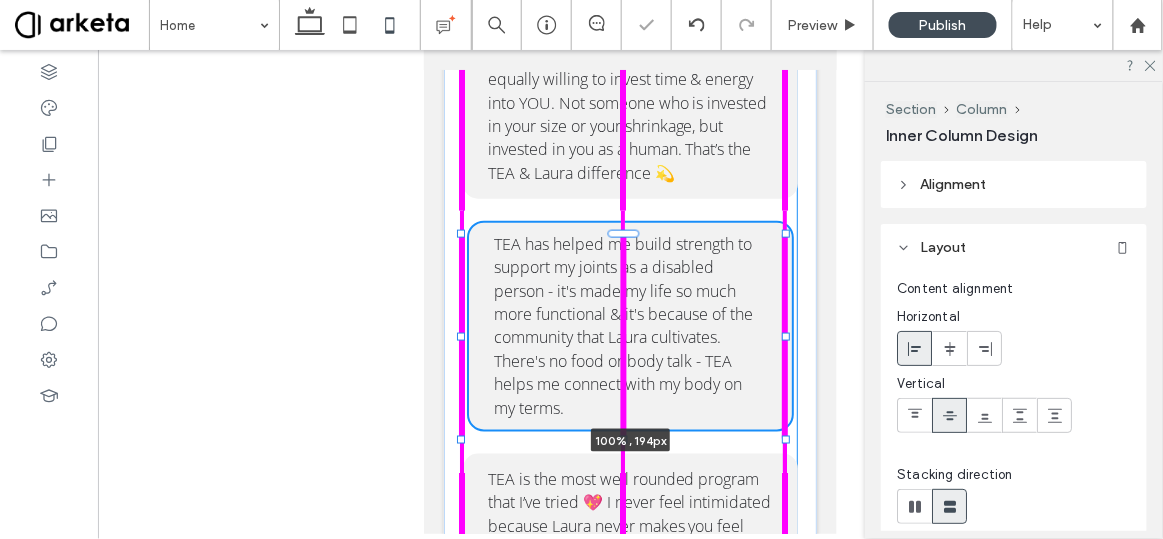 drag, startPoint x: 621, startPoint y: 476, endPoint x: 626, endPoint y: 431, distance: 45.276924 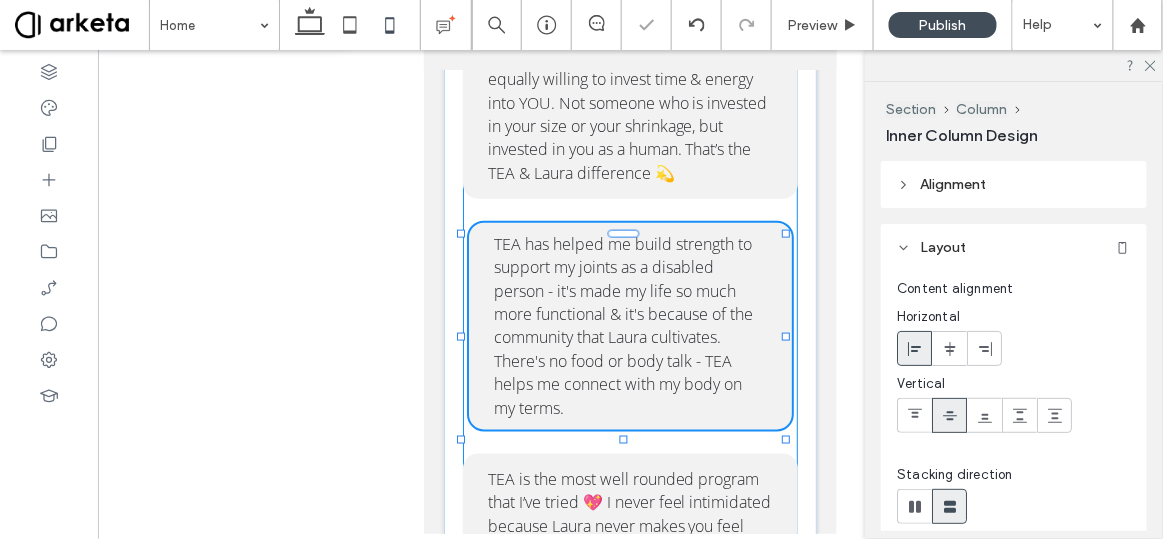 scroll, scrollTop: 0, scrollLeft: 0, axis: both 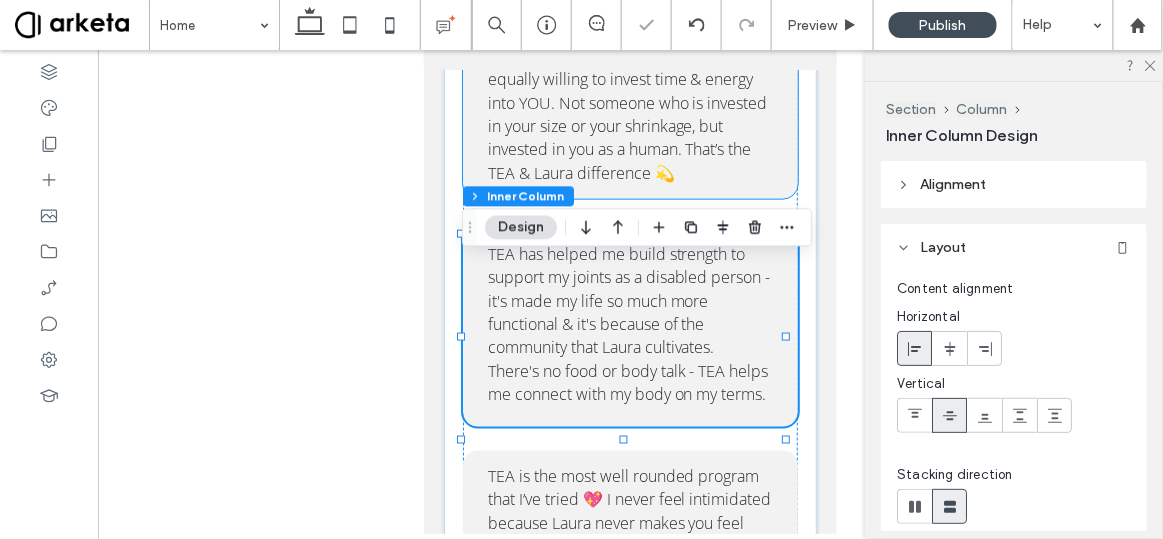 click on "It's worth it to invest your time & energy into a program and a person who is equally willing to invest time & energy into YOU. Not someone who is invested in your size or your shrinkage, but invested in you as a human. That’s the TEA & Laura difference 💫" at bounding box center (630, 102) 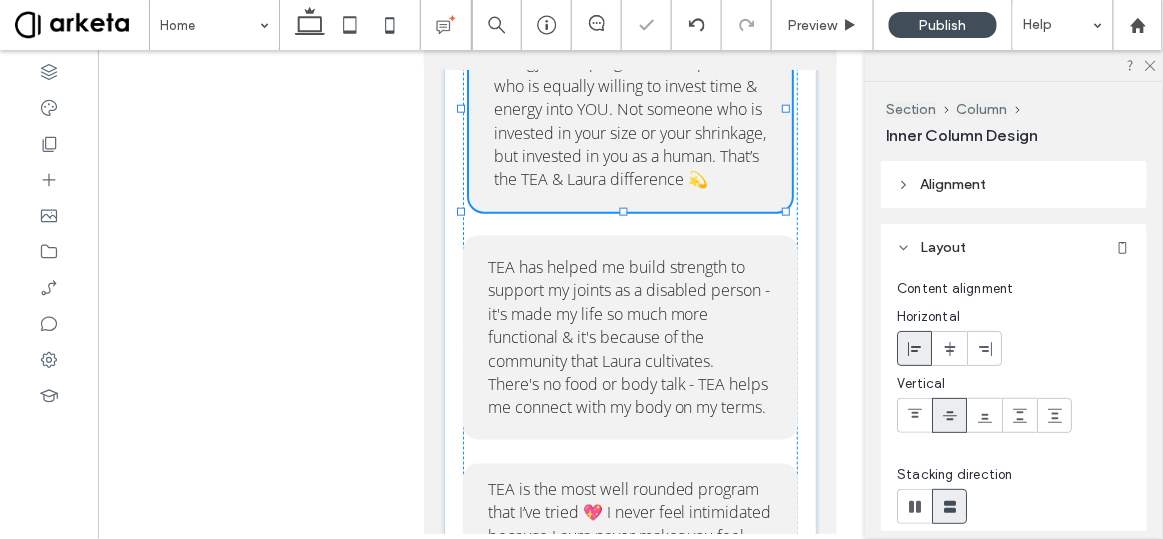 drag, startPoint x: 624, startPoint y: 238, endPoint x: 622, endPoint y: 214, distance: 24.083189 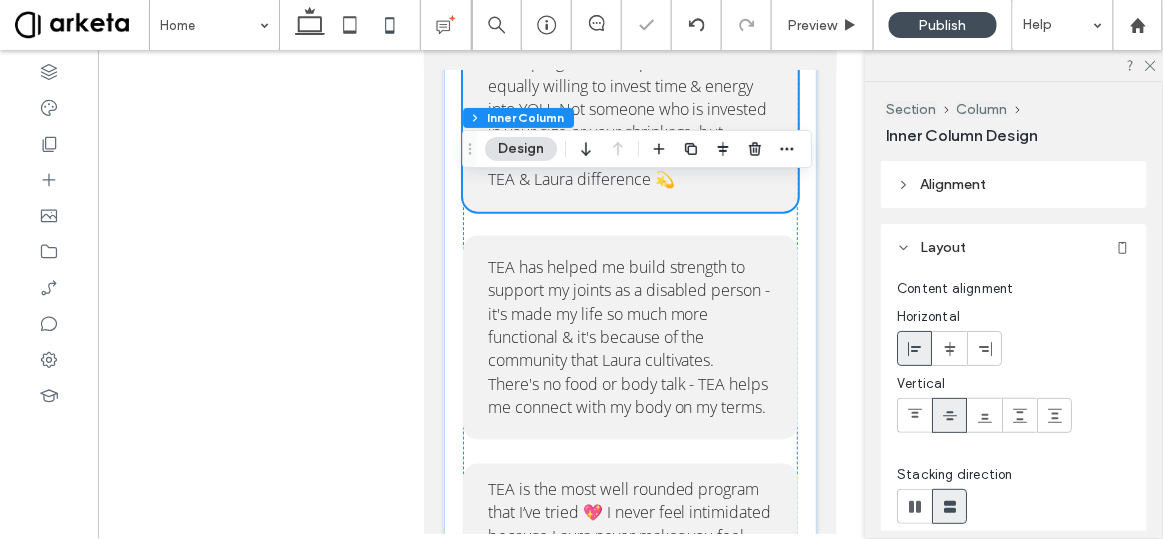 scroll, scrollTop: 4164, scrollLeft: 0, axis: vertical 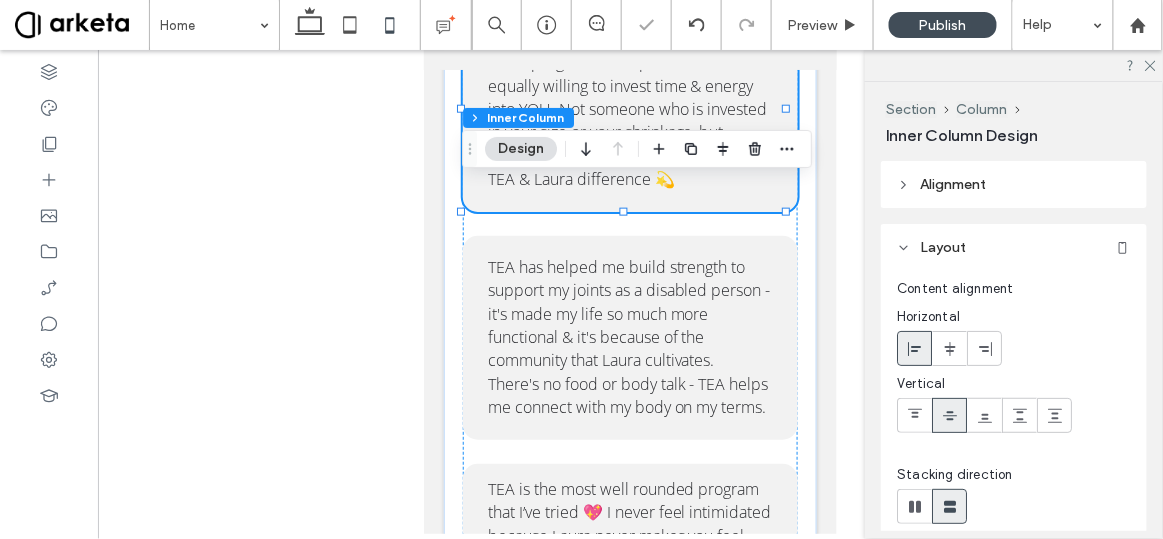 click at bounding box center (630, 292) 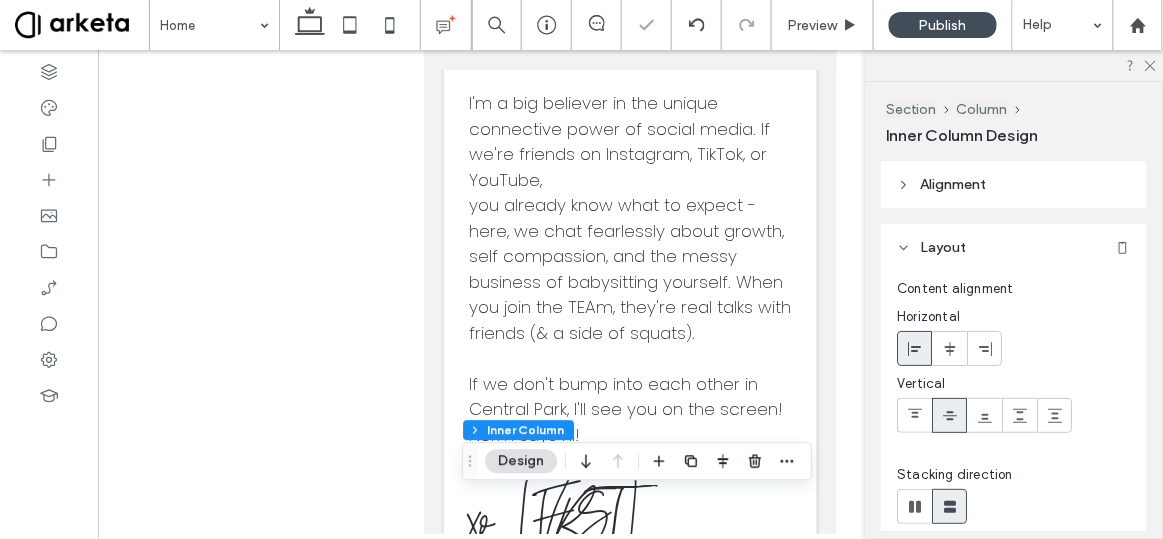 scroll, scrollTop: 3282, scrollLeft: 0, axis: vertical 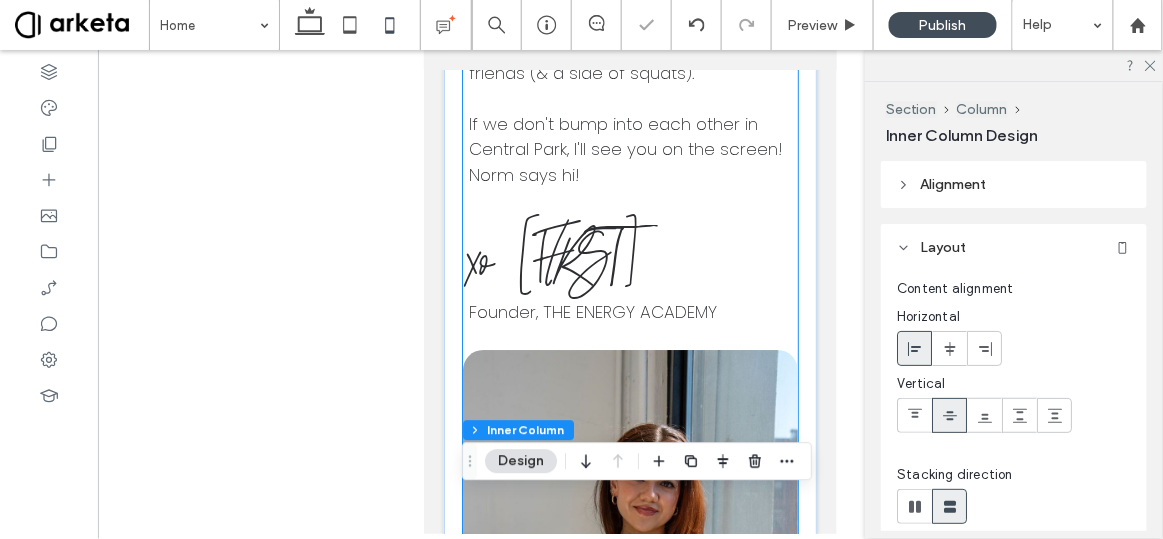 click on "welcome, friends!
I'm Laura - a NASM-certified personal trainer, PN1 nutrition coach, pre/post natal specialist, lifelong mover/dancer/body nerd & head cheerleader of The Energy Academy - a feel-good virtual fitness studio, & where you've found yourself right now! TEA has been helping over 200 people keep their bodies moving since March 2020 through sensible home strength training, the power of community, & some really killer playlists. I'm a big believer in the unique connective power of social media. If we're friends on Instagram, TikTok, or YouTube, you already know what to expect - here, we chat fearlessly about growth, self compassion, and the messy business of babysitting yourself. When you join the TEAm, they're real talks with friends (& a side of squats). If we don't bump into each other in Central Park, I'll see you on the screen! Norm says hi!
xo Laura Founder, THE ENERGY ACADEMY" at bounding box center (630, 98) 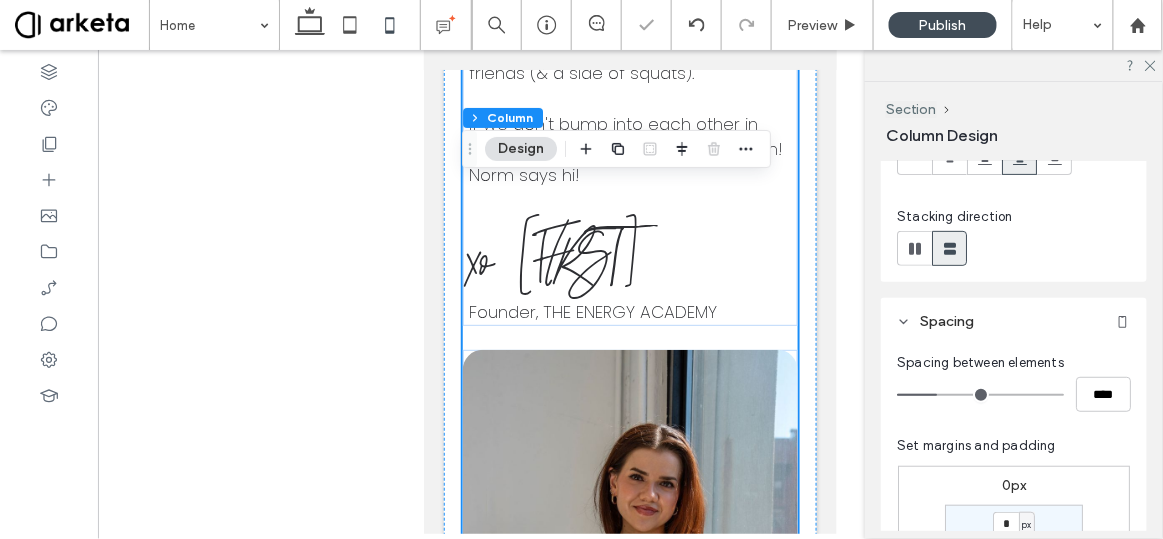 scroll, scrollTop: 284, scrollLeft: 0, axis: vertical 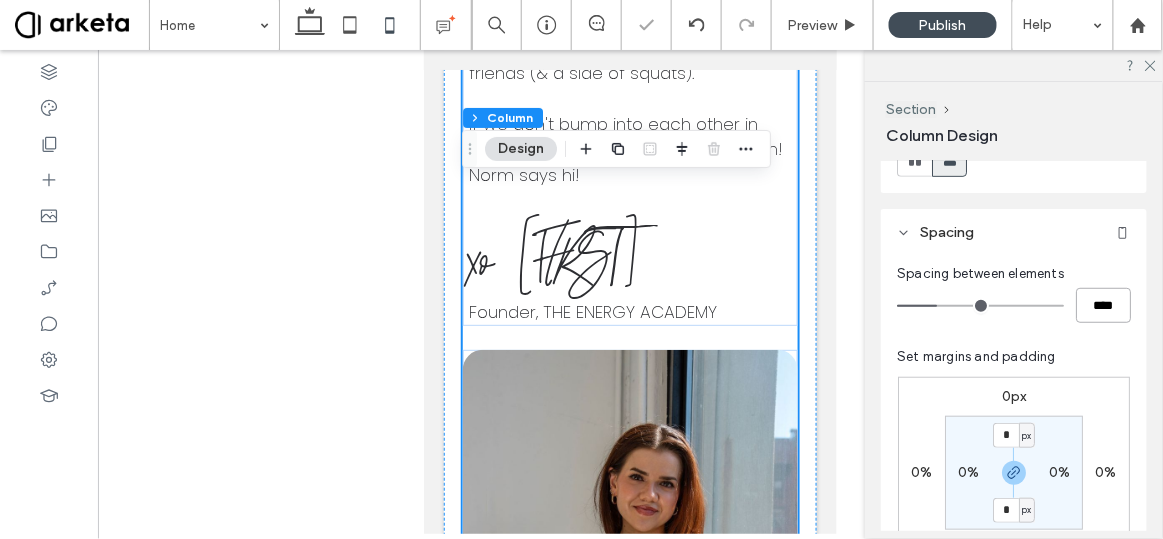 click on "****" at bounding box center [1103, 305] 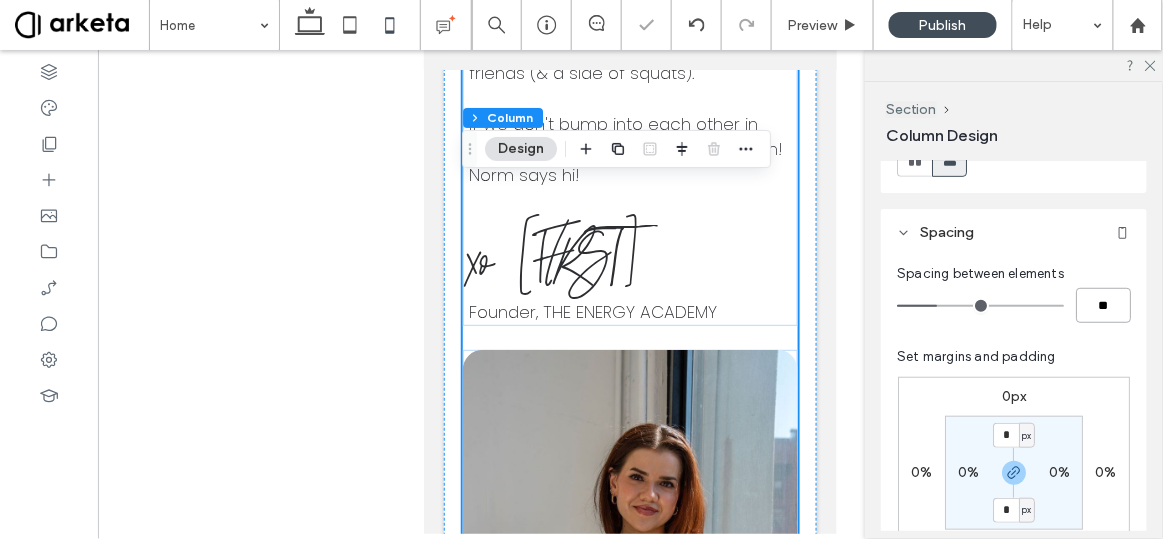 type on "**" 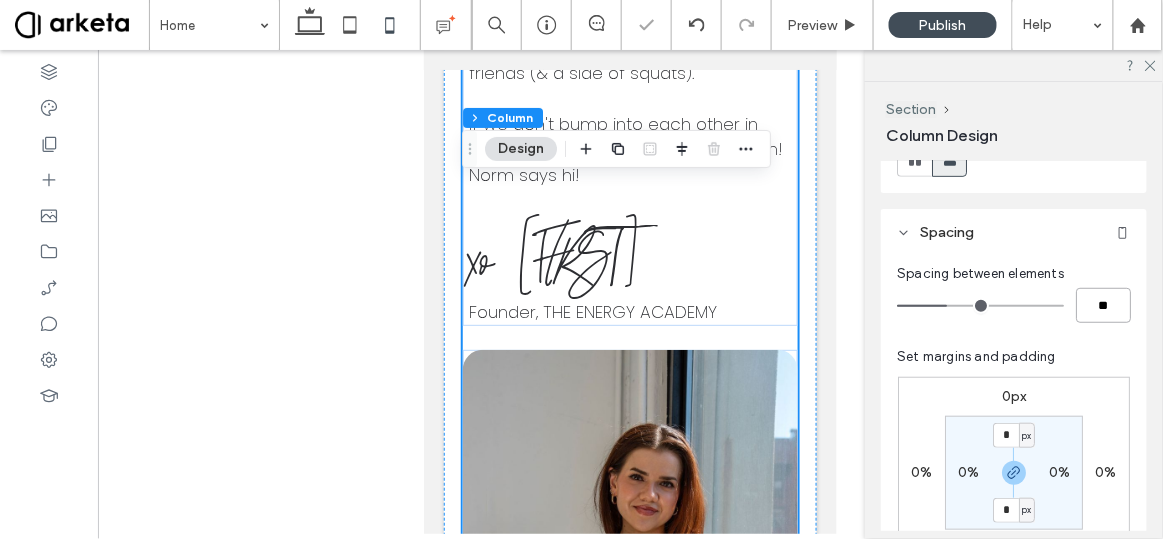 type on "**" 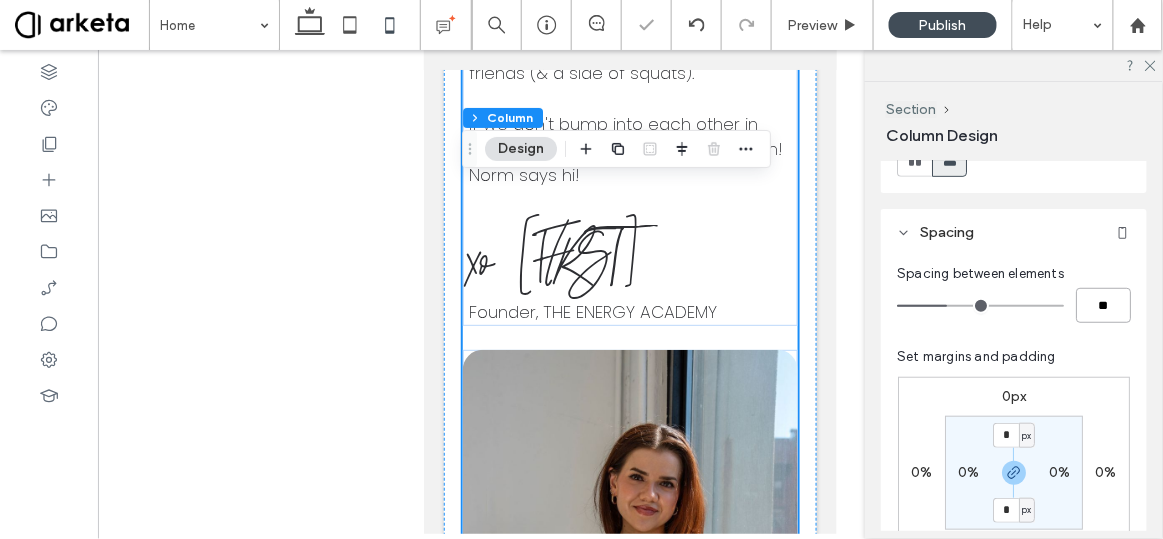 type on "****" 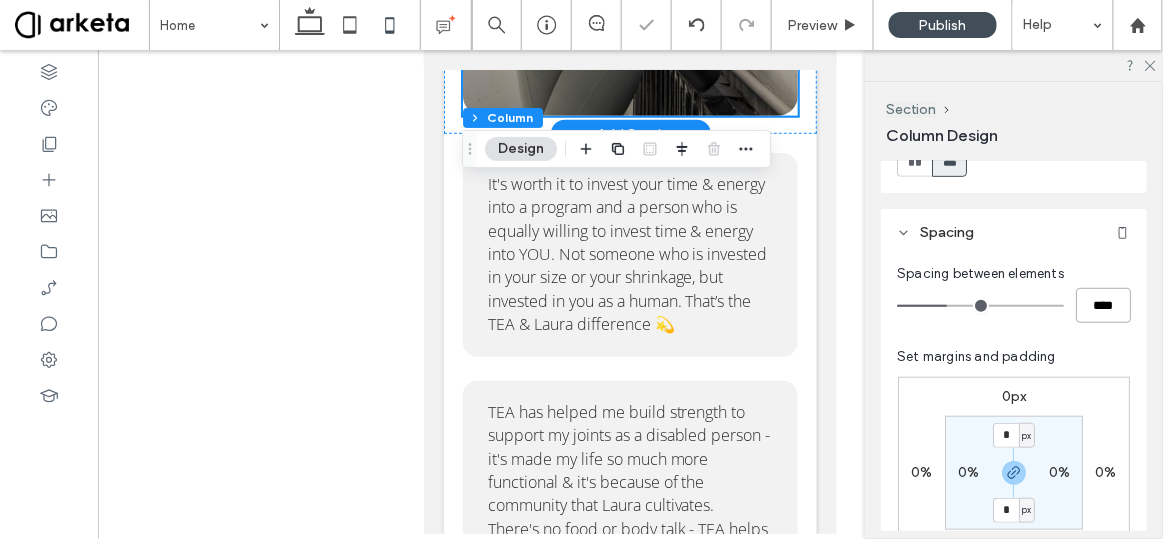 scroll, scrollTop: 4046, scrollLeft: 0, axis: vertical 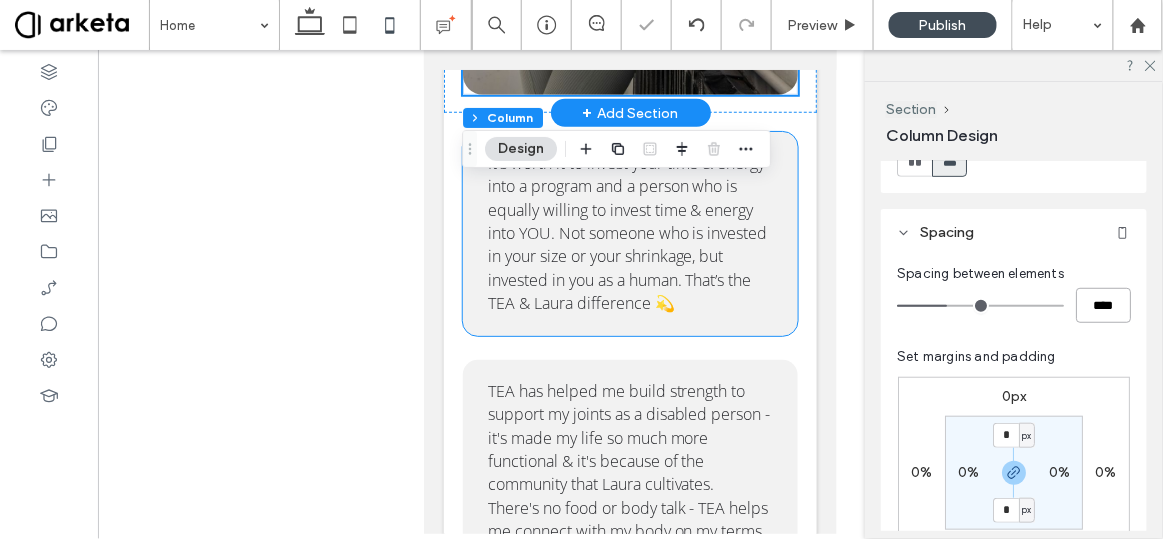 click on "It's worth it to invest your time & energy into a program and a person who is equally willing to invest time & energy into YOU. Not someone who is invested in your size or your shrinkage, but invested in you as a human. That’s the TEA & Laura difference 💫" at bounding box center (627, 232) 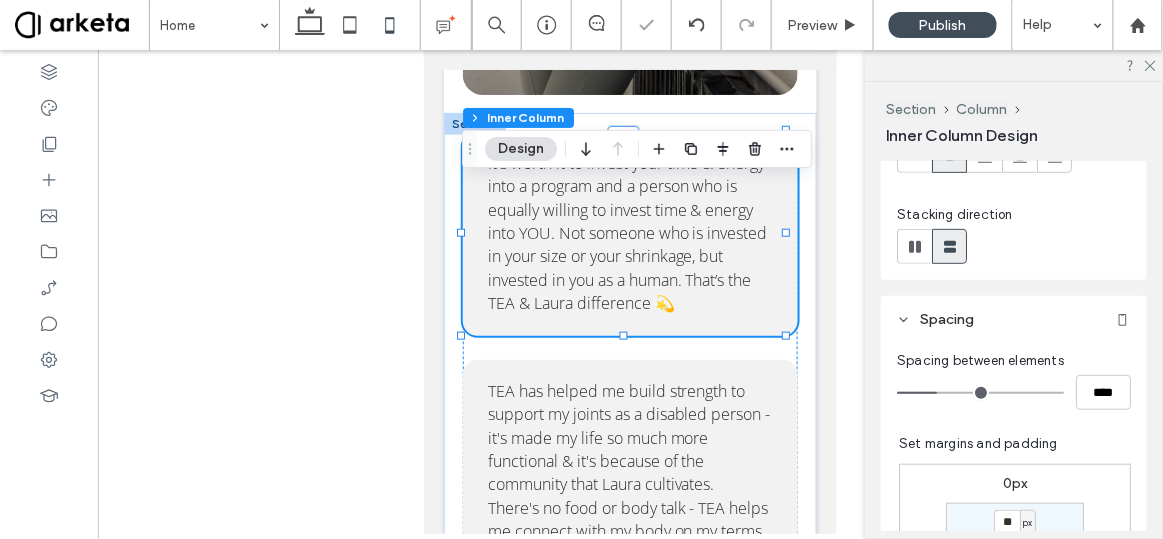 scroll, scrollTop: 405, scrollLeft: 0, axis: vertical 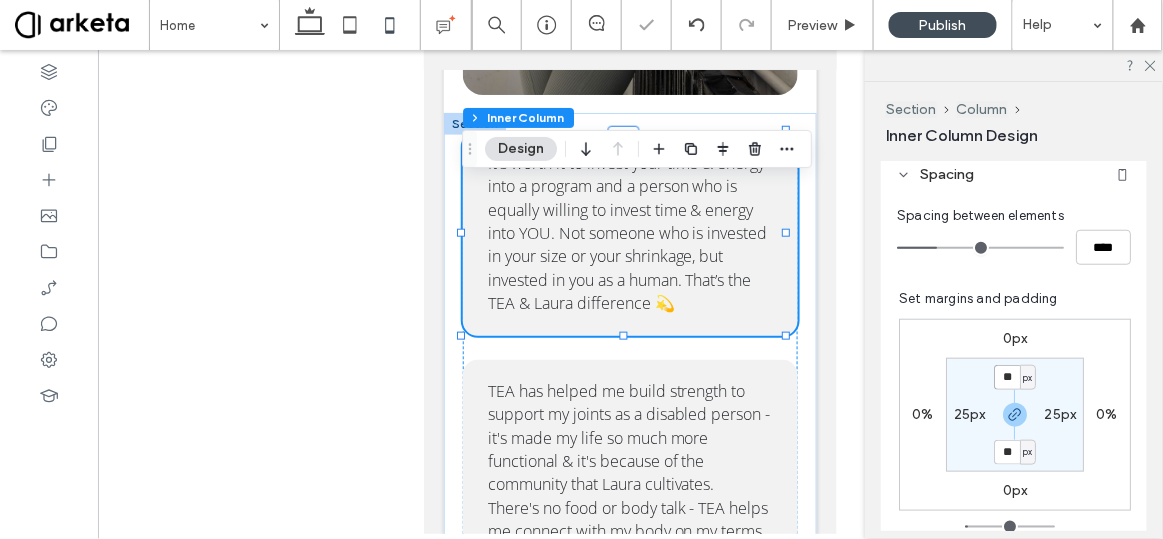 click on "**" at bounding box center (1007, 377) 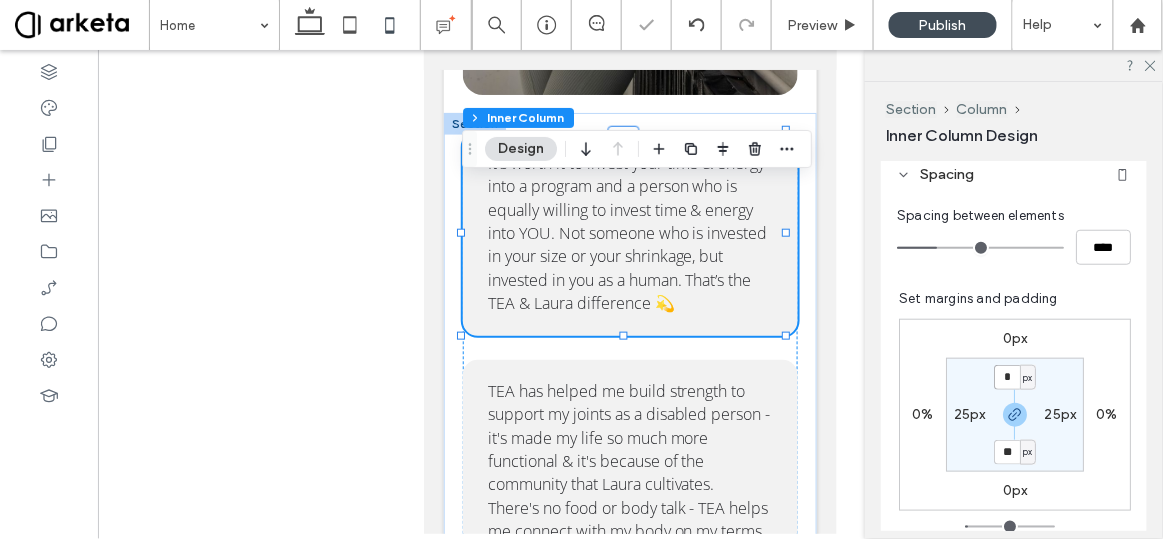 type on "*" 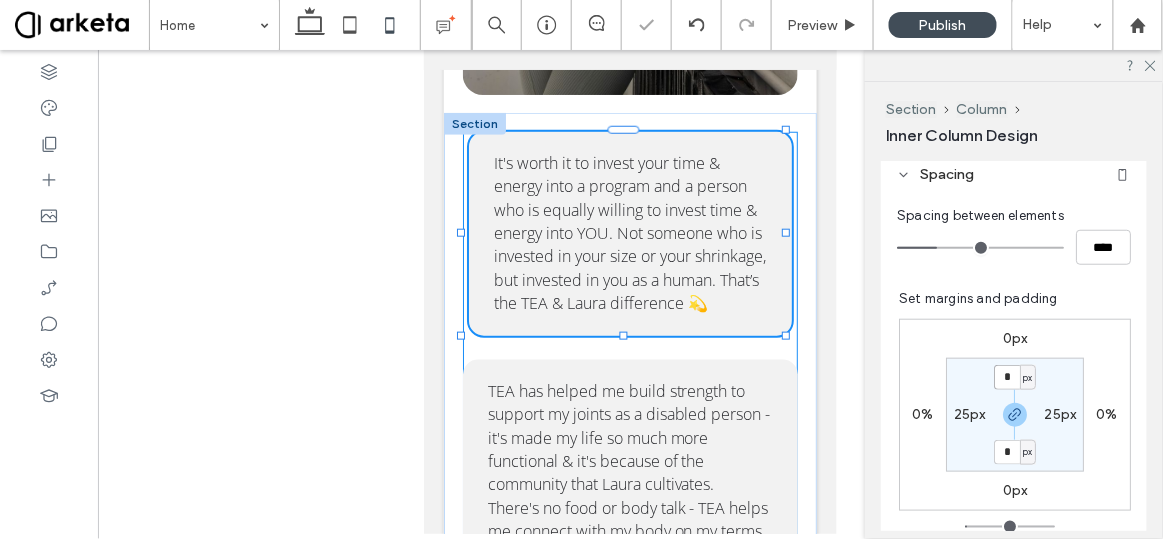 scroll, scrollTop: 0, scrollLeft: 0, axis: both 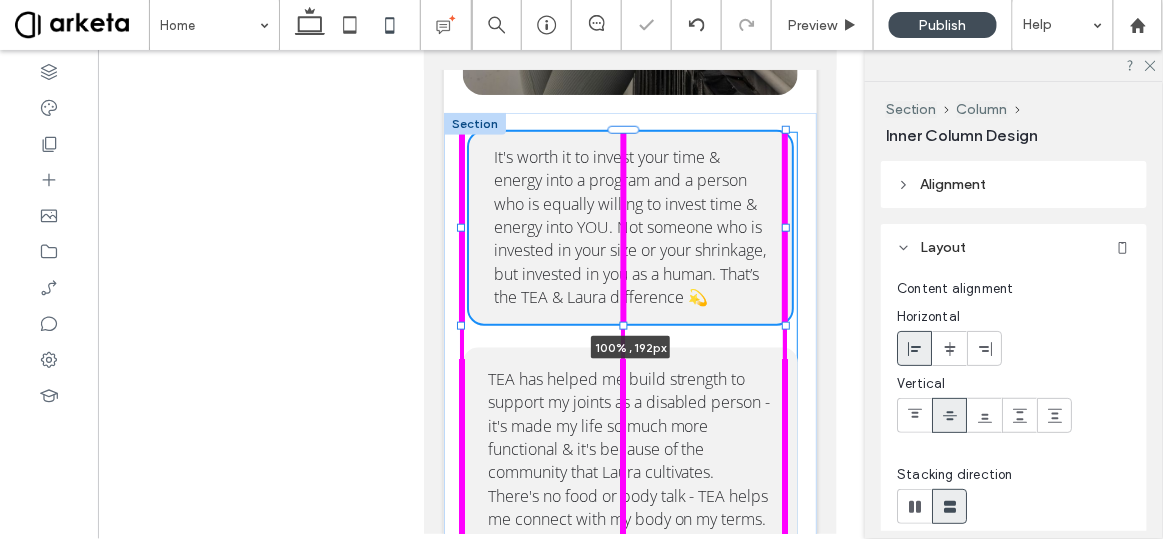 drag, startPoint x: 622, startPoint y: 360, endPoint x: 627, endPoint y: 336, distance: 24.5153 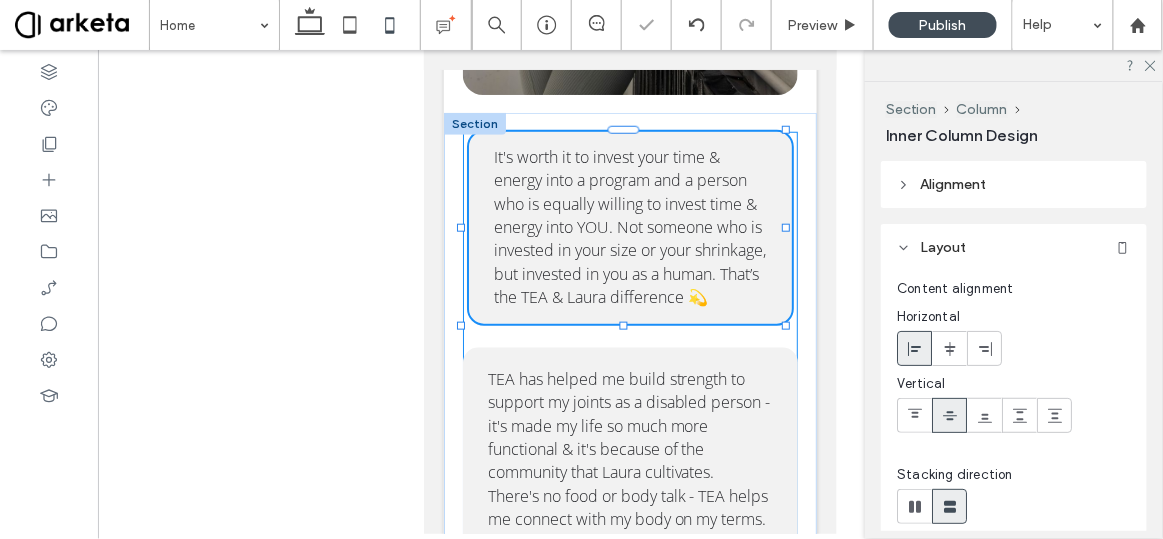 type on "***" 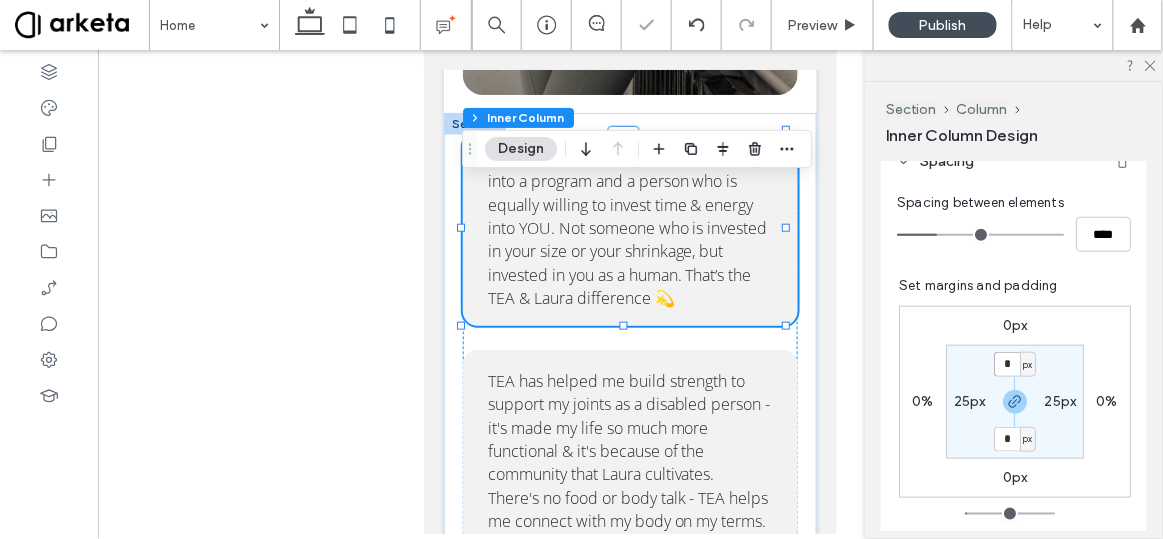 scroll, scrollTop: 464, scrollLeft: 0, axis: vertical 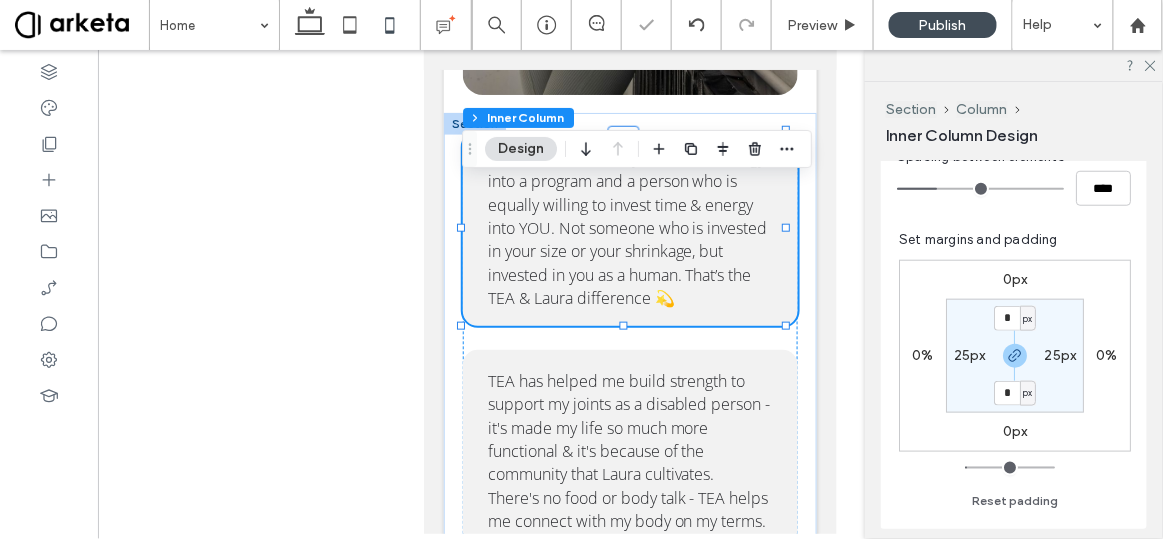 click on "0px 0% 0px 0% * px 25px * px 25px" at bounding box center (1015, 356) 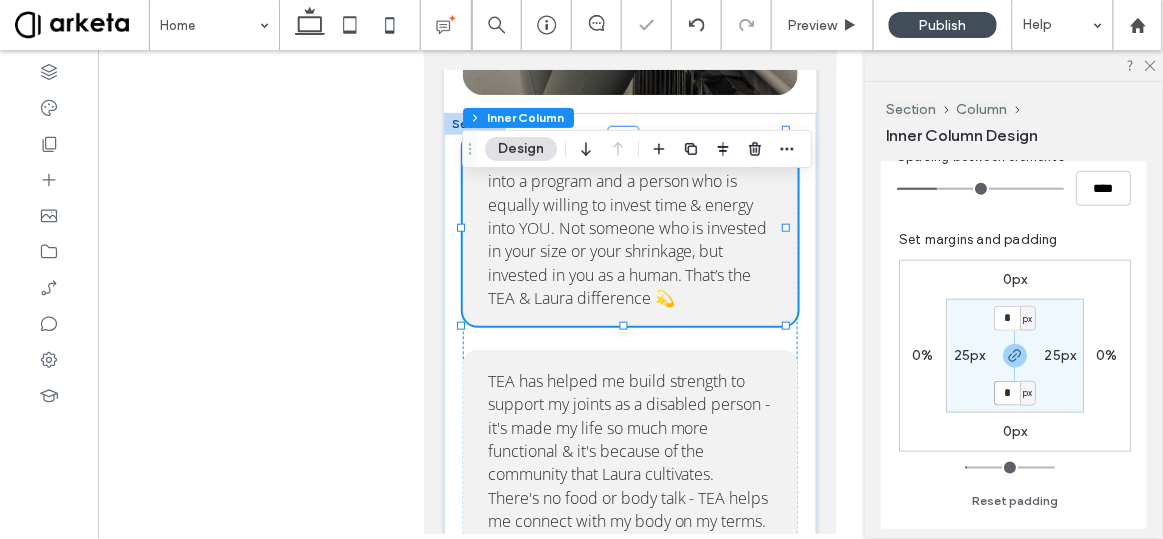click on "*" at bounding box center [1007, 393] 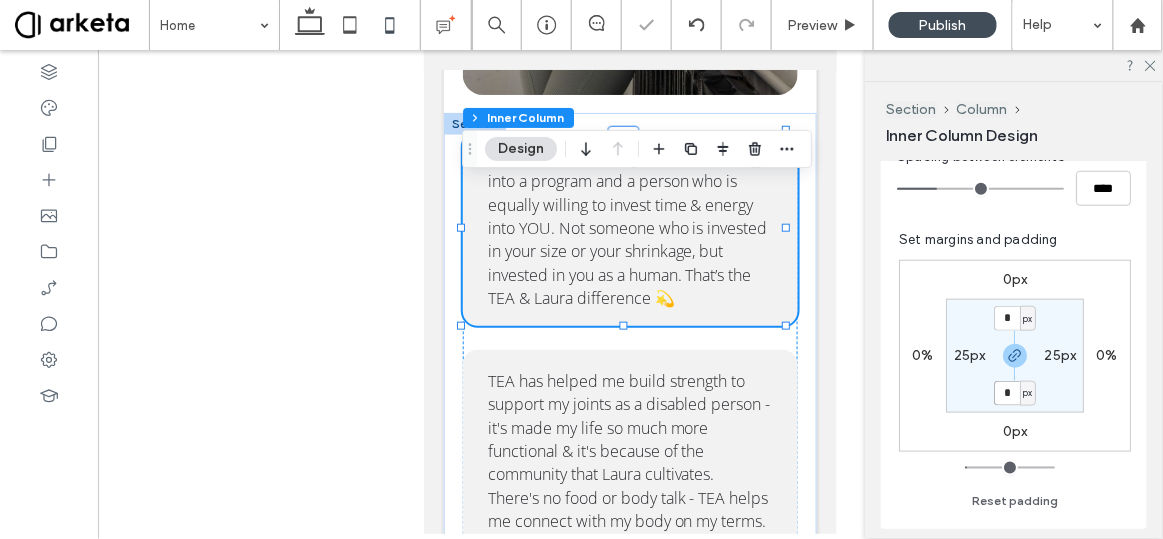 type on "*" 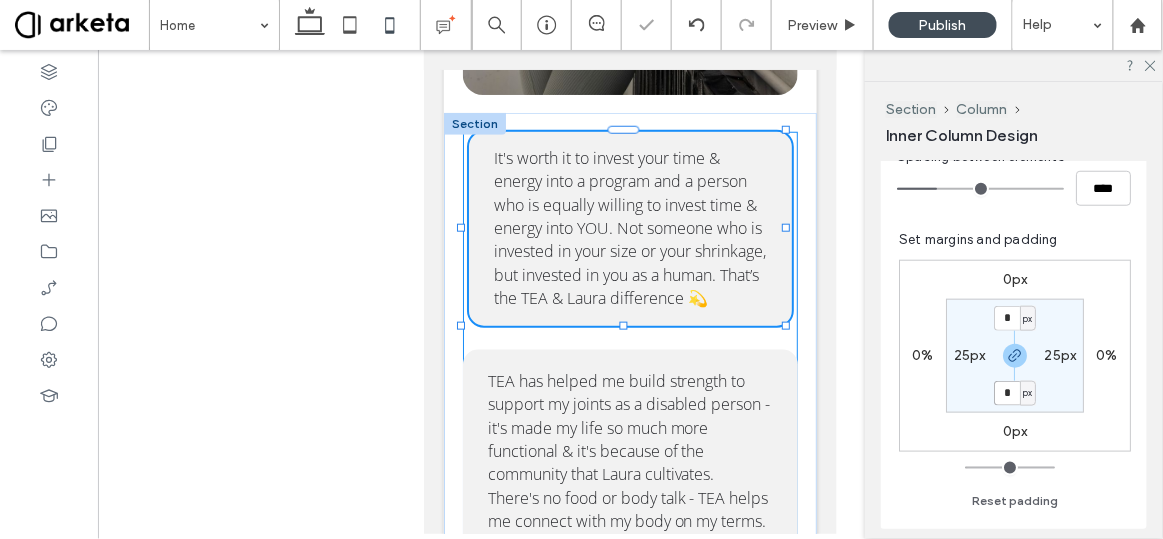 scroll, scrollTop: 0, scrollLeft: 0, axis: both 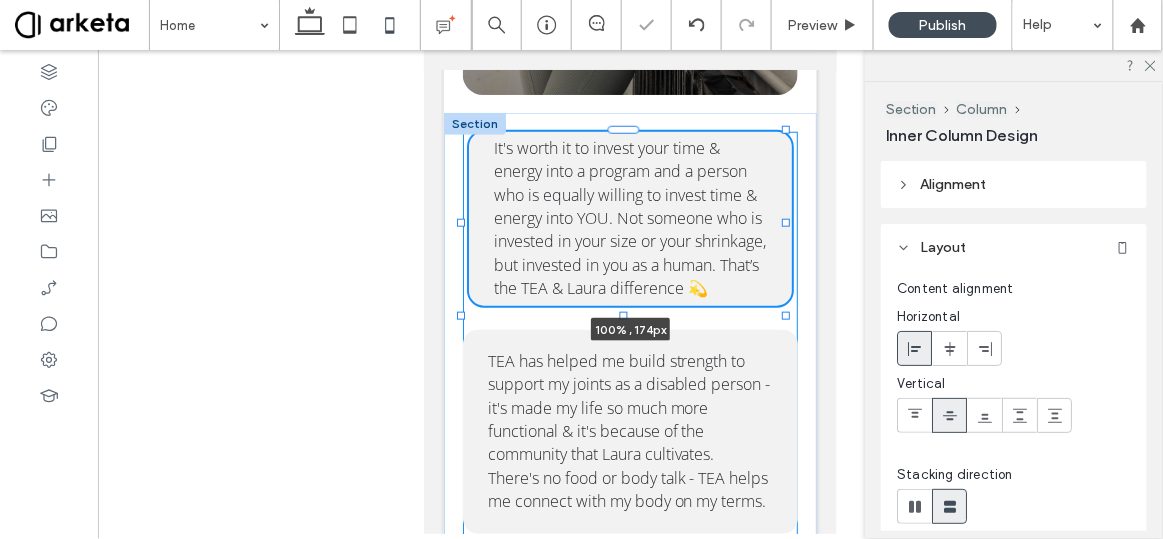 drag, startPoint x: 621, startPoint y: 352, endPoint x: 621, endPoint y: 330, distance: 22 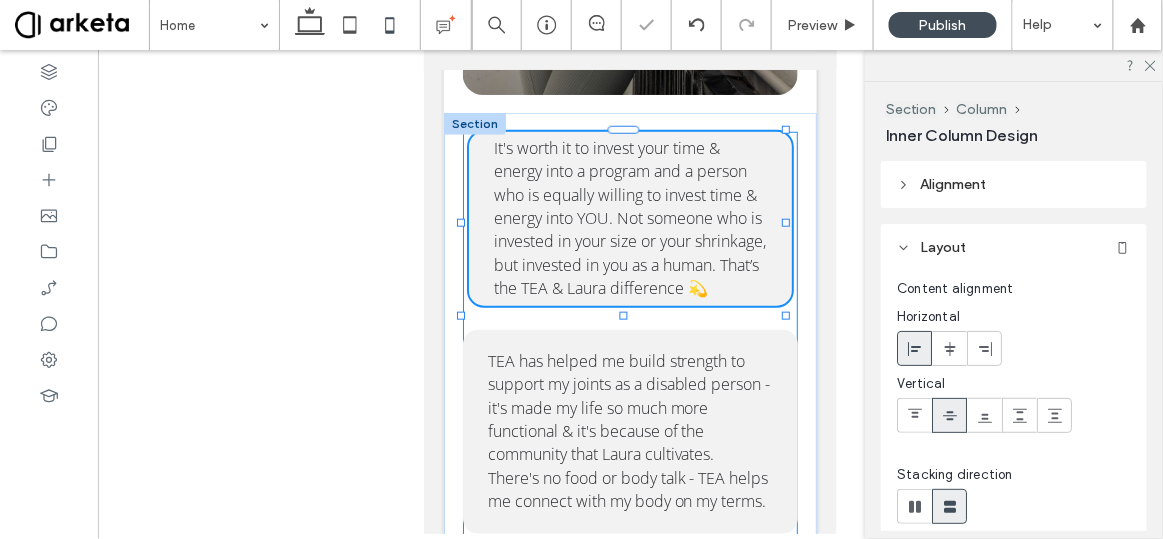 type on "***" 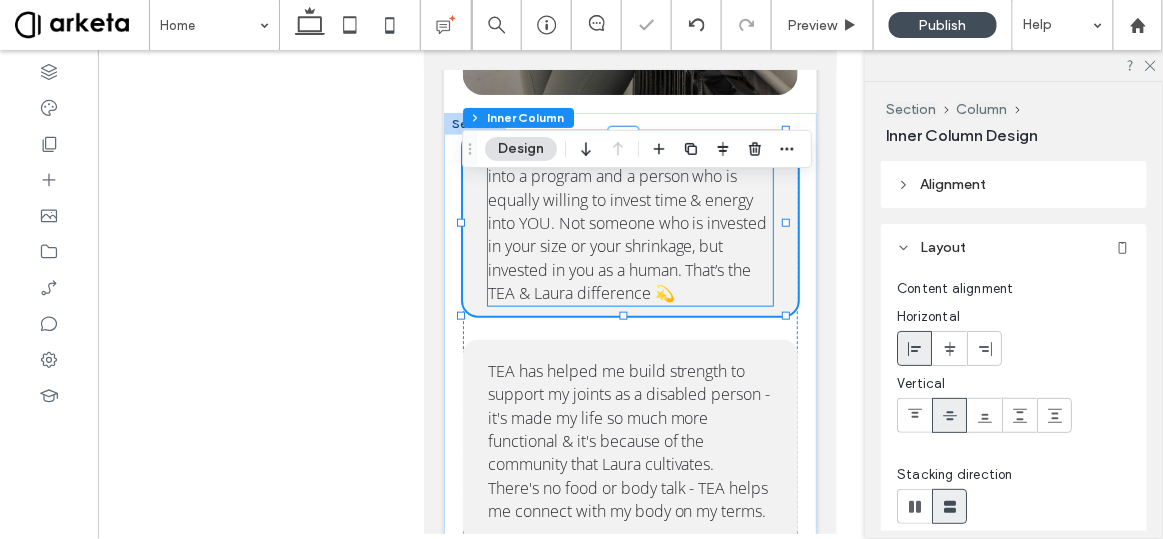 click on "It's worth it to invest your time & energy into a program and a person who is equally willing to invest time & energy into YOU. Not someone who is invested in your size or your shrinkage, but invested in you as a human. That’s the TEA & Laura difference 💫" at bounding box center [627, 222] 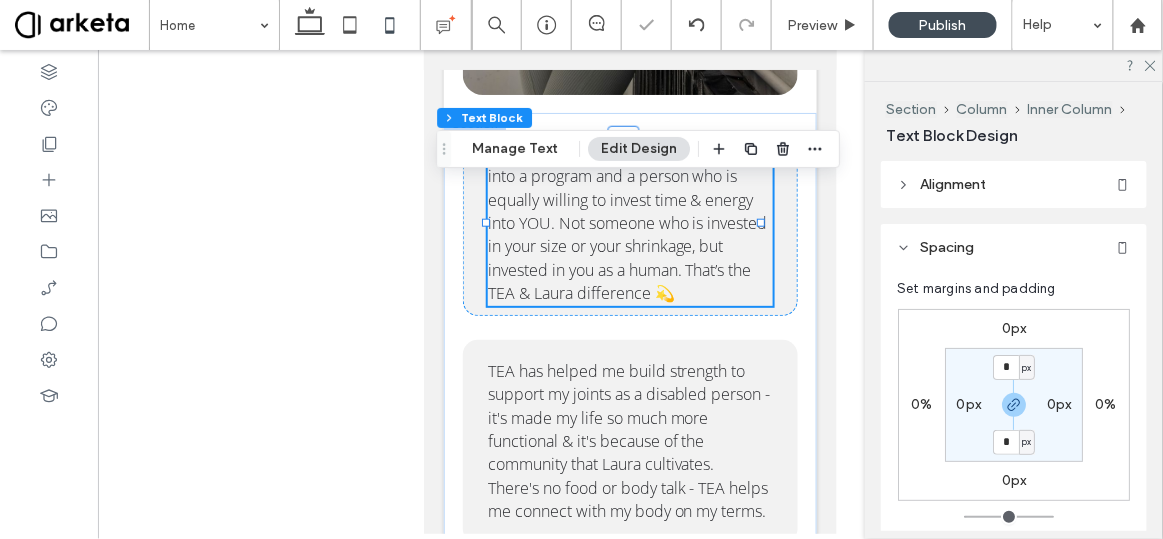 scroll, scrollTop: 205, scrollLeft: 0, axis: vertical 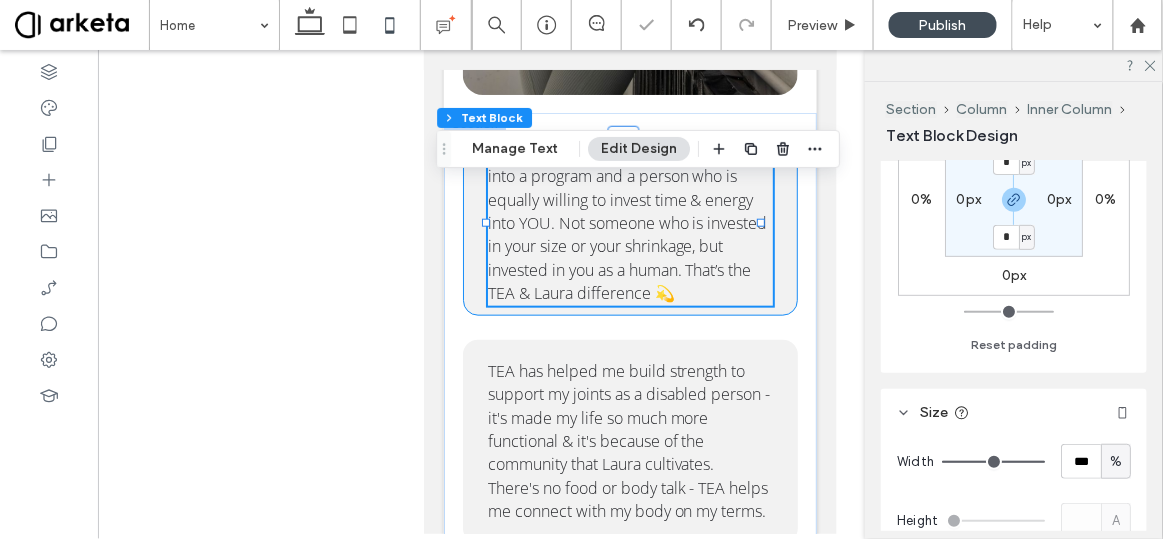 click on "It's worth it to invest your time & energy into a program and a person who is equally willing to invest time & energy into YOU. Not someone who is invested in your size or your shrinkage, but invested in you as a human. That’s the TEA & Laura difference 💫" at bounding box center [630, 223] 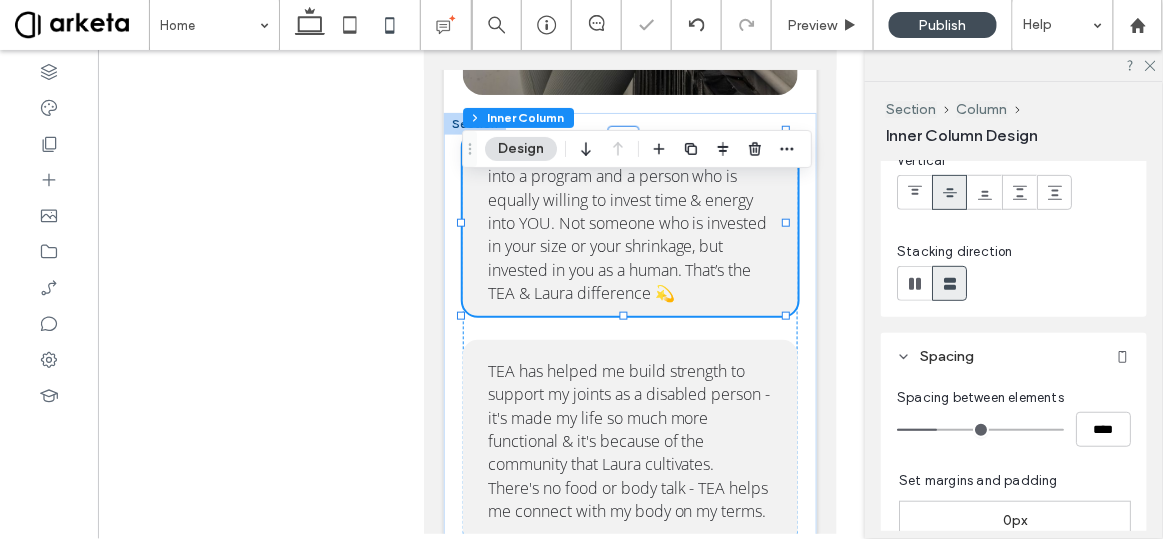 scroll, scrollTop: 335, scrollLeft: 0, axis: vertical 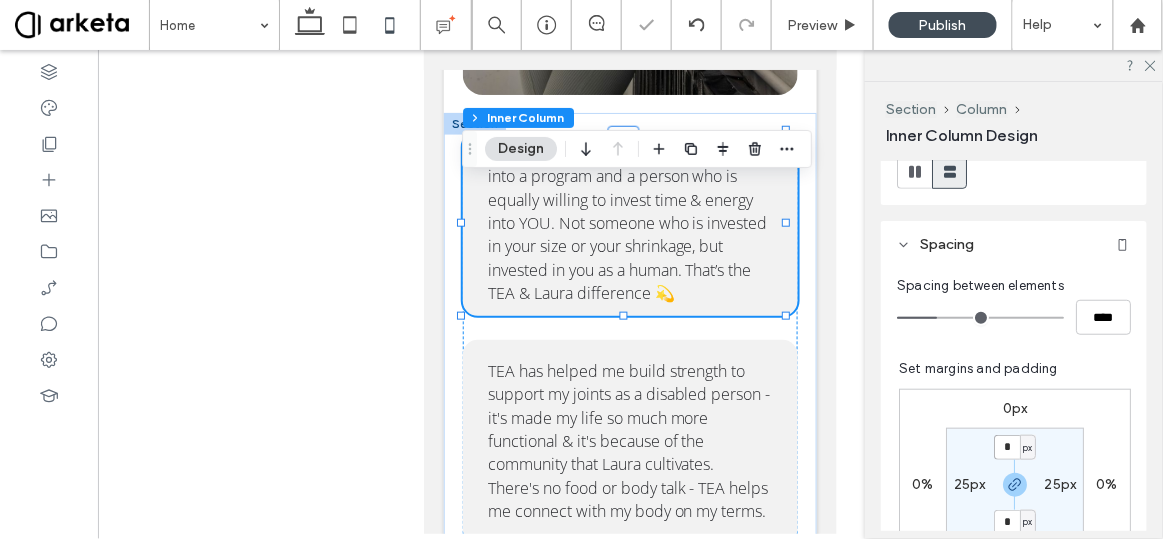 click on "*" at bounding box center [1007, 447] 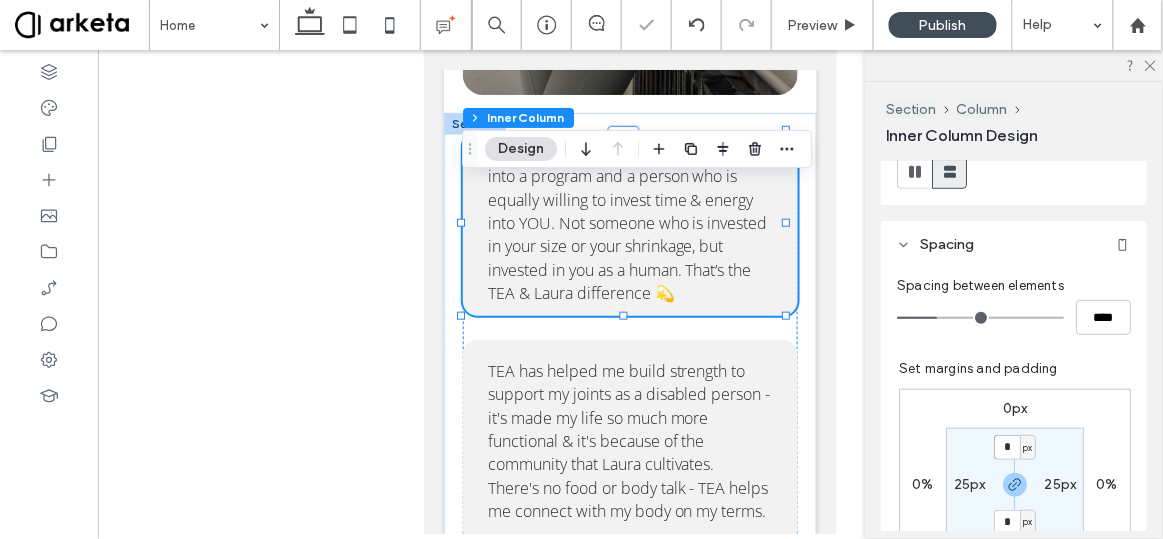 type on "*" 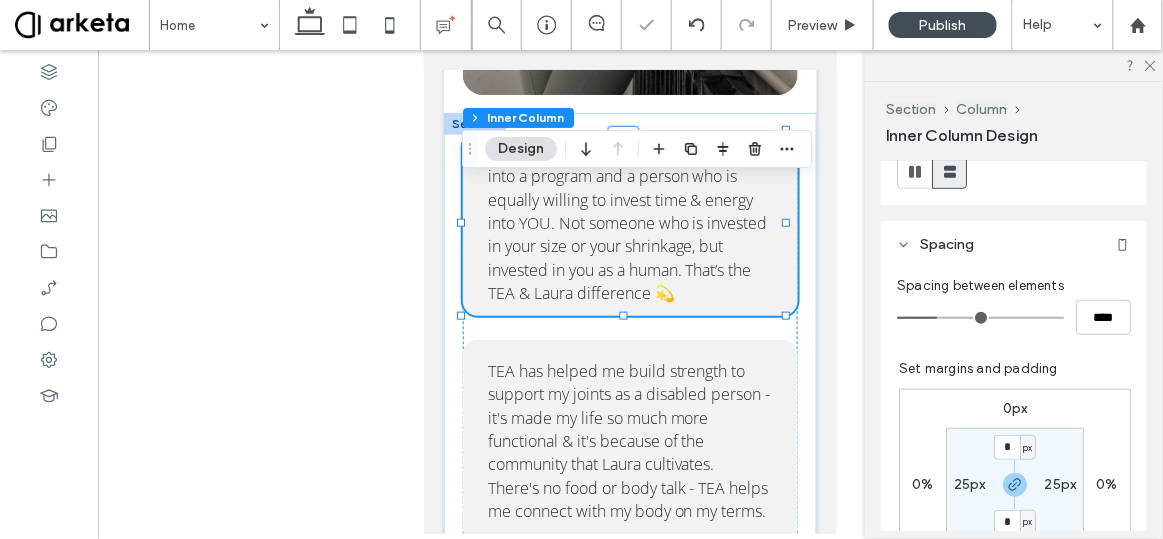 type on "*" 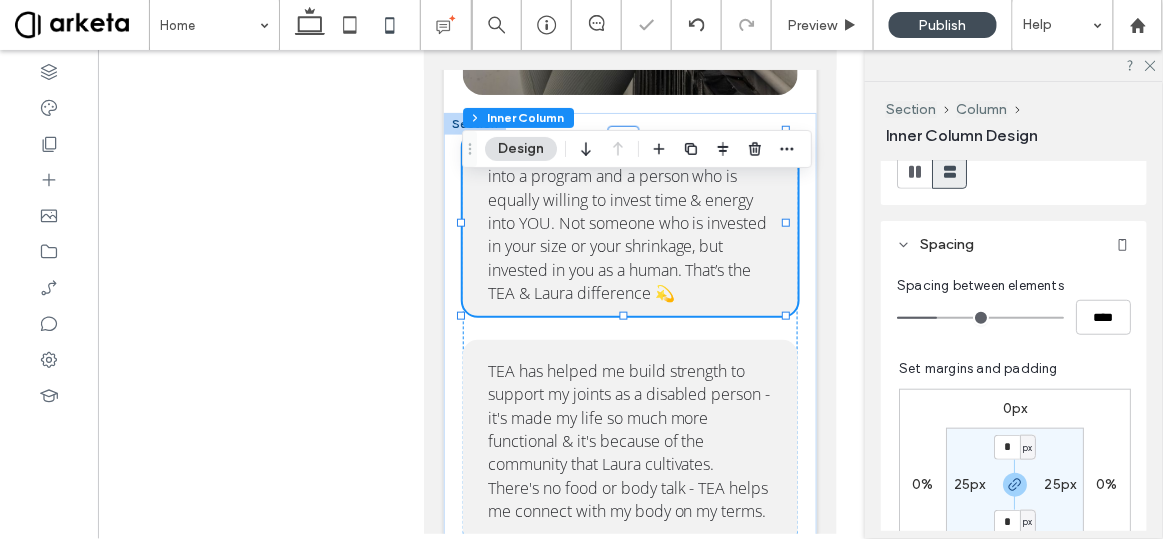 type on "*" 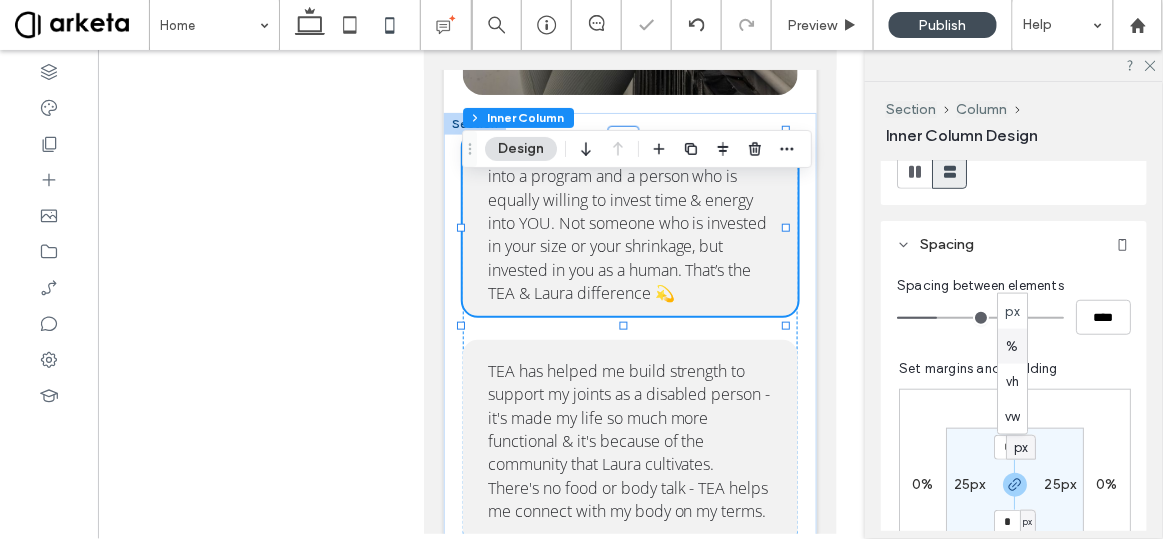 click on "%" at bounding box center (1013, 346) 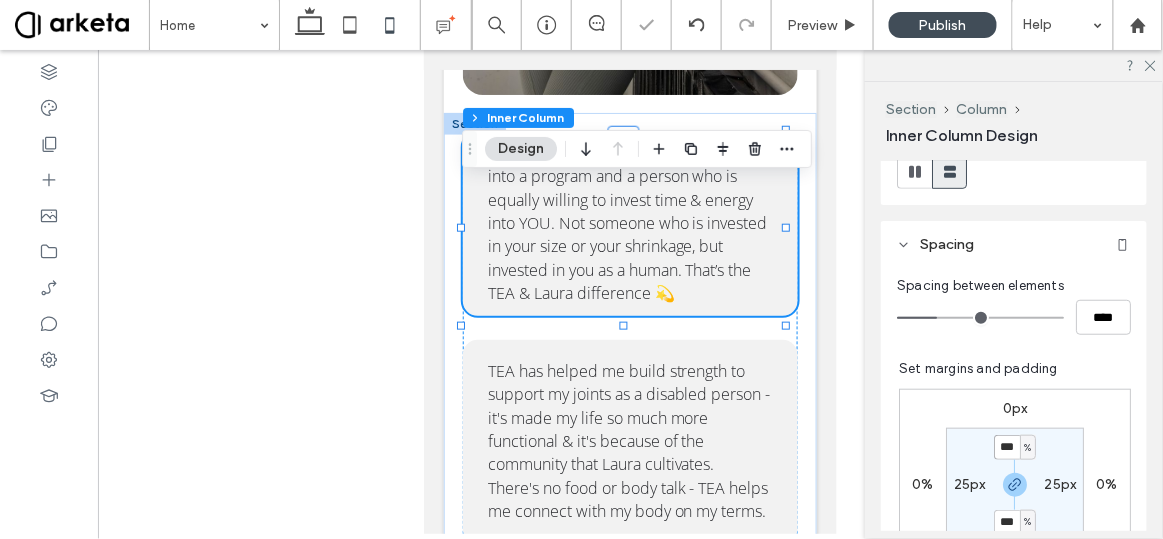 click on "***" at bounding box center [1007, 447] 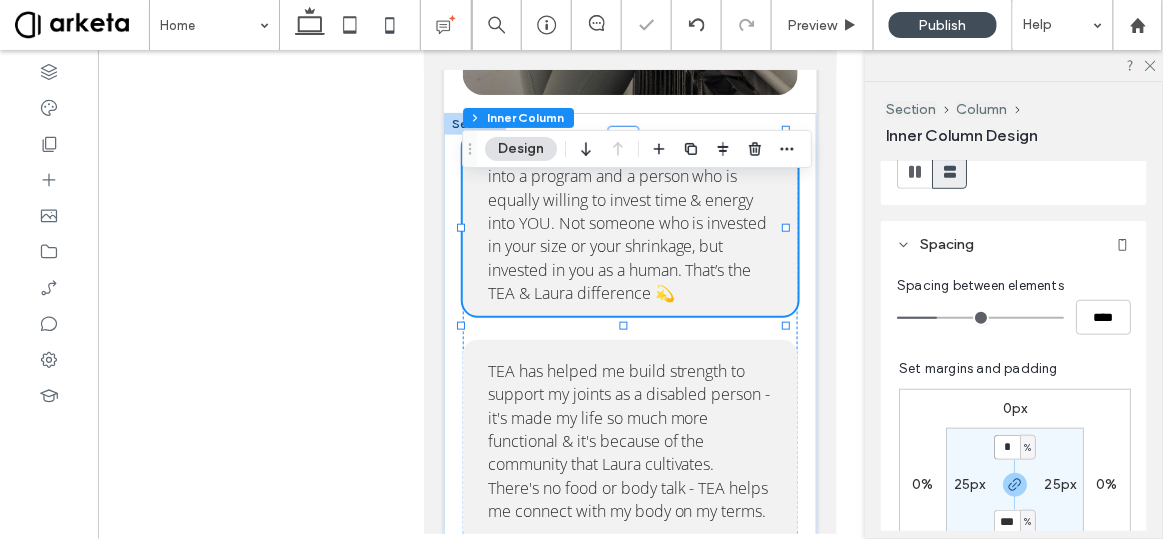 type on "*" 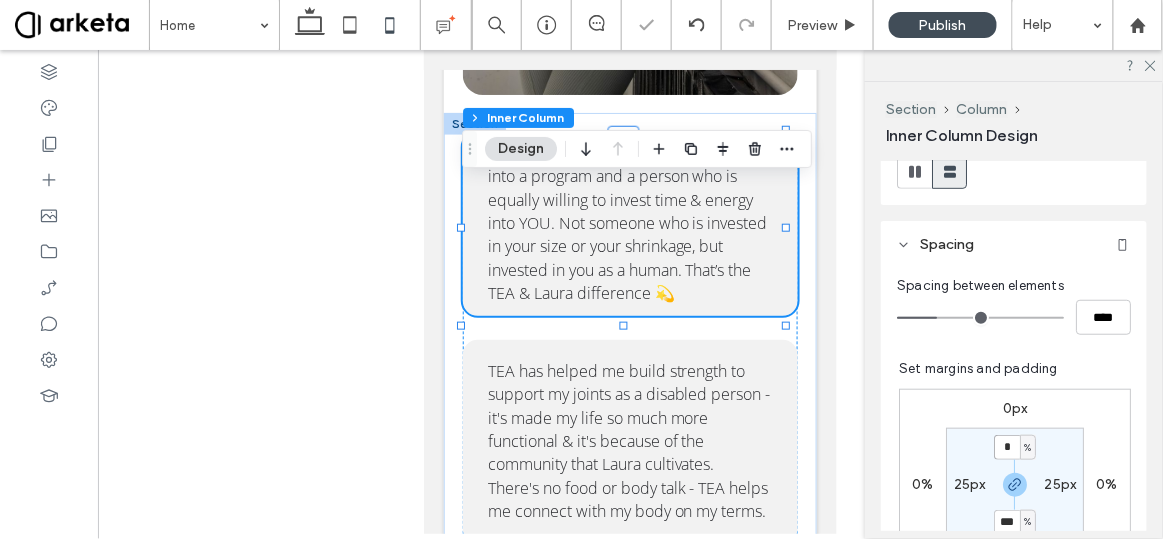 type on "*" 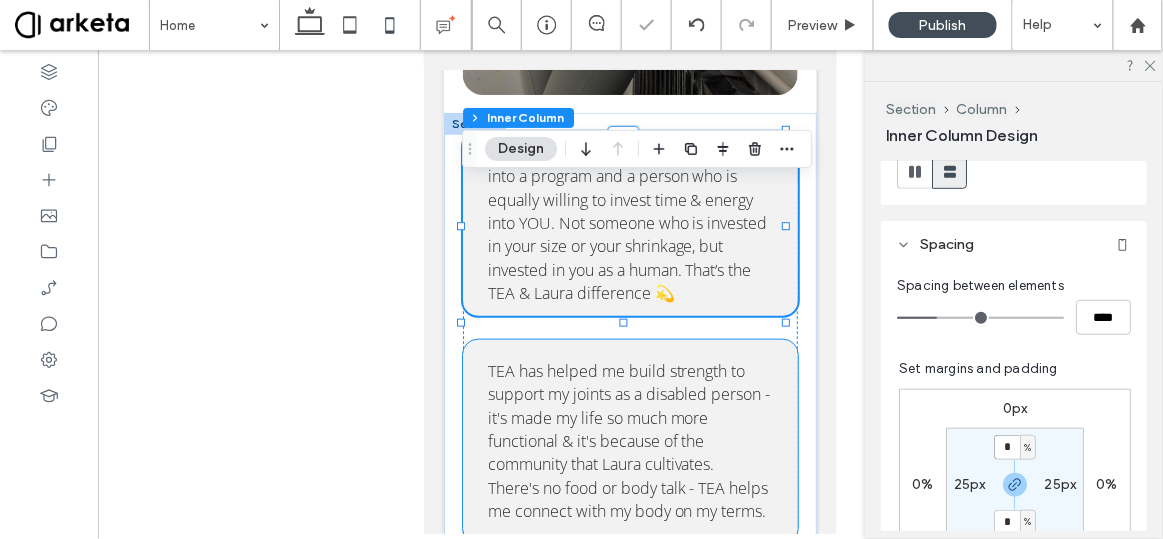 click on "TEA has helped me build strength to support my joints as a disabled person - it's made my life so much more functional & it's because of the community that Laura cultivates. 🫶 There's no food or body talk - TEA helps me connect with my body on my terms." at bounding box center (630, 441) 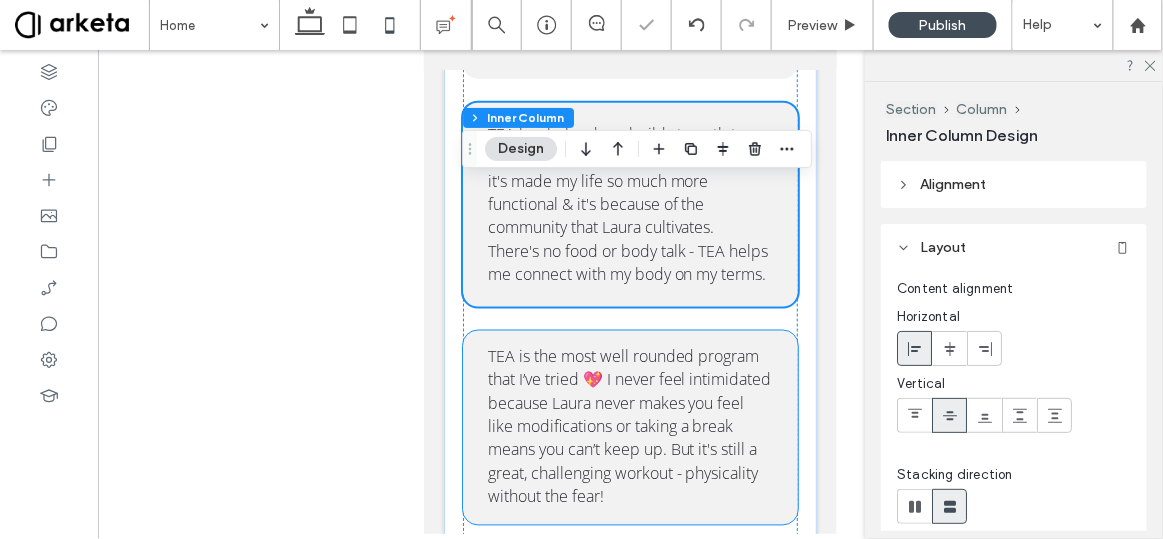 scroll, scrollTop: 4316, scrollLeft: 0, axis: vertical 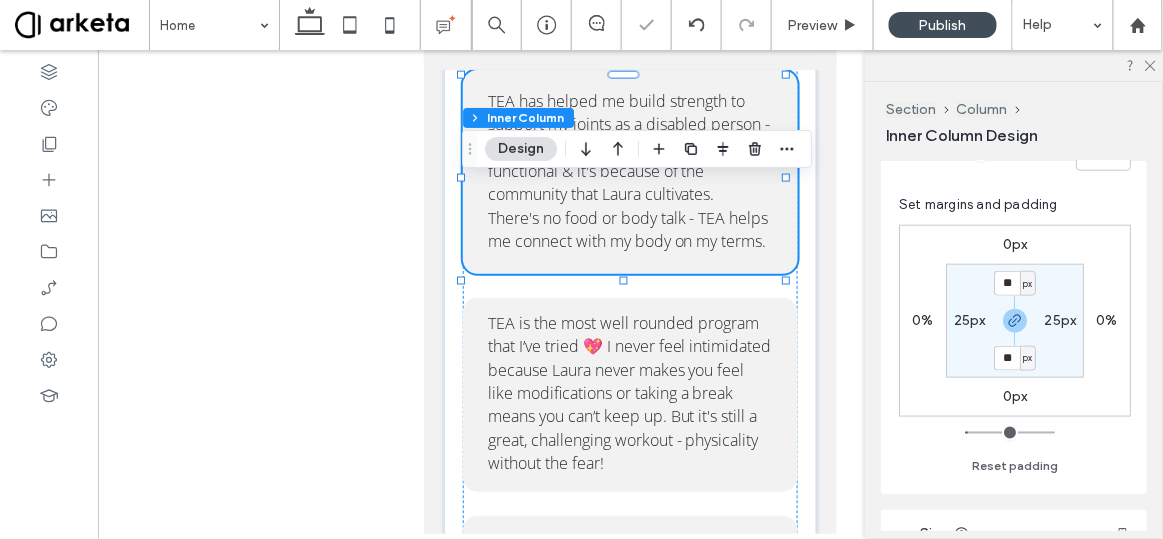click on "px" at bounding box center [1027, 284] 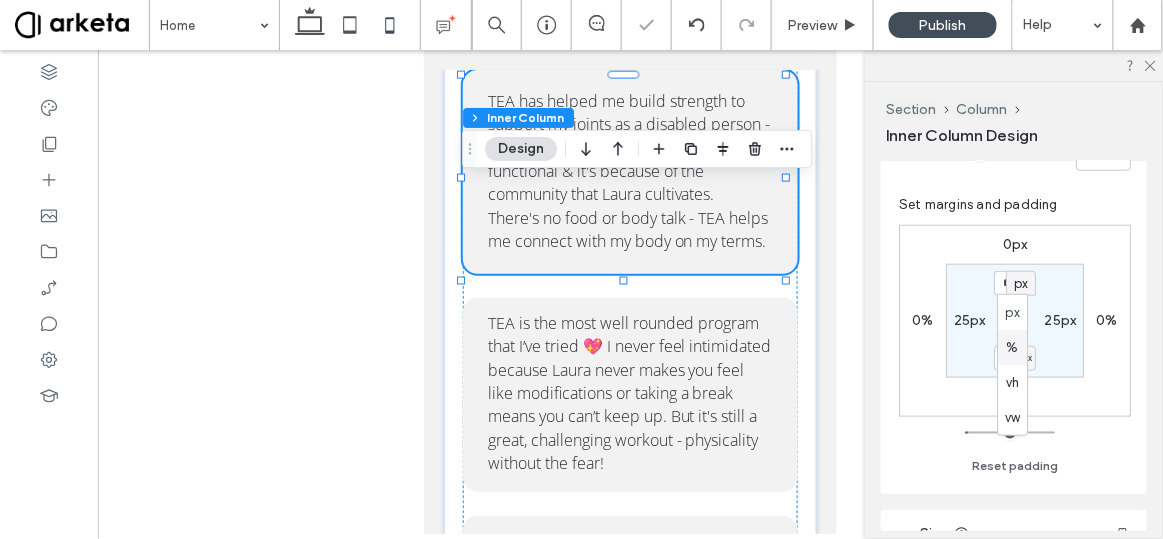 click on "%" at bounding box center [1013, 347] 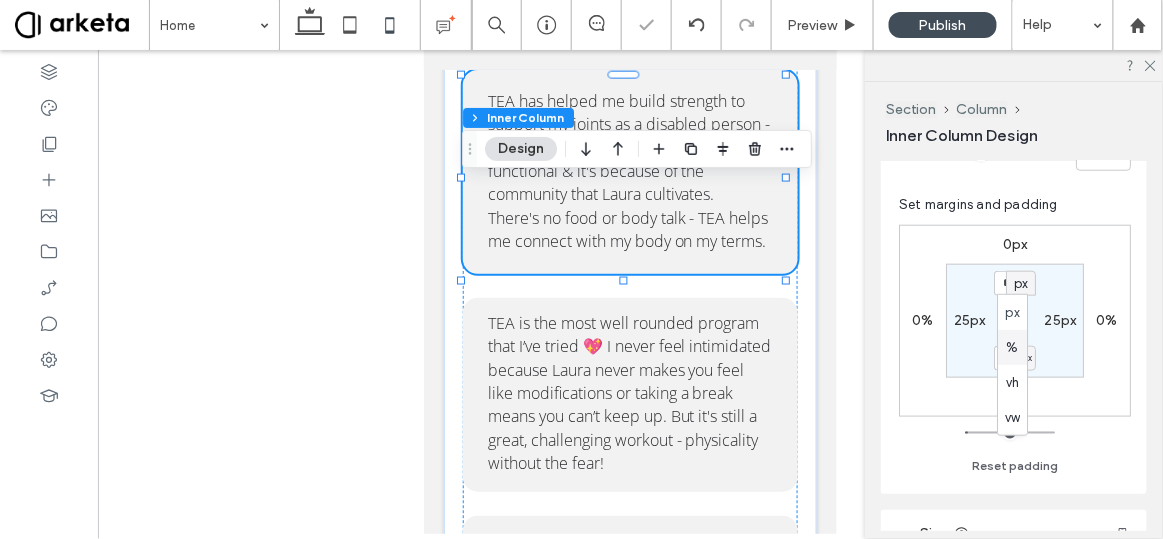type on "***" 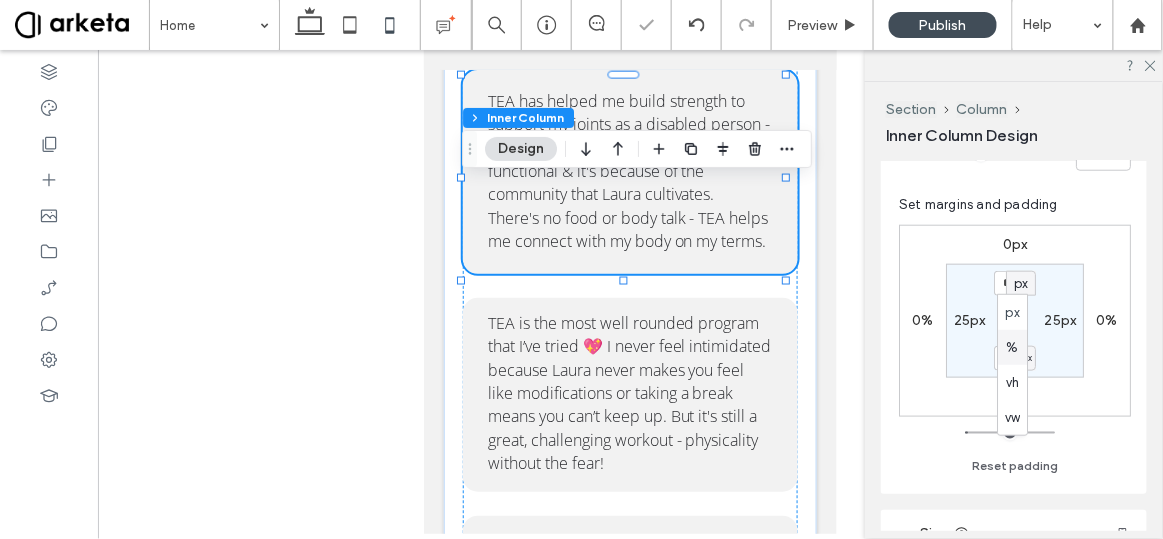 type on "***" 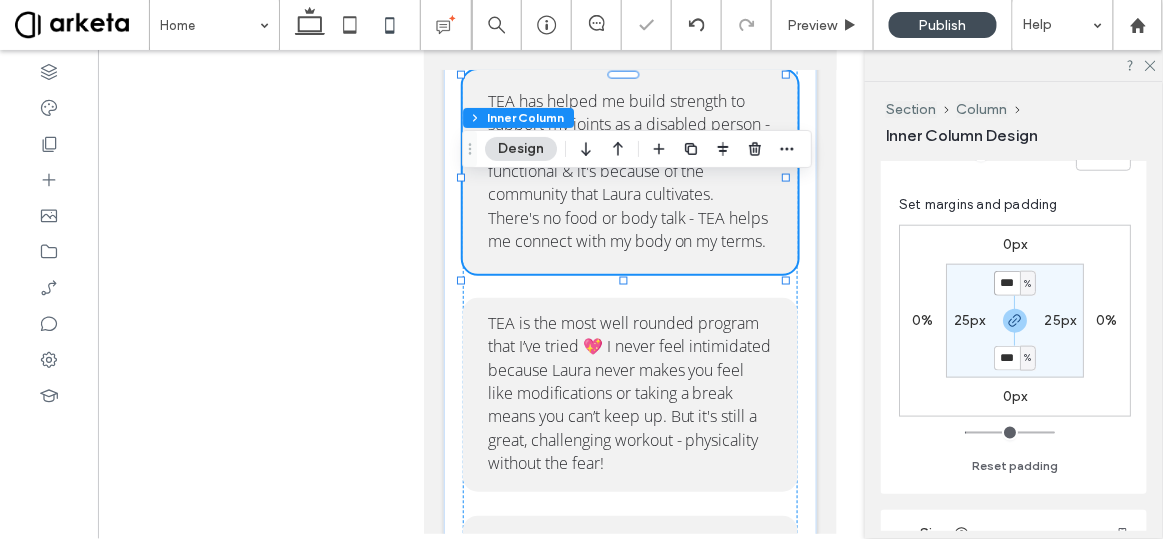 click on "***" at bounding box center (1007, 283) 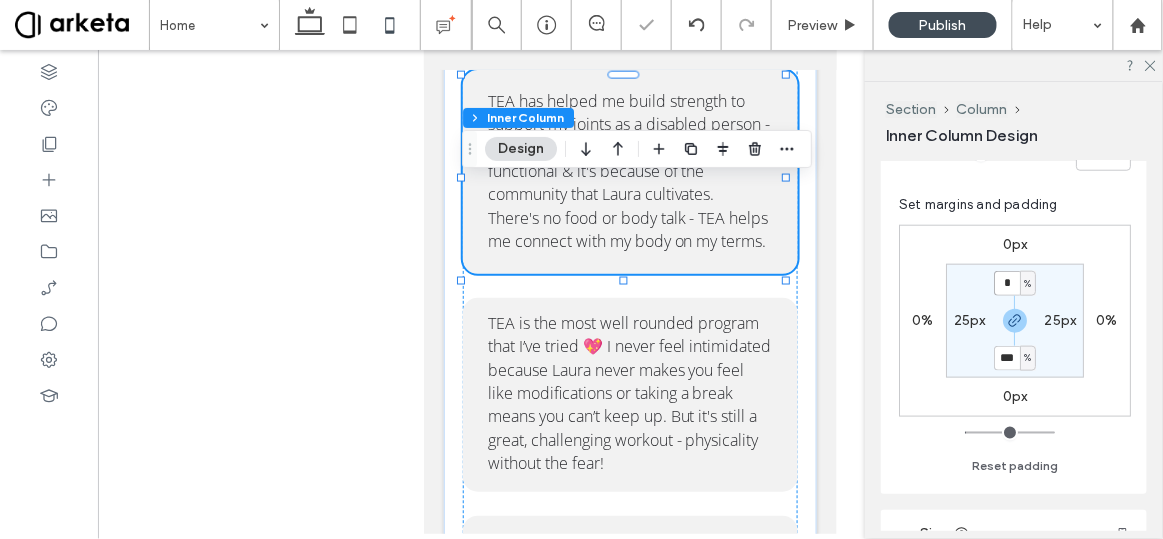 type on "*" 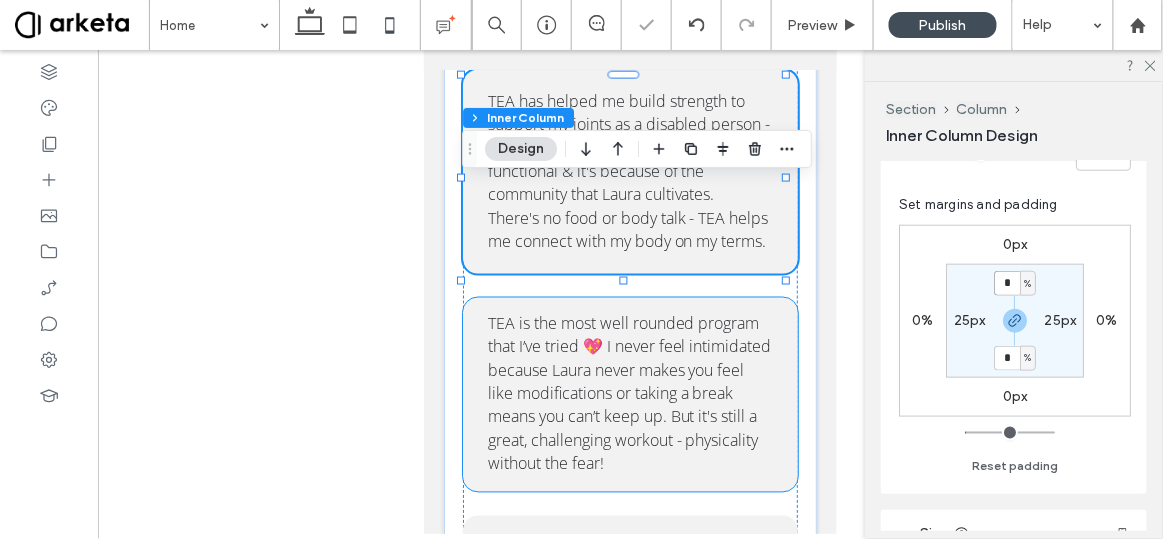 click on "TEA is the most well rounded program that I’ve tried 💖 I never feel intimidated because Laura never makes you feel like modifications or taking a break means you can’t keep up. But it's still a great, challenging workout - physicality without the fear!" at bounding box center [630, 394] 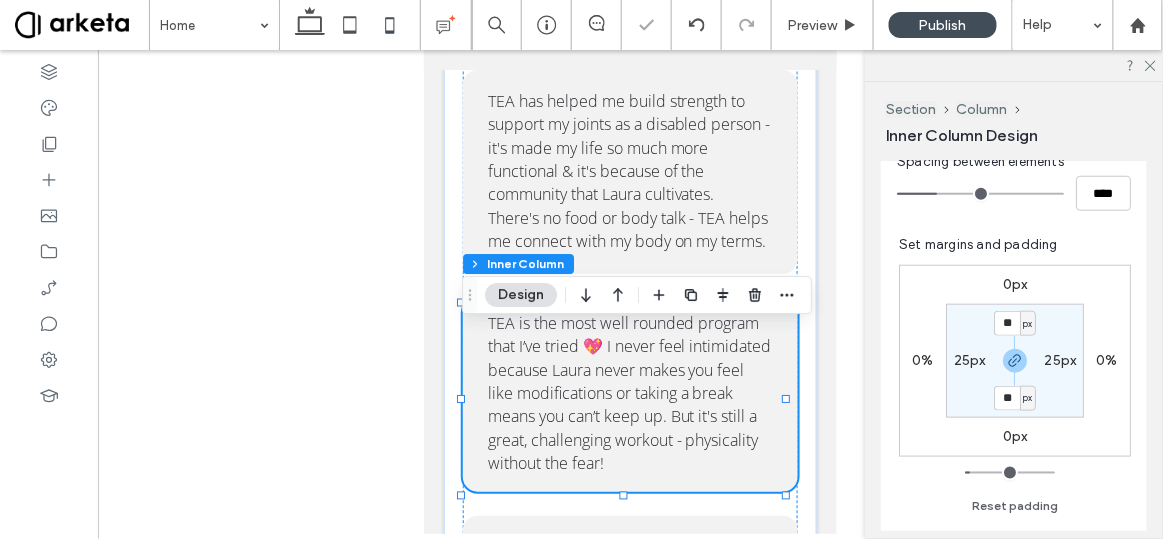 scroll, scrollTop: 478, scrollLeft: 0, axis: vertical 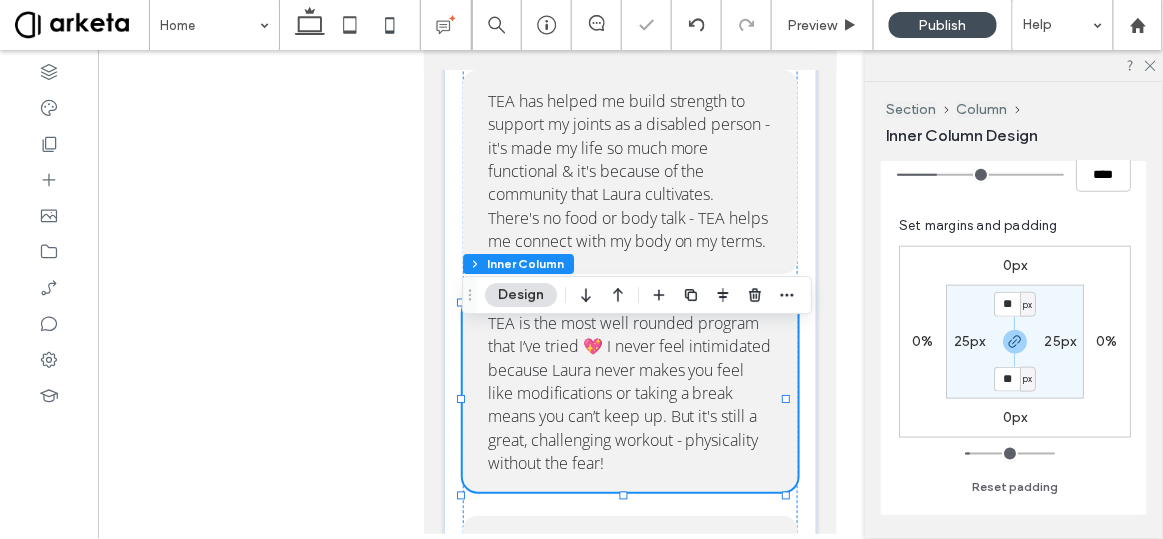 click on "px" at bounding box center (1028, 305) 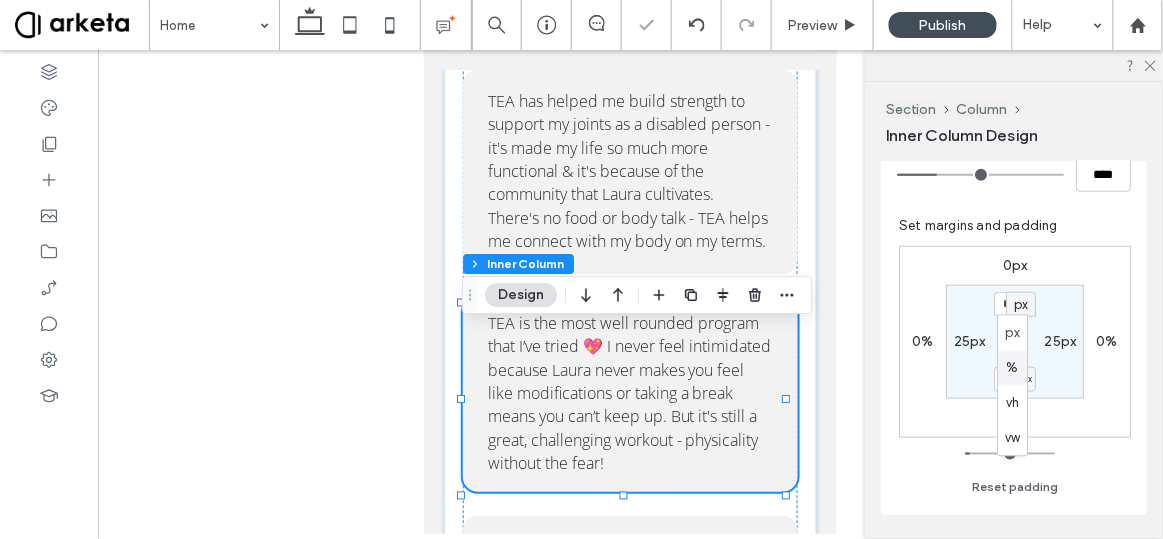 click on "%" at bounding box center (1013, 368) 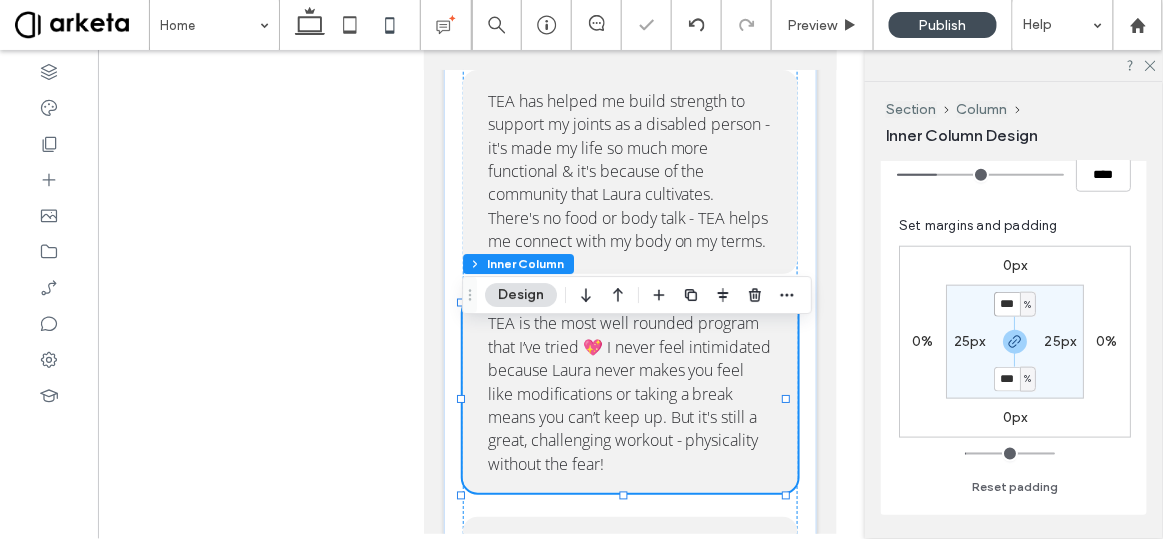click on "***" at bounding box center [1007, 304] 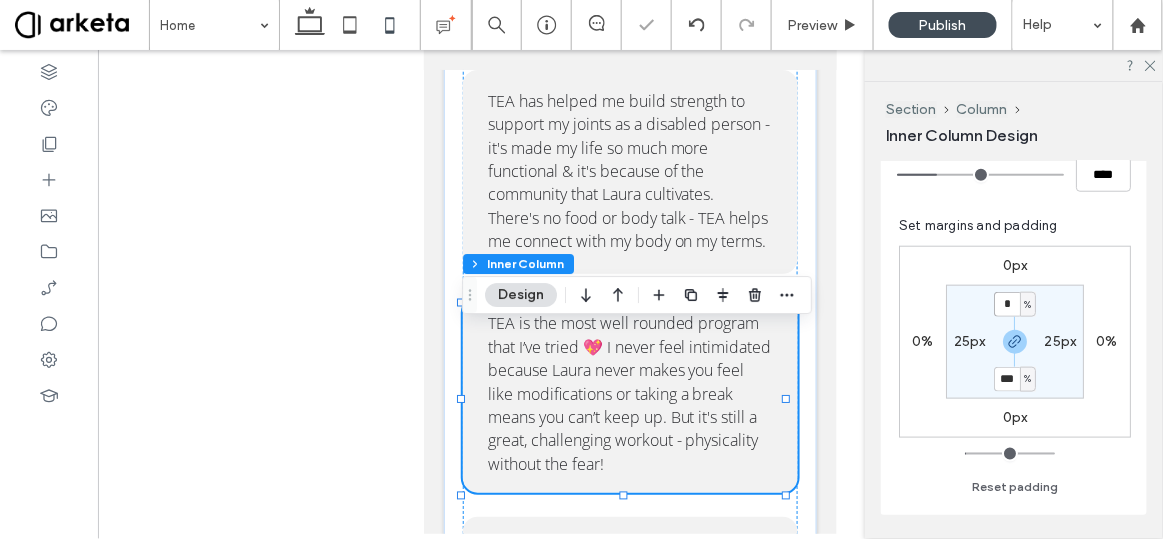 type on "*" 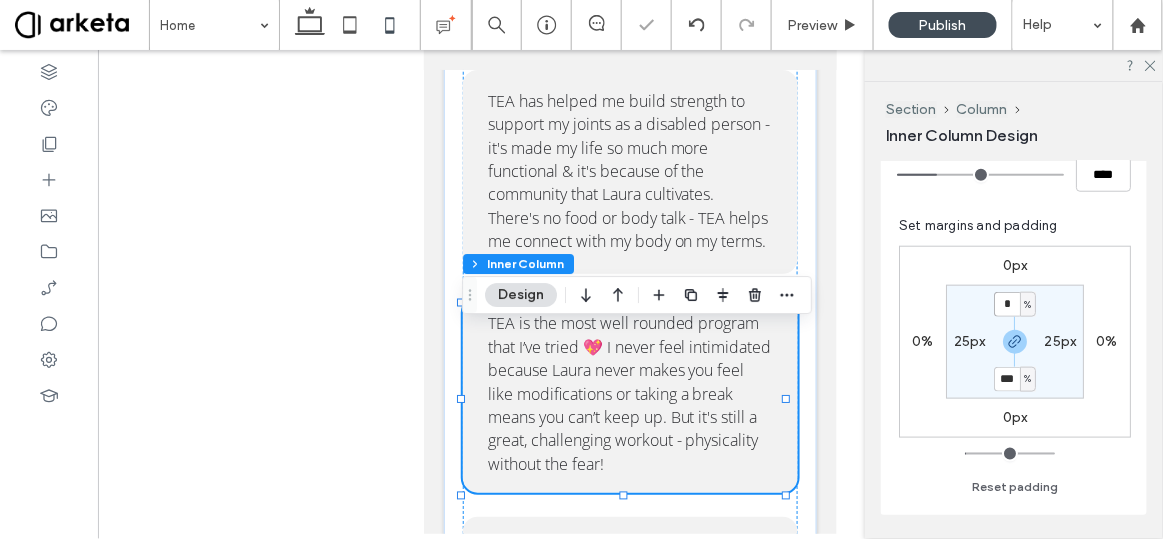 type on "*" 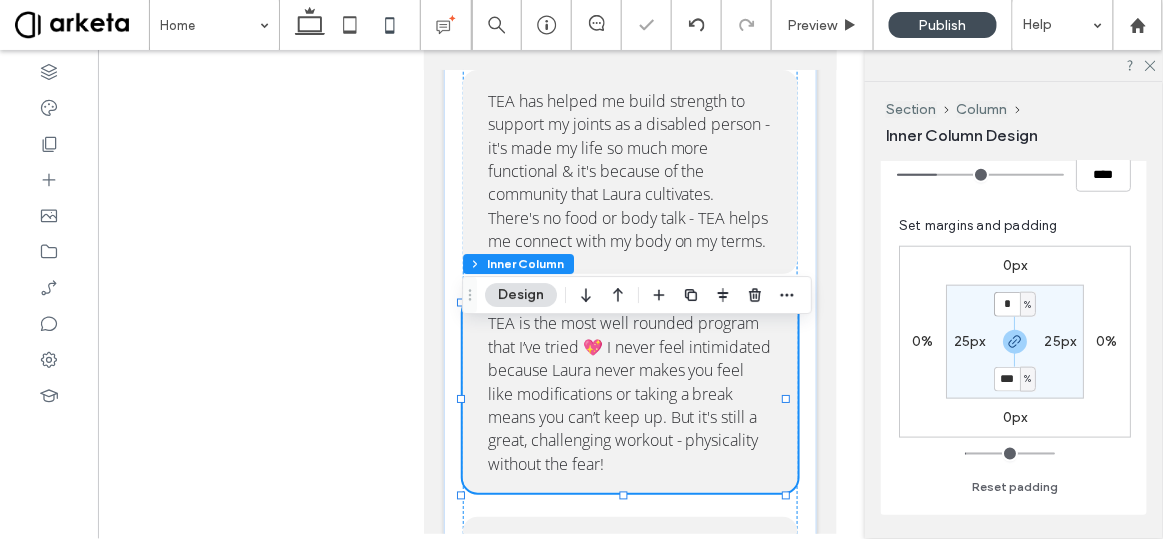 type on "*" 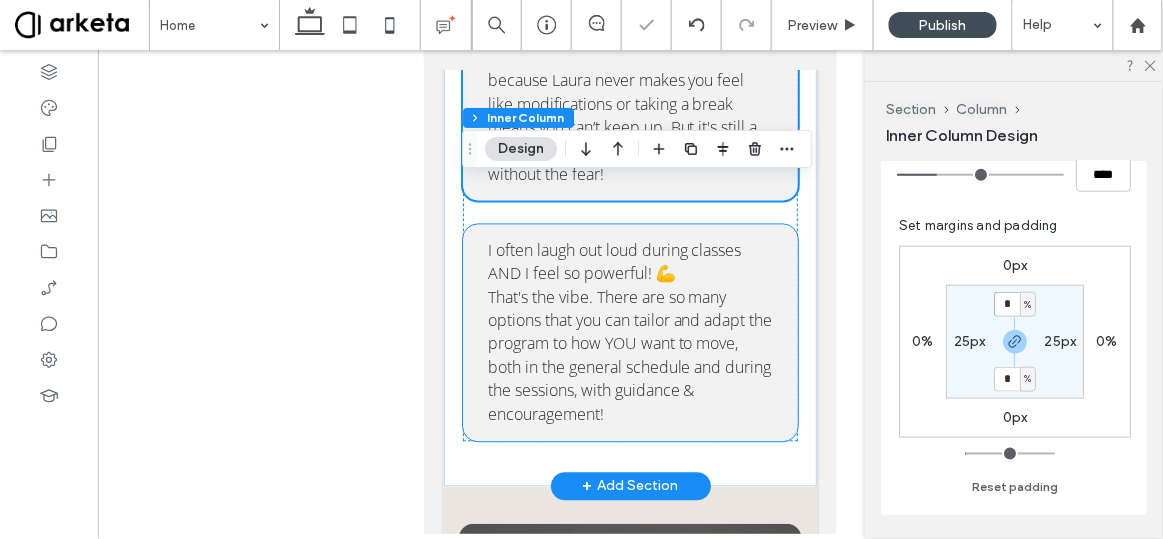 scroll, scrollTop: 4630, scrollLeft: 0, axis: vertical 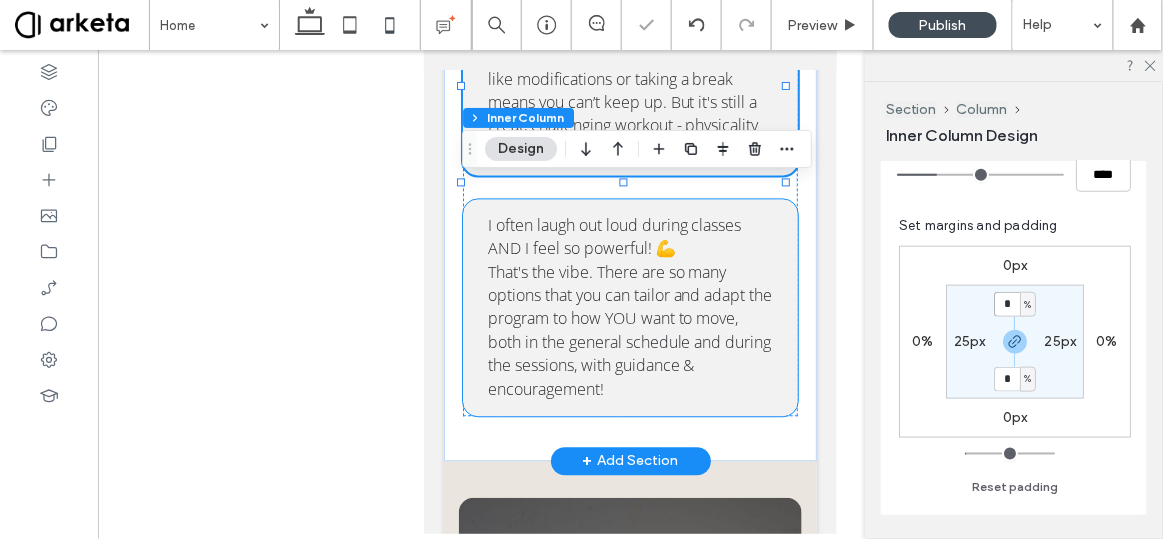 click on "That's the vibe. There are so many options that you can tailor and adapt the program to how YOU want to move, both in the general schedule and during the sessions, with guidance & encouragement!" at bounding box center (630, 330) 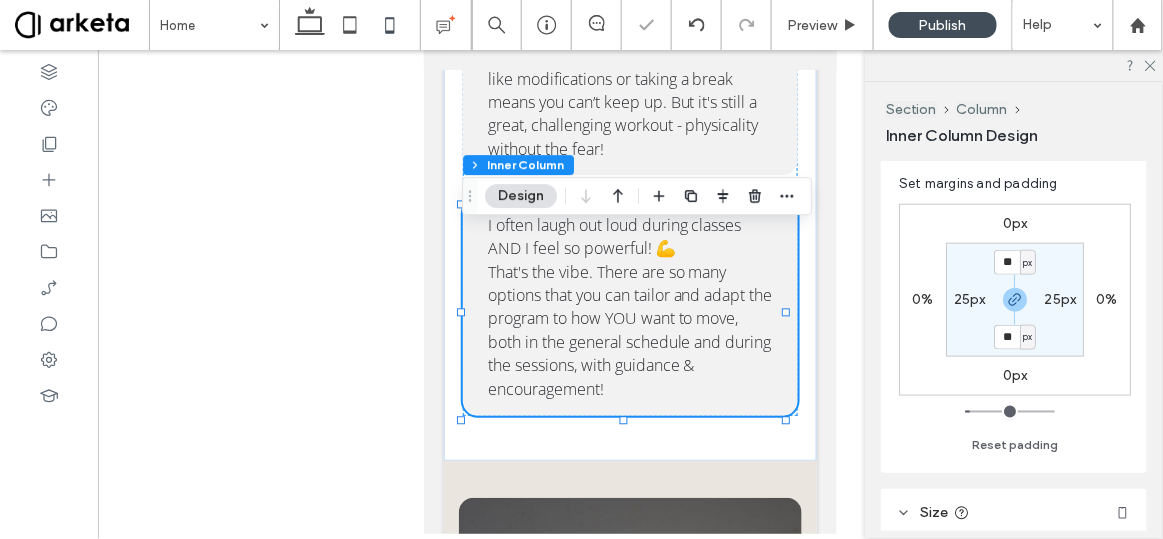 scroll, scrollTop: 524, scrollLeft: 0, axis: vertical 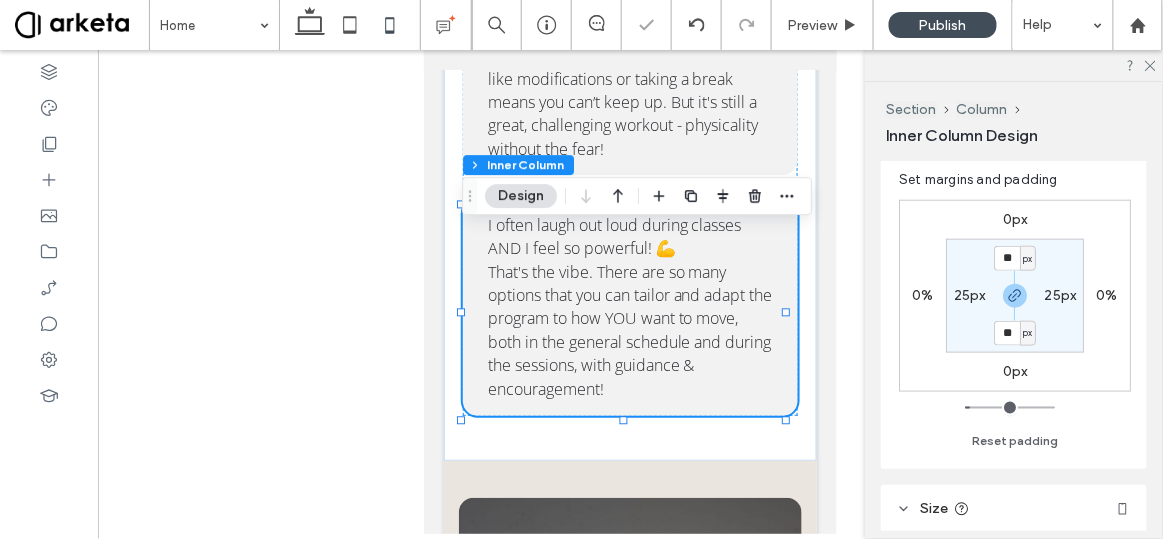 click on "px" at bounding box center (1028, 258) 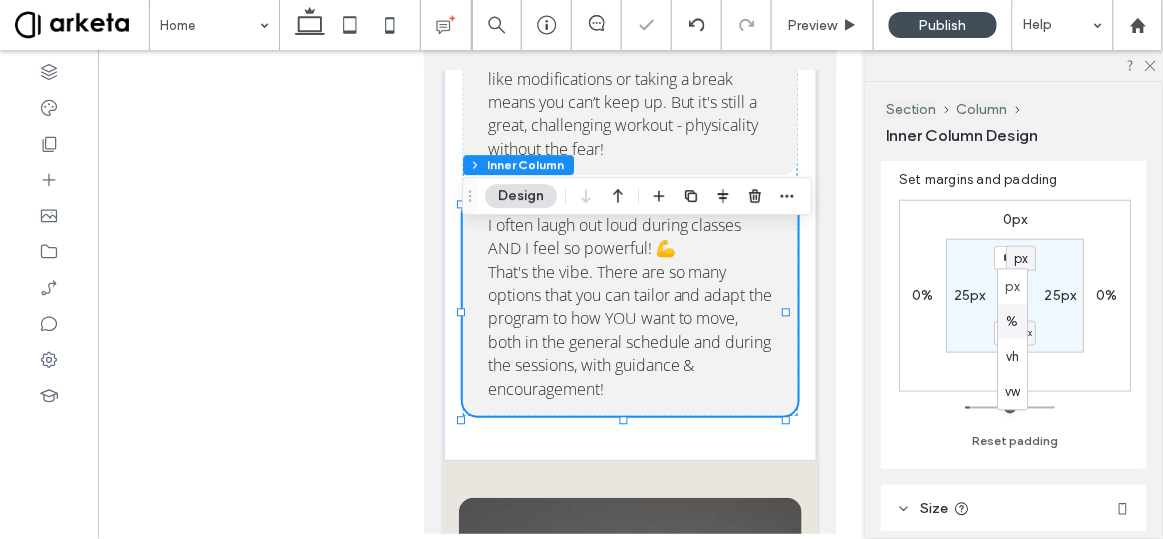 click on "%" at bounding box center (1013, 321) 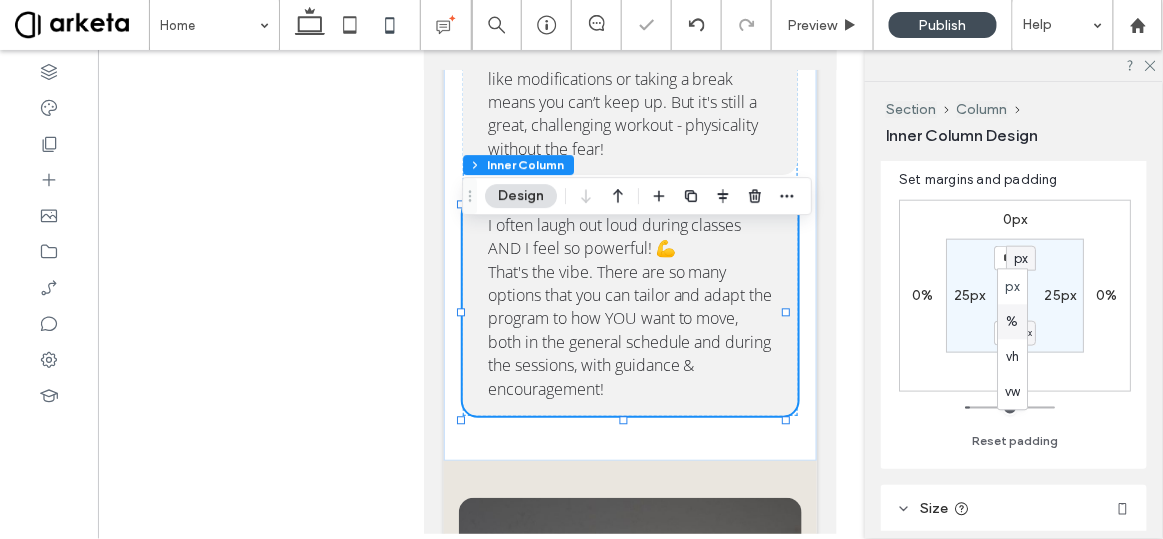 type on "***" 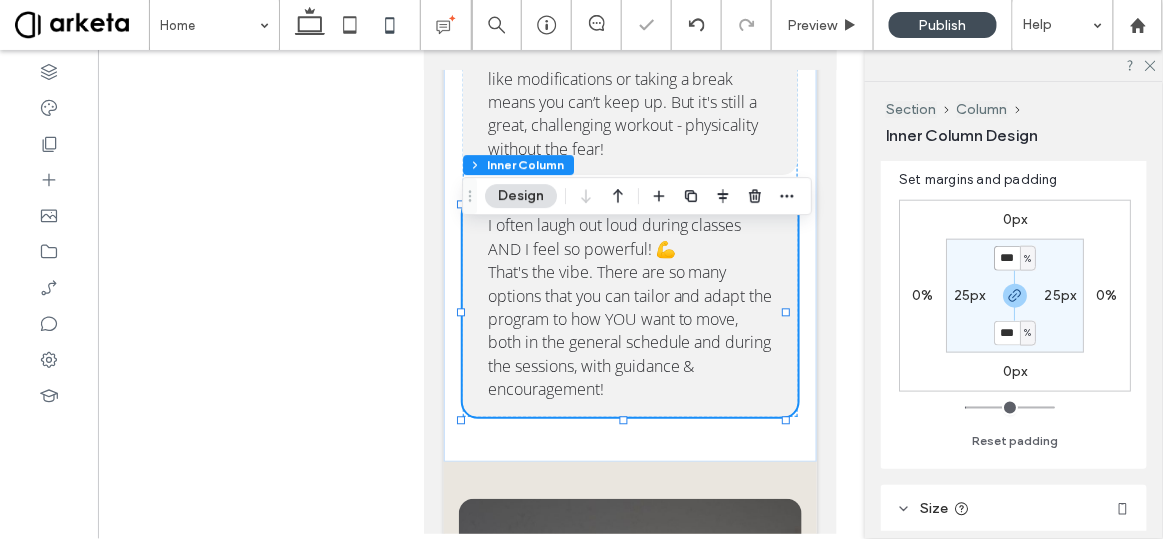 click on "***" at bounding box center (1007, 258) 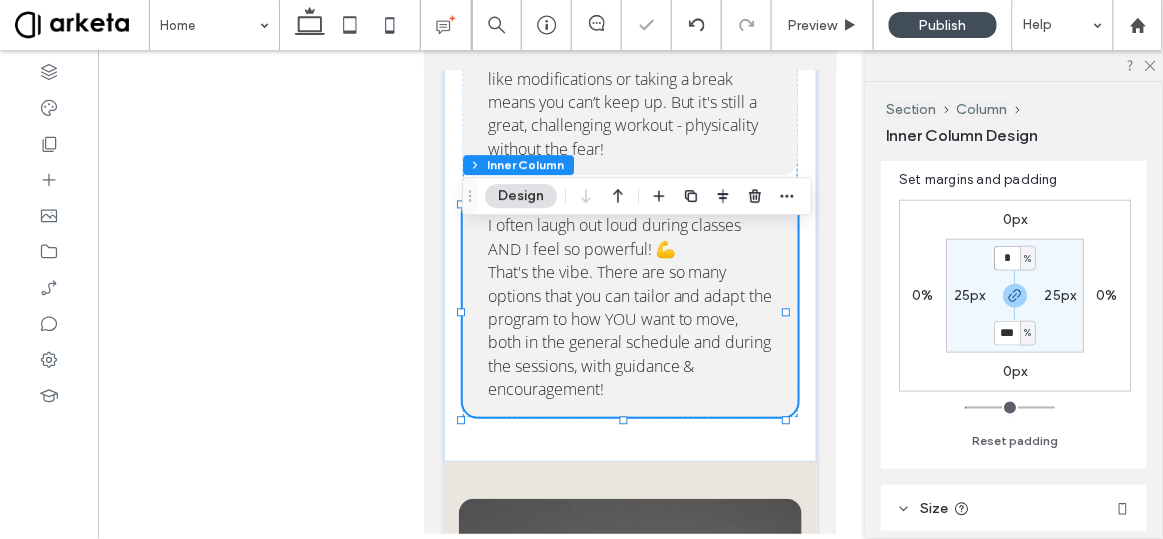 type on "*" 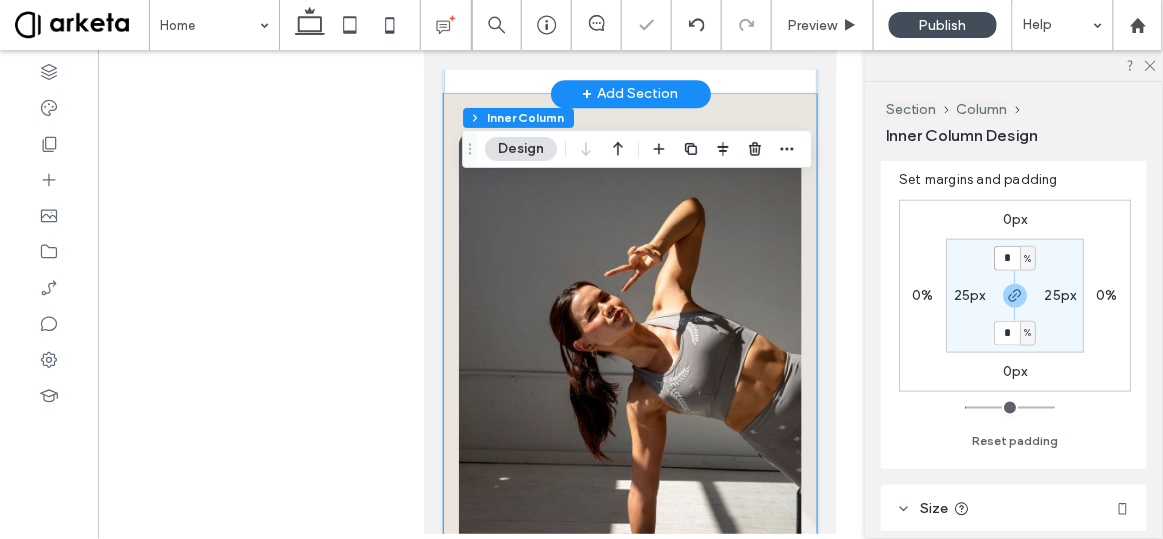 scroll, scrollTop: 5016, scrollLeft: 0, axis: vertical 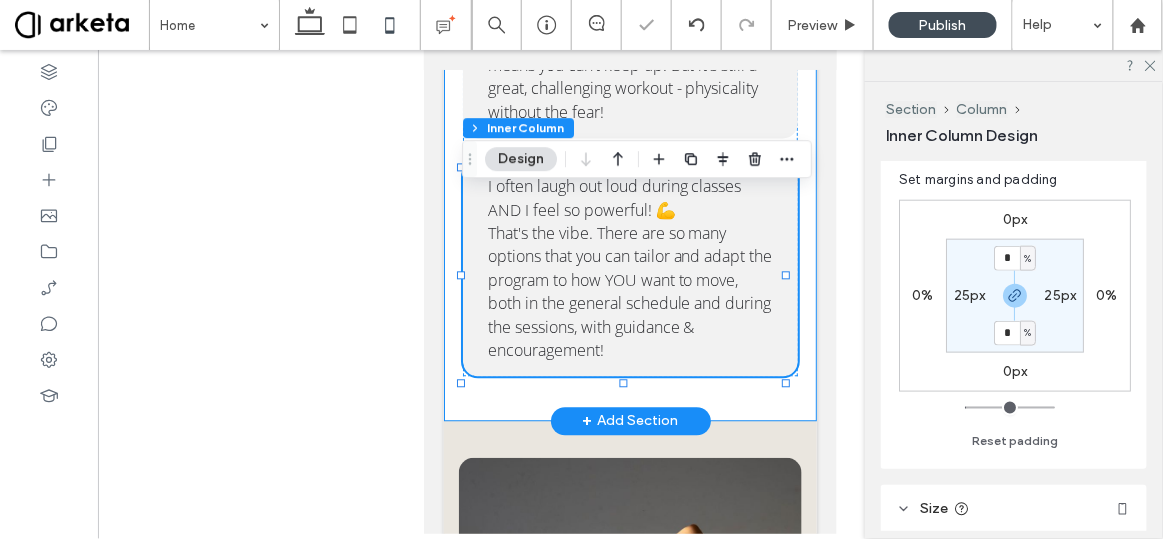 click on "It's worth it to invest your time & energy into a program and a person who is equally willing to invest time & energy into YOU. Not someone who is invested in your size or your shrinkage, but invested in you as a human. That’s the TEA & Laura difference 💫
TEA has helped me build strength to support my joints as a disabled person - it's made my life so much more functional & it's because of the community that Laura cultivates. 🫶 There's no food or body talk - TEA helps me connect with my body on my terms.
TEA is the most well rounded program that I’ve tried 💖 I never feel intimidated because Laura never makes you feel like modifications or taking a break means you can’t keep up. But it's still a great, challenging workout - physicality without the fear!
I often laugh out loud during classes AND I feel so powerful! 💪" at bounding box center (629, -45) 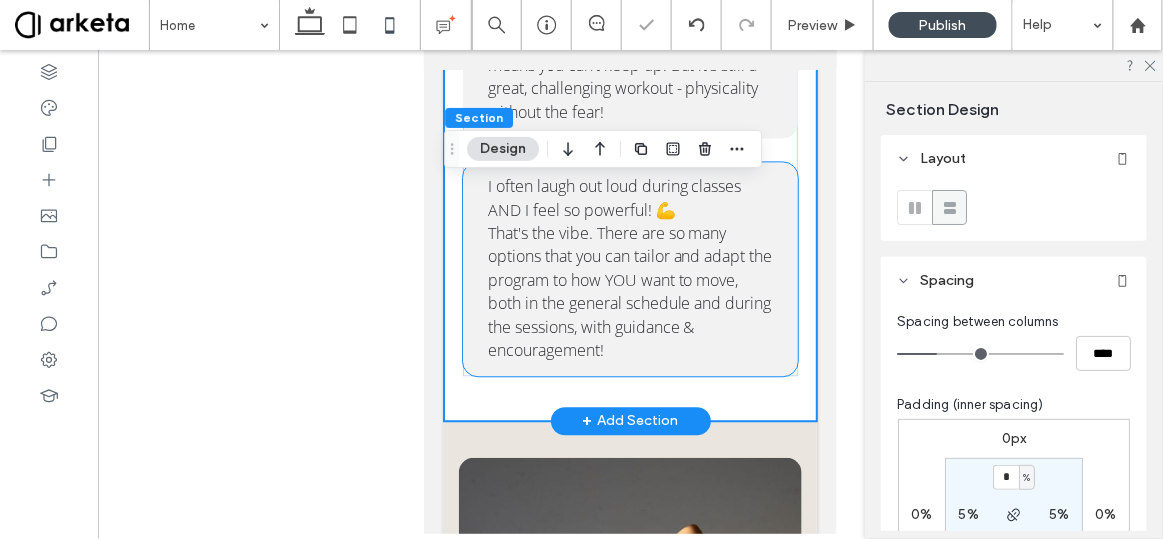 click on "I often laugh out loud during classes AND I feel so powerful! 💪 That's the vibe. There are so many options that you can tailor and adapt the program to how YOU want to move, both in the general schedule and during the sessions, with guidance & encouragement!" at bounding box center (630, 268) 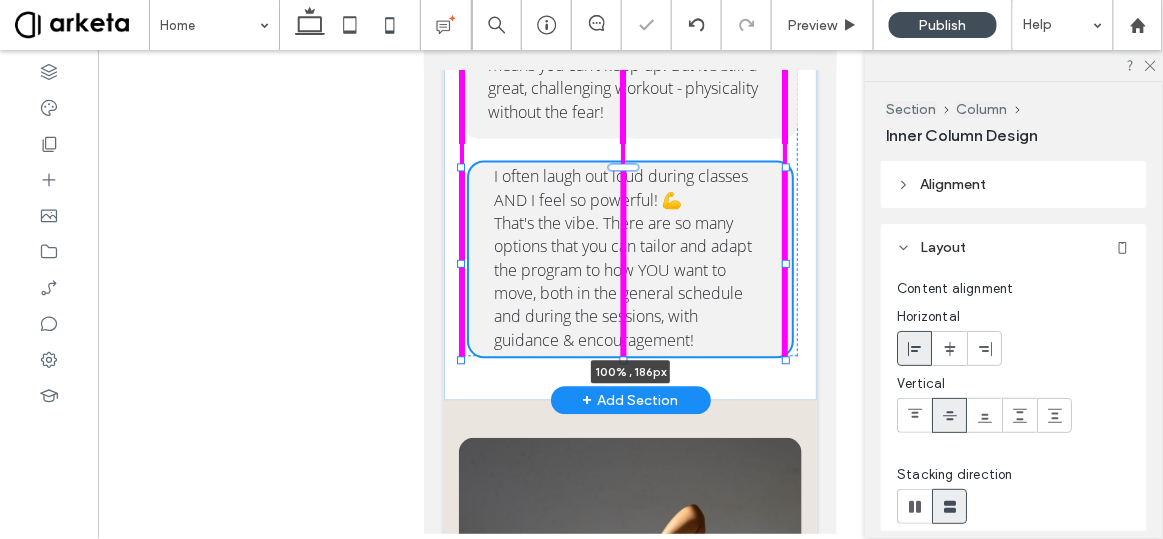 drag, startPoint x: 624, startPoint y: 405, endPoint x: 616, endPoint y: 373, distance: 32.984844 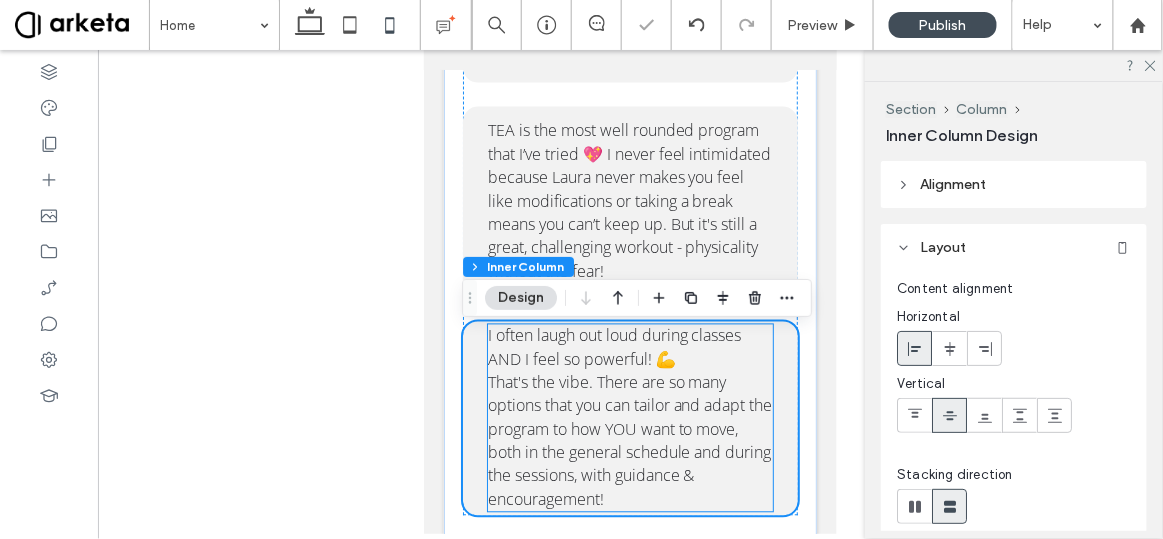 scroll, scrollTop: 4481, scrollLeft: 0, axis: vertical 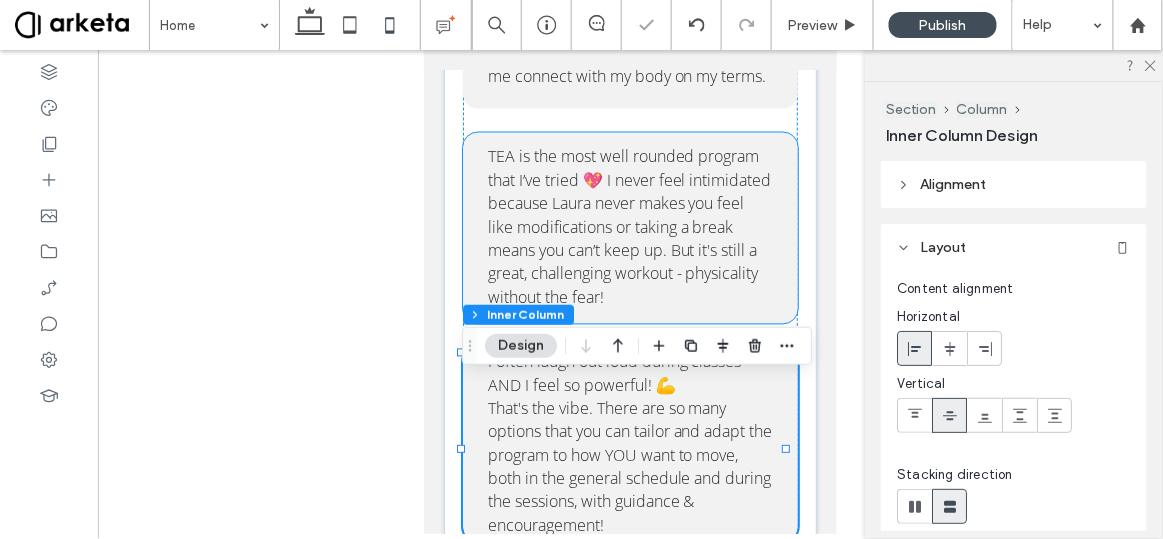 click on "TEA is the most well rounded program that I’ve tried 💖 I never feel intimidated because Laura never makes you feel like modifications or taking a break means you can’t keep up. But it's still a great, challenging workout - physicality without the fear!" at bounding box center [629, 226] 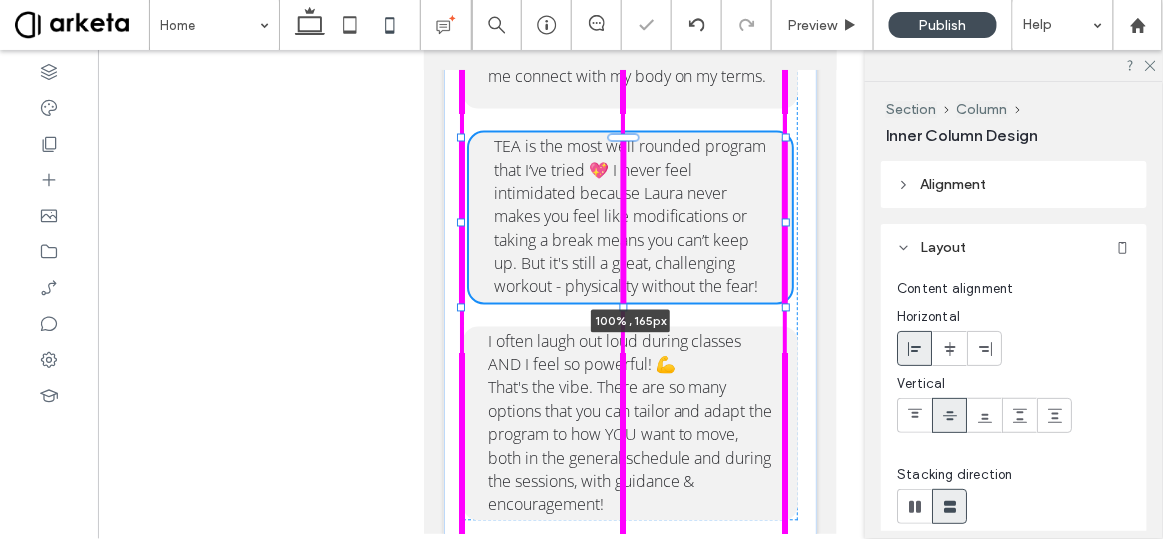 drag, startPoint x: 622, startPoint y: 354, endPoint x: 627, endPoint y: 328, distance: 26.476404 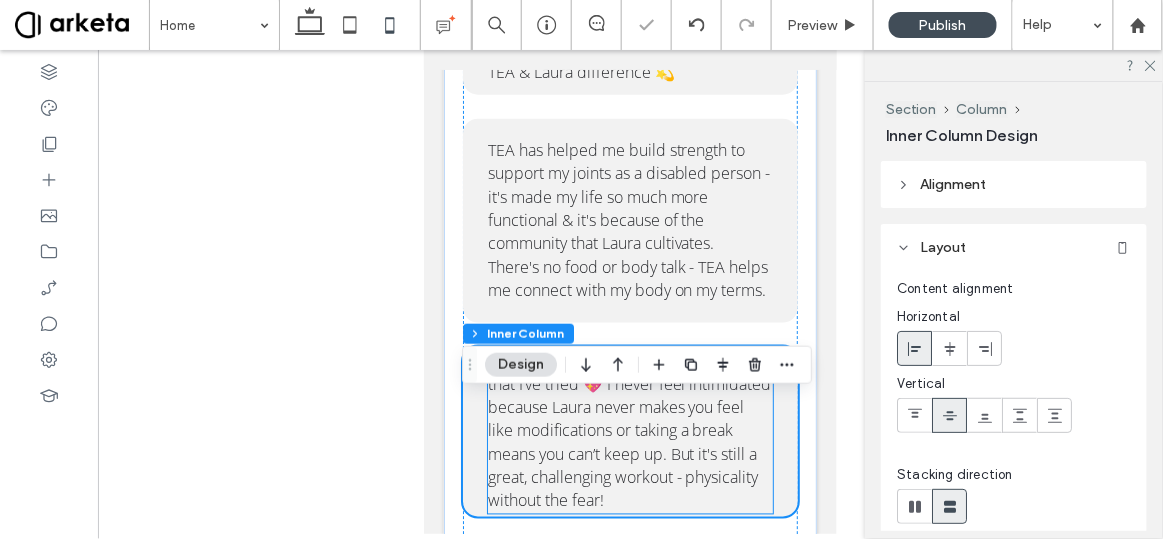 scroll, scrollTop: 4247, scrollLeft: 0, axis: vertical 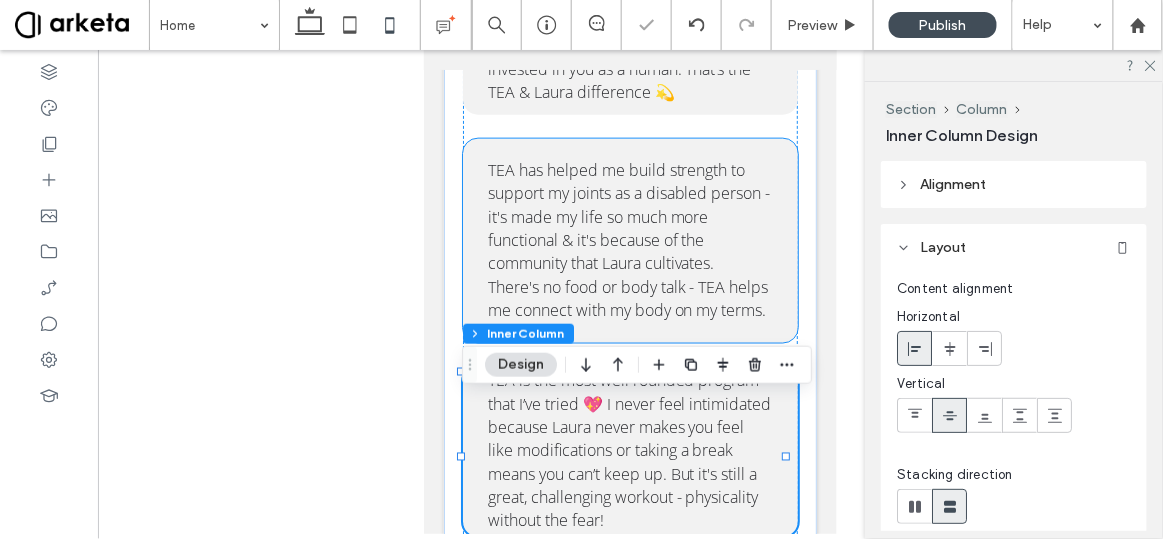 click on "TEA has helped me build strength to support my joints as a disabled person - it's made my life so much more functional & it's because of the community that Laura cultivates. 🫶 There's no food or body talk - TEA helps me connect with my body on my terms." at bounding box center (628, 239) 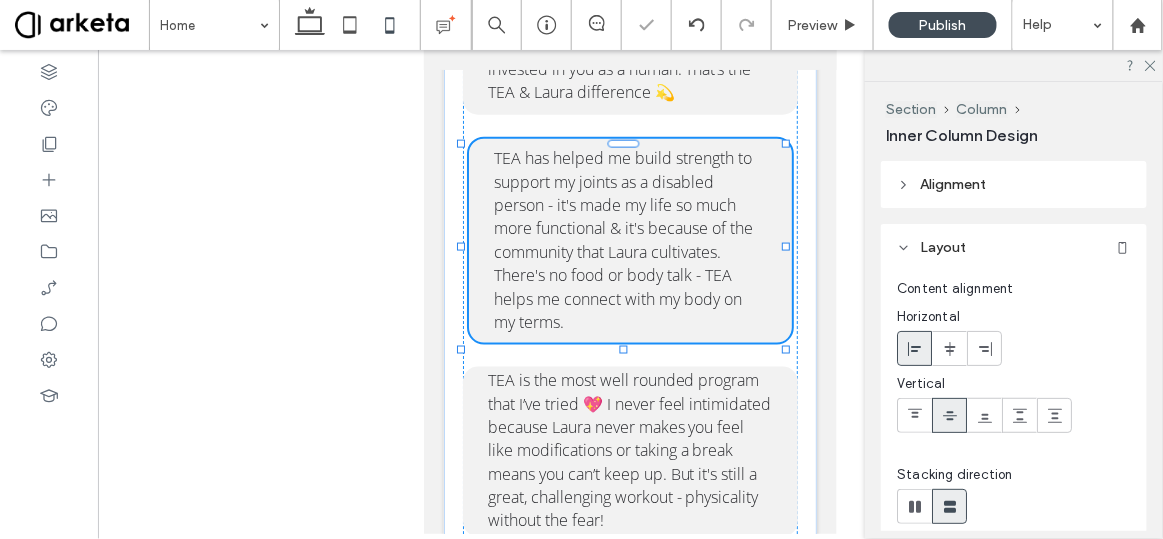 click at bounding box center (623, 349) 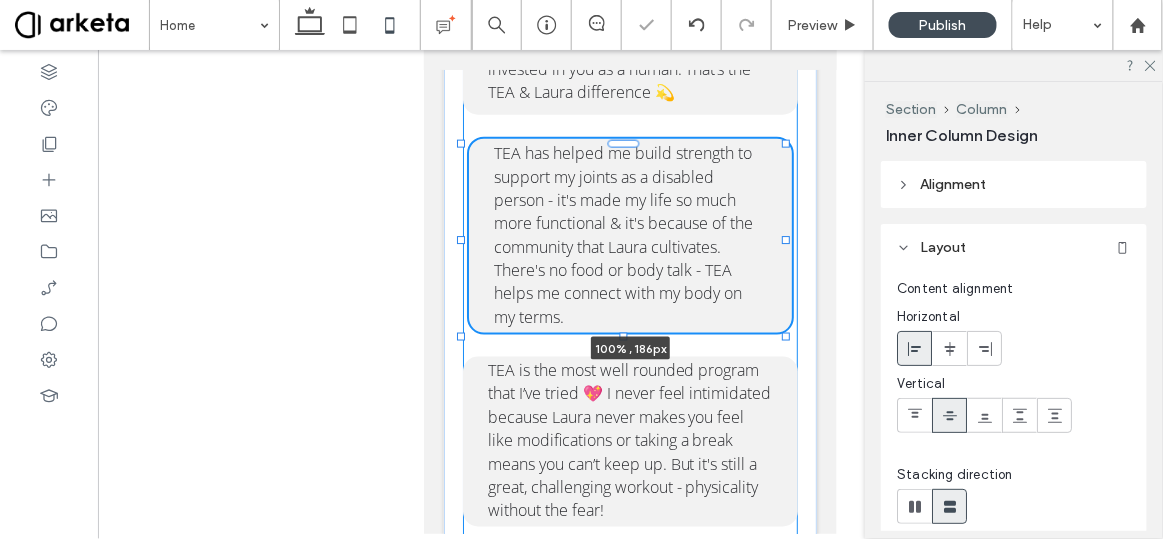 drag, startPoint x: 623, startPoint y: 374, endPoint x: 625, endPoint y: 324, distance: 50.039986 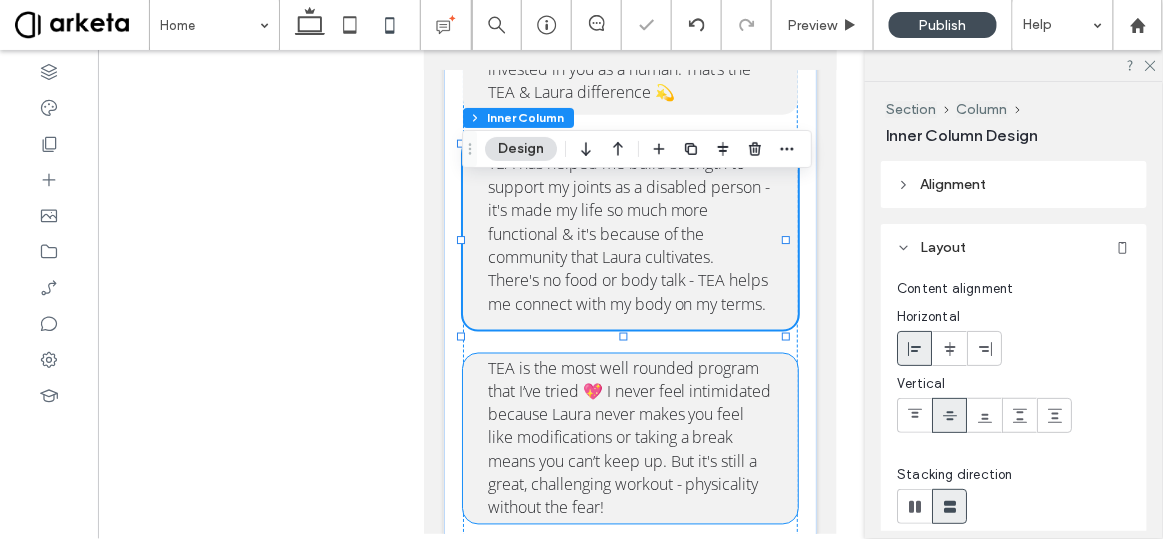click on "TEA is the most well rounded program that I’ve tried 💖 I never feel intimidated because Laura never makes you feel like modifications or taking a break means you can’t keep up. But it's still a great, challenging workout - physicality without the fear!" at bounding box center (629, 437) 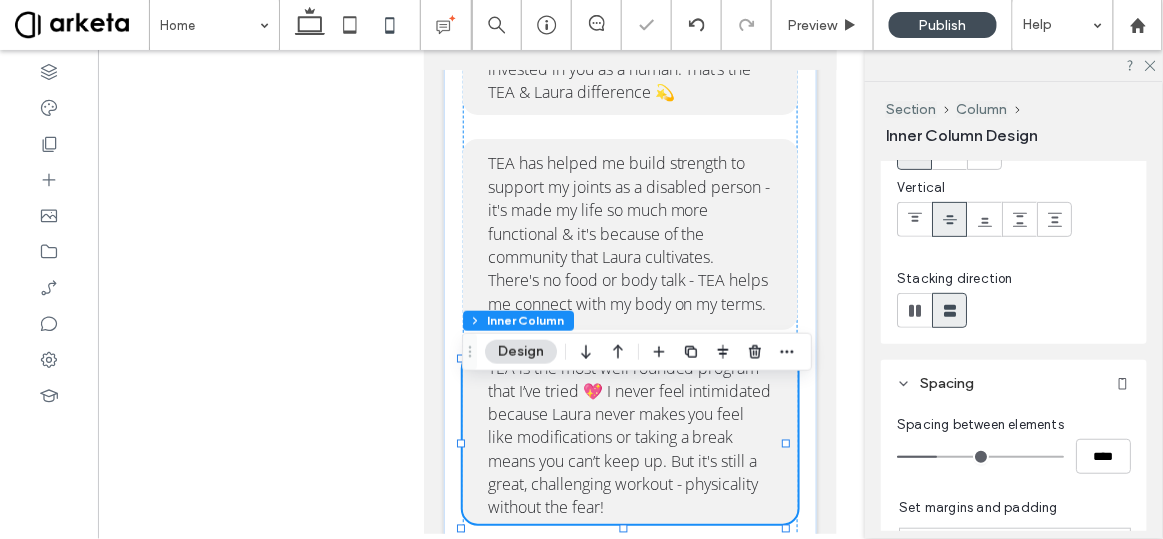 scroll, scrollTop: 486, scrollLeft: 0, axis: vertical 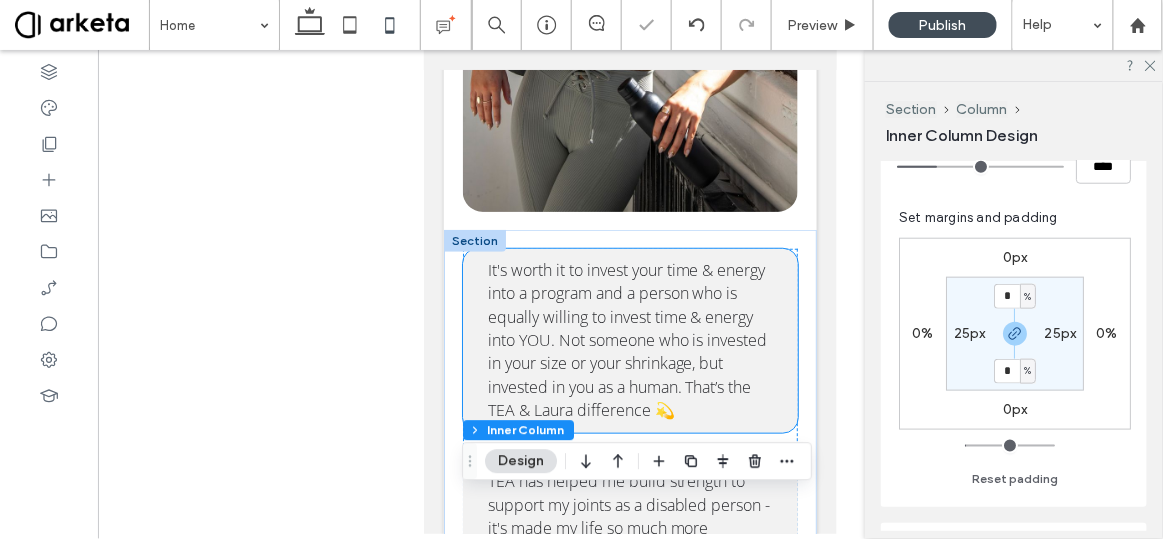 click on "It's worth it to invest your time & energy into a program and a person who is equally willing to invest time & energy into YOU. Not someone who is invested in your size or your shrinkage, but invested in you as a human. That’s the TEA & Laura difference 💫" at bounding box center (630, 340) 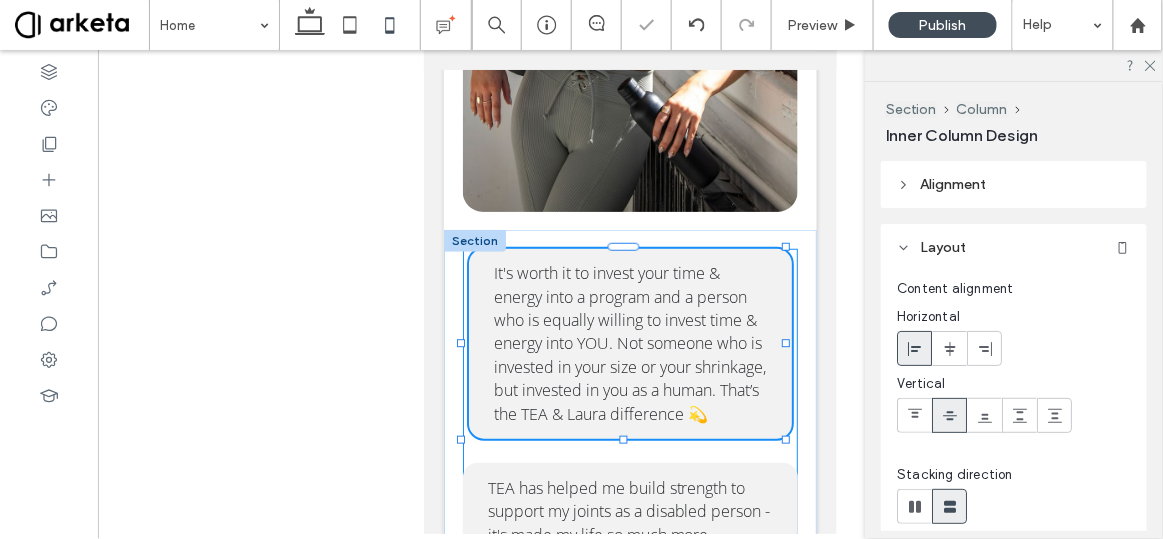 drag, startPoint x: 619, startPoint y: 465, endPoint x: 628, endPoint y: 415, distance: 50.803543 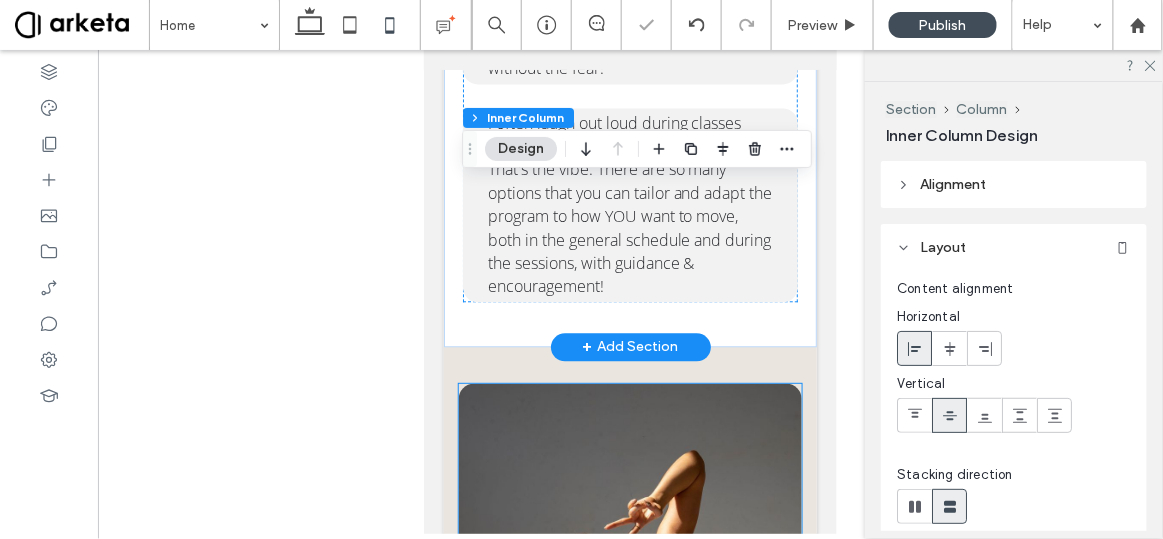 scroll, scrollTop: 4632, scrollLeft: 0, axis: vertical 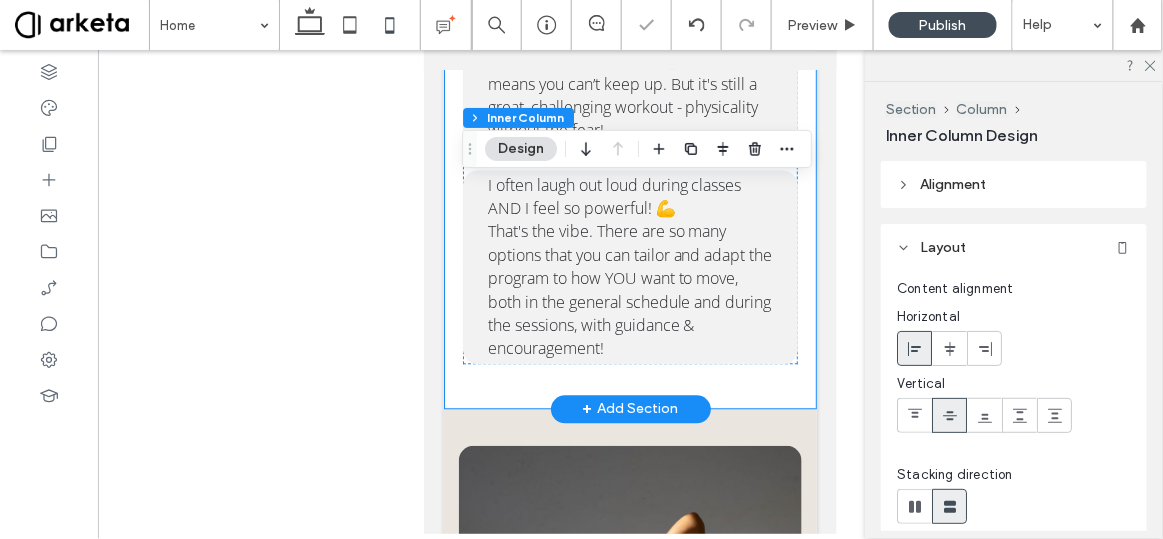 click on "It's worth it to invest your time & energy into a program and a person who is equally willing to invest time & energy into YOU. Not someone who is invested in your size or your shrinkage, but invested in you as a human. That’s the TEA & Laura difference 💫
TEA has helped me build strength to support my joints as a disabled person - it's made my life so much more functional & it's because of the community that Laura cultivates. 🫶 There's no food or body talk - TEA helps me connect with my body on my terms.
TEA is the most well rounded program that I’ve tried 💖 I never feel intimidated because Laura never makes you feel like modifications or taking a break means you can’t keep up. But it's still a great, challenging workout - physicality without the fear!
I often laugh out loud during classes AND I feel so powerful! 💪" at bounding box center [629, -33] 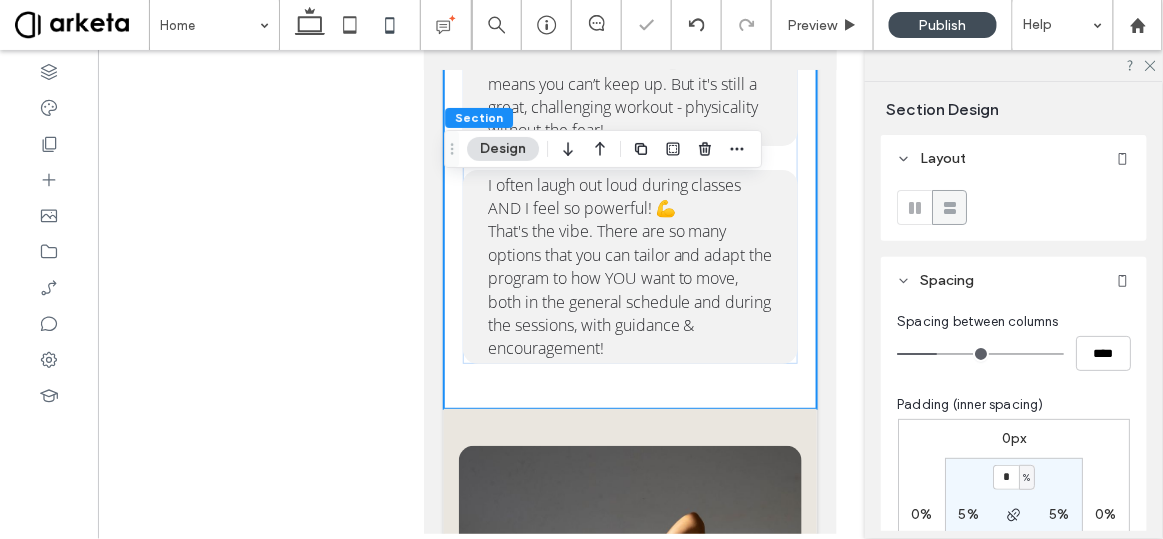 scroll, scrollTop: 190, scrollLeft: 0, axis: vertical 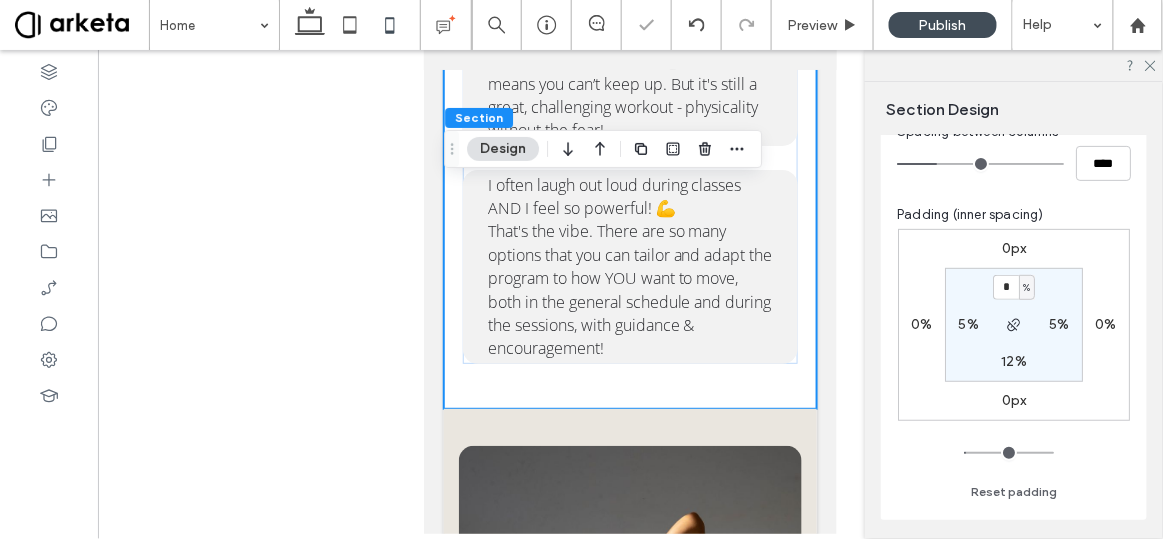 click on "12%" at bounding box center [1014, 361] 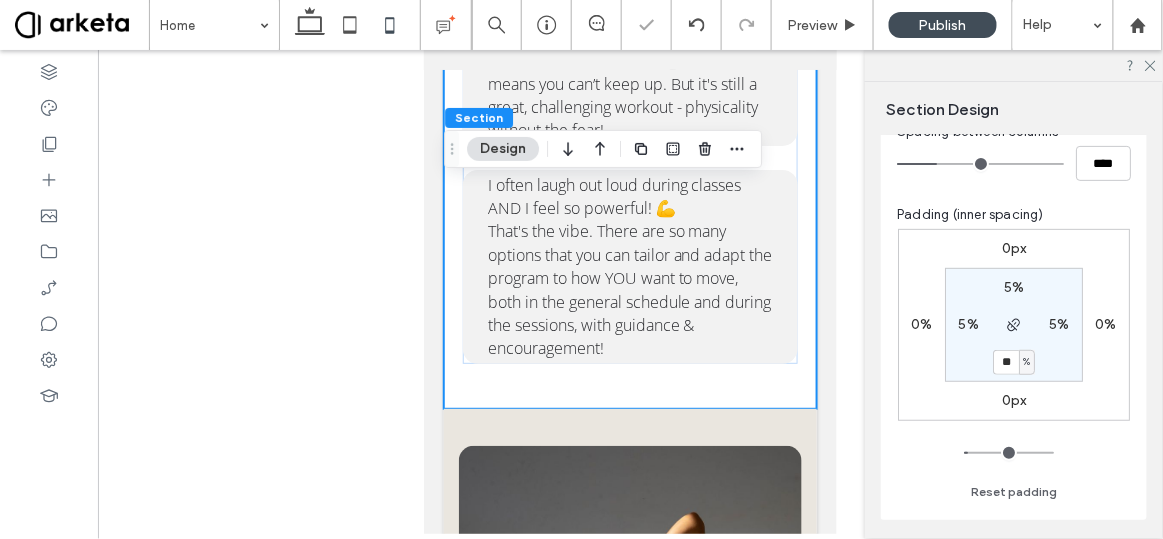 type on "**" 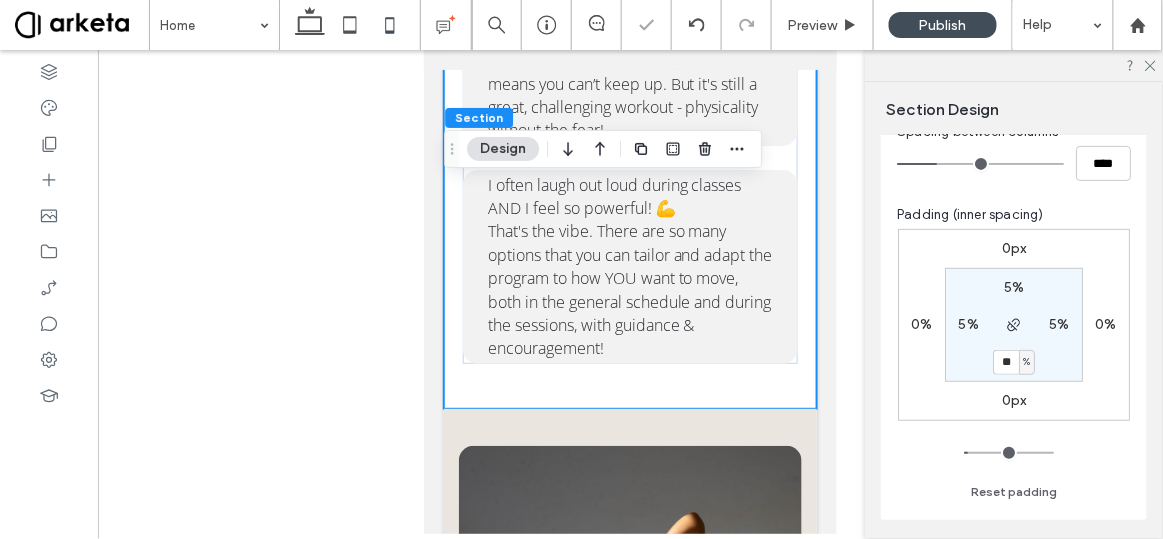 type on "**" 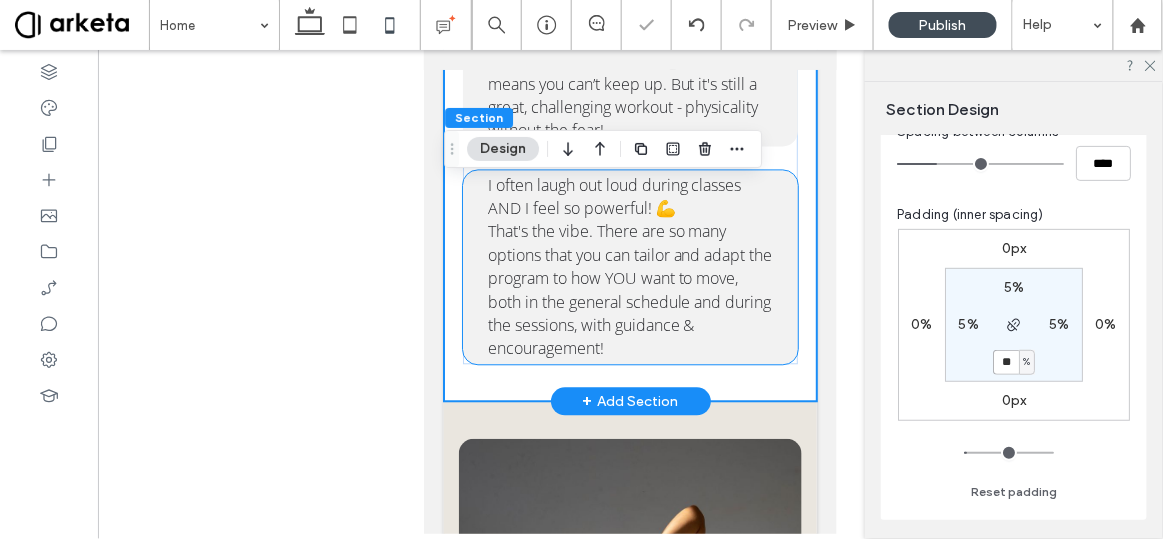 click on "That's the vibe. There are so many options that you can tailor and adapt the program to how YOU want to move, both in the general schedule and during the sessions, with guidance & encouragement!" at bounding box center [629, 288] 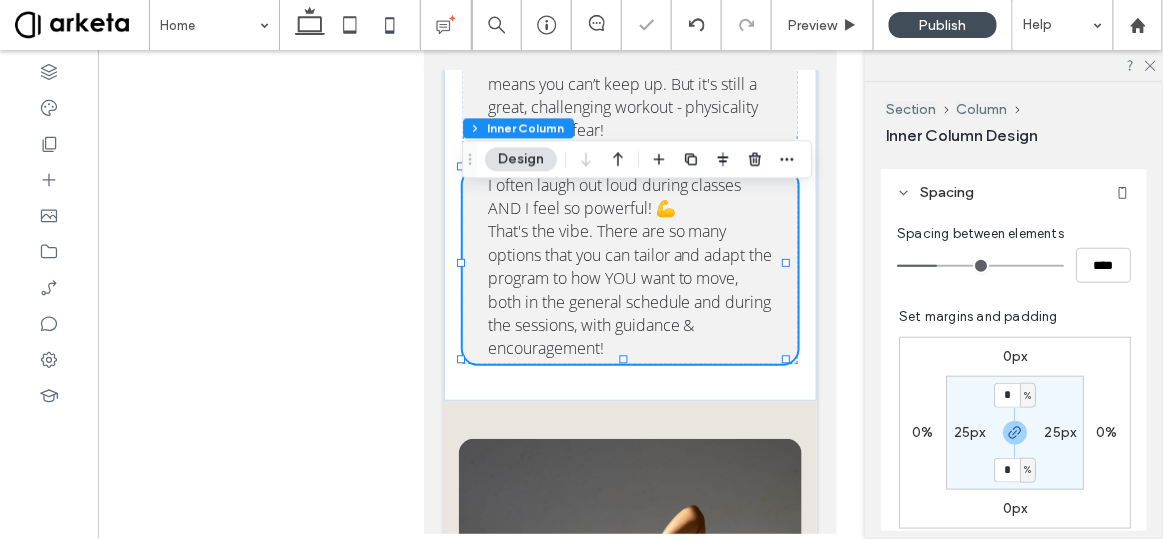 scroll, scrollTop: 390, scrollLeft: 0, axis: vertical 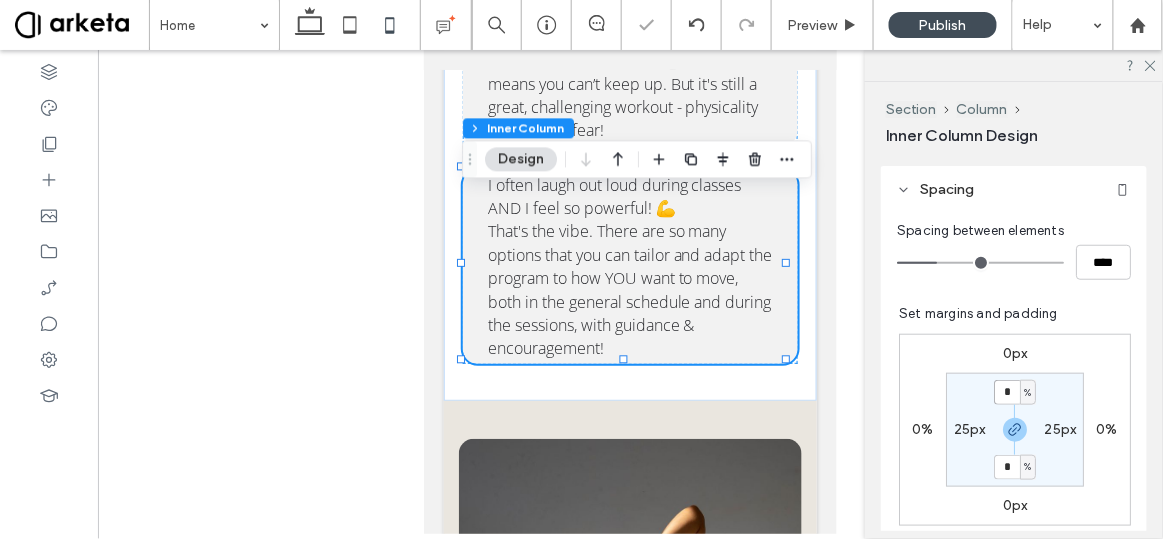 click on "*" at bounding box center [1007, 392] 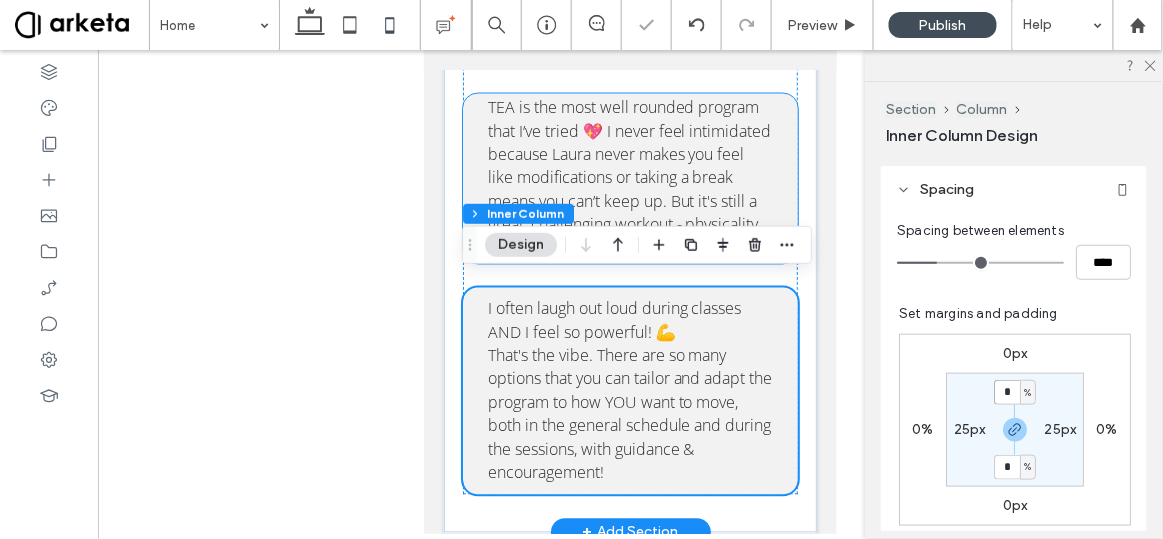 scroll, scrollTop: 4506, scrollLeft: 0, axis: vertical 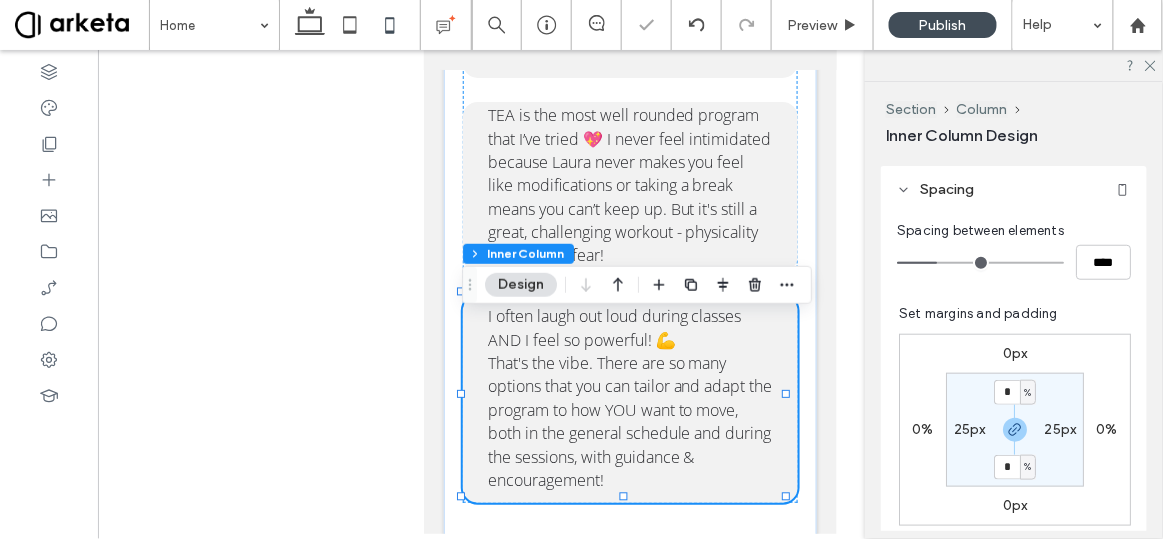 click on "25px" at bounding box center [970, 429] 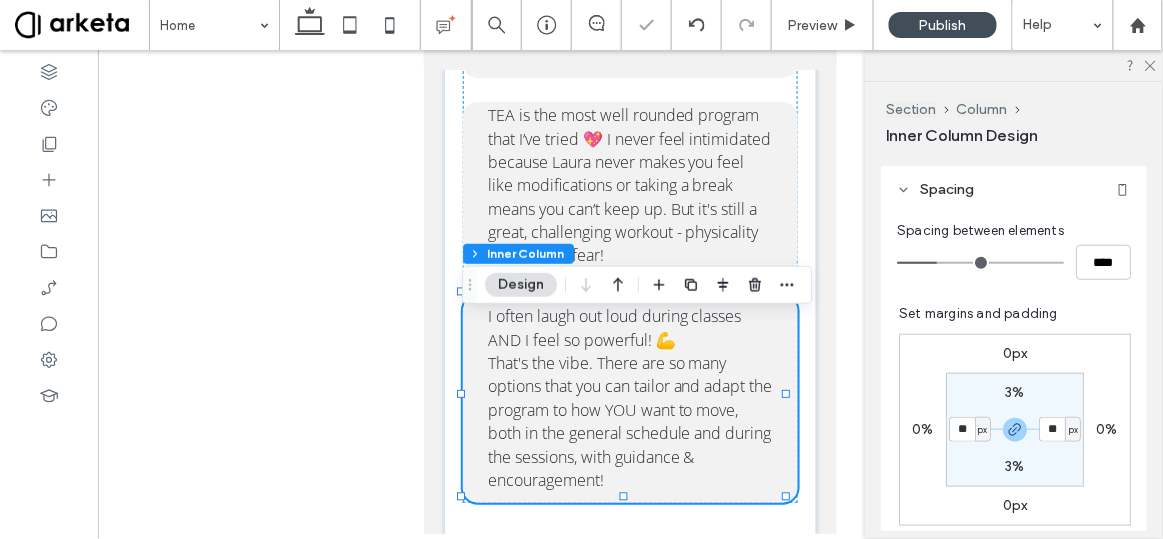 click on "px" at bounding box center (982, 430) 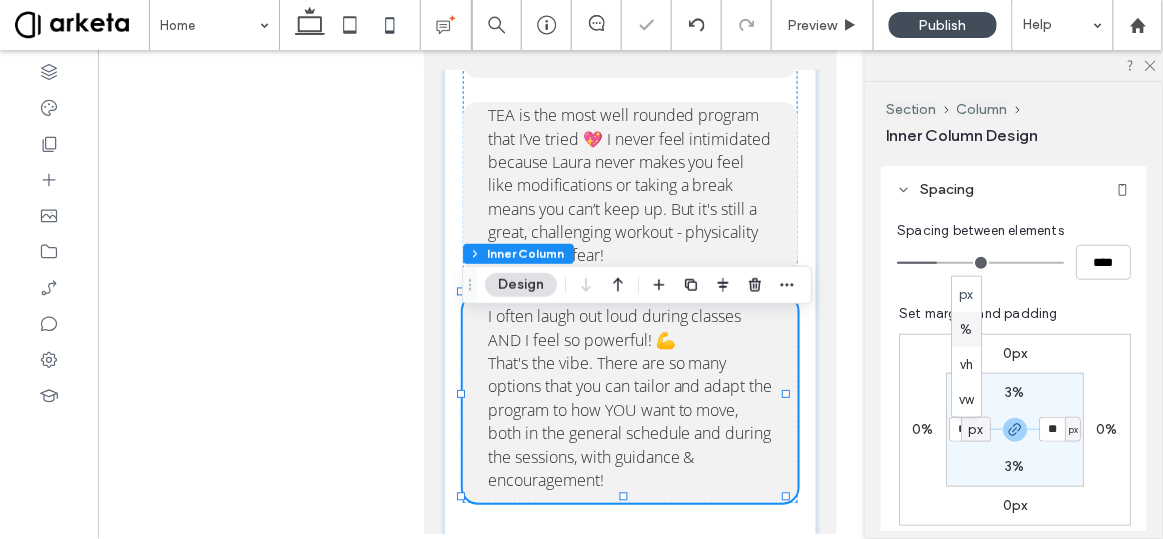 click on "%" at bounding box center (967, 329) 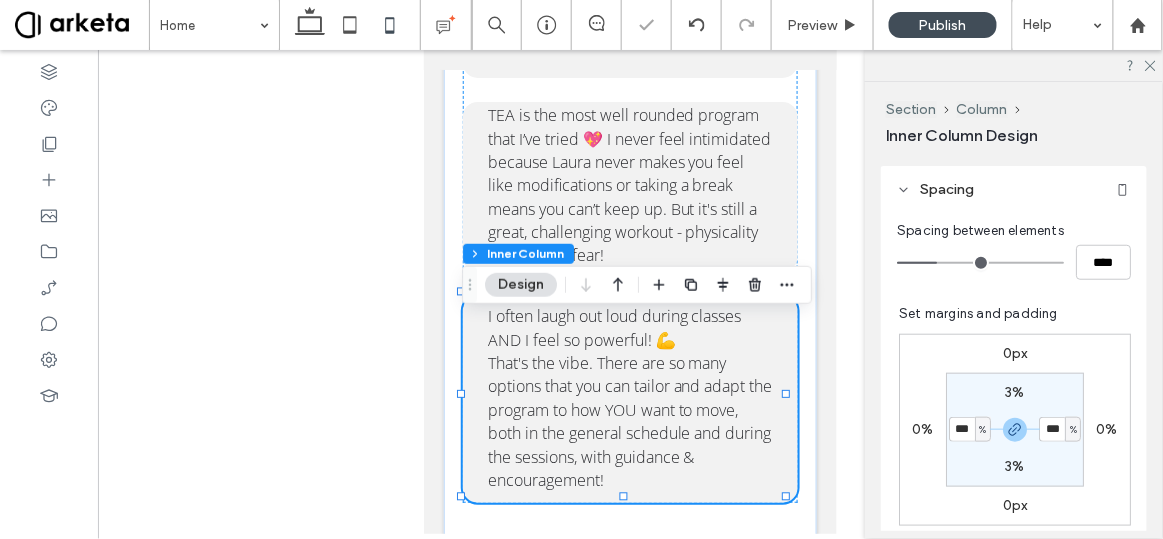type on "*" 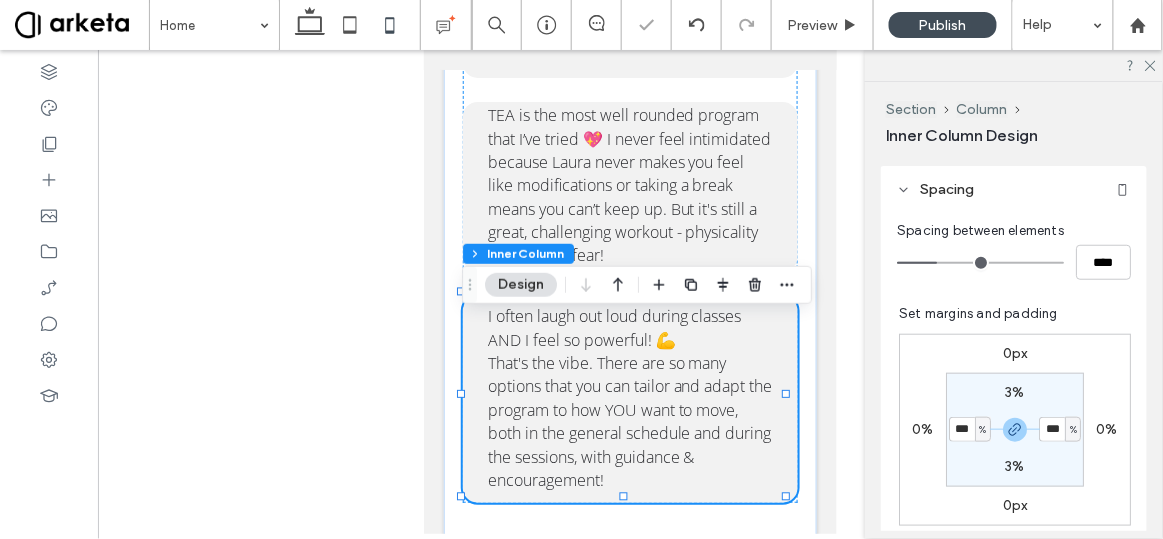 type on "***" 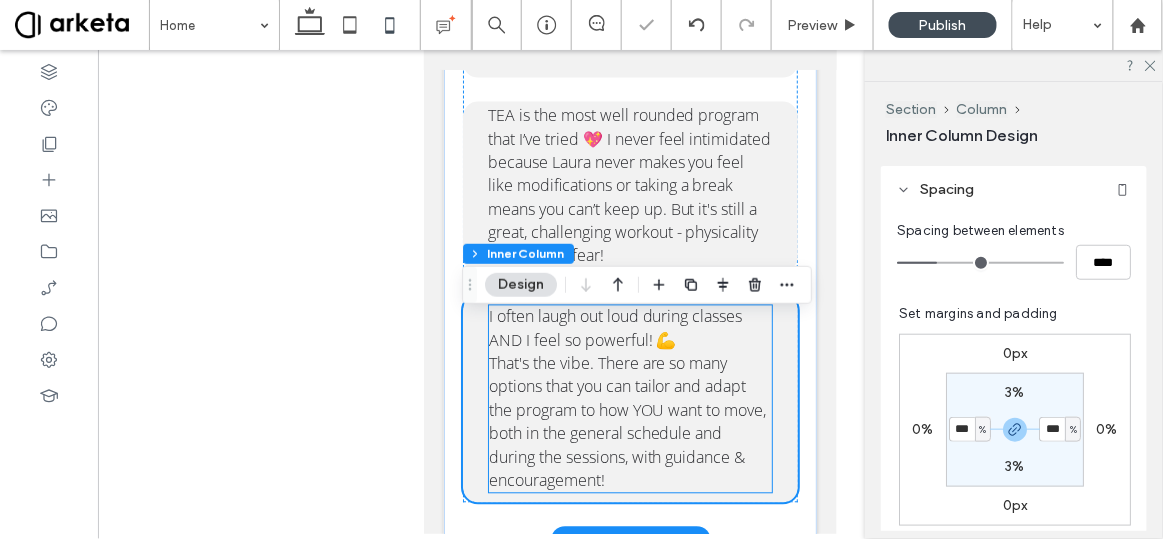 scroll, scrollTop: 4413, scrollLeft: 0, axis: vertical 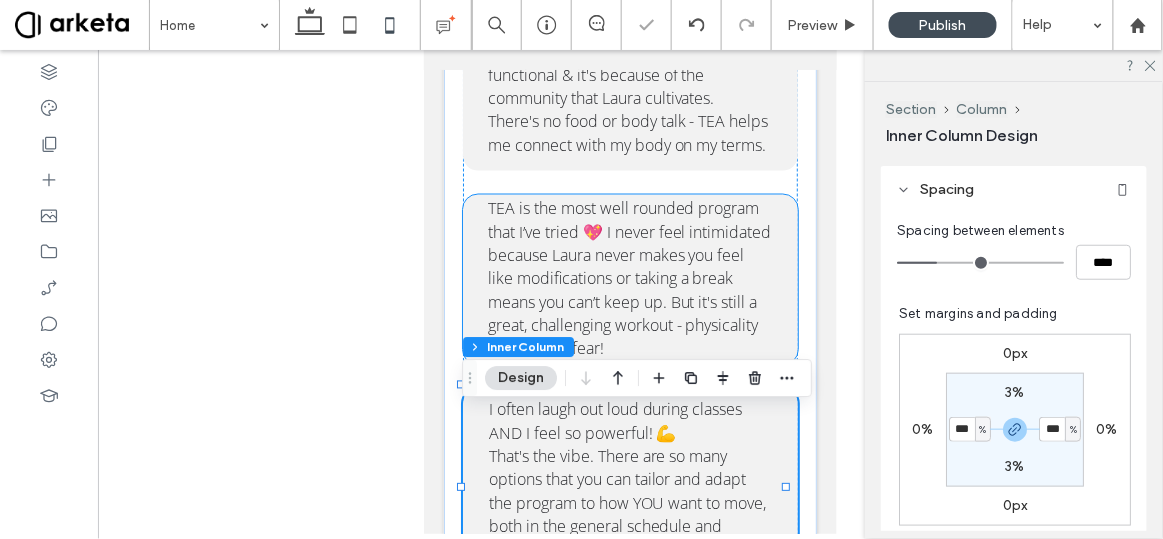 click on "TEA is the most well rounded program that I’ve tried 💖 I never feel intimidated because Laura never makes you feel like modifications or taking a break means you can’t keep up. But it's still a great, challenging workout - physicality without the fear!" at bounding box center [630, 279] 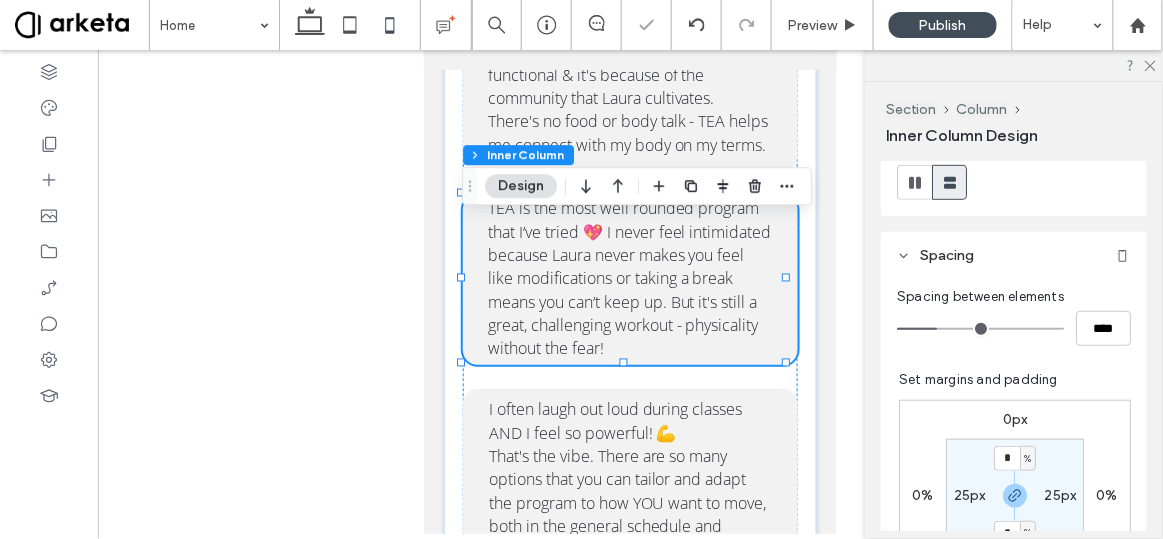 scroll, scrollTop: 423, scrollLeft: 0, axis: vertical 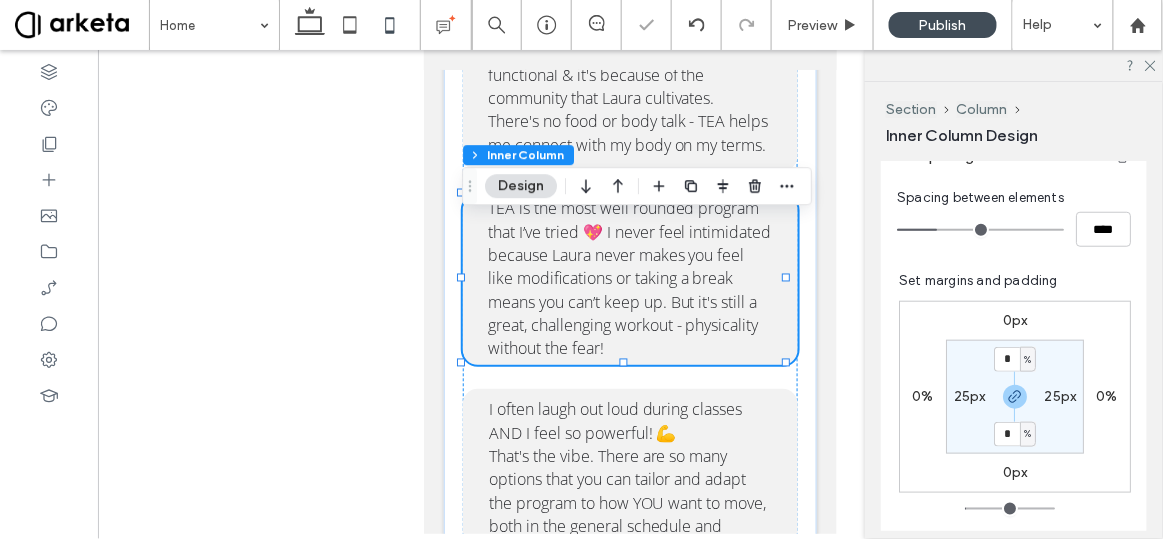 click on "25px" at bounding box center [970, 396] 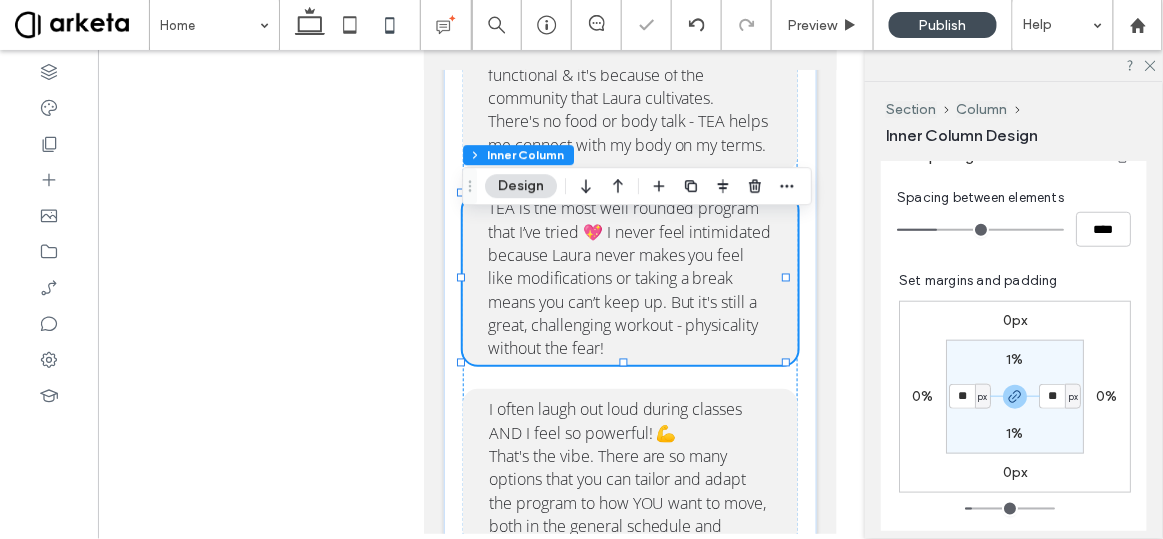 click on "px" at bounding box center (982, 397) 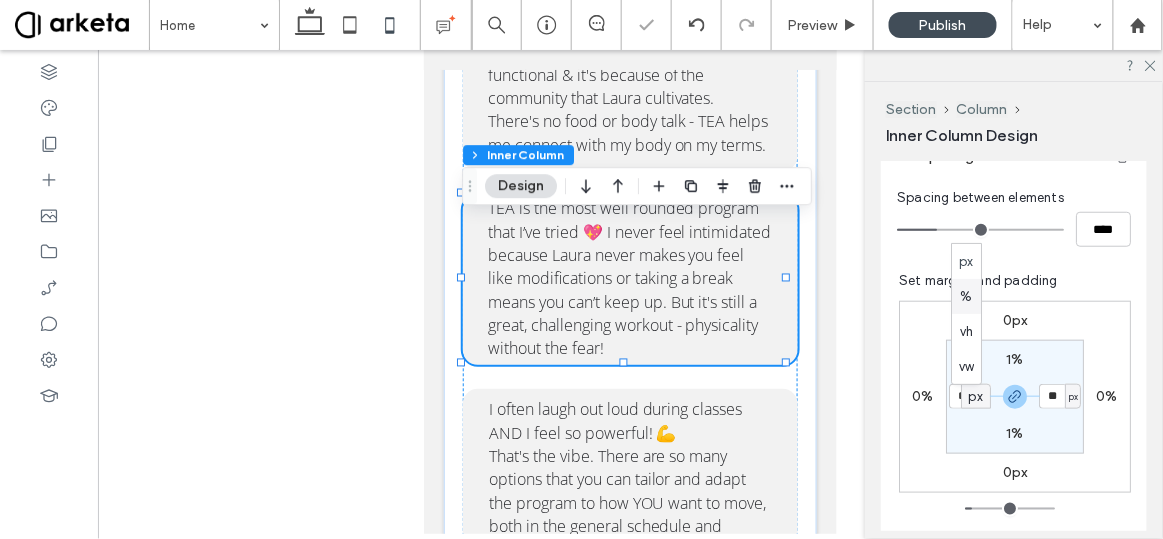 click on "%" at bounding box center (967, 297) 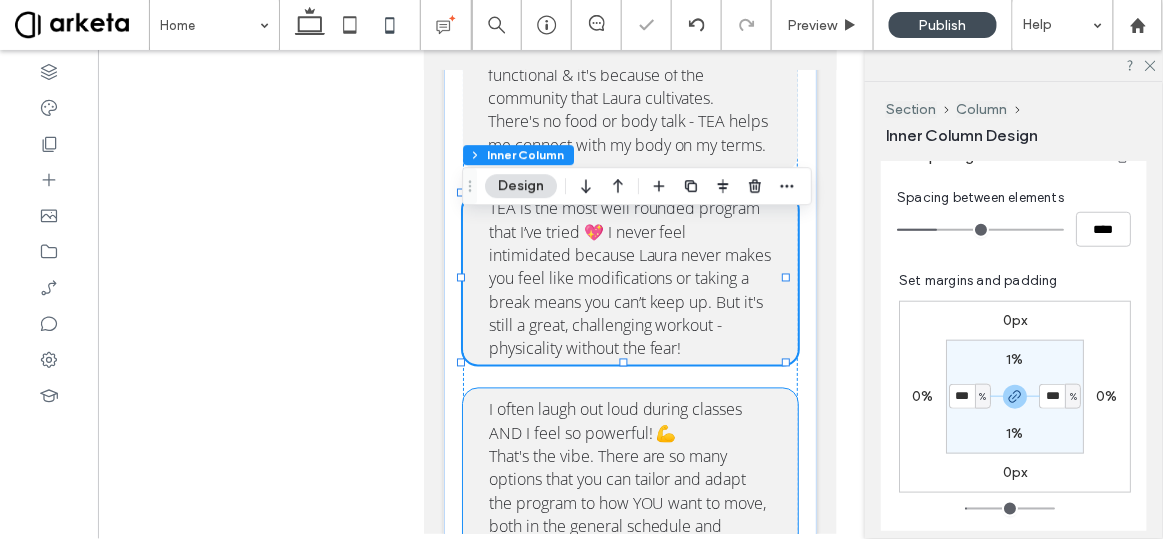 click on "I often laugh out loud during classes AND I feel so powerful! 💪 That's the vibe. There are so many options that you can tailor and adapt the program to how YOU want to move, both in the general schedule and during the sessions, with guidance & encouragement!" at bounding box center (630, 491) 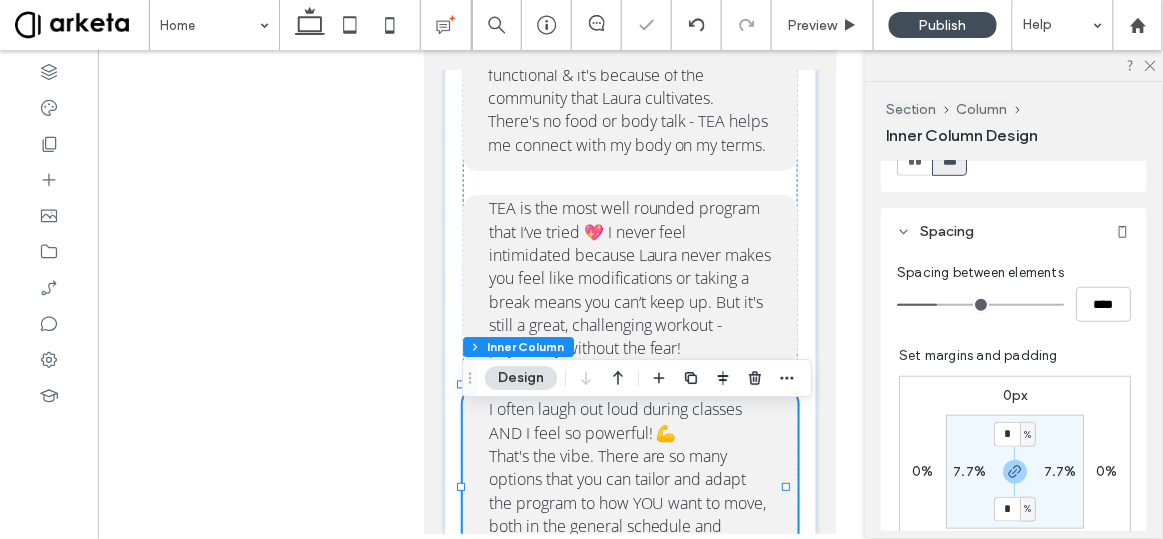 scroll, scrollTop: 316, scrollLeft: 0, axis: vertical 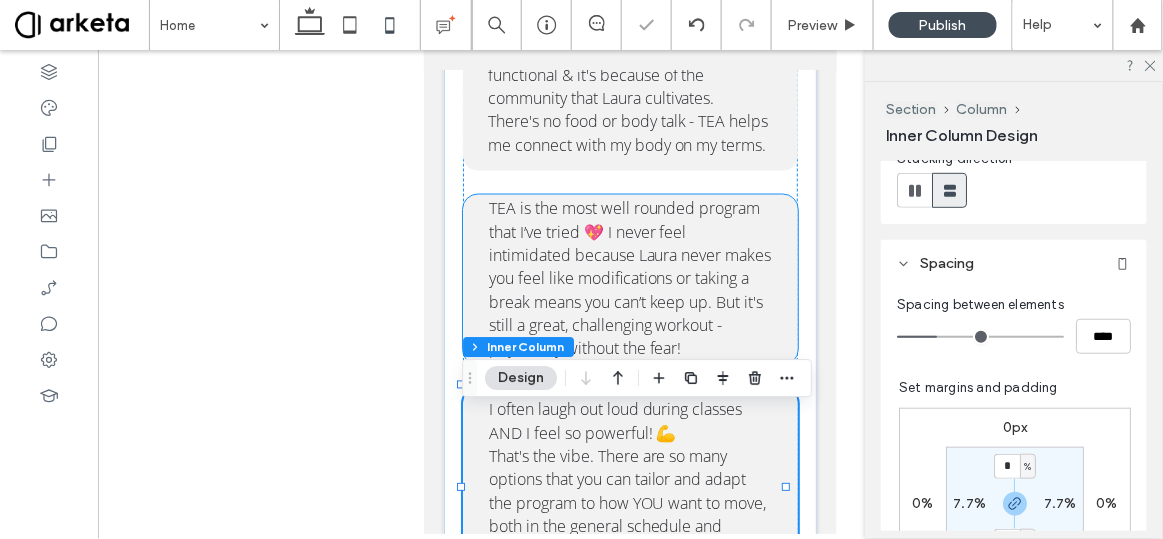 click on "TEA is the most well rounded program that I’ve tried 💖 I never feel intimidated because Laura never makes you feel like modifications or taking a break means you can’t keep up. But it's still a great, challenging workout - physicality without the fear!" at bounding box center (630, 279) 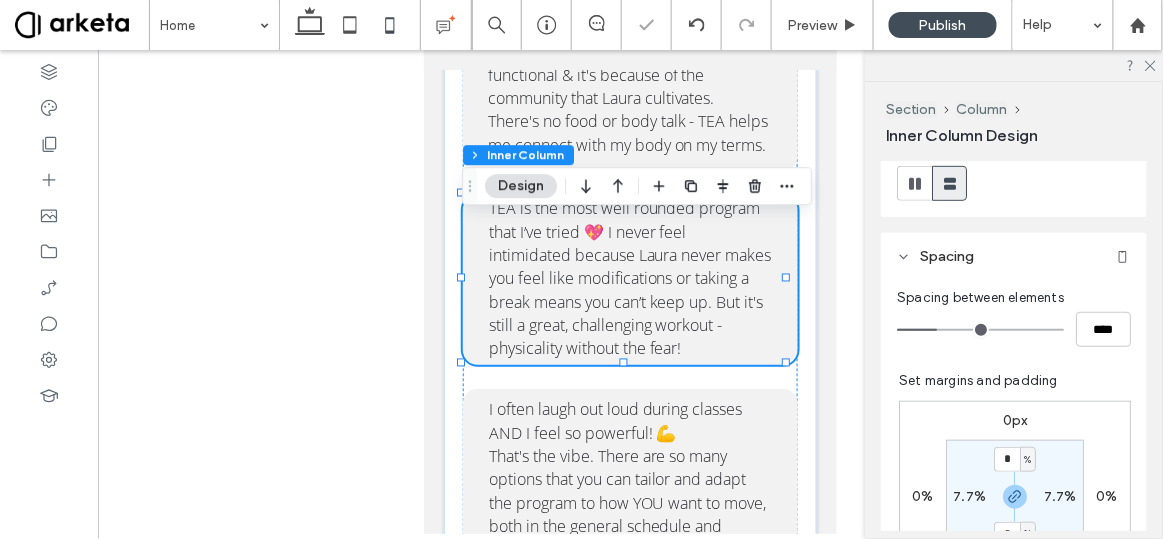 scroll, scrollTop: 450, scrollLeft: 0, axis: vertical 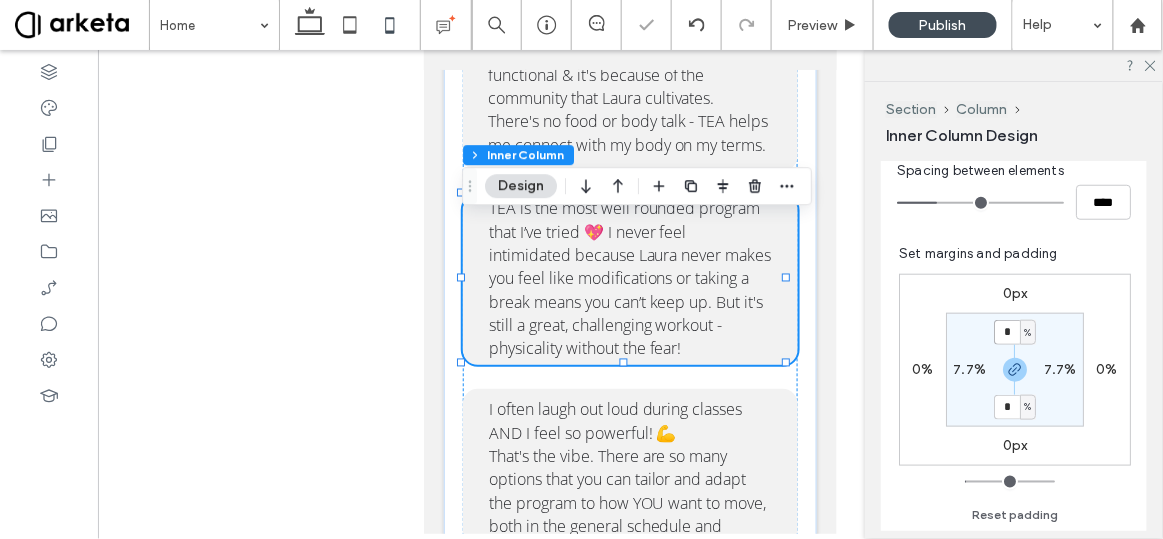 click on "*" at bounding box center [1007, 332] 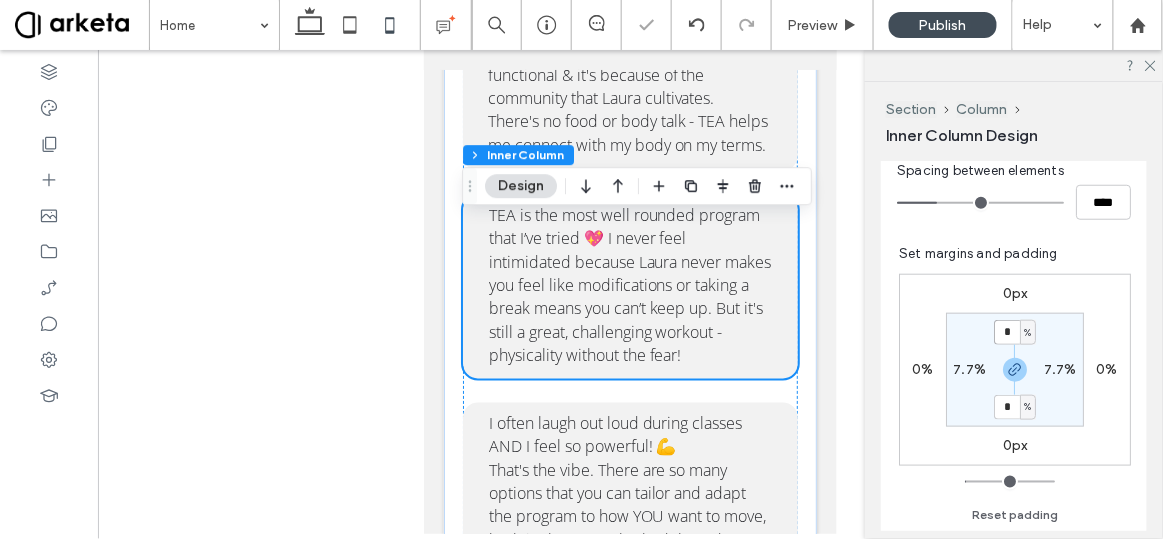 scroll, scrollTop: 4210, scrollLeft: 0, axis: vertical 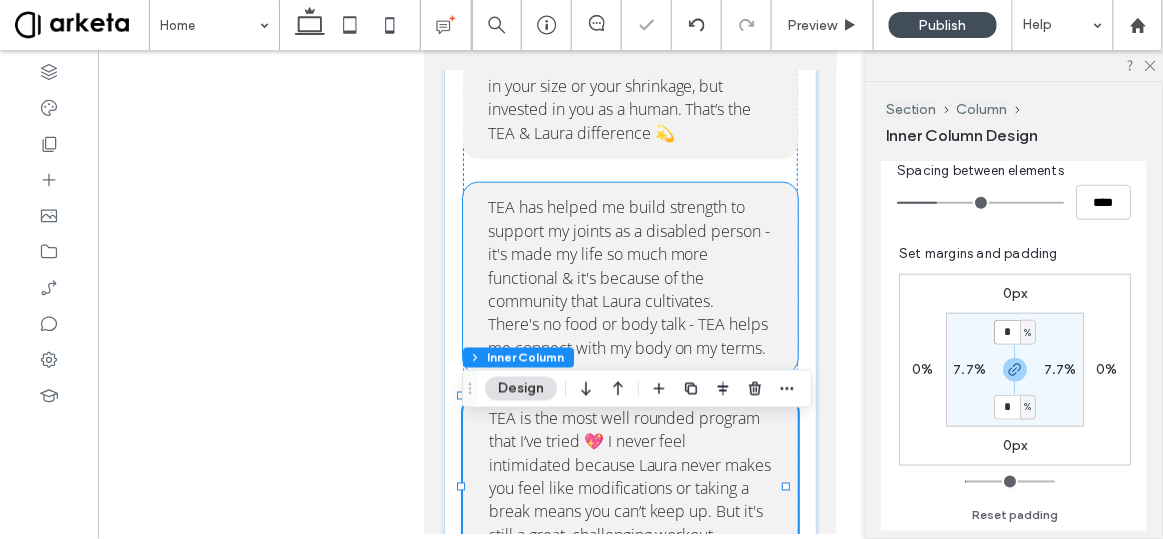 click on "TEA has helped me build strength to support my joints as a disabled person - it's made my life so much more functional & it's because of the community that Laura cultivates. 🫶 There's no food or body talk - TEA helps me connect with my body on my terms." at bounding box center (630, 277) 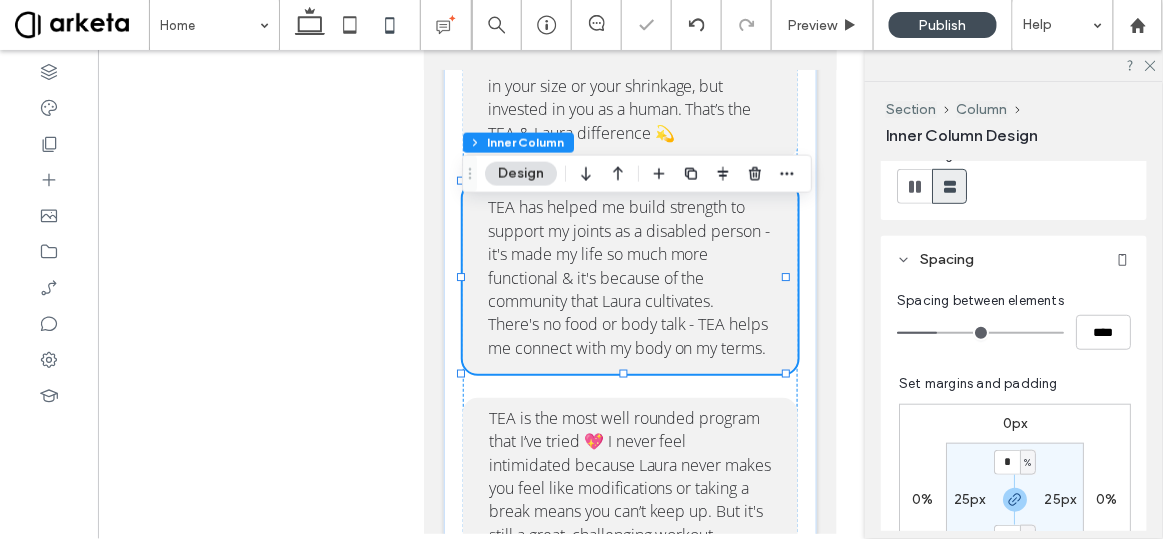 scroll, scrollTop: 408, scrollLeft: 0, axis: vertical 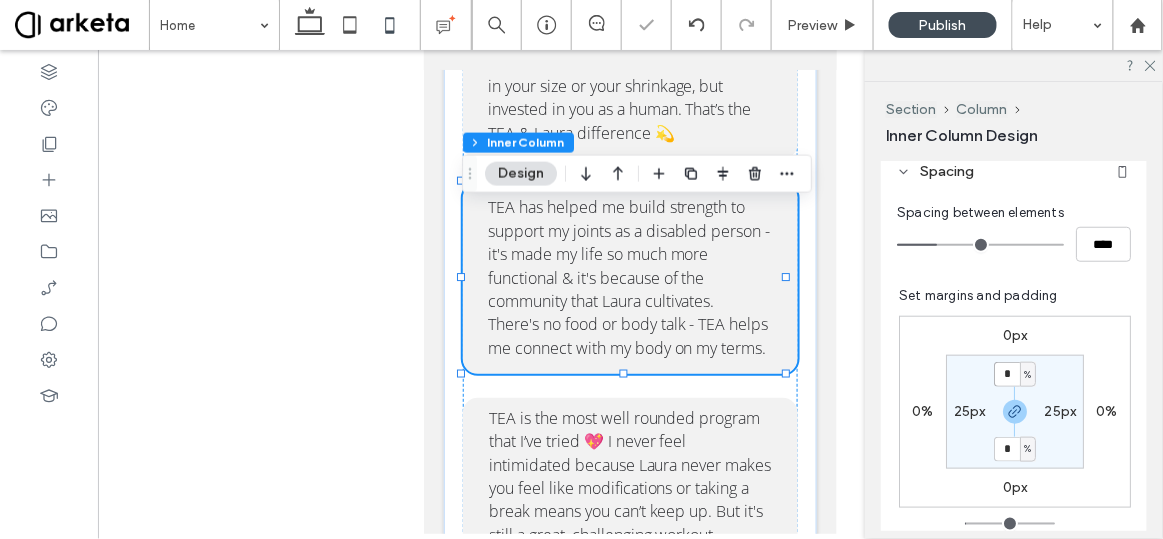 click on "*" at bounding box center (1007, 374) 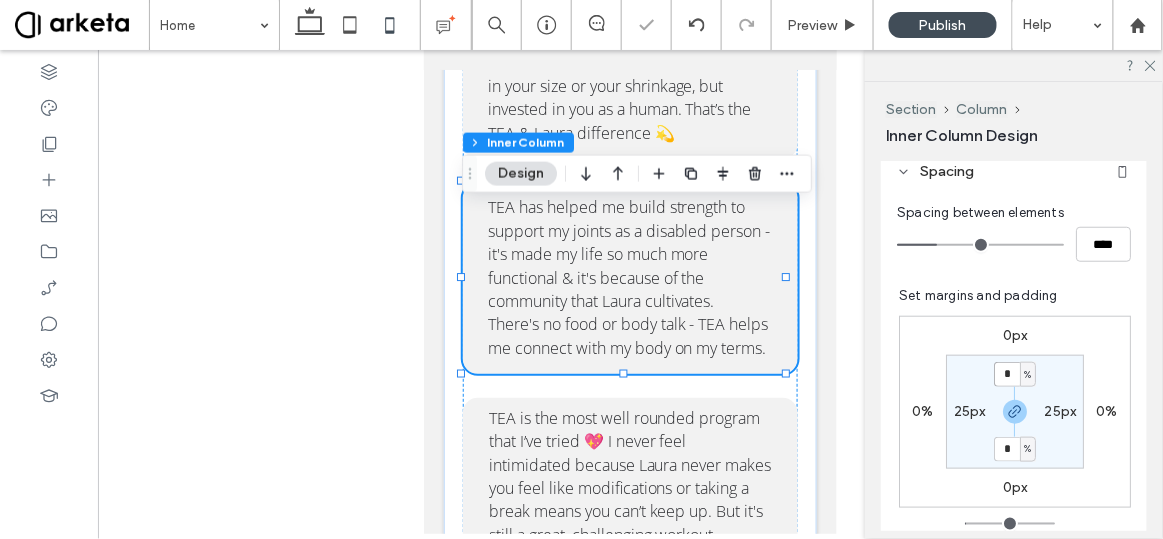type on "*" 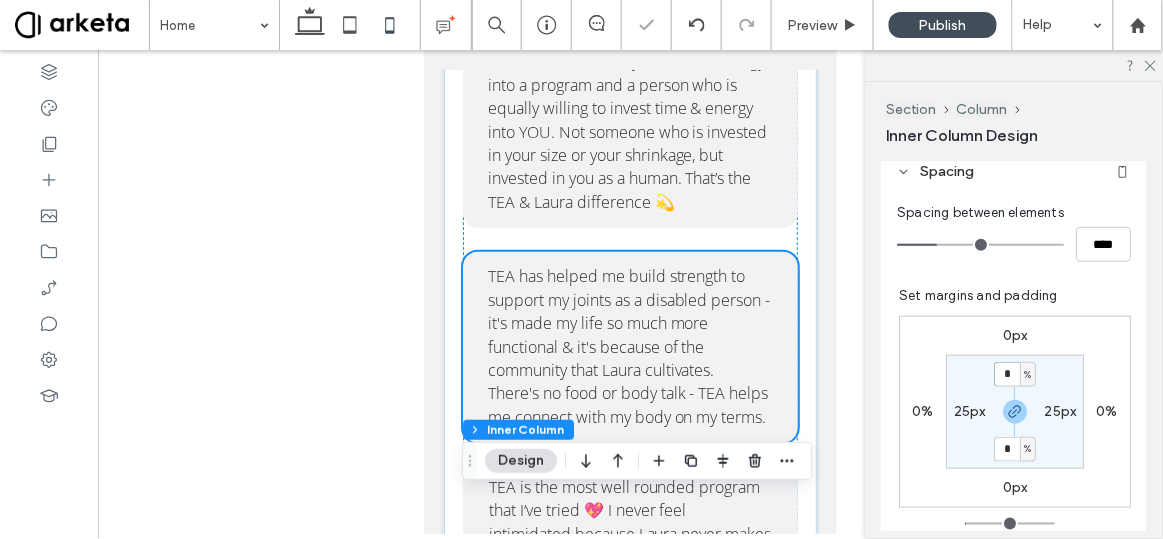 scroll, scrollTop: 3923, scrollLeft: 0, axis: vertical 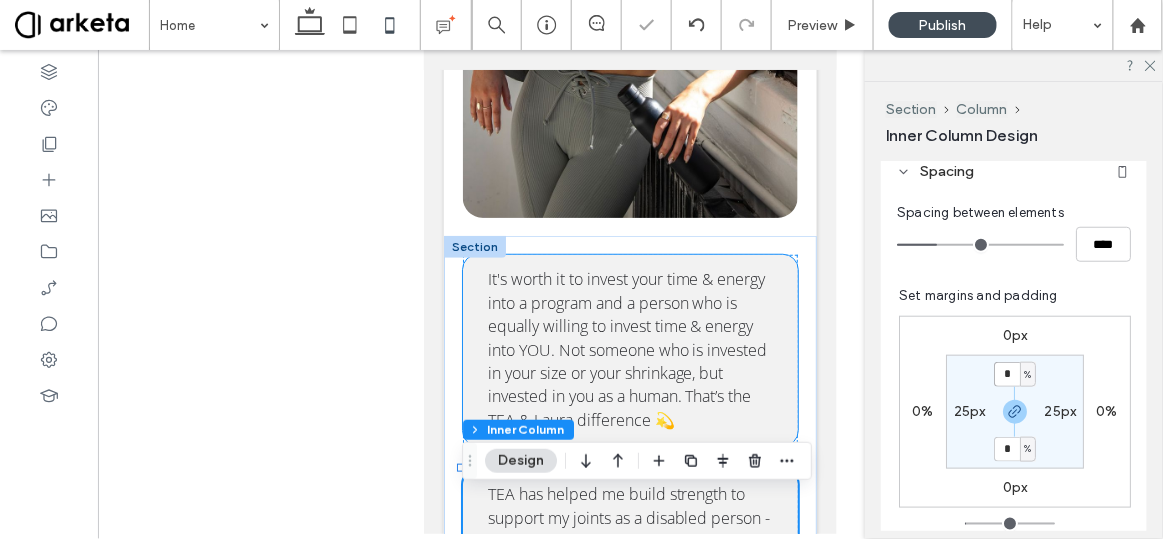 click on "It's worth it to invest your time & energy into a program and a person who is equally willing to invest time & energy into YOU. Not someone who is invested in your size or your shrinkage, but invested in you as a human. That’s the TEA & Laura difference 💫" at bounding box center (630, 349) 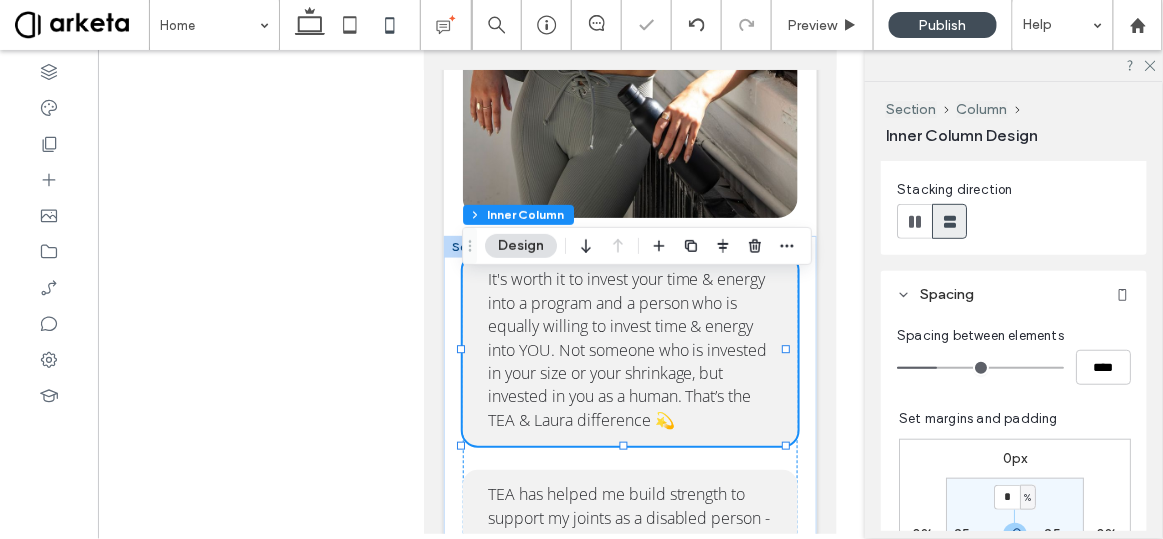 scroll, scrollTop: 466, scrollLeft: 0, axis: vertical 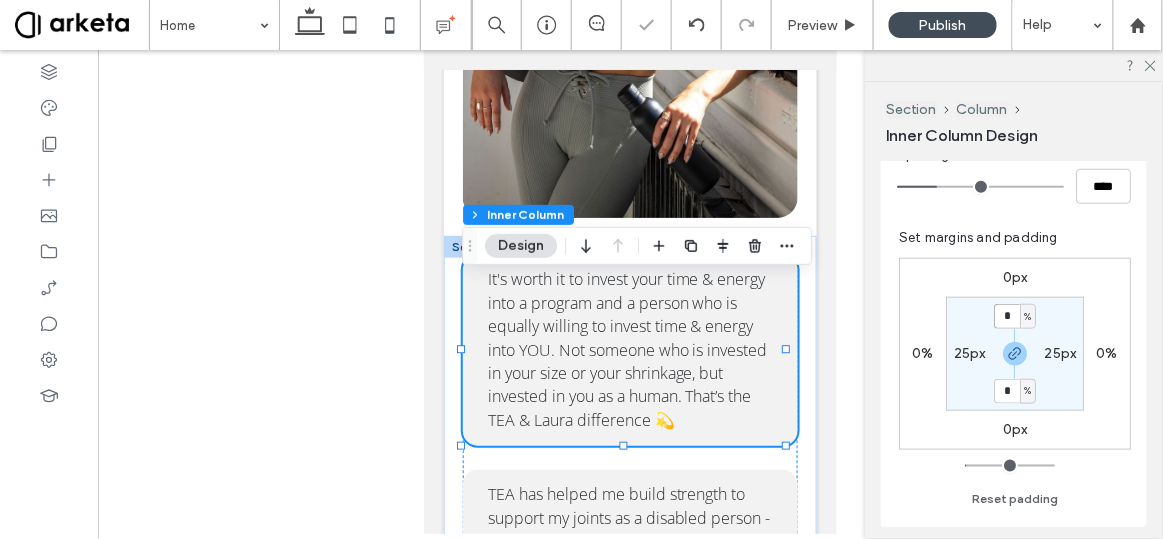 click on "*" at bounding box center [1007, 316] 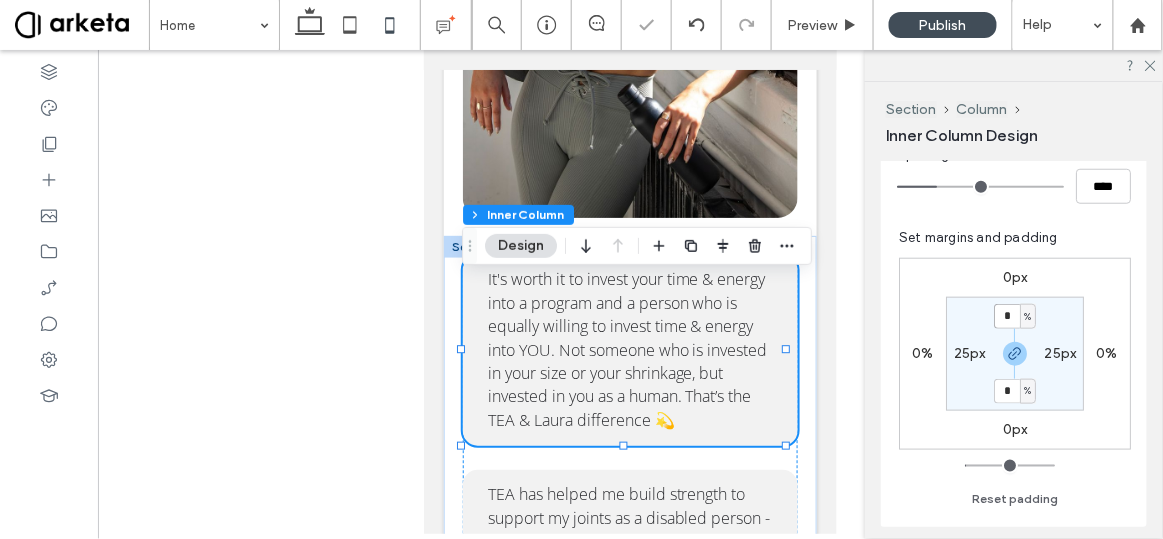type on "*" 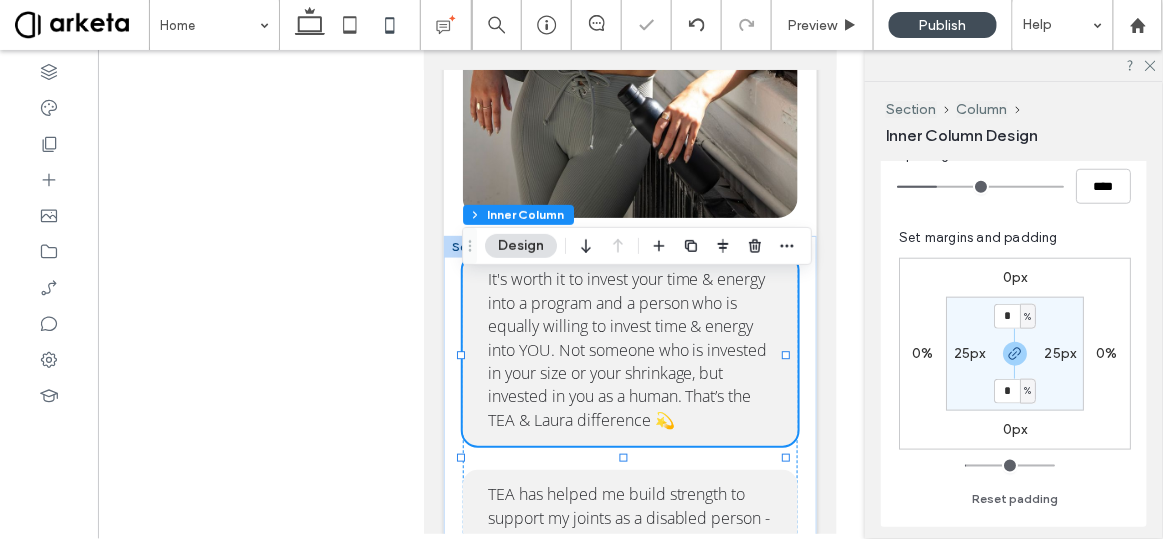 click on "25px" at bounding box center [970, 353] 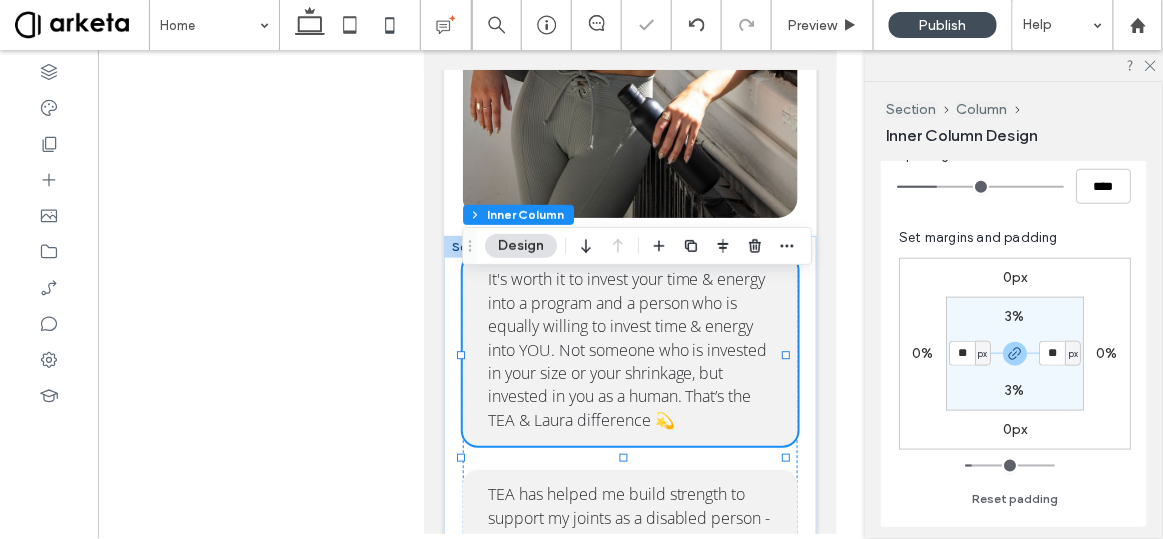 click on "px" at bounding box center (982, 354) 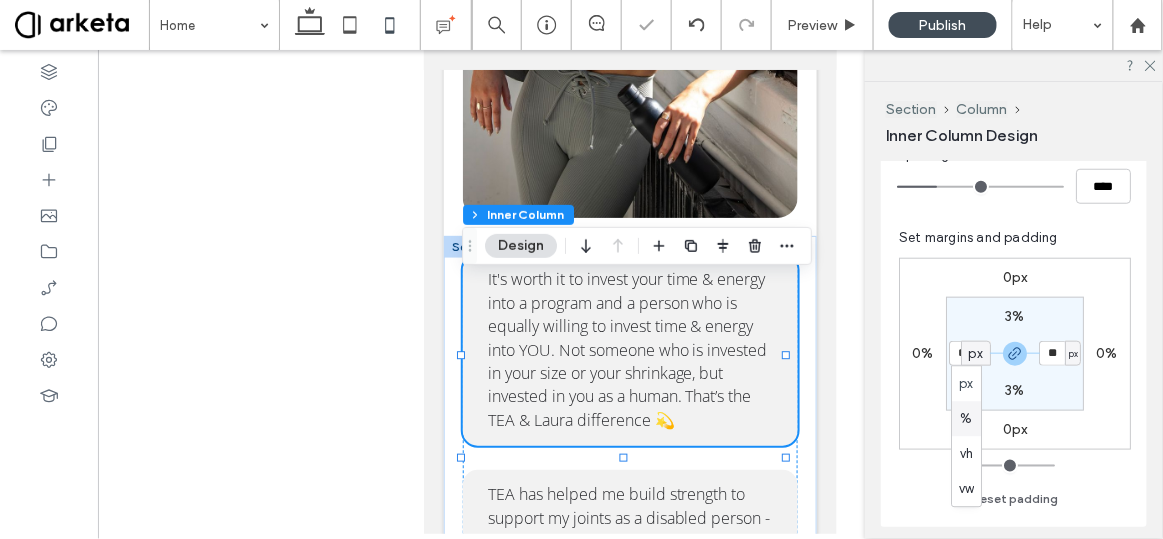 click on "%" at bounding box center [967, 418] 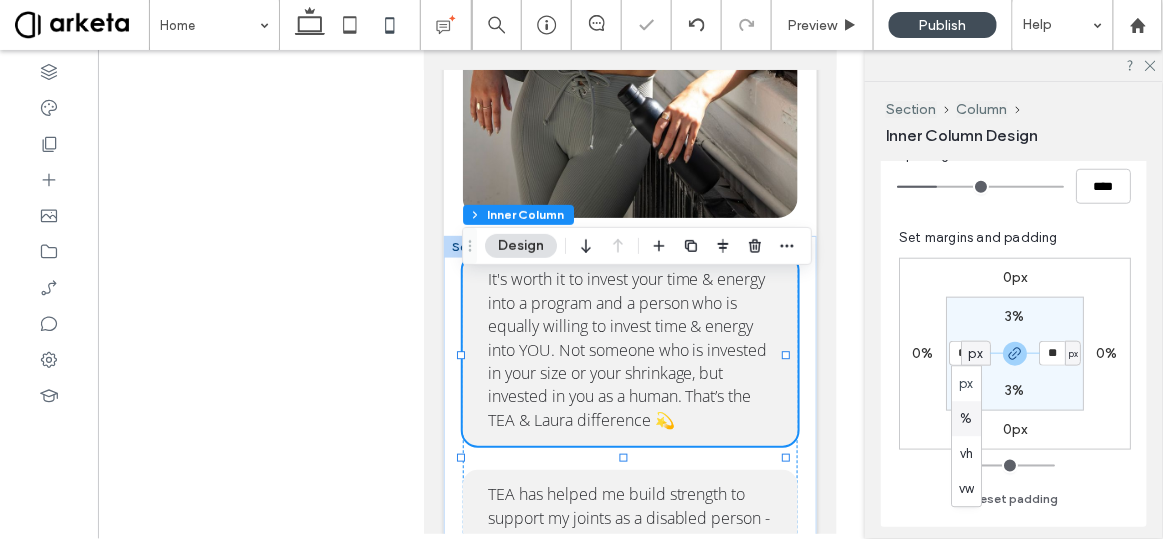 type on "*" 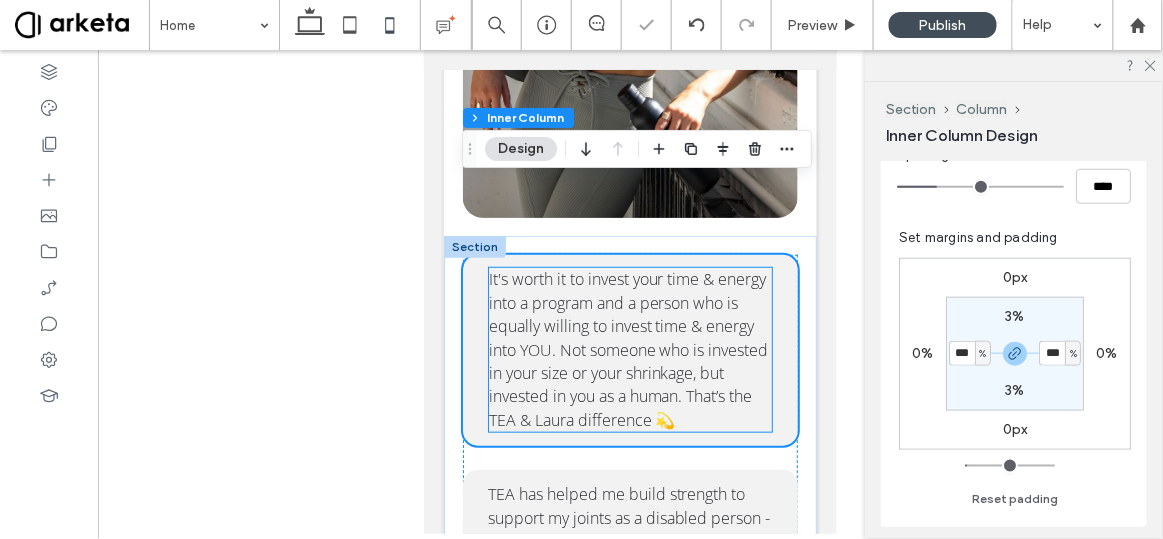 scroll, scrollTop: 4206, scrollLeft: 0, axis: vertical 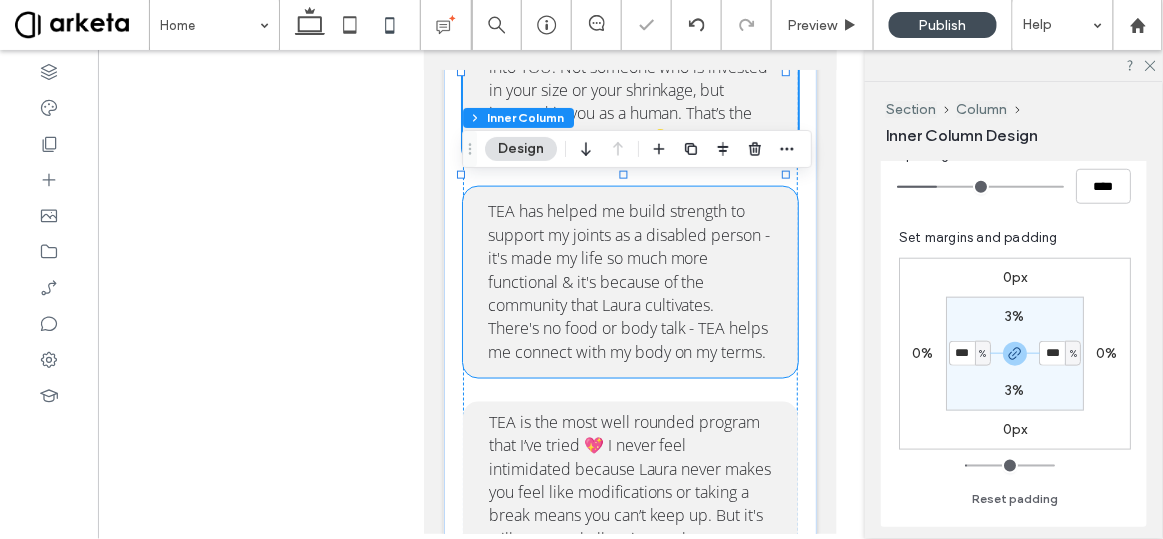 click on "TEA has helped me build strength to support my joints as a disabled person - it's made my life so much more functional & it's because of the community that Laura cultivates. 🫶 There's no food or body talk - TEA helps me connect with my body on my terms." at bounding box center [630, 281] 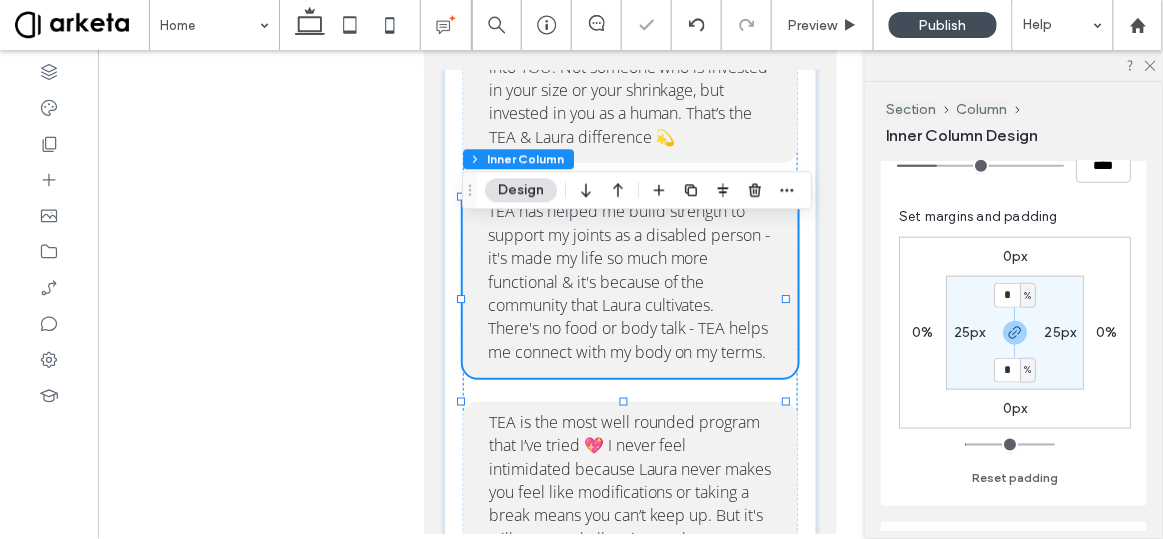 scroll, scrollTop: 594, scrollLeft: 0, axis: vertical 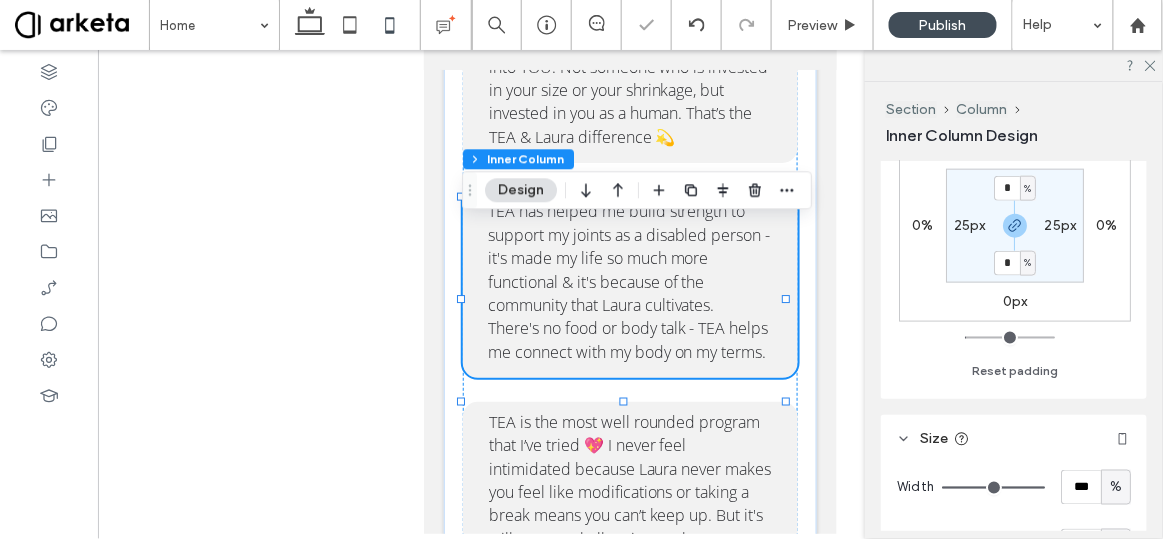 click on "25px" at bounding box center [970, 225] 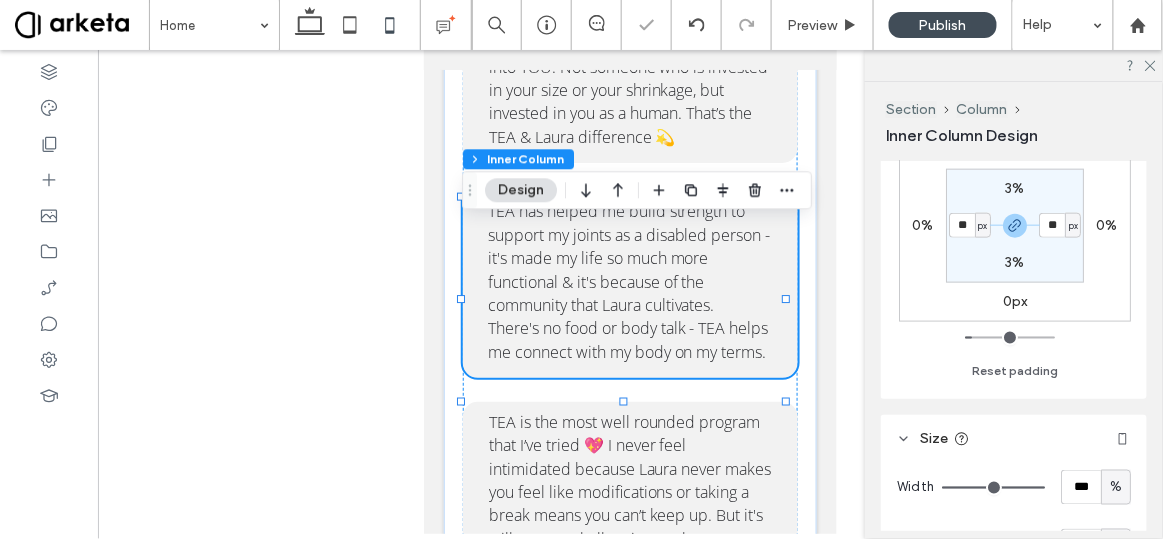 click on "px" at bounding box center (983, 225) 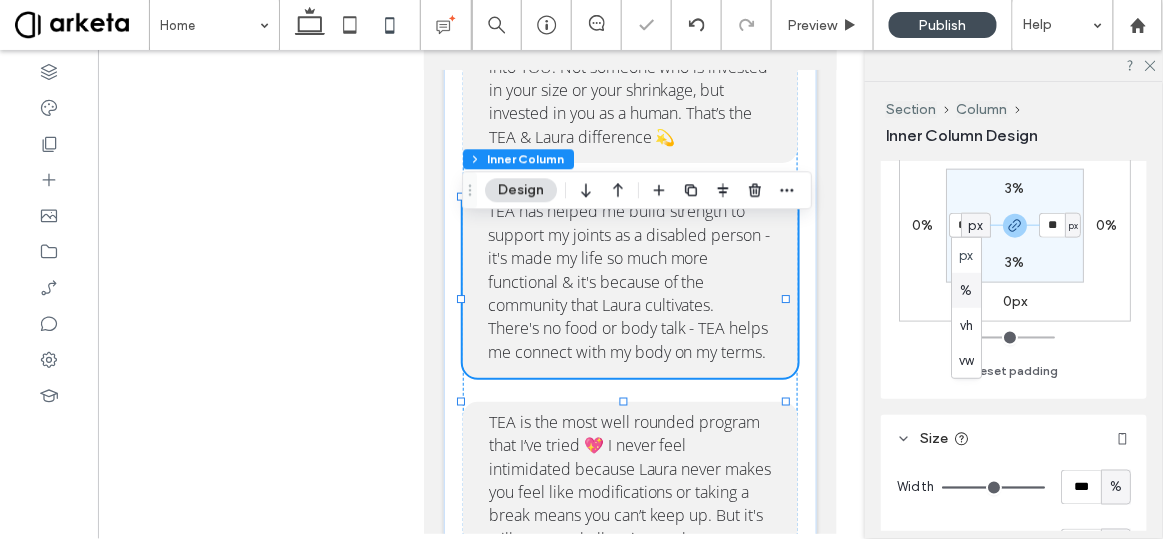 click on "%" at bounding box center (967, 290) 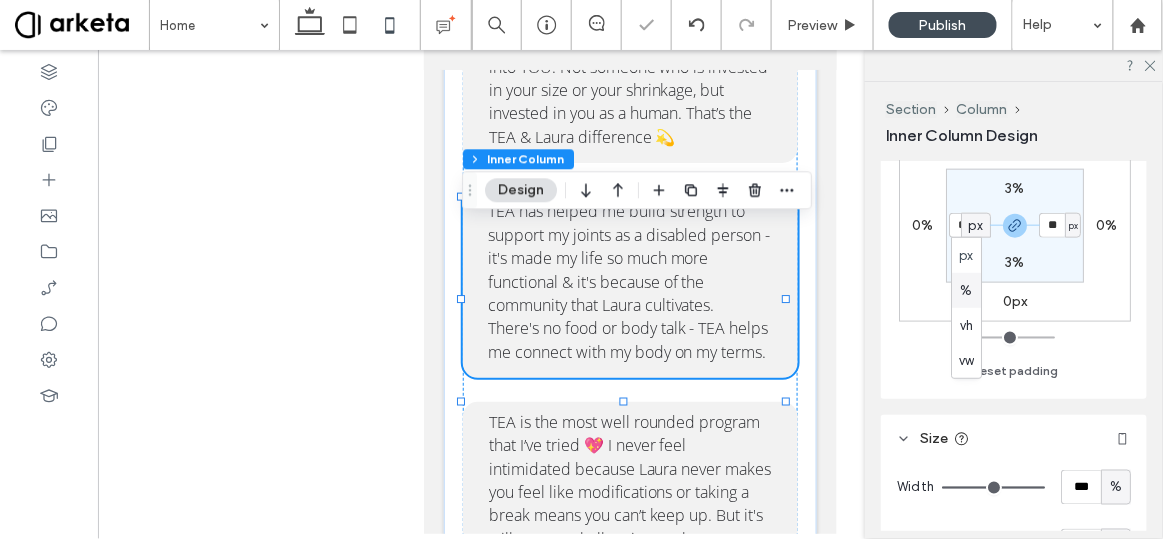 type on "*" 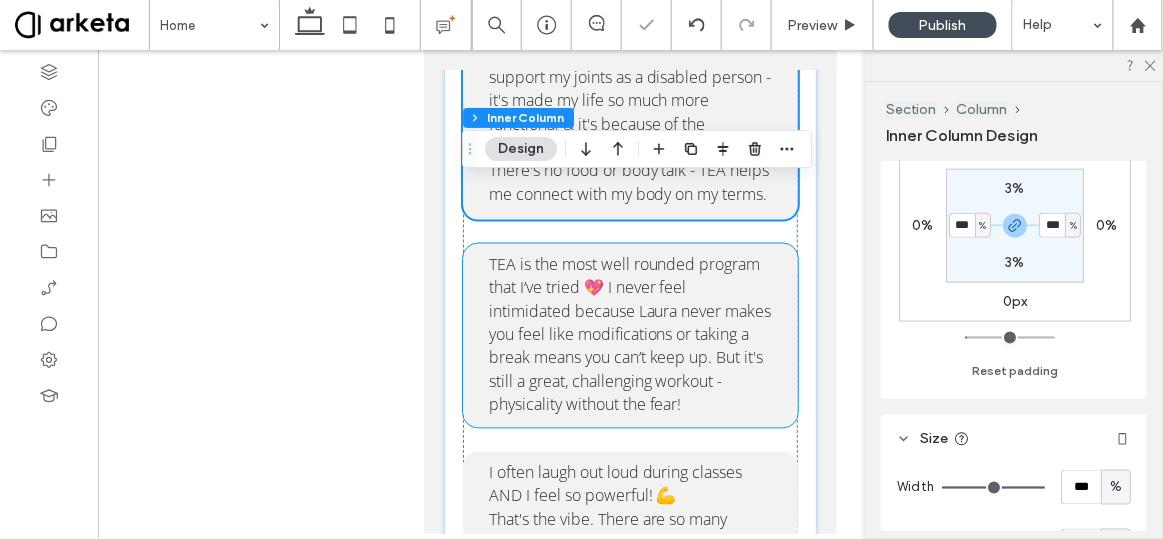 scroll, scrollTop: 4413, scrollLeft: 0, axis: vertical 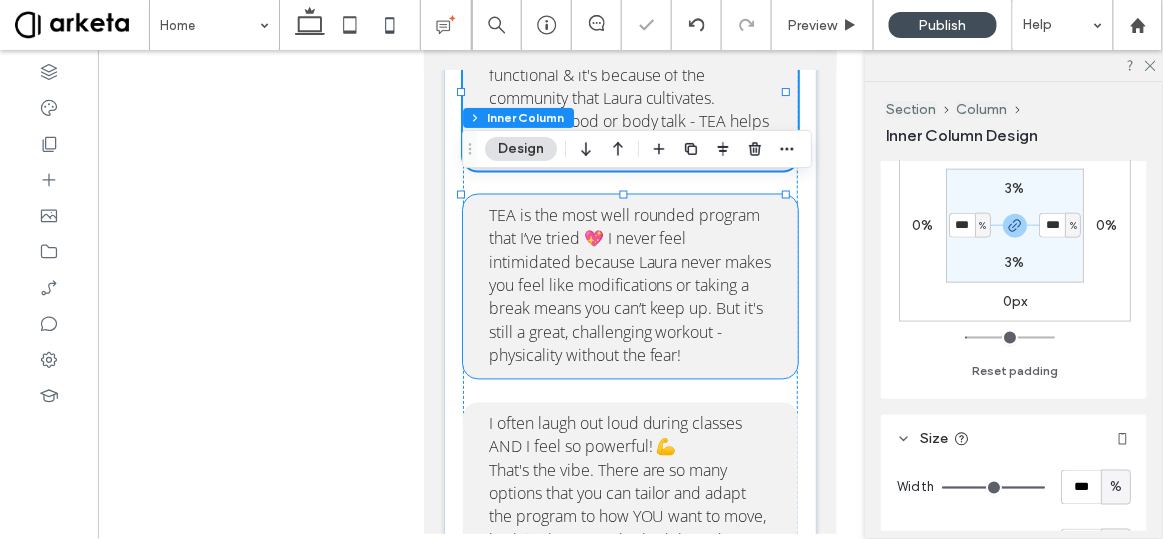 click on "TEA is the most well rounded program that I’ve tried 💖 I never feel intimidated because Laura never makes you feel like modifications or taking a break means you can’t keep up. But it's still a great, challenging workout - physicality without the fear!" at bounding box center [629, 285] 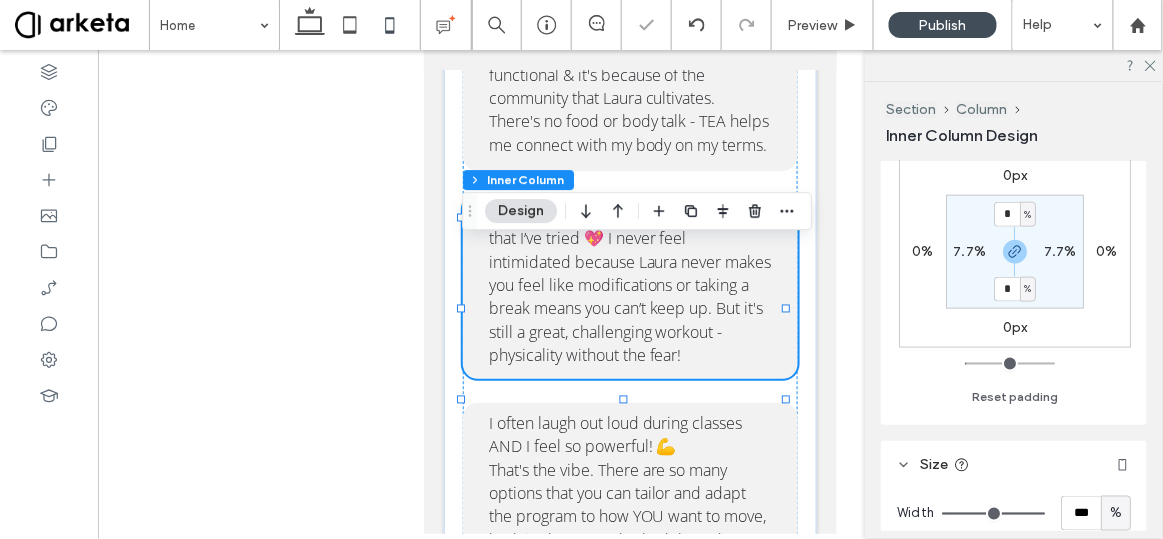 scroll, scrollTop: 591, scrollLeft: 0, axis: vertical 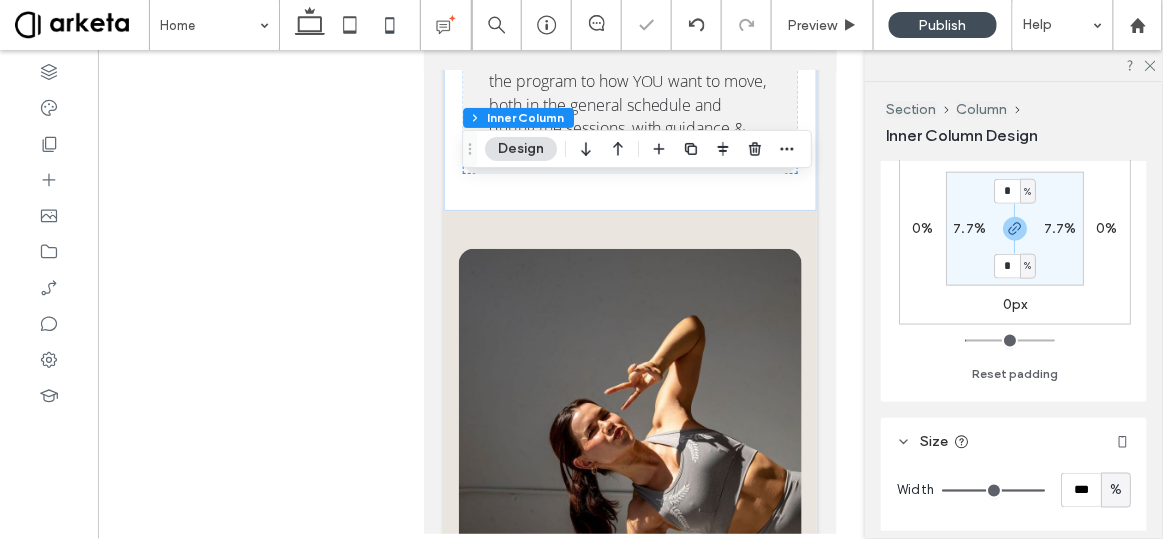 click on "* % 7.7% * % 7.7%" at bounding box center (1015, 229) 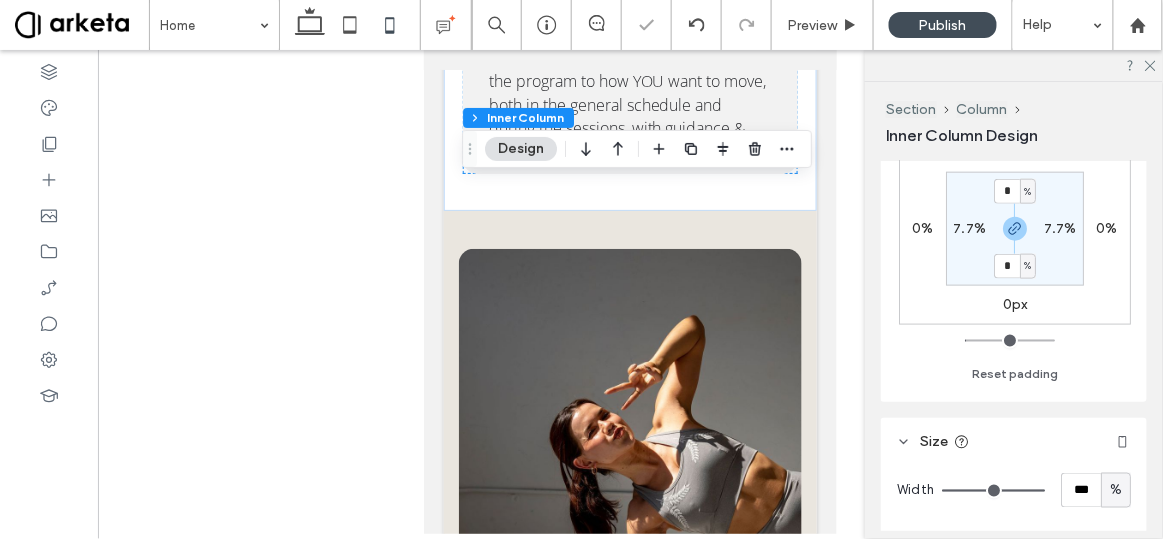 type on "*" 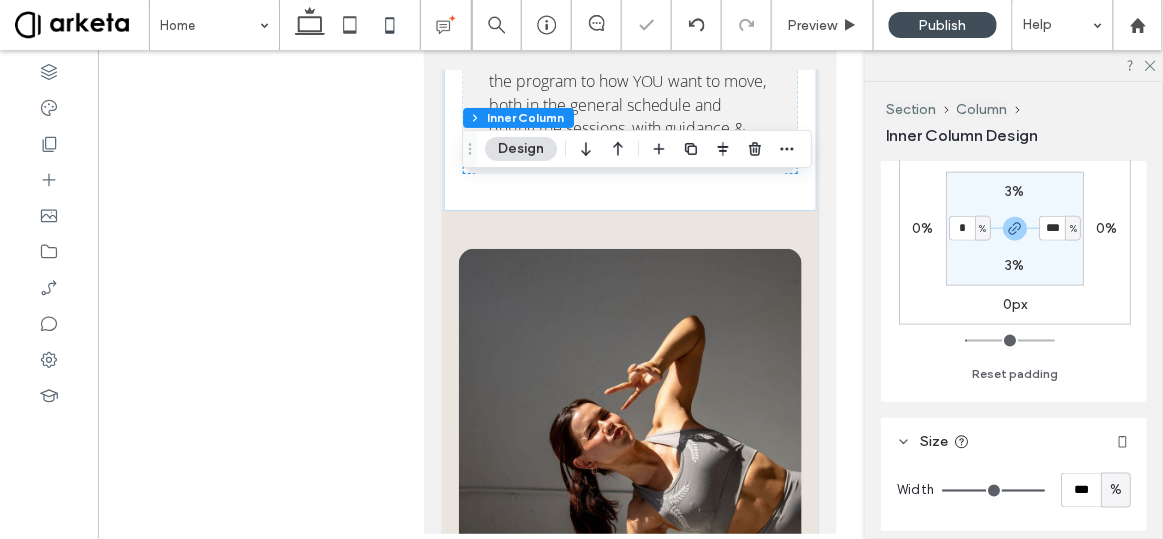 type on "*" 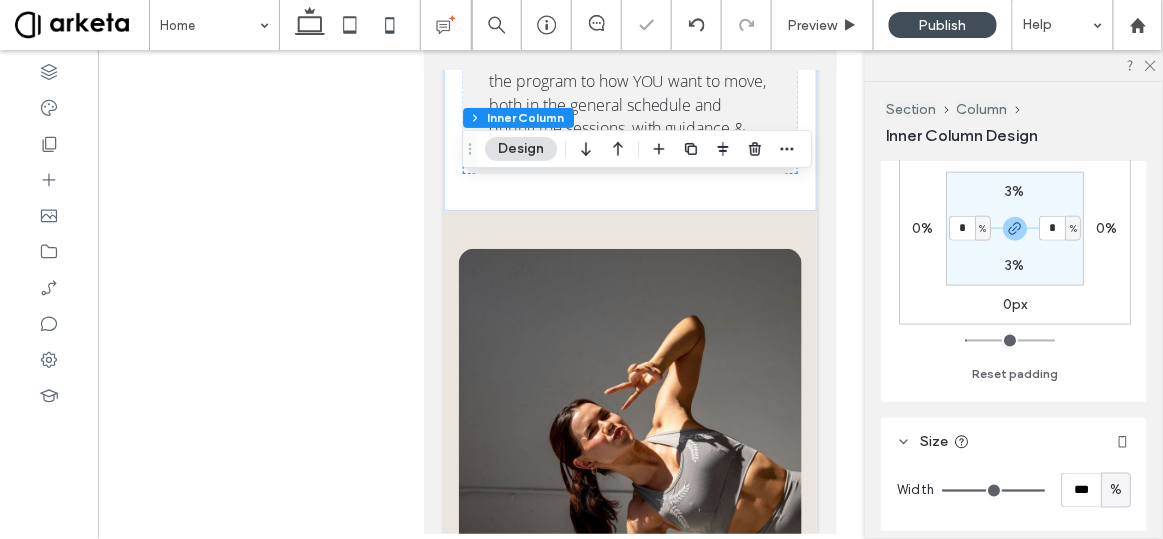 type on "*" 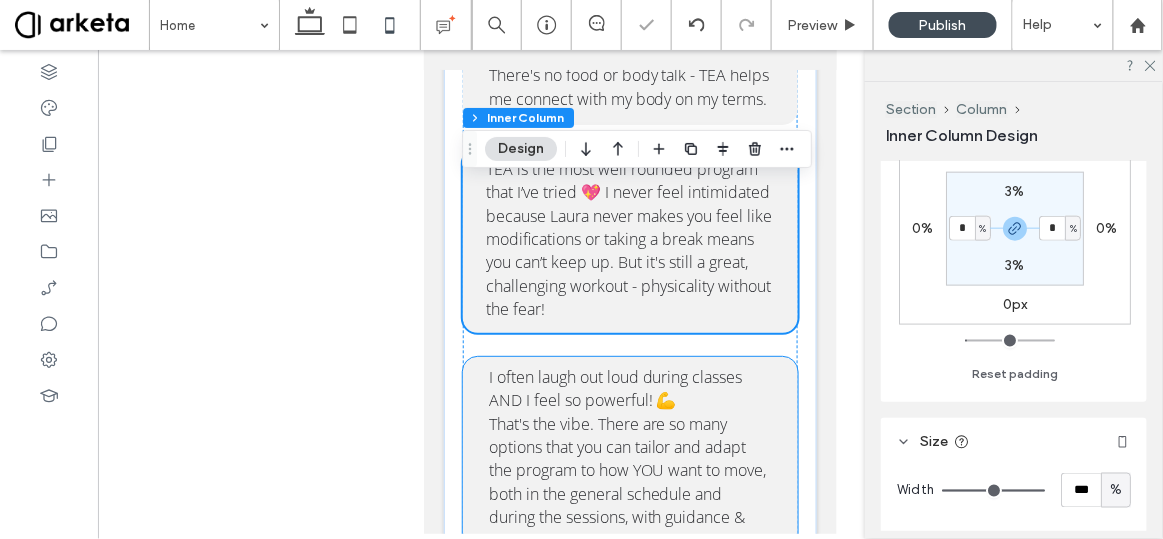scroll, scrollTop: 4393, scrollLeft: 0, axis: vertical 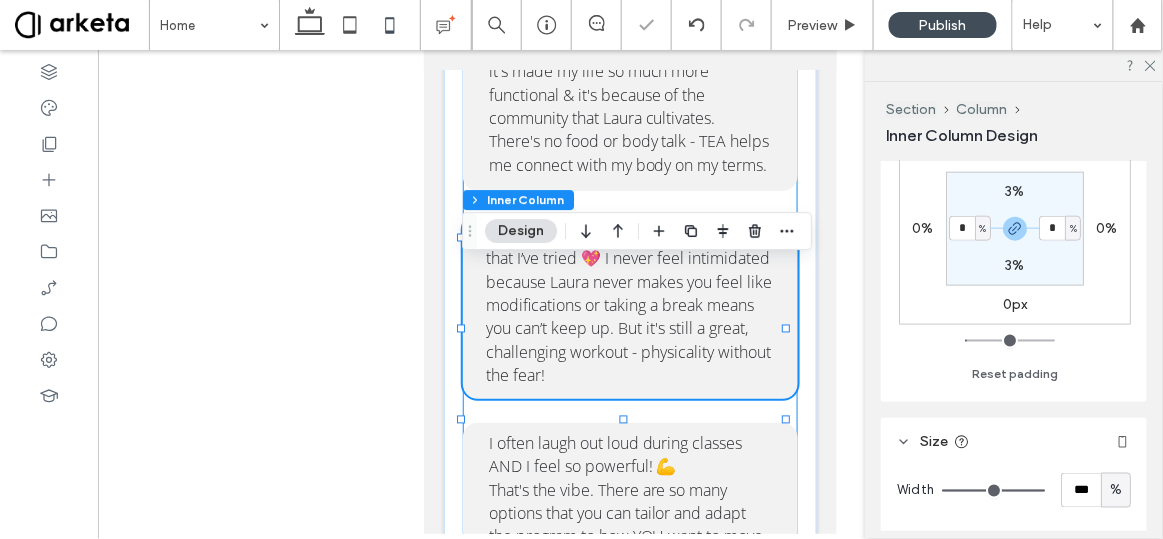 click on "It's worth it to invest your time & energy into a program and a person who is equally willing to invest time & energy into YOU. Not someone who is invested in your size or your shrinkage, but invested in you as a human. That’s the TEA & Laura difference 💫
TEA has helped me build strength to support my joints as a disabled person - it's made my life so much more functional & it's because of the community that Laura cultivates. 🫶 There's no food or body talk - TEA helps me connect with my body on my terms.
TEA is the most well rounded program that I’ve tried 💖 I never feel intimidated because Laura never makes you feel like modifications or taking a break means you can’t keep up. But it's still a great, challenging workout - physicality without the fear!
I often laugh out loud during classes AND I feel so powerful! 💪" at bounding box center [630, 206] 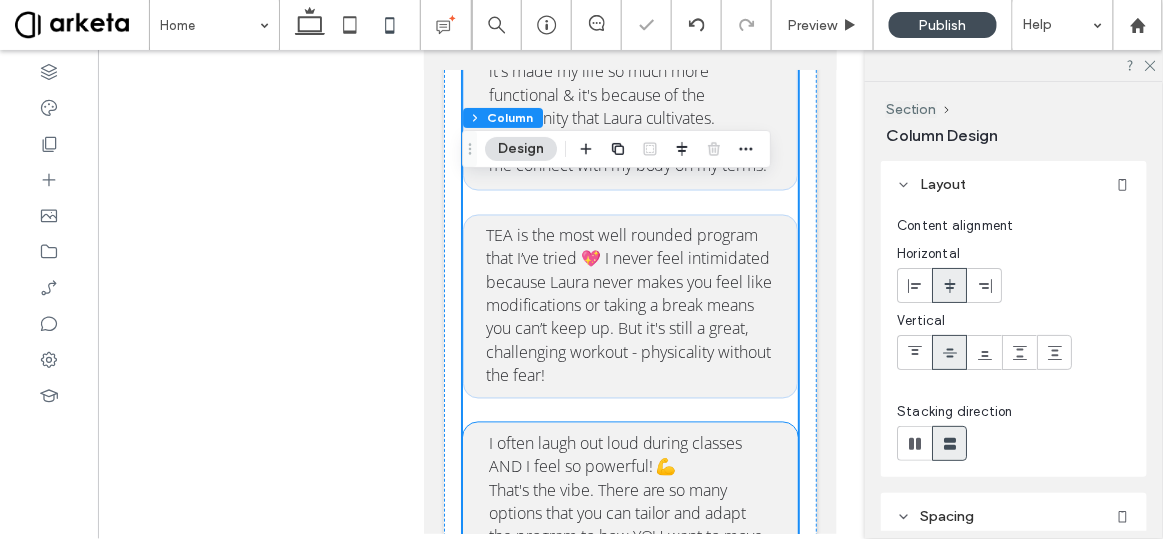 click on "I often laugh out loud during classes AND I feel so powerful! 💪" at bounding box center [630, 455] 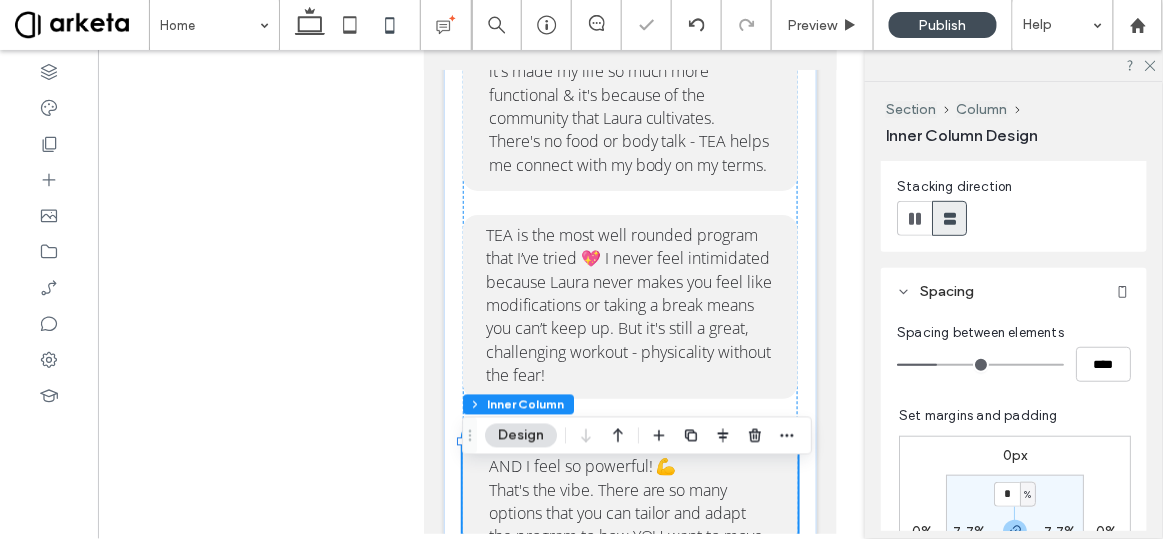 scroll, scrollTop: 486, scrollLeft: 0, axis: vertical 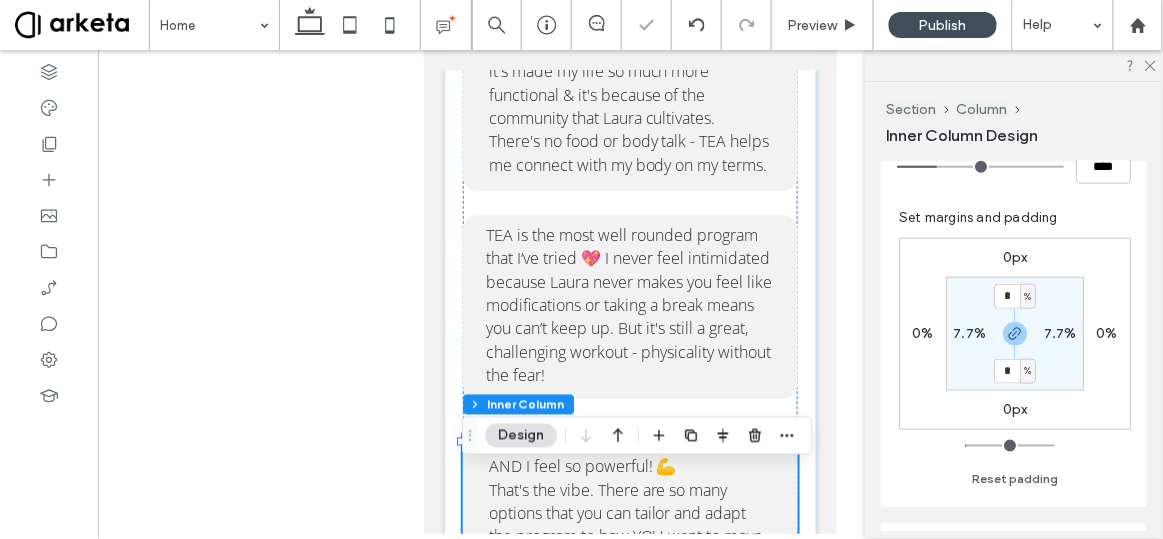 click on "7.7%" at bounding box center [969, 333] 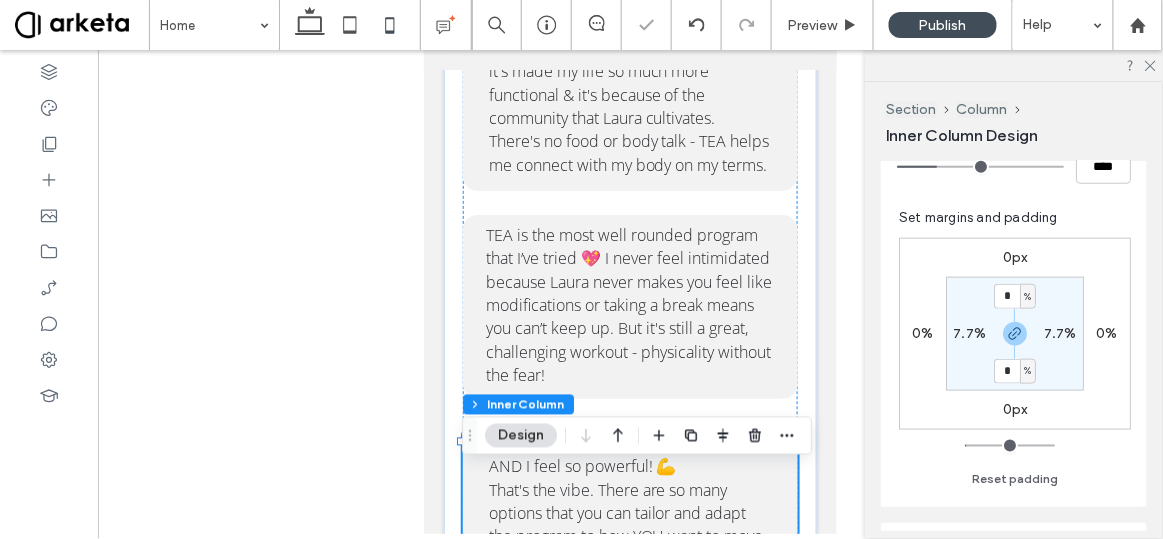 type on "*" 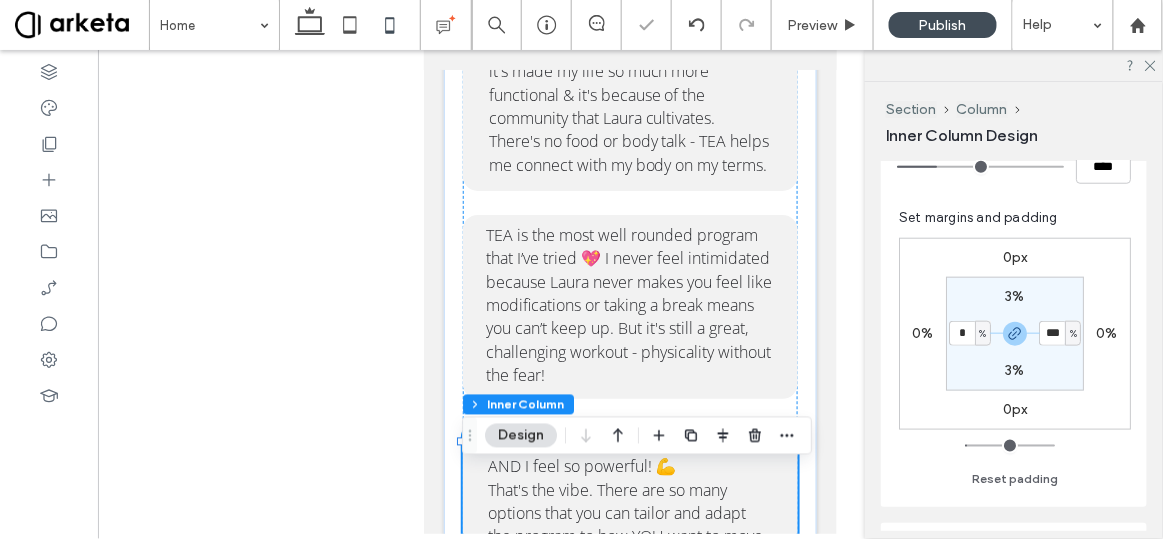 type on "*" 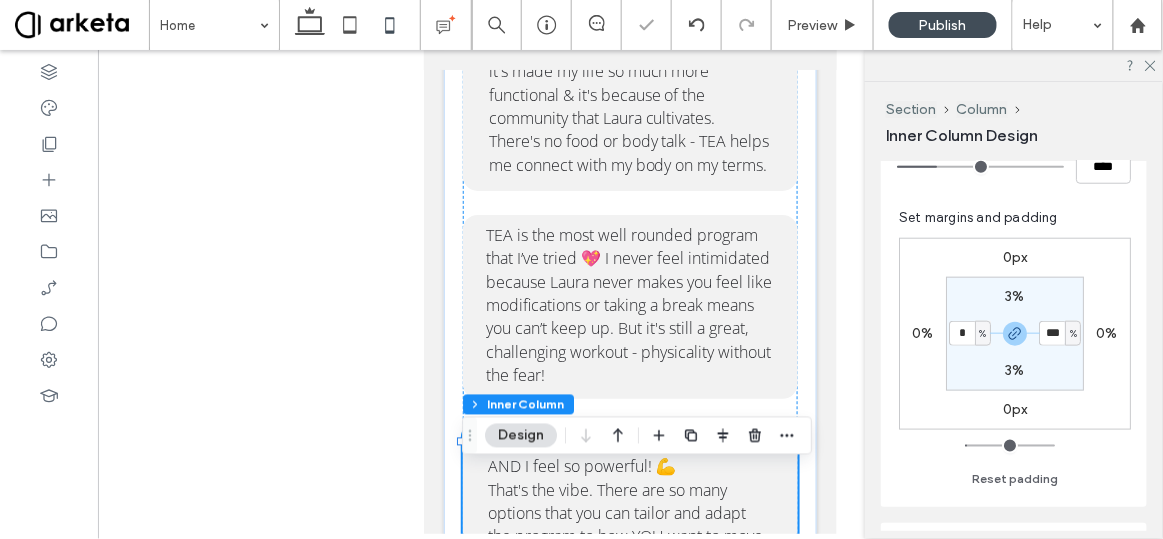 type on "*" 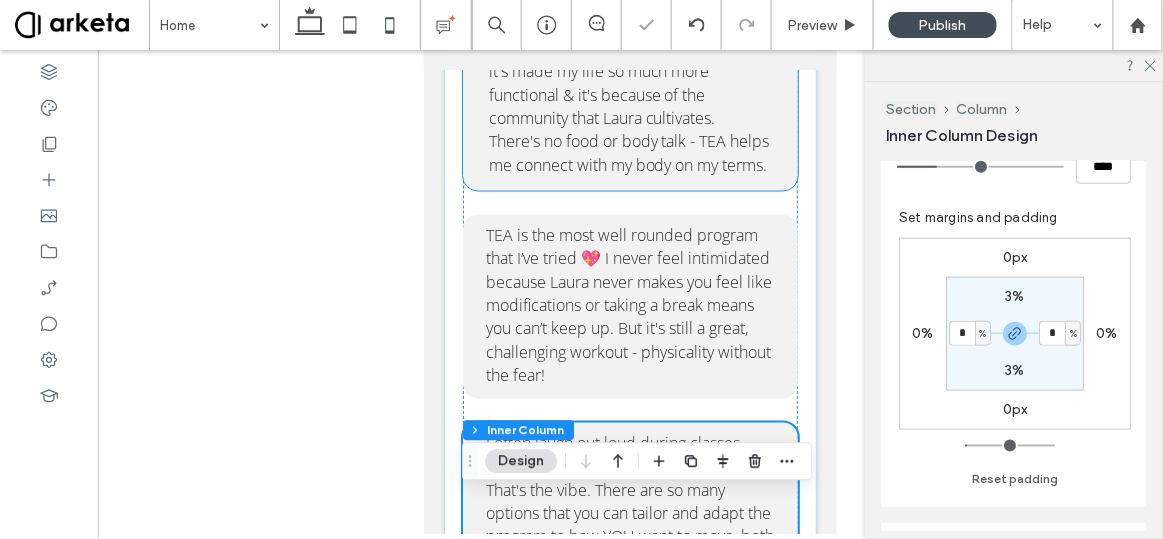 scroll, scrollTop: 4247, scrollLeft: 0, axis: vertical 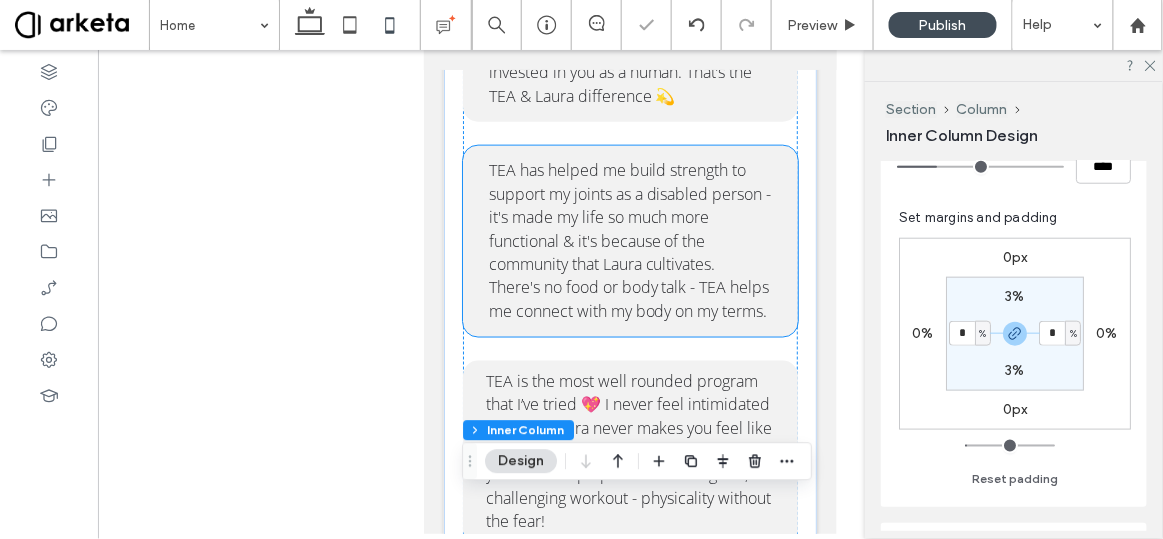 click on "TEA has helped me build strength to support my joints as a disabled person - it's made my life so much more functional & it's because of the community that Laura cultivates. 🫶 There's no food or body talk - TEA helps me connect with my body on my terms." at bounding box center [629, 239] 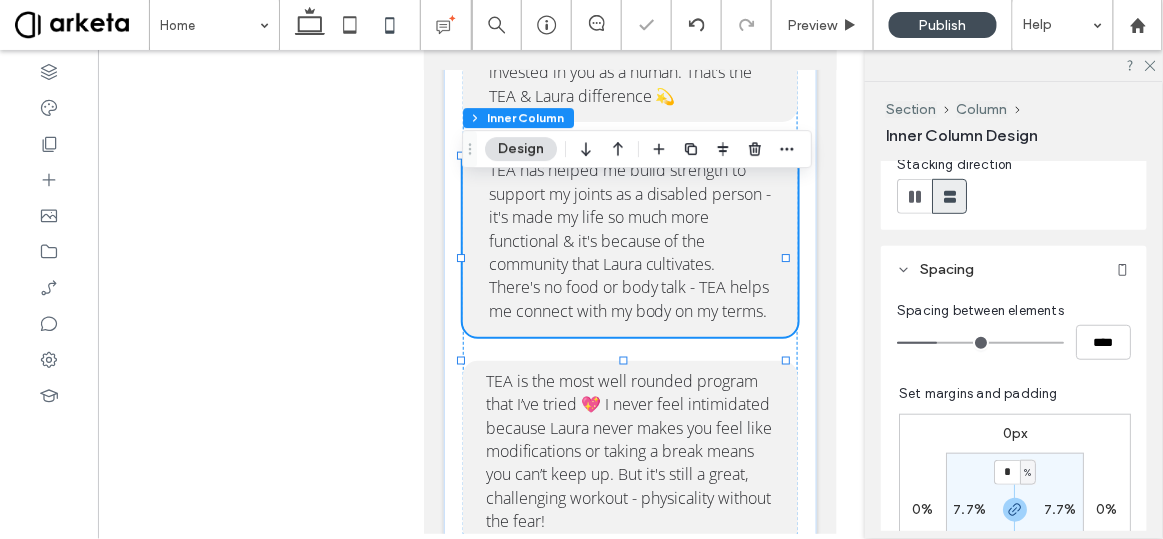 scroll, scrollTop: 478, scrollLeft: 0, axis: vertical 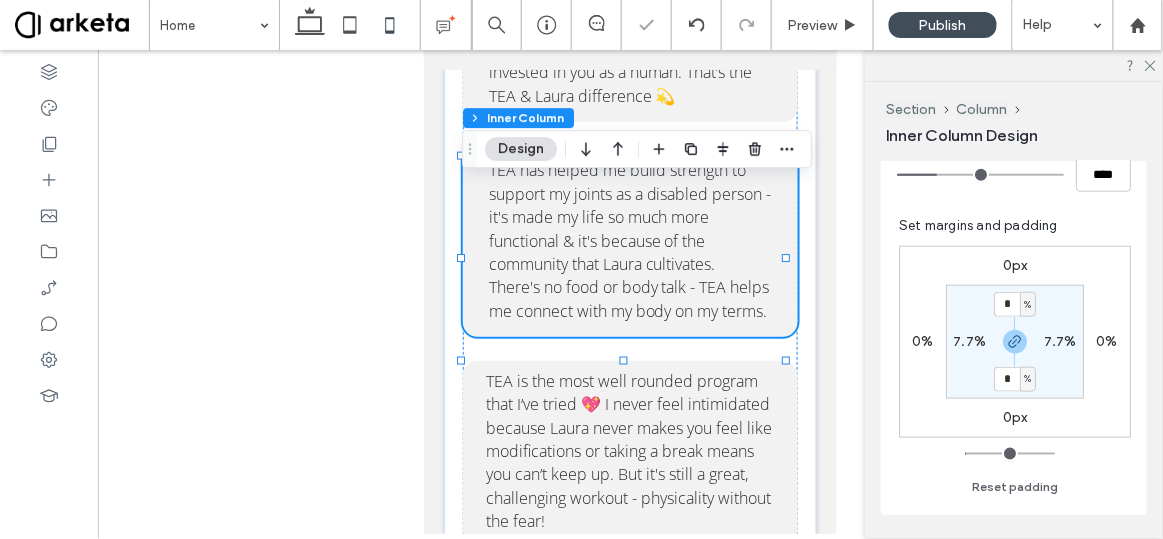 click on "7.7%" at bounding box center (969, 341) 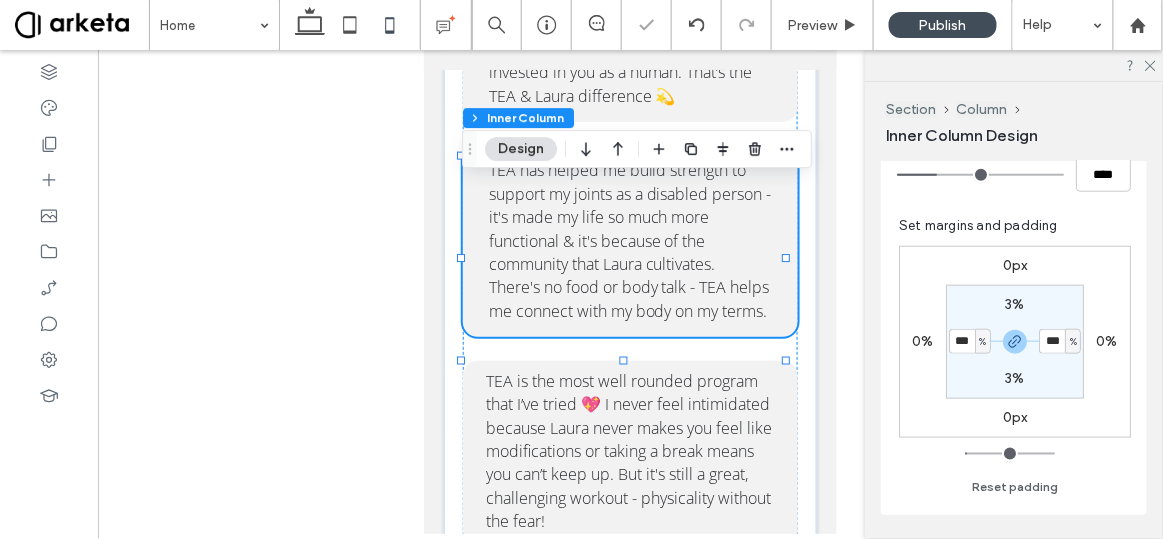 type on "*" 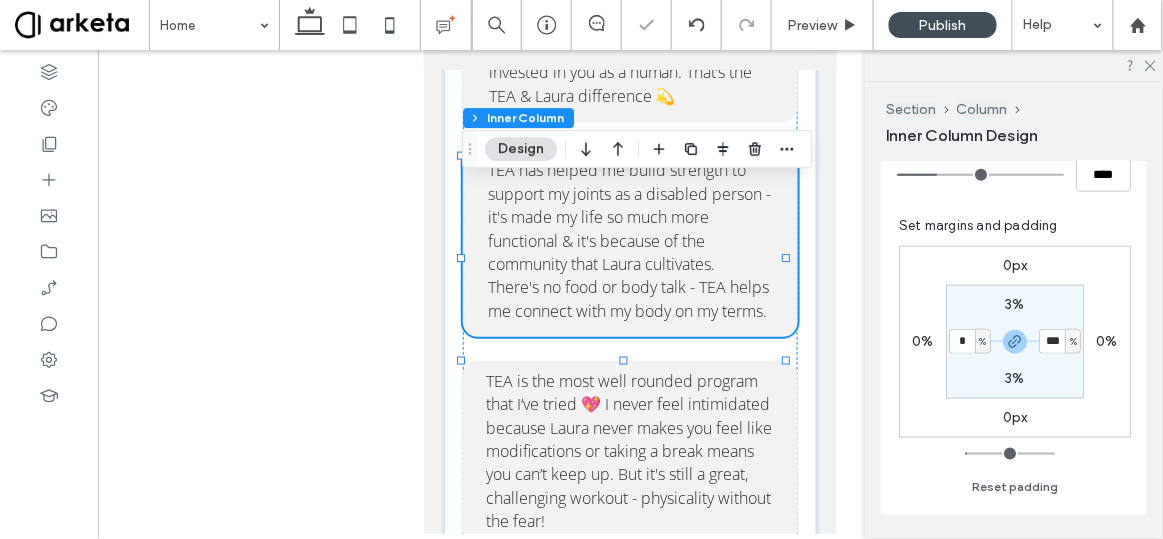 type on "*" 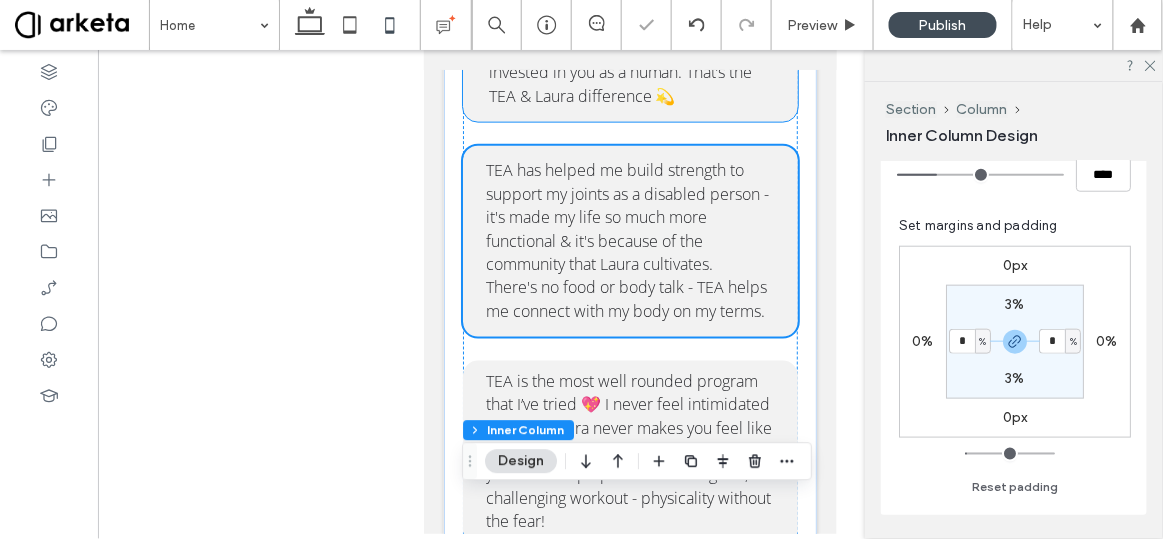 scroll, scrollTop: 3901, scrollLeft: 0, axis: vertical 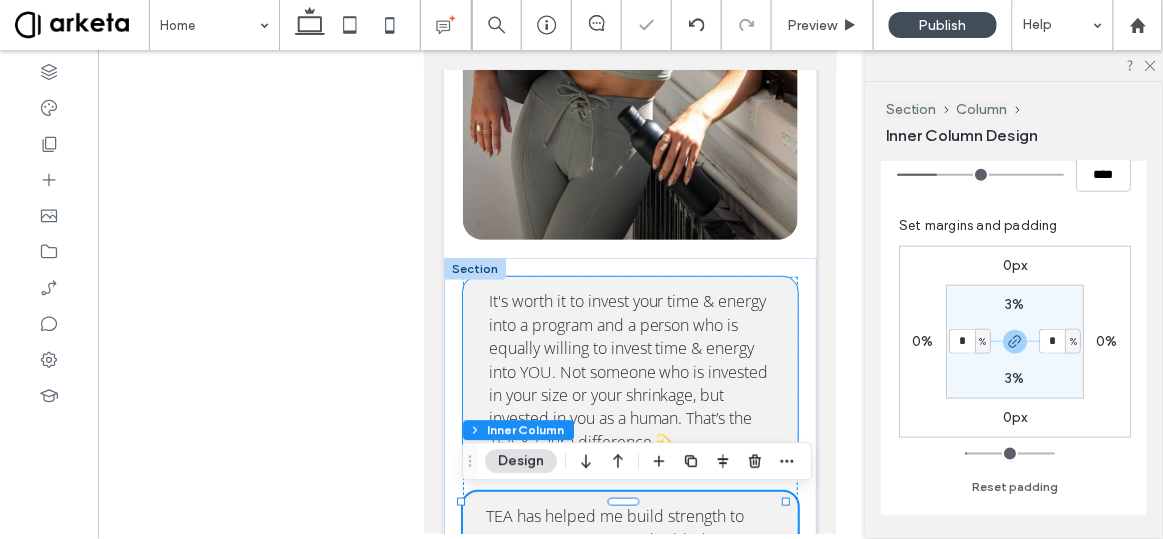 click on "It's worth it to invest your time & energy into a program and a person who is equally willing to invest time & energy into YOU. Not someone who is invested in your size or your shrinkage, but invested in you as a human. That’s the TEA & Laura difference 💫" at bounding box center [630, 371] 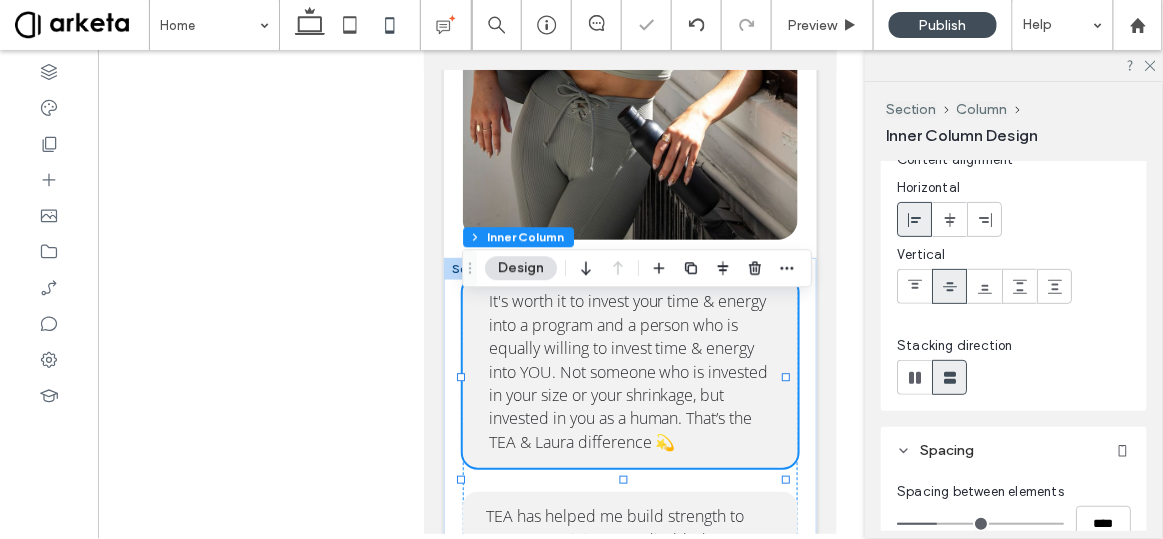 scroll, scrollTop: 319, scrollLeft: 0, axis: vertical 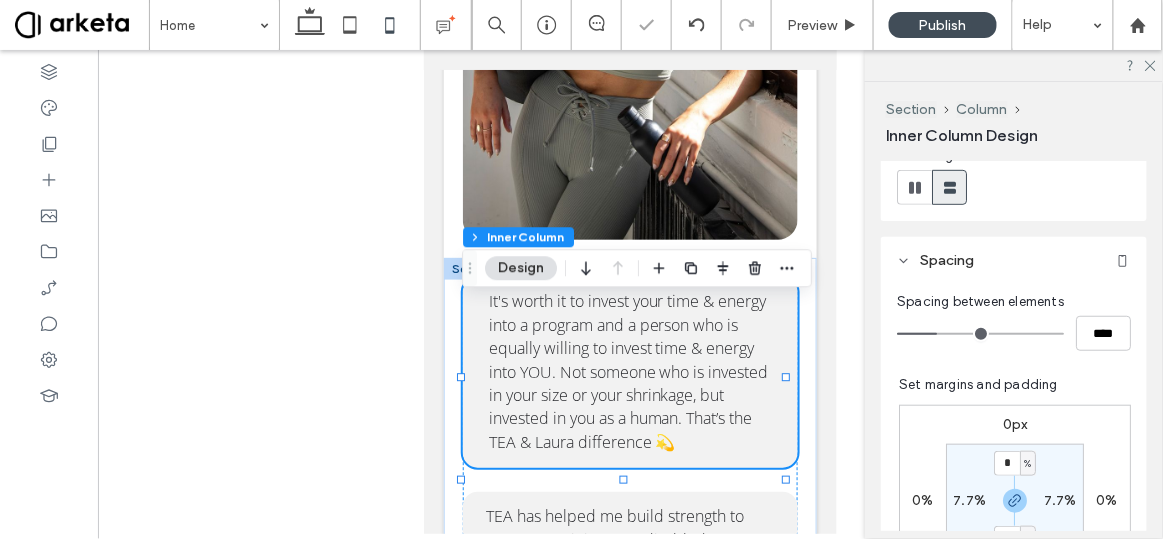 click on "7.7%" at bounding box center [969, 500] 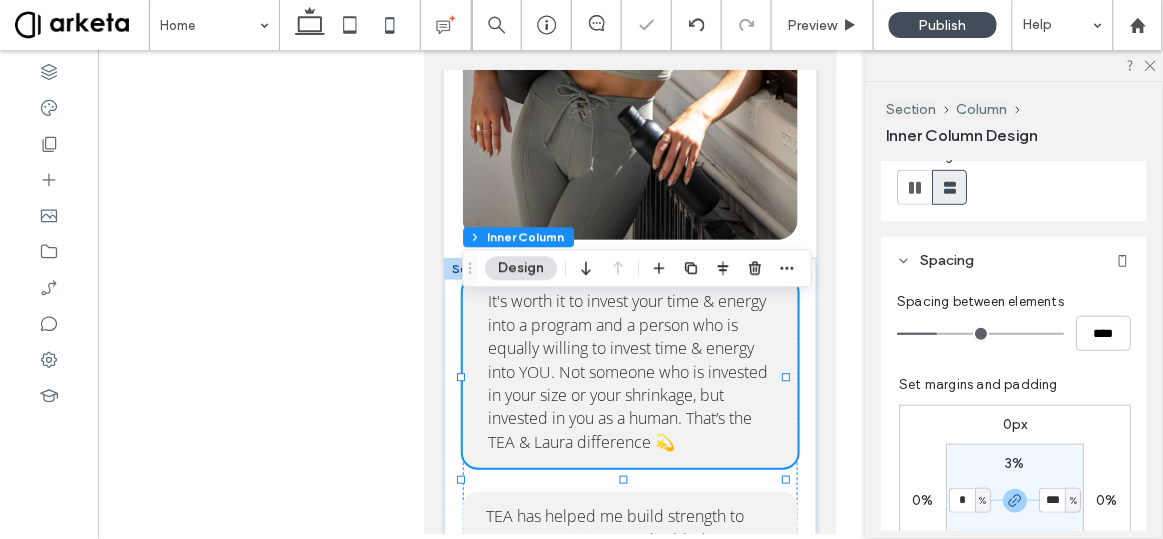 type on "*" 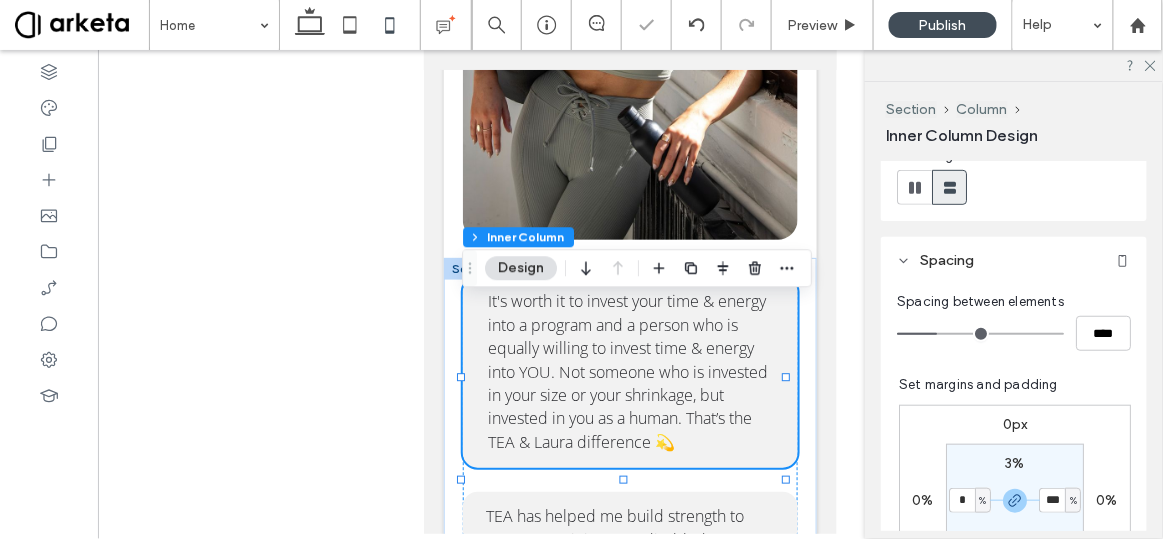 type on "*" 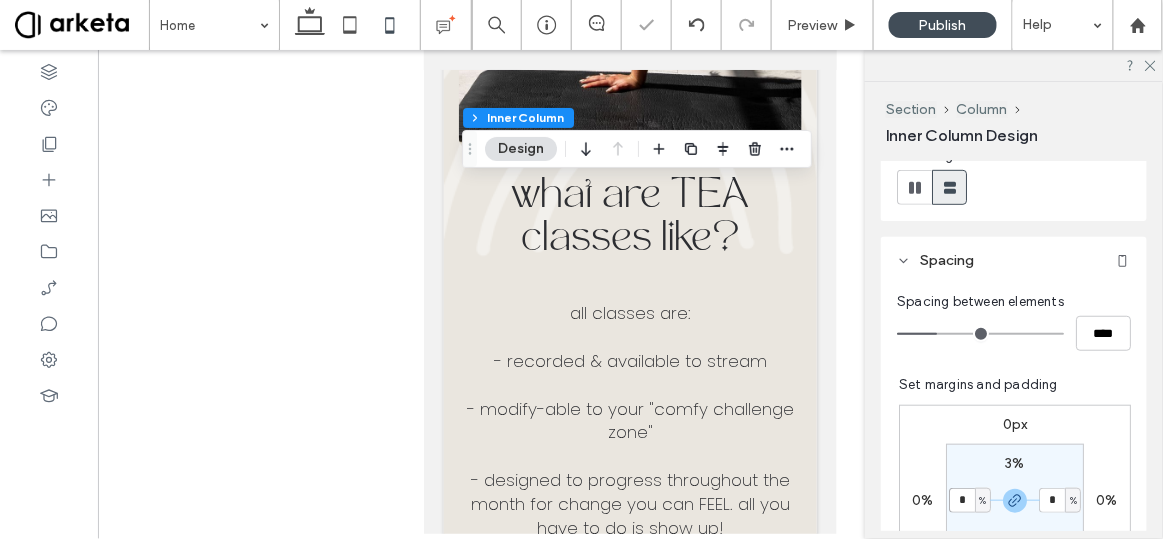scroll, scrollTop: 5461, scrollLeft: 0, axis: vertical 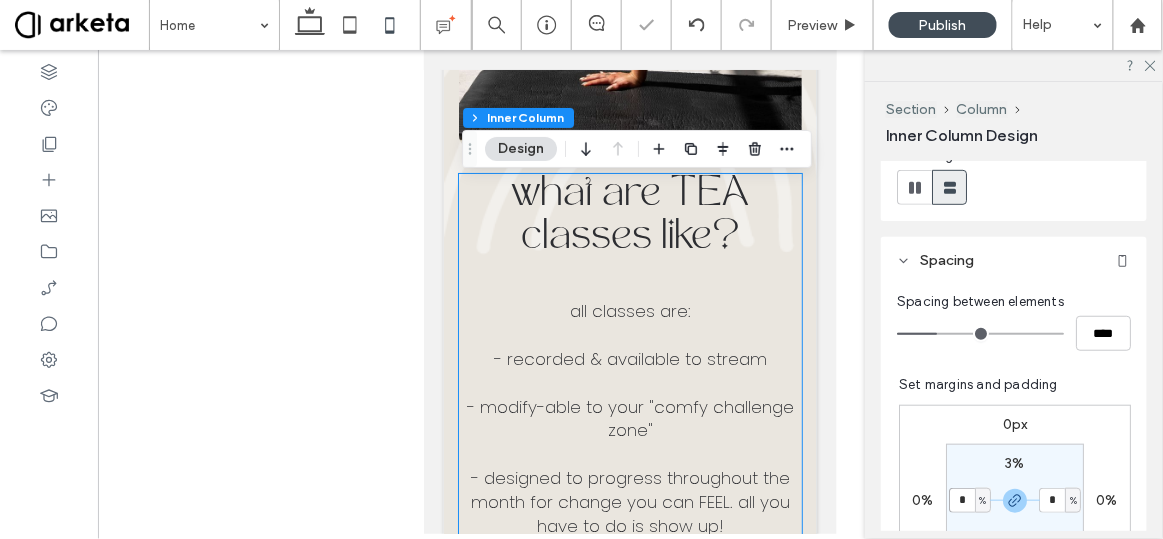 click on "- recorded & available to stream" at bounding box center [629, 358] 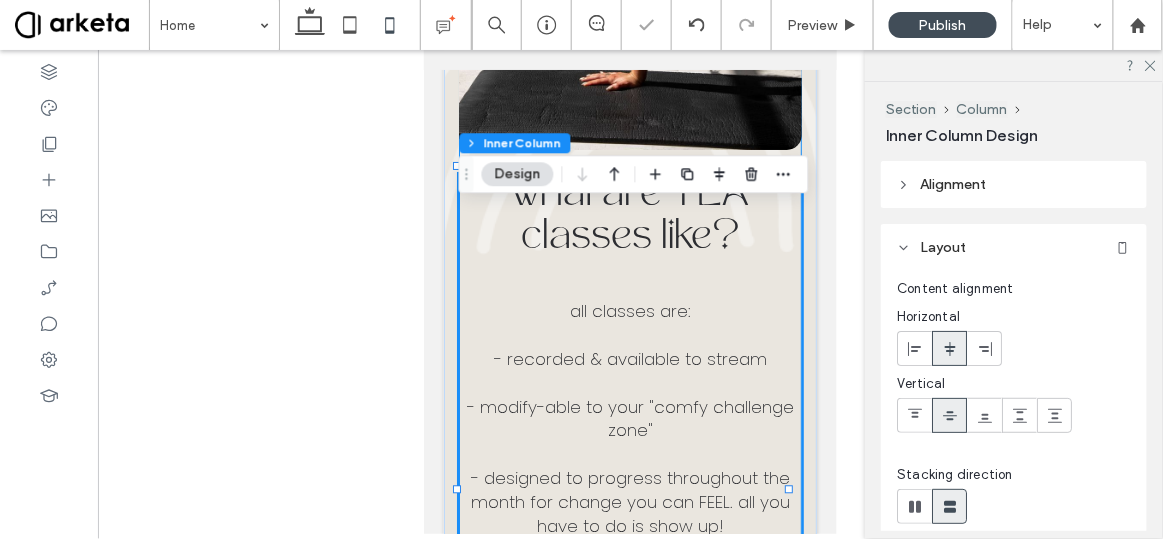 click on "what are TEA classes like?
all classes are: ‍ - recorded & available to stream ‍ - modify-able to your "comfy challenge zone" ‍ - designed to progress throughout the month for change you can FEEL. all you have to do is show up! - low impact on your joints, high impact on your life - minimal equipment & small space friendly! - super f*cking fun.
JOIN THE TEAM" at bounding box center (629, 227) 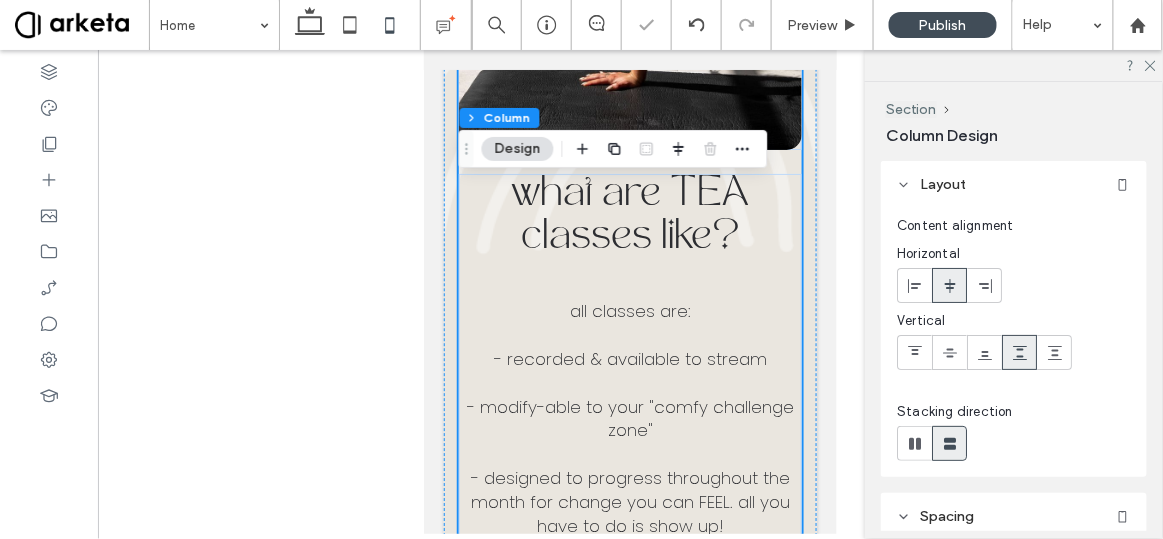 scroll, scrollTop: 372, scrollLeft: 0, axis: vertical 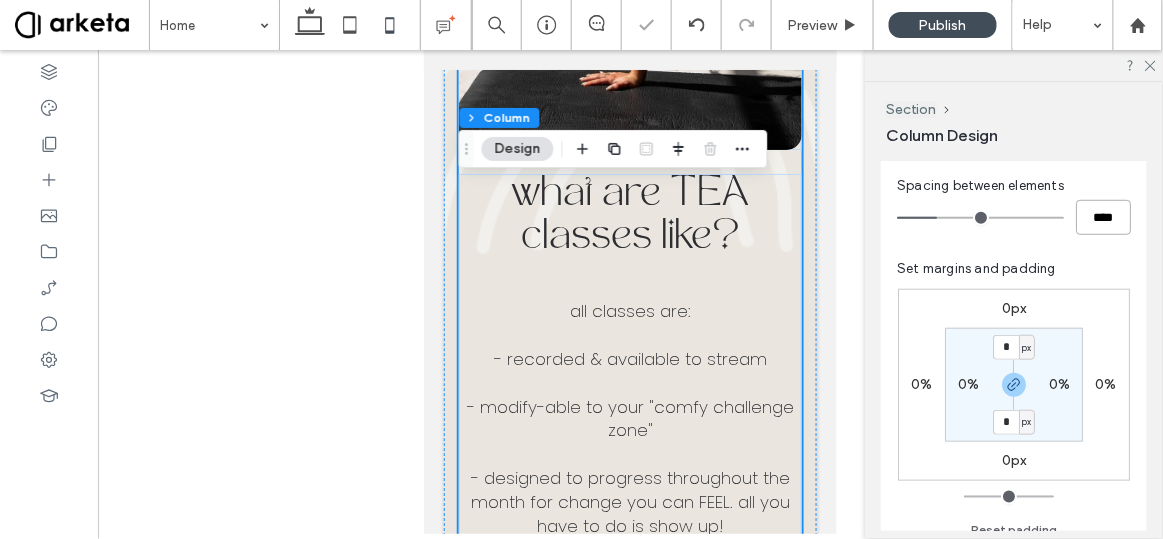 click on "****" at bounding box center (1103, 217) 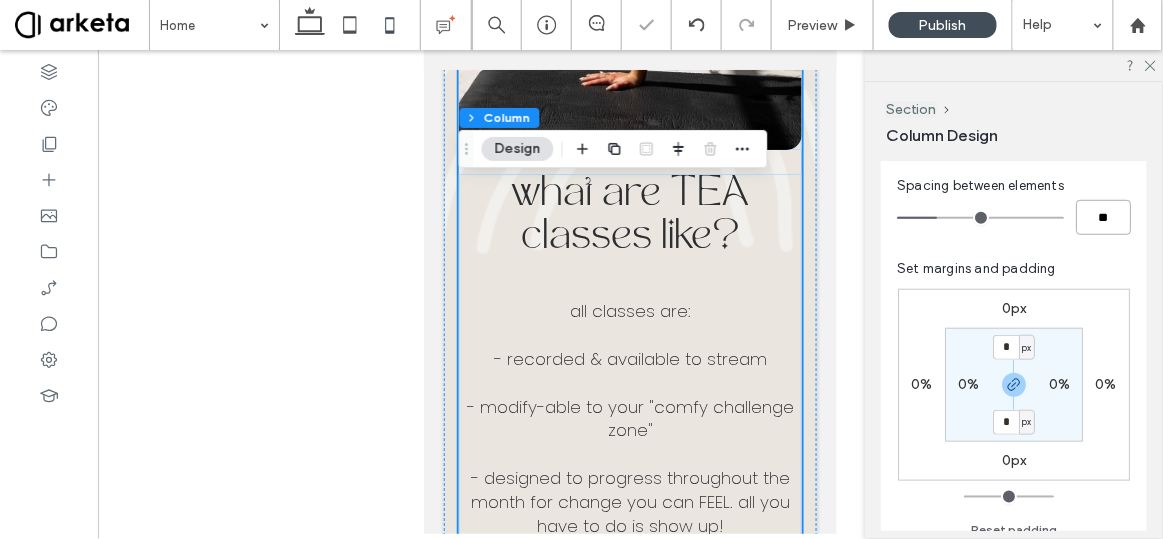 type on "**" 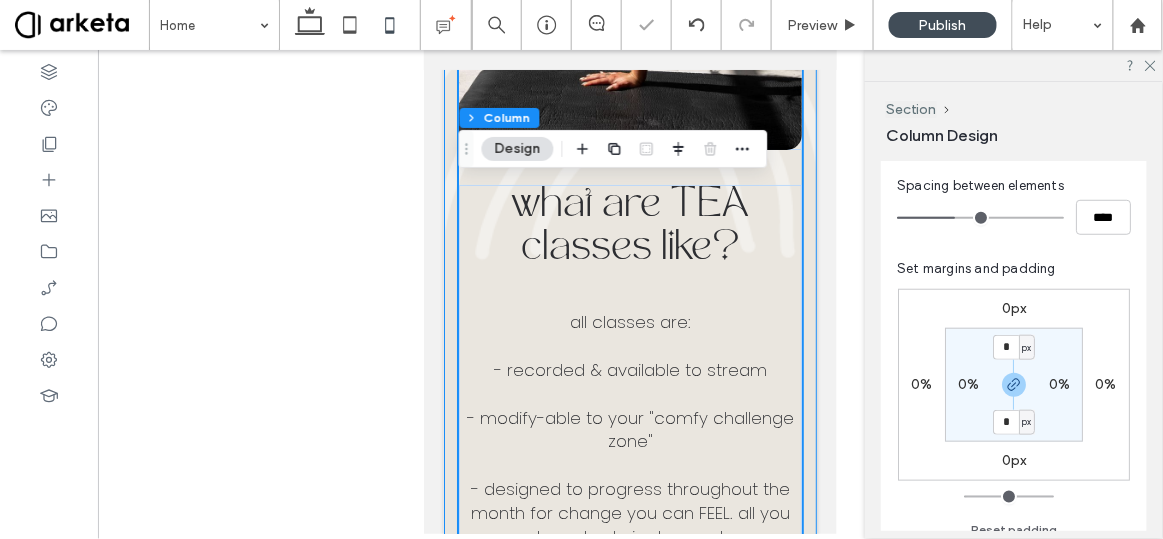 click on "what are TEA classes like?
all classes are: ‍ - recorded & available to stream ‍ - modify-able to your "comfy challenge zone" ‍ - designed to progress throughout the month for change you can FEEL. all you have to do is show up! - low impact on your joints, high impact on your life - minimal equipment & small space friendly! - super f*cking fun.
JOIN THE TEAM" at bounding box center (629, 239) 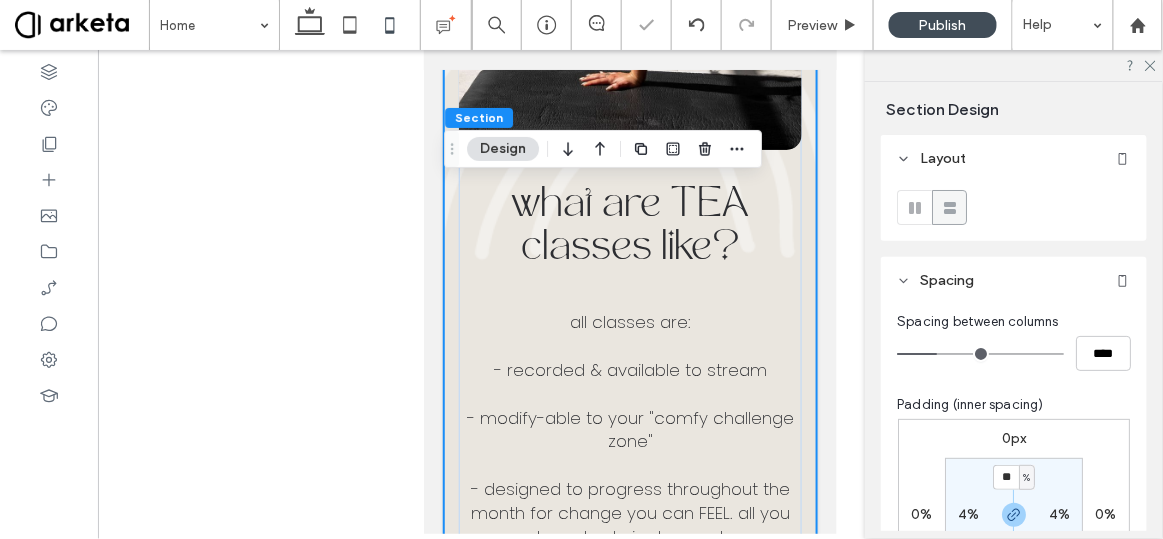 scroll, scrollTop: 226, scrollLeft: 0, axis: vertical 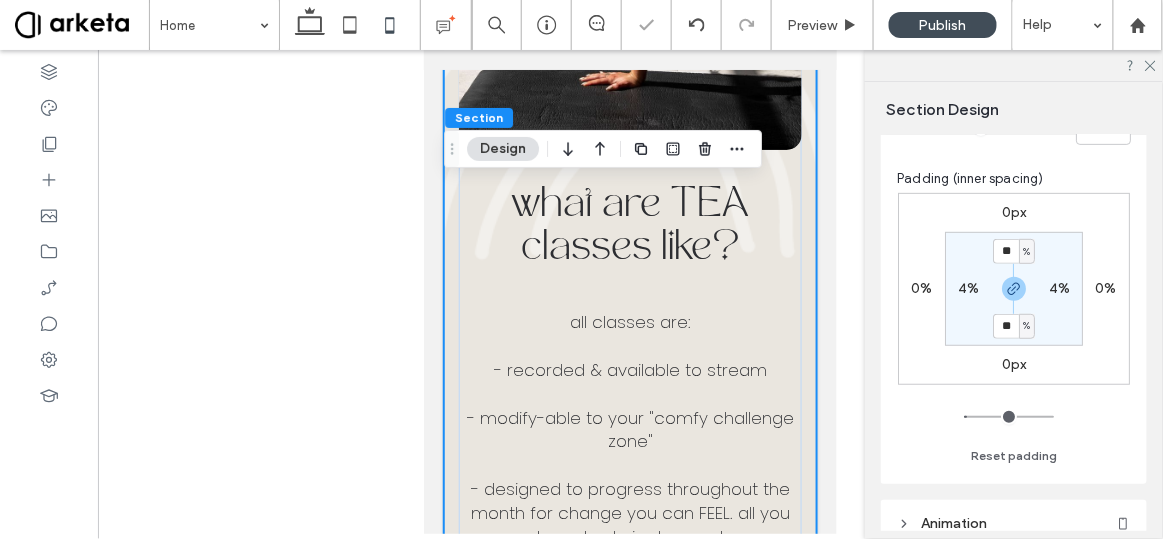 click on "4%" at bounding box center [968, 288] 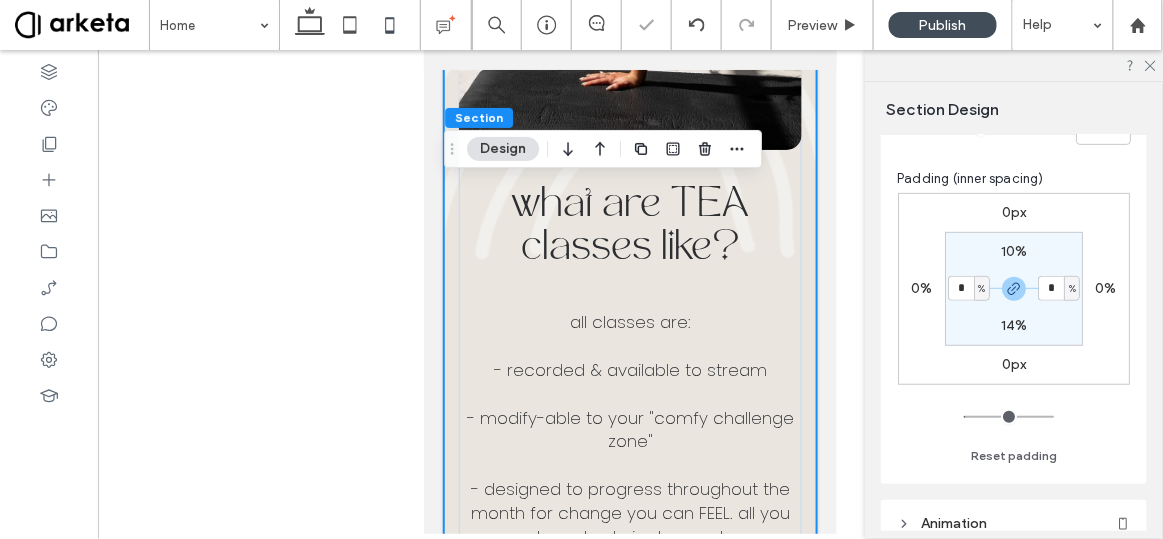 type on "*" 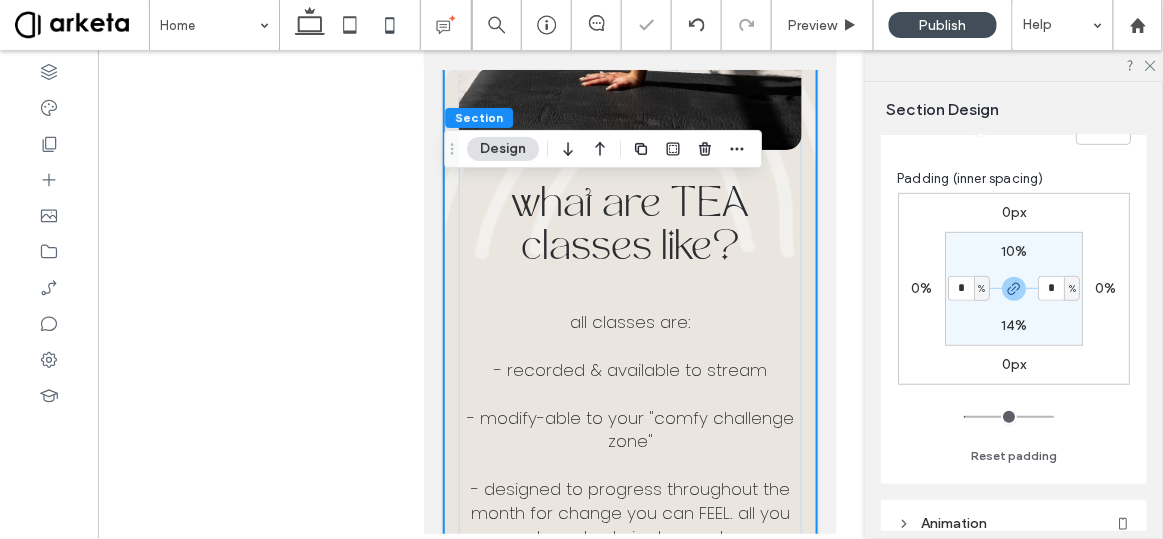 type on "*" 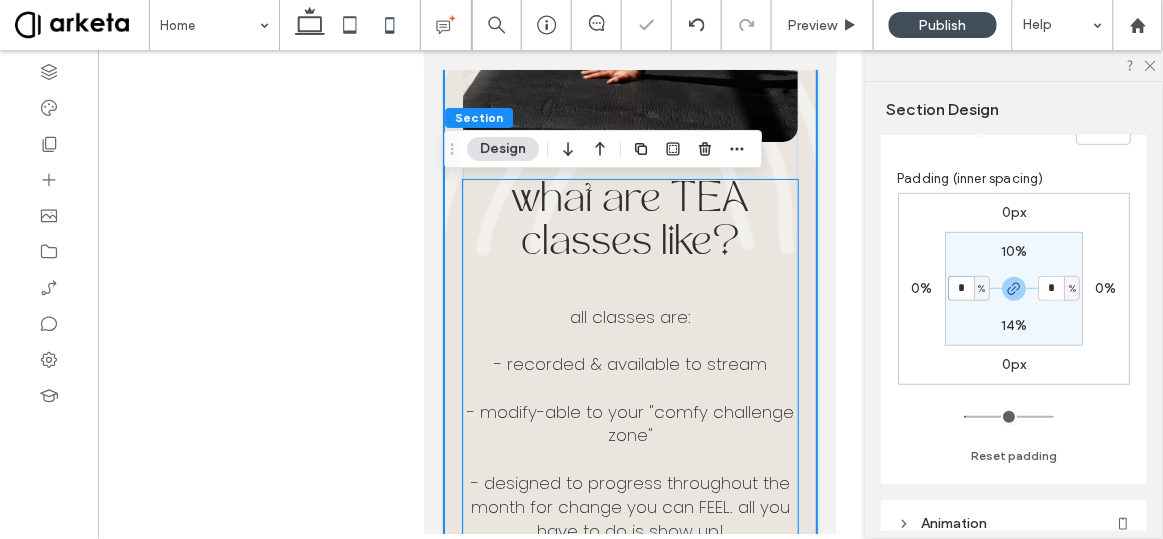 scroll, scrollTop: 5217, scrollLeft: 0, axis: vertical 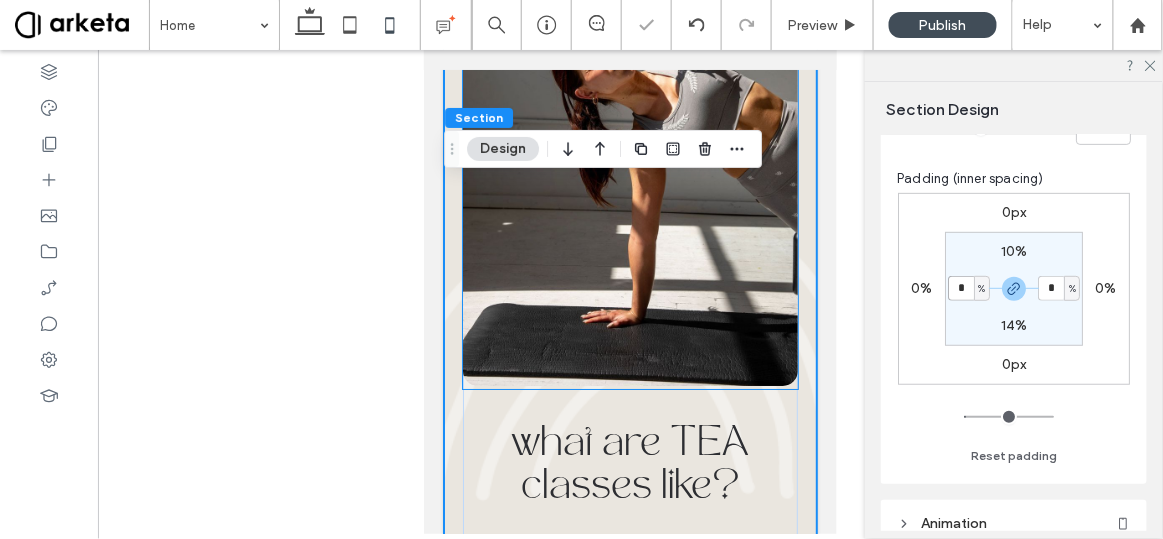 click at bounding box center (630, 133) 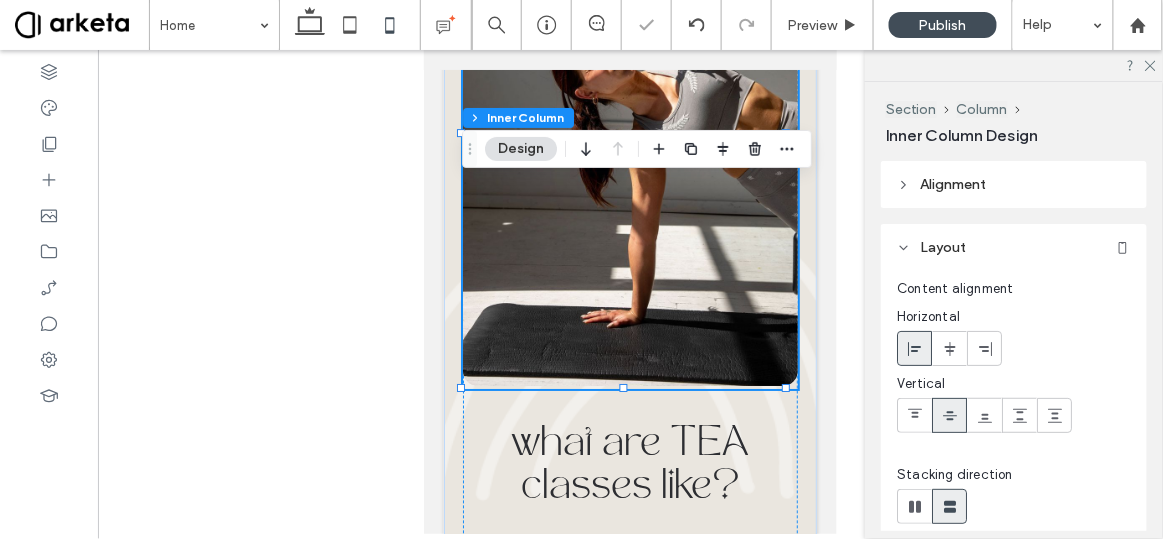 click at bounding box center [630, 133] 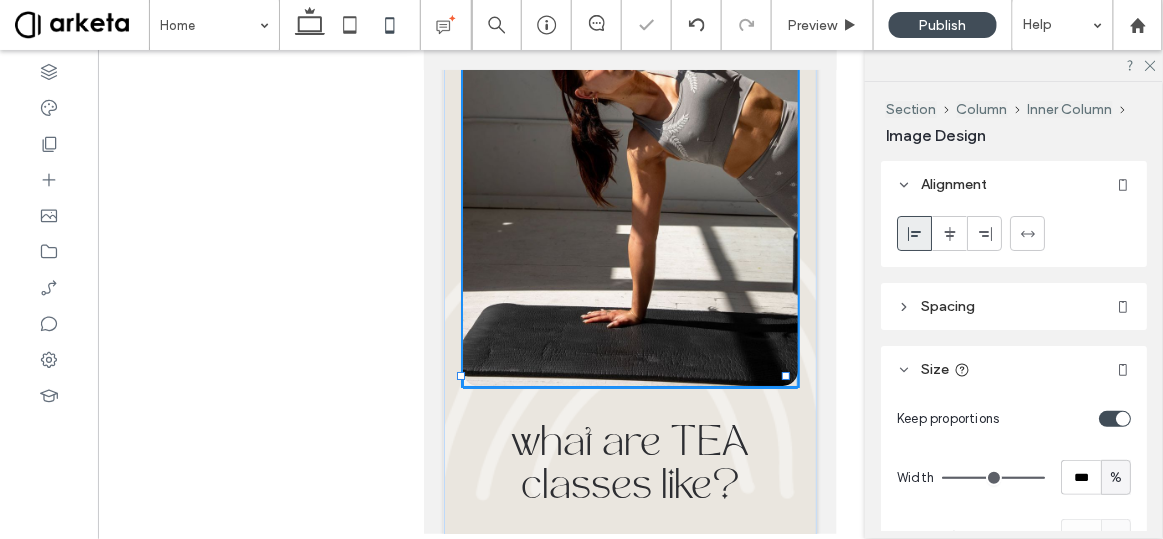 type on "**" 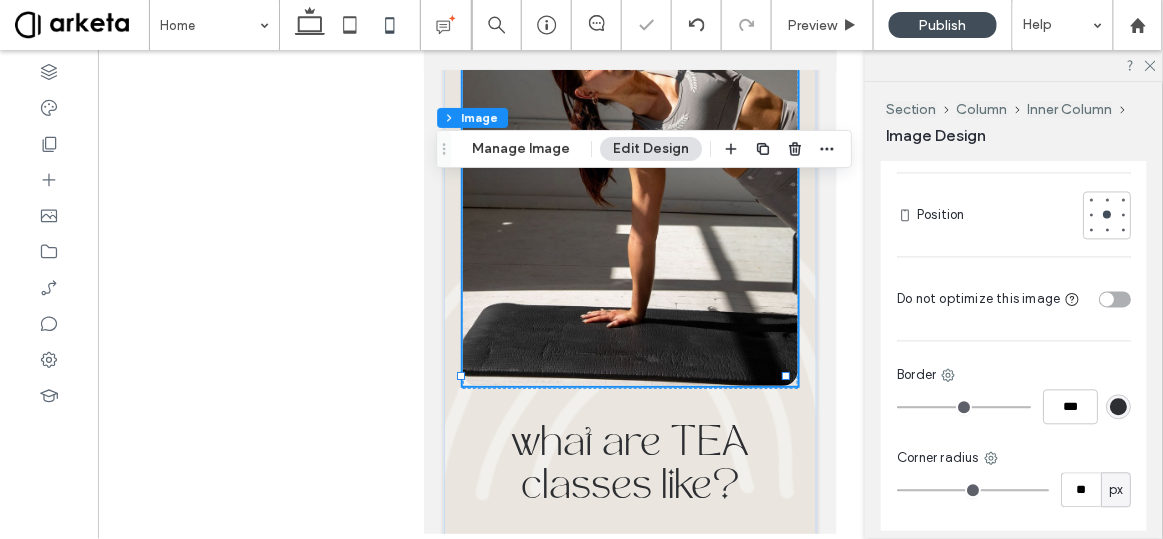 scroll, scrollTop: 1123, scrollLeft: 0, axis: vertical 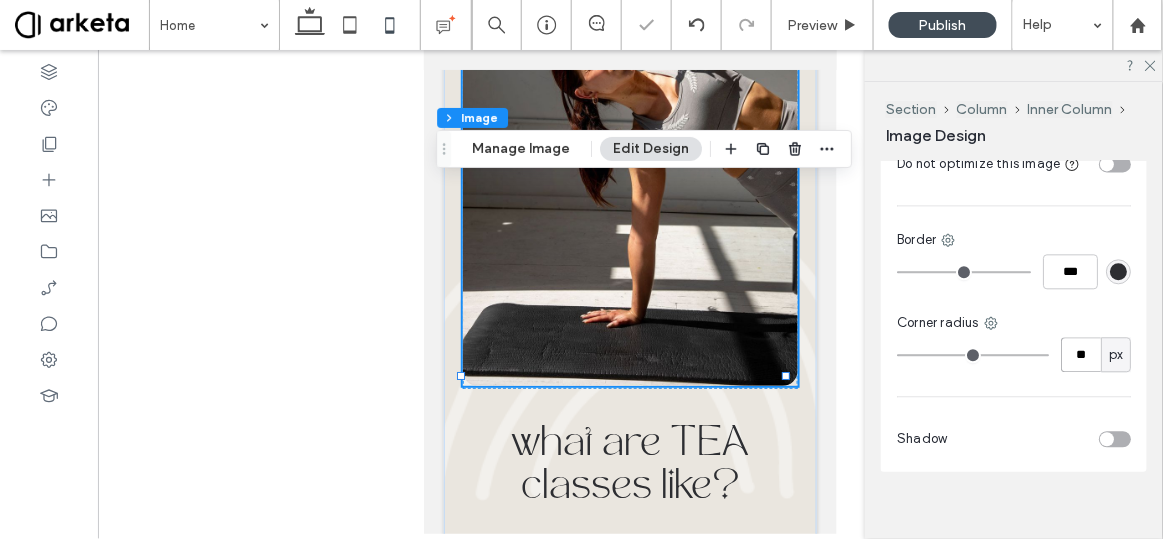 click on "**" at bounding box center (1081, 354) 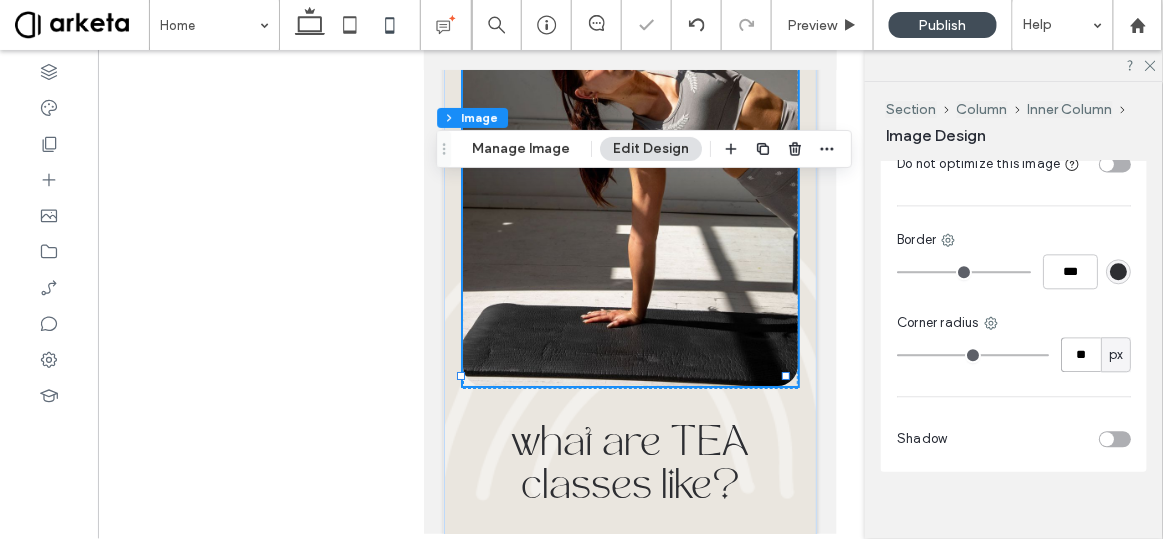 click at bounding box center [630, 133] 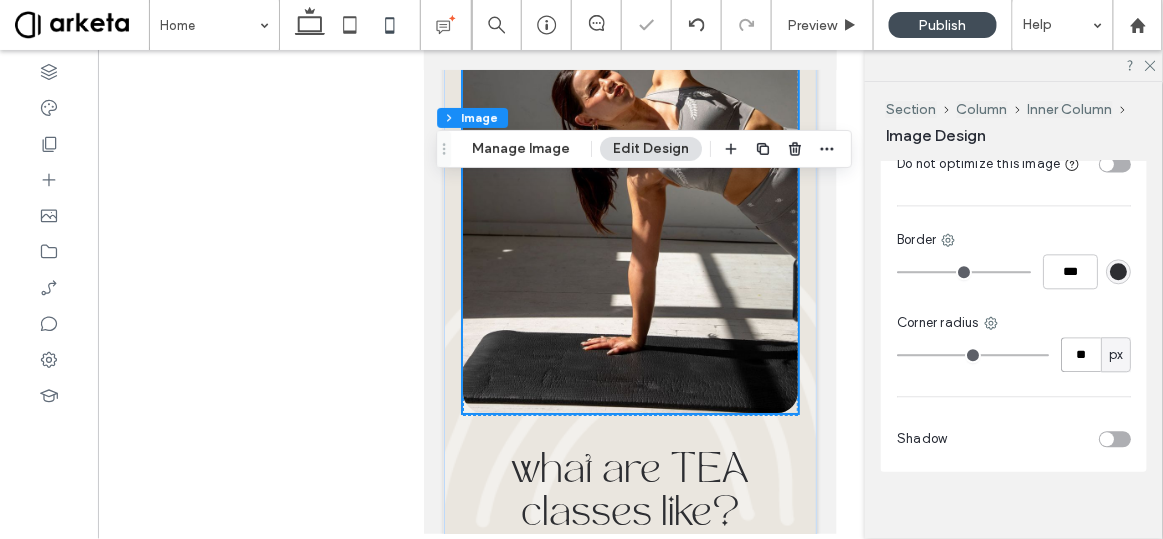 scroll, scrollTop: 5353, scrollLeft: 0, axis: vertical 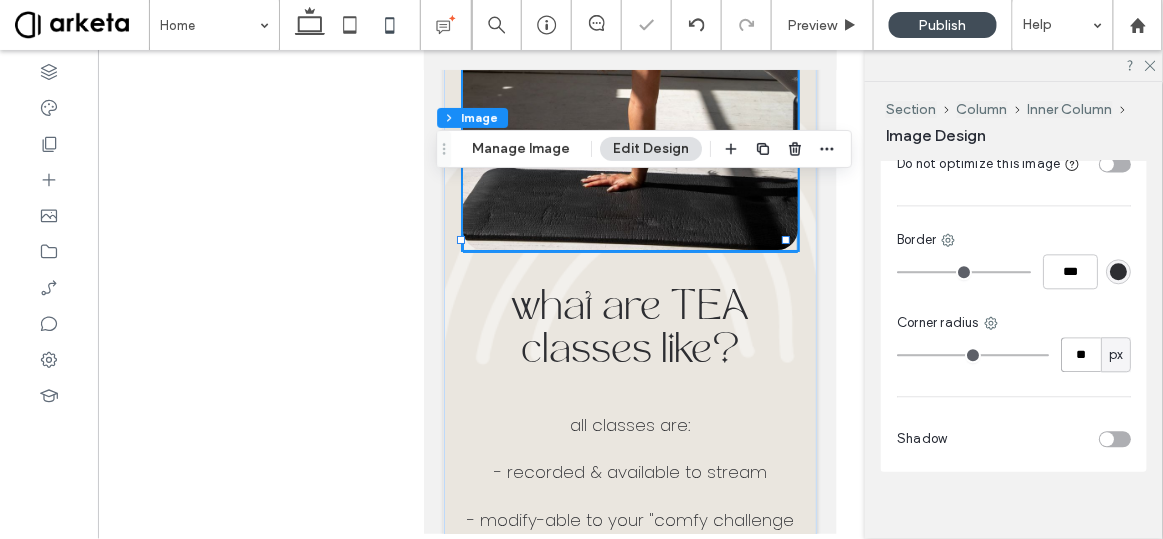 click at bounding box center [630, -2] 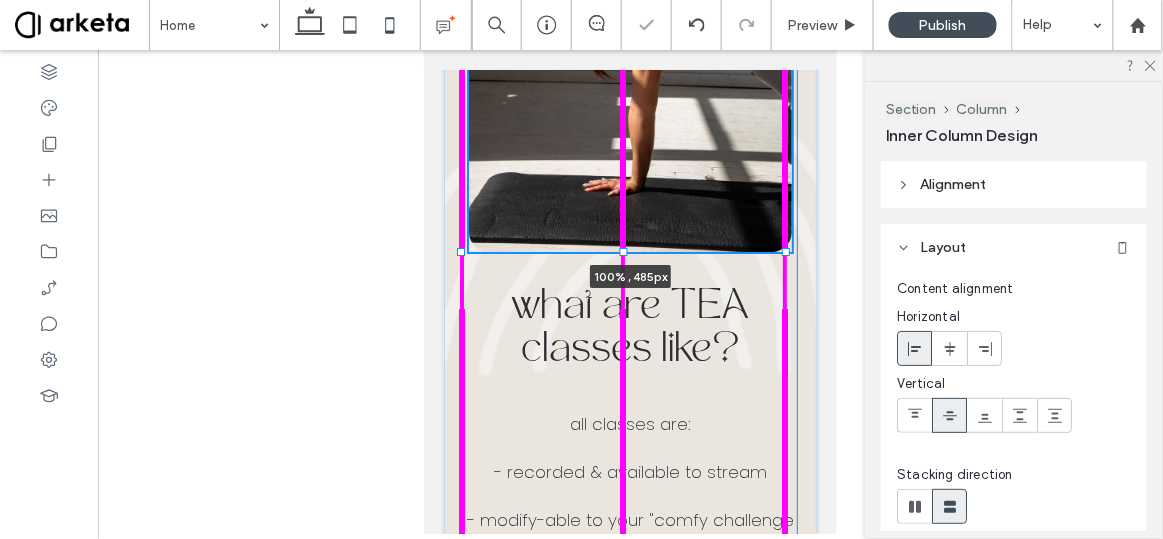drag, startPoint x: 621, startPoint y: 291, endPoint x: 622, endPoint y: 268, distance: 23.021729 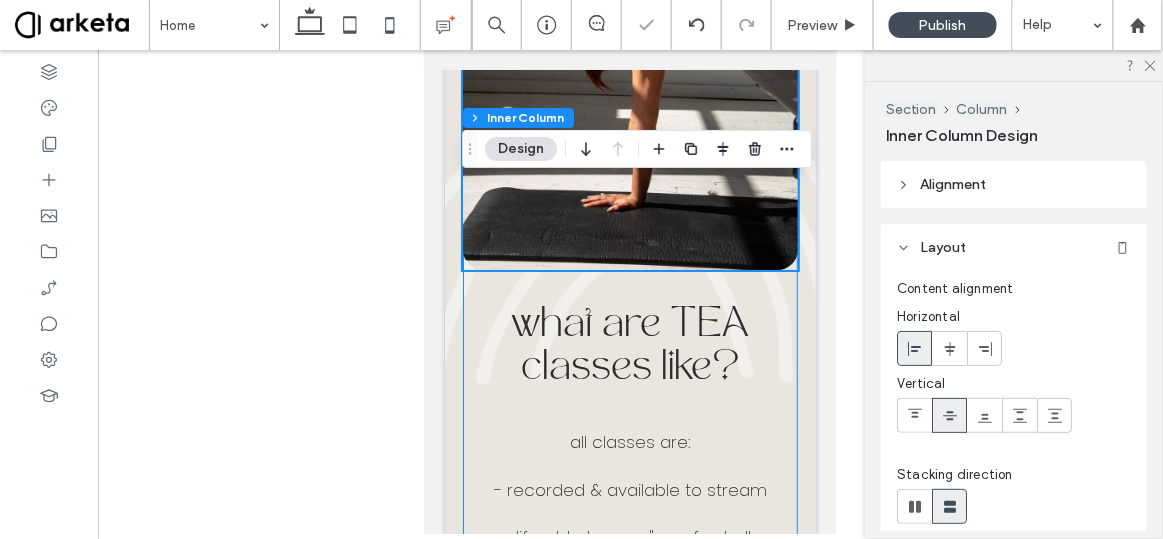 scroll, scrollTop: 5330, scrollLeft: 0, axis: vertical 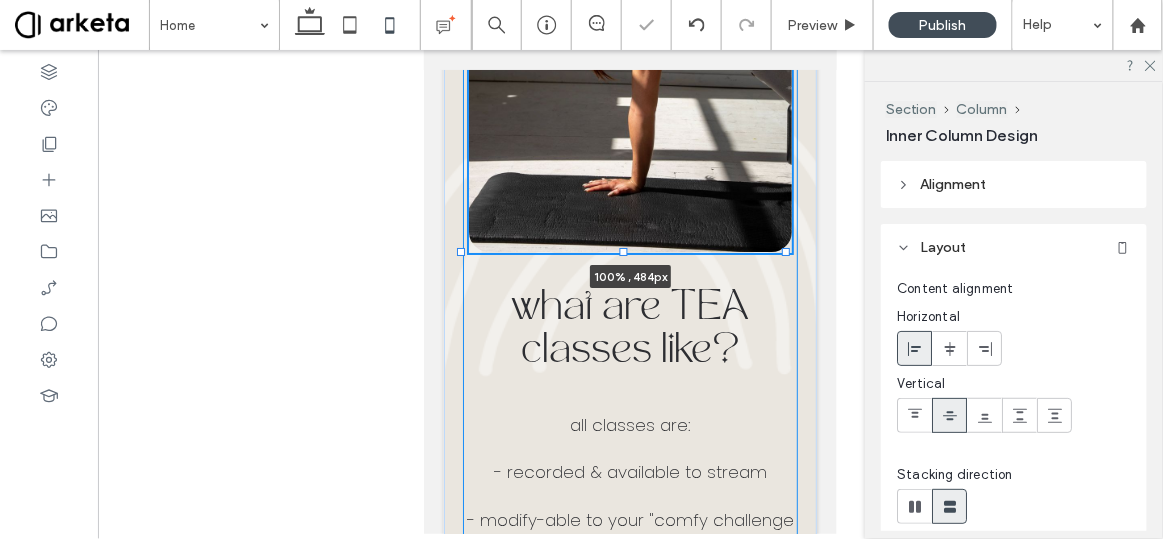 drag, startPoint x: 621, startPoint y: 290, endPoint x: 622, endPoint y: 265, distance: 25.019993 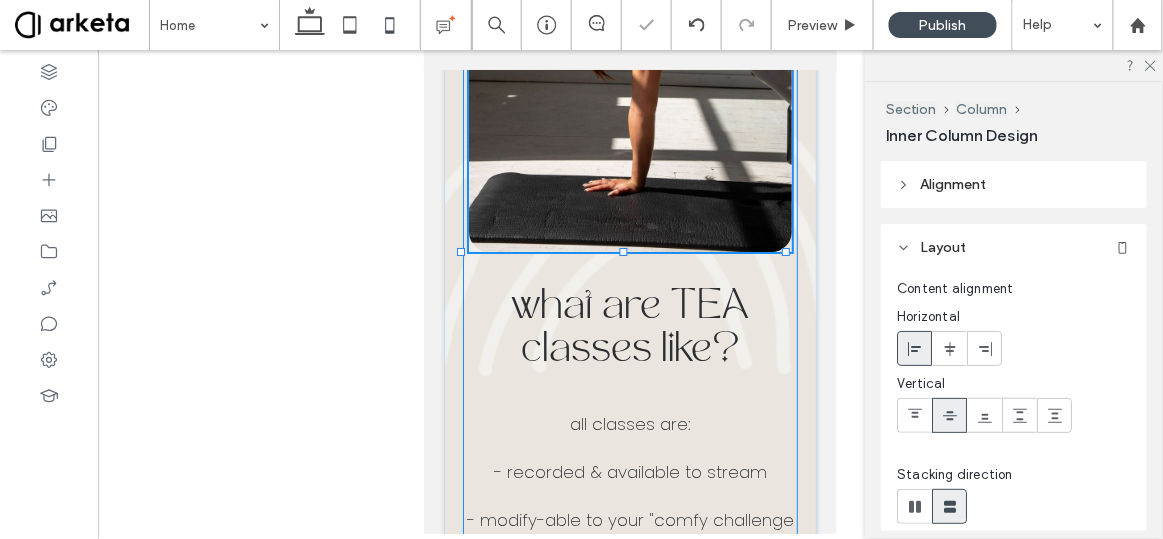 click on "100% , 484px
what are TEA classes like?
all classes are: ‍ - recorded & available to stream ‍ - modify-able to your "comfy challenge zone" ‍ - designed to progress throughout the month for change you can FEEL. all you have to do is show up! - low impact on your joints, high impact on your life - minimal equipment & small space friendly! - super f*cking fun.
JOIN THE TEAM" at bounding box center (629, 356) 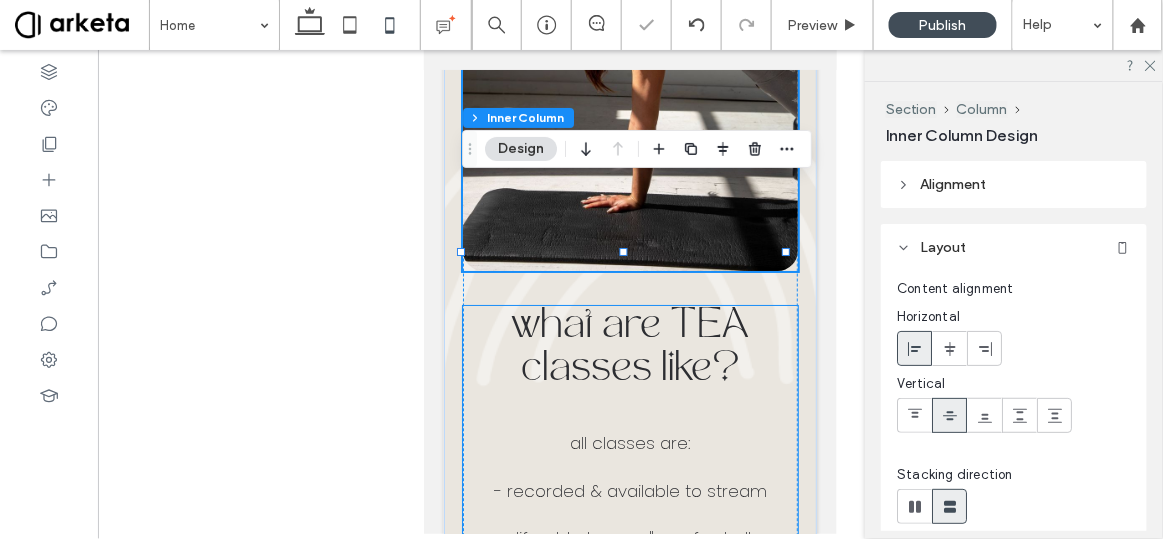 click on "what are TEA" at bounding box center (630, 326) 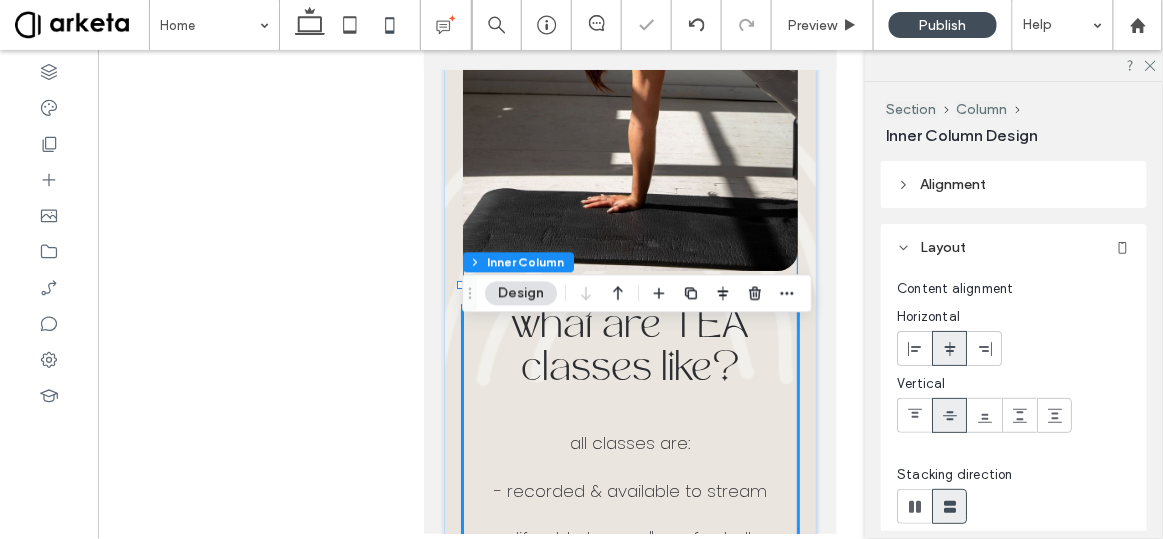click on "what are TEA classes like?
all classes are: ‍ - recorded & available to stream ‍ - modify-able to your "comfy challenge zone" ‍ - designed to progress throughout the month for change you can FEEL. all you have to do is show up! - low impact on your joints, high impact on your life - minimal equipment & small space friendly! - super f*cking fun.
JOIN THE TEAM" at bounding box center (630, 359) 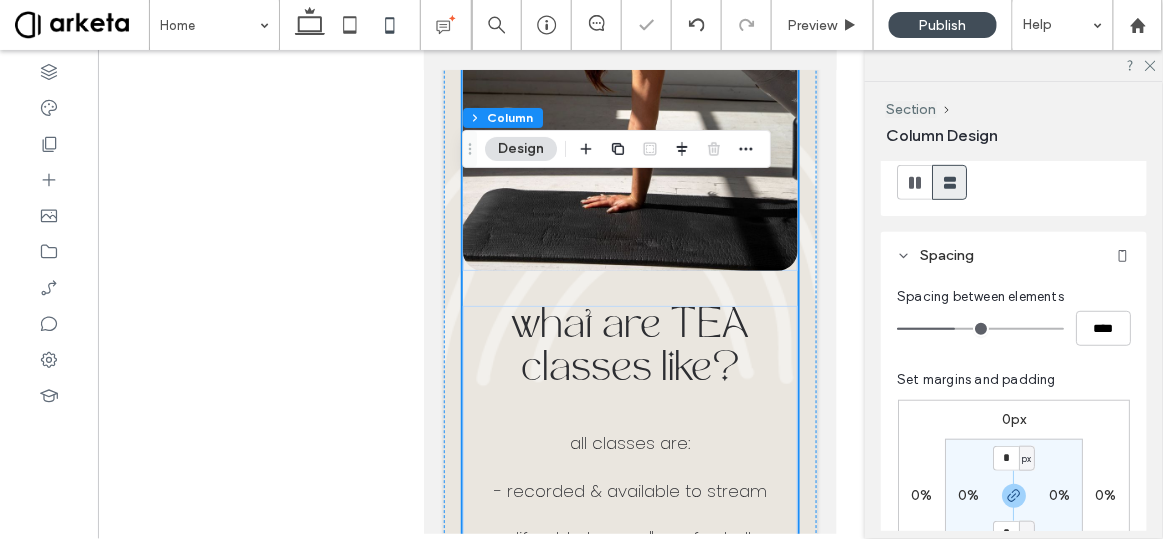 scroll, scrollTop: 352, scrollLeft: 0, axis: vertical 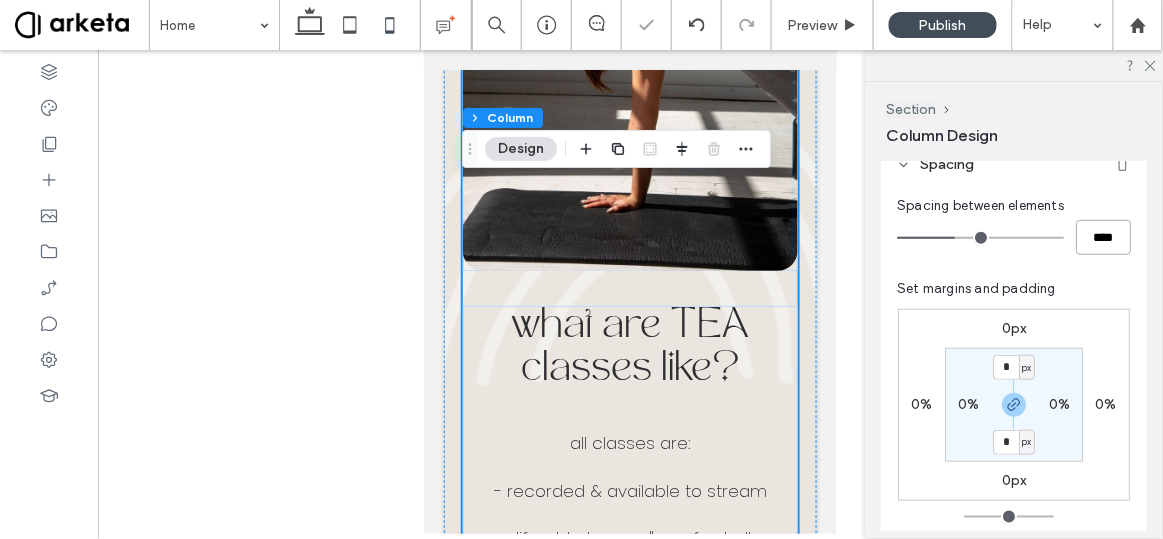click on "****" at bounding box center [1103, 237] 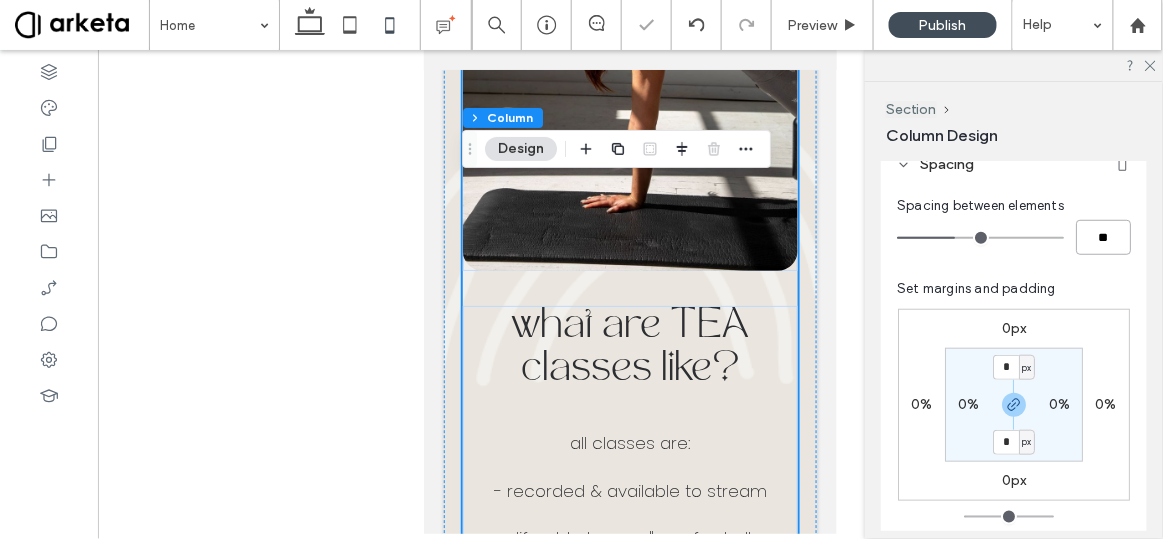 type on "**" 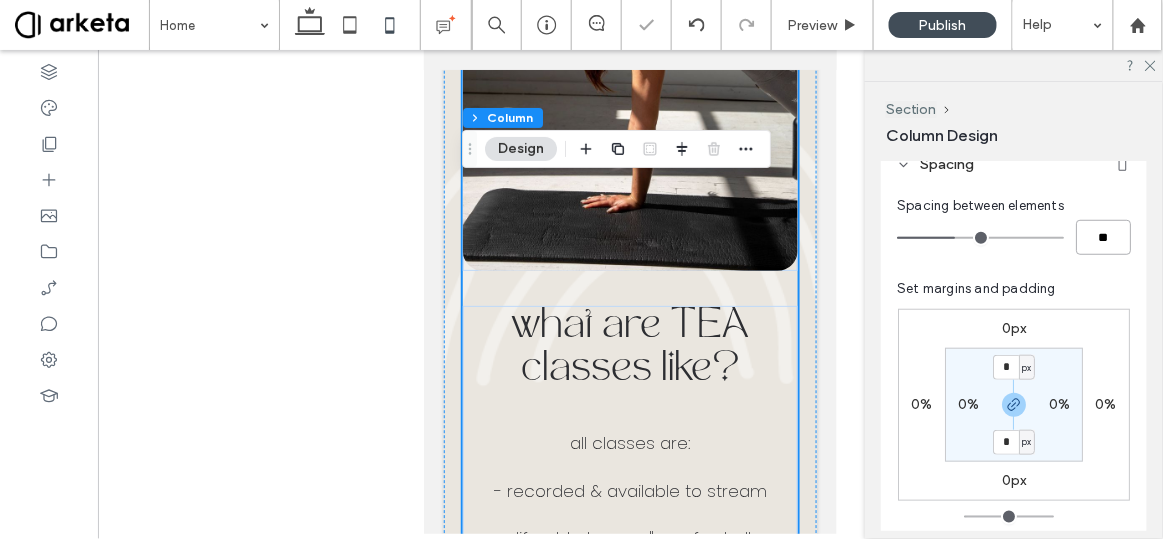 type on "**" 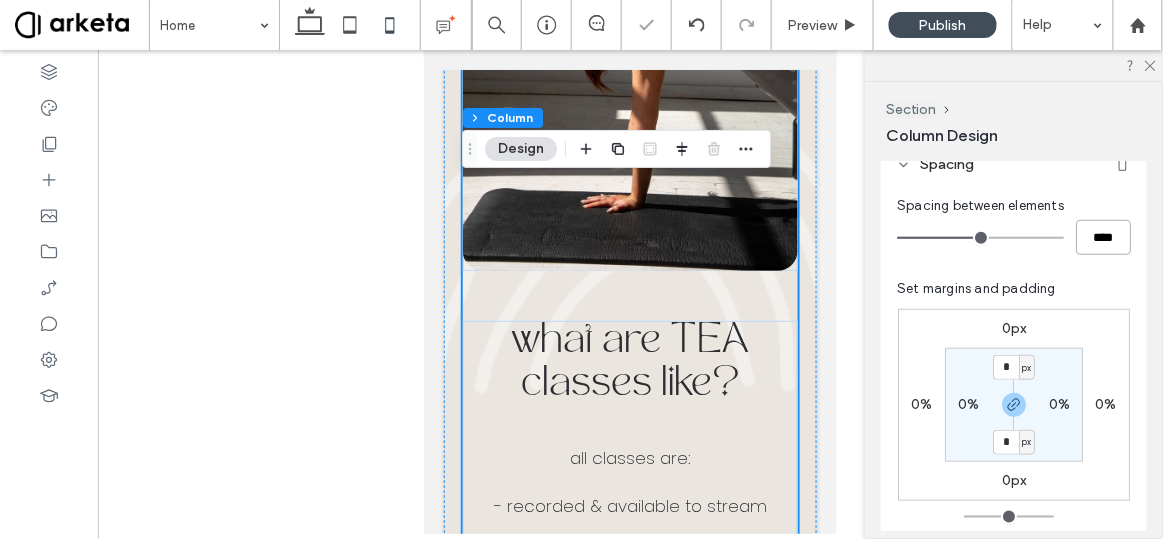 scroll, scrollTop: 5344, scrollLeft: 0, axis: vertical 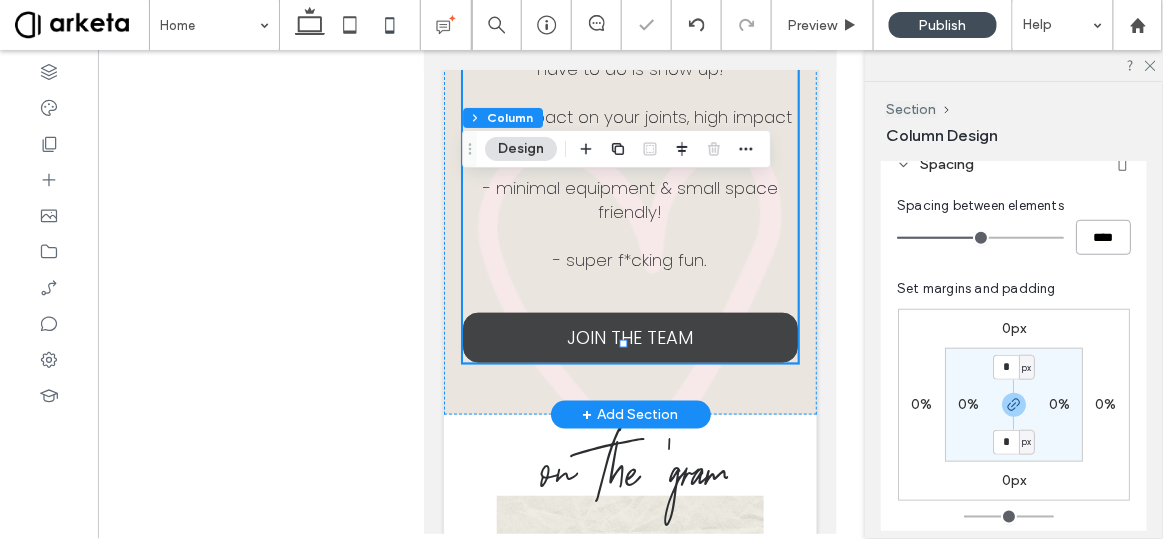 click on "JOIN THE TEAM" at bounding box center [630, 336] 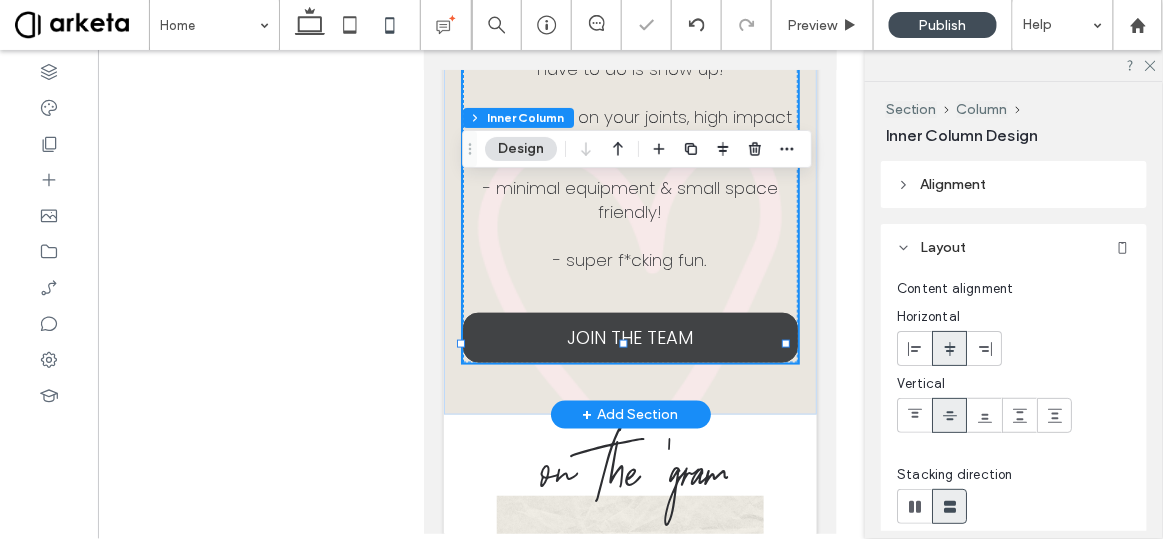 click on "JOIN THE TEAM" at bounding box center (630, 336) 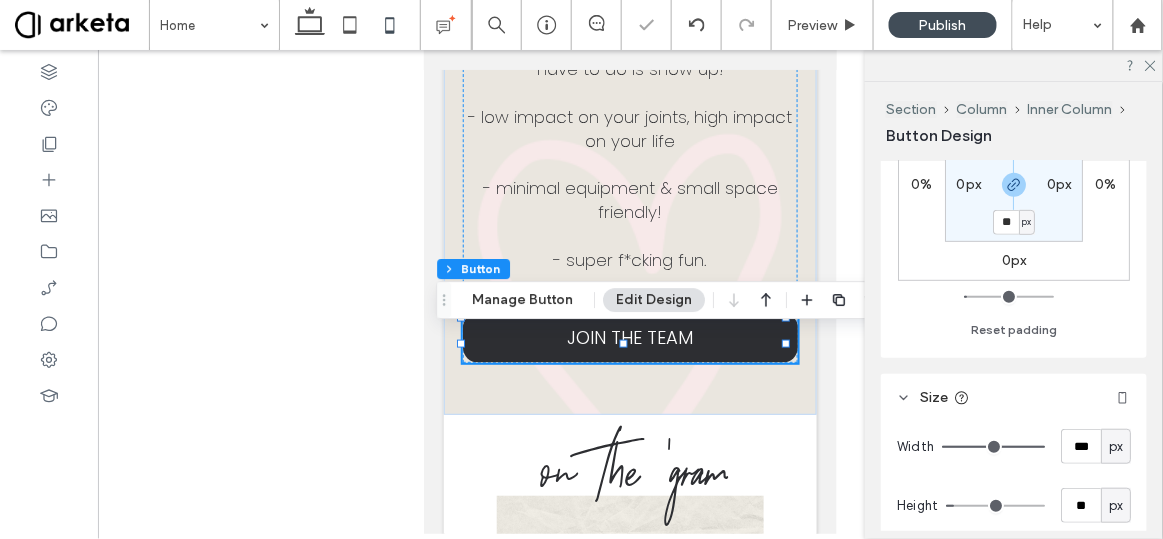 scroll, scrollTop: 278, scrollLeft: 0, axis: vertical 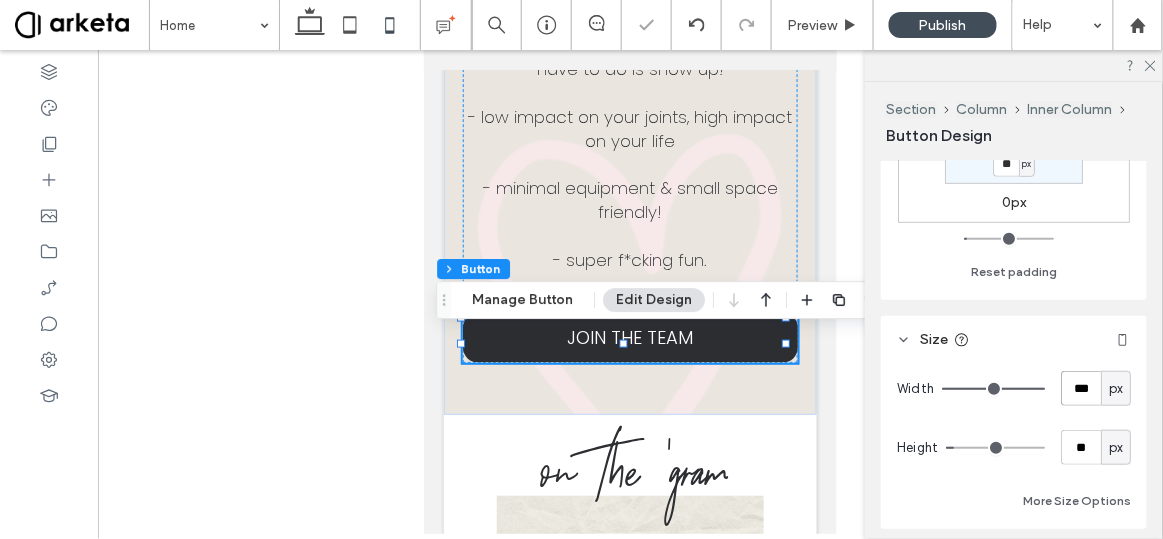 click on "***" at bounding box center (1081, 388) 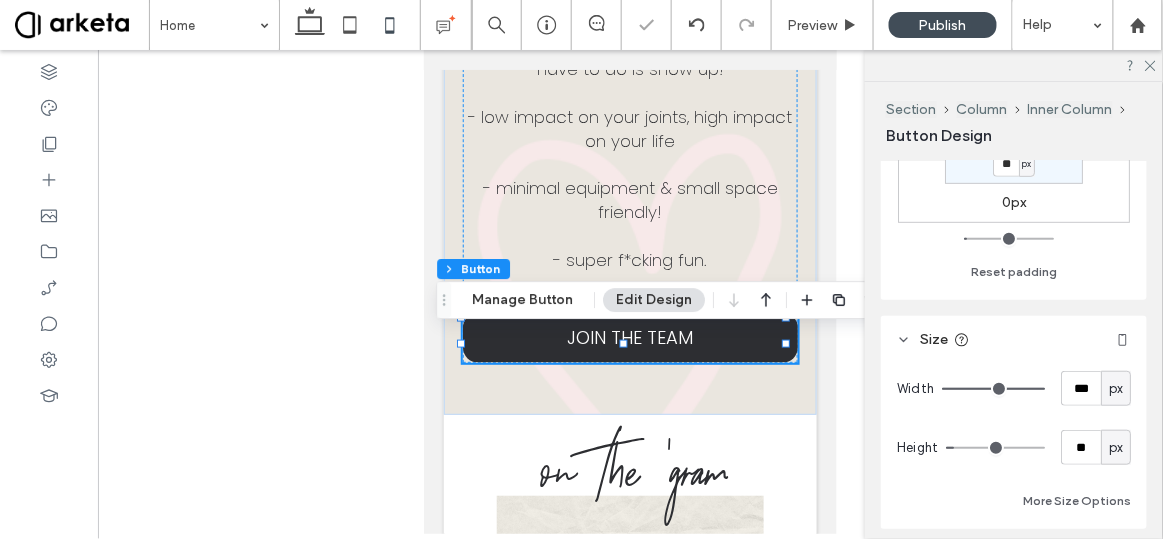 click on "px" at bounding box center [1116, 389] 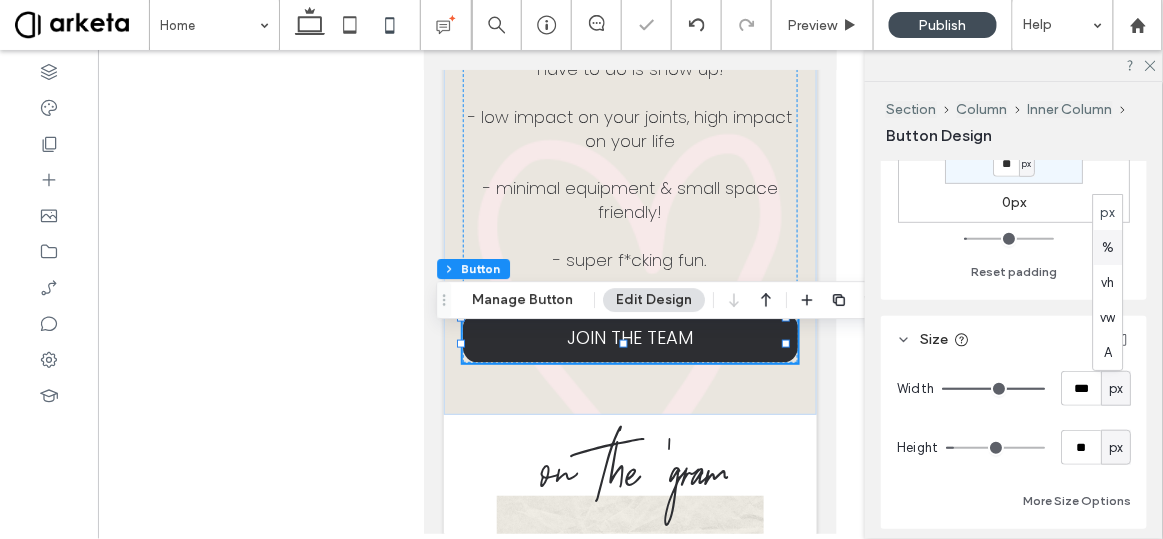 click on "%" at bounding box center [1108, 248] 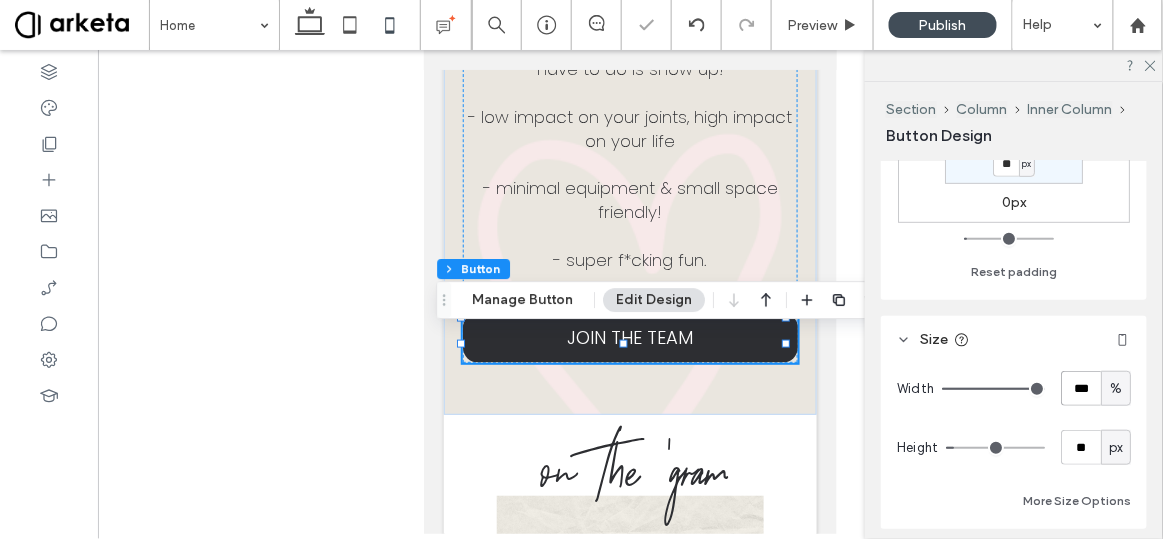 click on "***" at bounding box center [1081, 388] 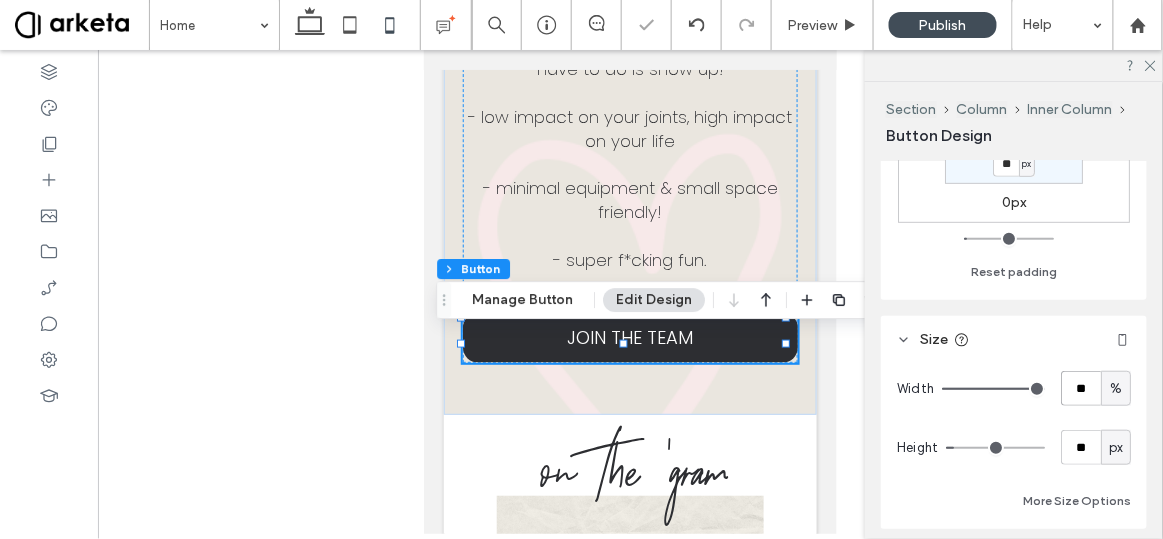 type on "**" 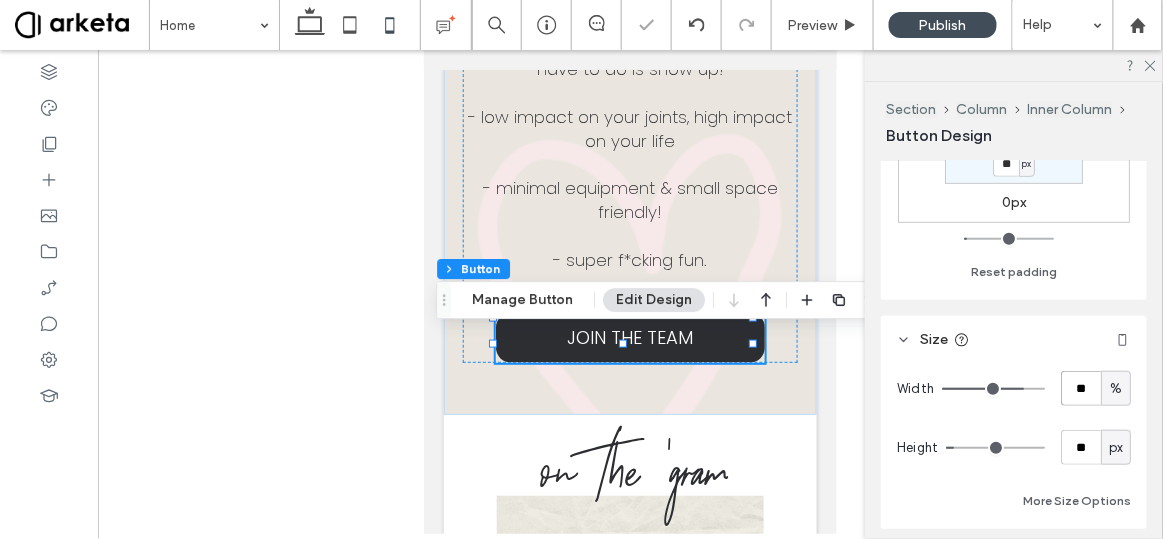 type on "*" 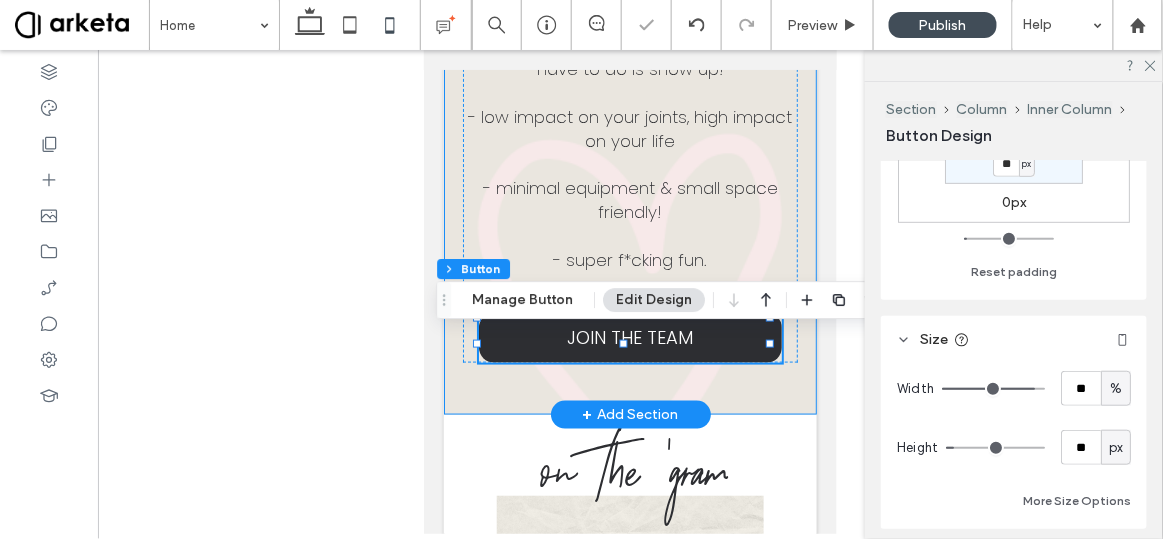 click on "what are TEA classes like?
all classes are: ‍ - recorded & available to stream ‍ - modify-able to your "comfy challenge zone" ‍ - designed to progress throughout the month for change you can FEEL. all you have to do is show up! - low impact on your joints, high impact on your life - minimal equipment & small space friendly! - super f*cking fun.
JOIN THE TEAM" at bounding box center (629, -230) 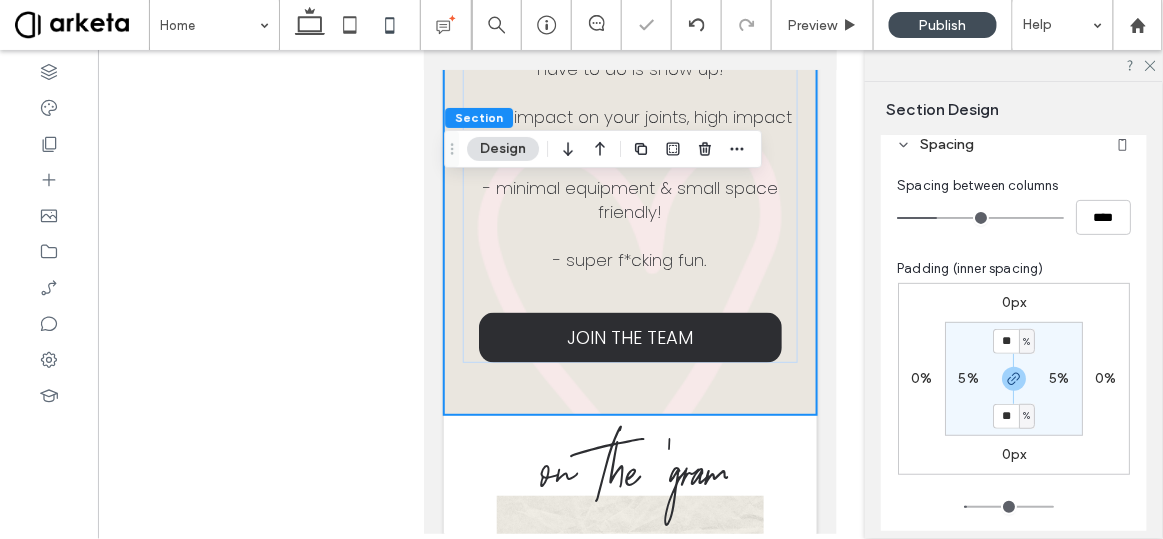 scroll, scrollTop: 189, scrollLeft: 0, axis: vertical 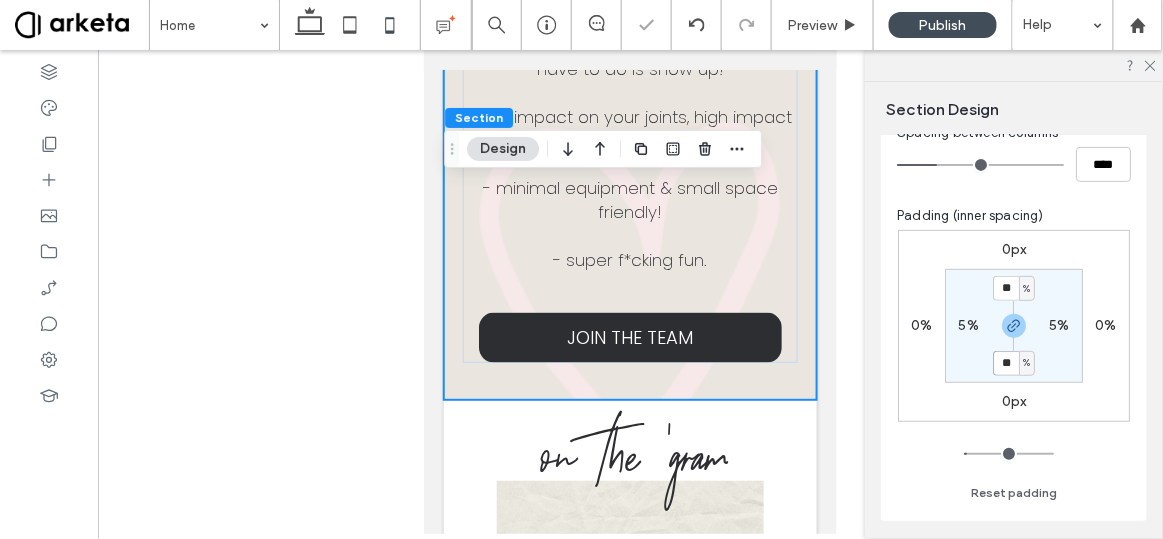 type on "**" 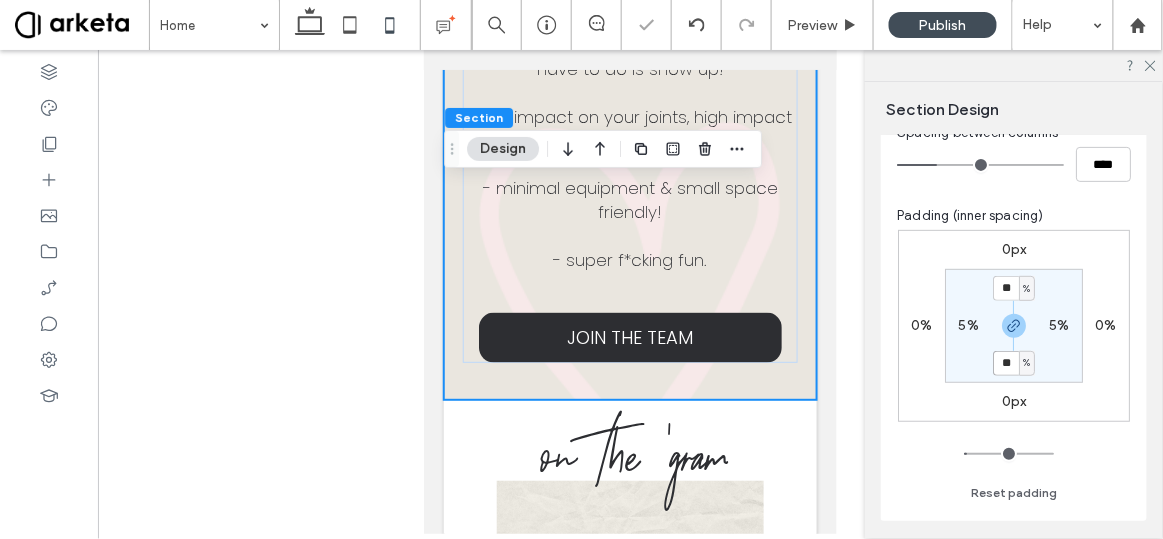 type on "**" 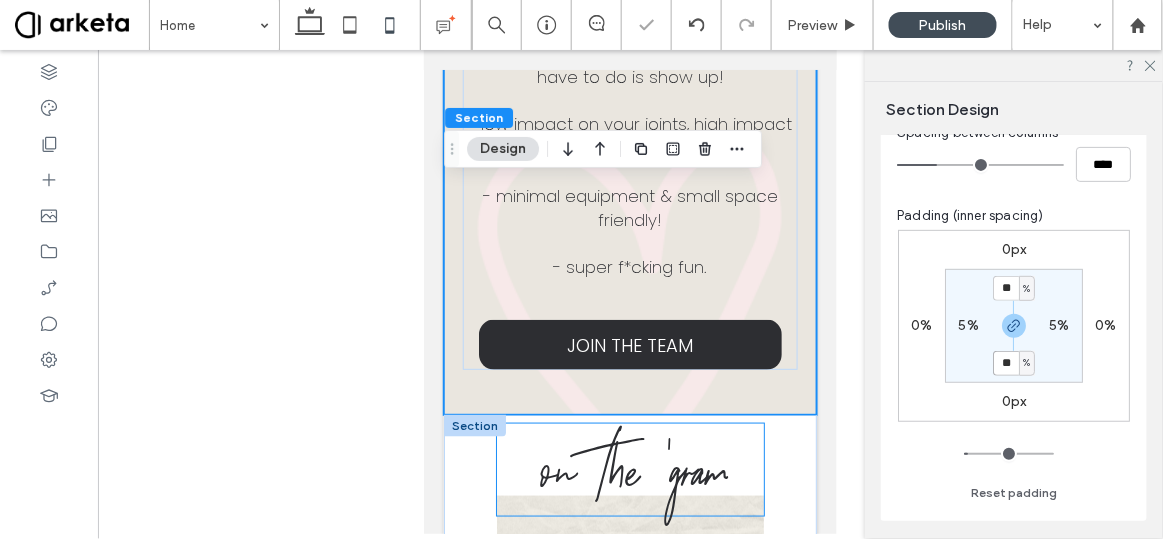 click on "on the 'gram" at bounding box center (634, 469) 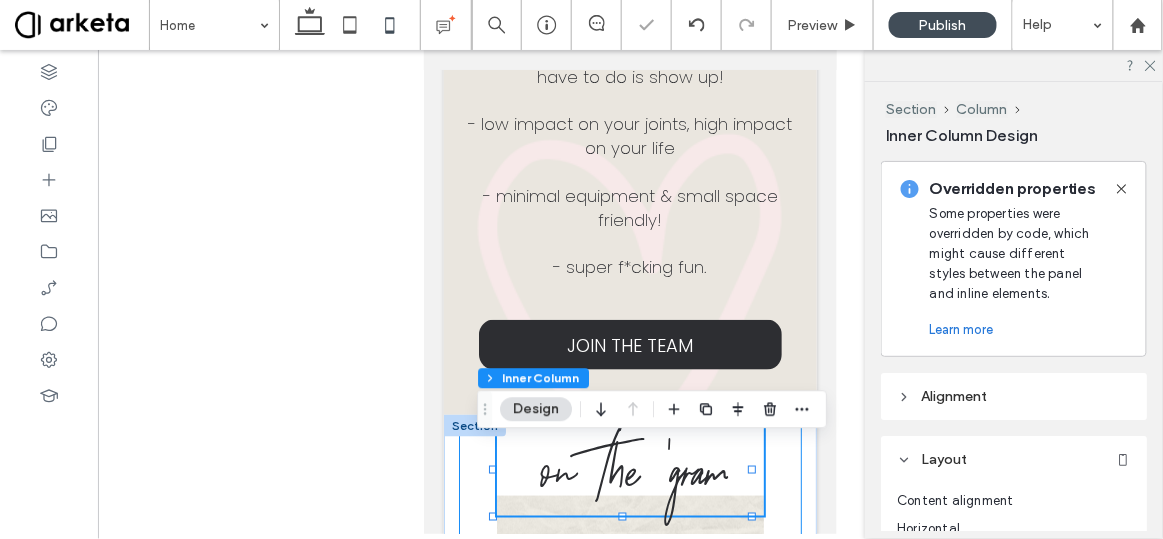 click on "on the 'gram
@ theenergyacademy" at bounding box center [629, 1165] 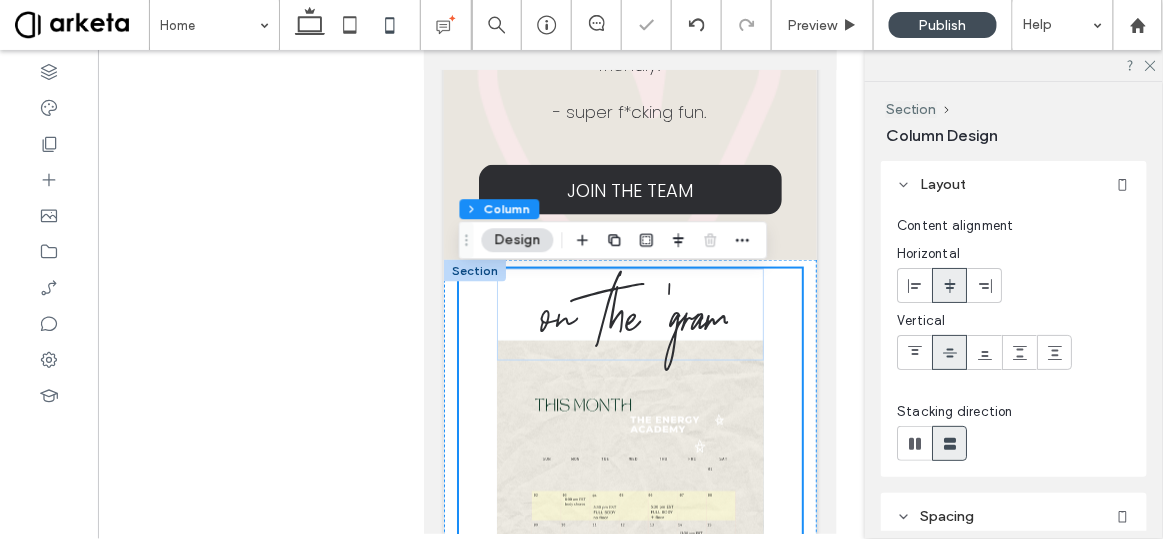 scroll, scrollTop: 6163, scrollLeft: 0, axis: vertical 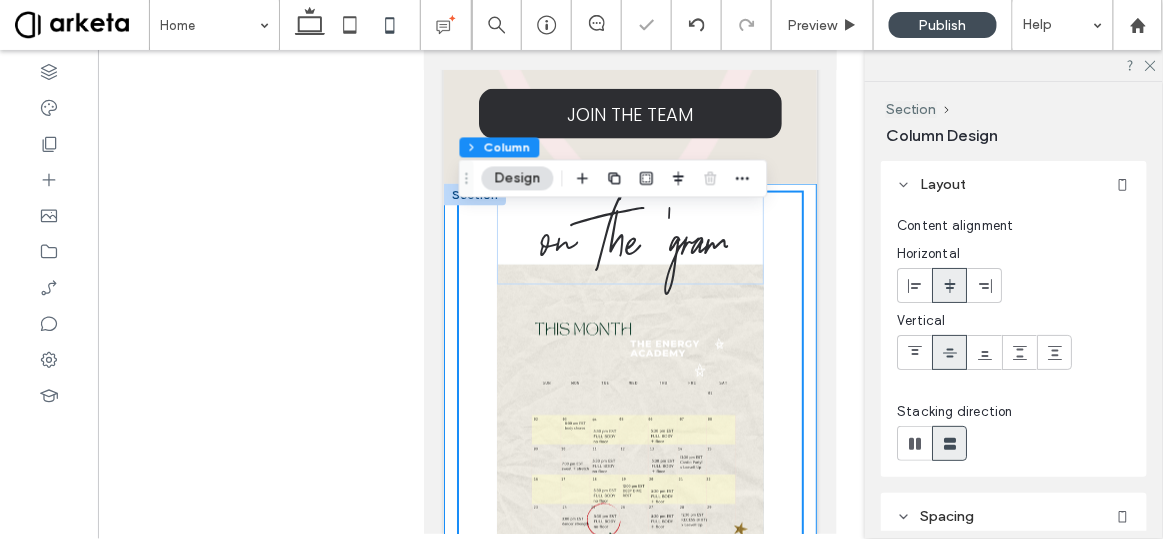 click on "on the 'gram
@ theenergyacademy" at bounding box center [629, 939] 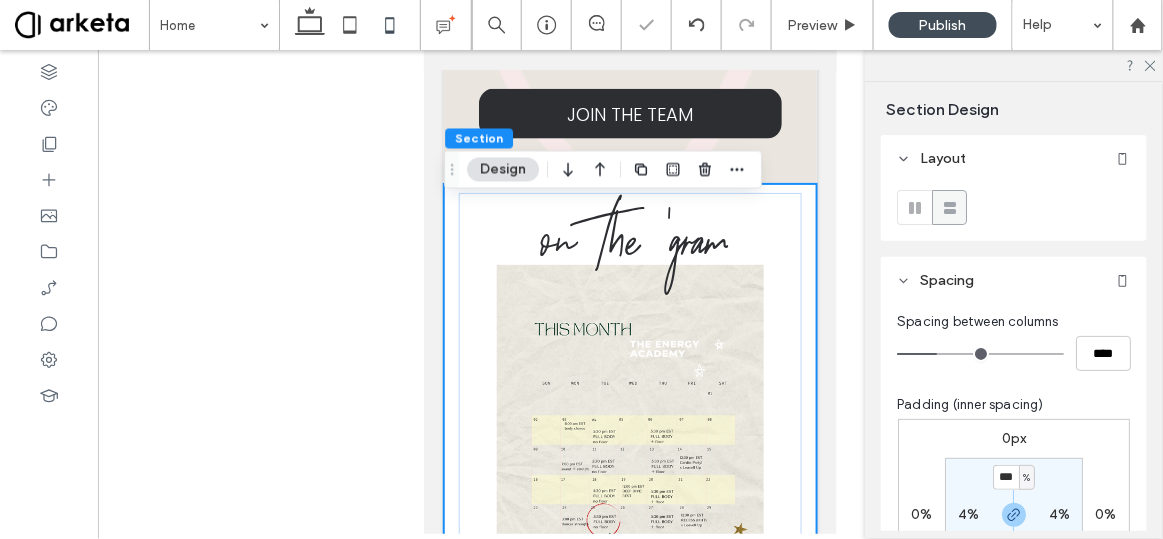 scroll, scrollTop: 226, scrollLeft: 0, axis: vertical 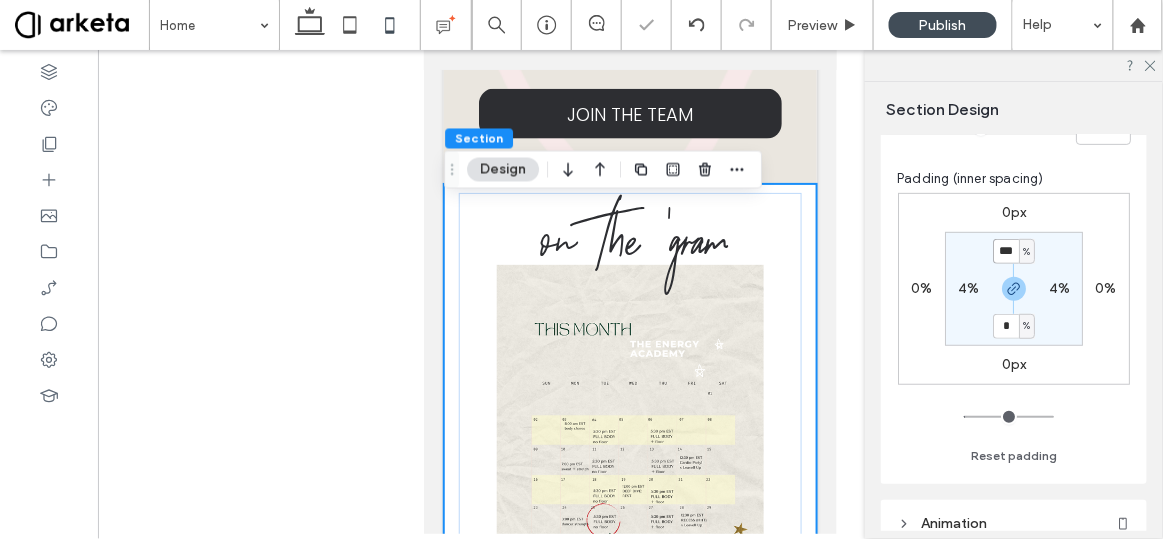 click on "***" at bounding box center (1006, 251) 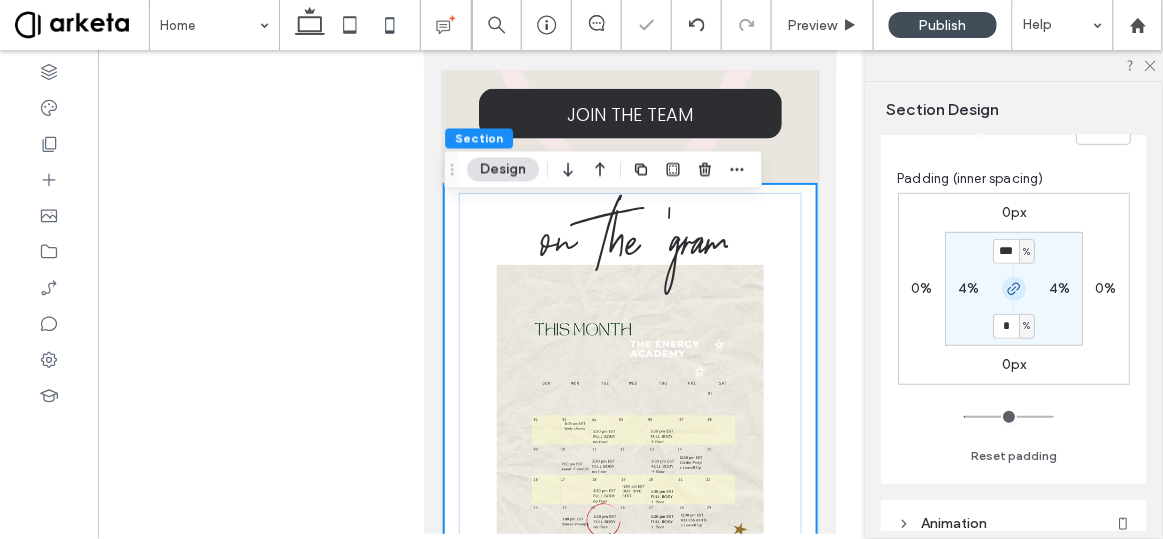 click 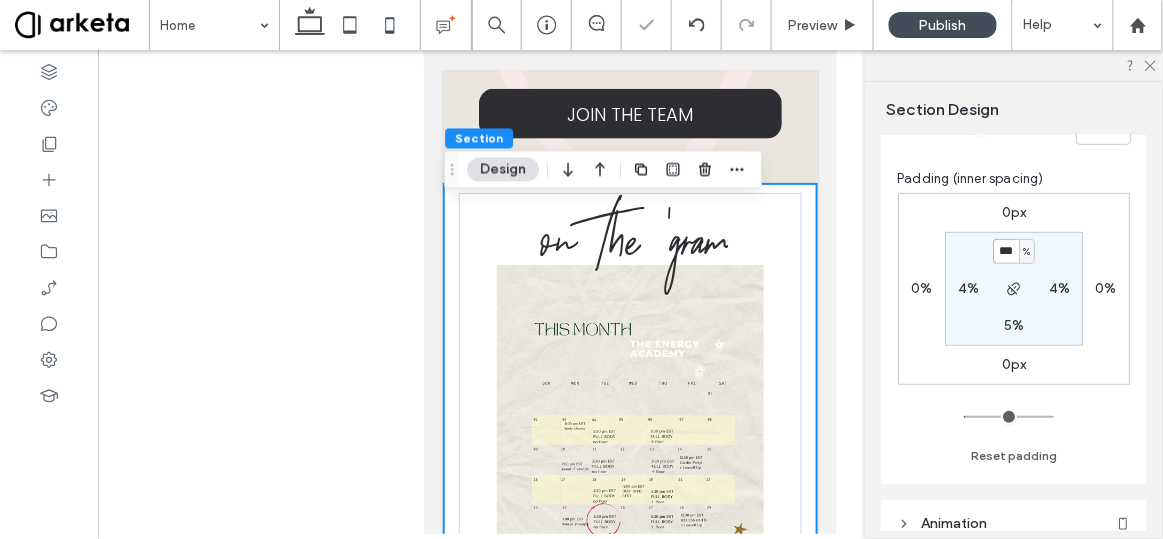 click on "***" at bounding box center (1006, 251) 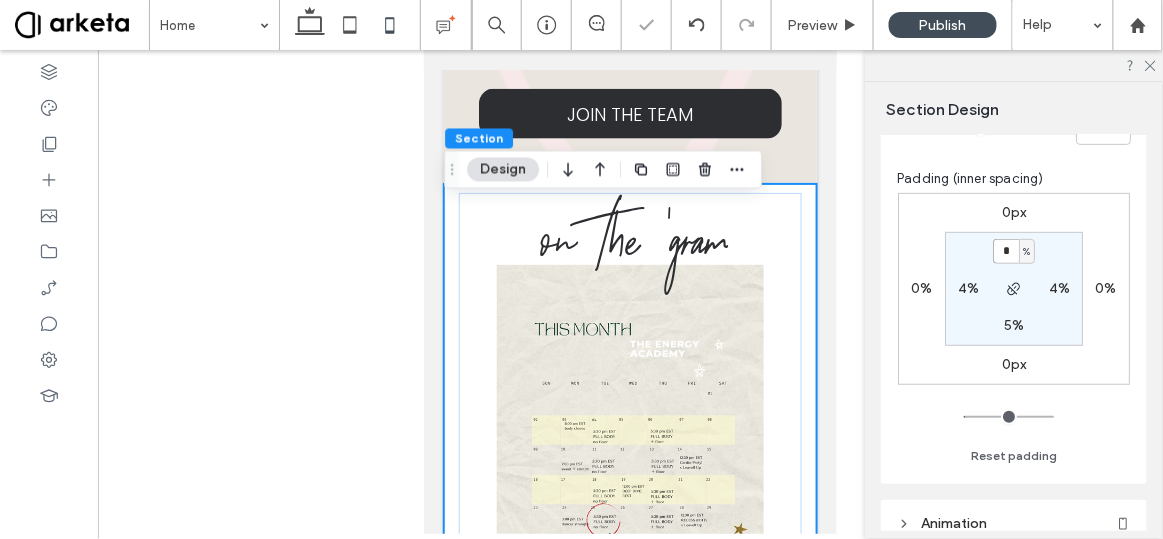 type on "*" 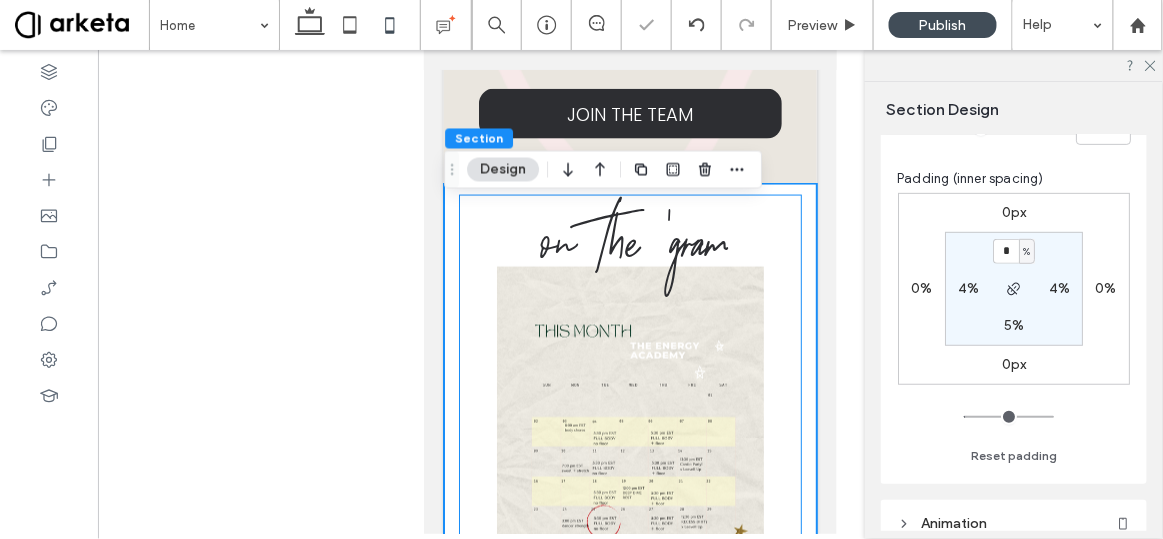 click on "on the 'gram
@ theenergyacademy" at bounding box center (629, 936) 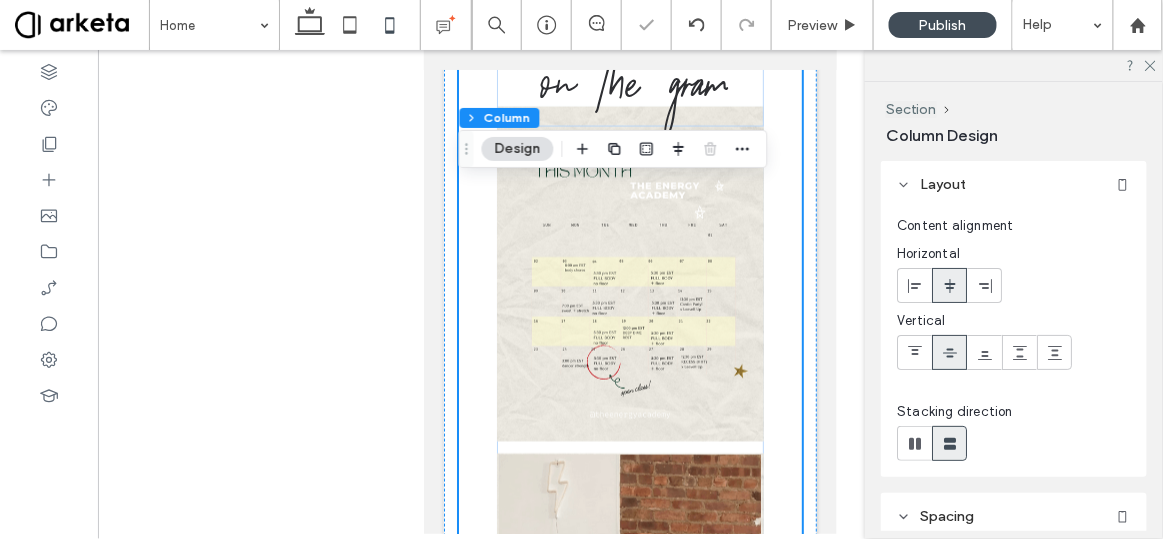 scroll, scrollTop: 6329, scrollLeft: 0, axis: vertical 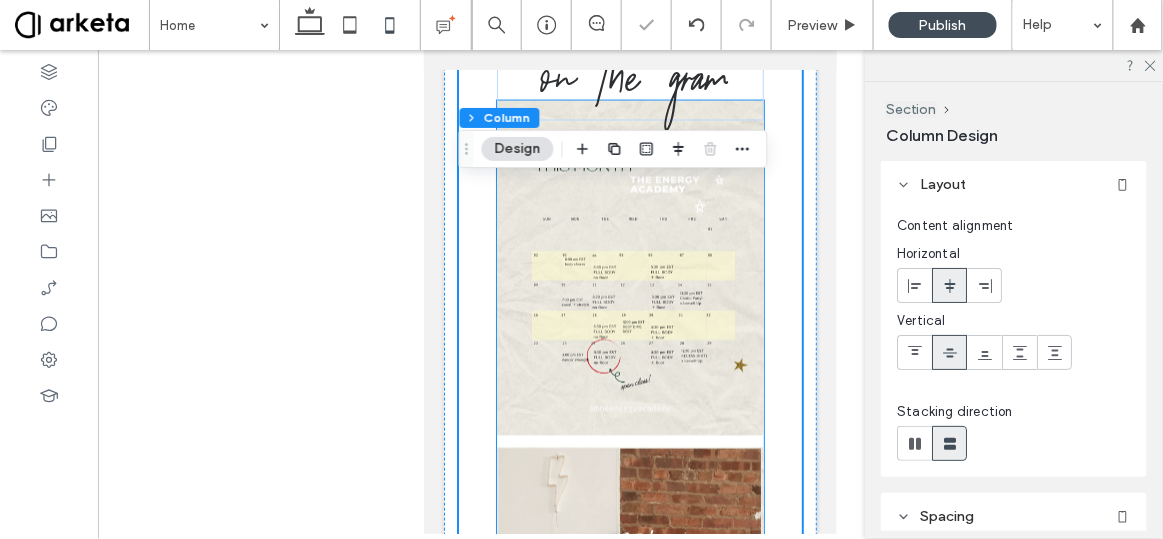 click at bounding box center [630, 267] 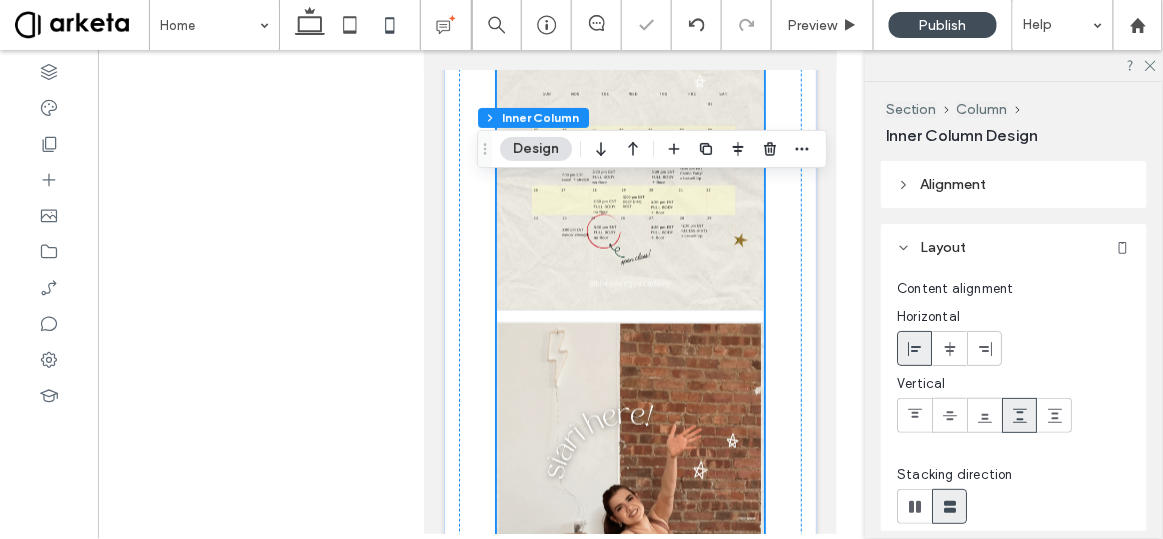 scroll, scrollTop: 6475, scrollLeft: 0, axis: vertical 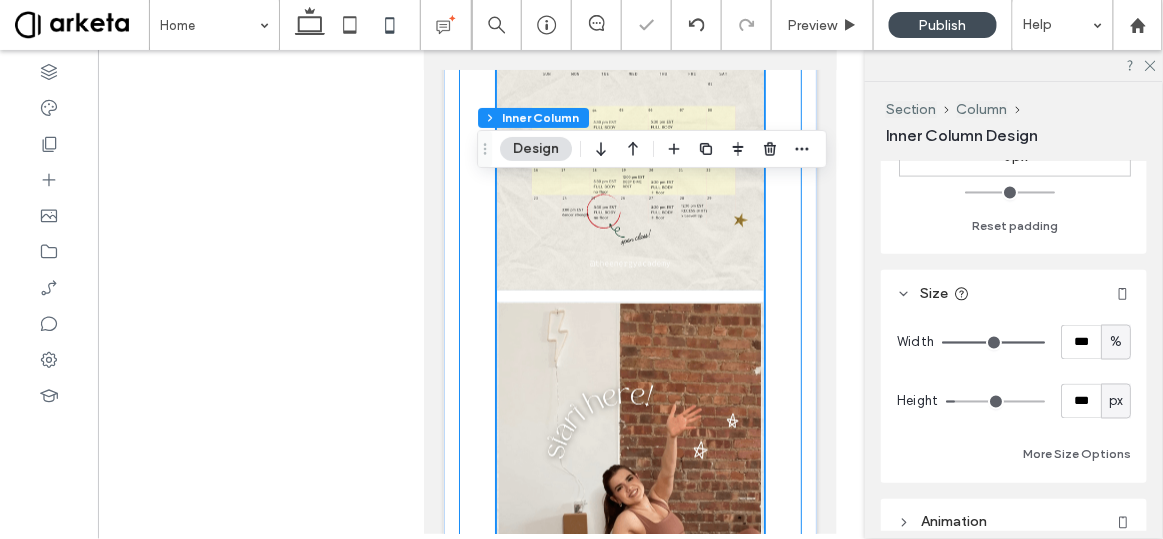 click on "on the 'gram
@ theenergyacademy" at bounding box center [629, 624] 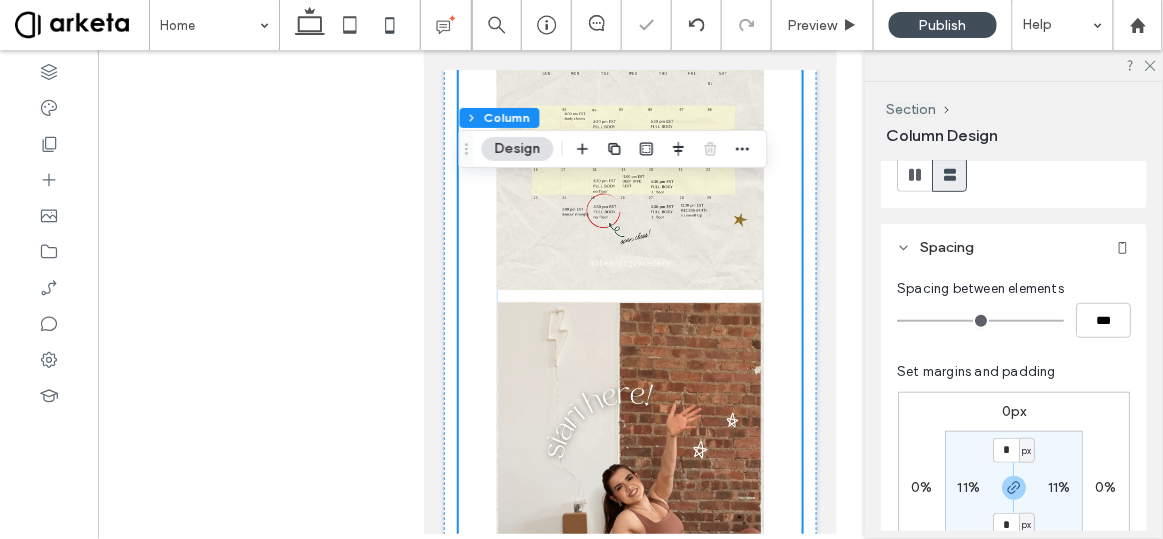 scroll, scrollTop: 439, scrollLeft: 0, axis: vertical 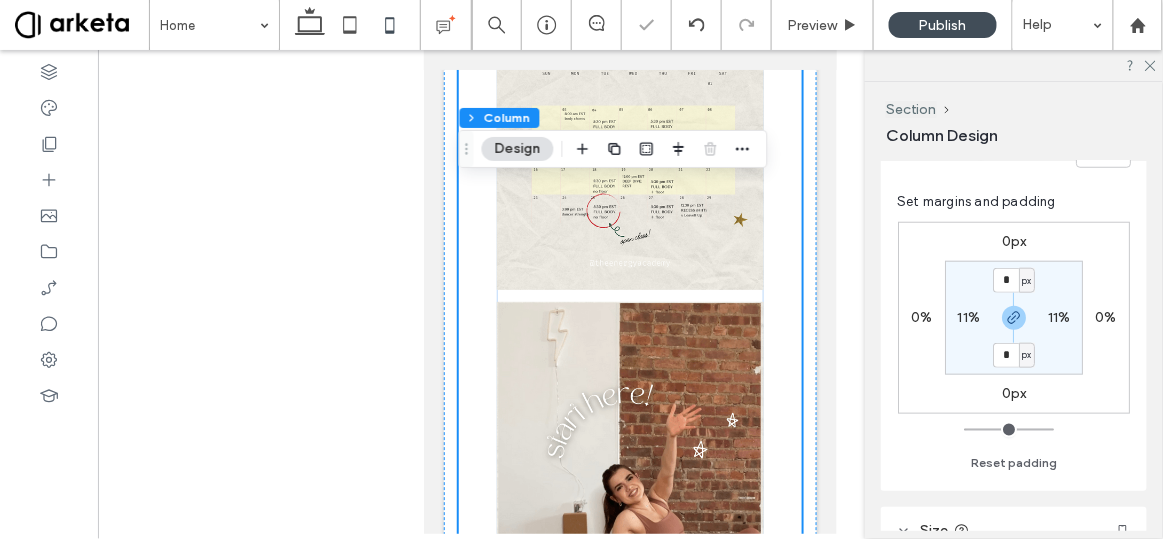 click on "11%" at bounding box center (968, 317) 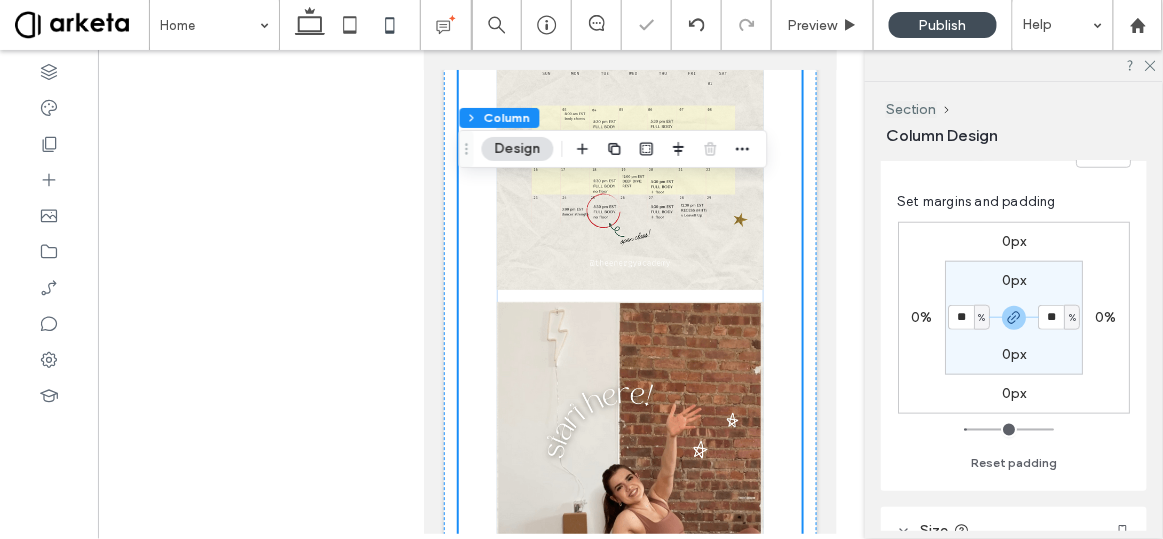 type on "**" 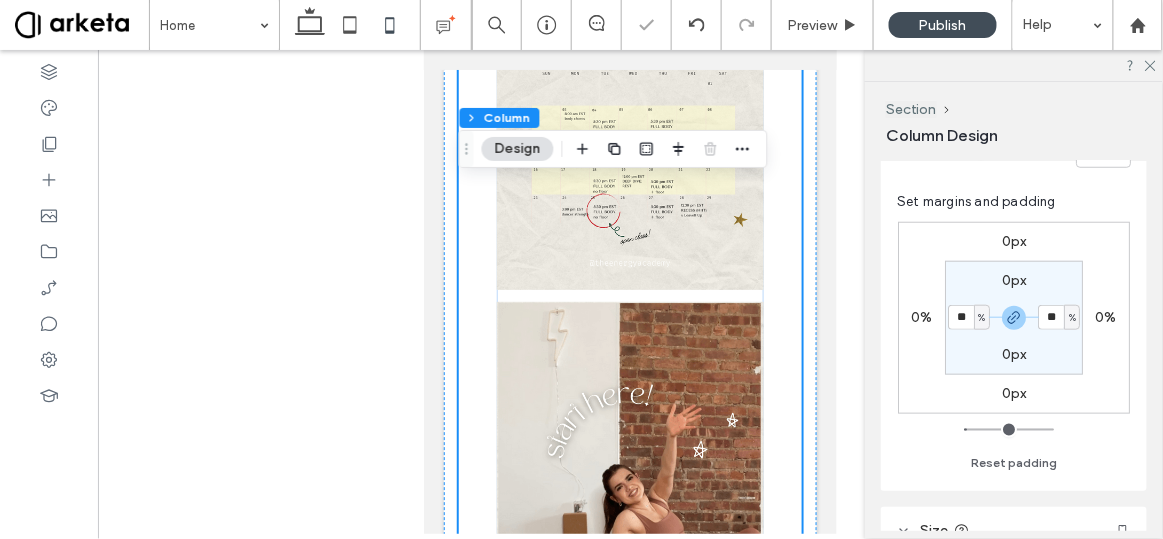 type on "**" 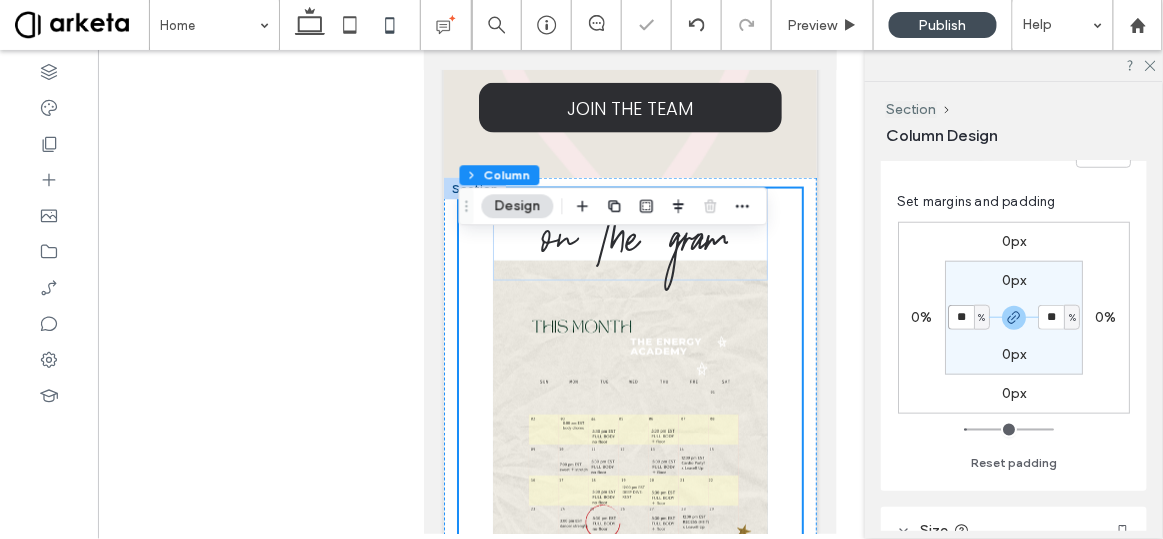 scroll, scrollTop: 6137, scrollLeft: 0, axis: vertical 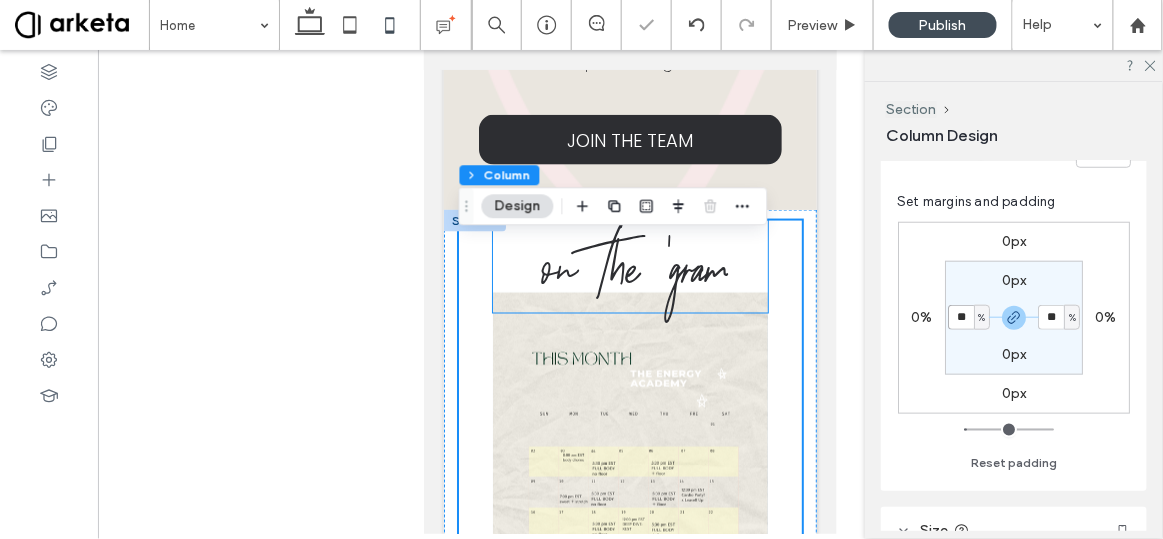 click on "on the 'gram" at bounding box center [634, 266] 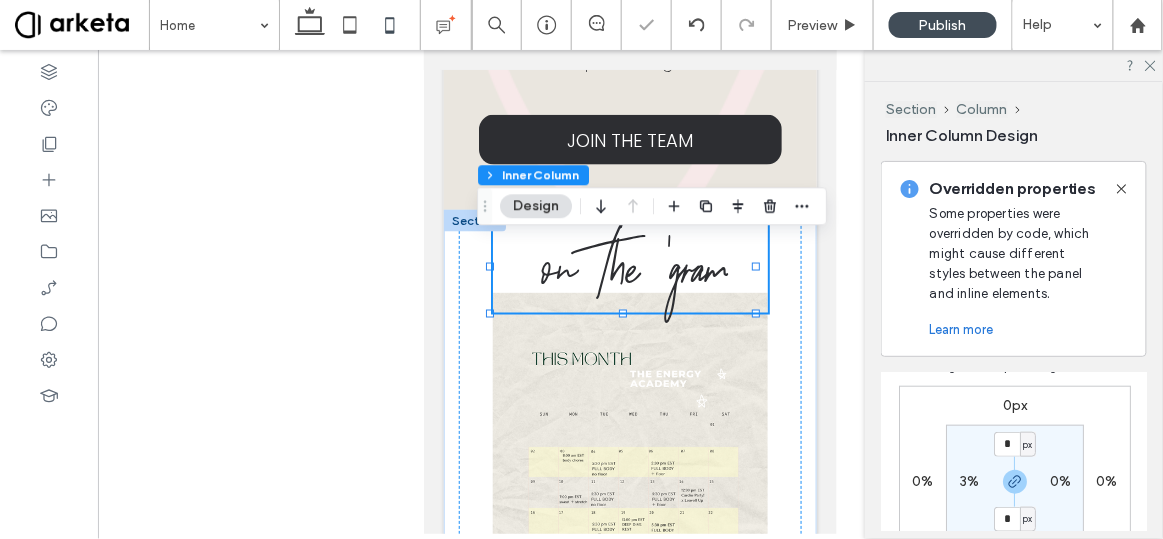 scroll, scrollTop: 619, scrollLeft: 0, axis: vertical 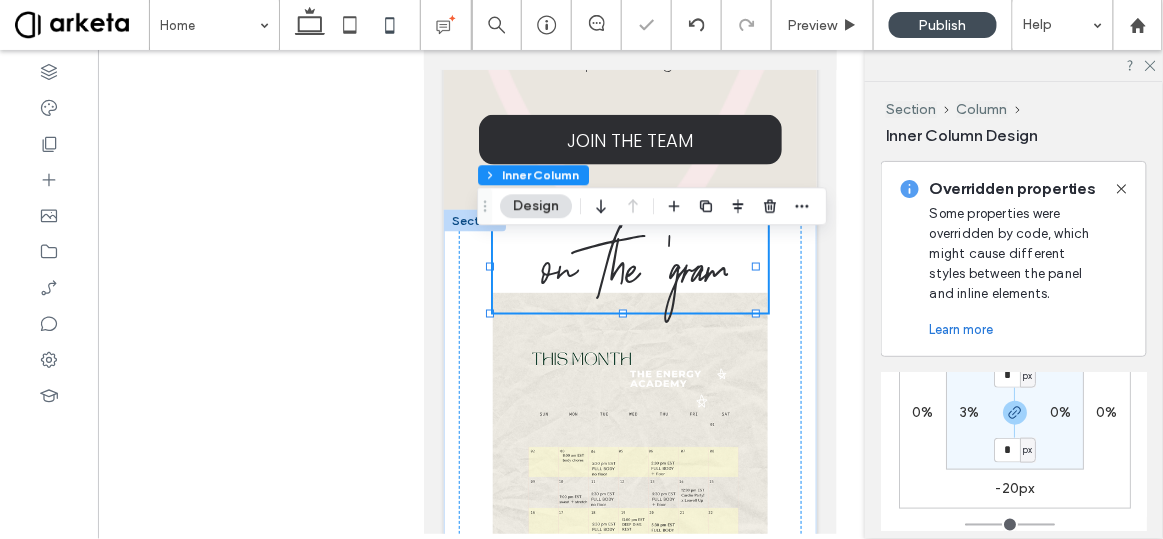 click on "-20px" at bounding box center [1015, 488] 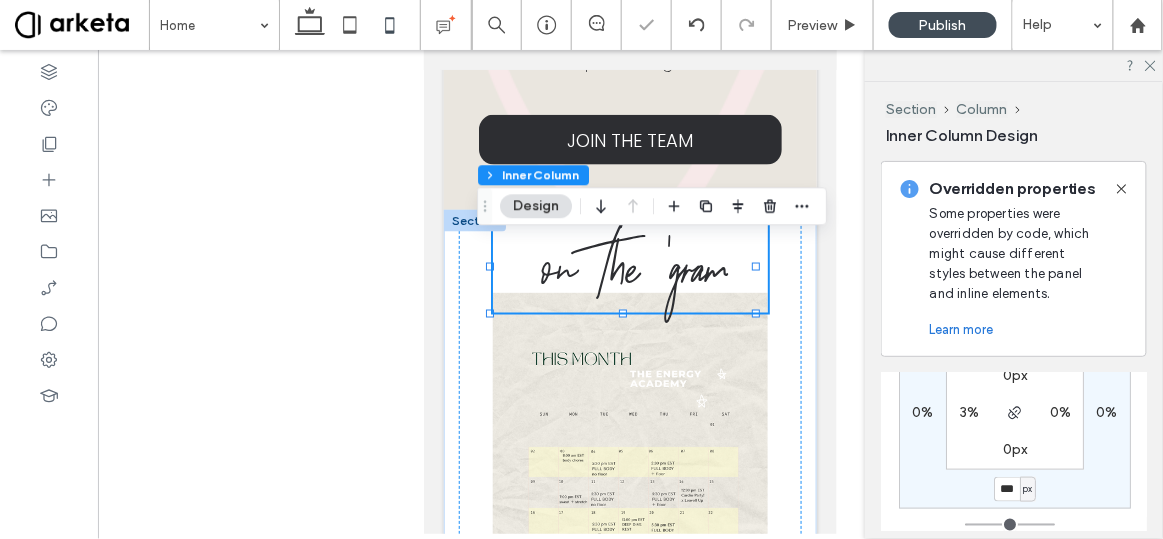 type on "*" 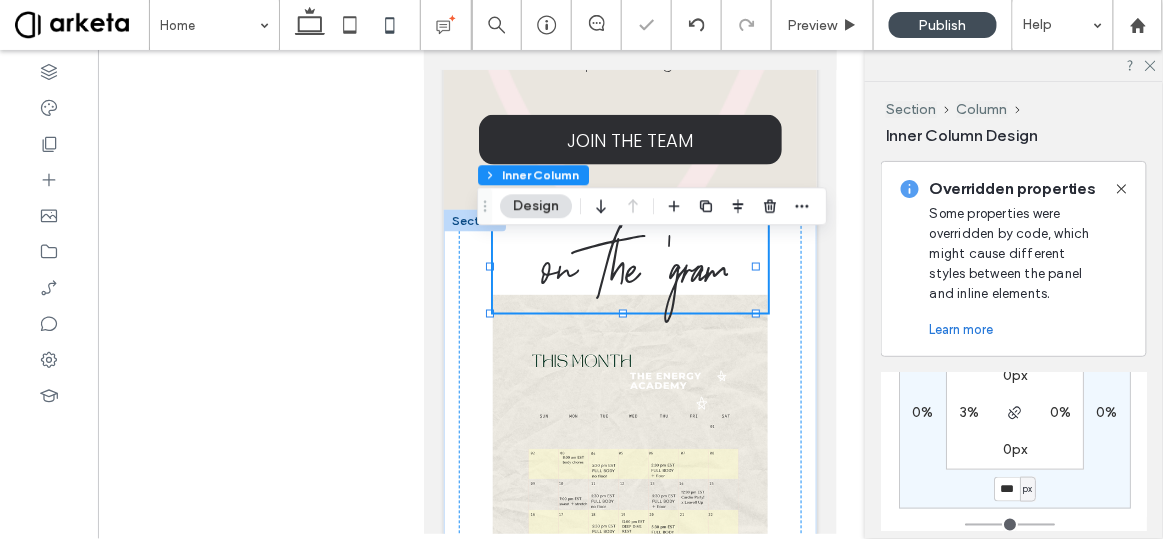 type on "*" 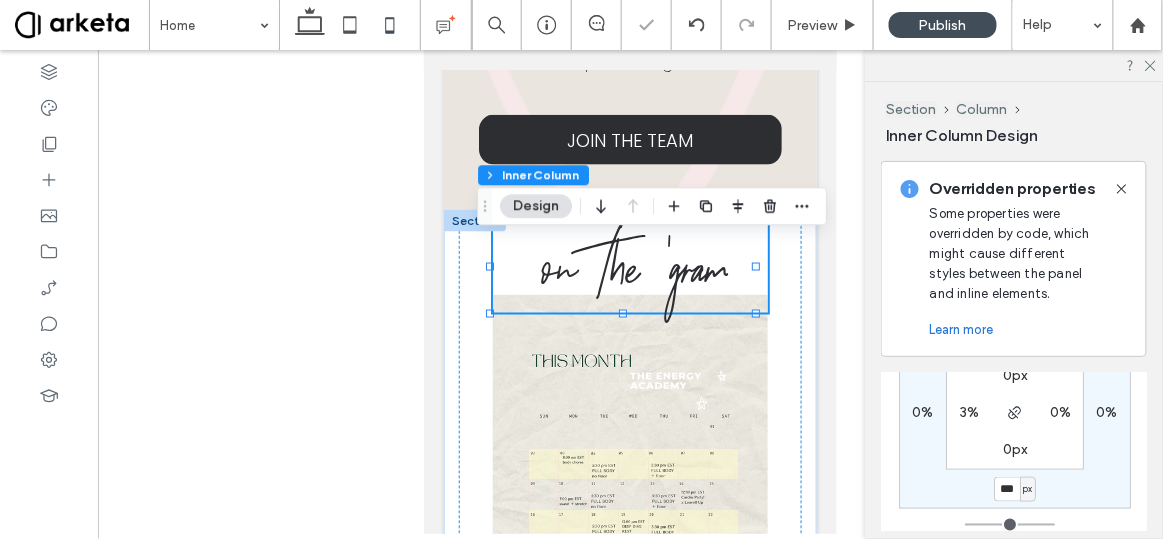 type on "***" 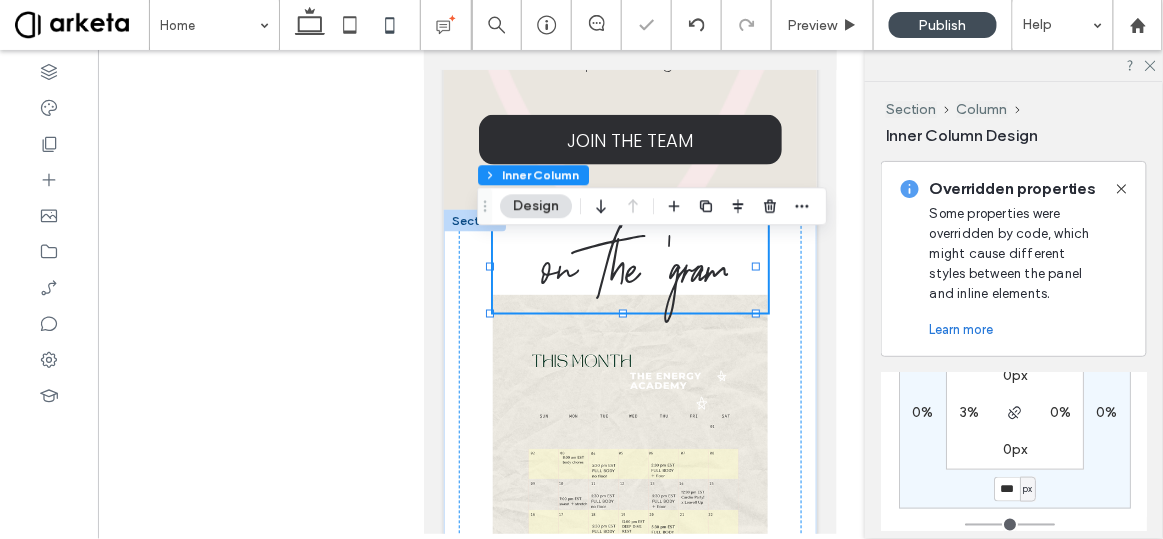 type on "*" 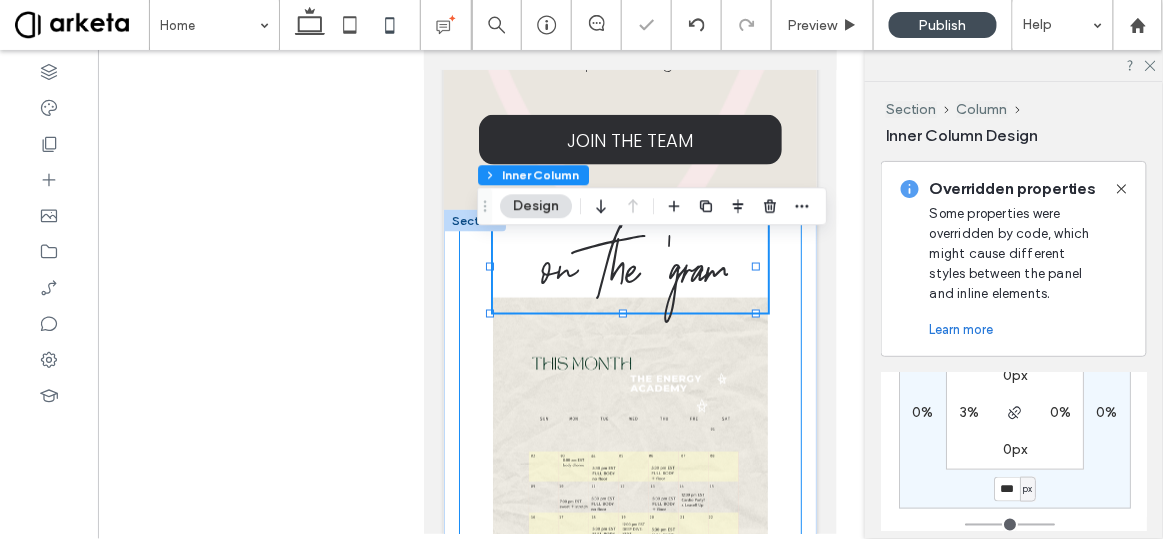 click on "on the 'gram
@ theenergyacademy" at bounding box center (629, 982) 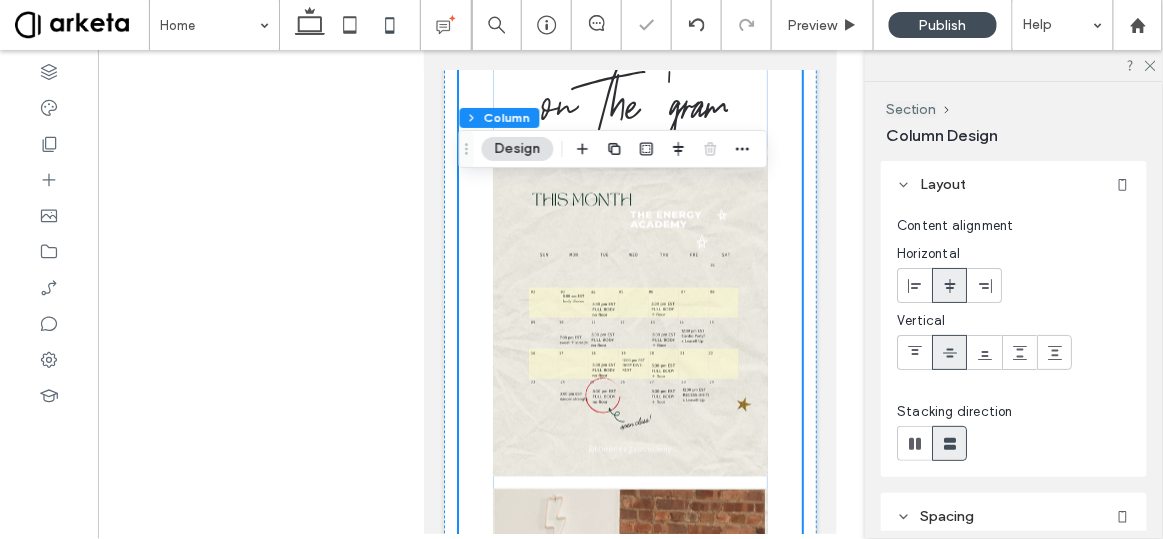 scroll, scrollTop: 6318, scrollLeft: 0, axis: vertical 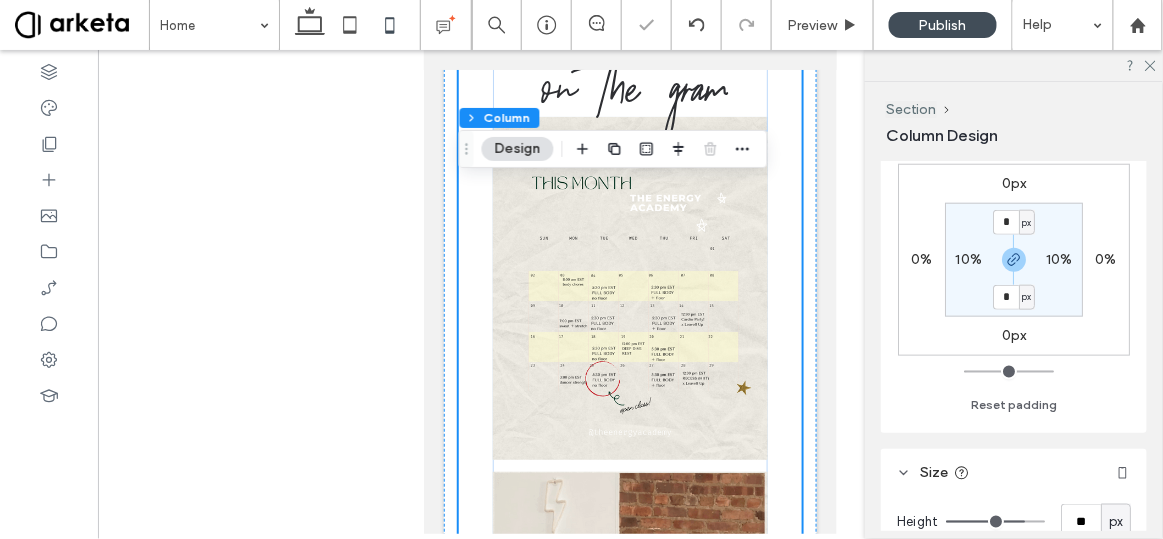 click on "10%" at bounding box center [968, 259] 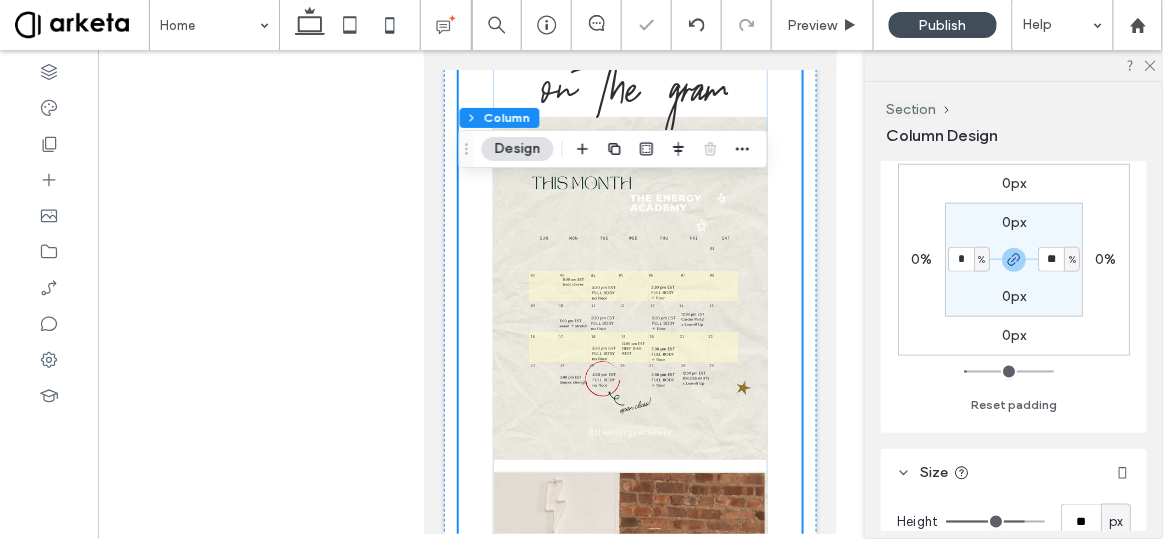type on "**" 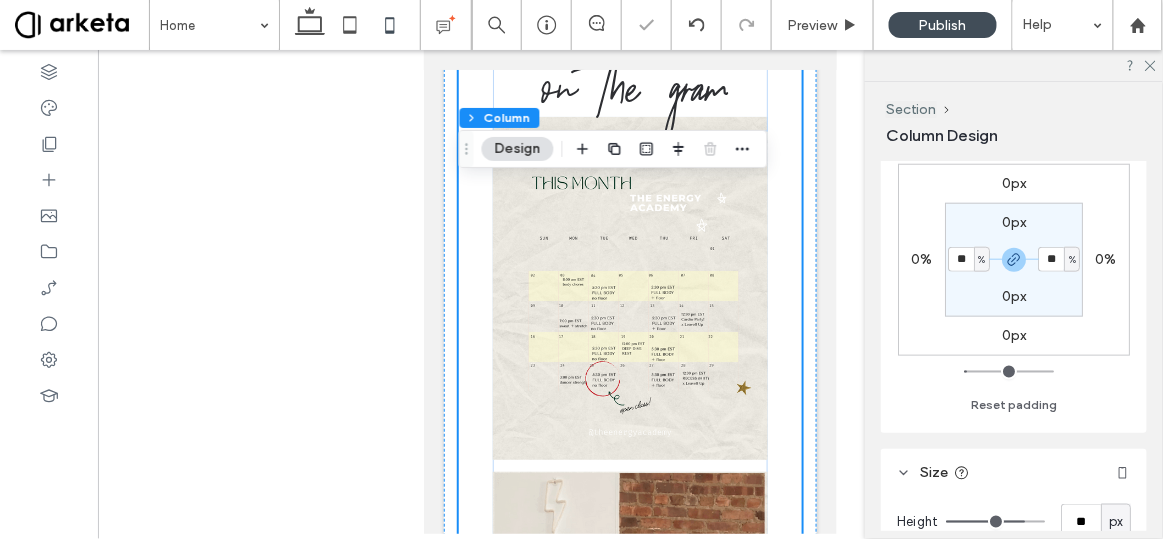 type on "*" 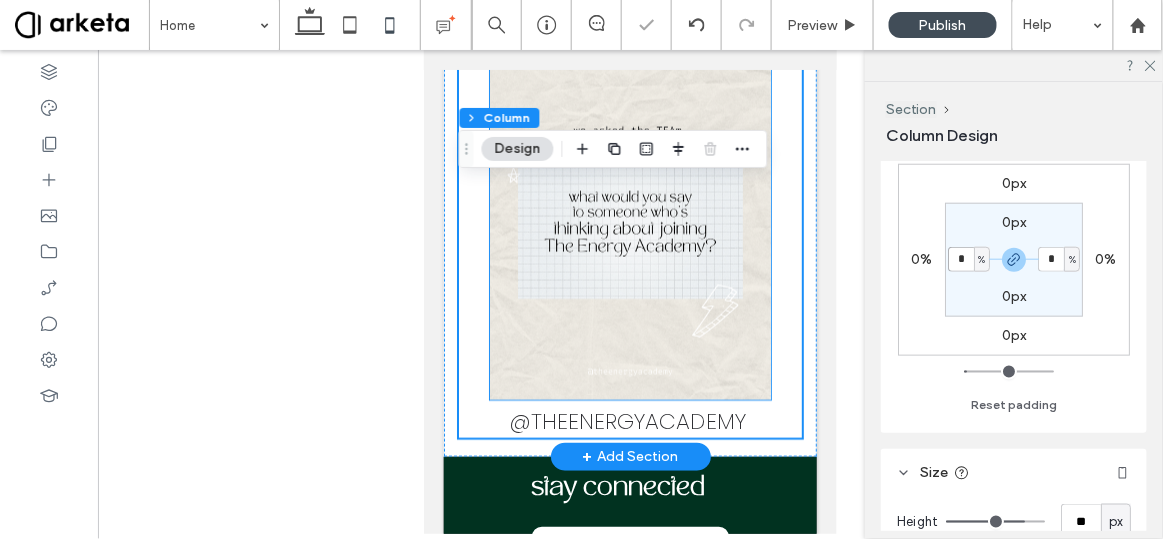 scroll, scrollTop: 7528, scrollLeft: 0, axis: vertical 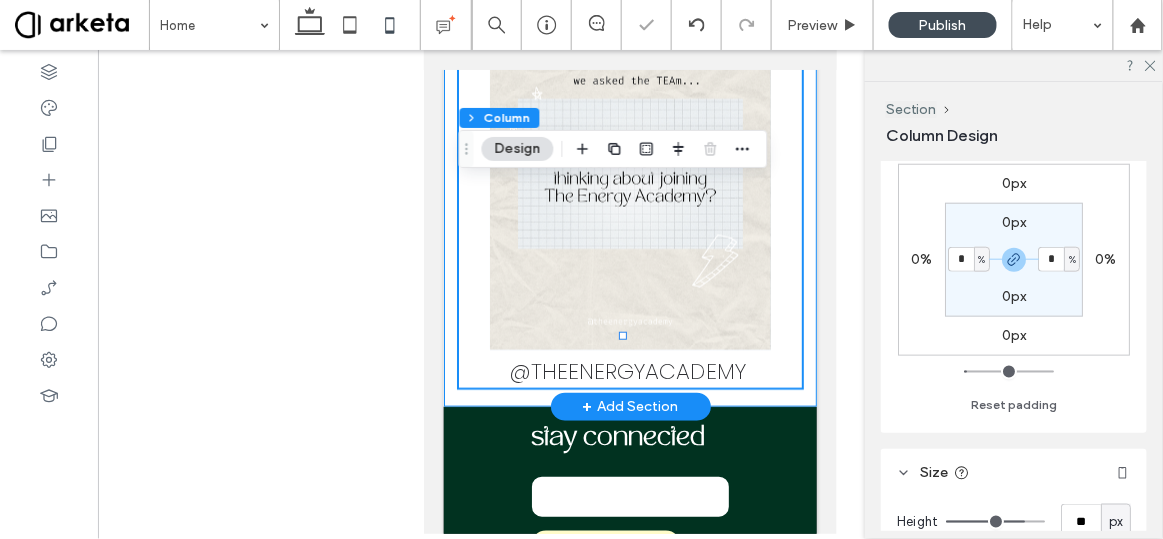 click on "on the 'gram
@ theenergyacademy" at bounding box center [629, -388] 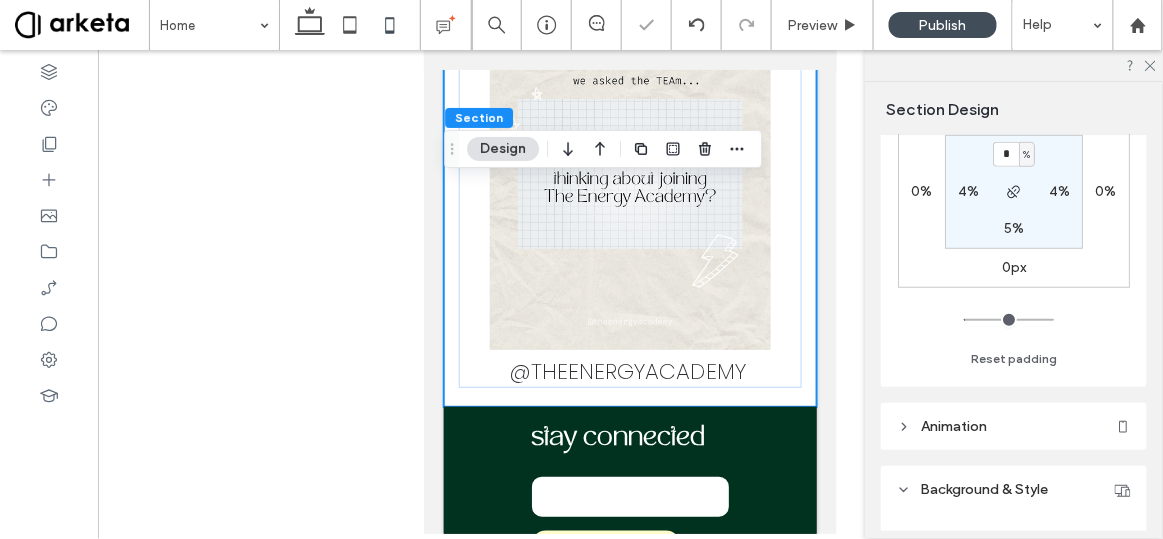 scroll, scrollTop: 250, scrollLeft: 0, axis: vertical 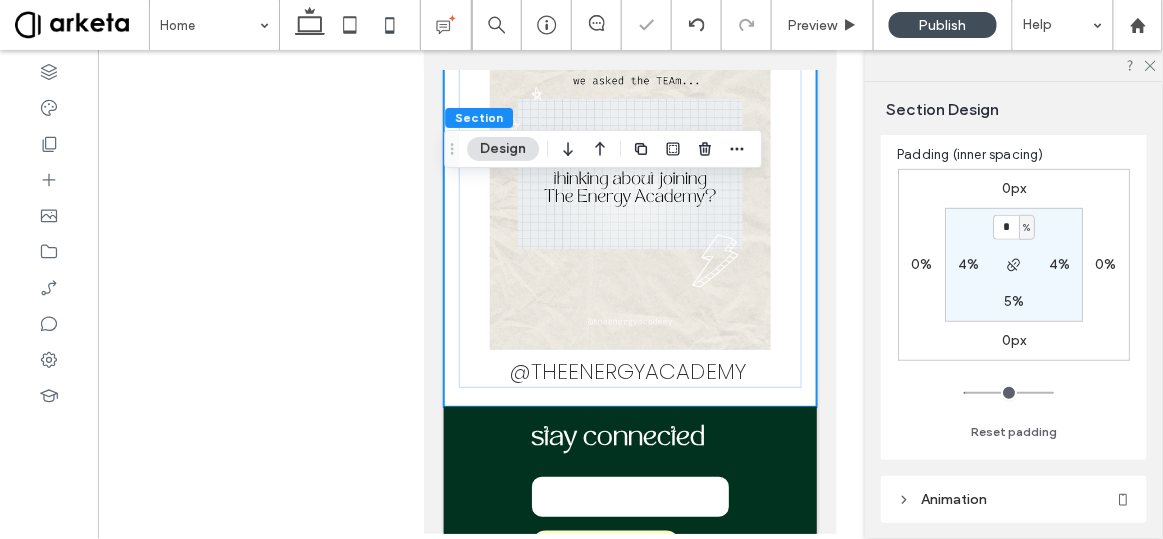 click on "5%" at bounding box center [1014, 301] 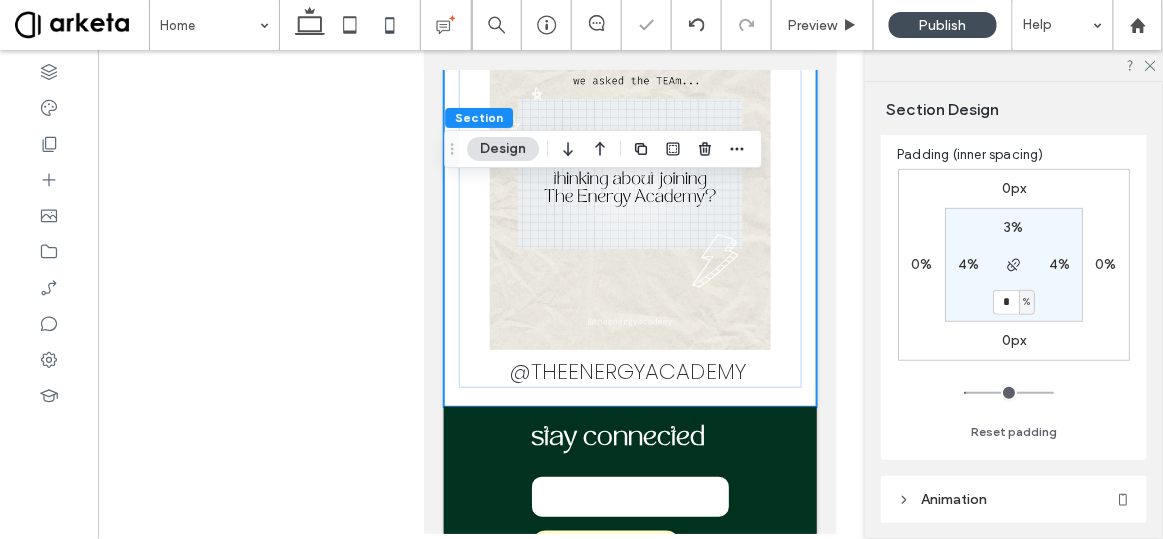 type on "*" 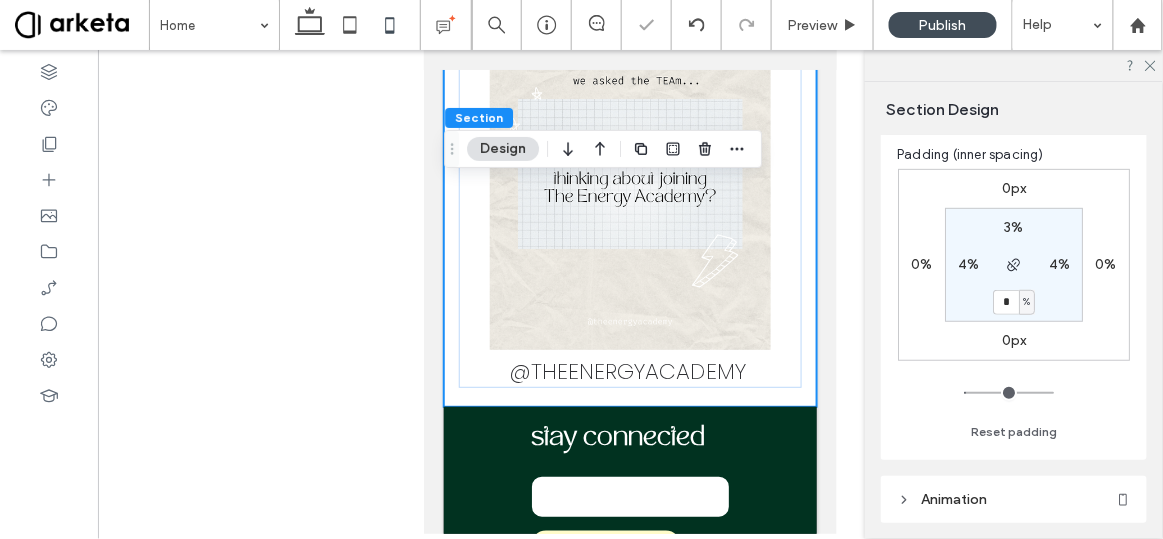 type on "*" 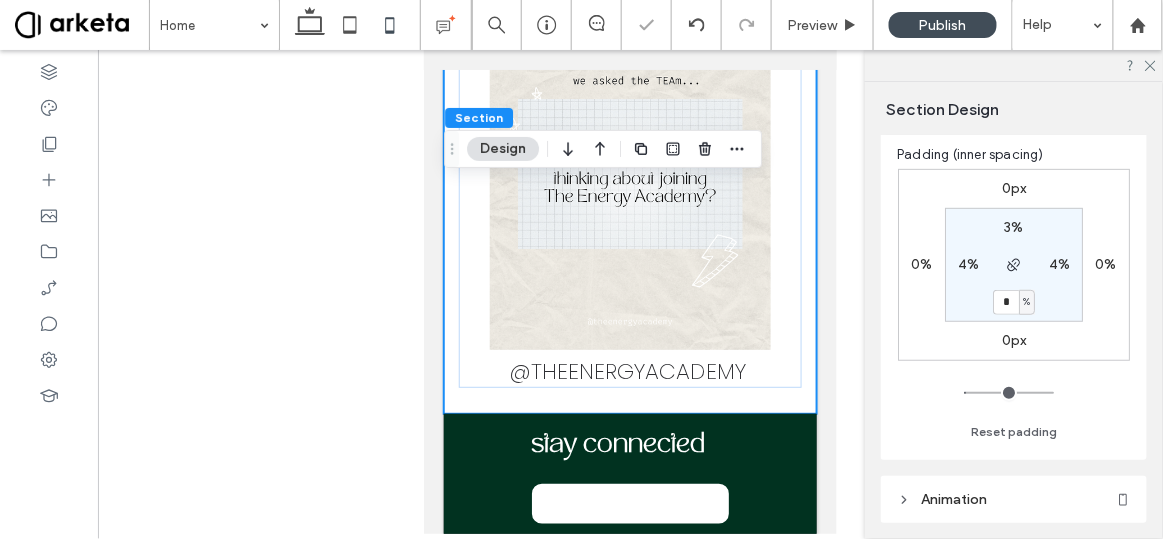 type on "*" 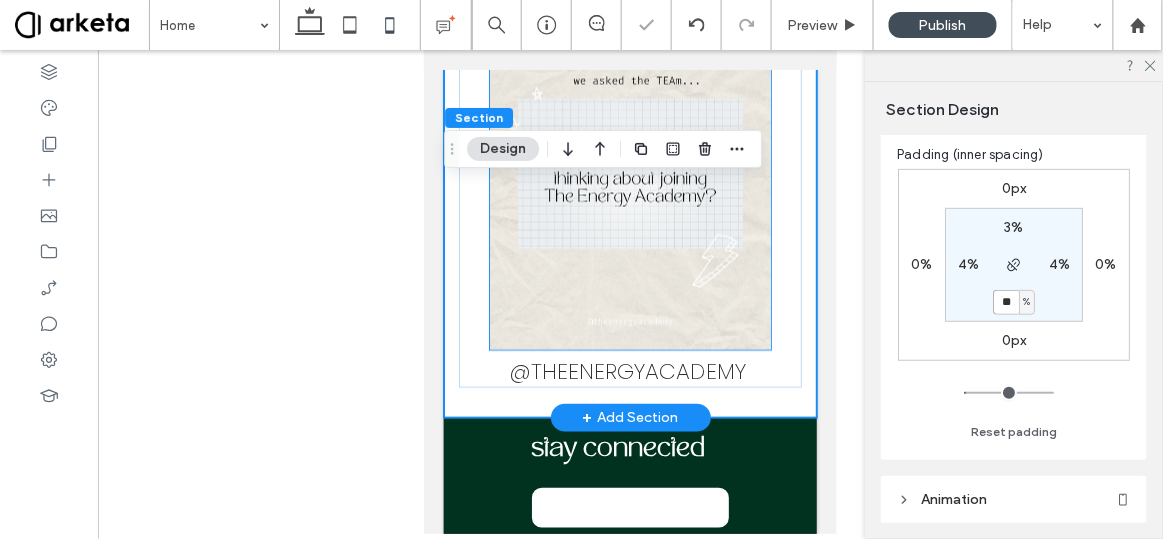 type on "*" 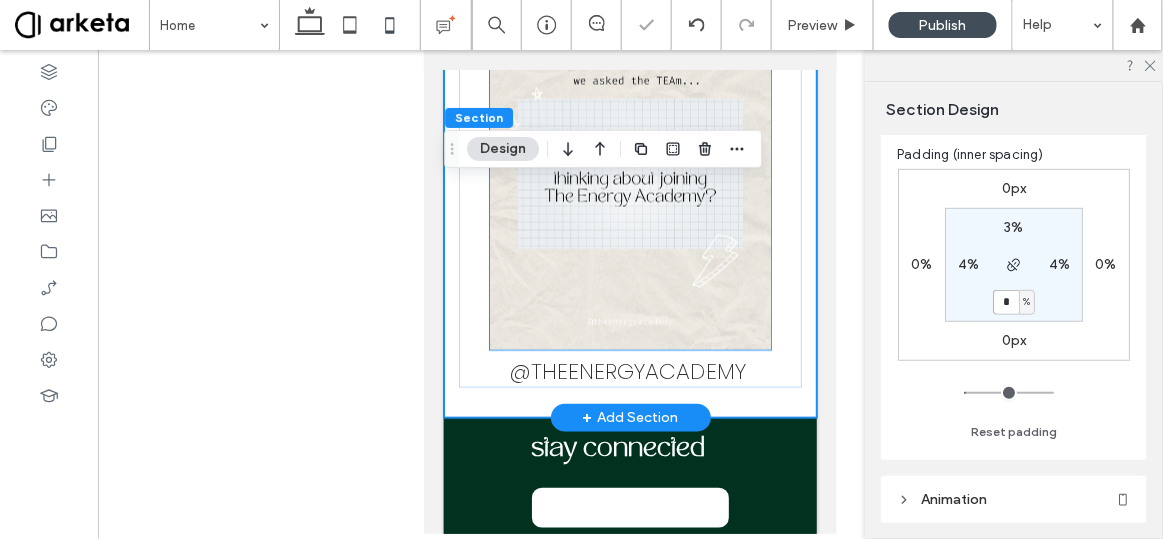 type on "**" 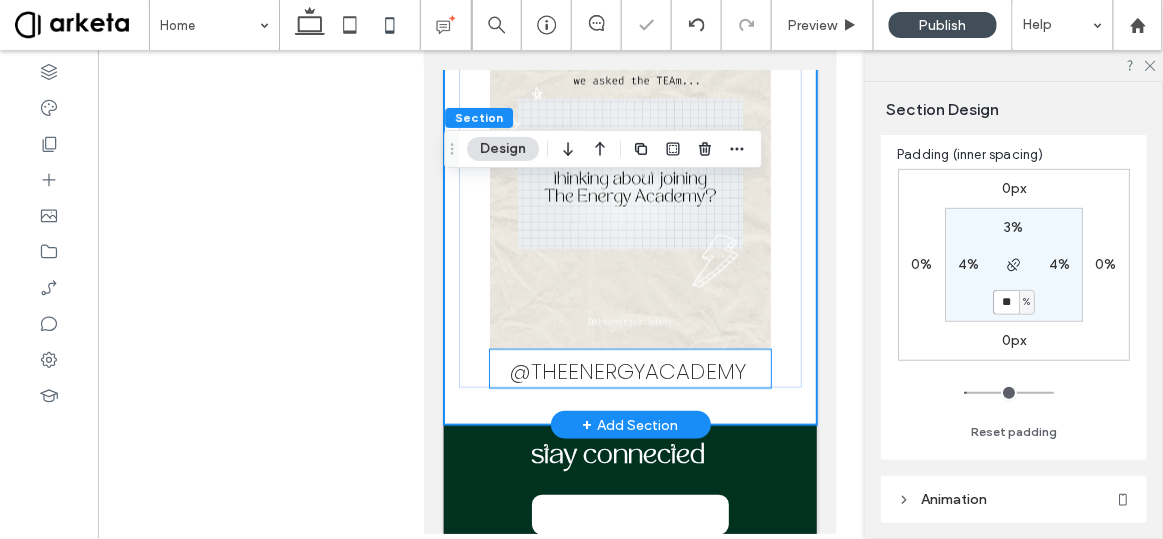click on "theenergyacademy" at bounding box center (637, 370) 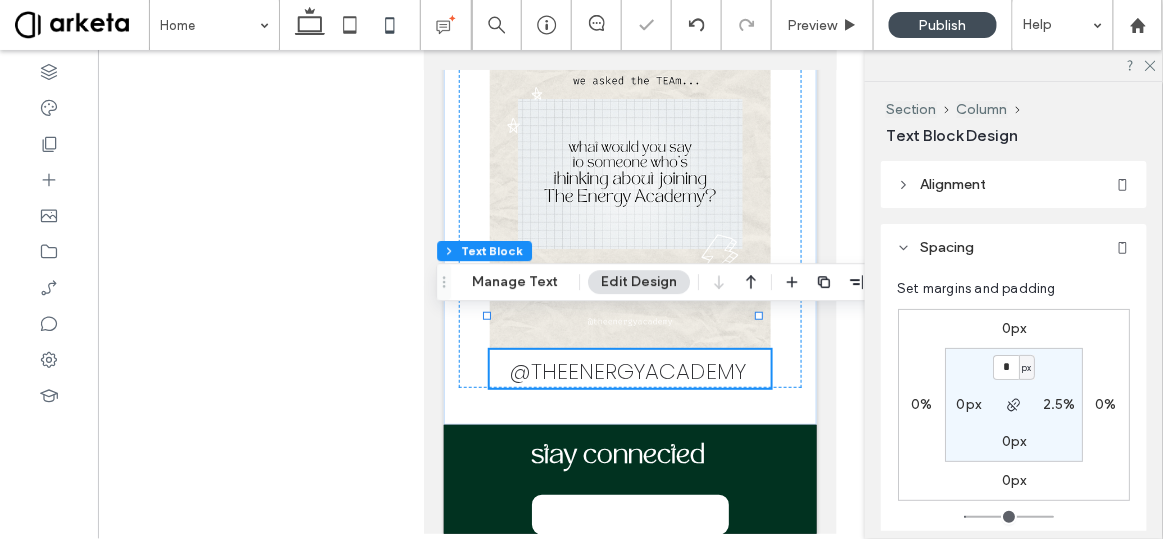 scroll, scrollTop: 105, scrollLeft: 0, axis: vertical 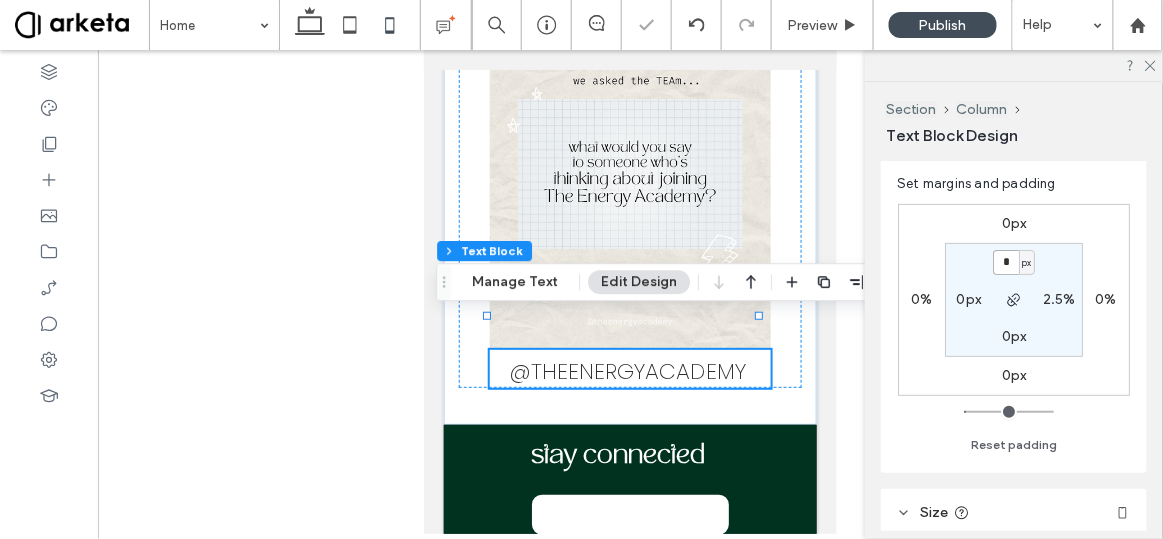 click on "*" at bounding box center (1006, 262) 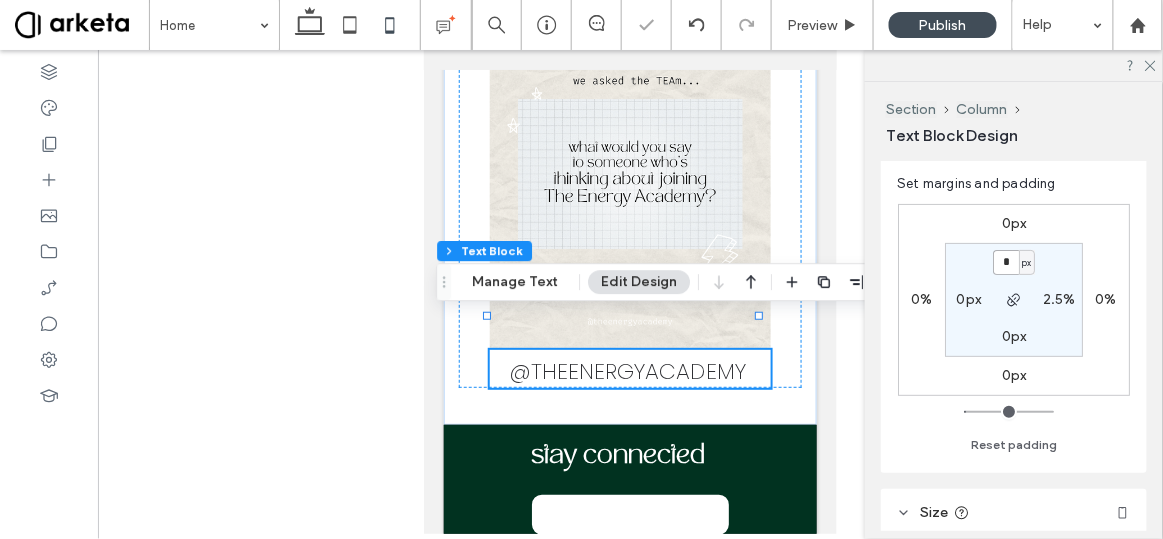 type on "*" 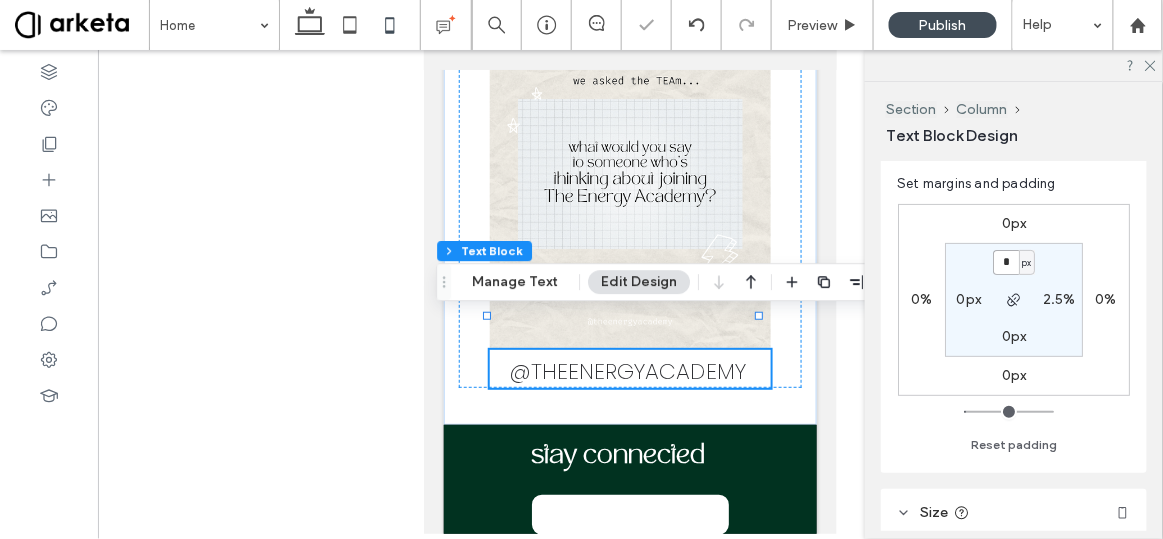type on "*" 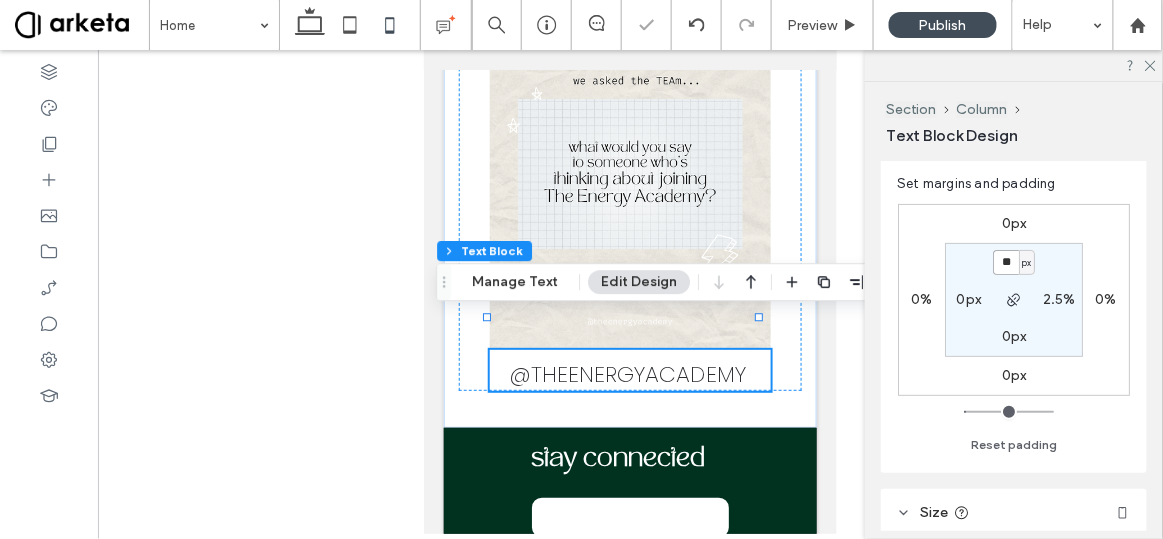 type on "**" 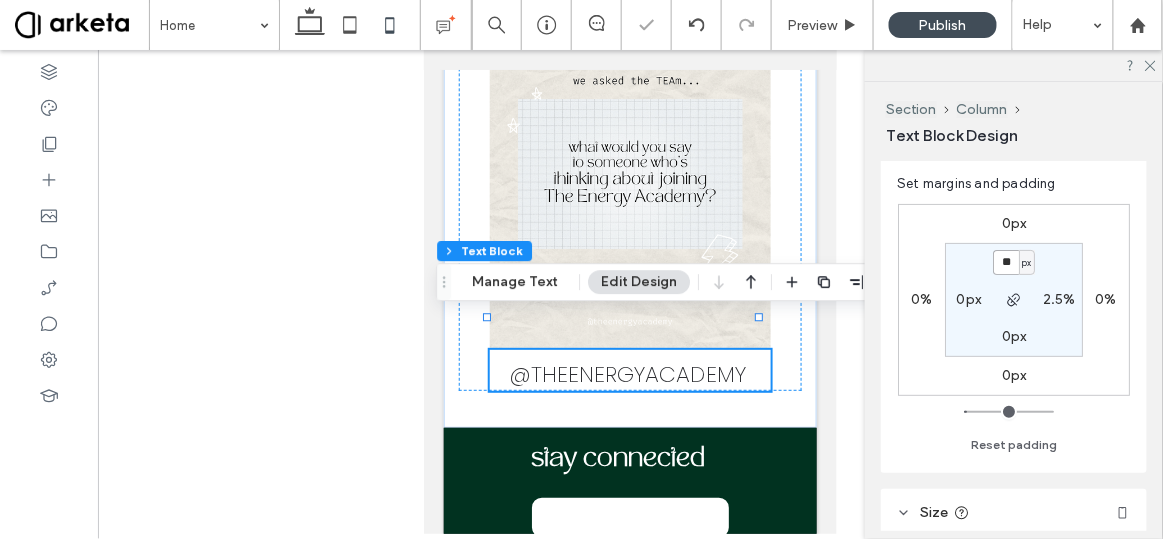 type on "**" 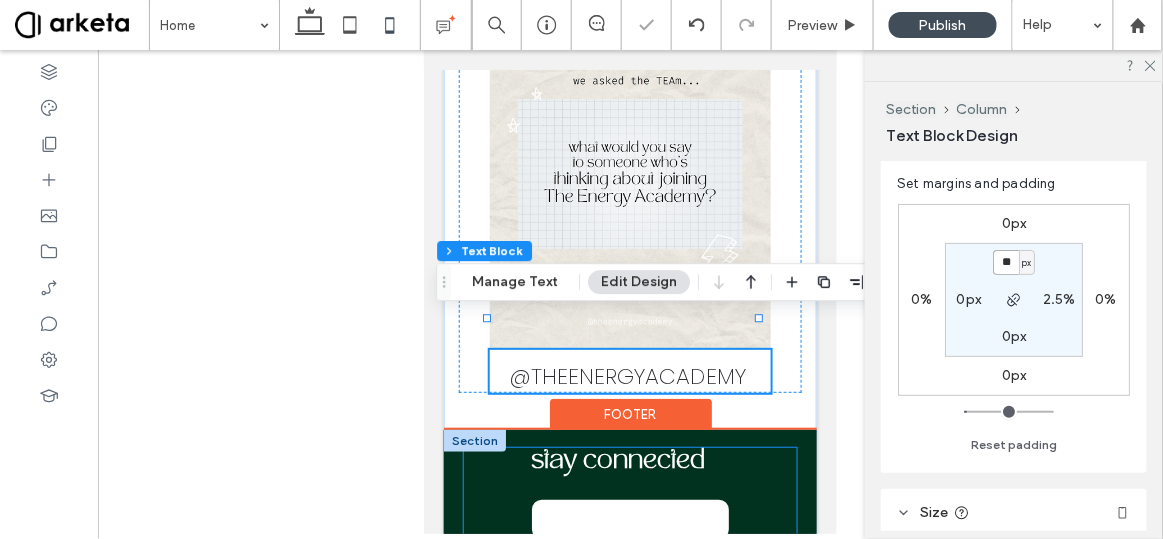 click on "stay connected
Email
****
Thank you for contacting us. We will get back to you as soon as possible.
Oops, there was an error sending your message. Please try again later.
InstagramSVG" at bounding box center (629, 547) 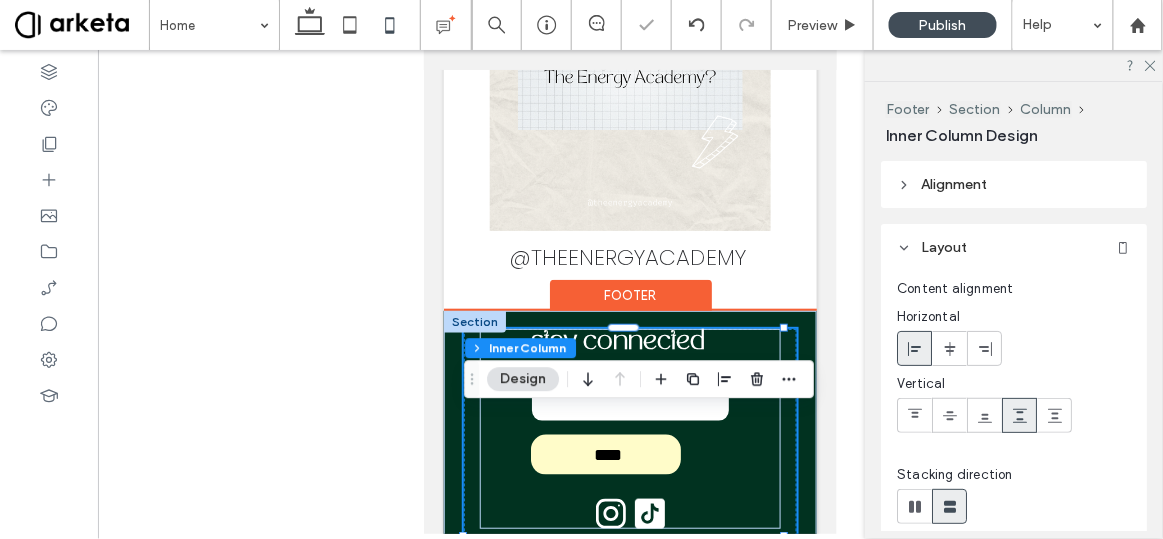 scroll, scrollTop: 7870, scrollLeft: 0, axis: vertical 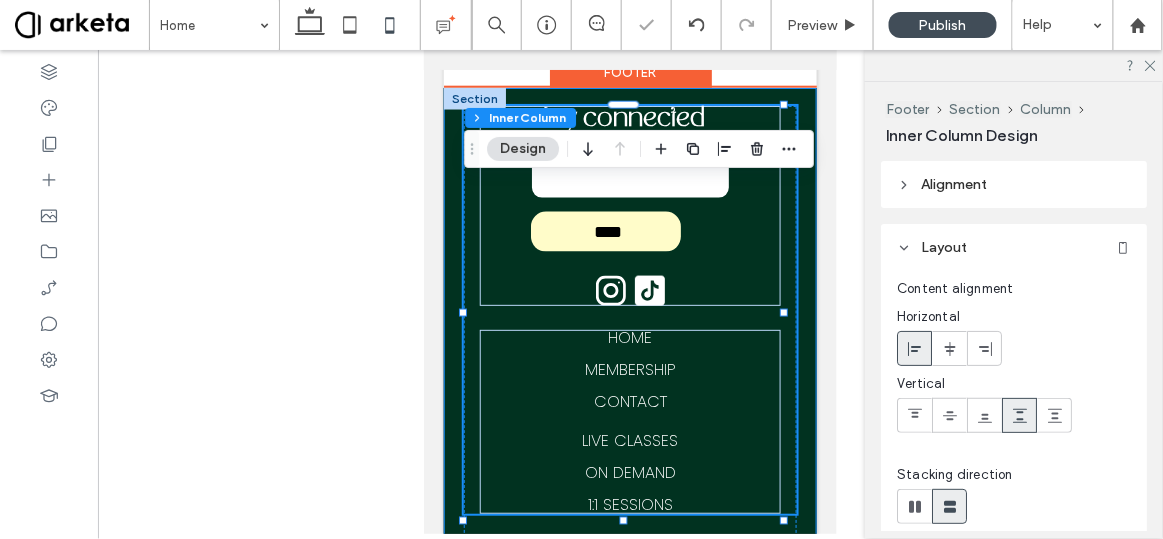 click on "stay connected
Email
****
Thank you for contacting us. We will get back to you as soon as possible.
Oops, there was an error sending your message. Please try again later.
InstagramSVG
HOME MEMBERSHIP CONTACT
LIVE CLASSES ON DEMAND 1:1 SESSIONS
© 2023 The Energy Academy | All rights reserved." at bounding box center [629, 368] 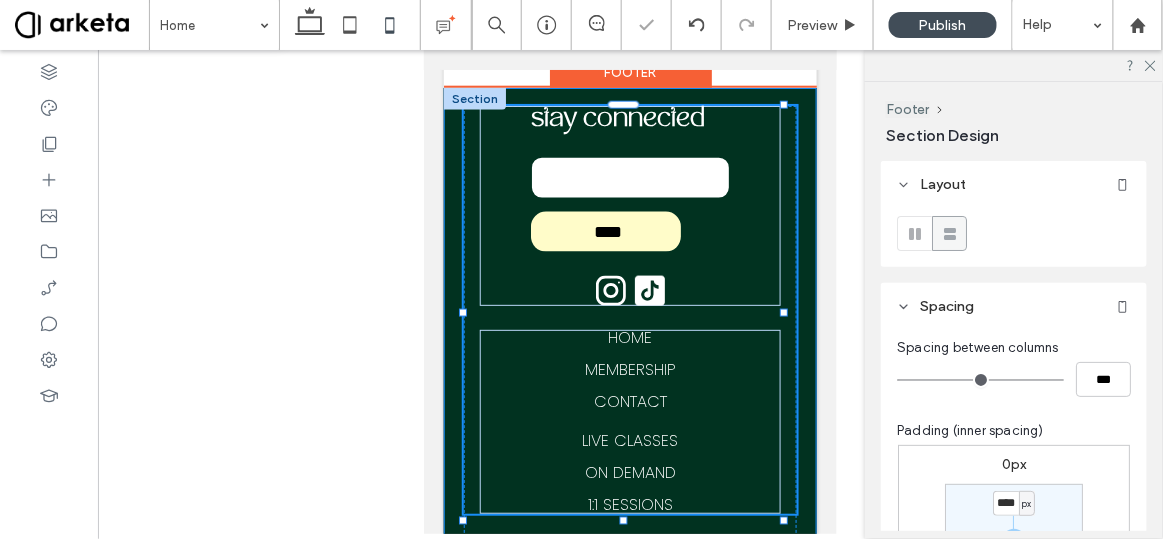 type on "**" 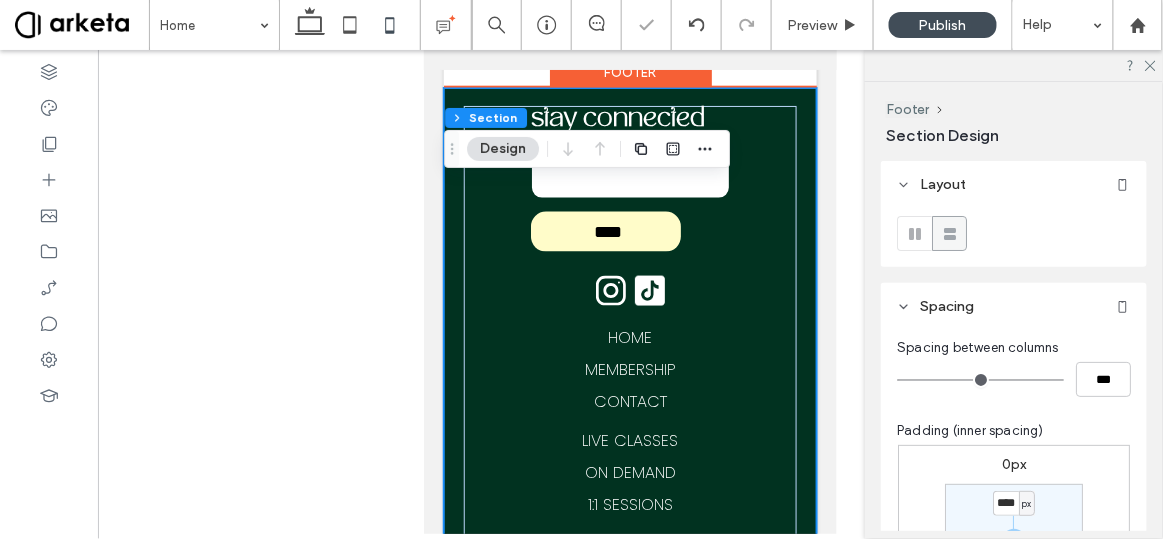 scroll, scrollTop: 7963, scrollLeft: 0, axis: vertical 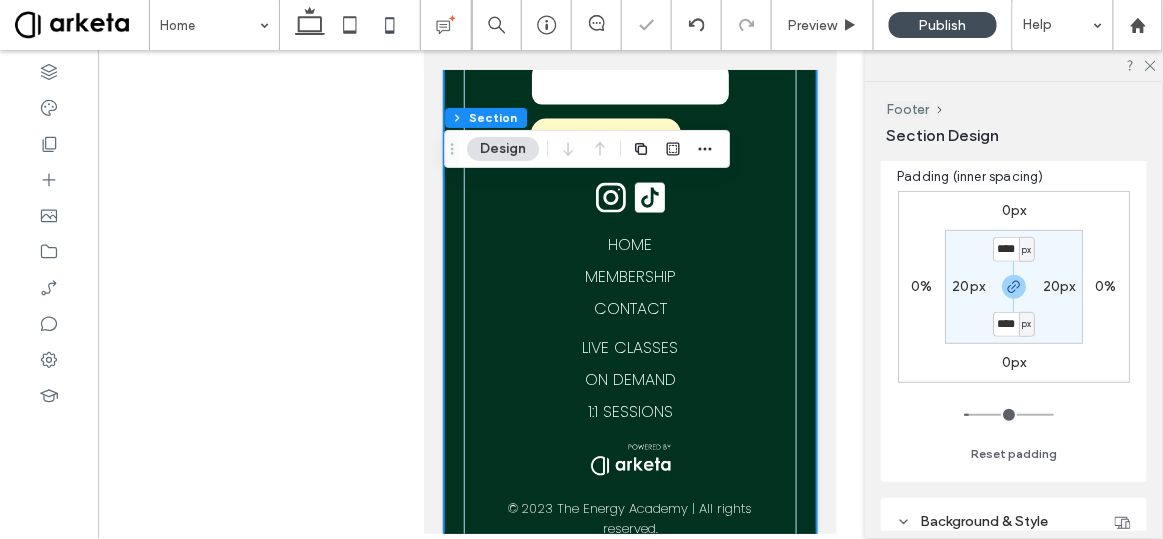 click on "stay connected
Email
****
Thank you for contacting us. We will get back to you as soon as possible.
Oops, there was an error sending your message. Please try again later.
InstagramSVG
HOME MEMBERSHIP CONTACT
LIVE CLASSES ON DEMAND 1:1 SESSIONS
© 2023 The Energy Academy | All rights reserved." at bounding box center [629, 275] 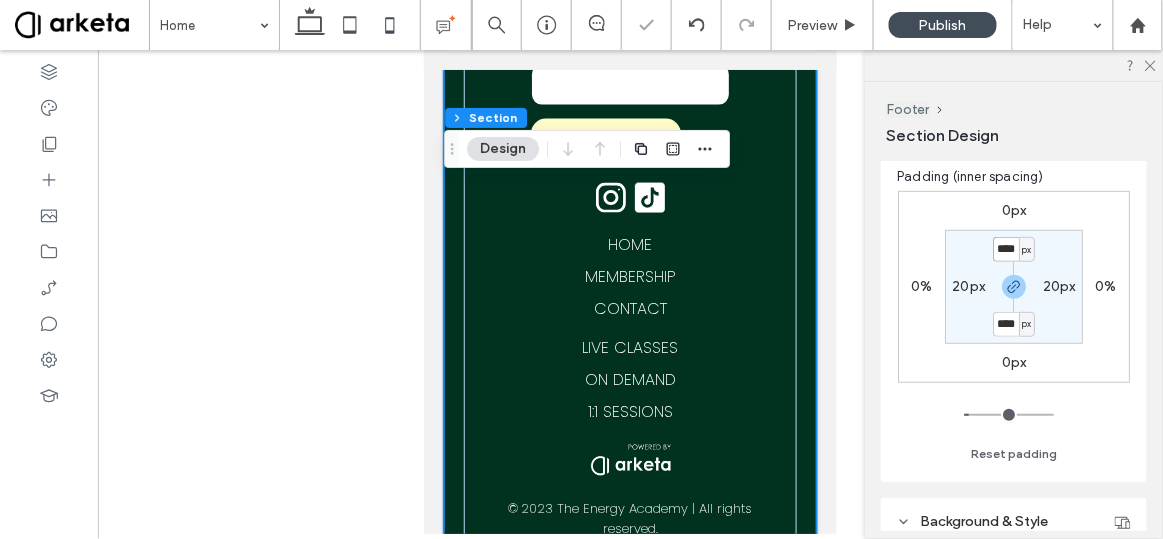 click on "****" at bounding box center [1006, 249] 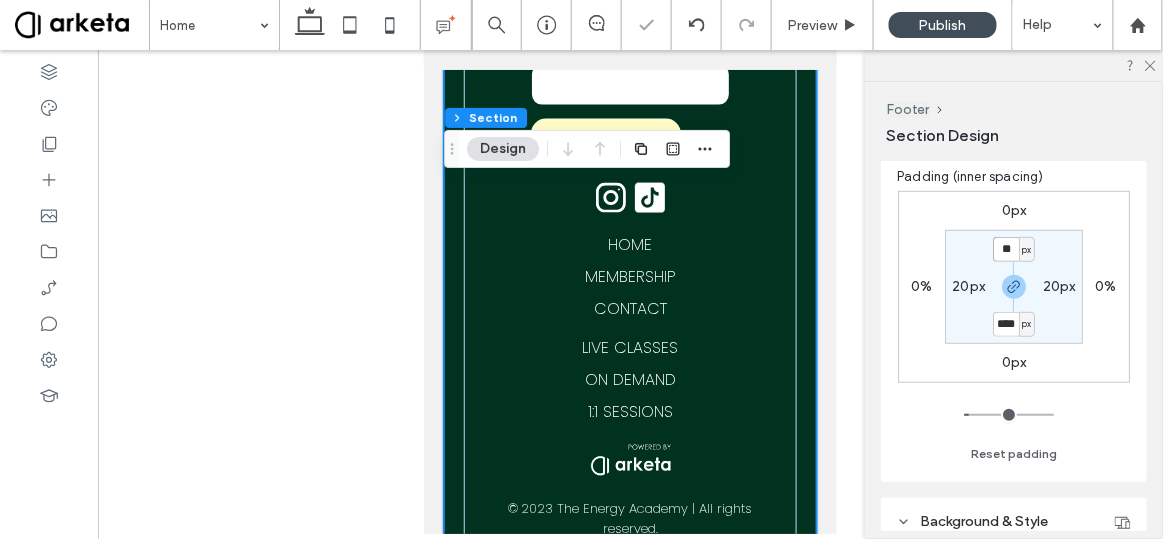 type on "**" 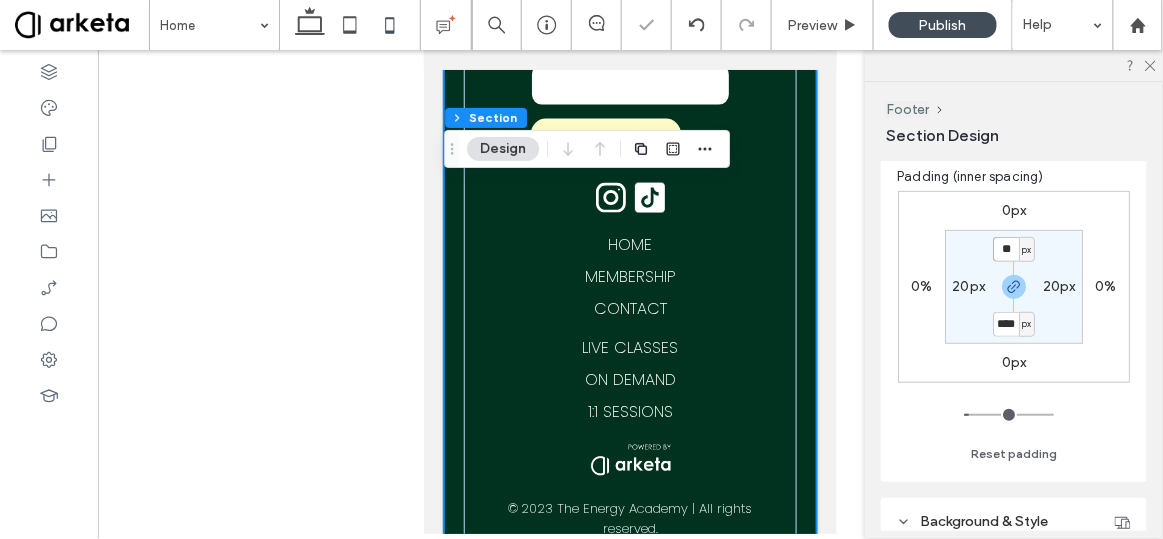 type on "**" 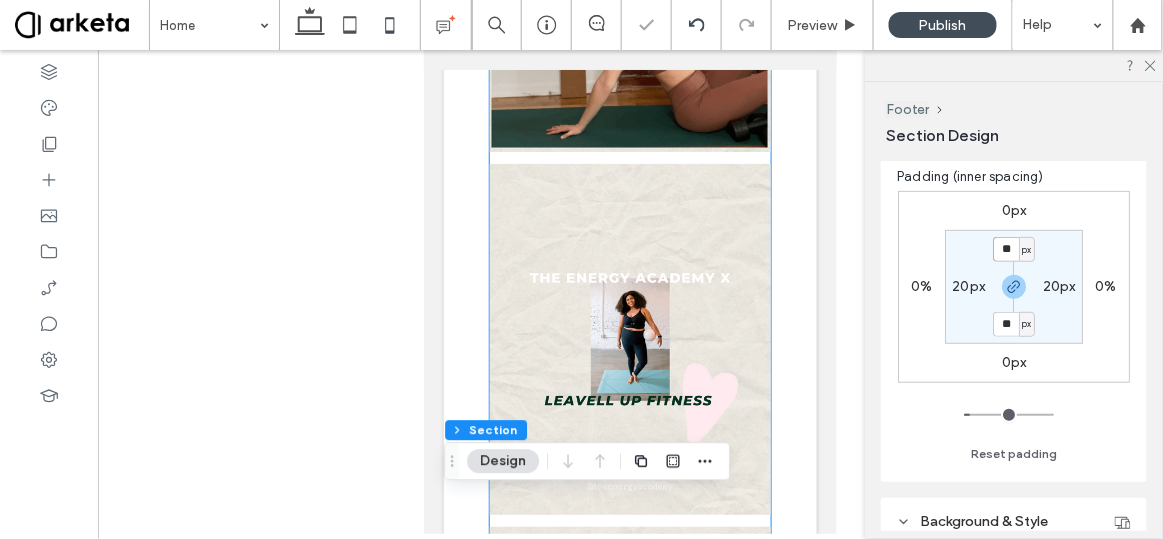 scroll, scrollTop: 6876, scrollLeft: 0, axis: vertical 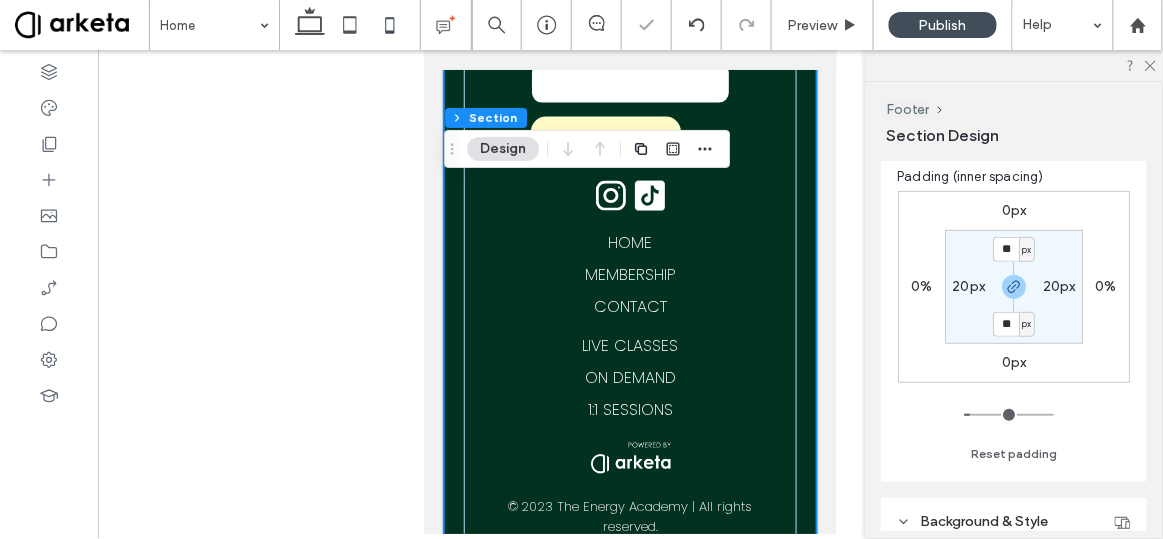 click on "stay connected
Email
****
Thank you for contacting us. We will get back to you as soon as possible.
Oops, there was an error sending your message. Please try again later.
InstagramSVG
HOME MEMBERSHIP CONTACT
LIVE CLASSES ON DEMAND 1:1 SESSIONS
© 2023 The Energy Academy | All rights reserved." at bounding box center [629, 273] 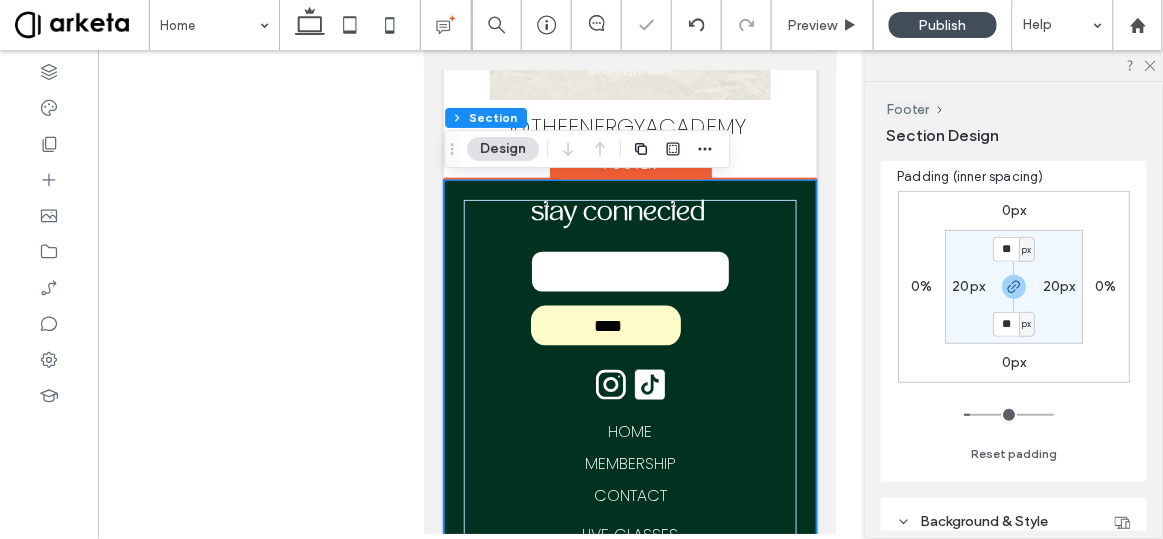 scroll, scrollTop: 7770, scrollLeft: 0, axis: vertical 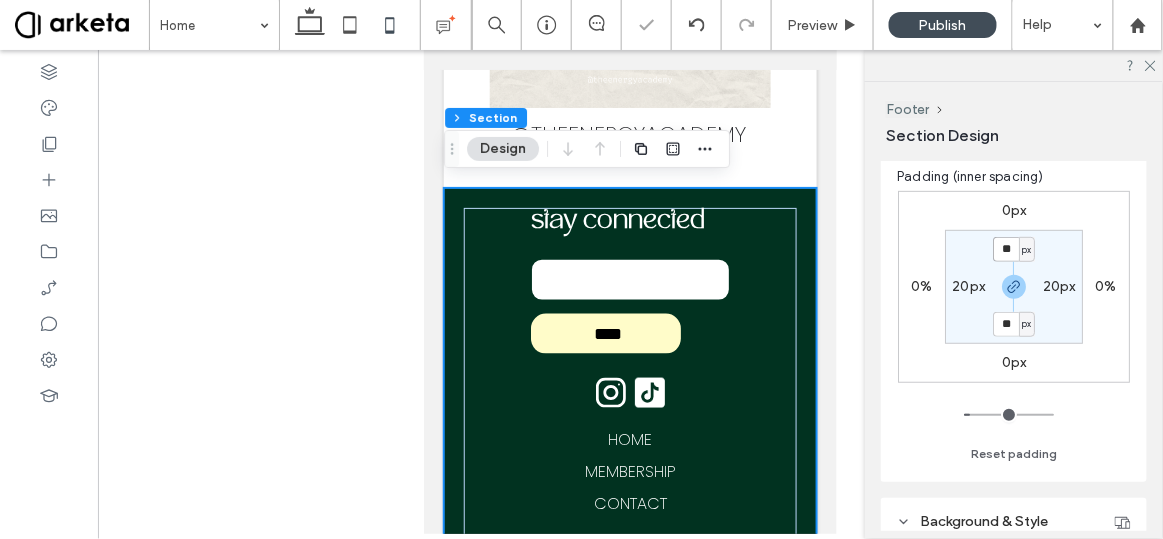 click on "**" at bounding box center [1006, 249] 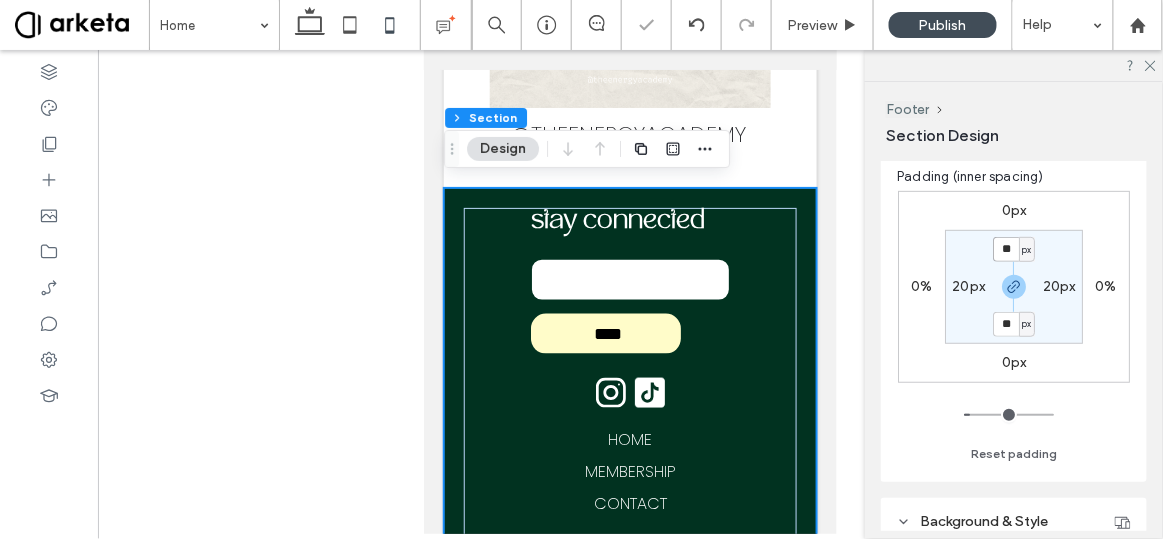type on "**" 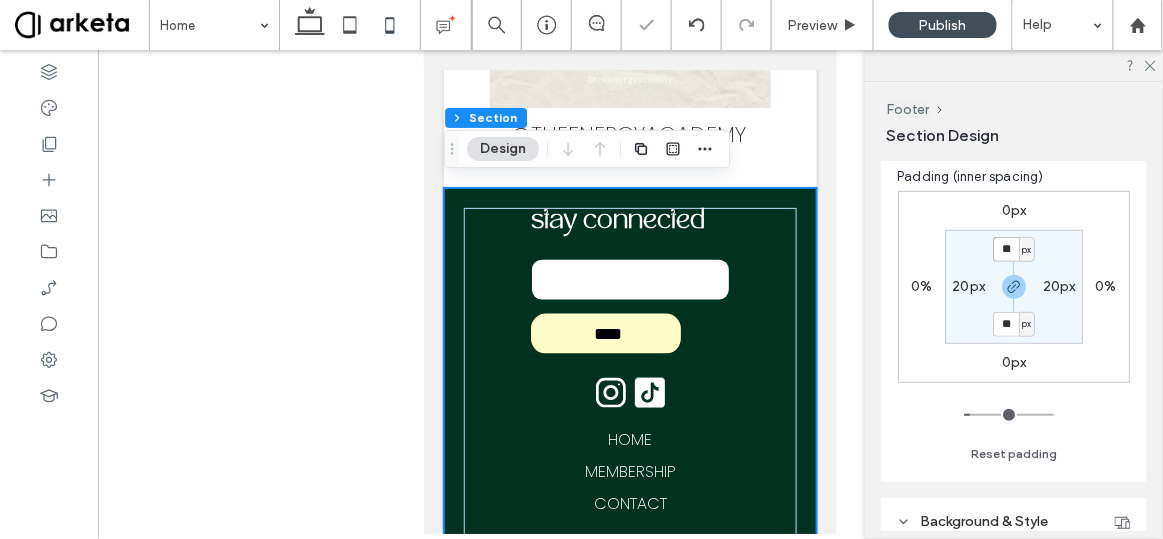 type on "**" 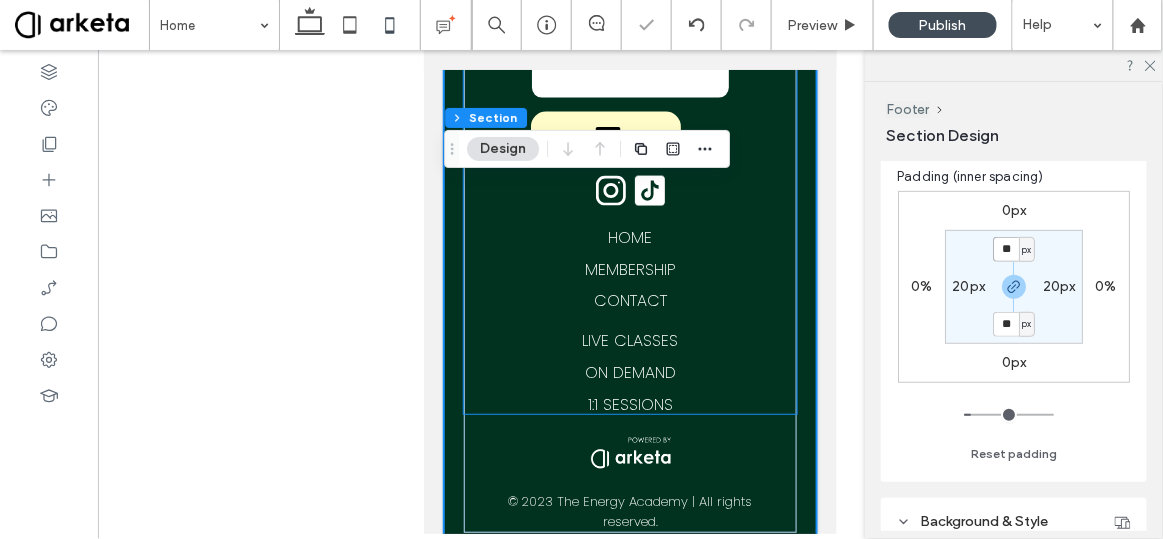 scroll, scrollTop: 7965, scrollLeft: 0, axis: vertical 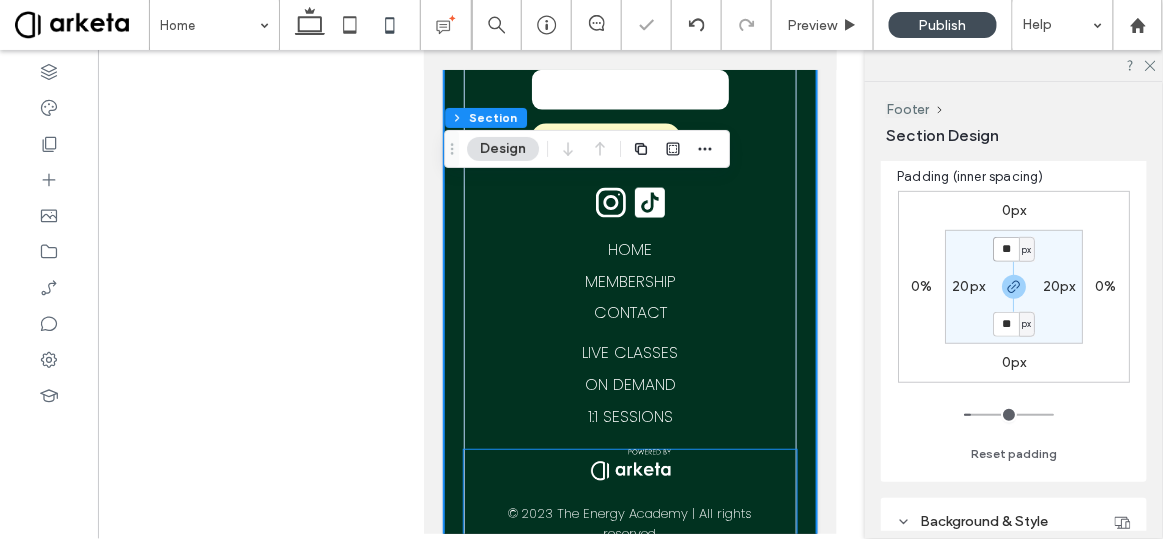 click on "© 2023 The Energy Academy | All rights reserved." at bounding box center [629, 496] 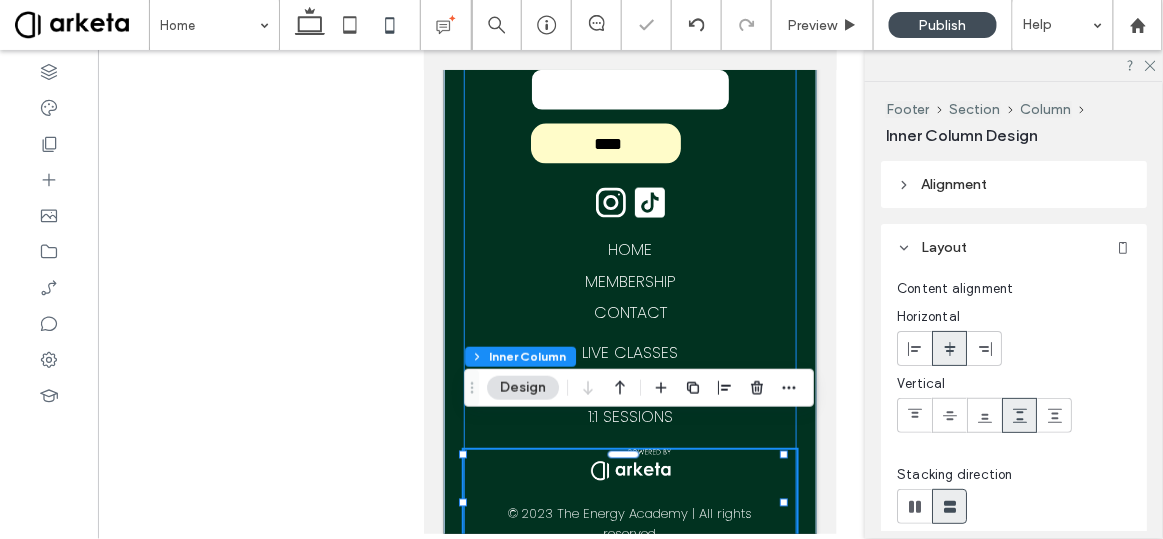 click on "stay connected
Email
****
Thank you for contacting us. We will get back to you as soon as possible.
Oops, there was an error sending your message. Please try again later.
InstagramSVG
HOME MEMBERSHIP CONTACT
LIVE CLASSES ON DEMAND 1:1 SESSIONS
© 2023 The Energy Academy | All rights reserved." at bounding box center [629, 280] 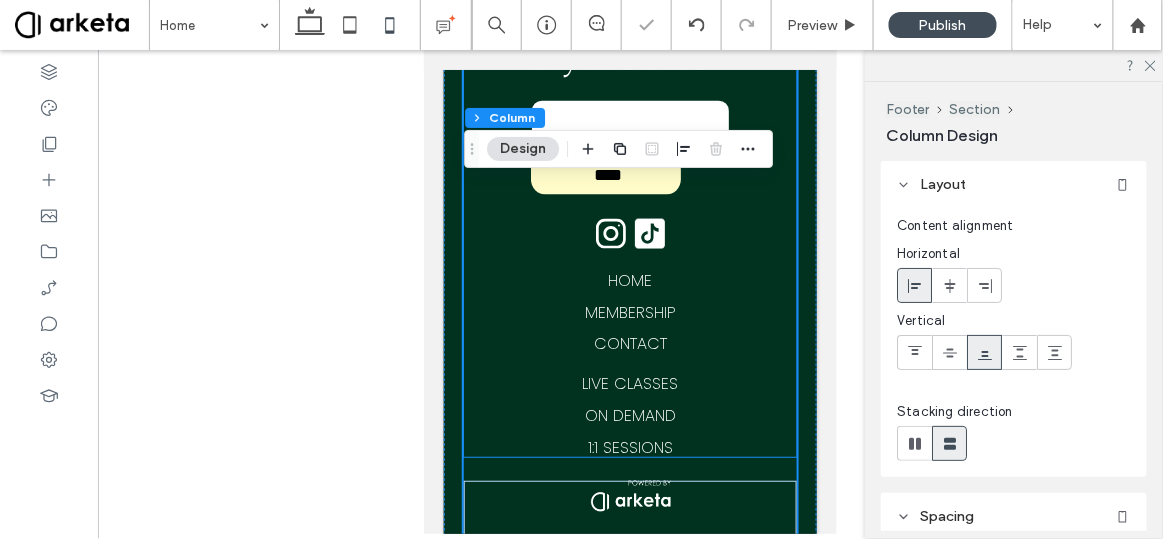 scroll, scrollTop: 7977, scrollLeft: 0, axis: vertical 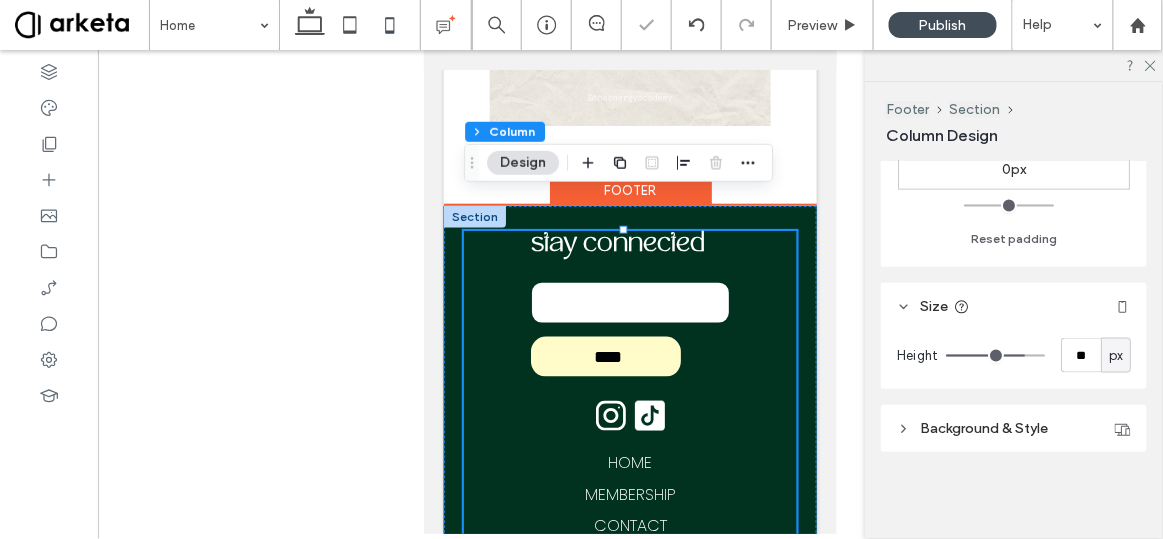 click on "InstagramSVG" at bounding box center (629, 415) 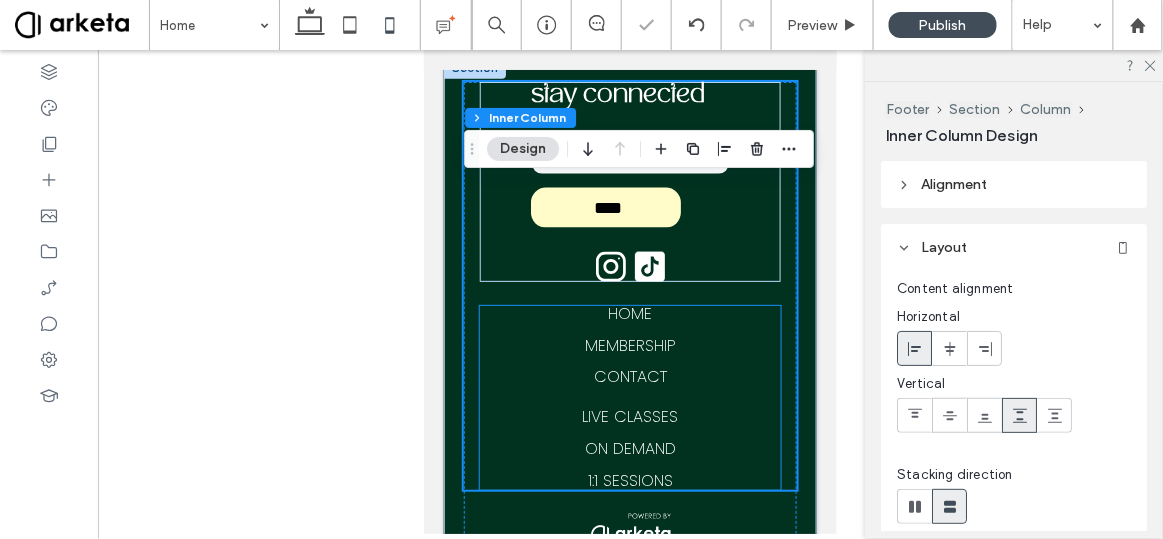 scroll, scrollTop: 7919, scrollLeft: 0, axis: vertical 